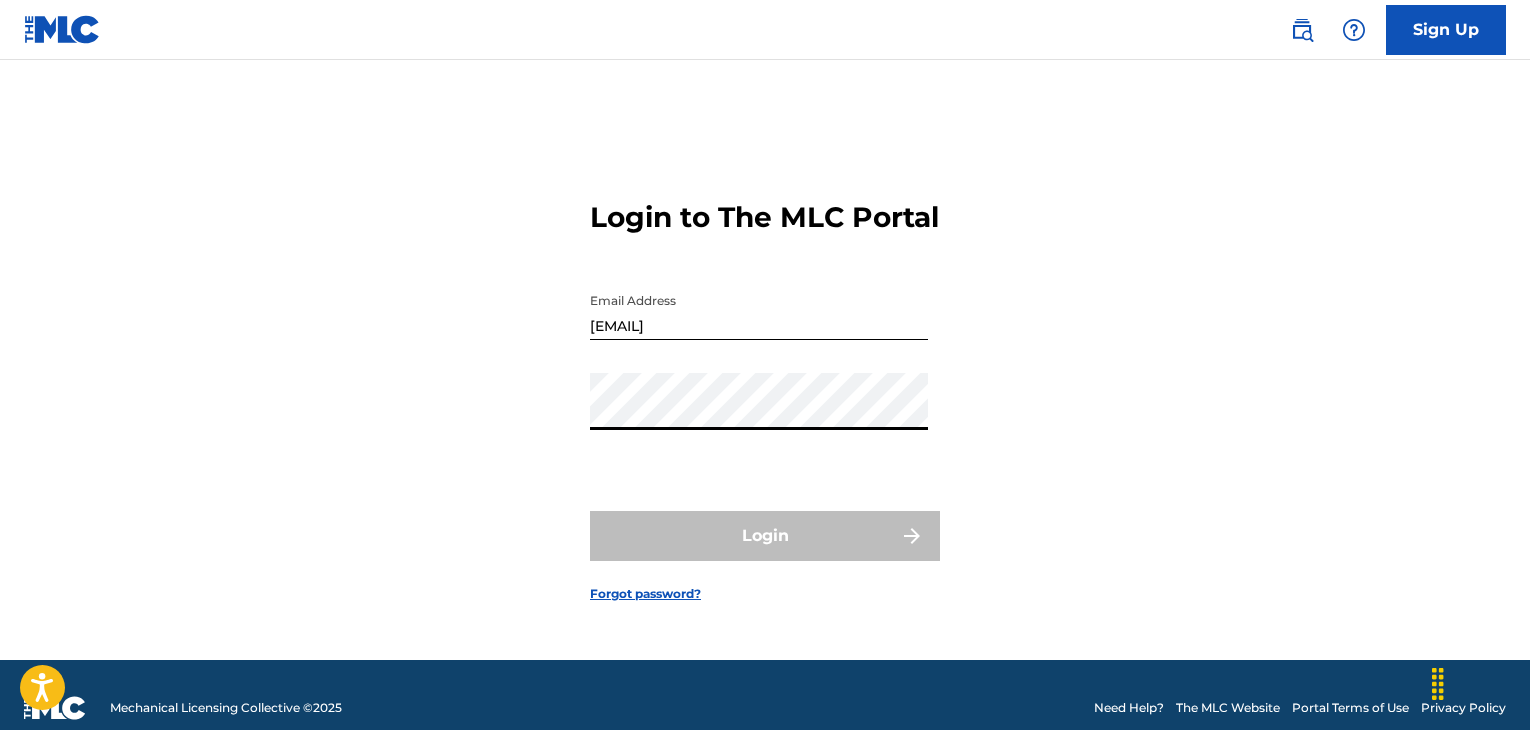 scroll, scrollTop: 0, scrollLeft: 0, axis: both 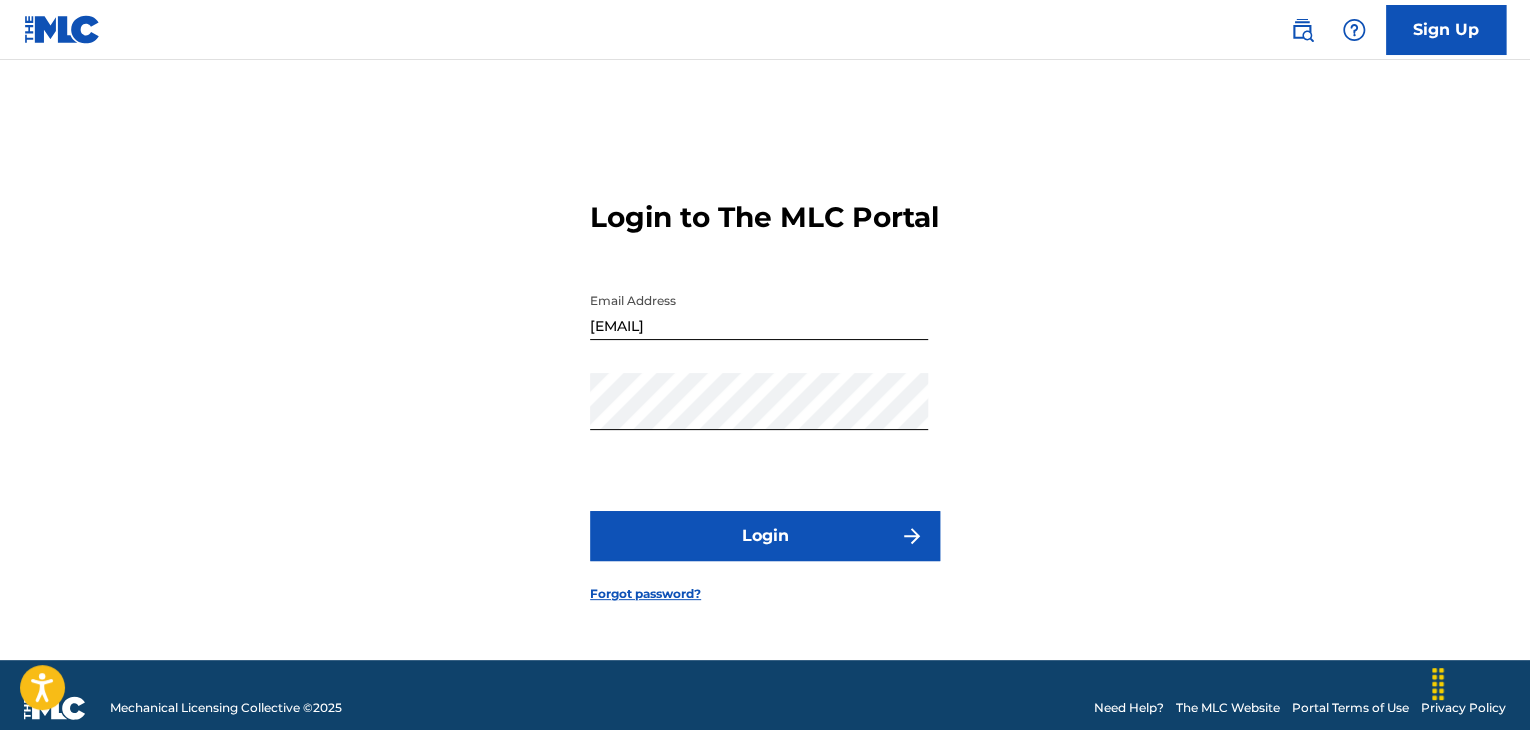 click on "Login" at bounding box center [765, 536] 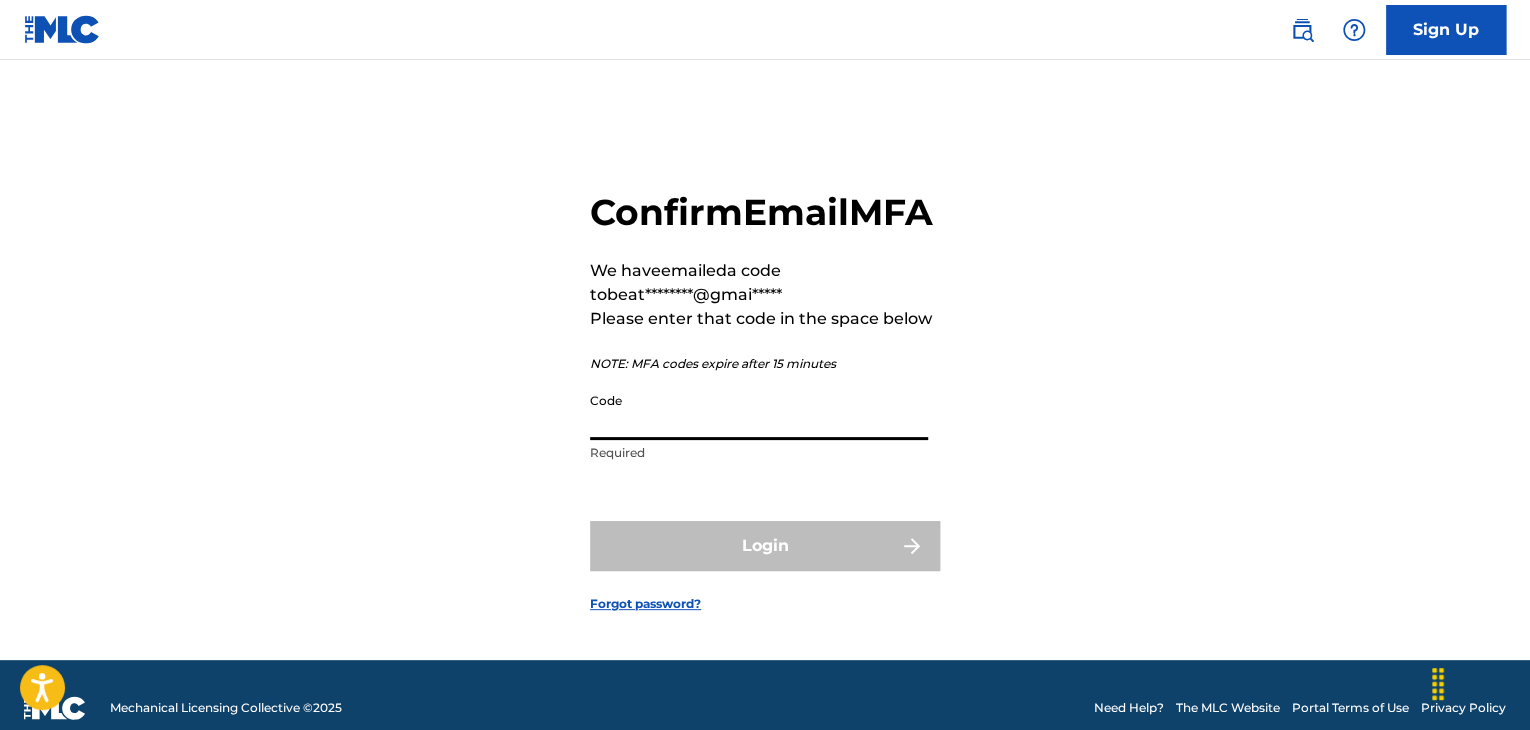 click on "Code" at bounding box center (759, 411) 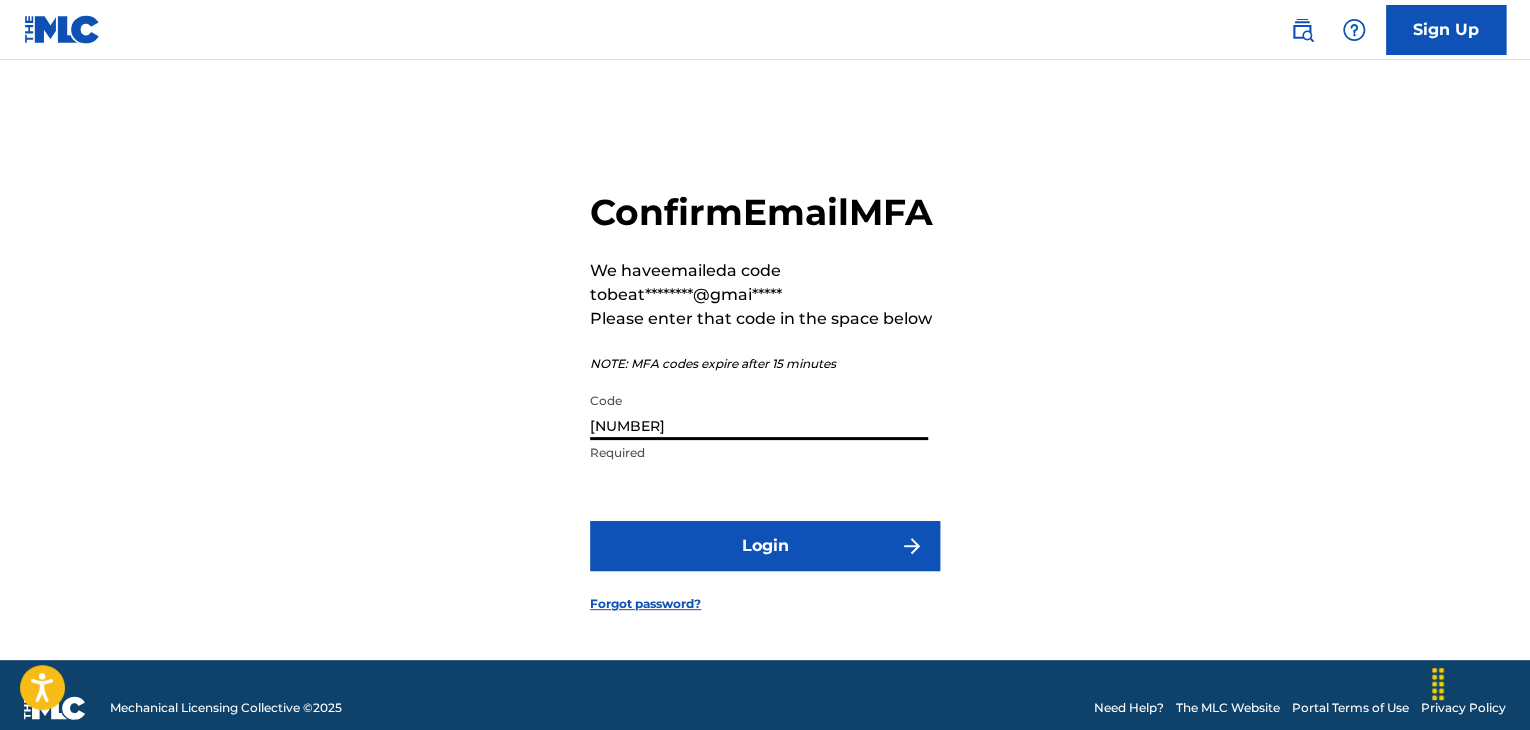 type on "[NUMBER]" 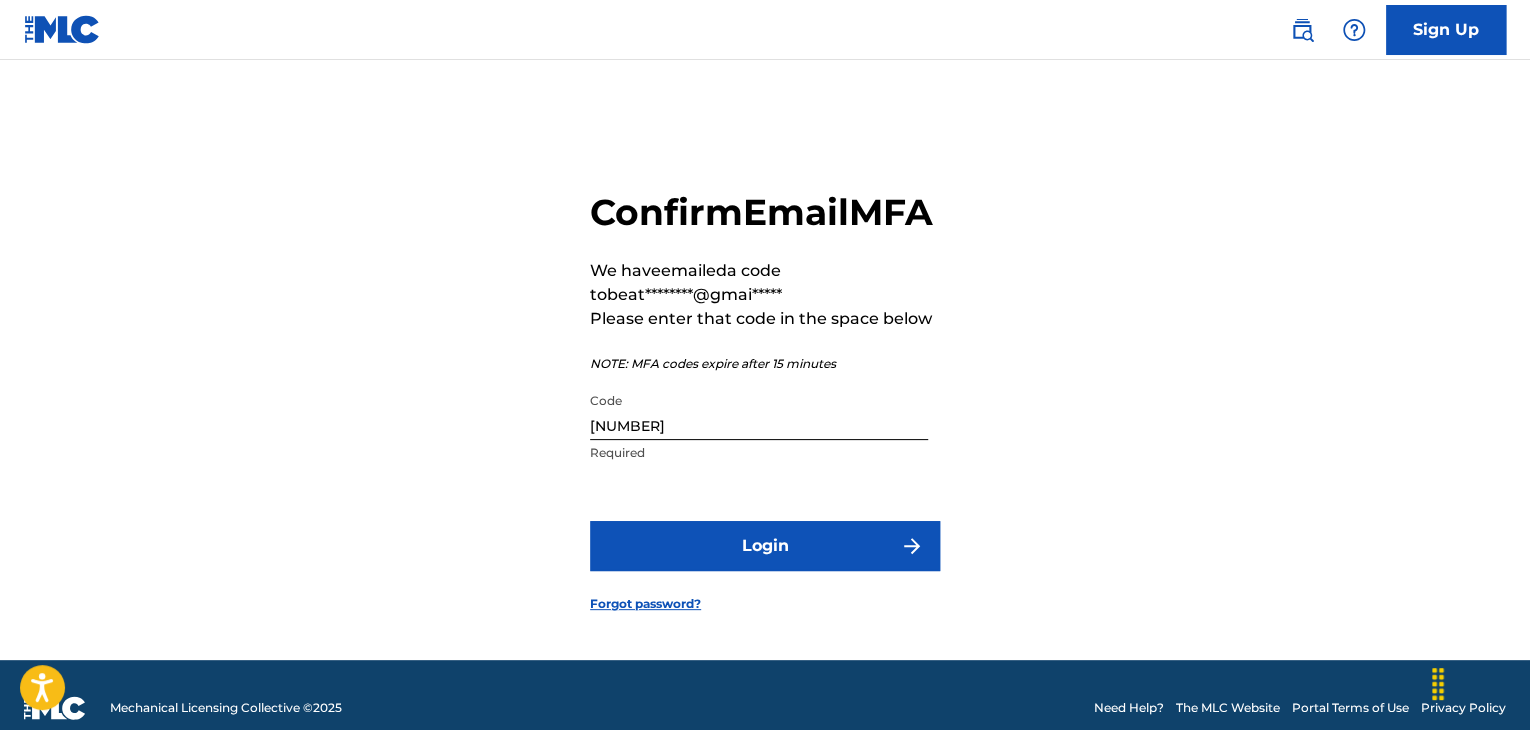 click on "Login" at bounding box center (765, 546) 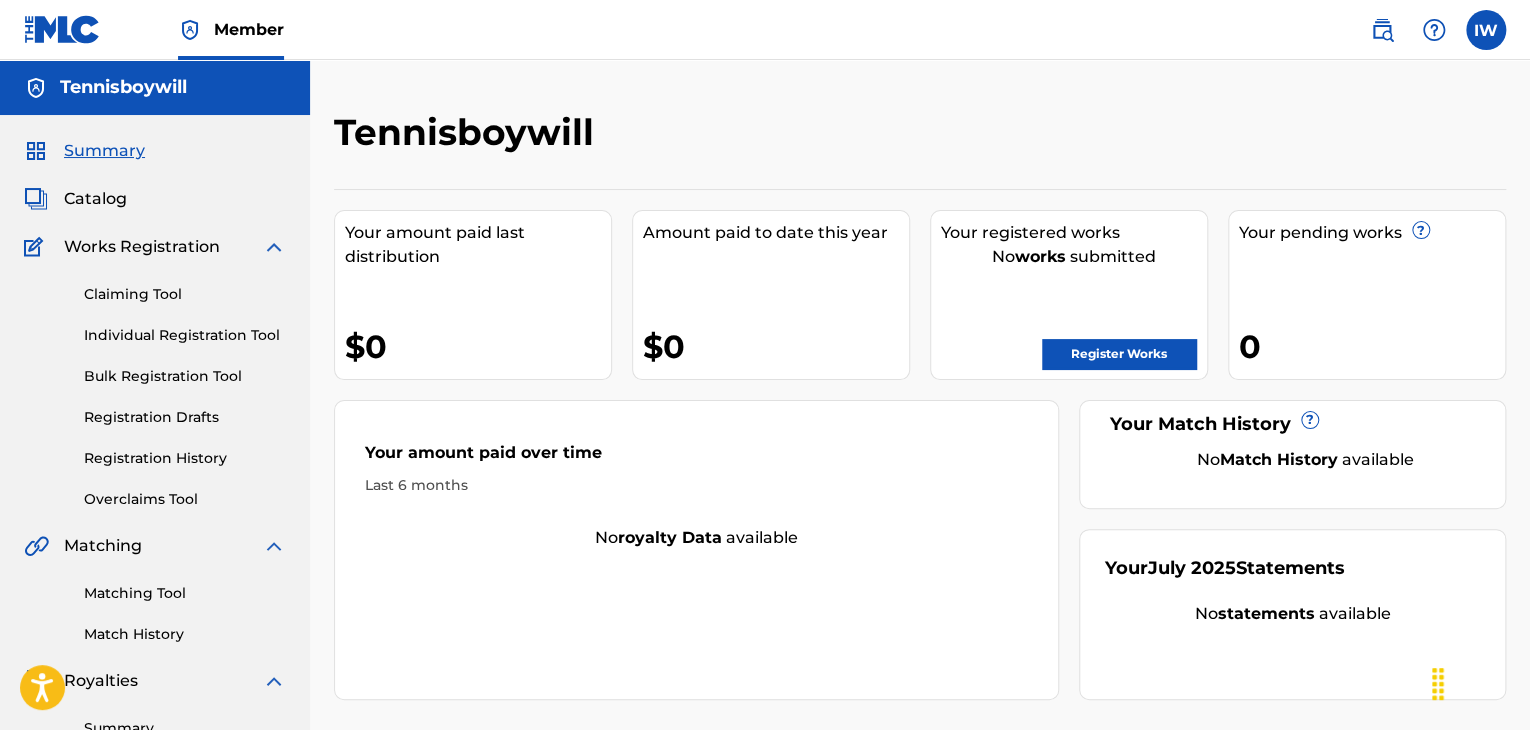 scroll, scrollTop: 0, scrollLeft: 0, axis: both 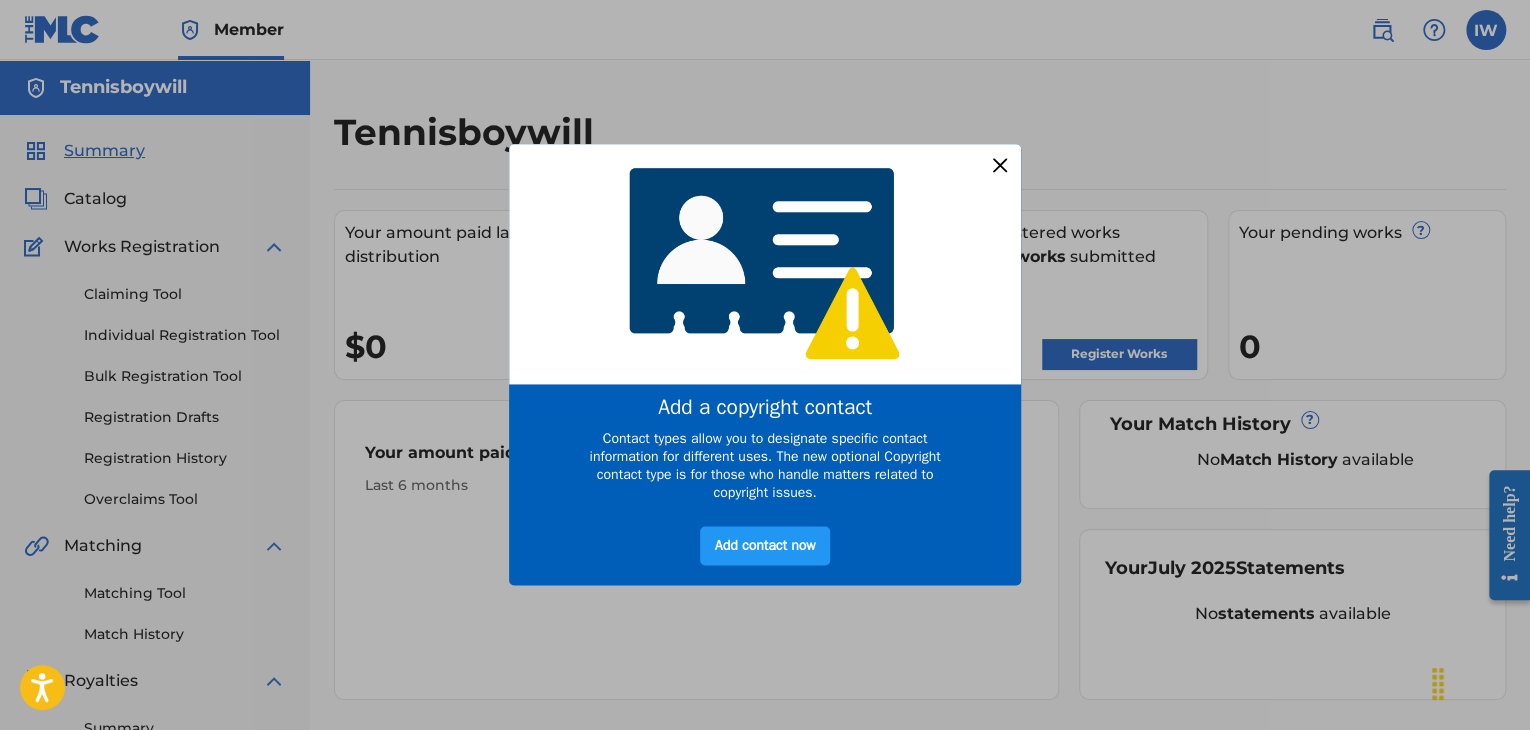 click at bounding box center [1000, 165] 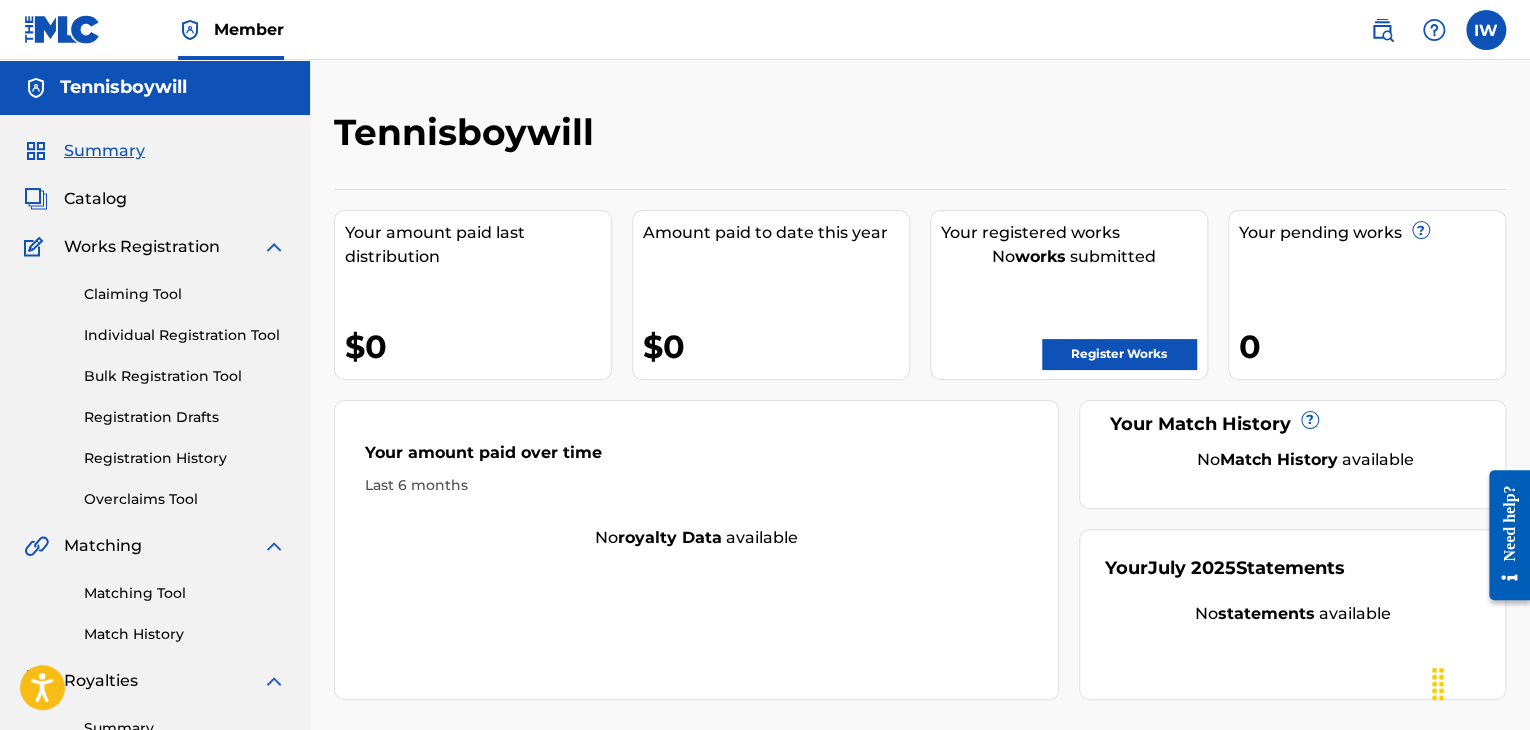 click on "Claiming Tool" at bounding box center (185, 294) 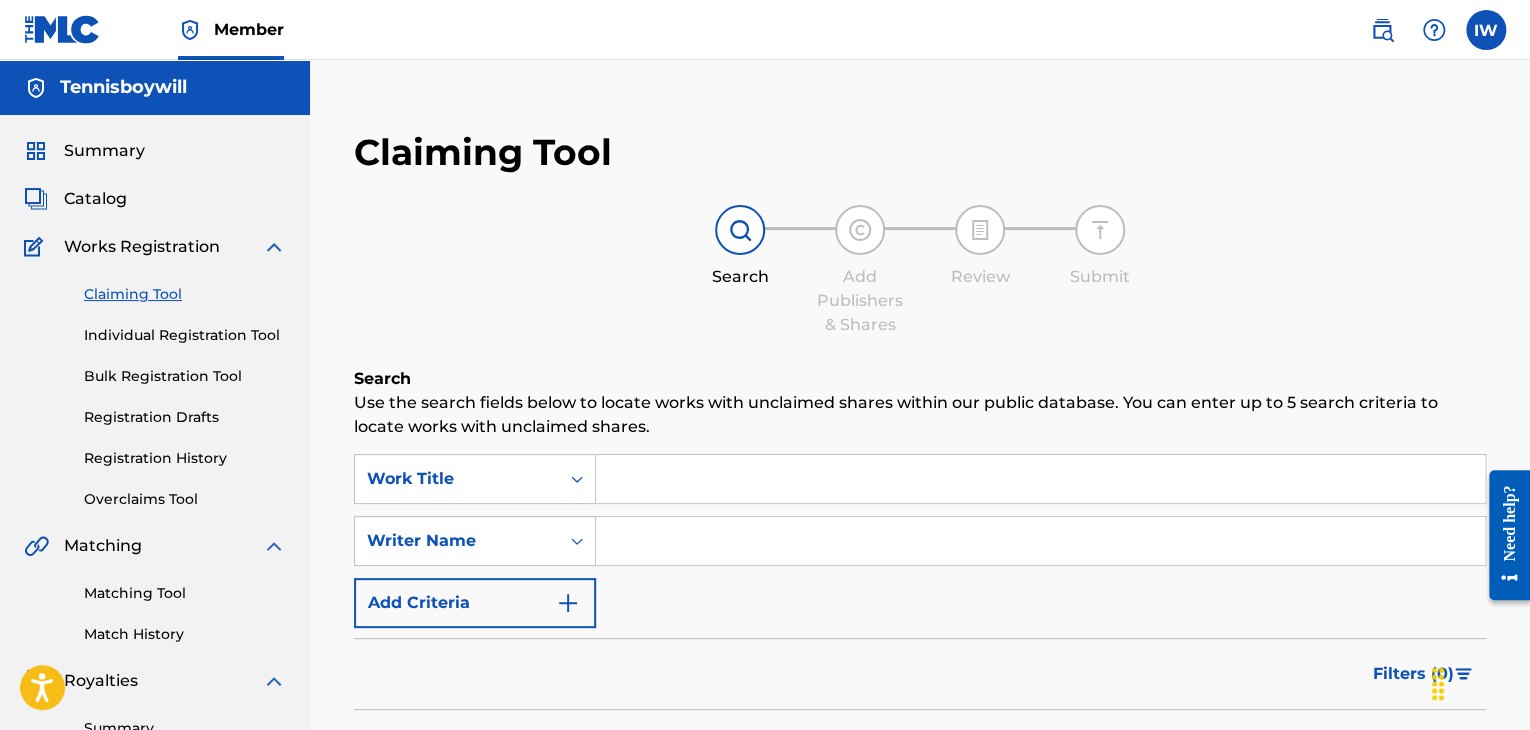 click at bounding box center [1040, 479] 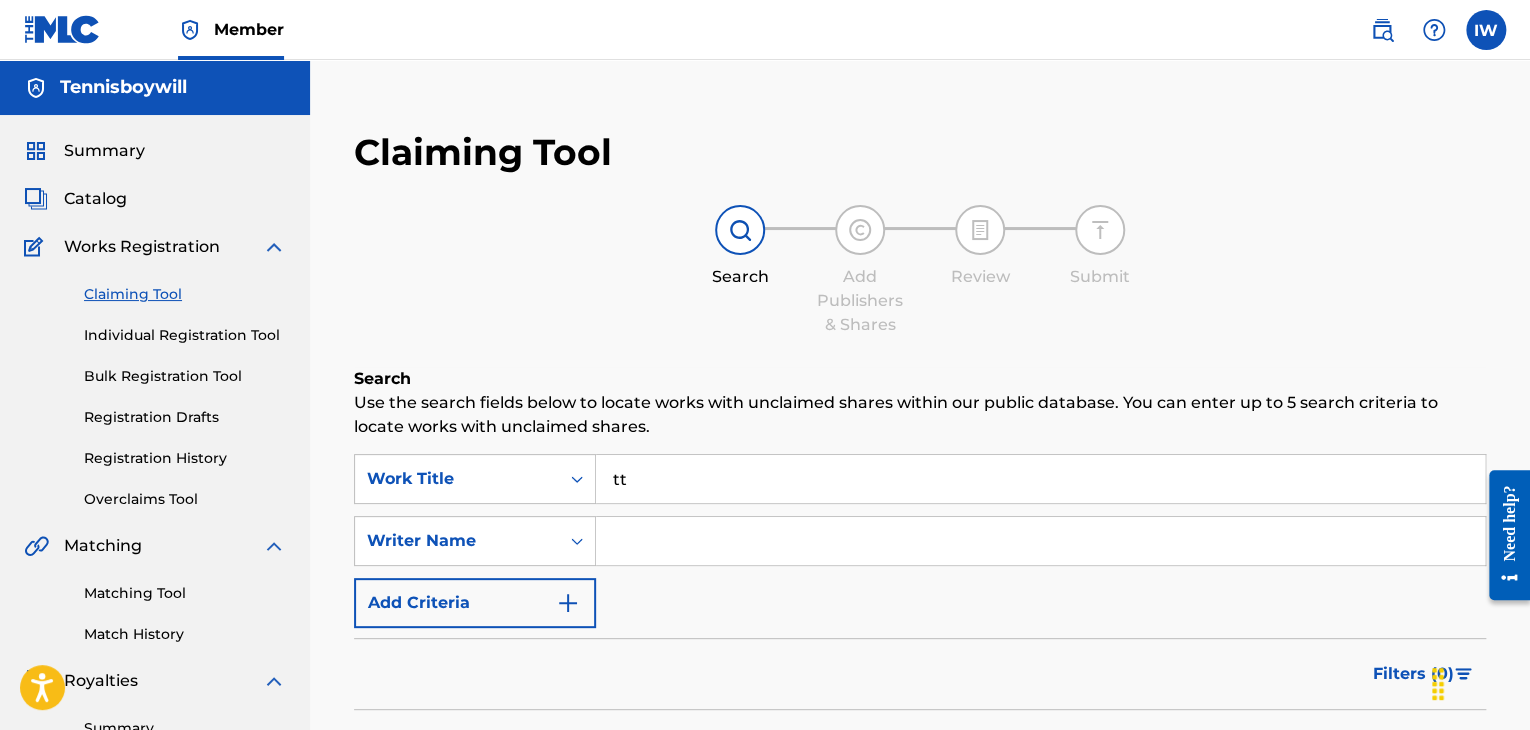 type on "t" 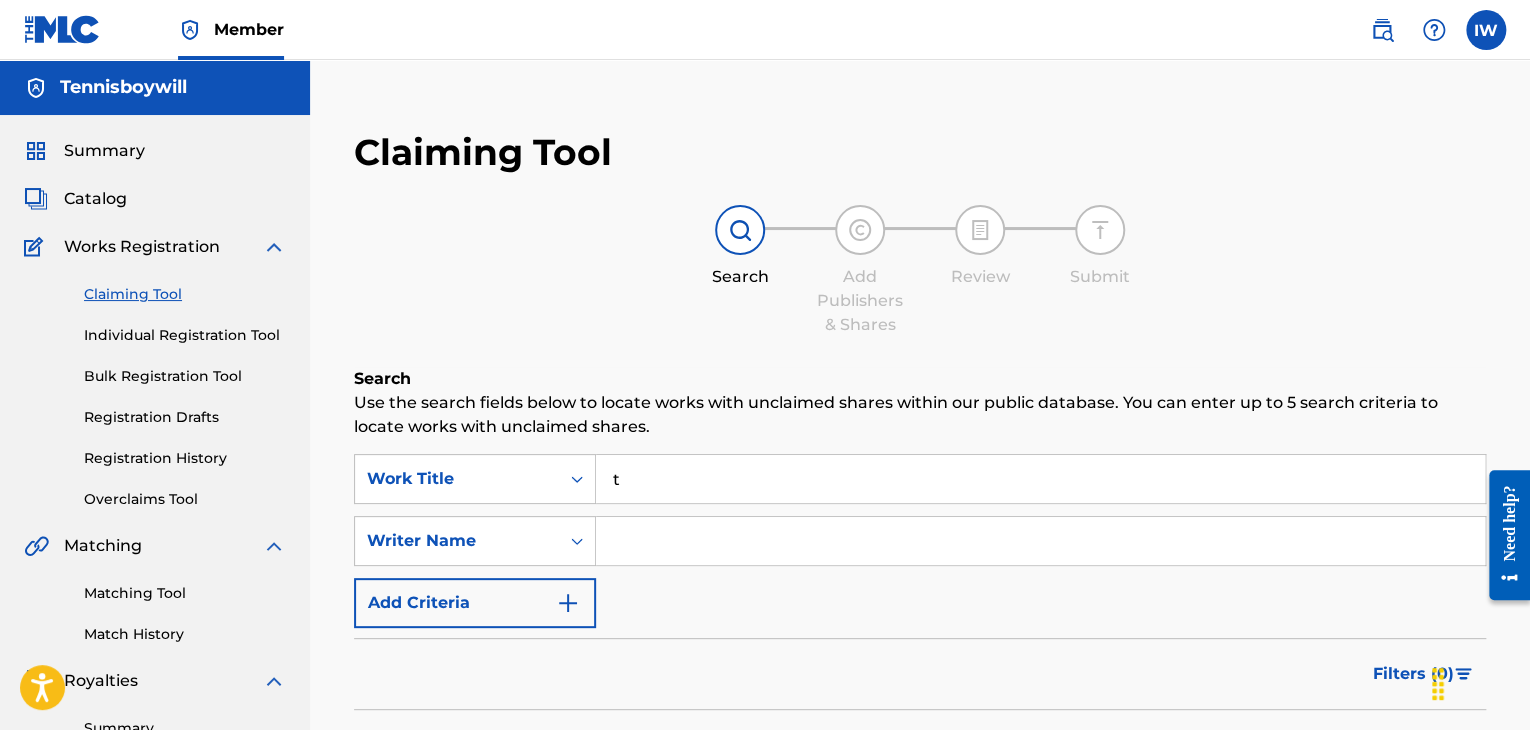 type 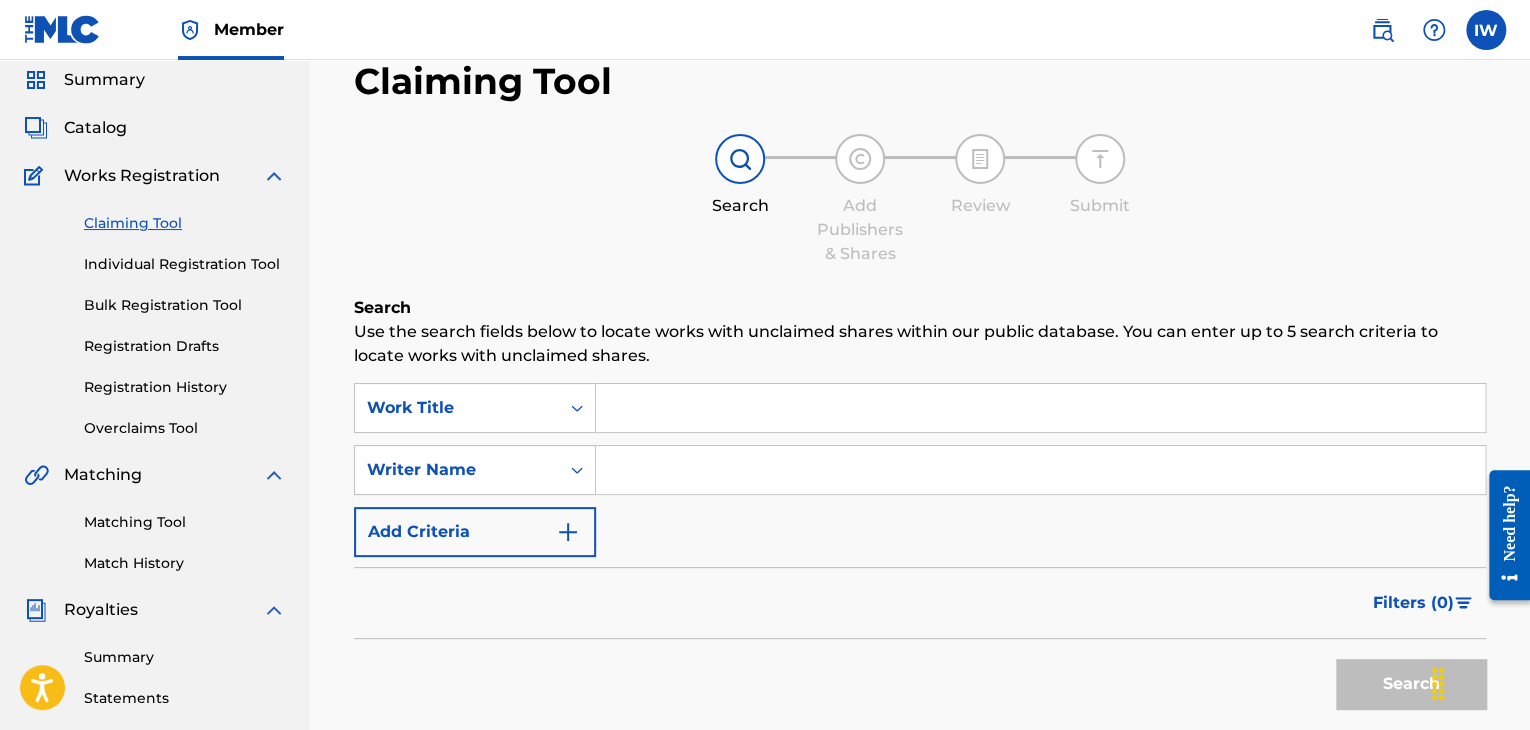scroll, scrollTop: 72, scrollLeft: 0, axis: vertical 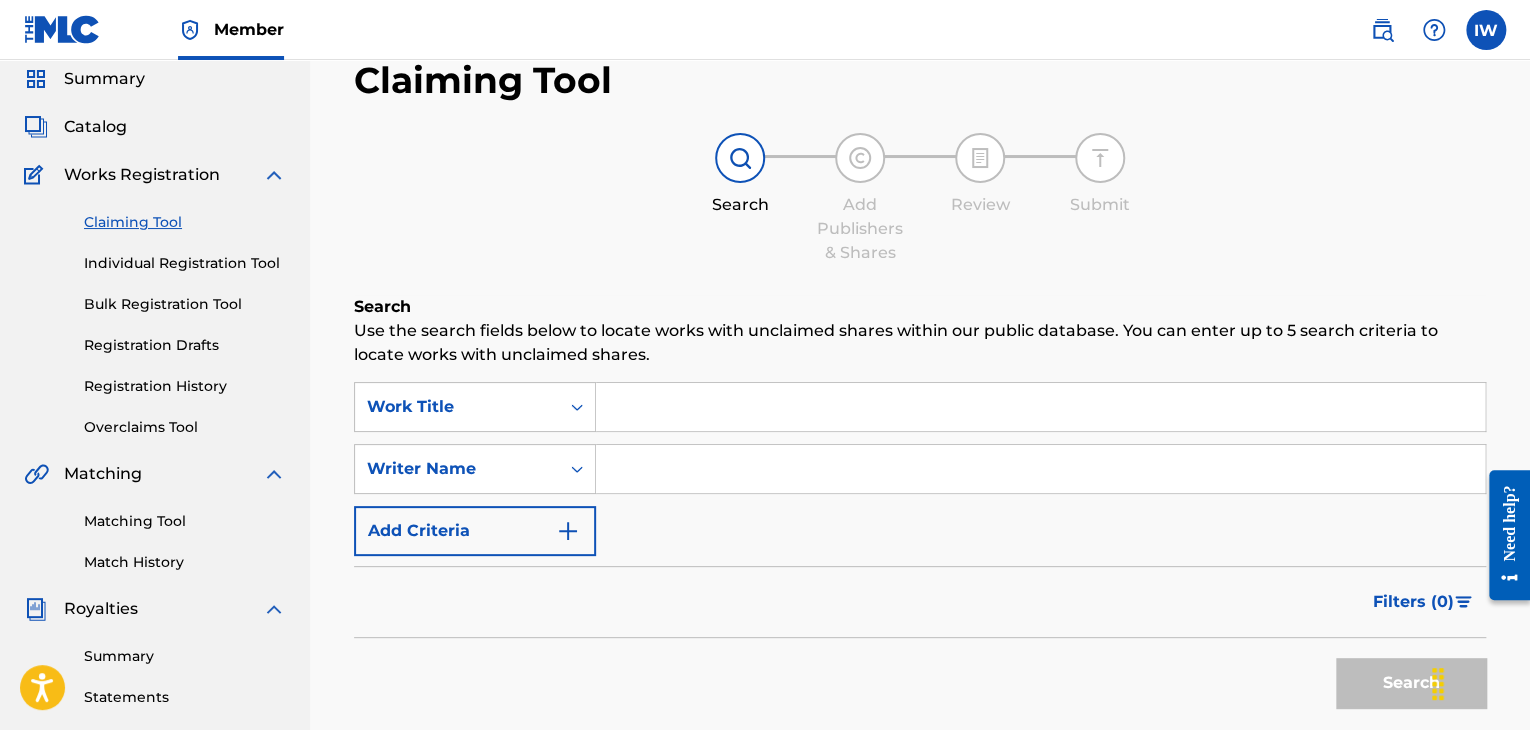 click on "Individual Registration Tool" at bounding box center [185, 263] 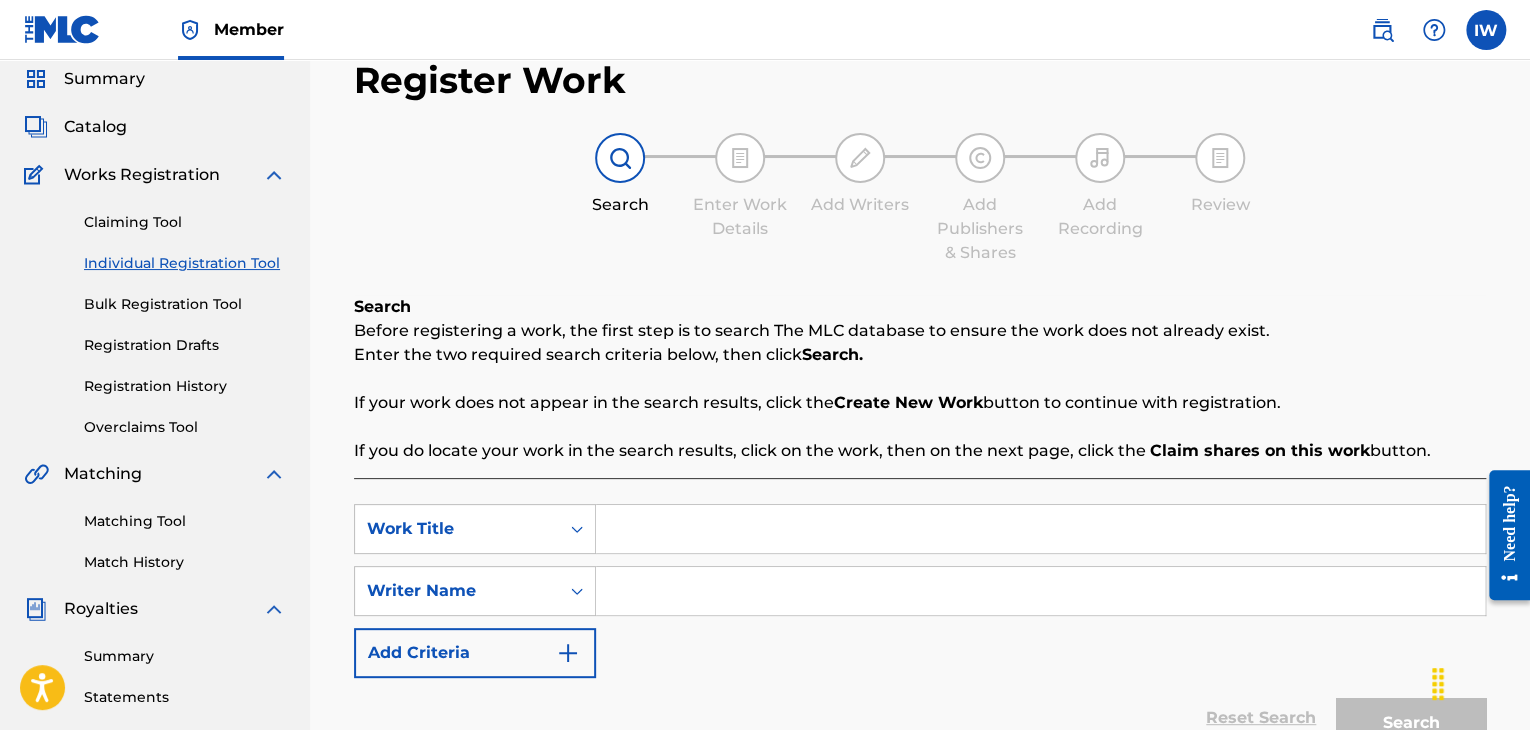 scroll, scrollTop: 80, scrollLeft: 0, axis: vertical 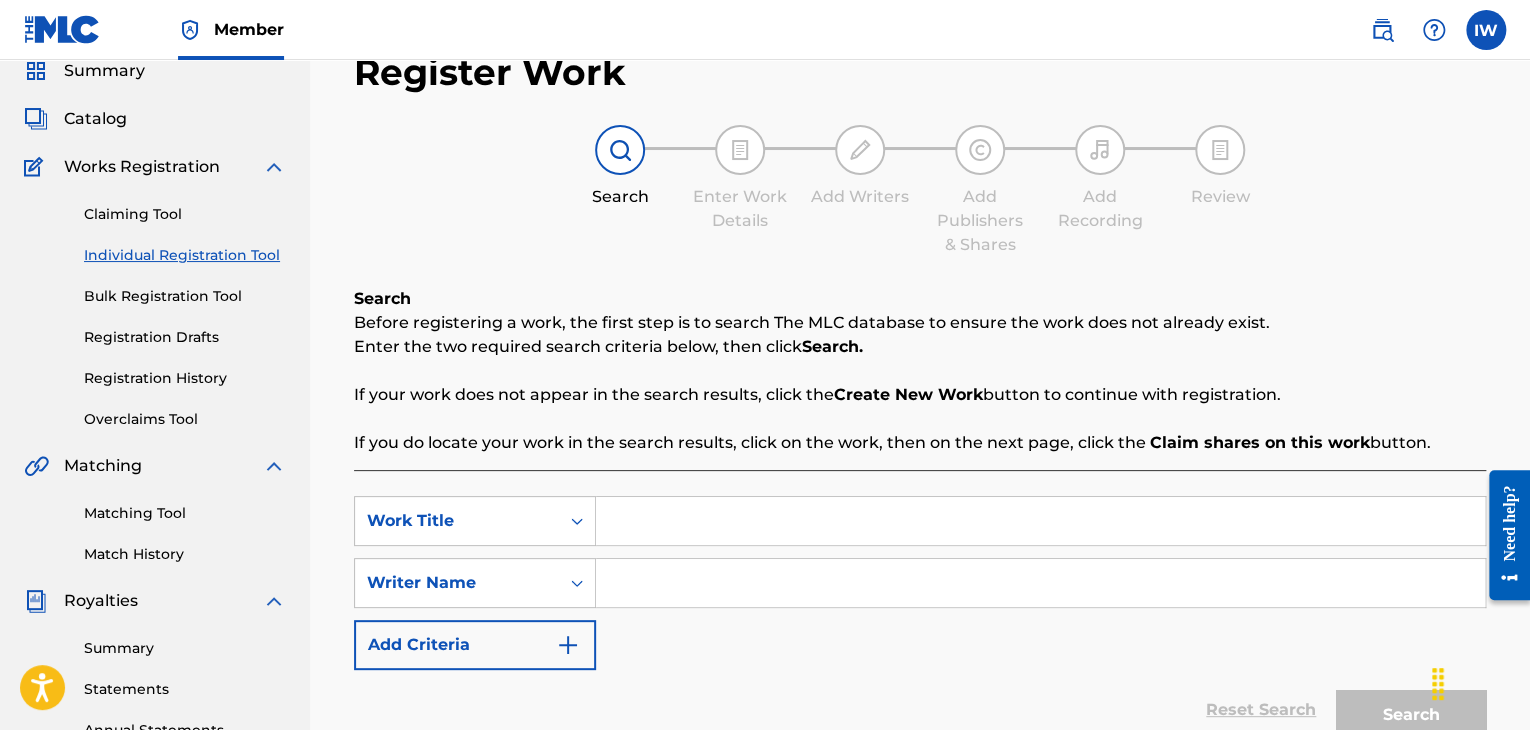 click at bounding box center (1040, 583) 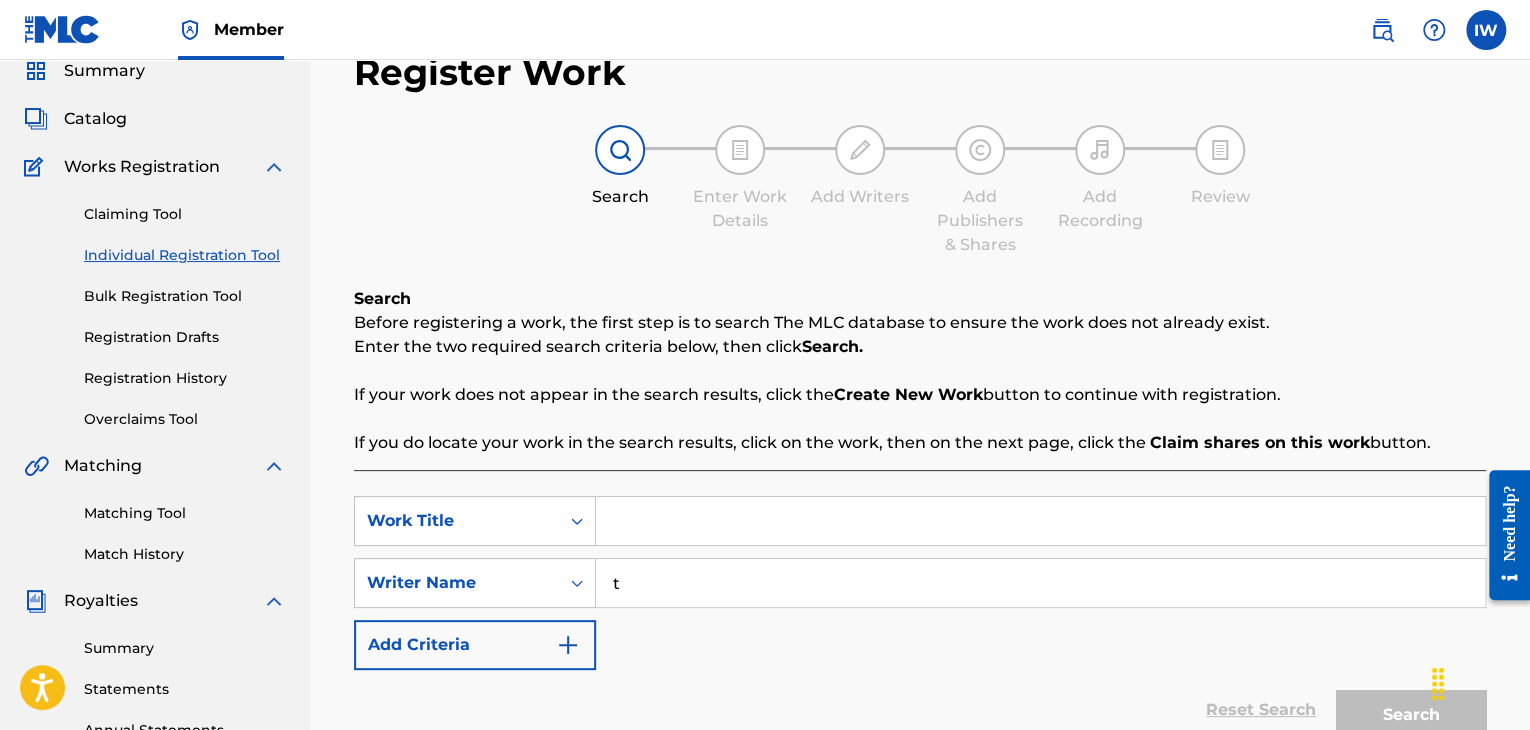 type on "t" 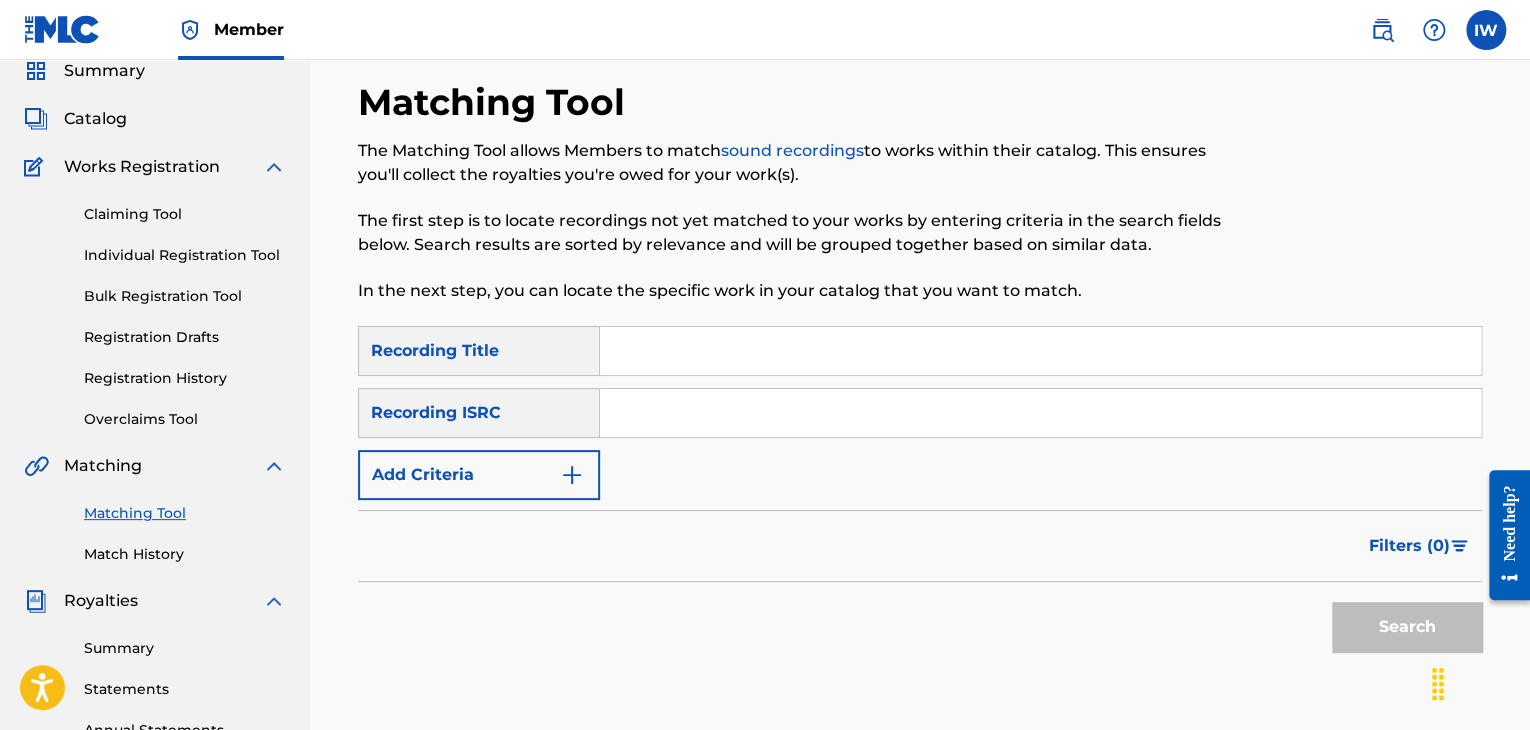 scroll, scrollTop: 0, scrollLeft: 0, axis: both 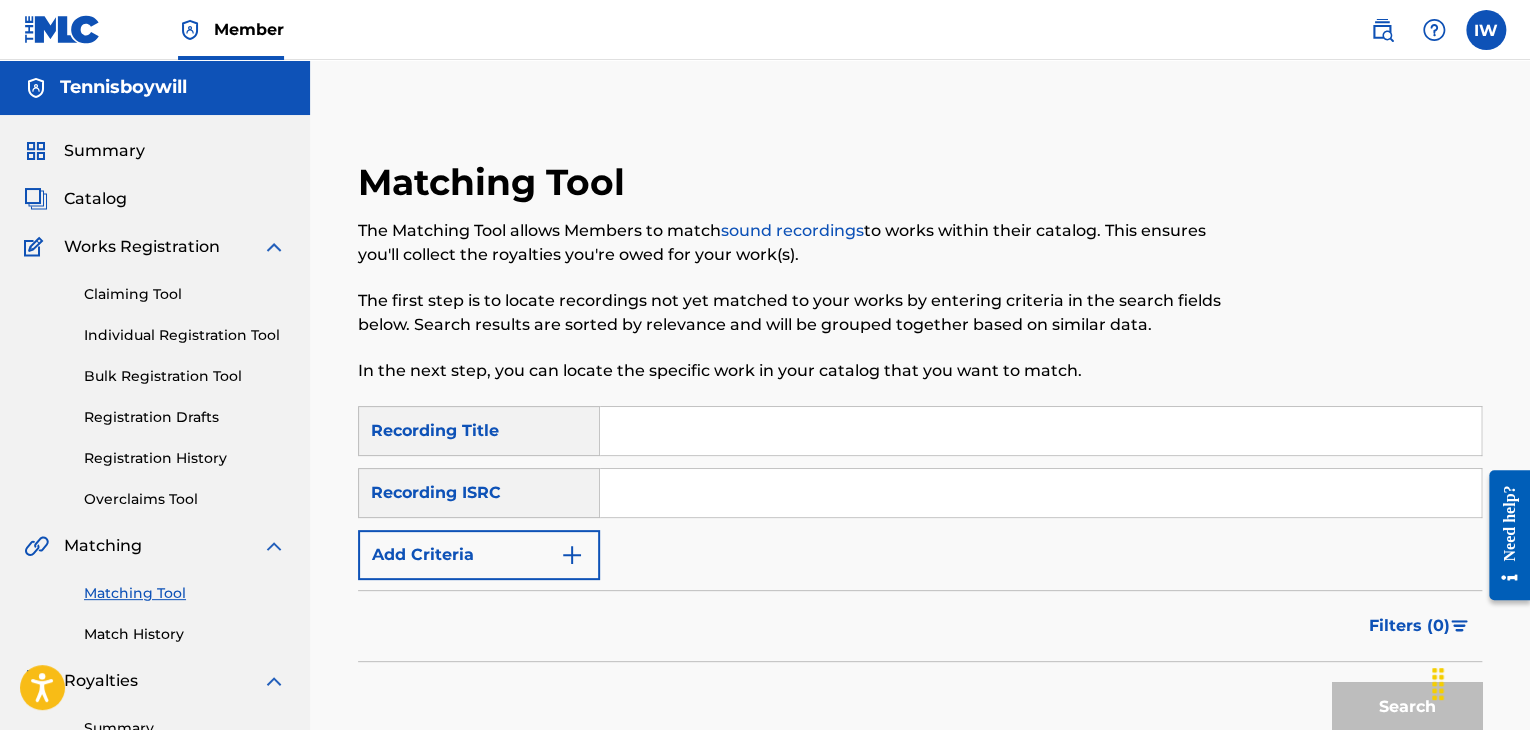 click at bounding box center [1040, 431] 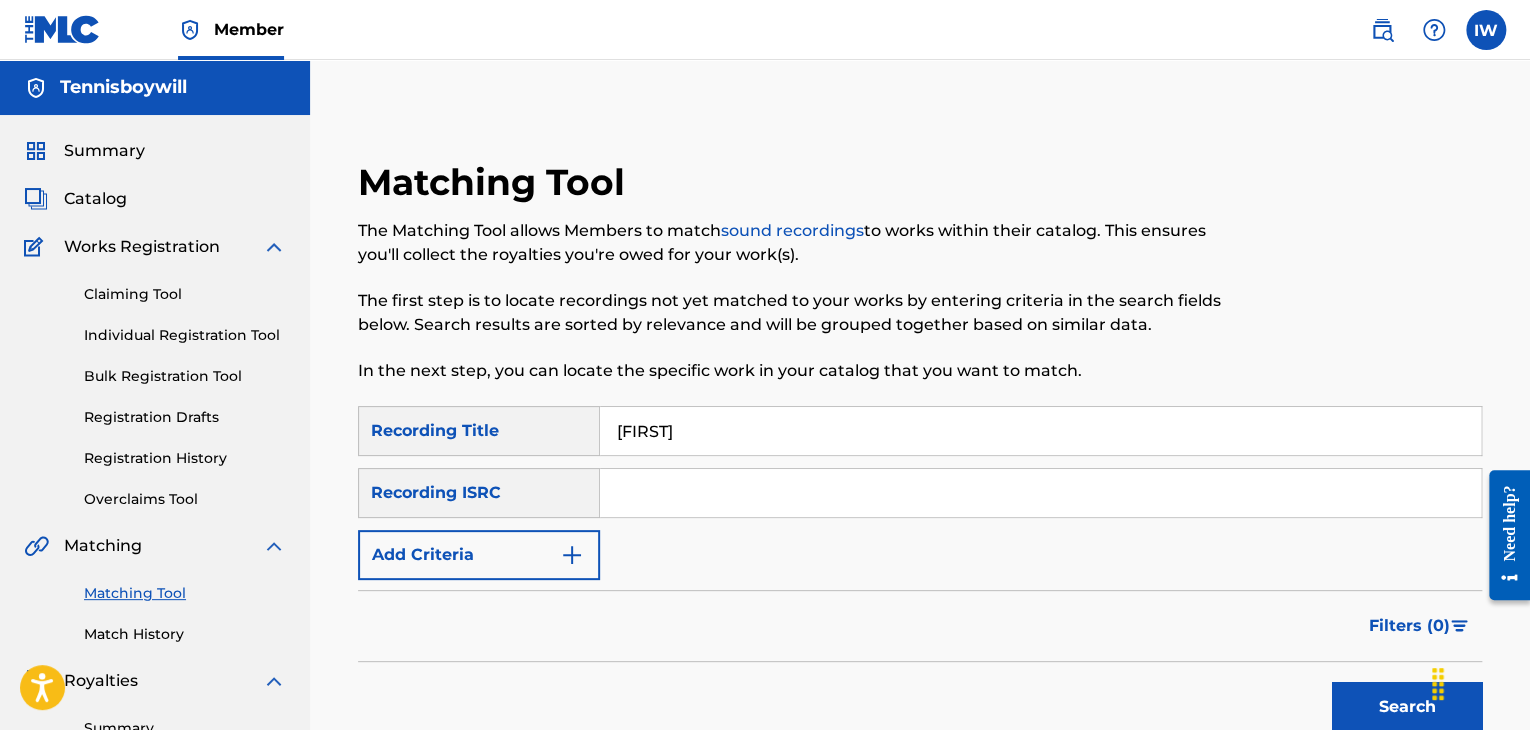 type on "[FIRST]" 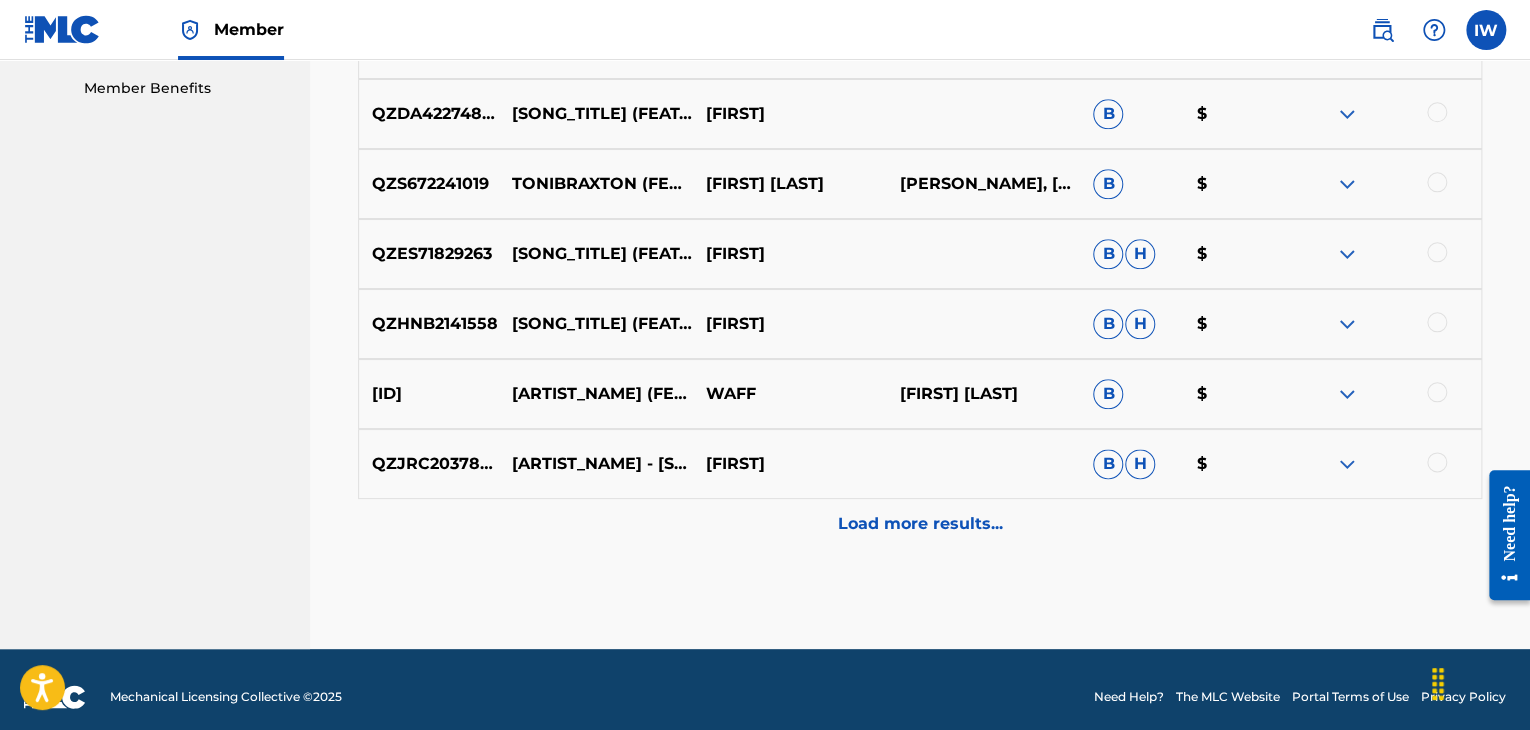 scroll, scrollTop: 1036, scrollLeft: 0, axis: vertical 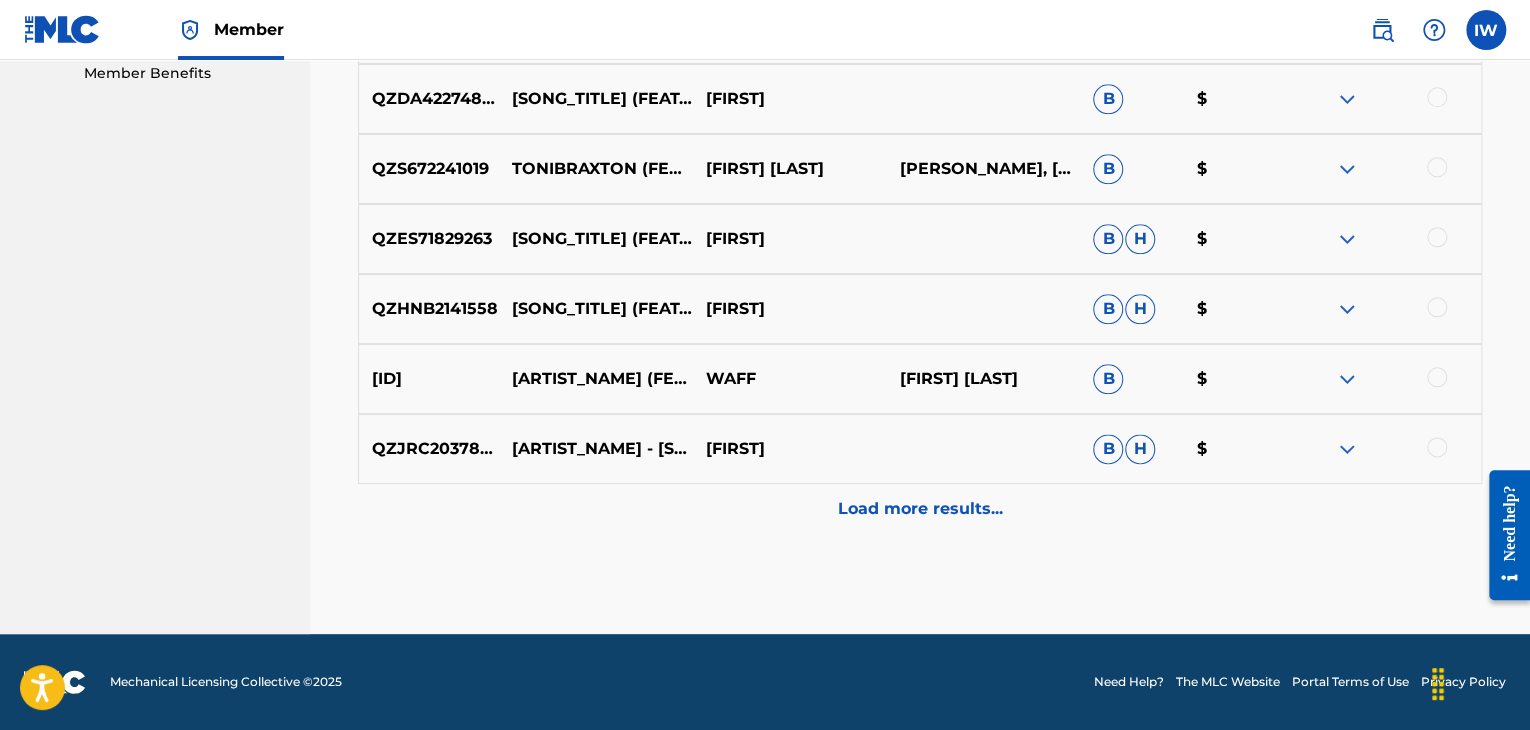 click on "Load more results..." at bounding box center (920, 509) 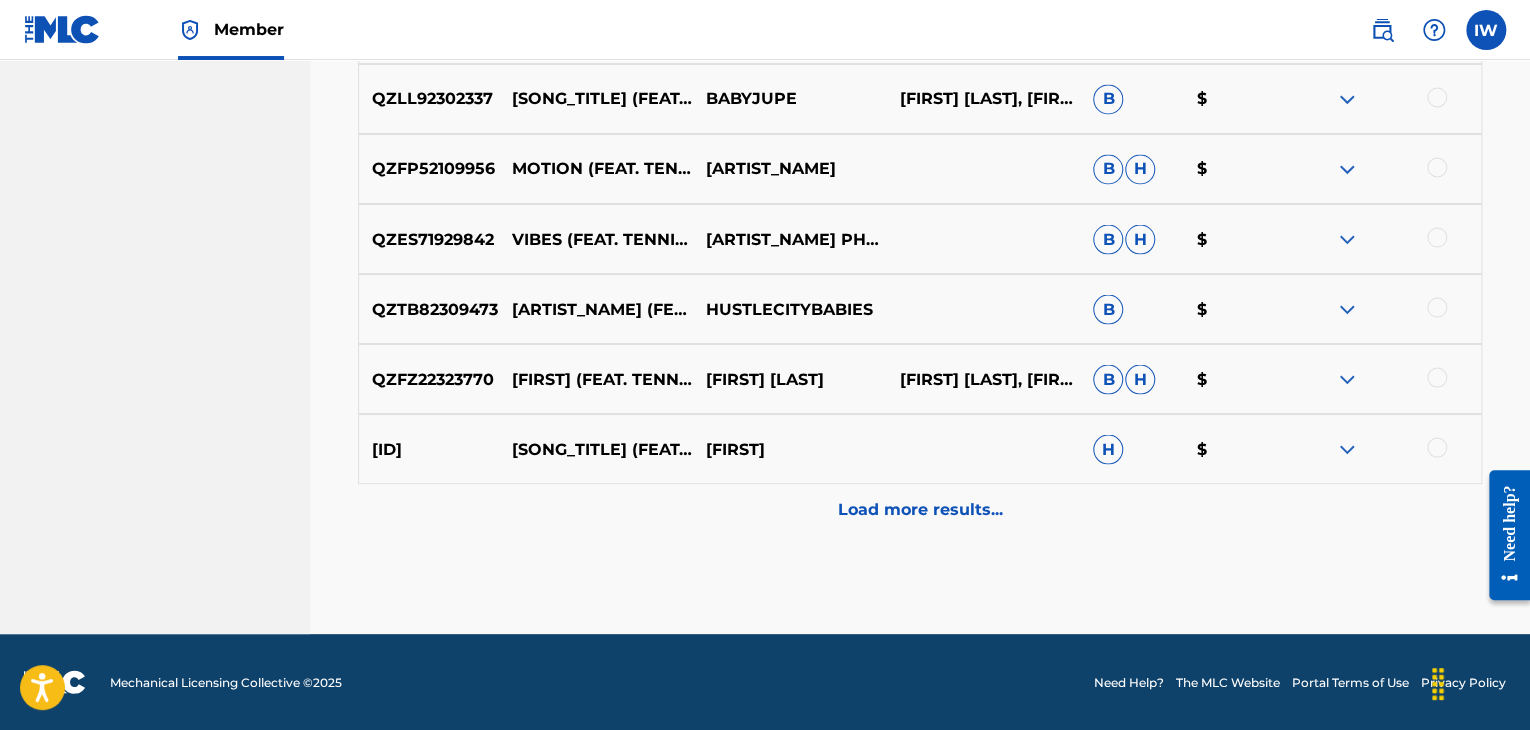 click on "Load more results..." at bounding box center (920, 509) 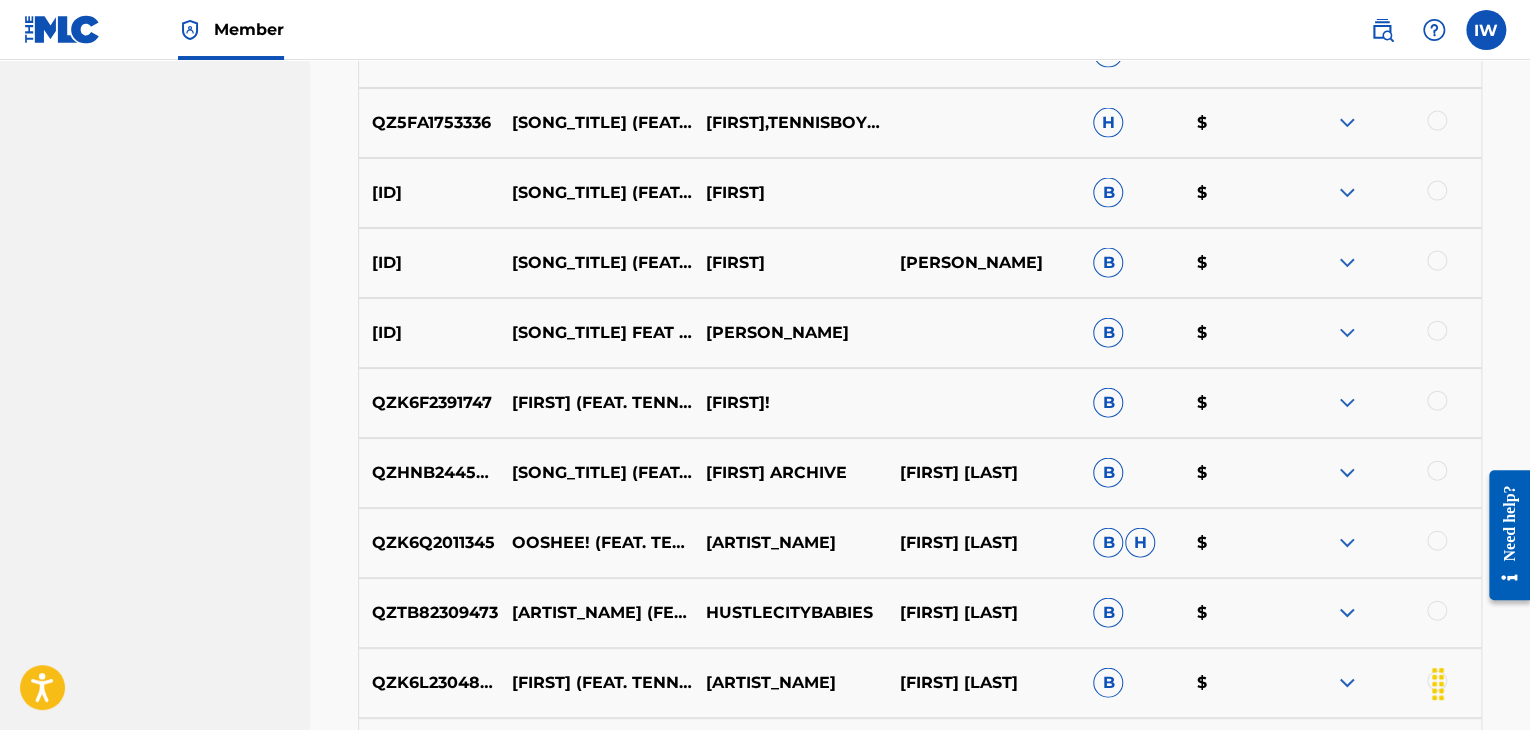 scroll, scrollTop: 2131, scrollLeft: 0, axis: vertical 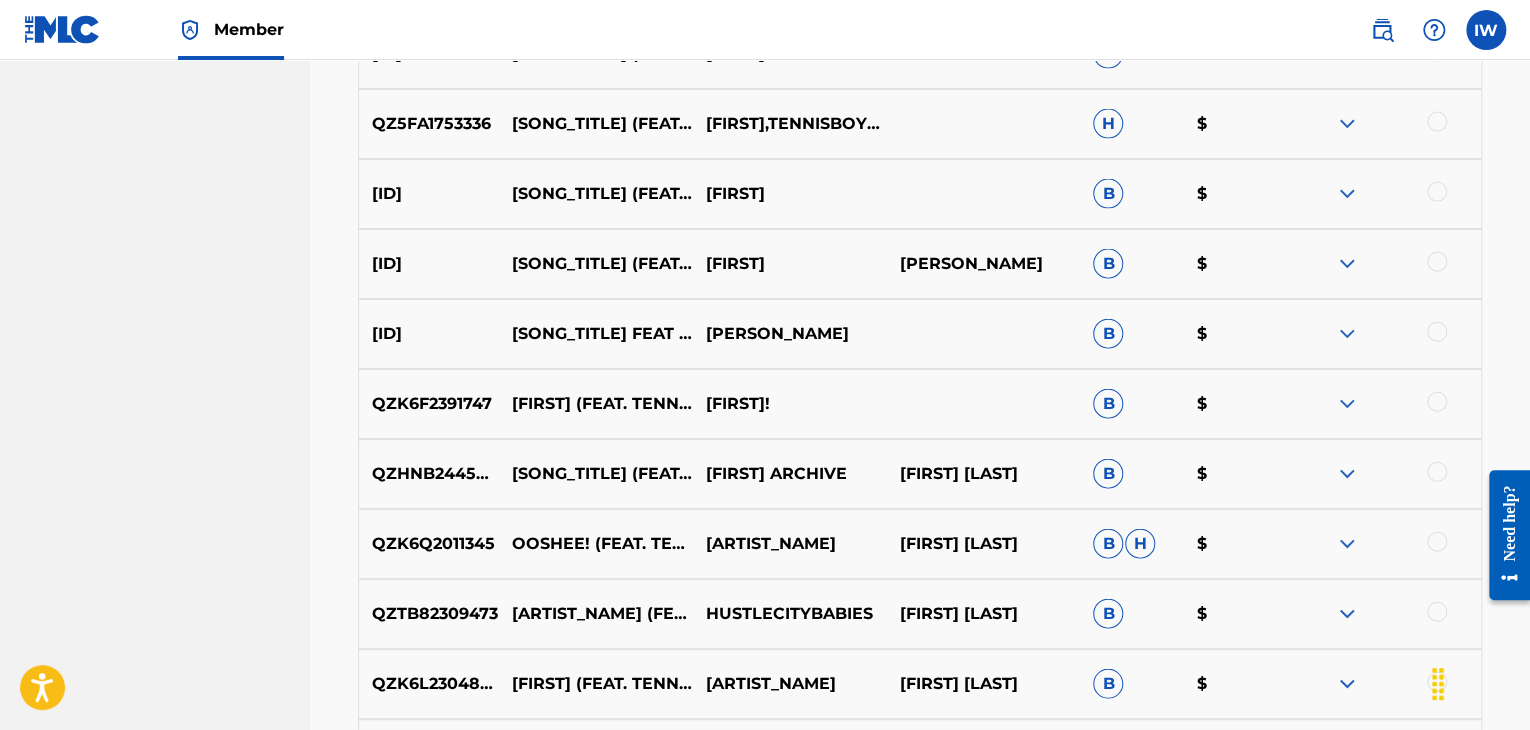 click at bounding box center (1347, 334) 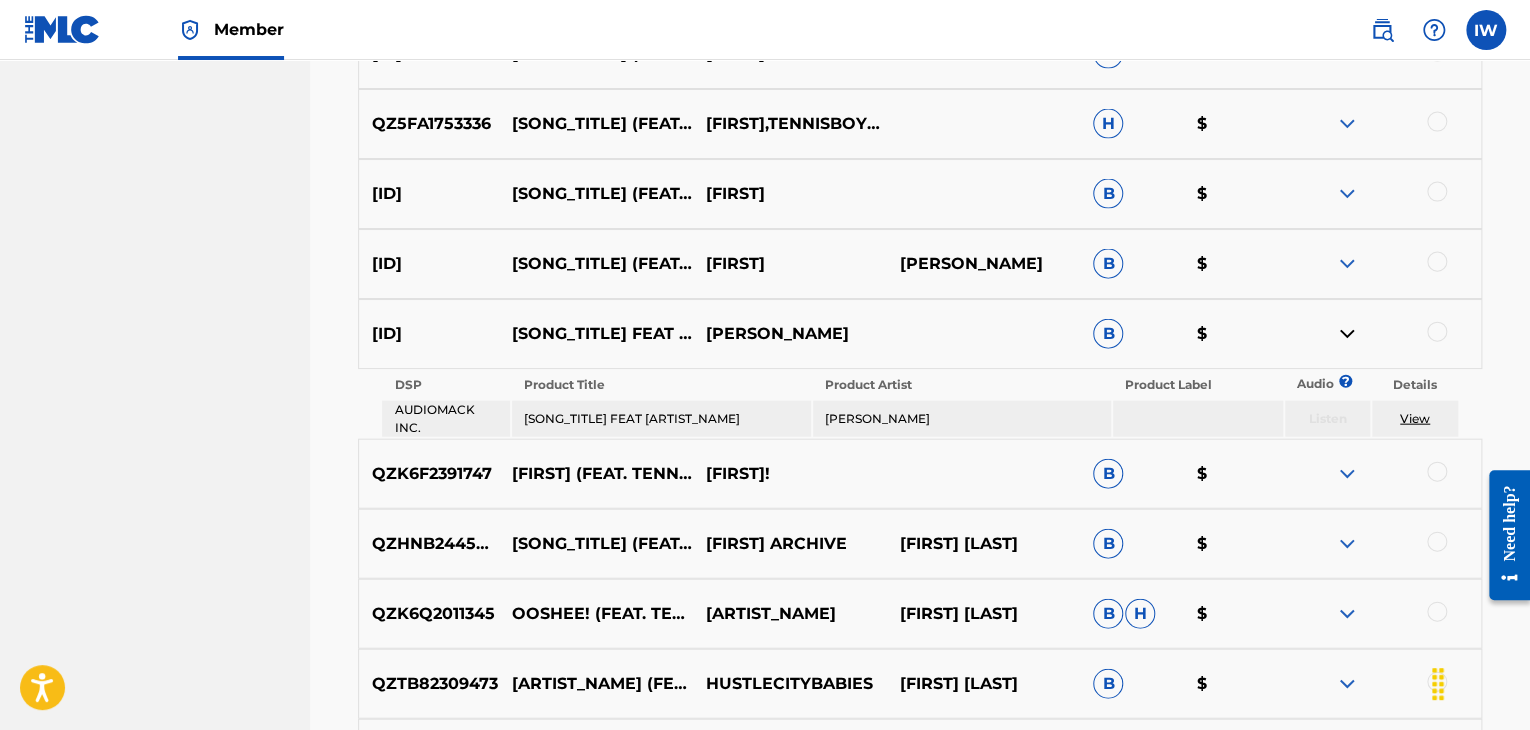 click on "View" at bounding box center [1415, 418] 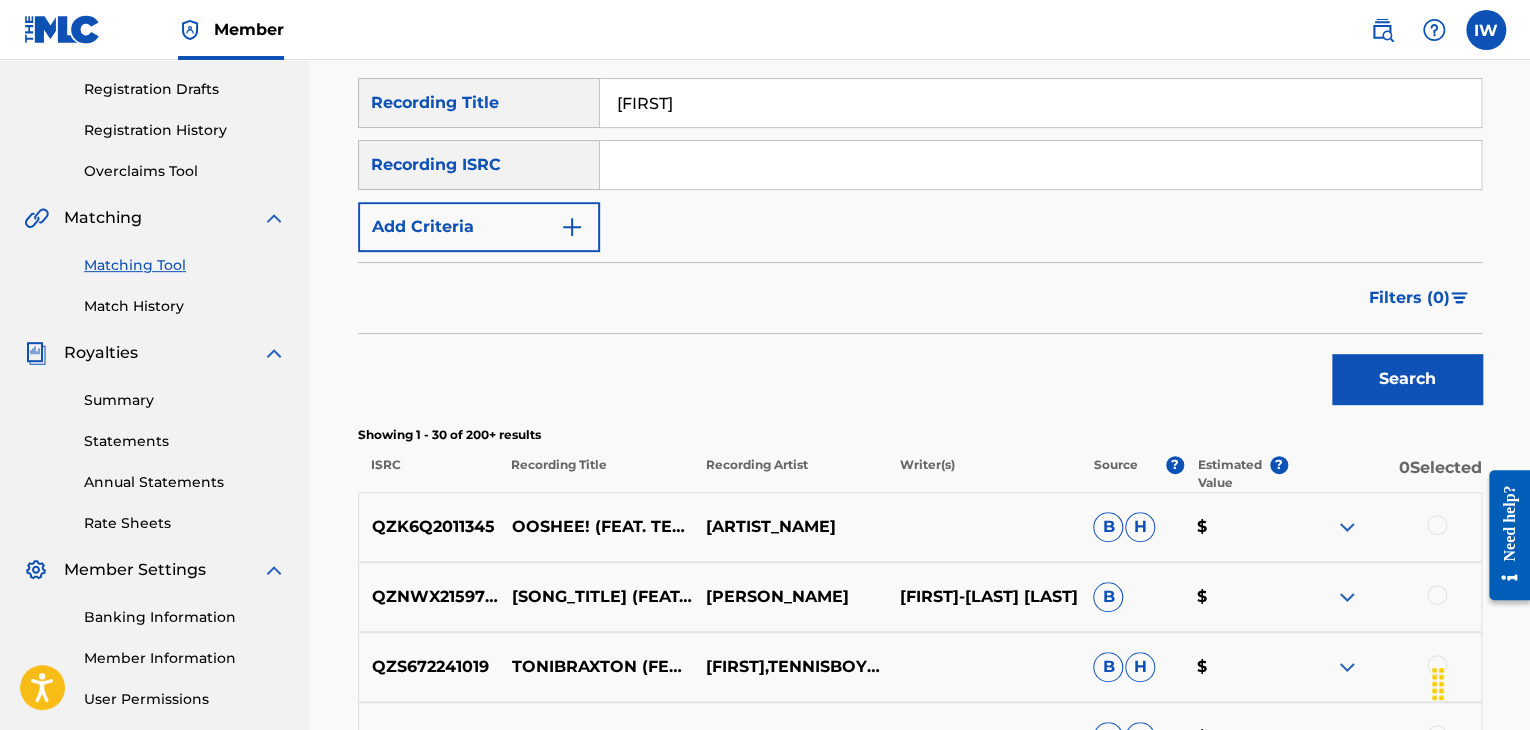 scroll, scrollTop: 351, scrollLeft: 0, axis: vertical 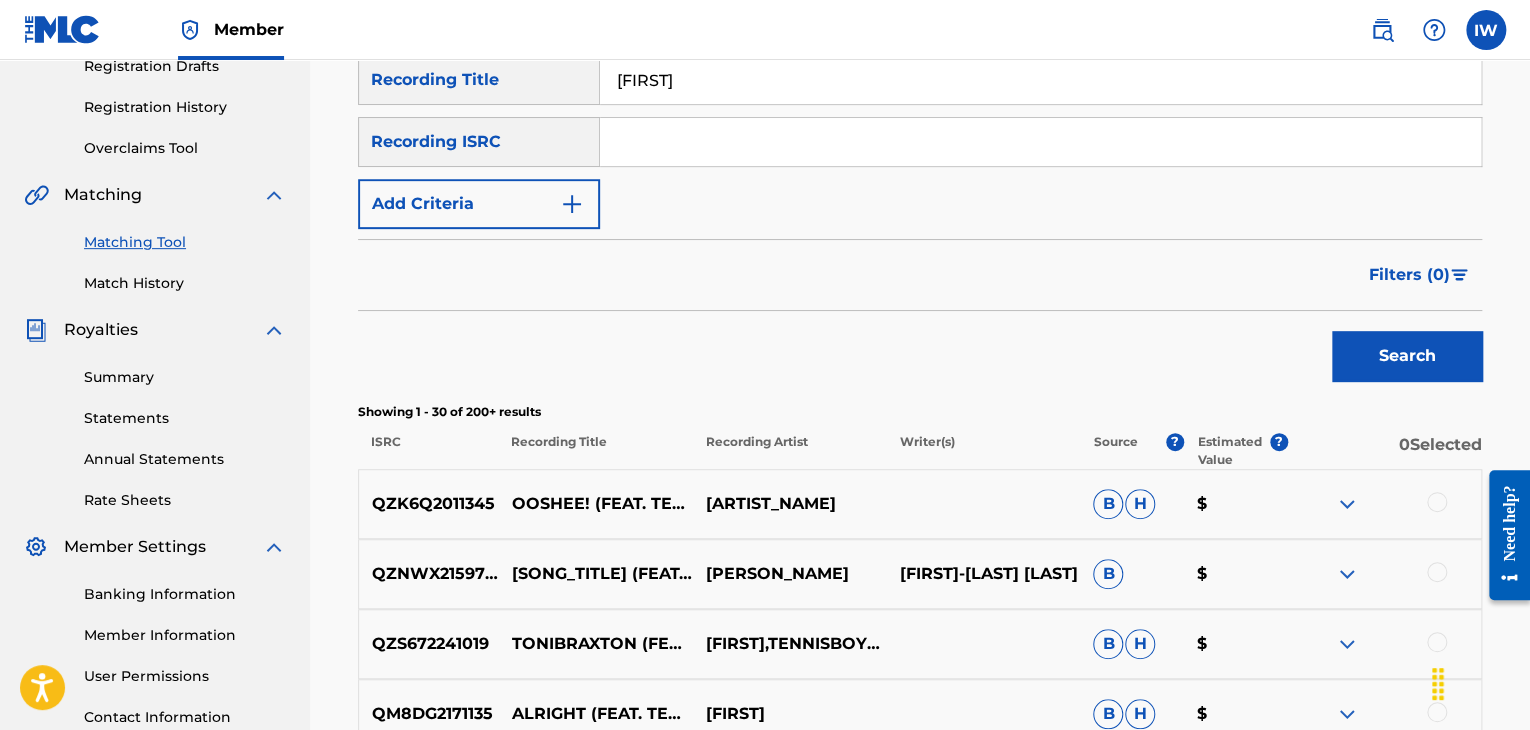 click on "Search" at bounding box center (1407, 356) 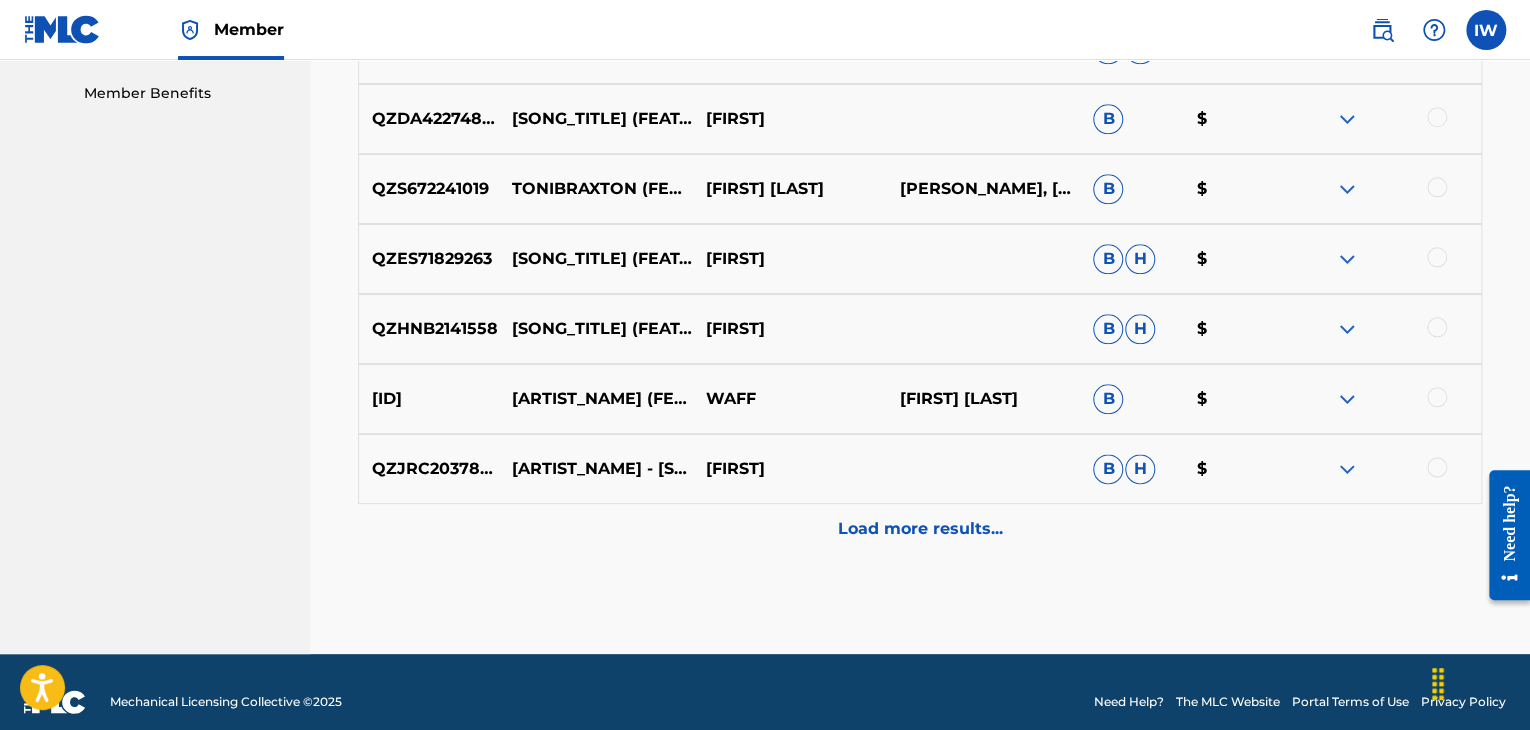 scroll, scrollTop: 1036, scrollLeft: 0, axis: vertical 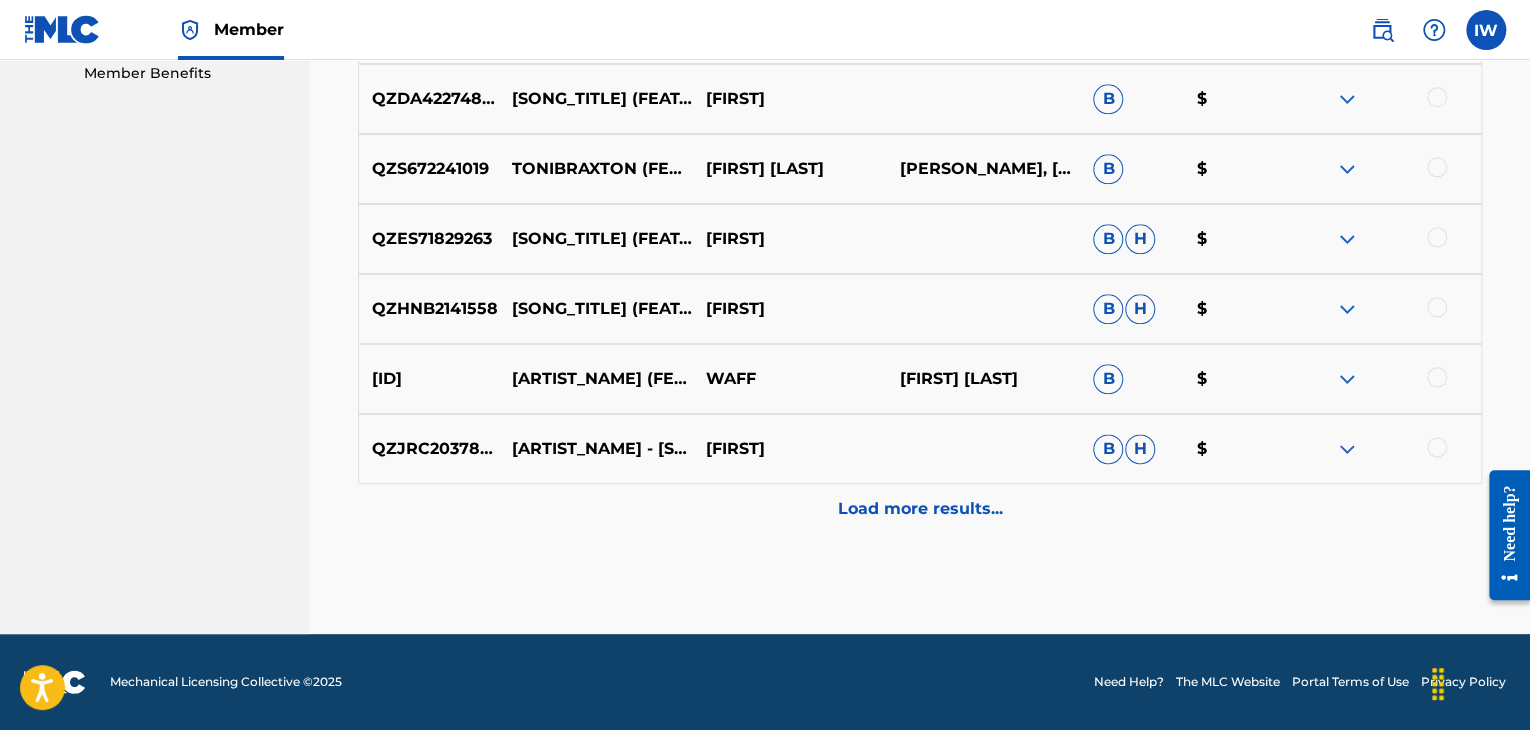 click on "Load more results..." at bounding box center (920, 509) 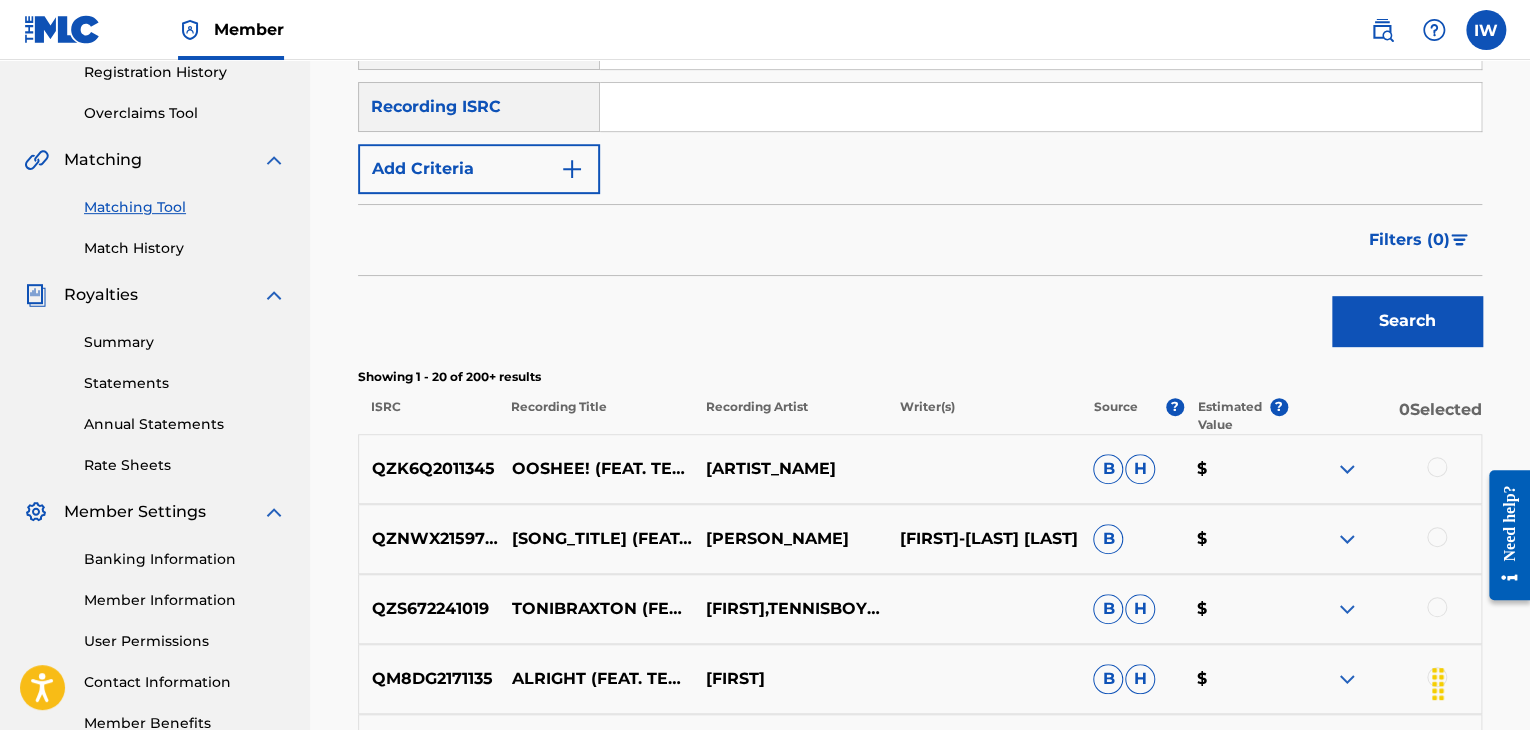 scroll, scrollTop: 568, scrollLeft: 0, axis: vertical 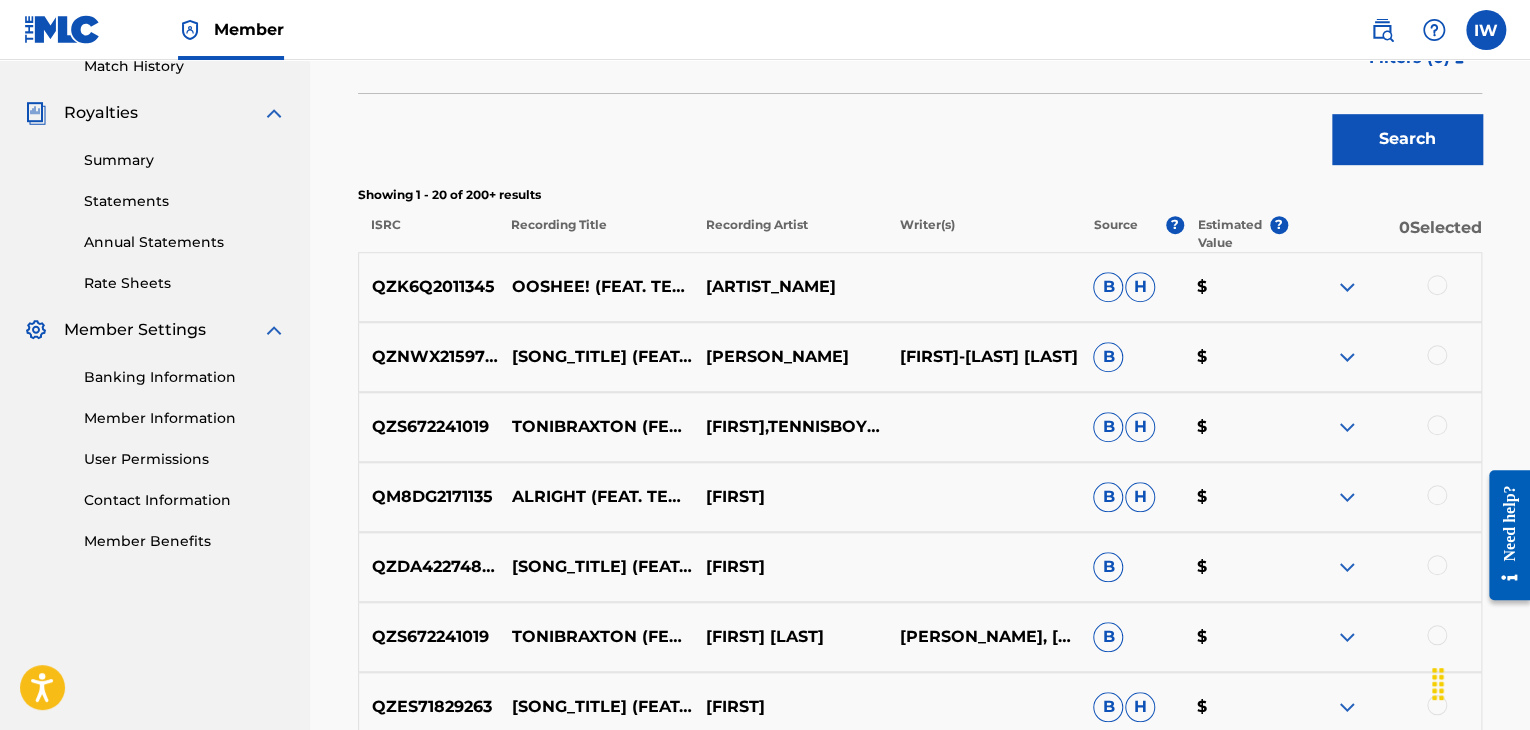 drag, startPoint x: 1445, startPoint y: 271, endPoint x: 1436, endPoint y: 284, distance: 15.811388 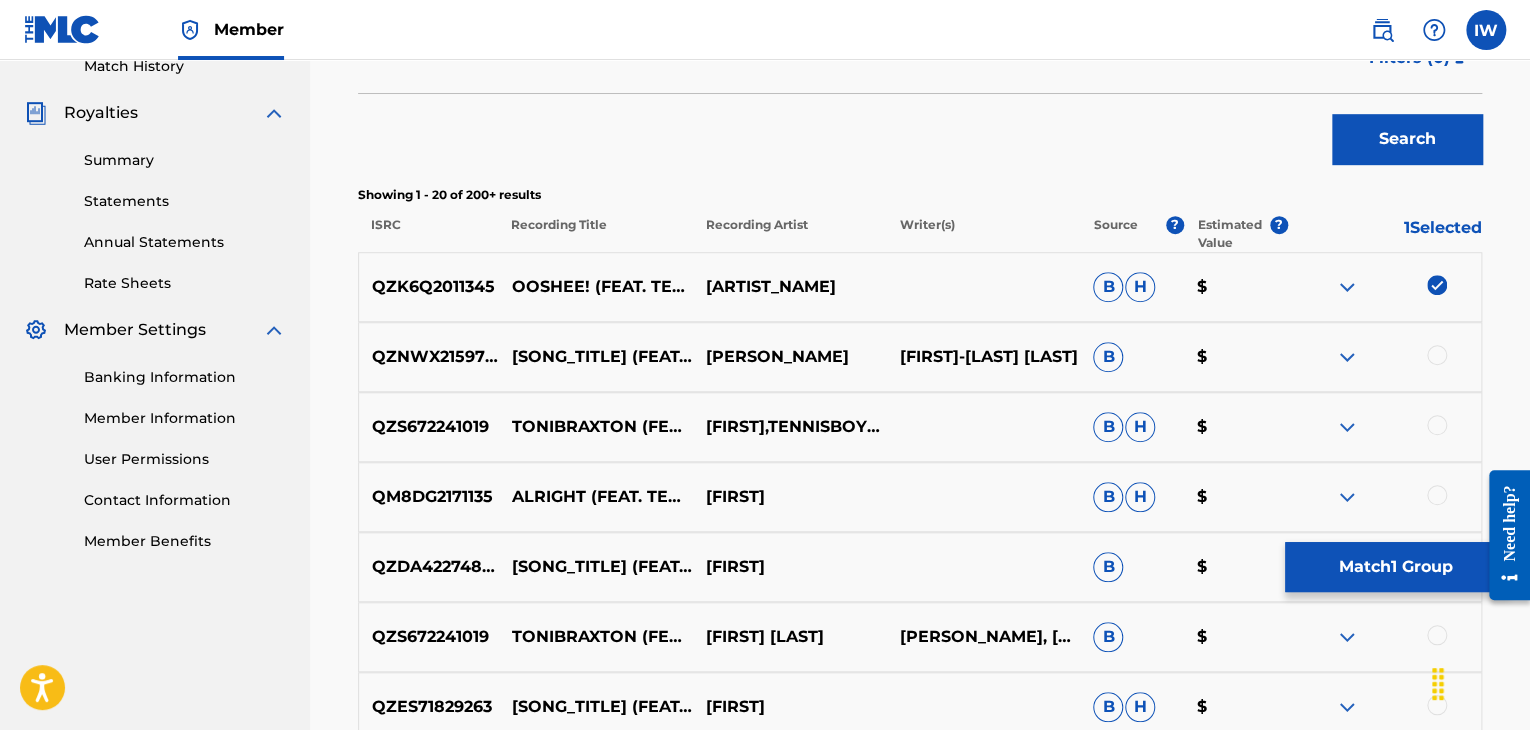 click at bounding box center (1437, 355) 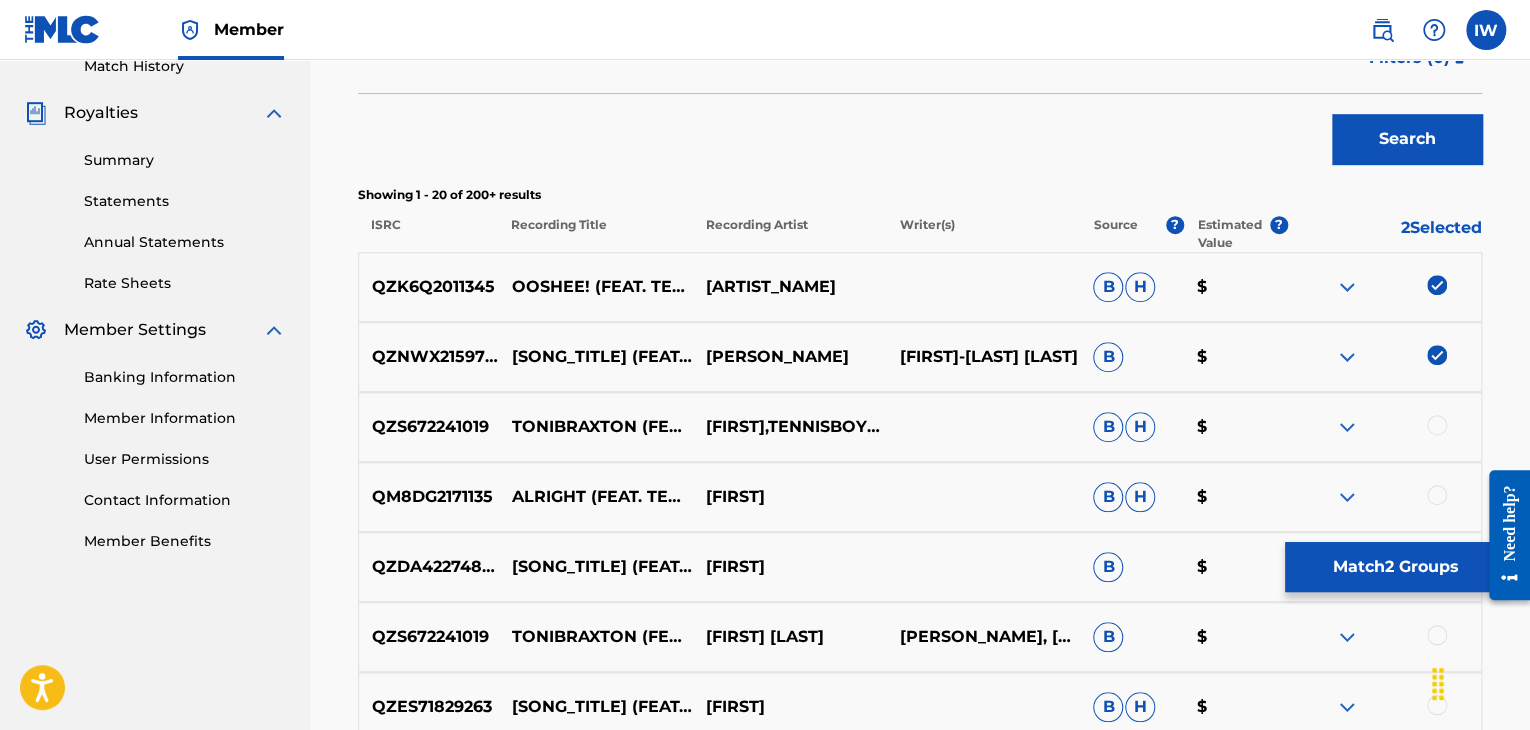 click at bounding box center [1437, 425] 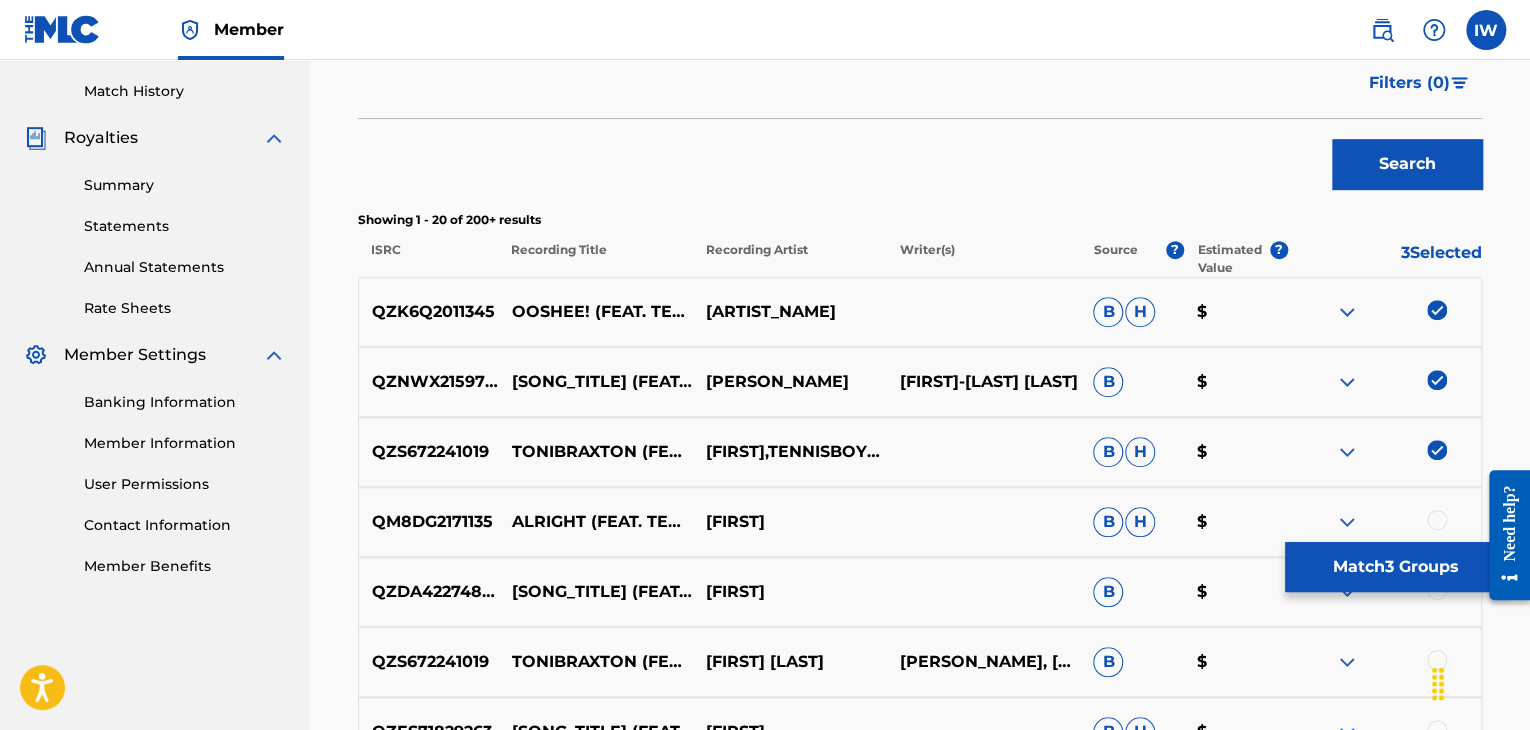 scroll, scrollTop: 650, scrollLeft: 0, axis: vertical 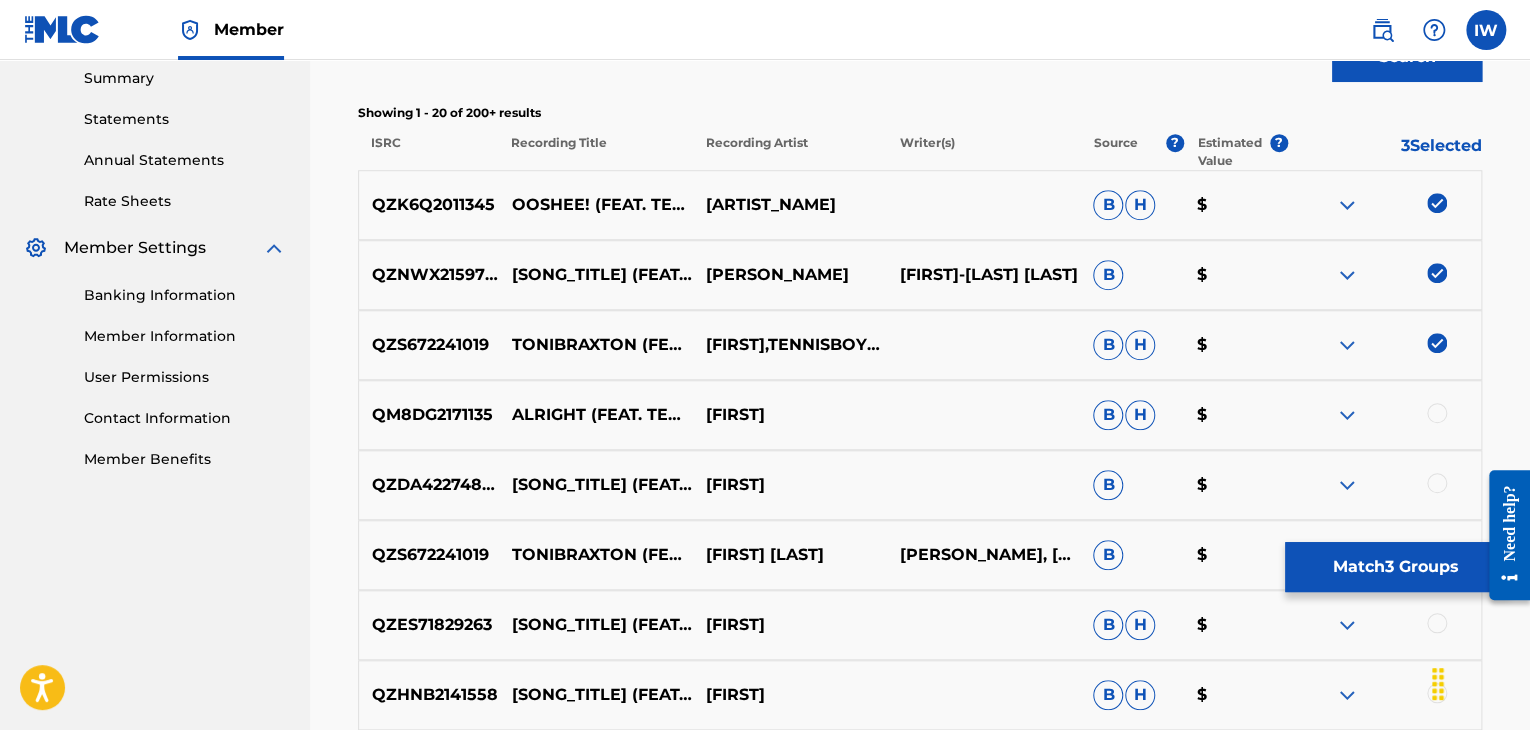 click at bounding box center [1437, 413] 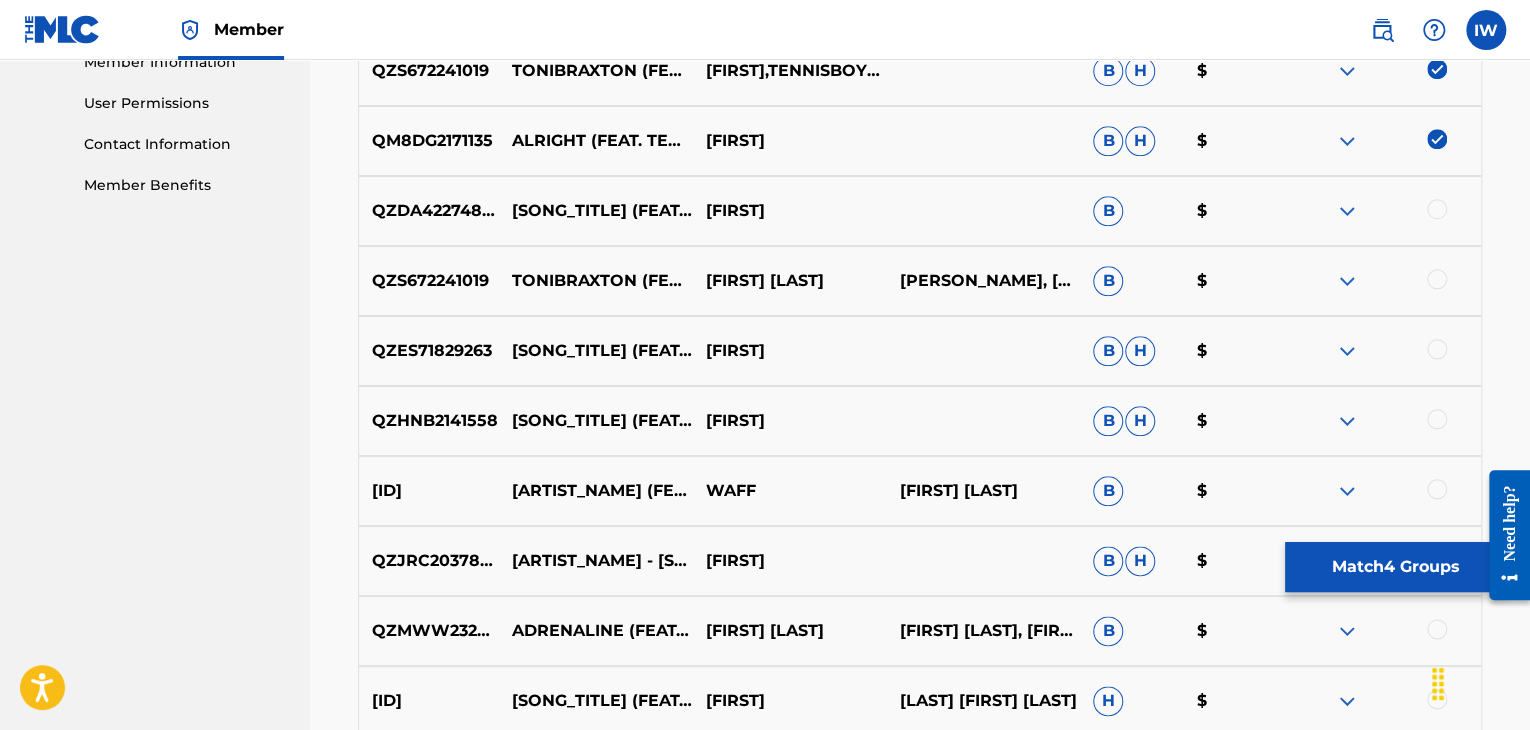 scroll, scrollTop: 930, scrollLeft: 0, axis: vertical 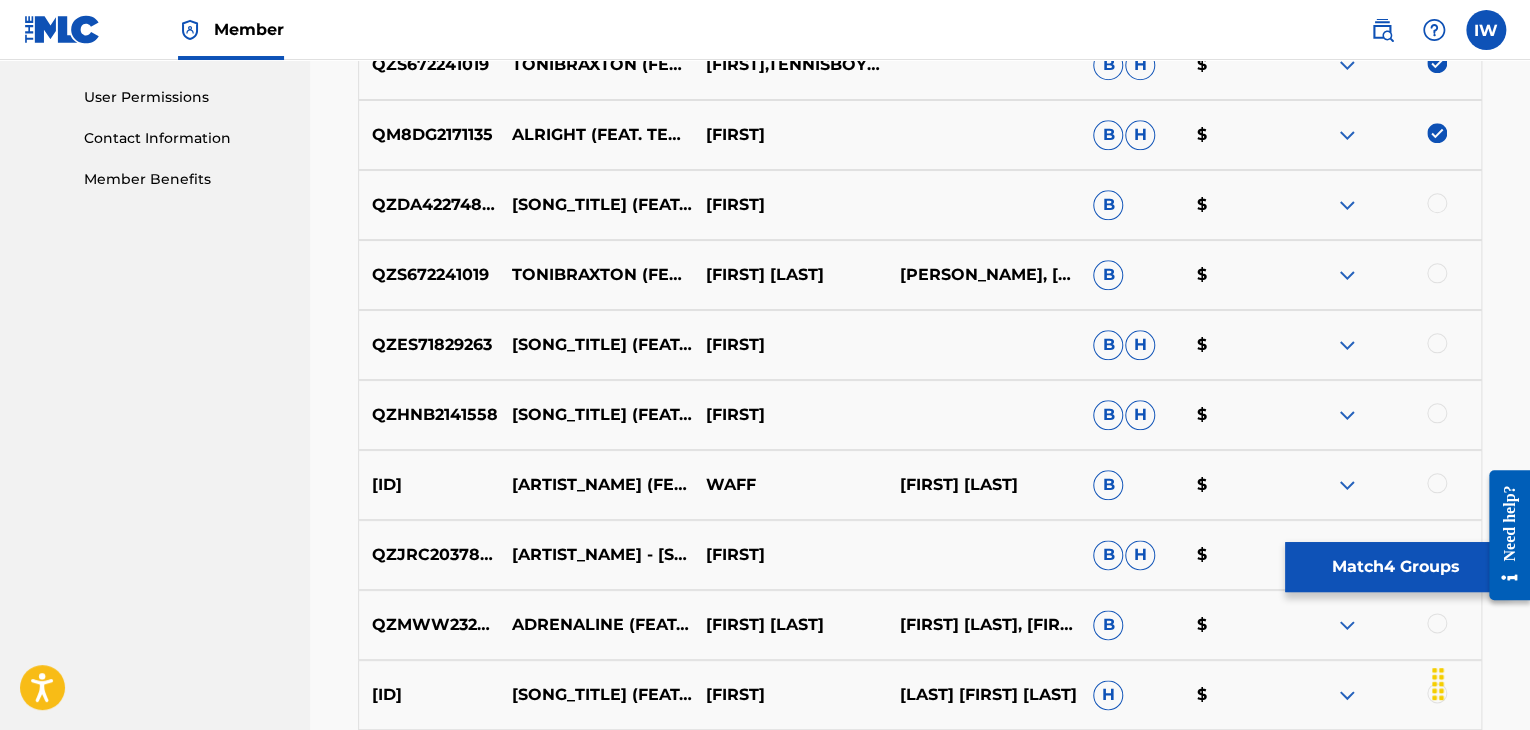 click on "QZDA42274854 MATRIX (FEAT. TENNISBOYWILL) [FIRST] [FIRST] B $" at bounding box center (920, 205) 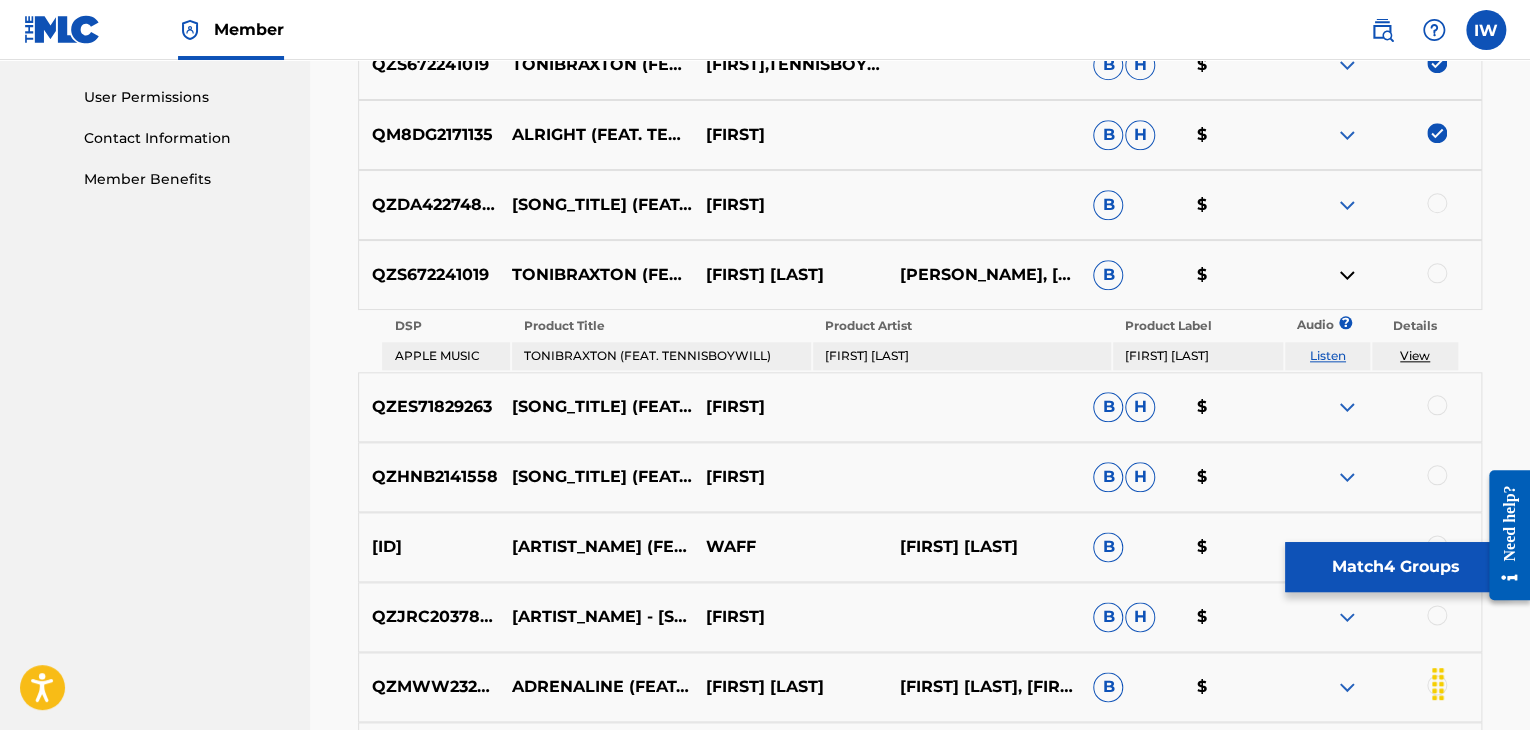 click at bounding box center [1437, 273] 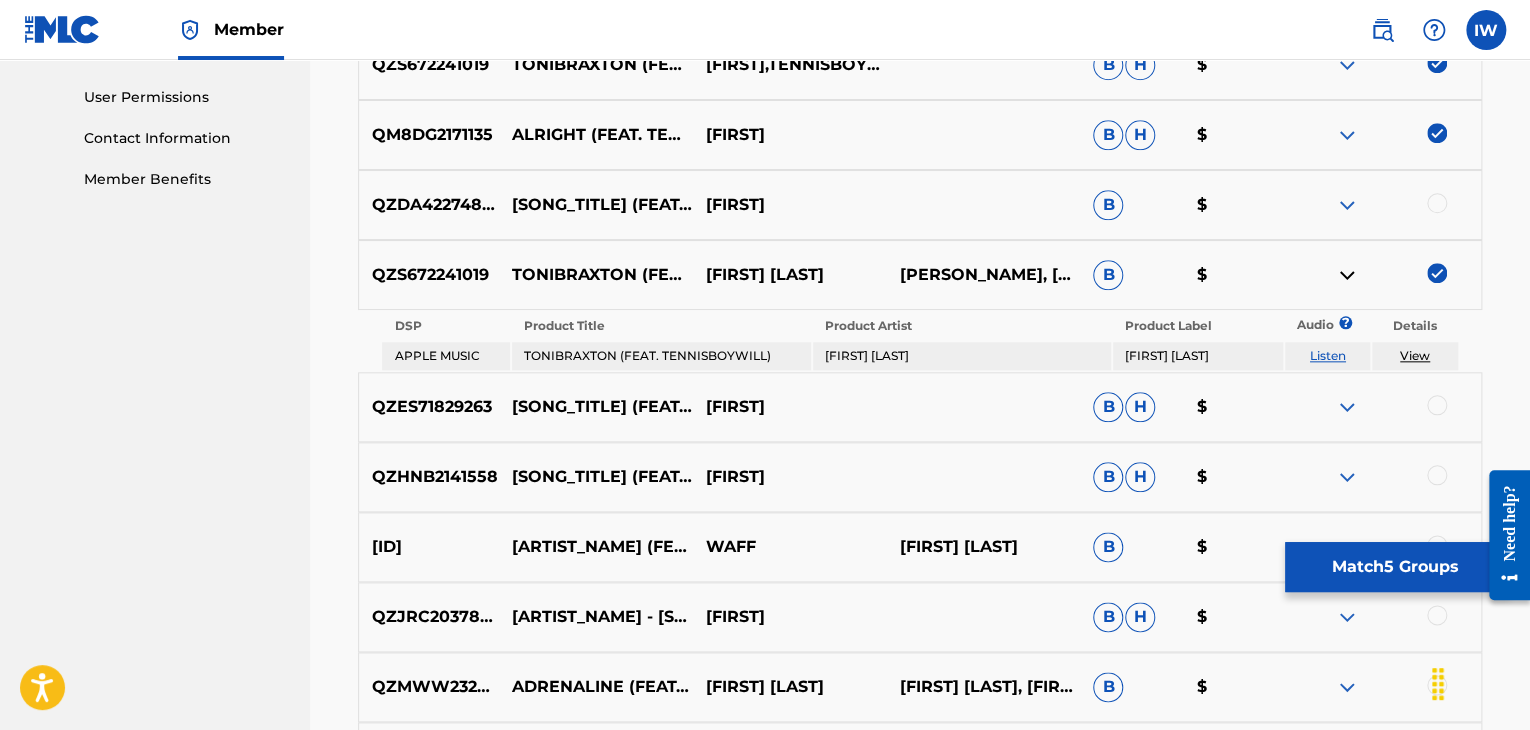 click at bounding box center [1437, 203] 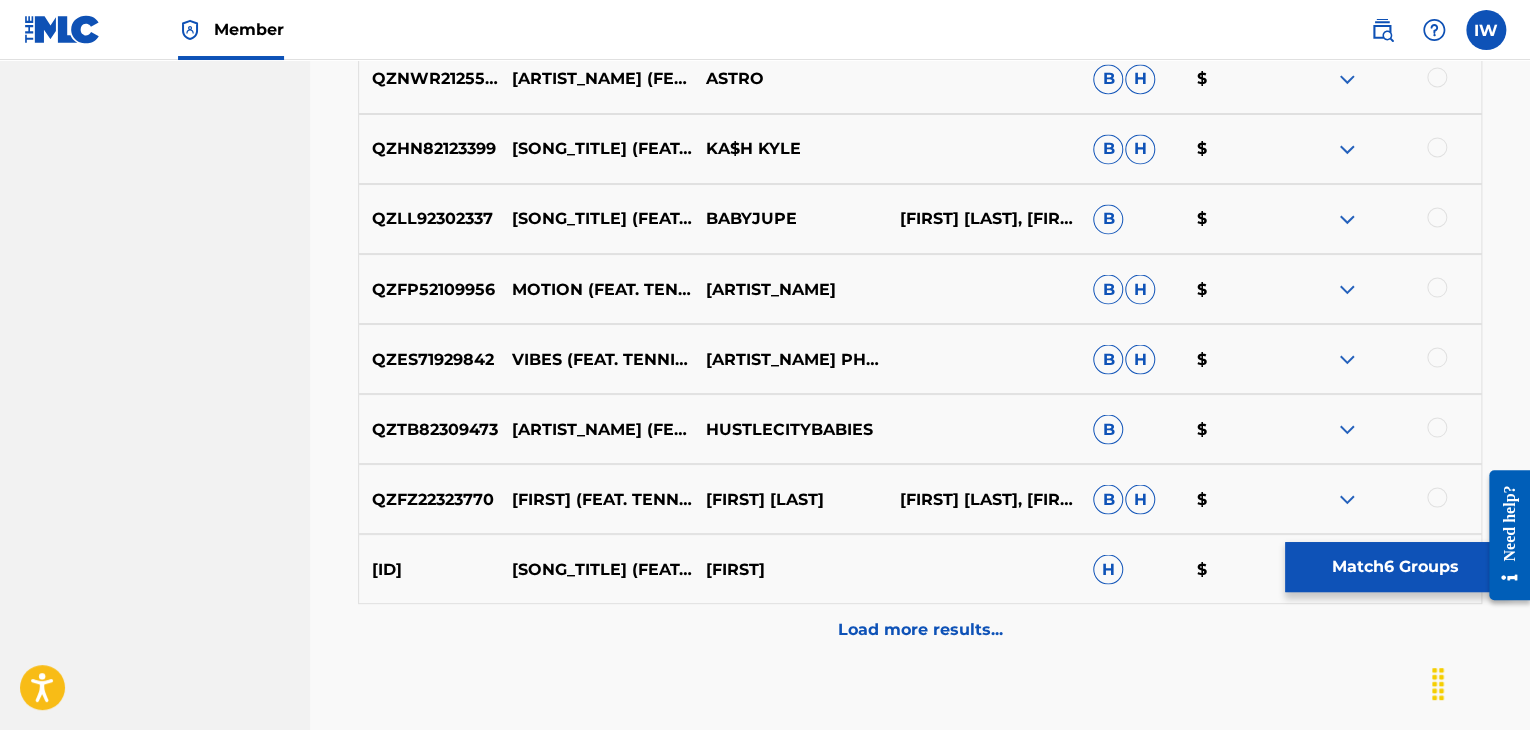scroll, scrollTop: 1679, scrollLeft: 0, axis: vertical 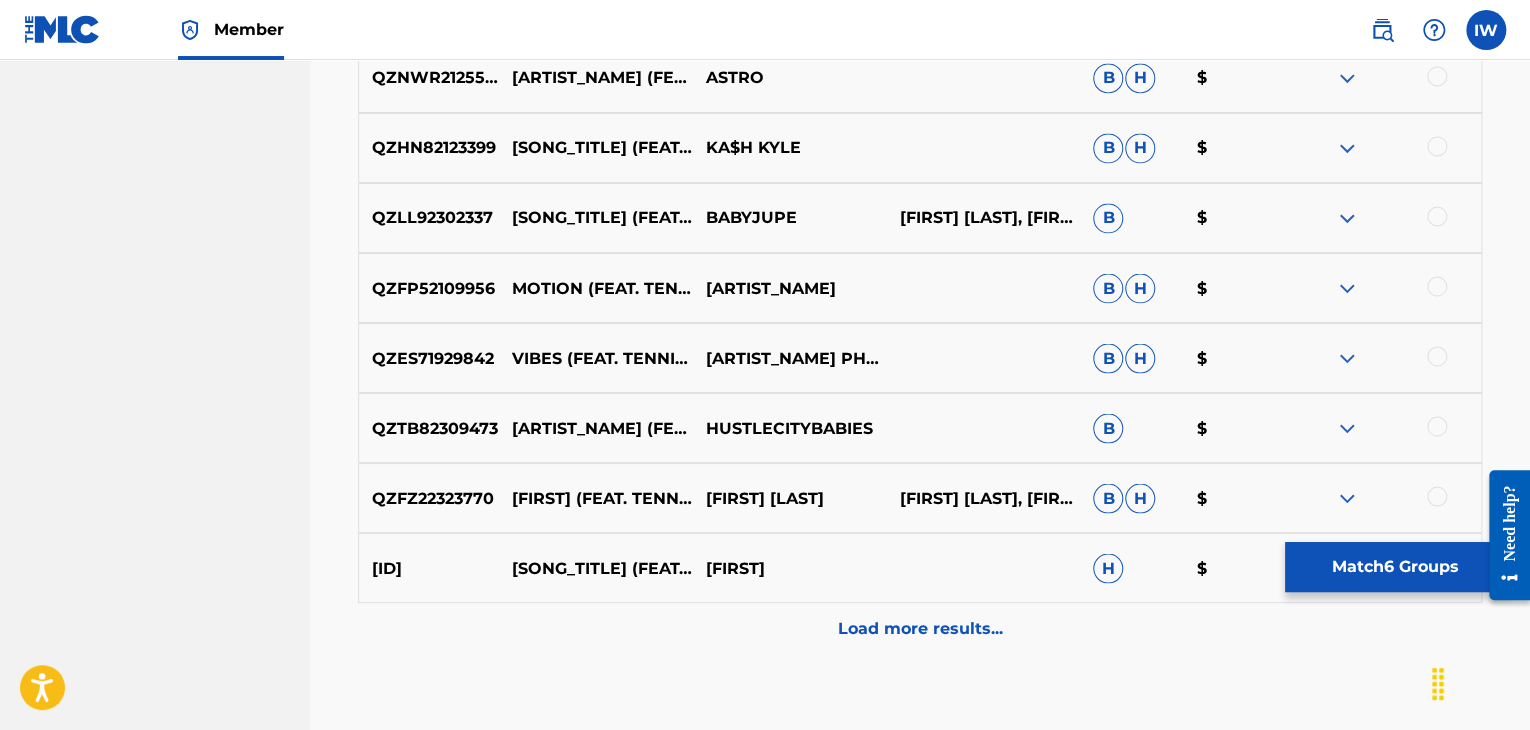 click on "Load more results..." at bounding box center [920, 628] 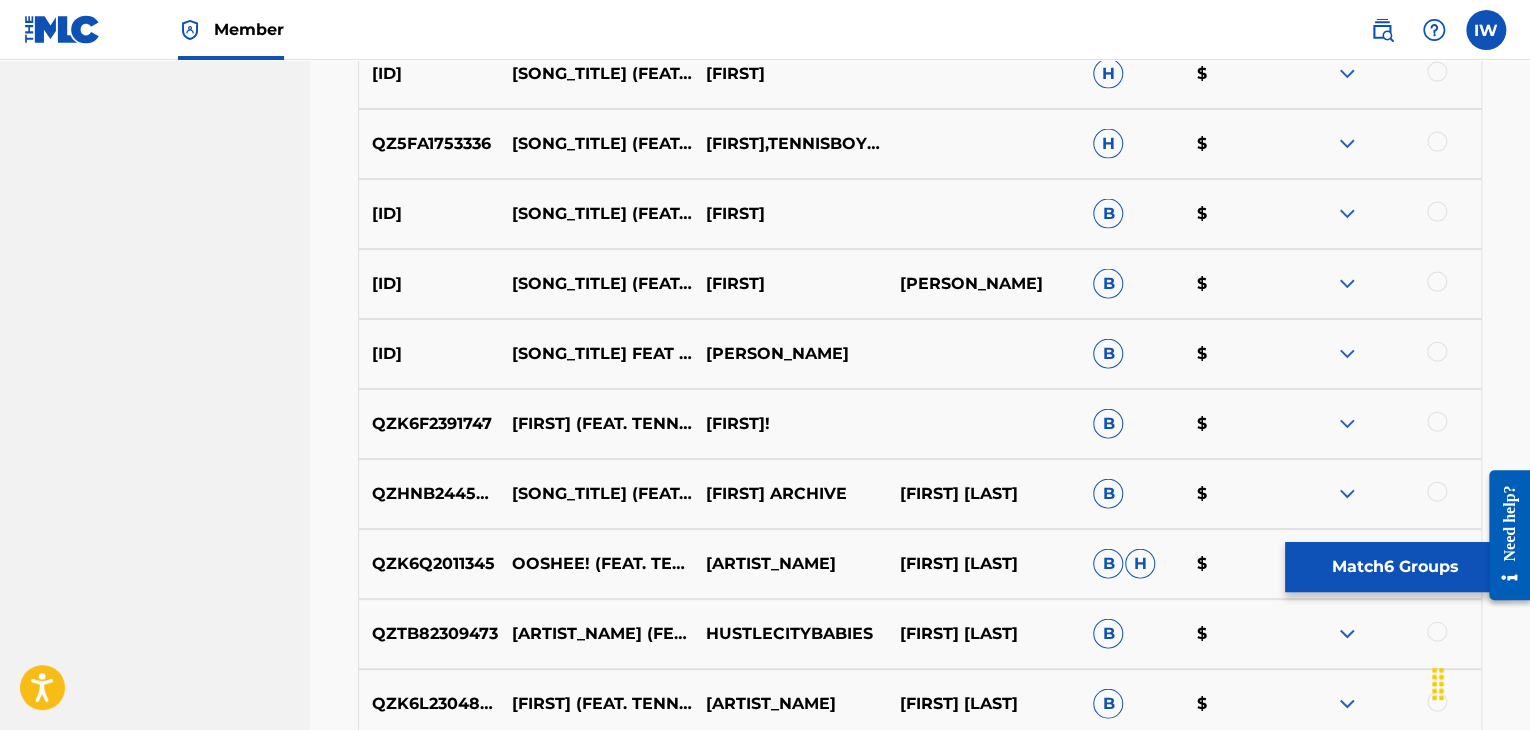 scroll, scrollTop: 2355, scrollLeft: 0, axis: vertical 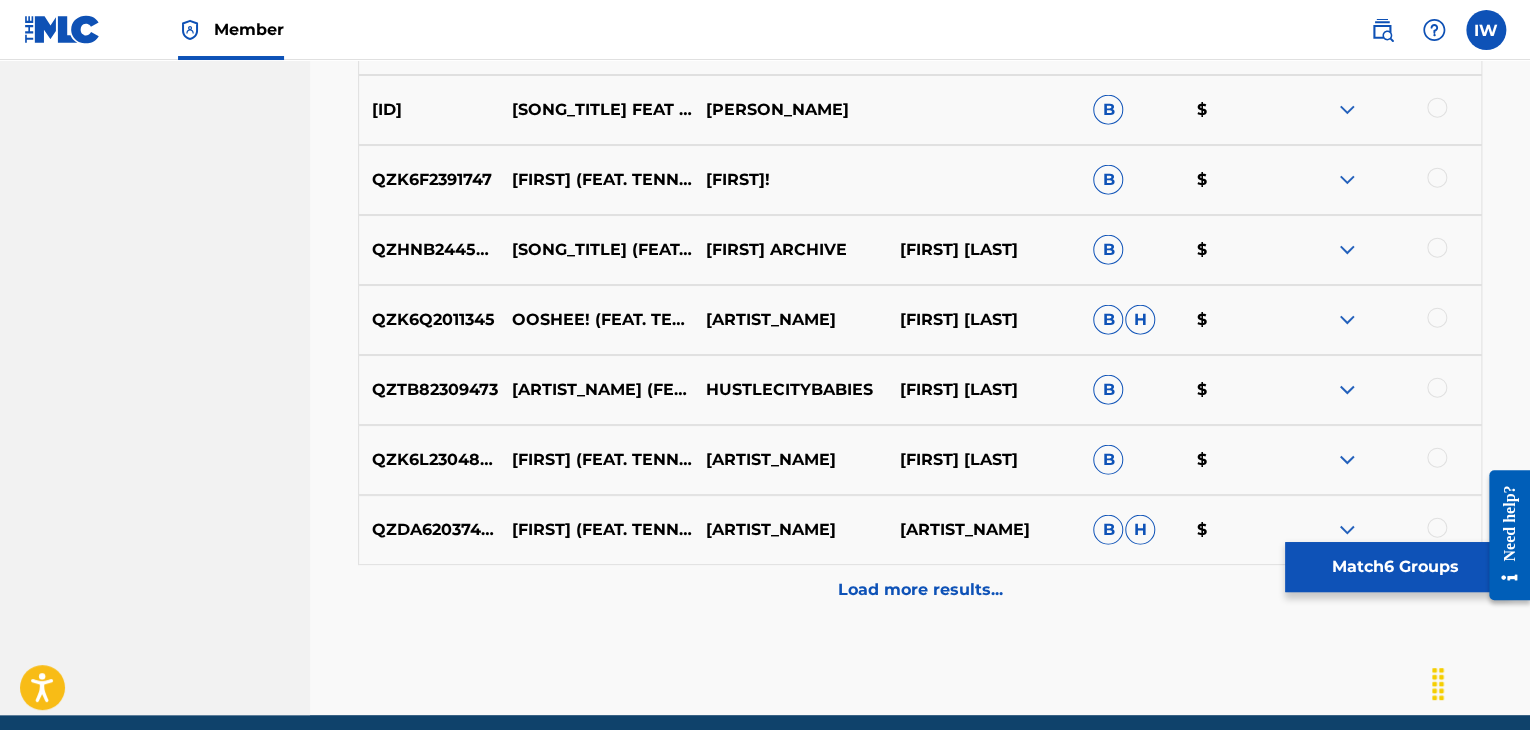 click on "Load more results..." at bounding box center [920, 590] 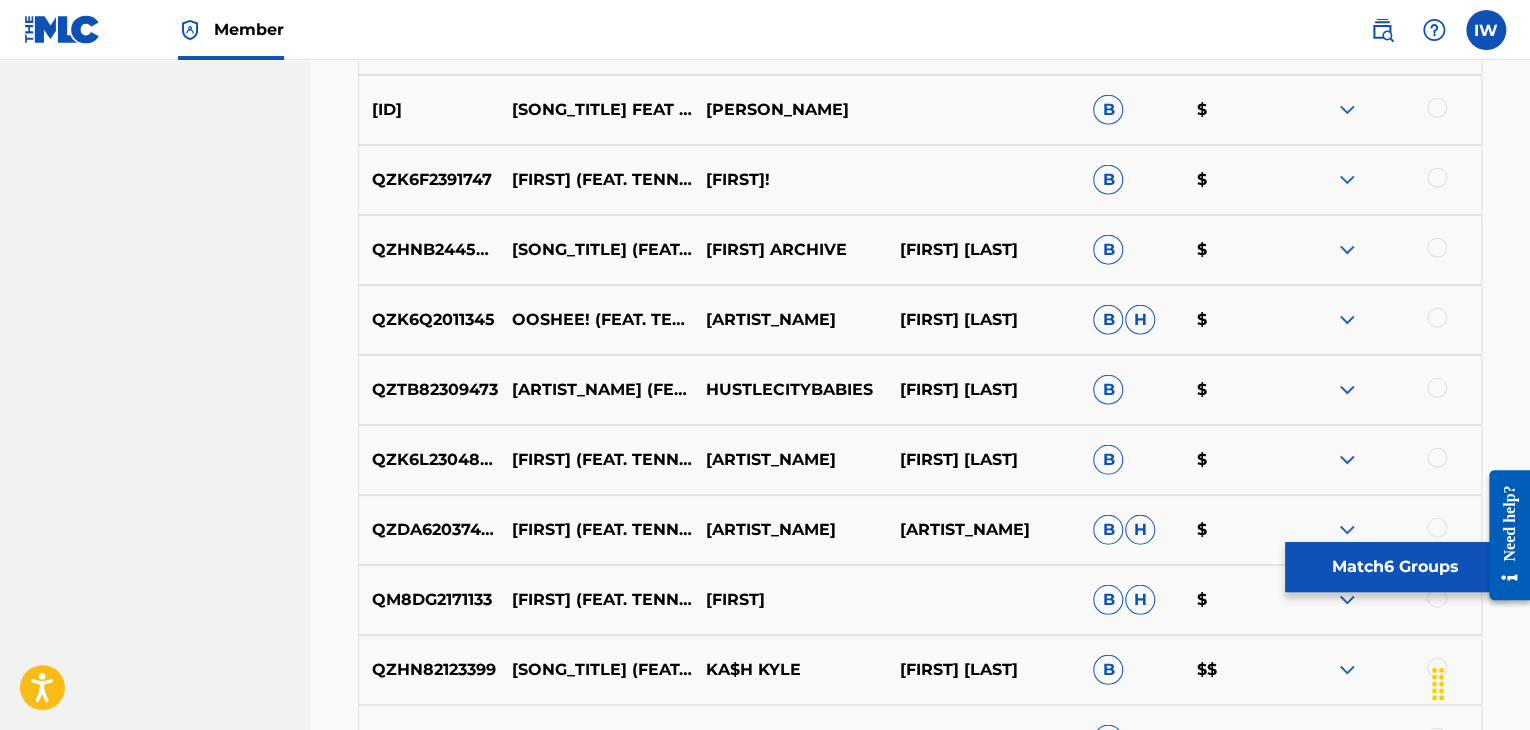 scroll, scrollTop: 2222, scrollLeft: 0, axis: vertical 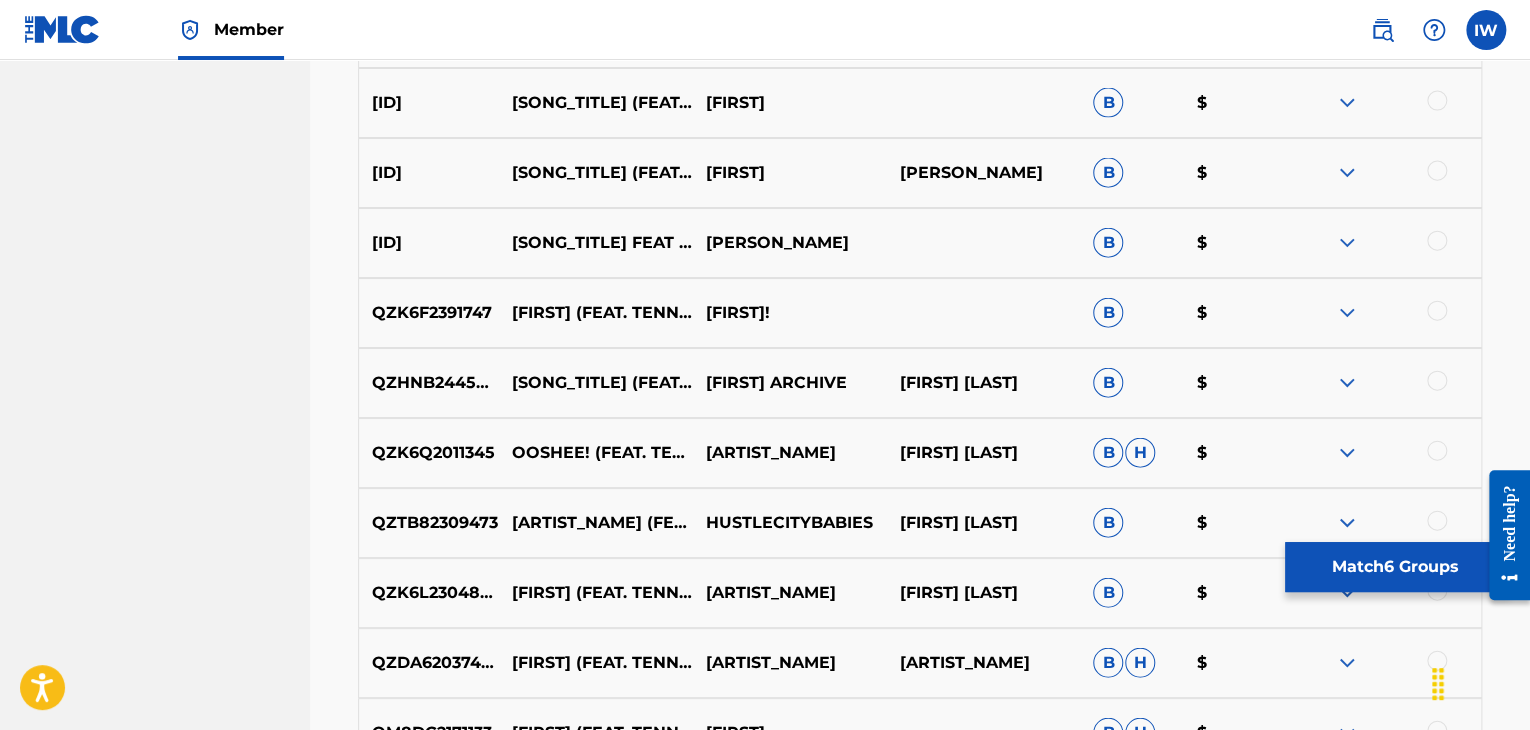 click at bounding box center (1437, 241) 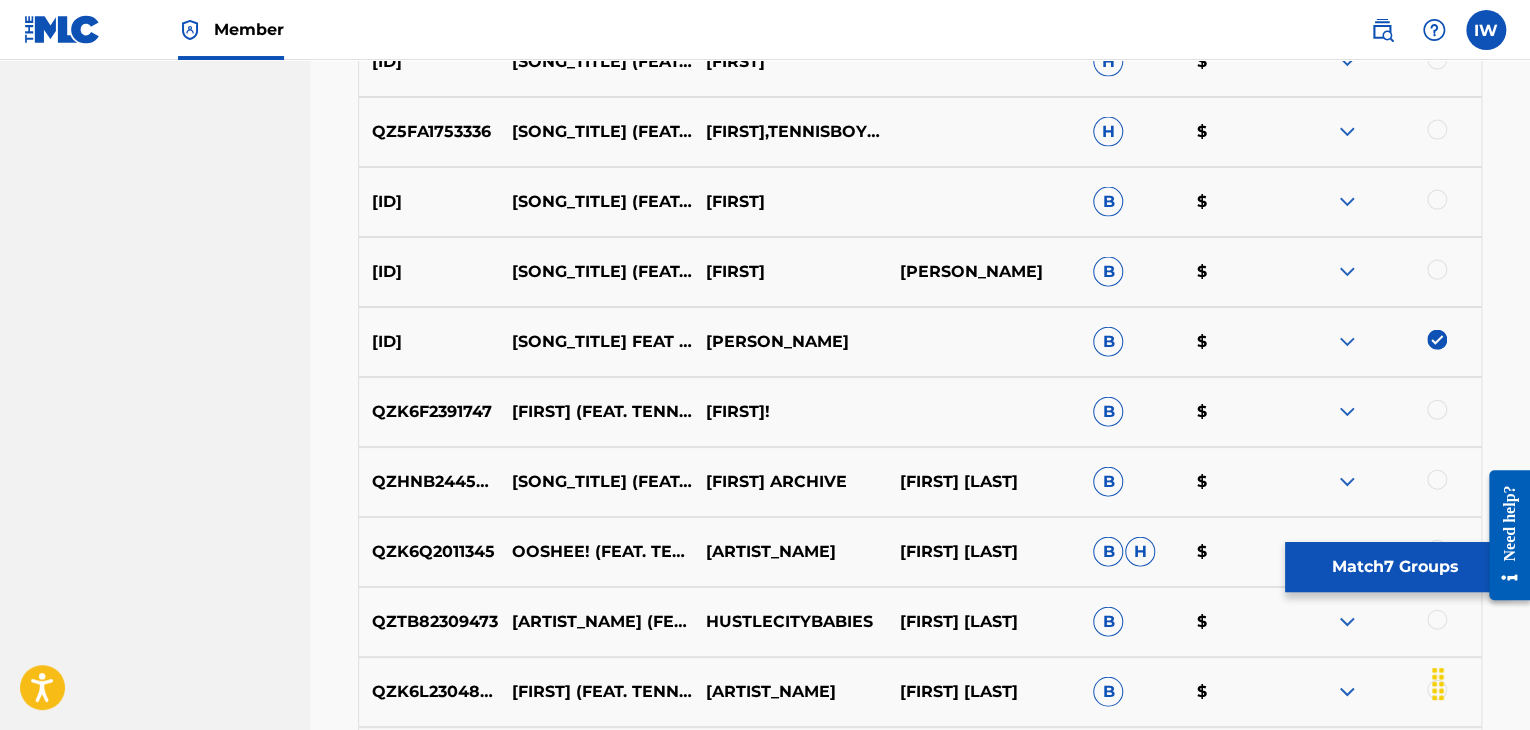 scroll, scrollTop: 2026, scrollLeft: 0, axis: vertical 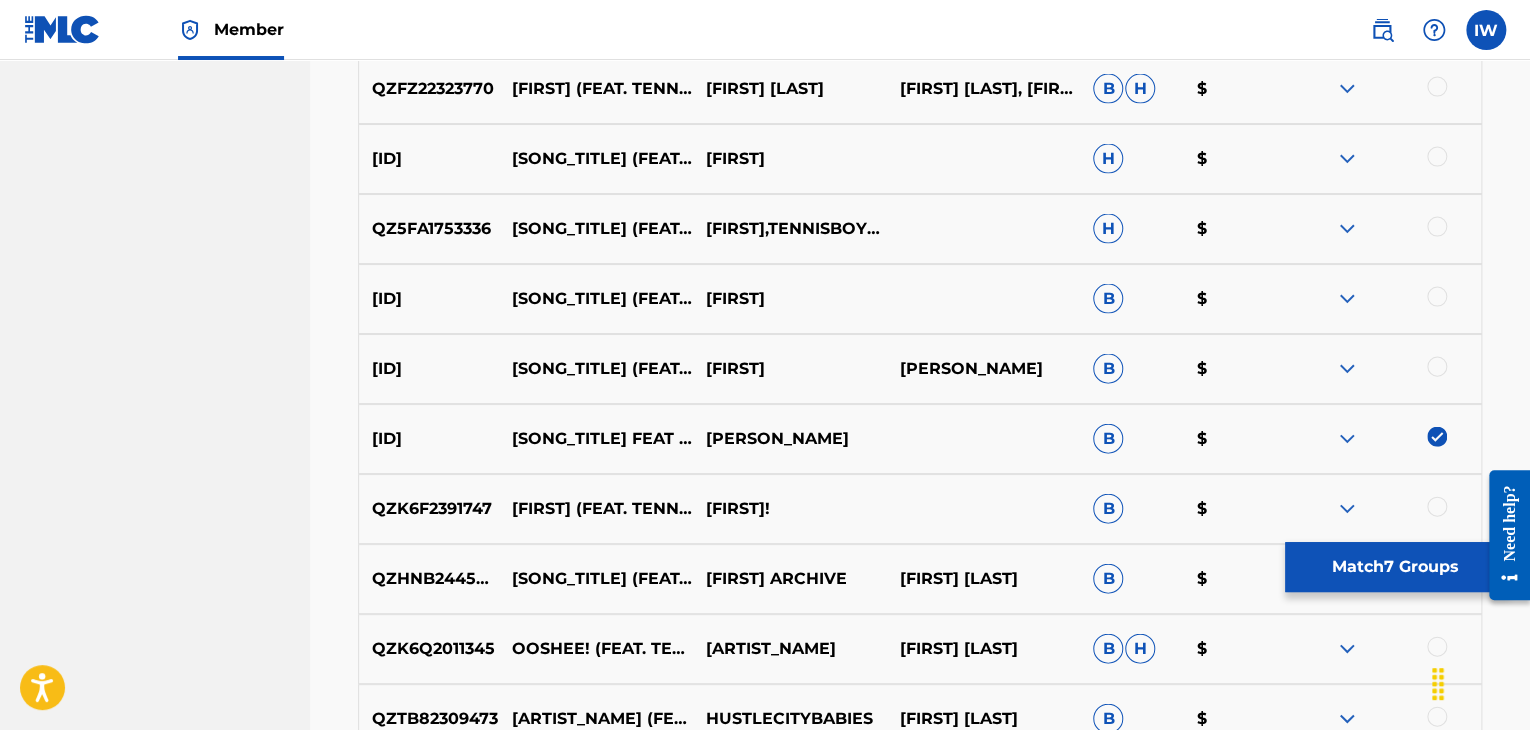 click at bounding box center [1437, 227] 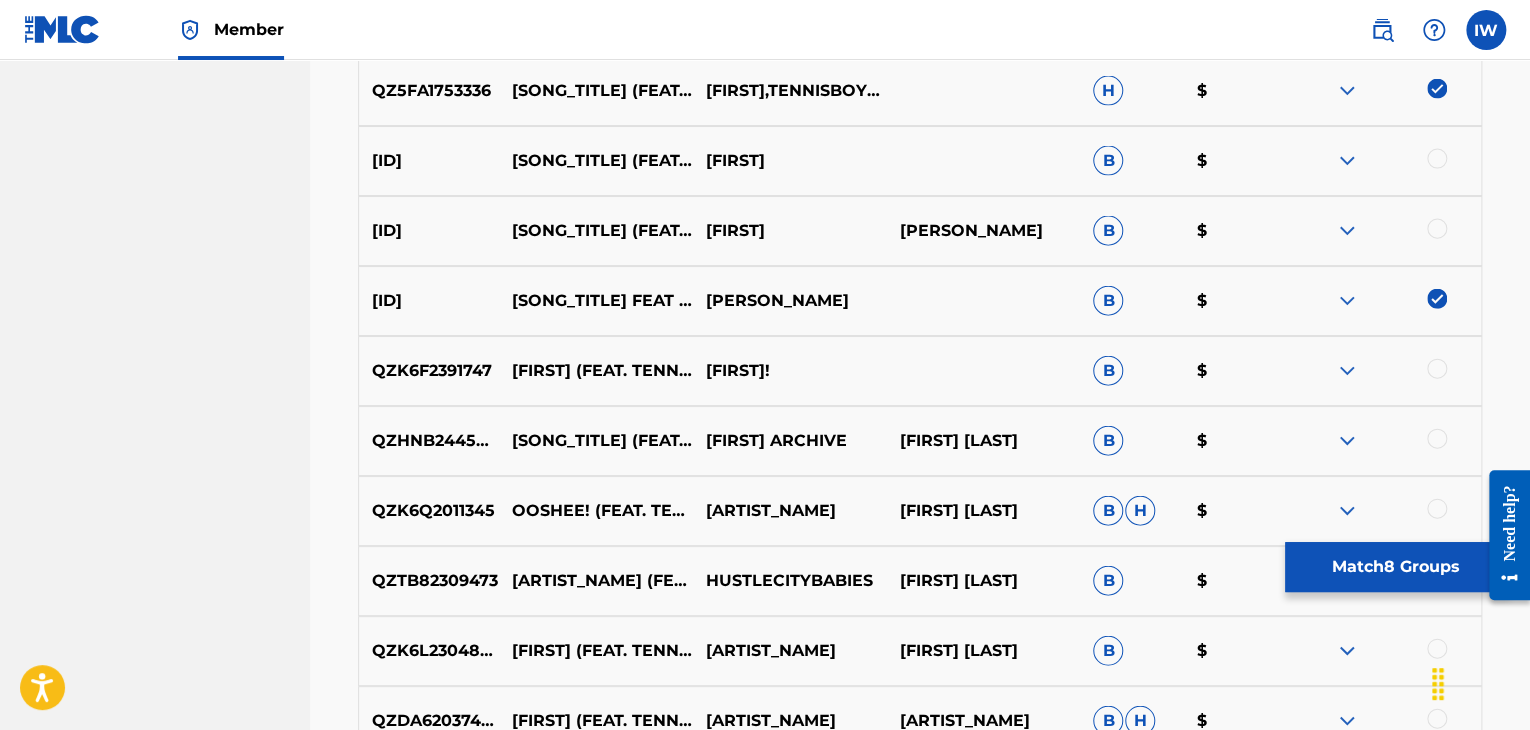 scroll, scrollTop: 2352, scrollLeft: 0, axis: vertical 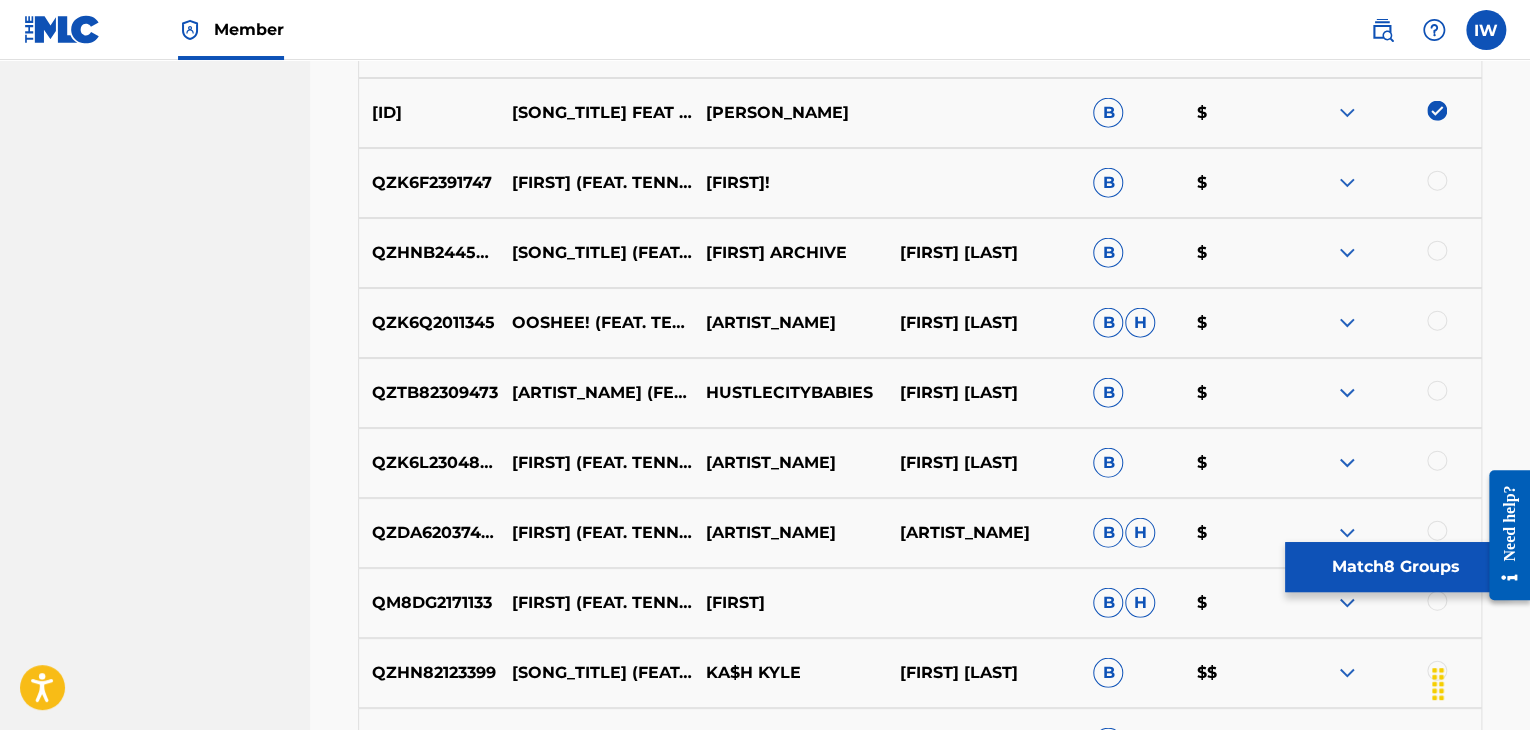 click at bounding box center [1437, 321] 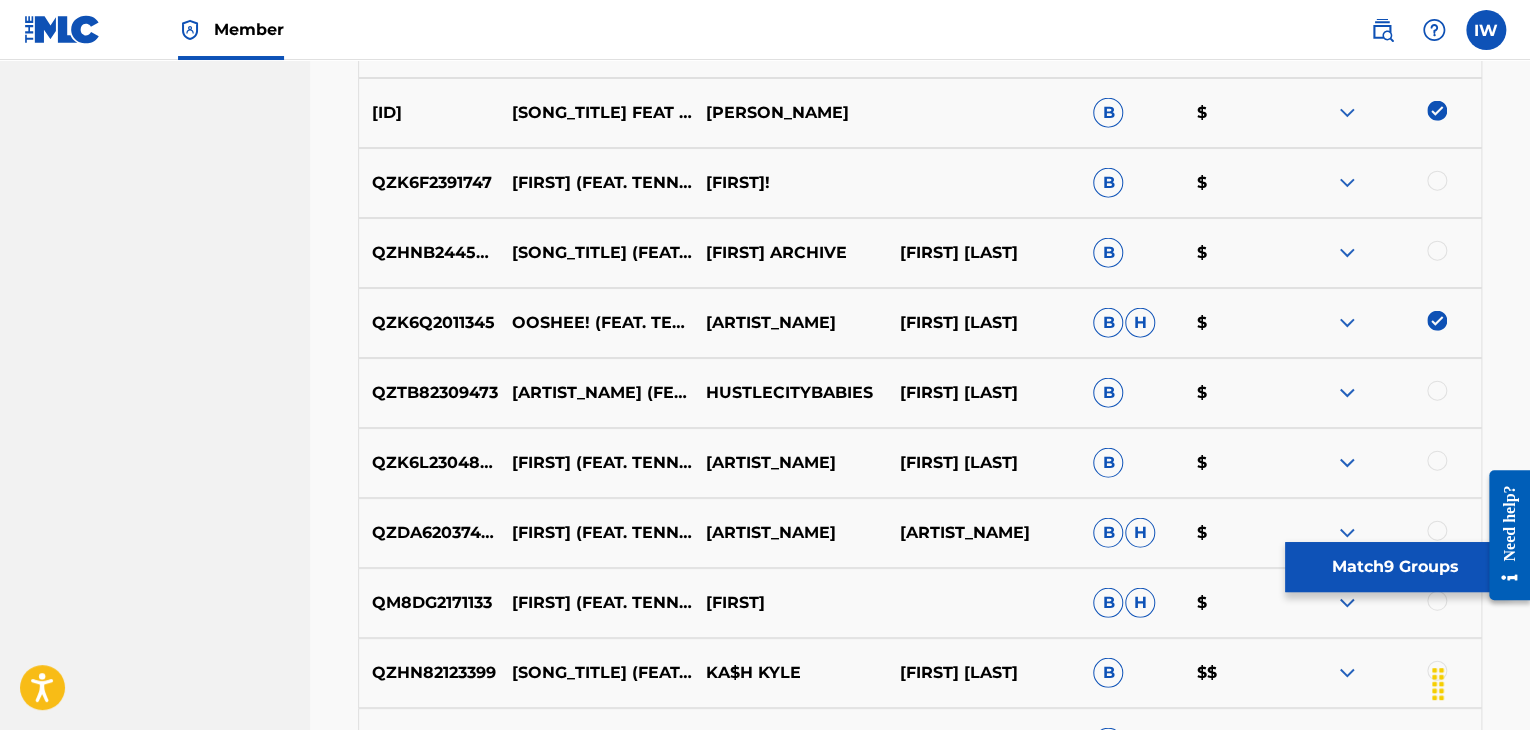 scroll, scrollTop: 2460, scrollLeft: 0, axis: vertical 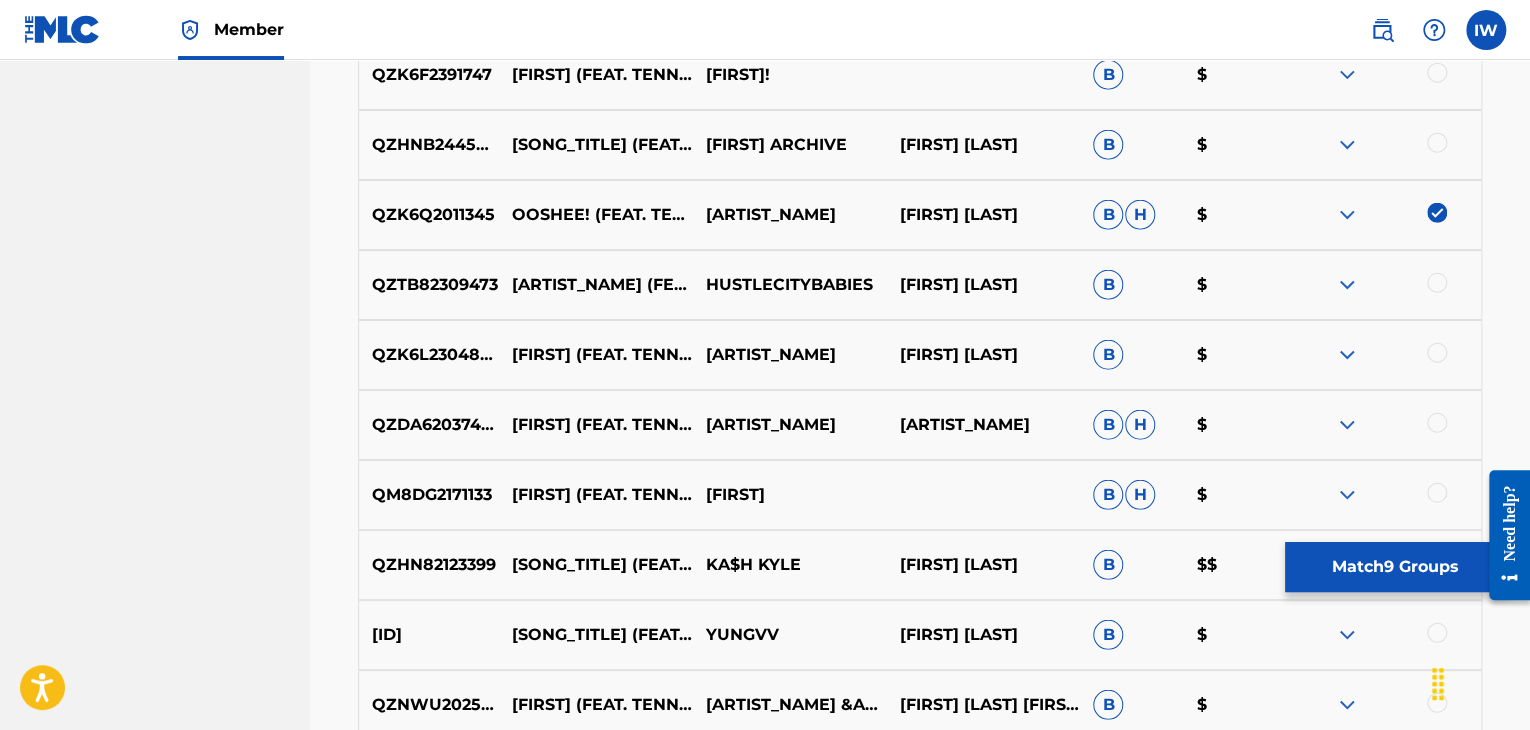 click at bounding box center (1437, 283) 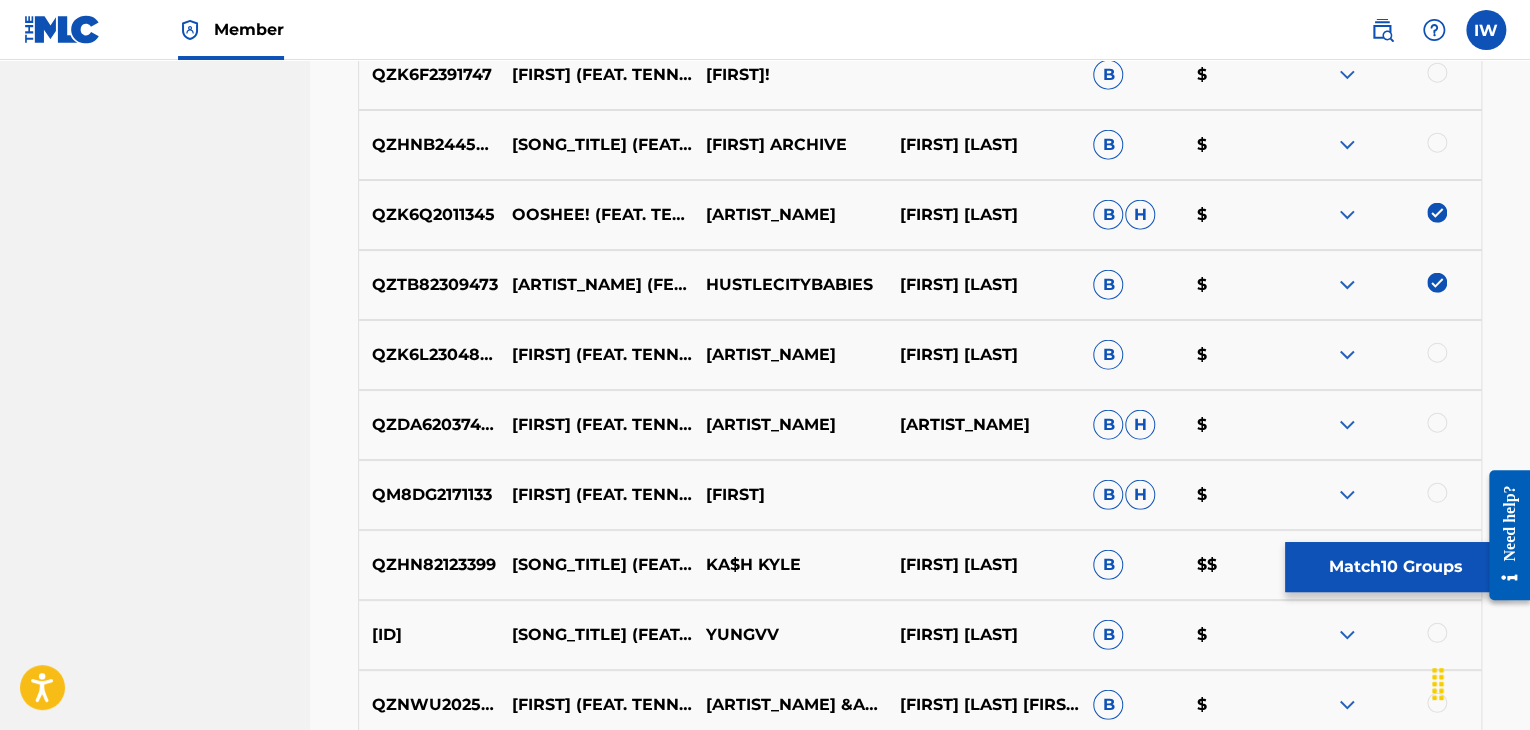 click at bounding box center (1437, 423) 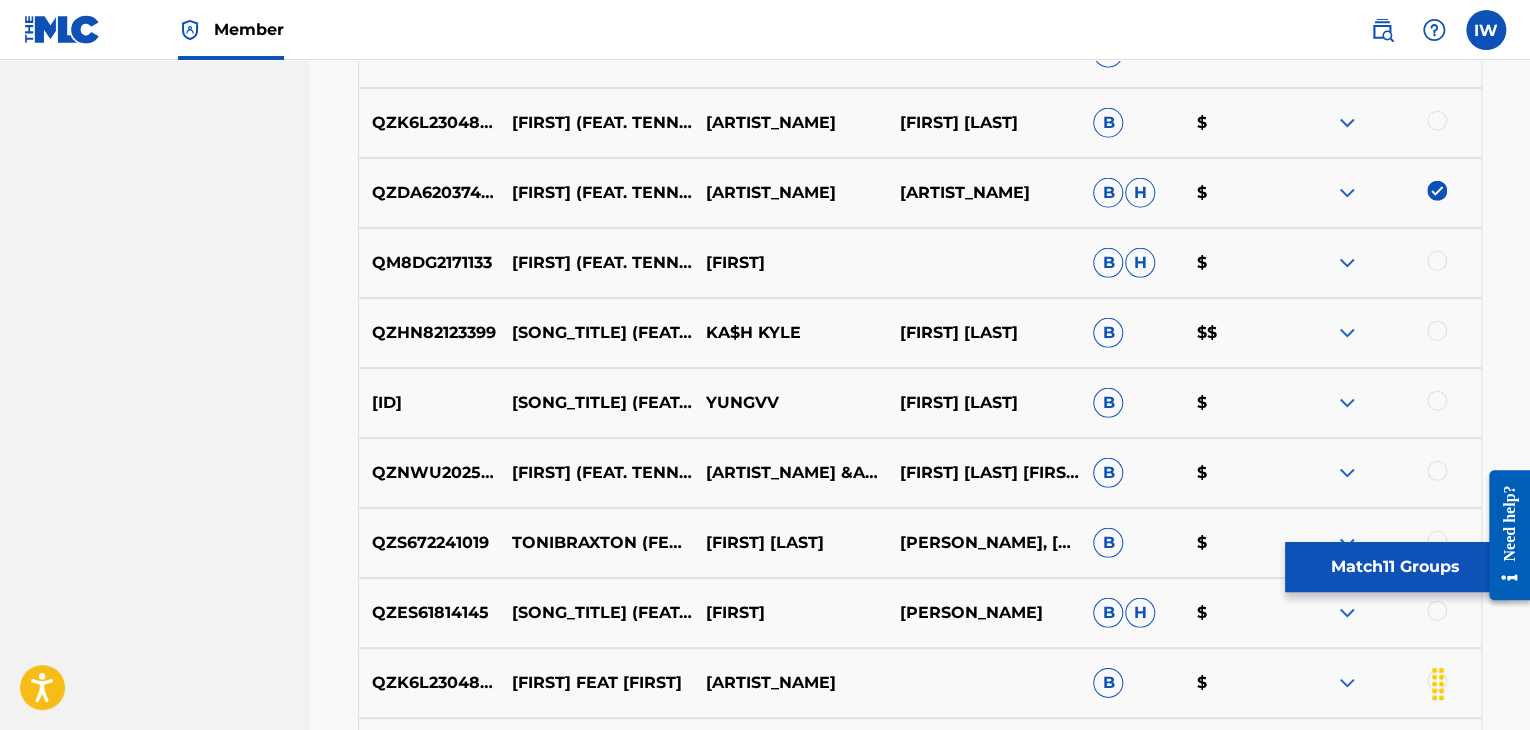 scroll, scrollTop: 2694, scrollLeft: 0, axis: vertical 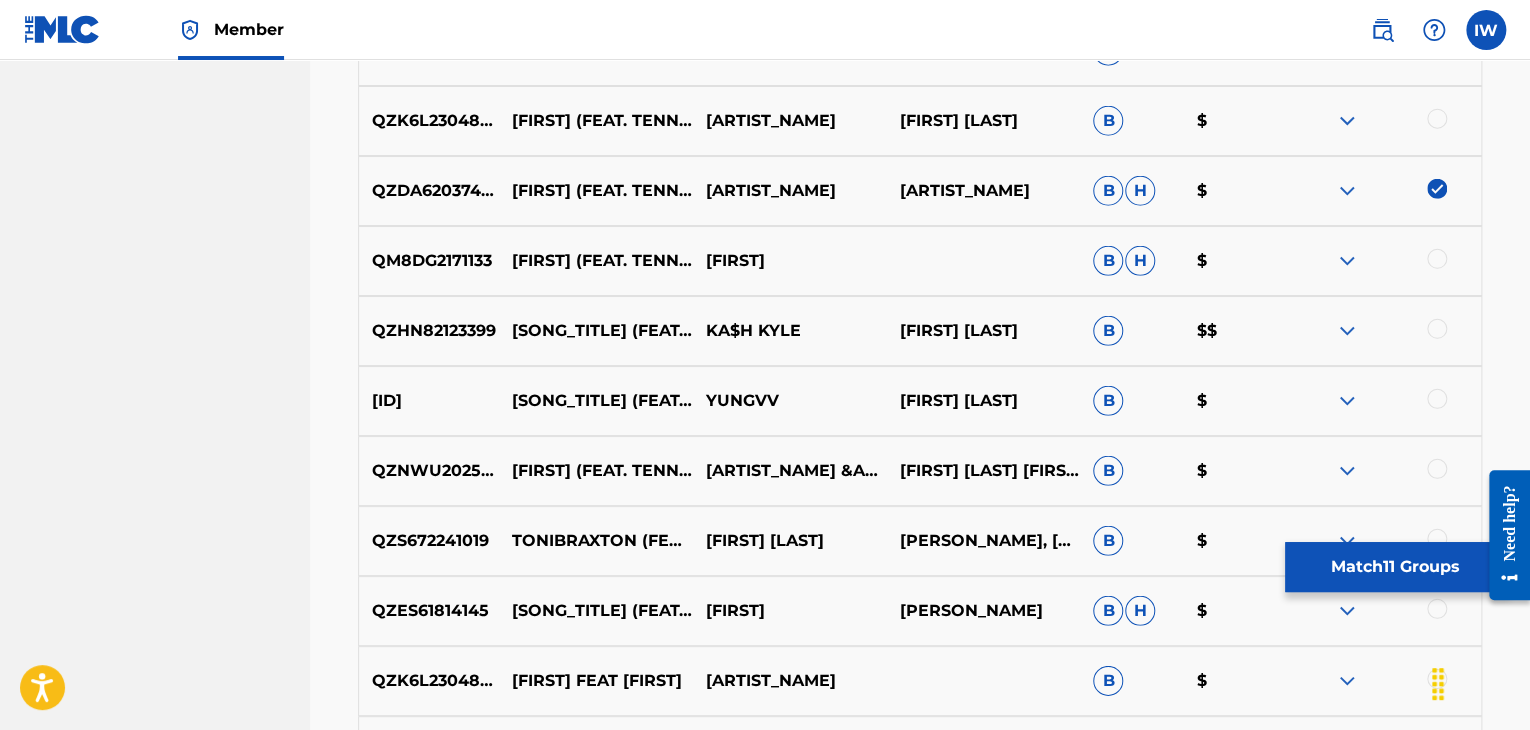 click at bounding box center [1437, 329] 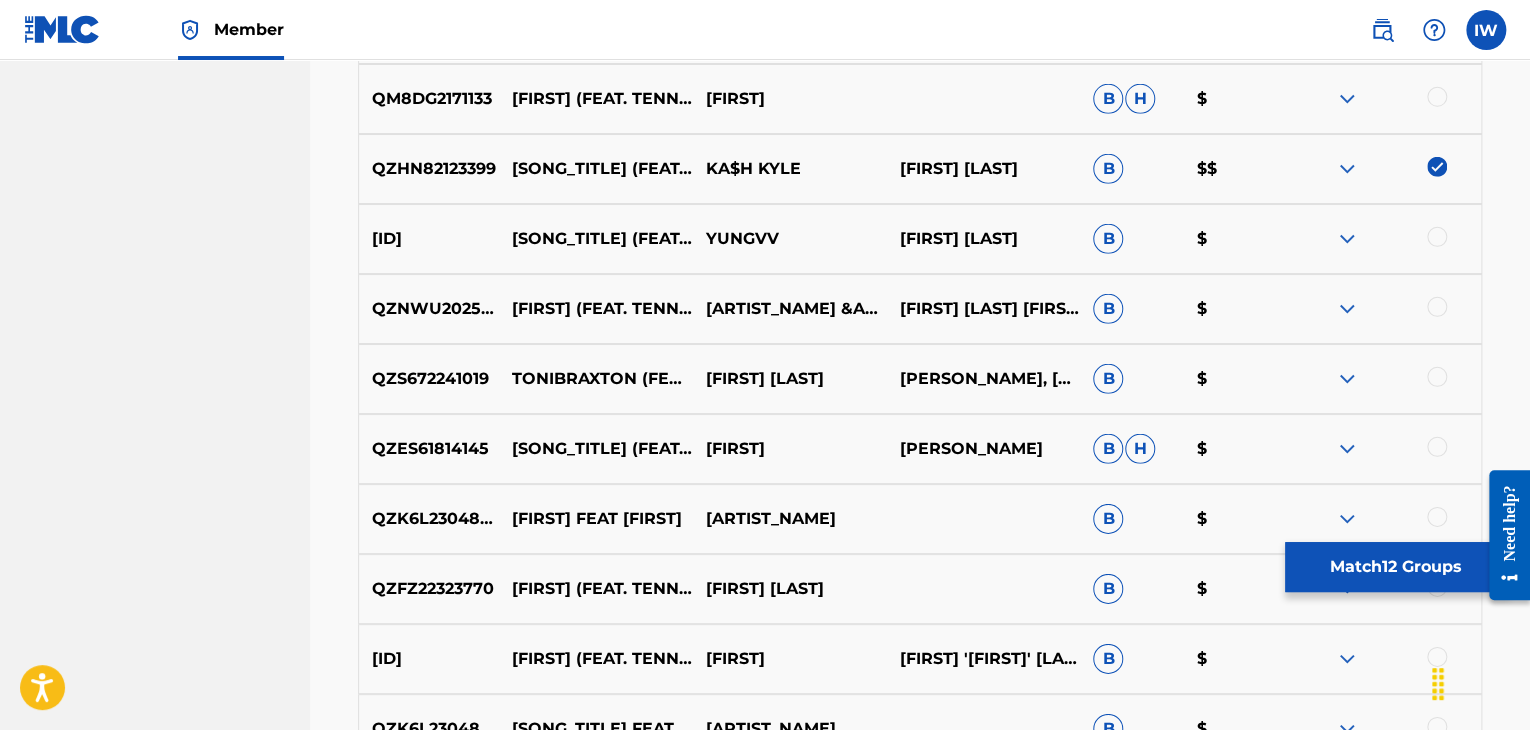 scroll, scrollTop: 2771, scrollLeft: 0, axis: vertical 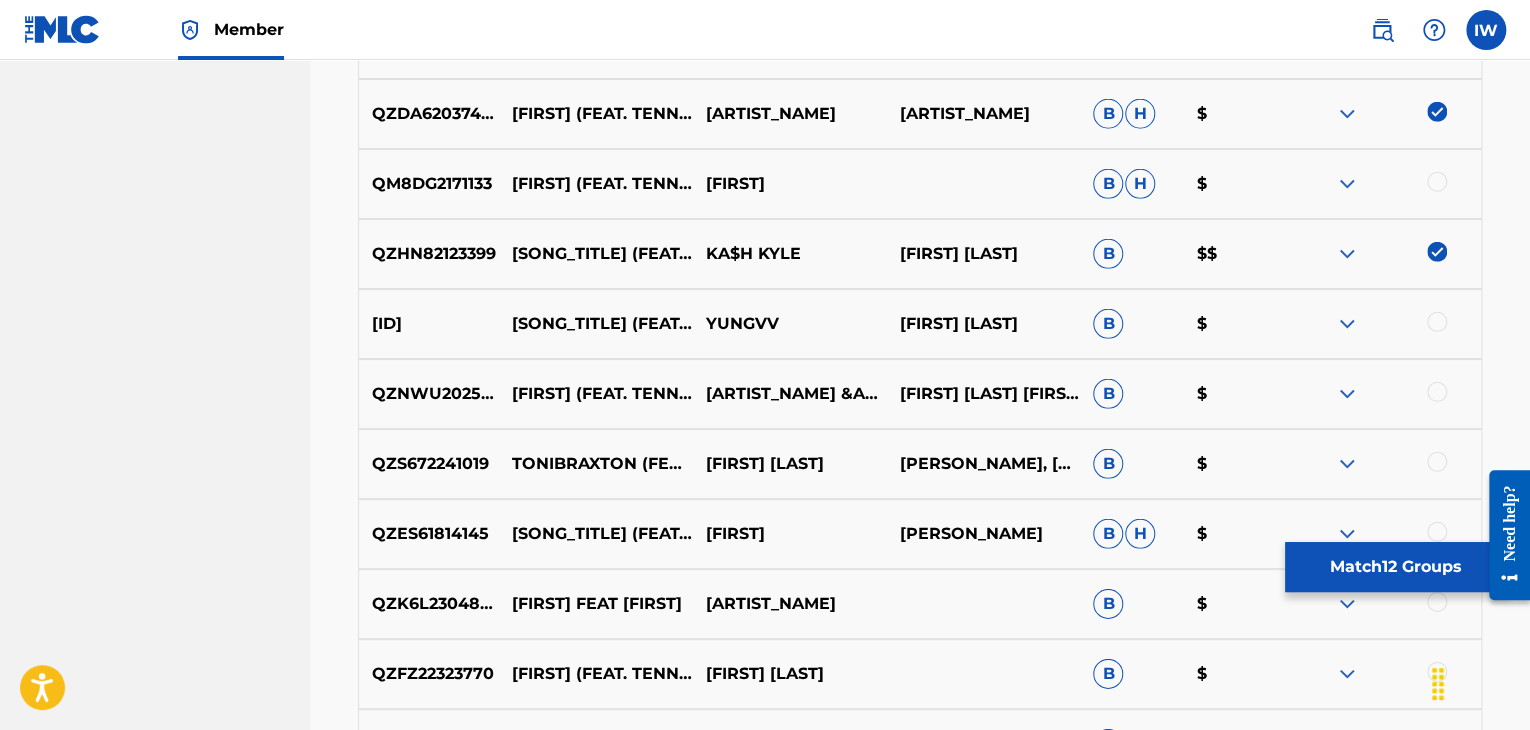 click at bounding box center (1437, 182) 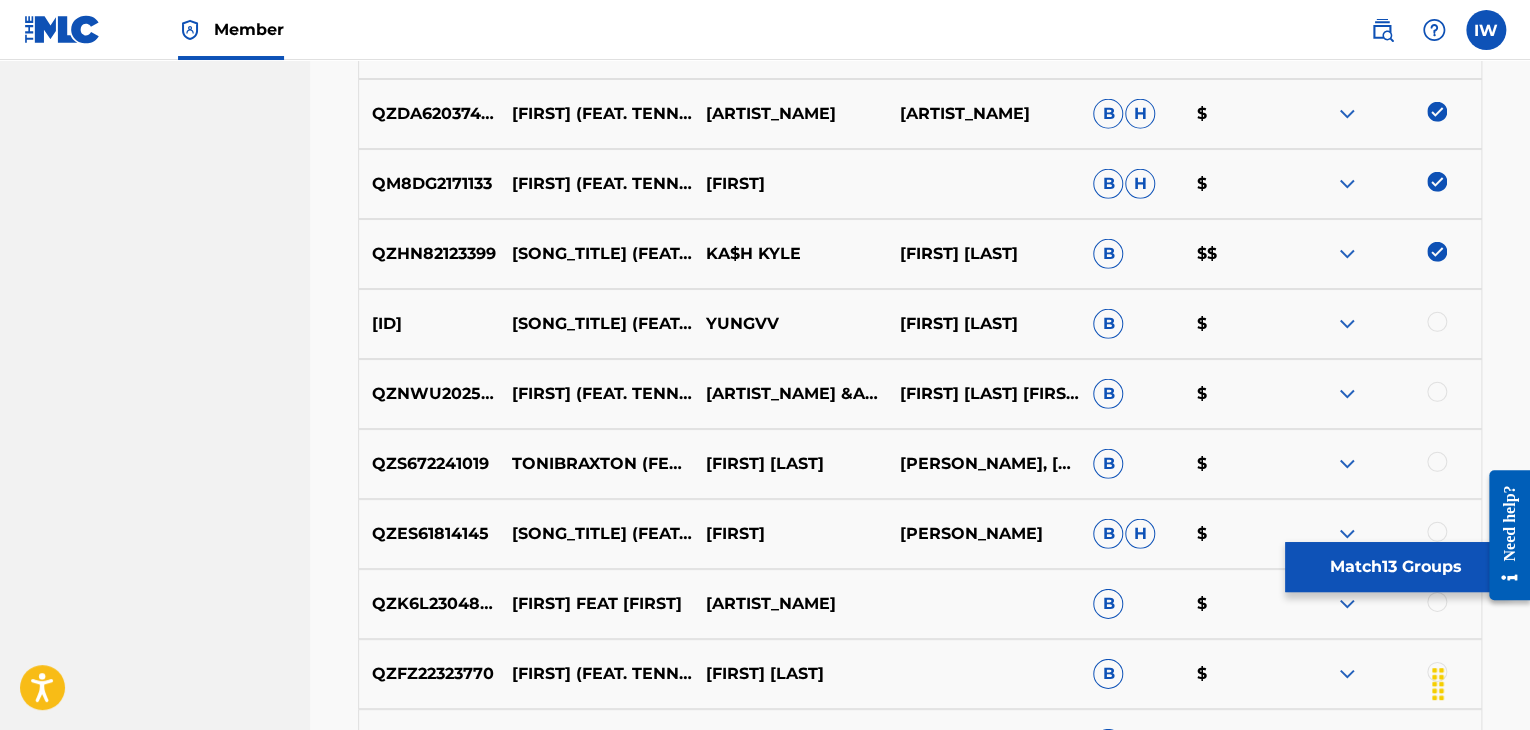 click at bounding box center [1437, 322] 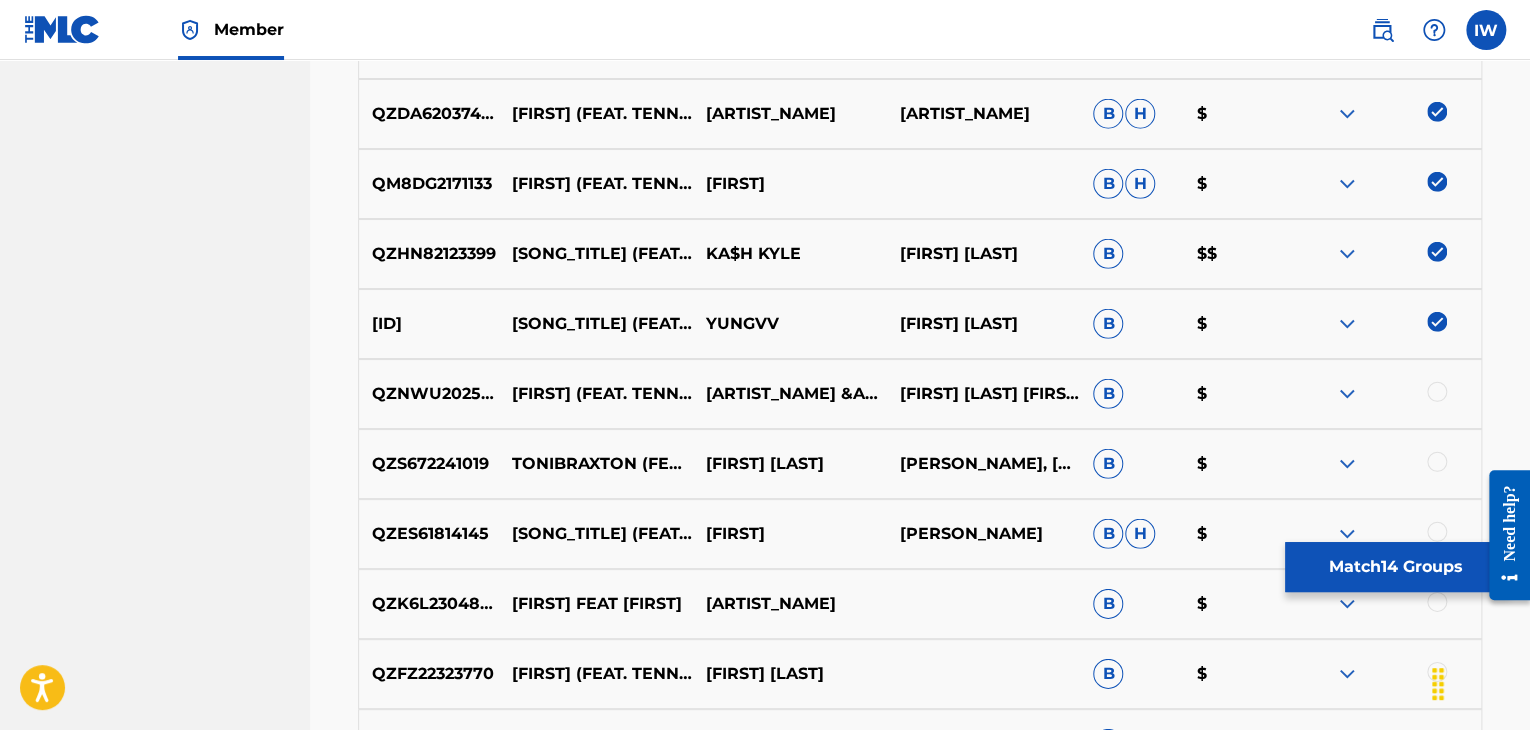 click on "[ID] [FIRST] (FEAT. TENNISBOYWILL) [FIRST] &AMP; [FIRST] [LAST] [FIRST] [LAST] B $" at bounding box center [920, 394] 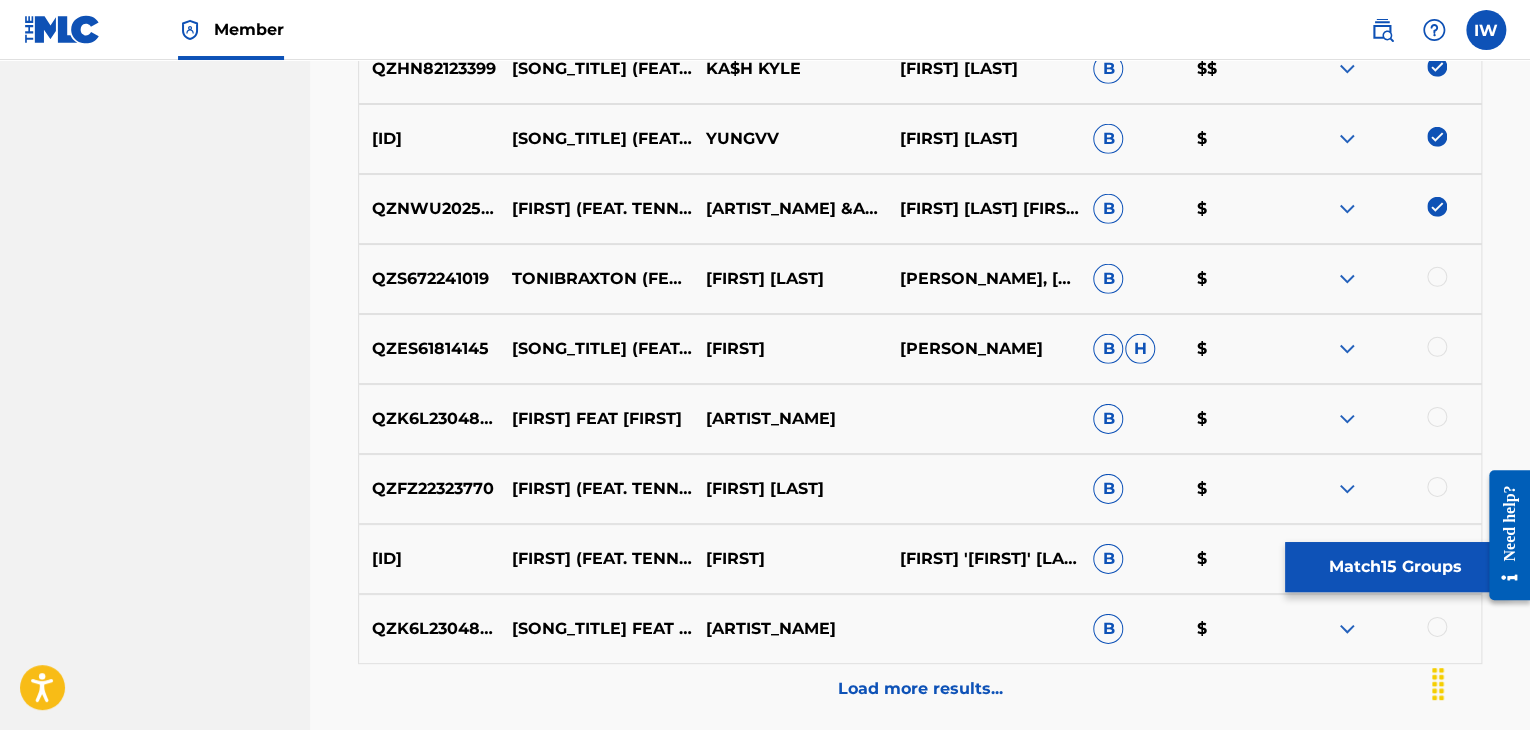 scroll, scrollTop: 2959, scrollLeft: 0, axis: vertical 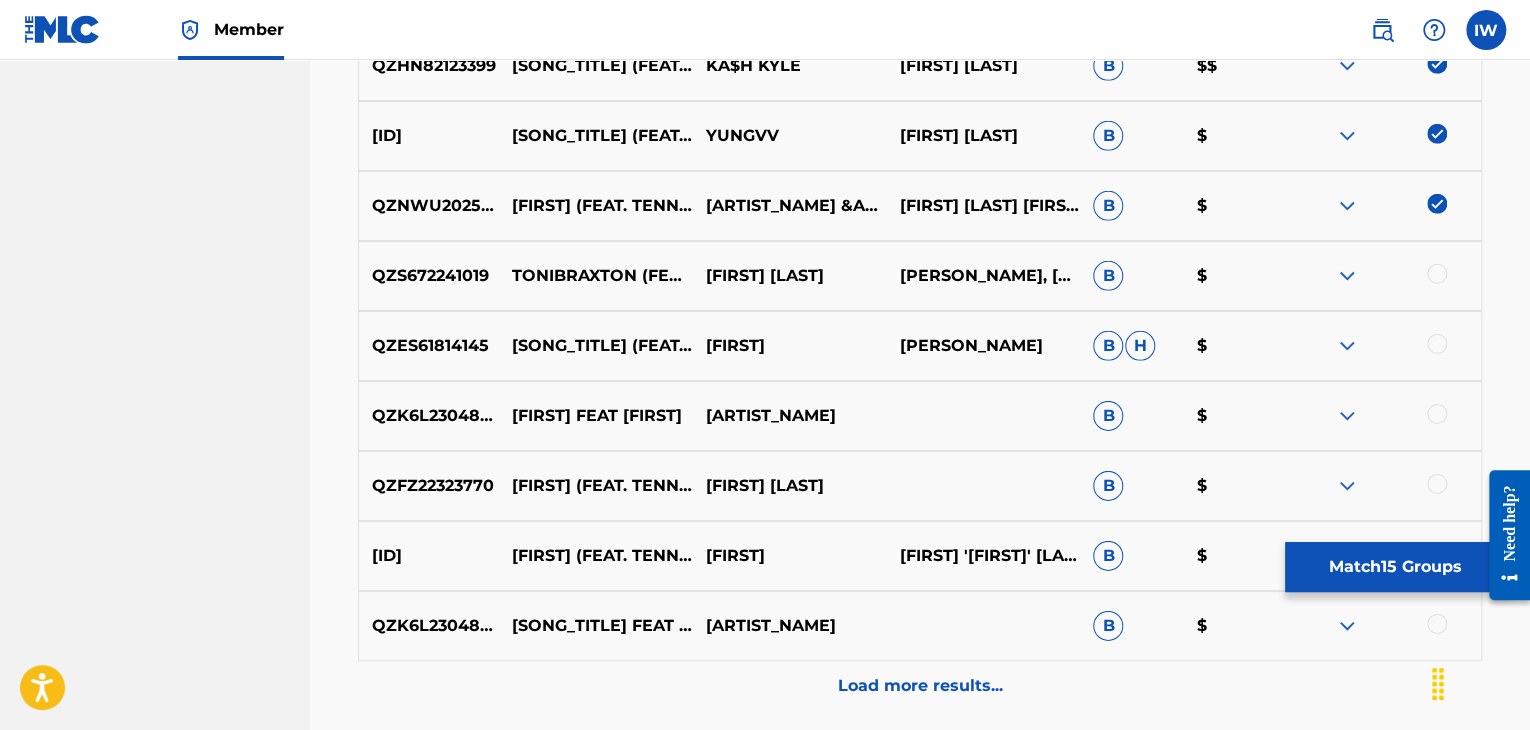 click at bounding box center (1437, 274) 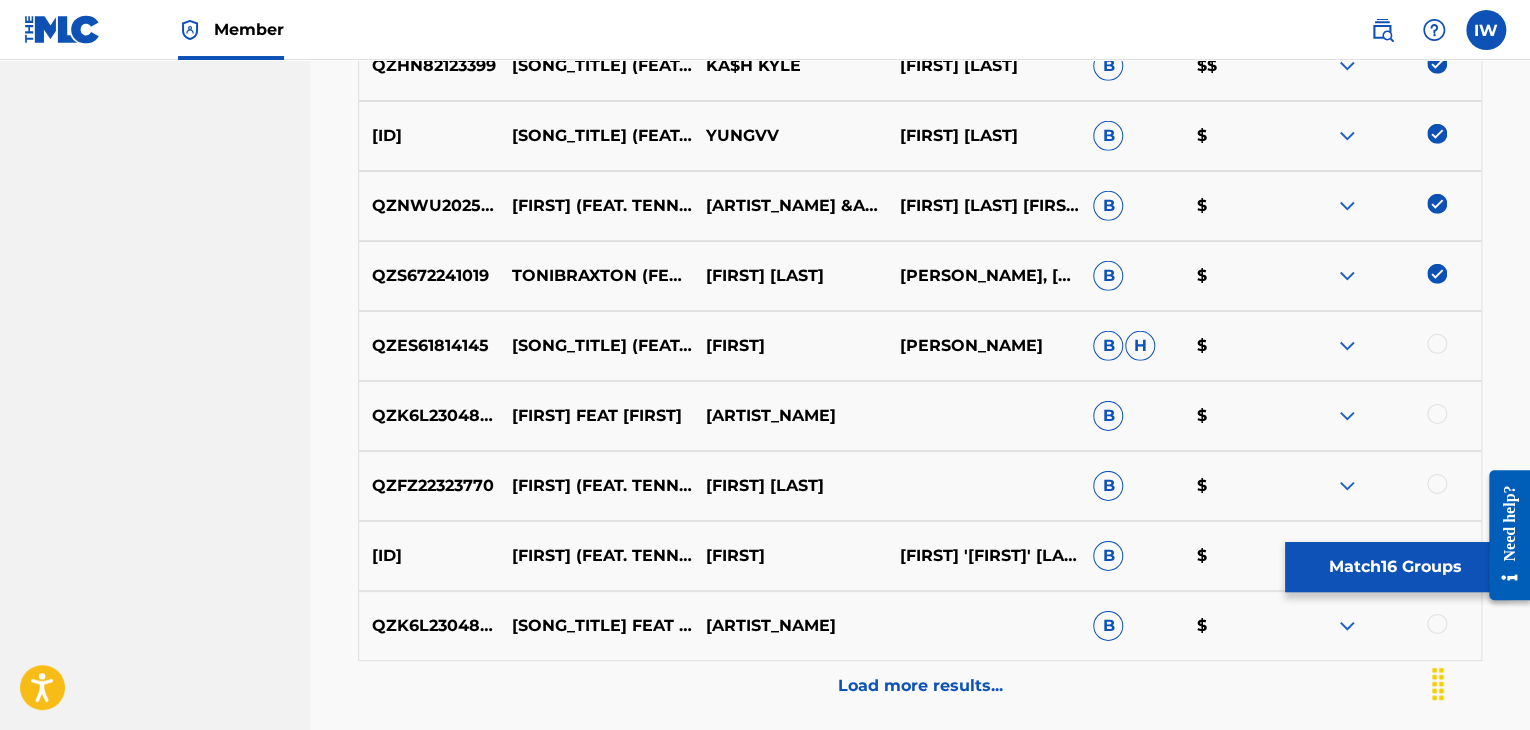 drag, startPoint x: 1436, startPoint y: 328, endPoint x: 1434, endPoint y: 345, distance: 17.117243 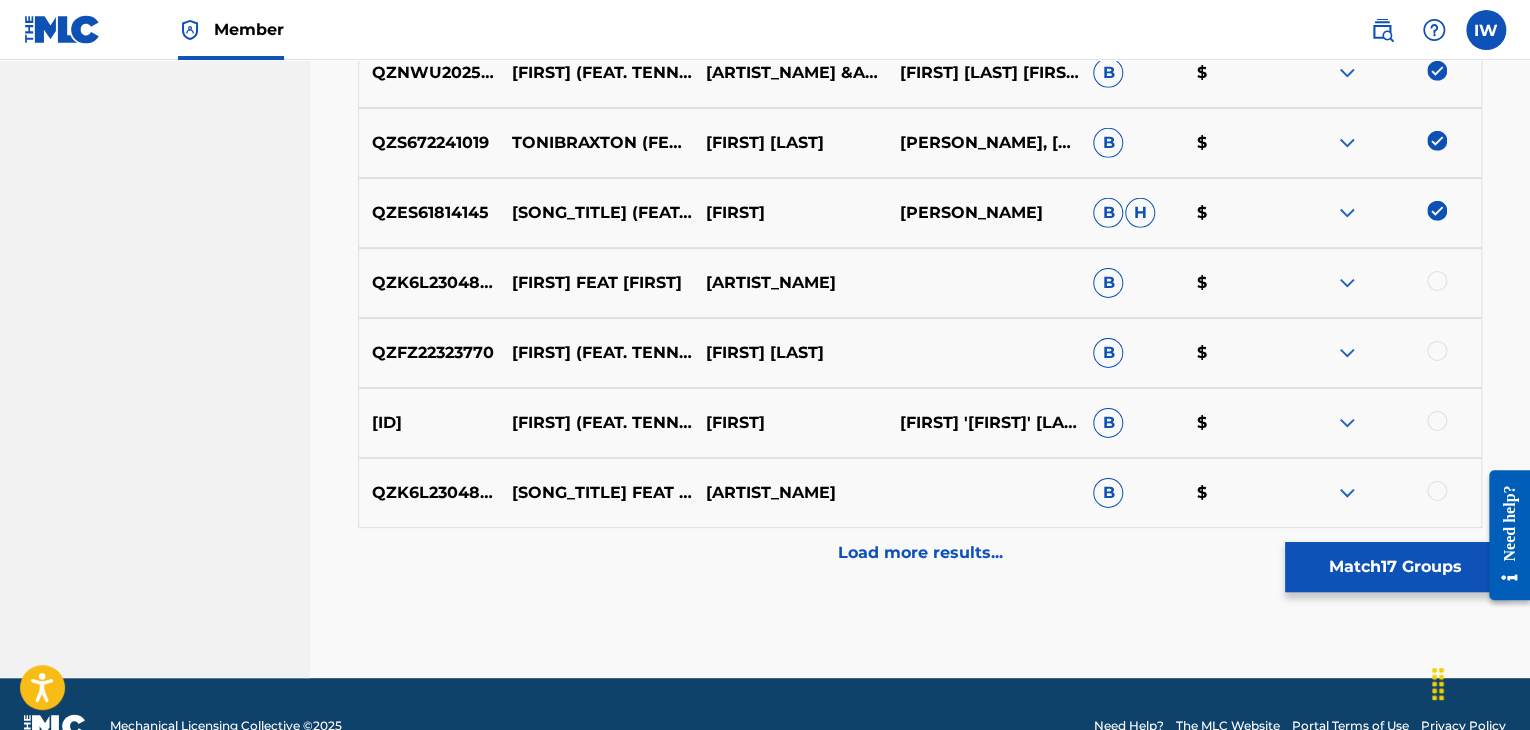 scroll, scrollTop: 3092, scrollLeft: 0, axis: vertical 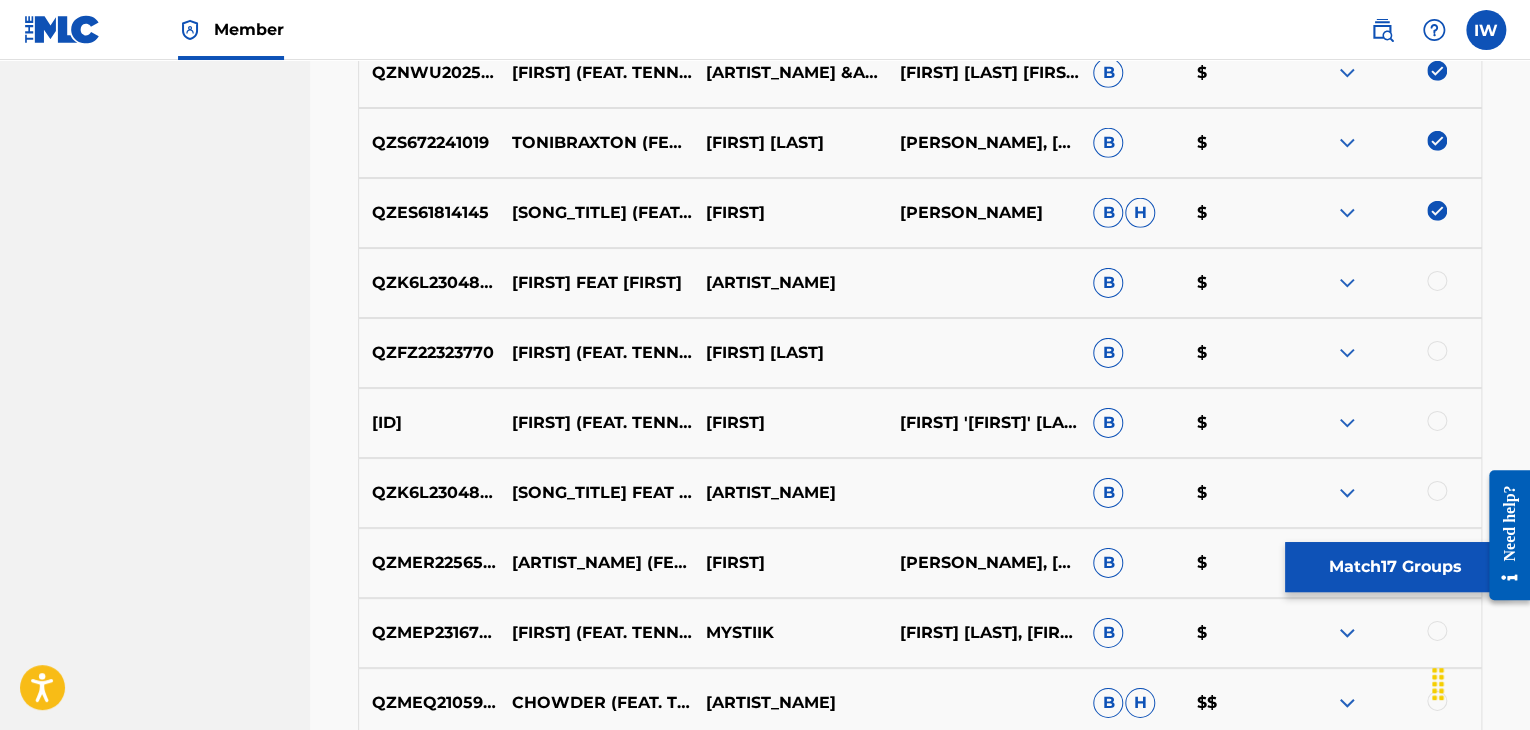 click at bounding box center (1437, 281) 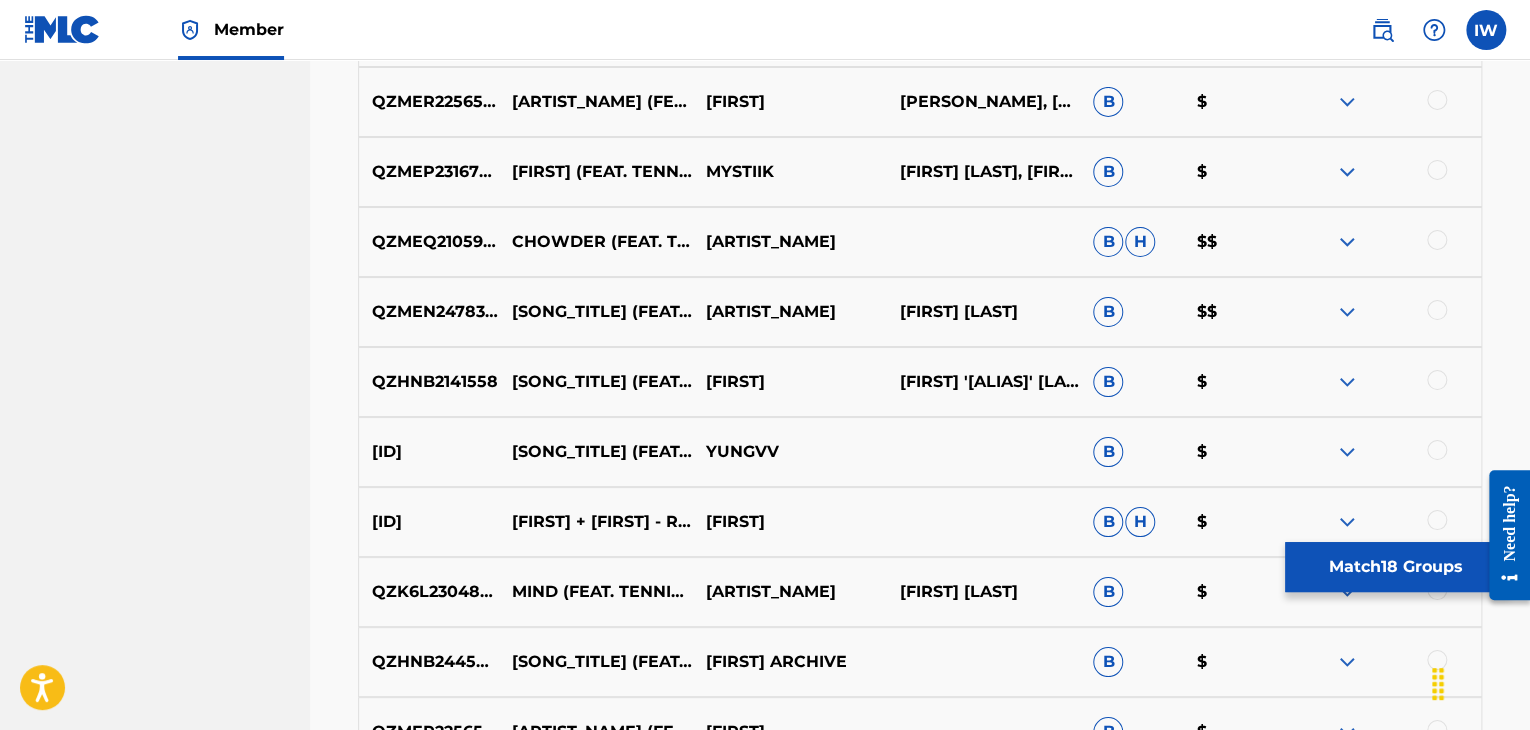 scroll, scrollTop: 3556, scrollLeft: 0, axis: vertical 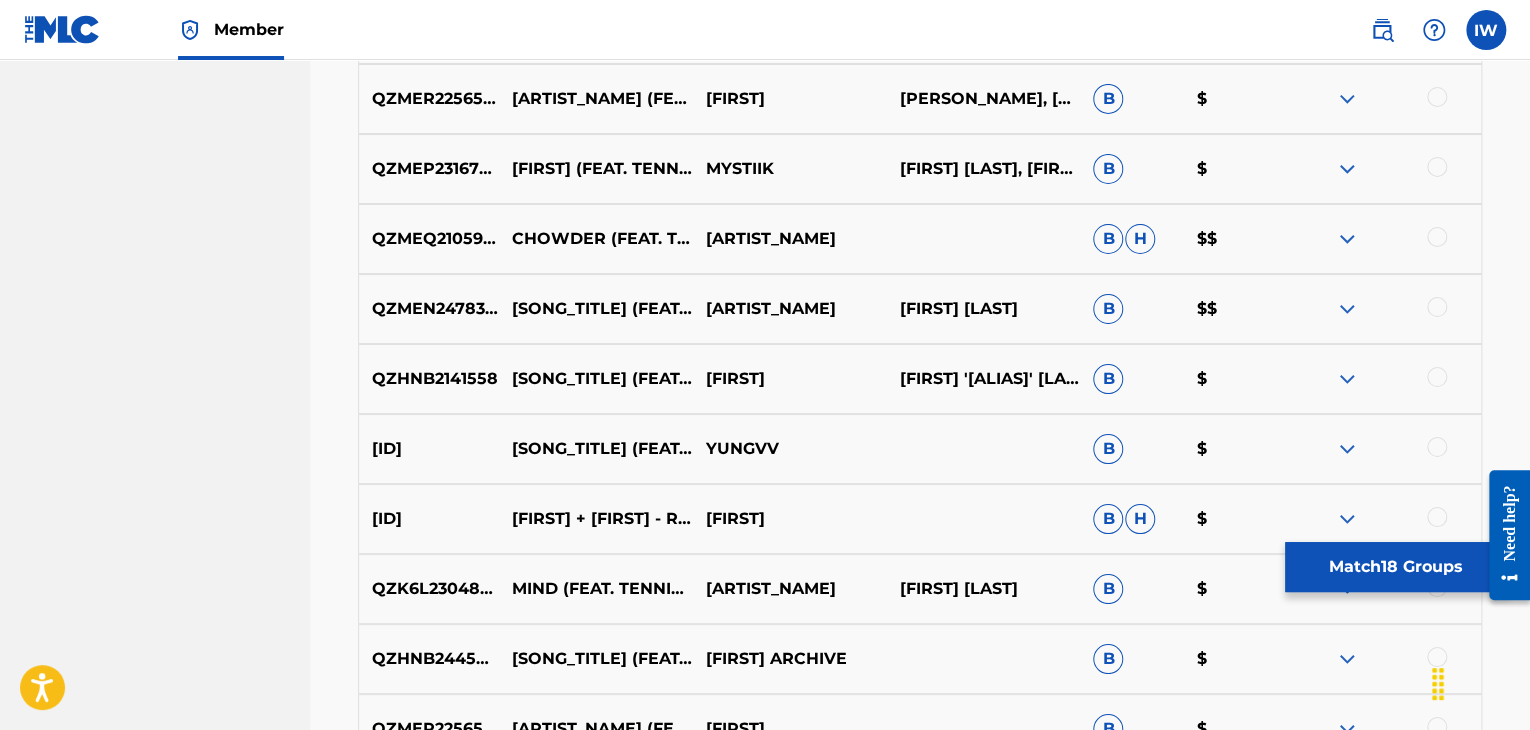click at bounding box center (1437, 237) 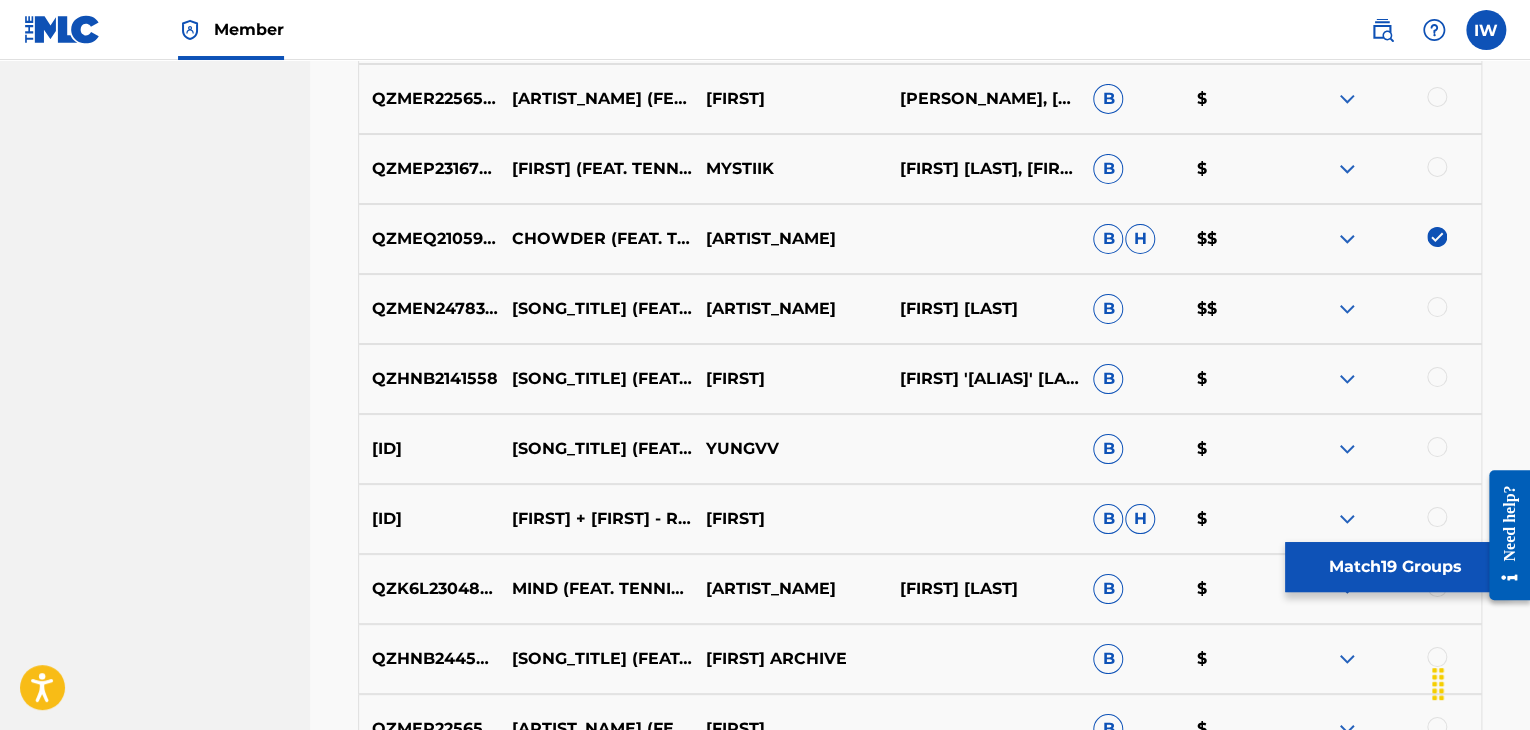 click on "[PERSON_CODE] [PERSON_NAME] [PERSON_NAME] [PERSON_NAME] B $$" at bounding box center [920, 309] 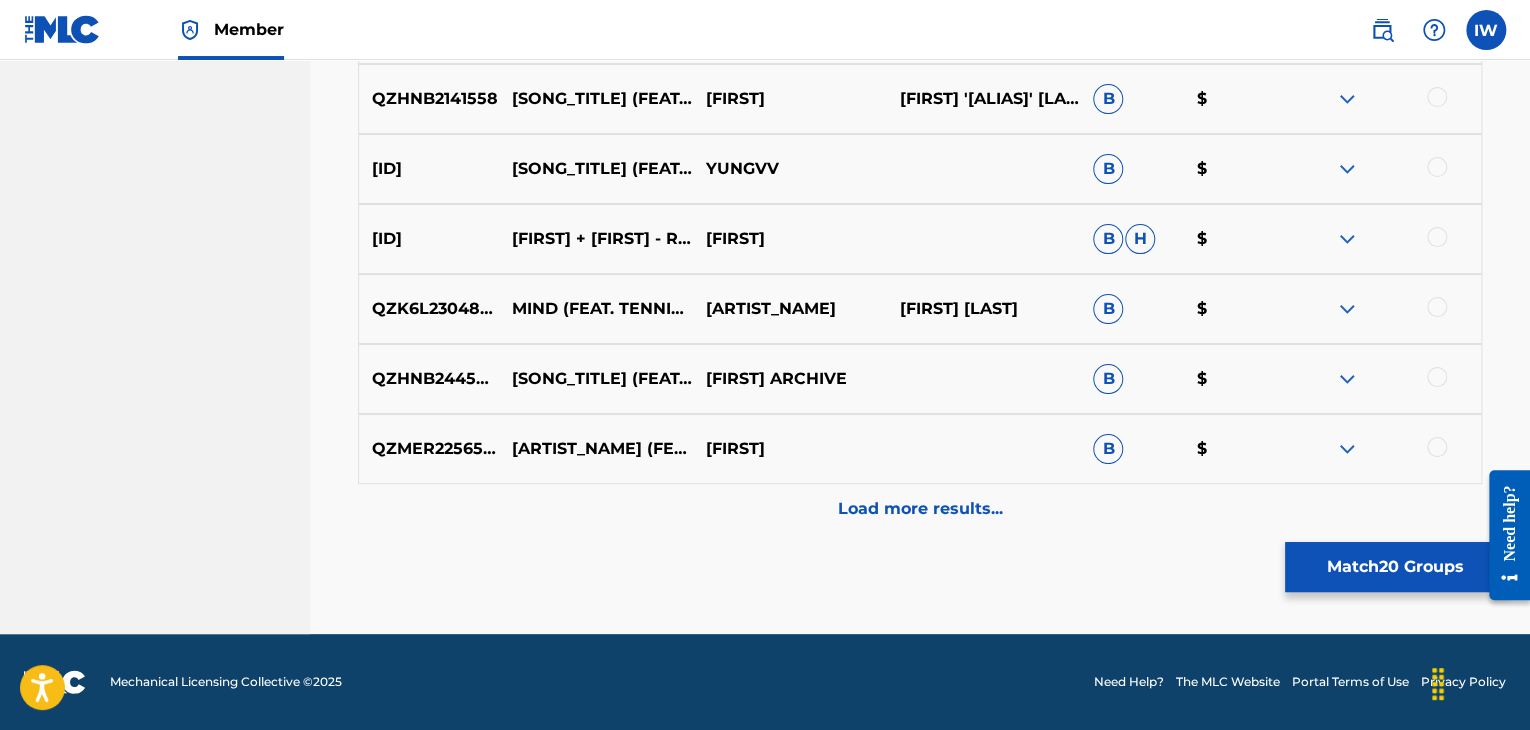 scroll, scrollTop: 3835, scrollLeft: 0, axis: vertical 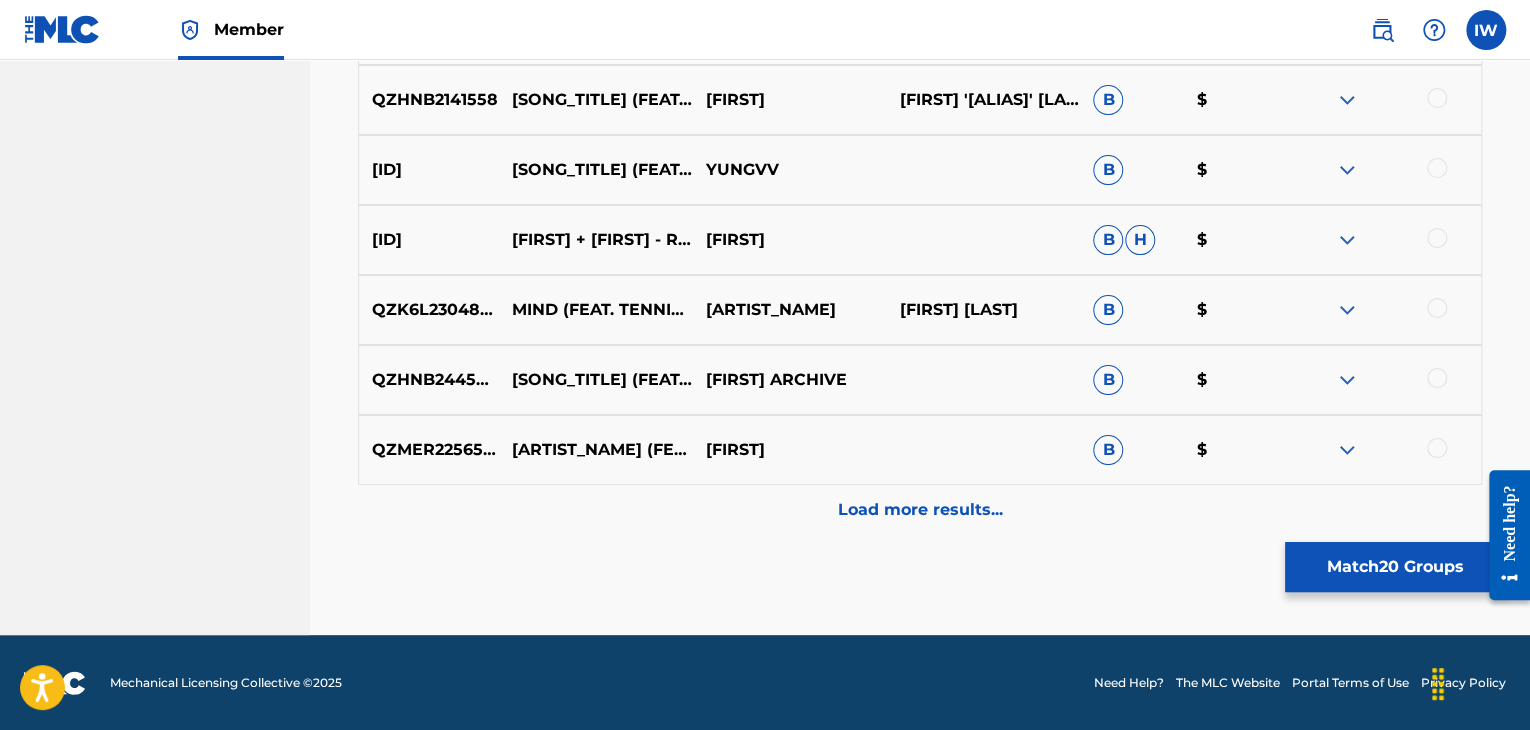 click on "Load more results..." at bounding box center [920, 510] 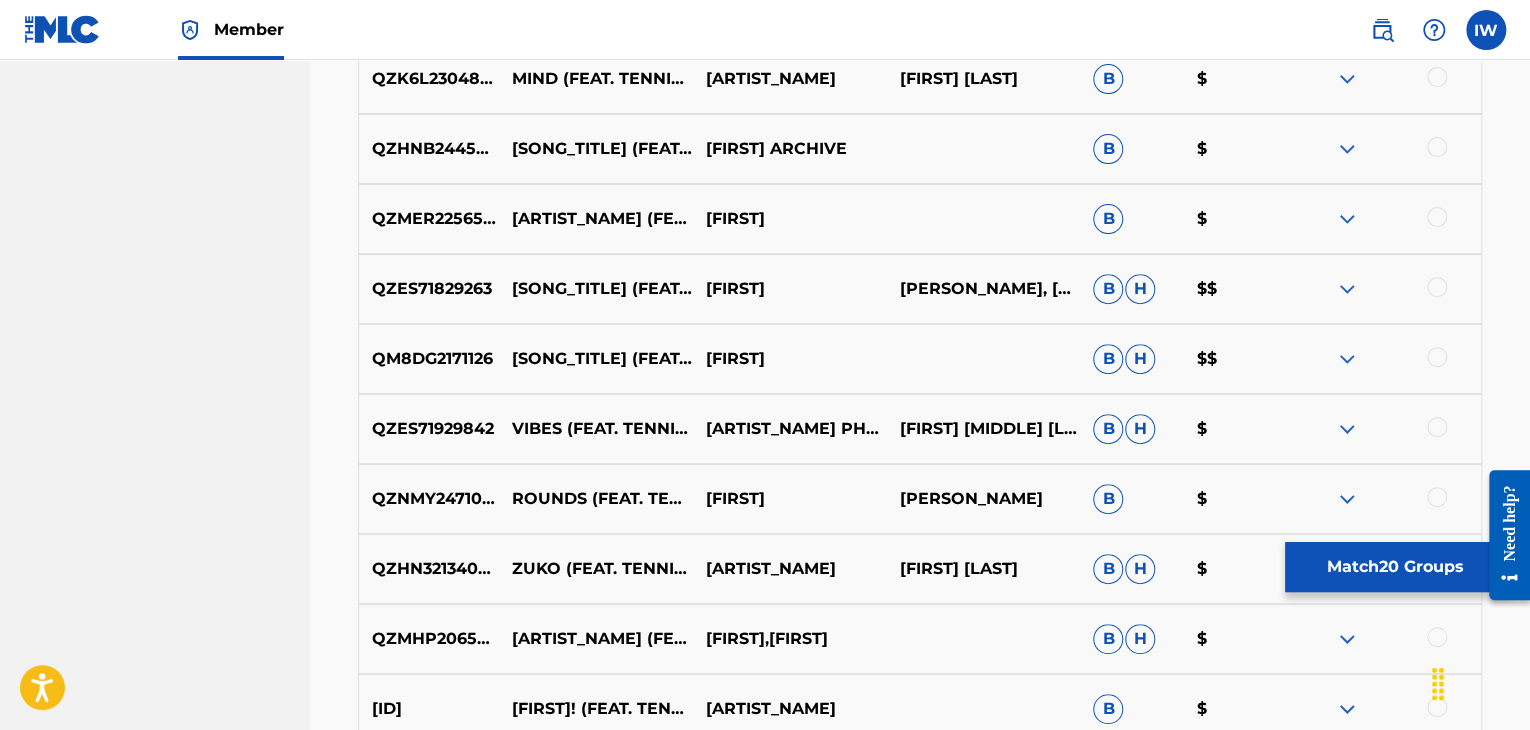 scroll, scrollTop: 4067, scrollLeft: 0, axis: vertical 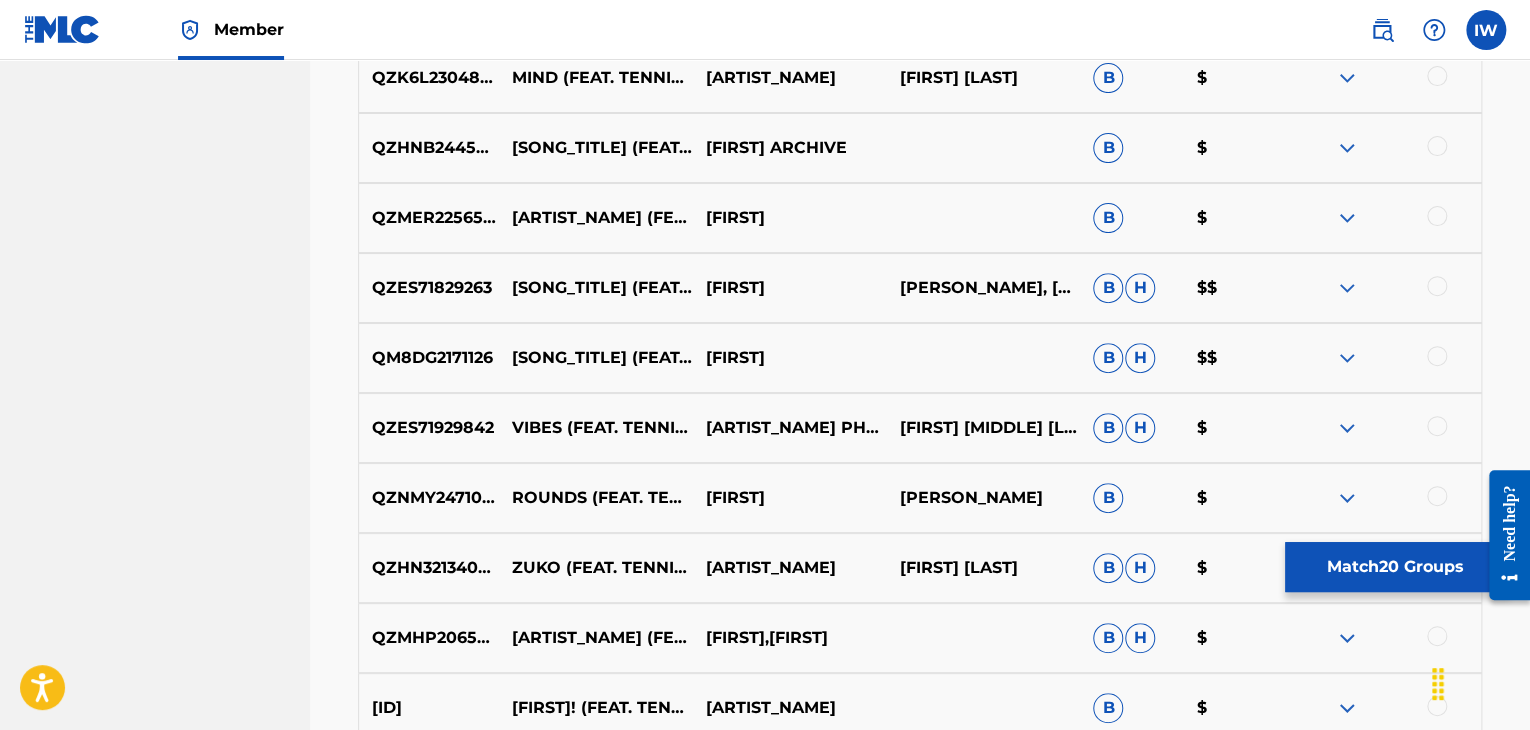 click at bounding box center [1437, 286] 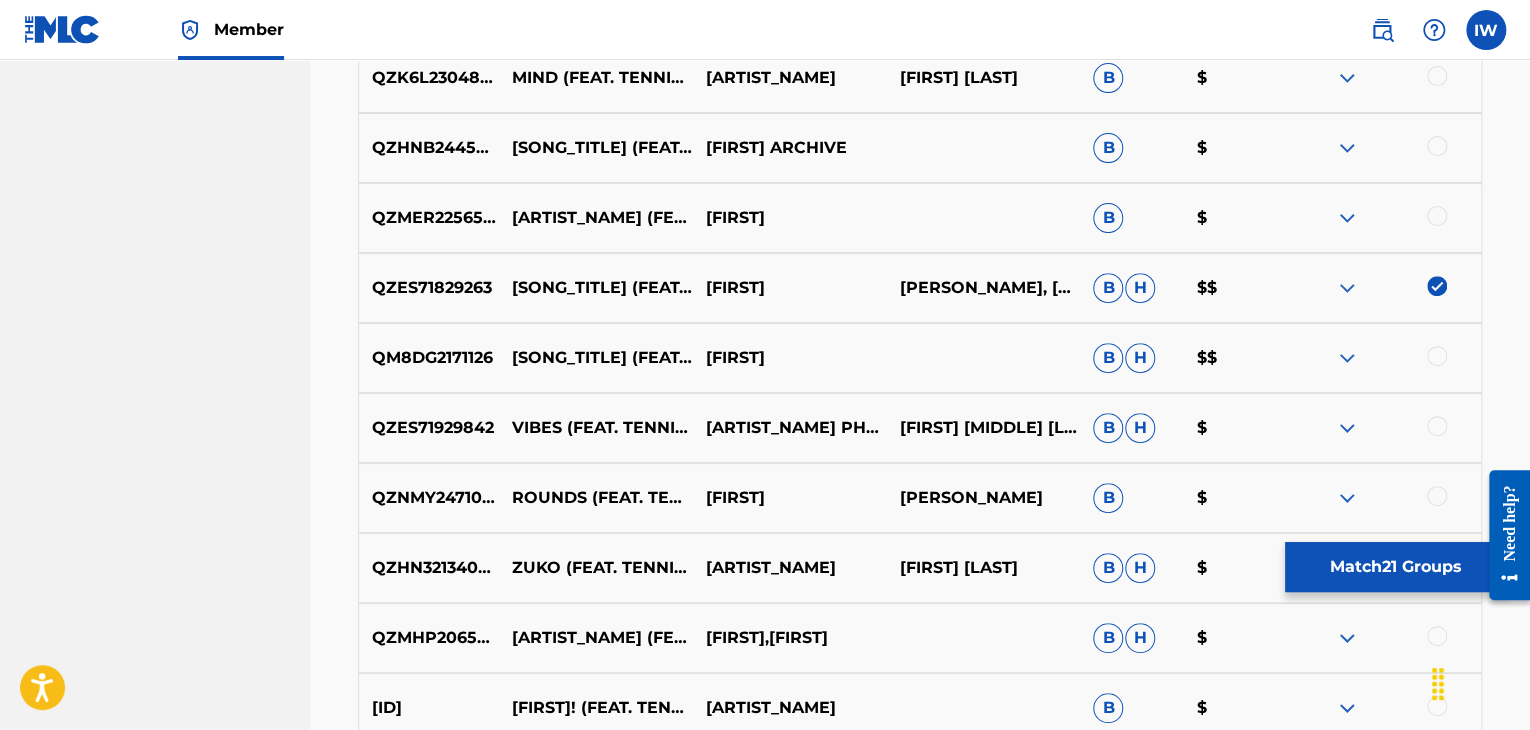 click at bounding box center (1437, 356) 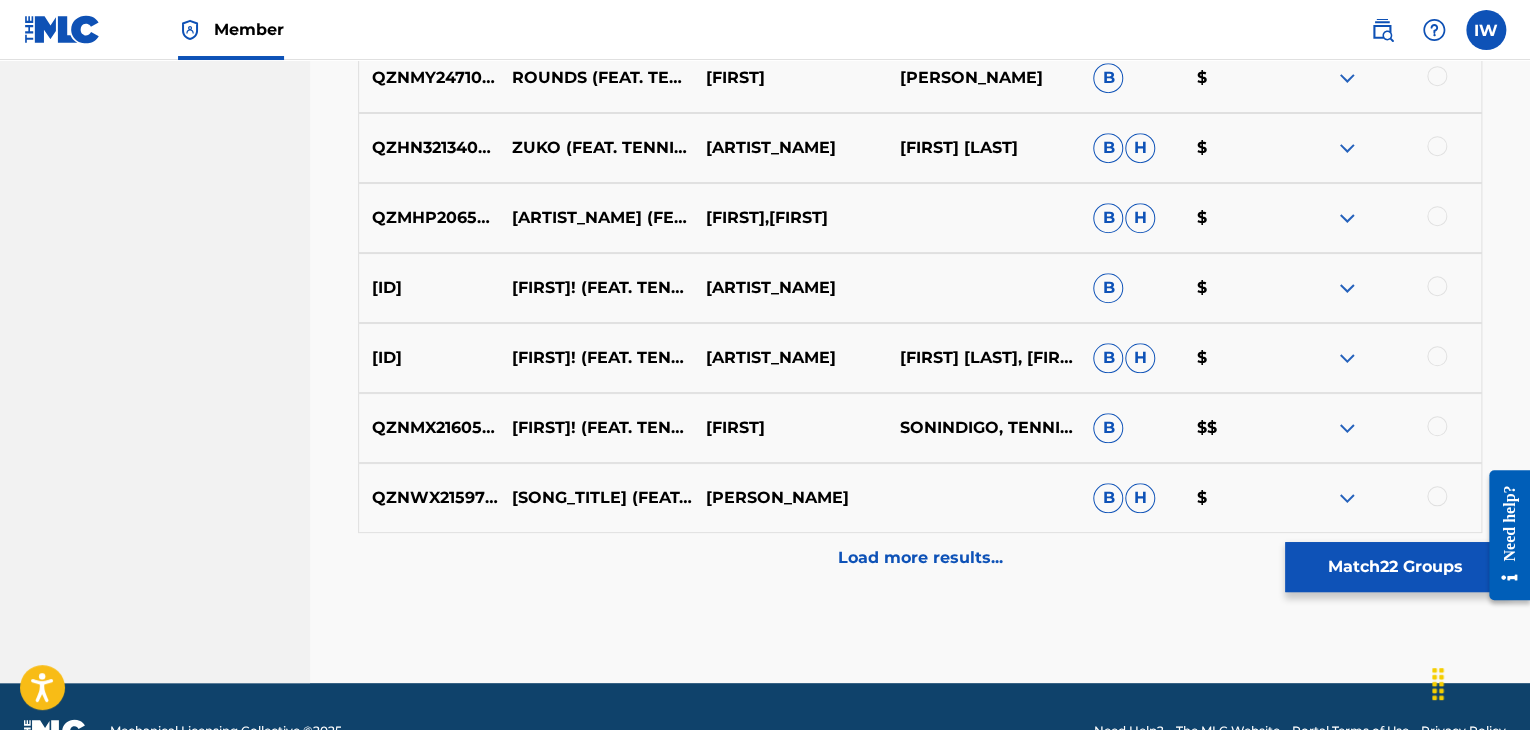 scroll, scrollTop: 4536, scrollLeft: 0, axis: vertical 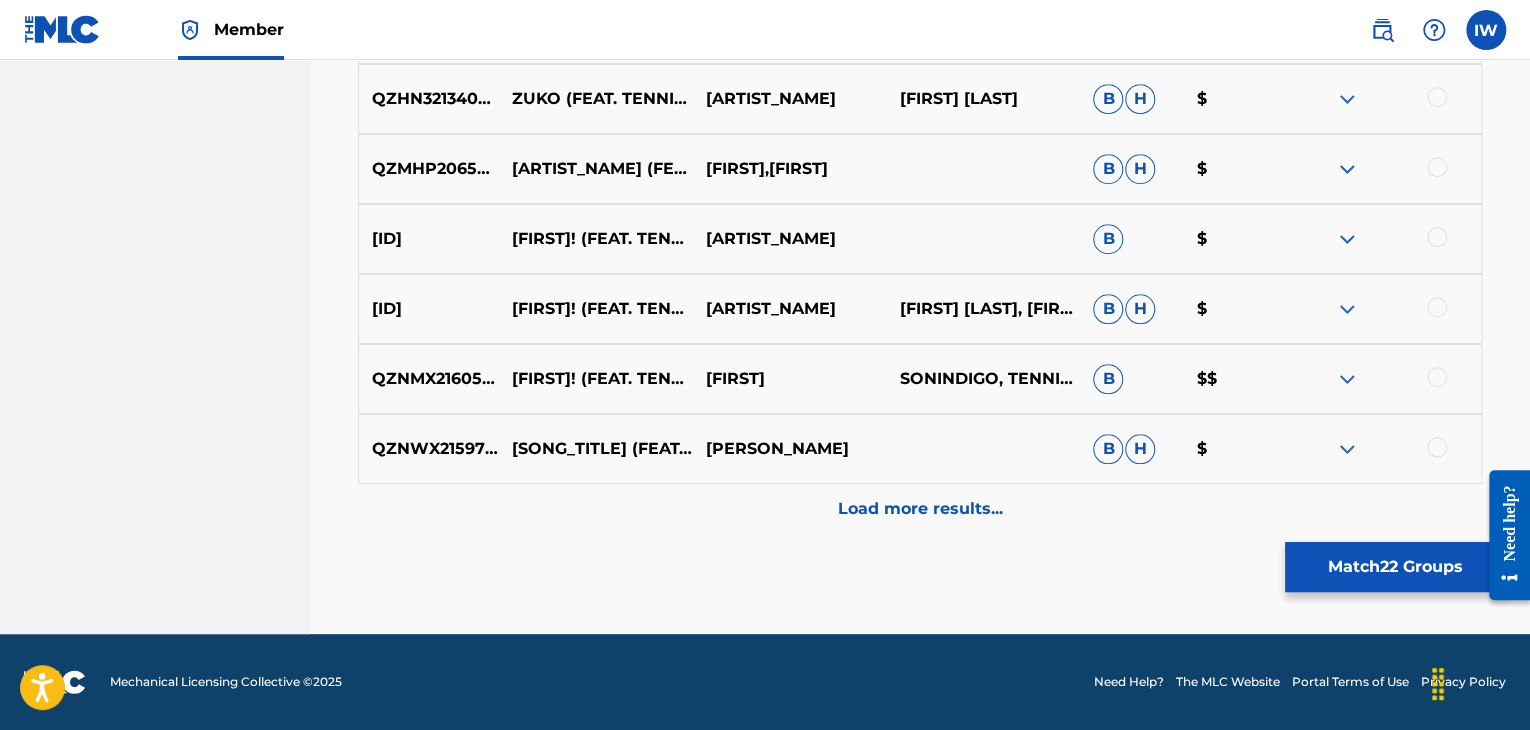 click at bounding box center (1437, 377) 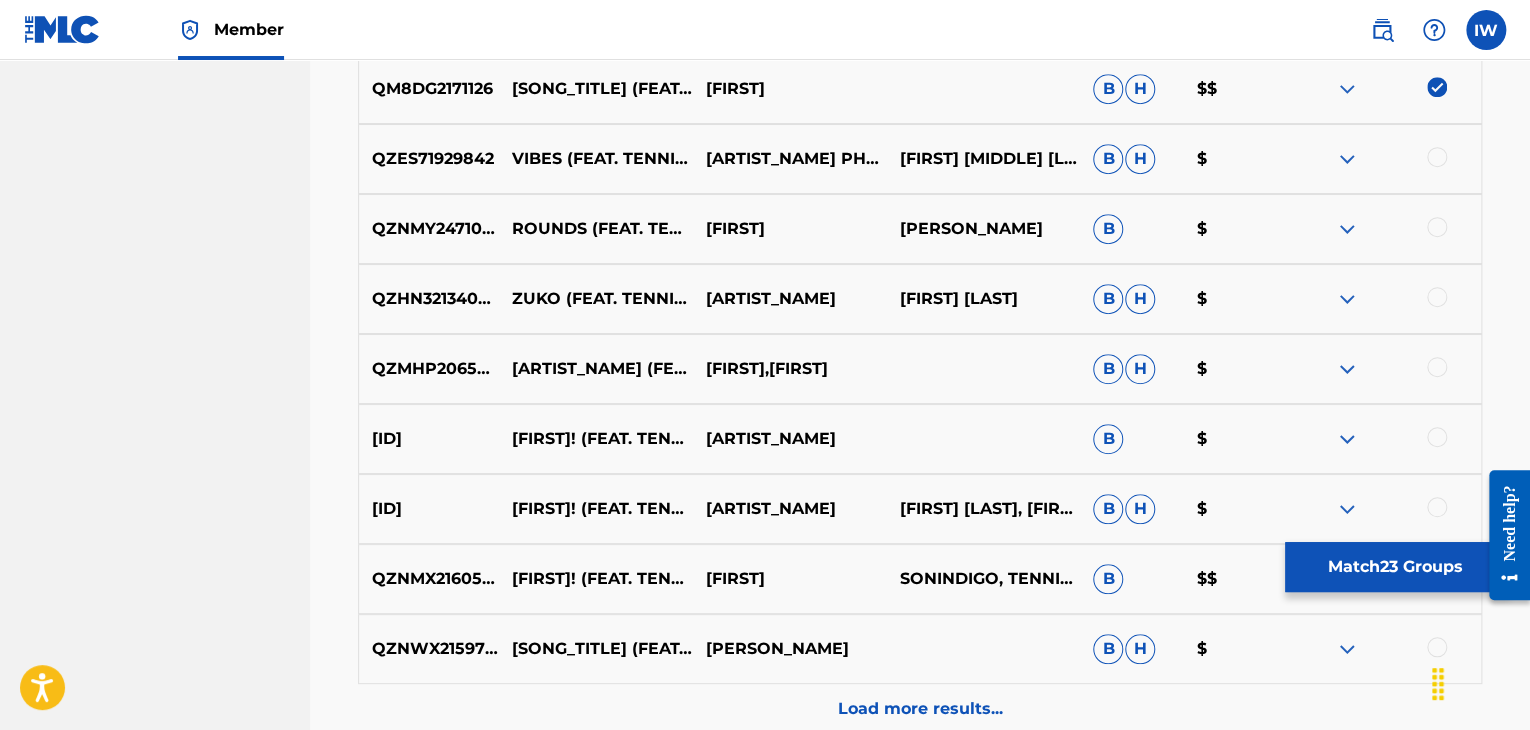 scroll, scrollTop: 4336, scrollLeft: 0, axis: vertical 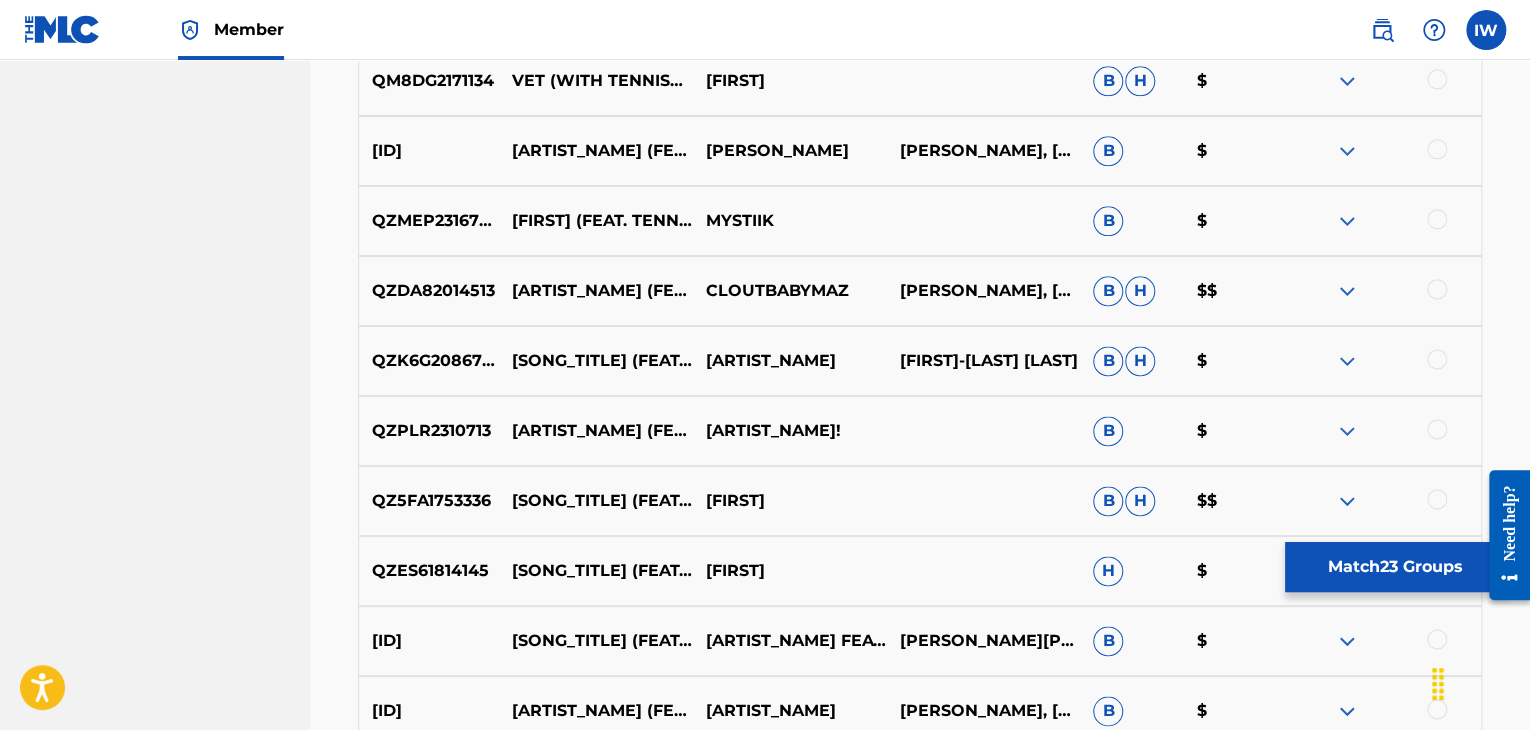 click at bounding box center (1437, 289) 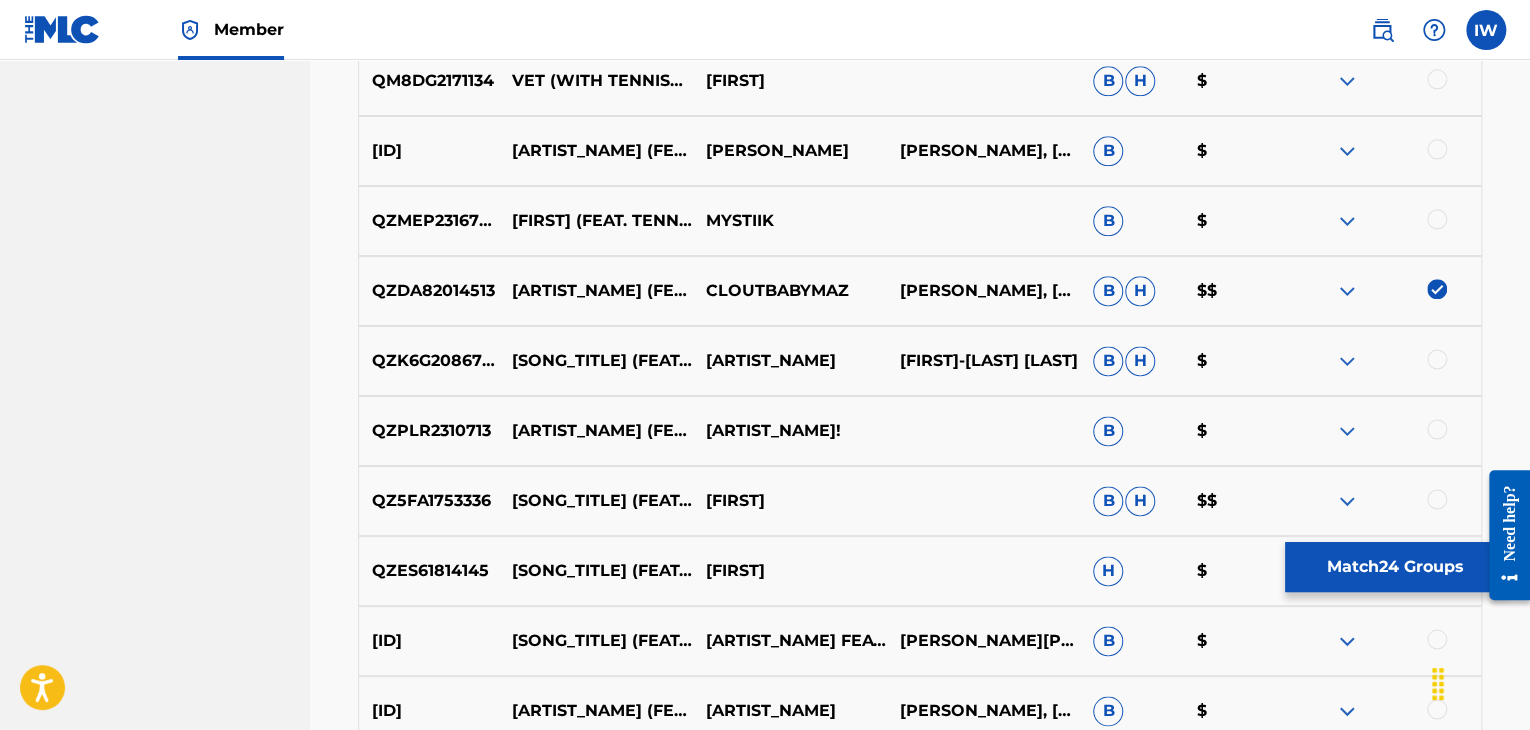 click at bounding box center [1437, 499] 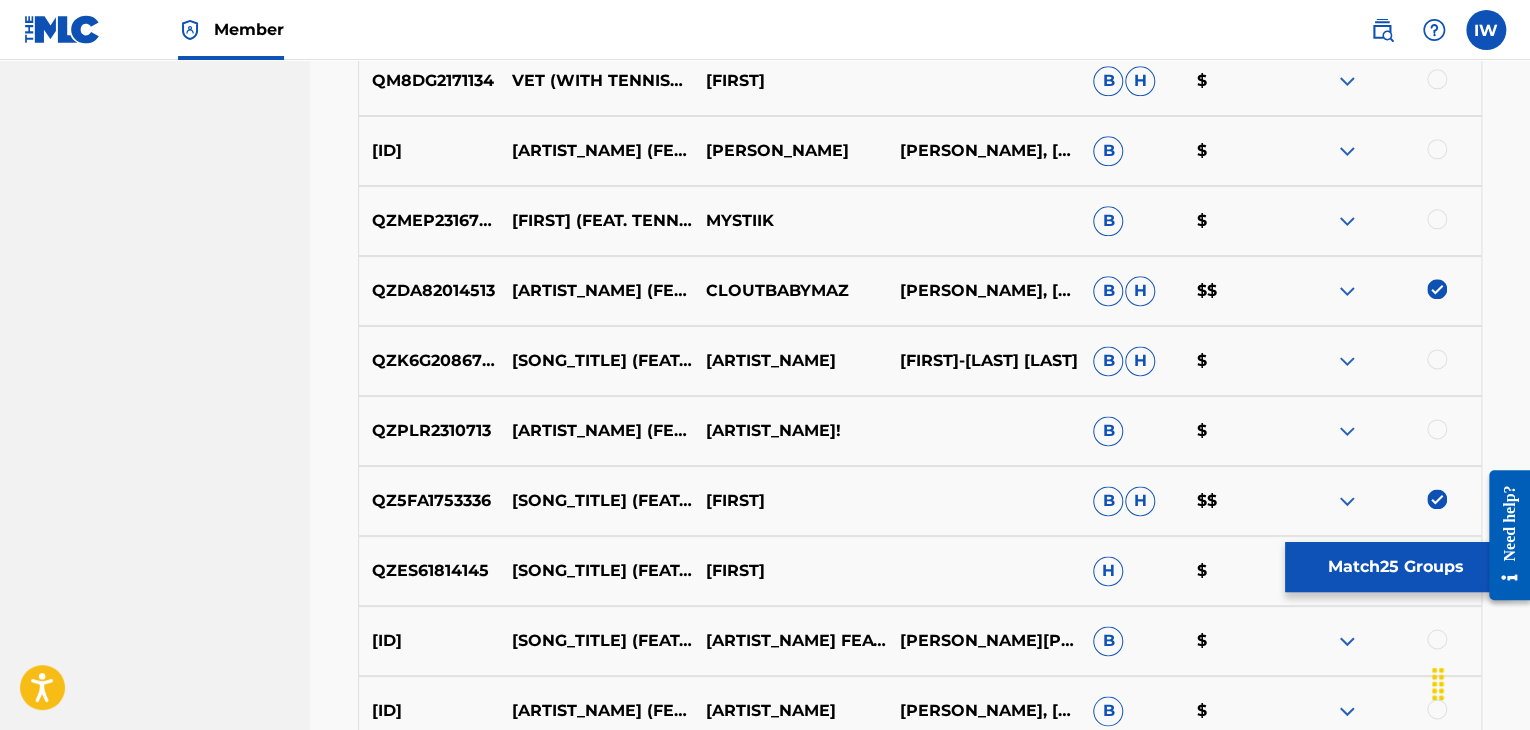 scroll, scrollTop: 5236, scrollLeft: 0, axis: vertical 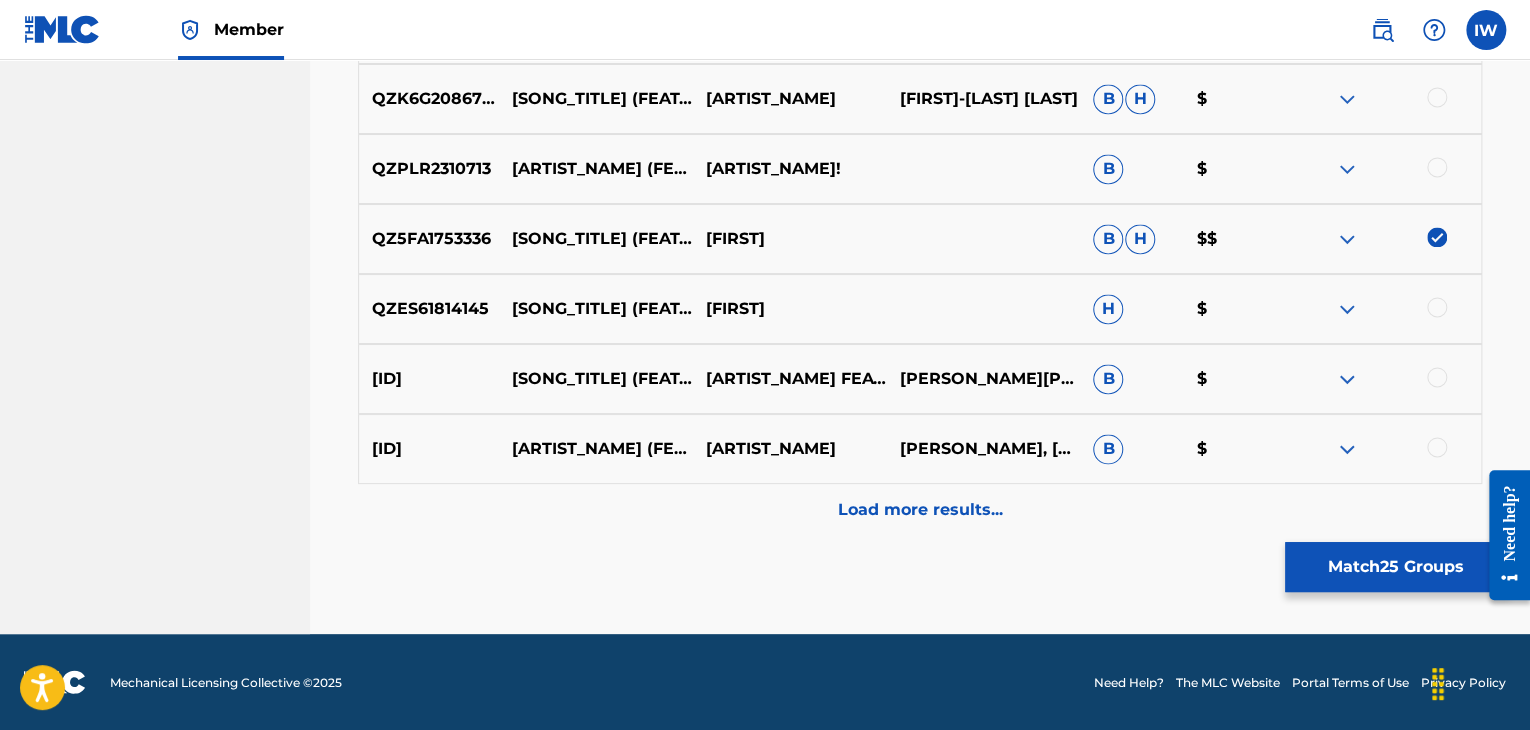 click on "Load more results..." at bounding box center (920, 509) 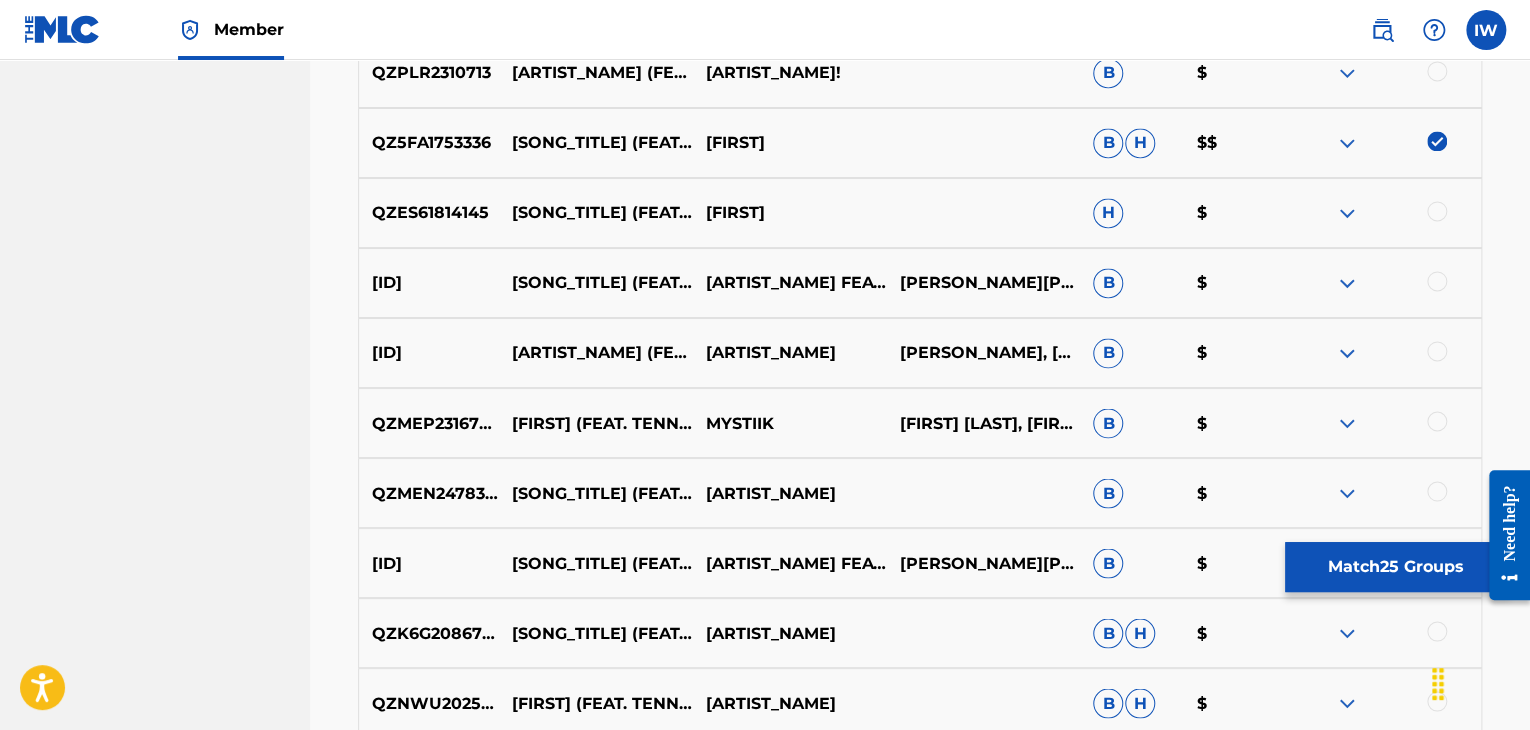 scroll, scrollTop: 5332, scrollLeft: 0, axis: vertical 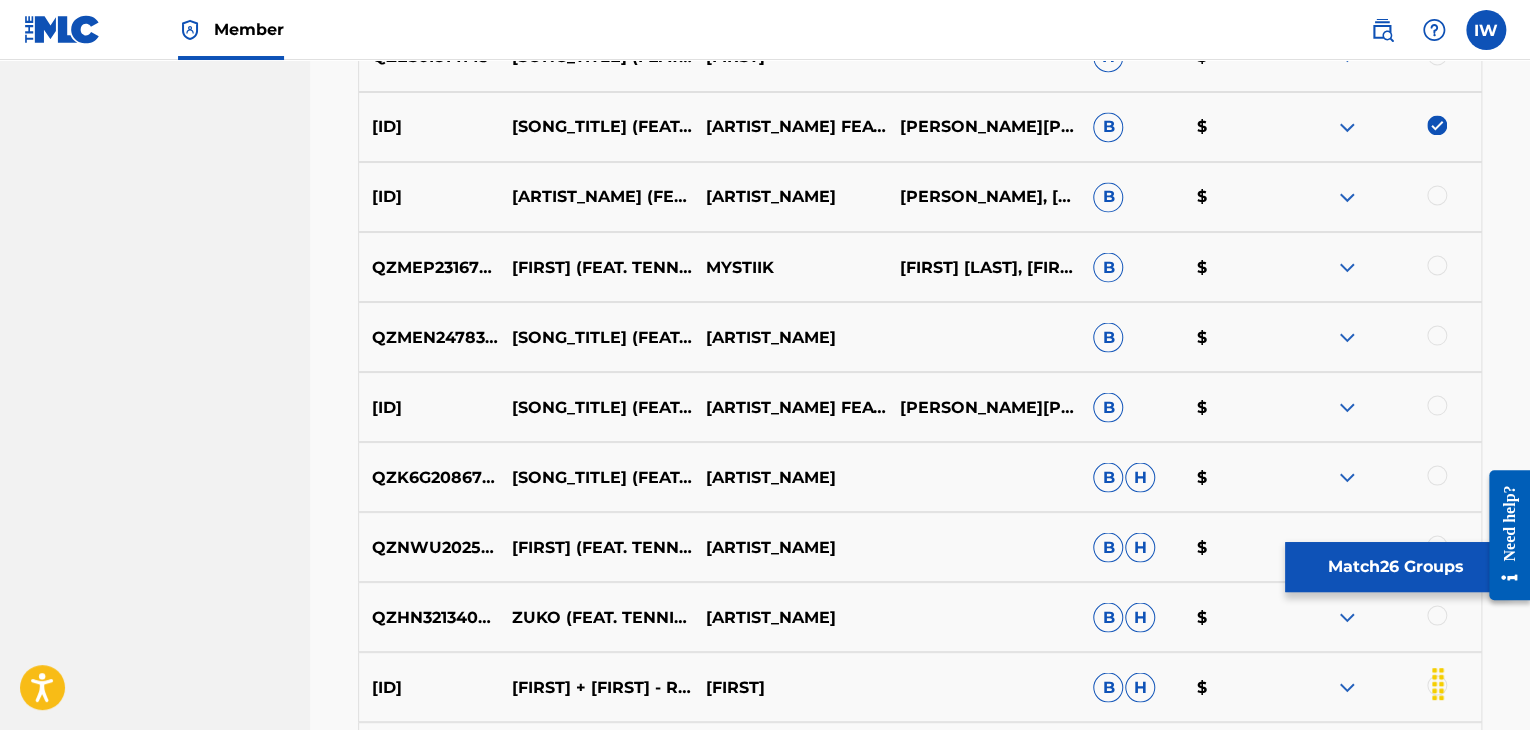 click at bounding box center [1384, 407] 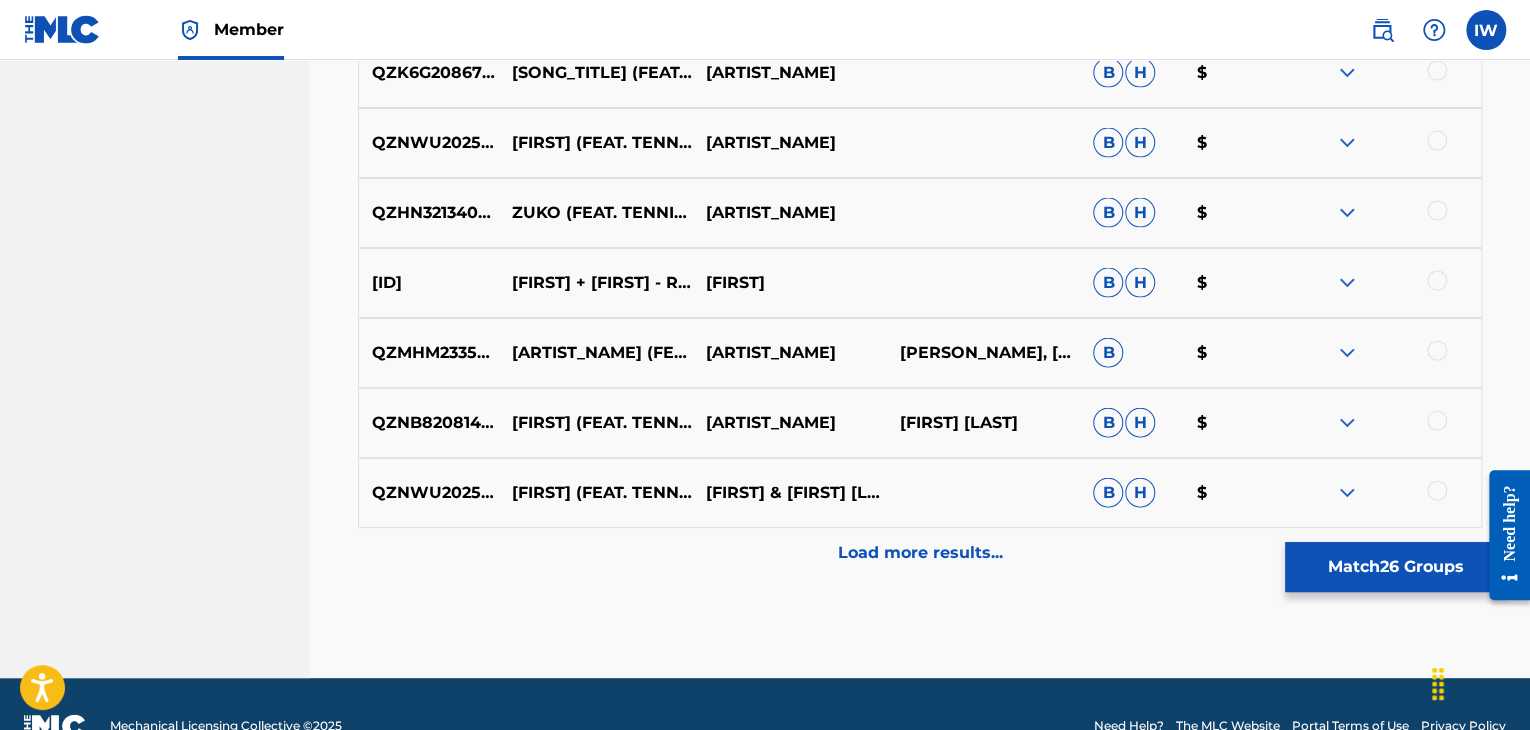 scroll, scrollTop: 5936, scrollLeft: 0, axis: vertical 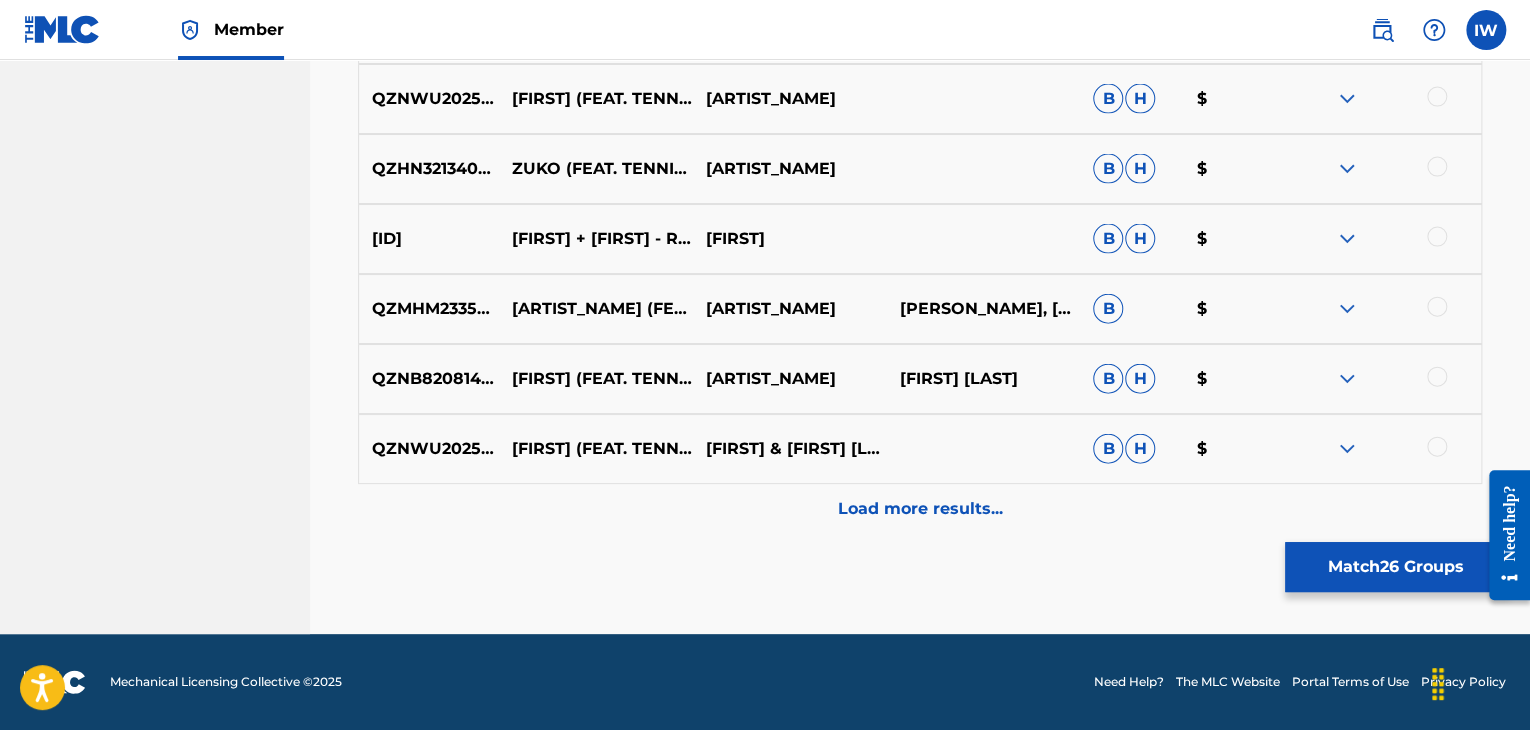 click on "Load more results..." at bounding box center [920, 509] 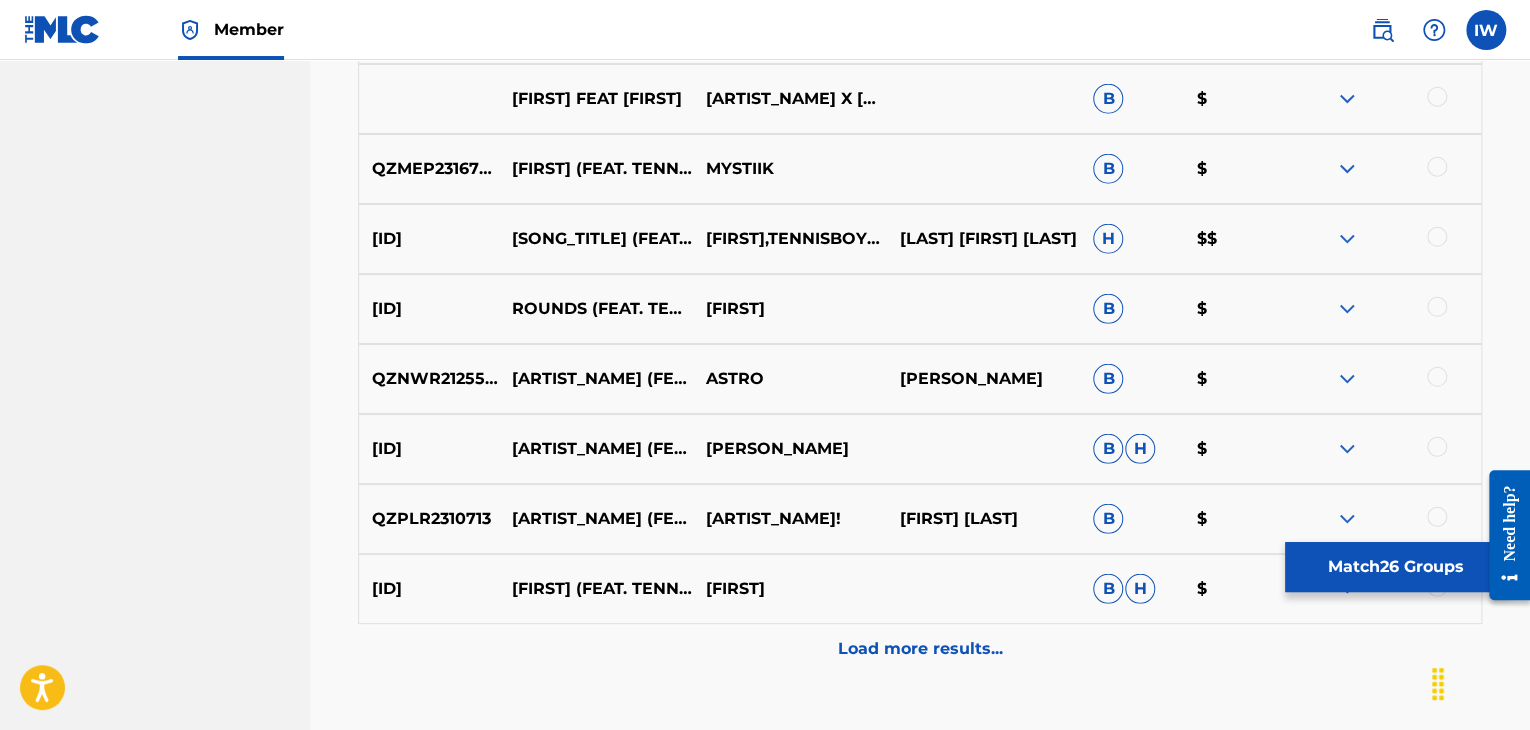 scroll, scrollTop: 6636, scrollLeft: 0, axis: vertical 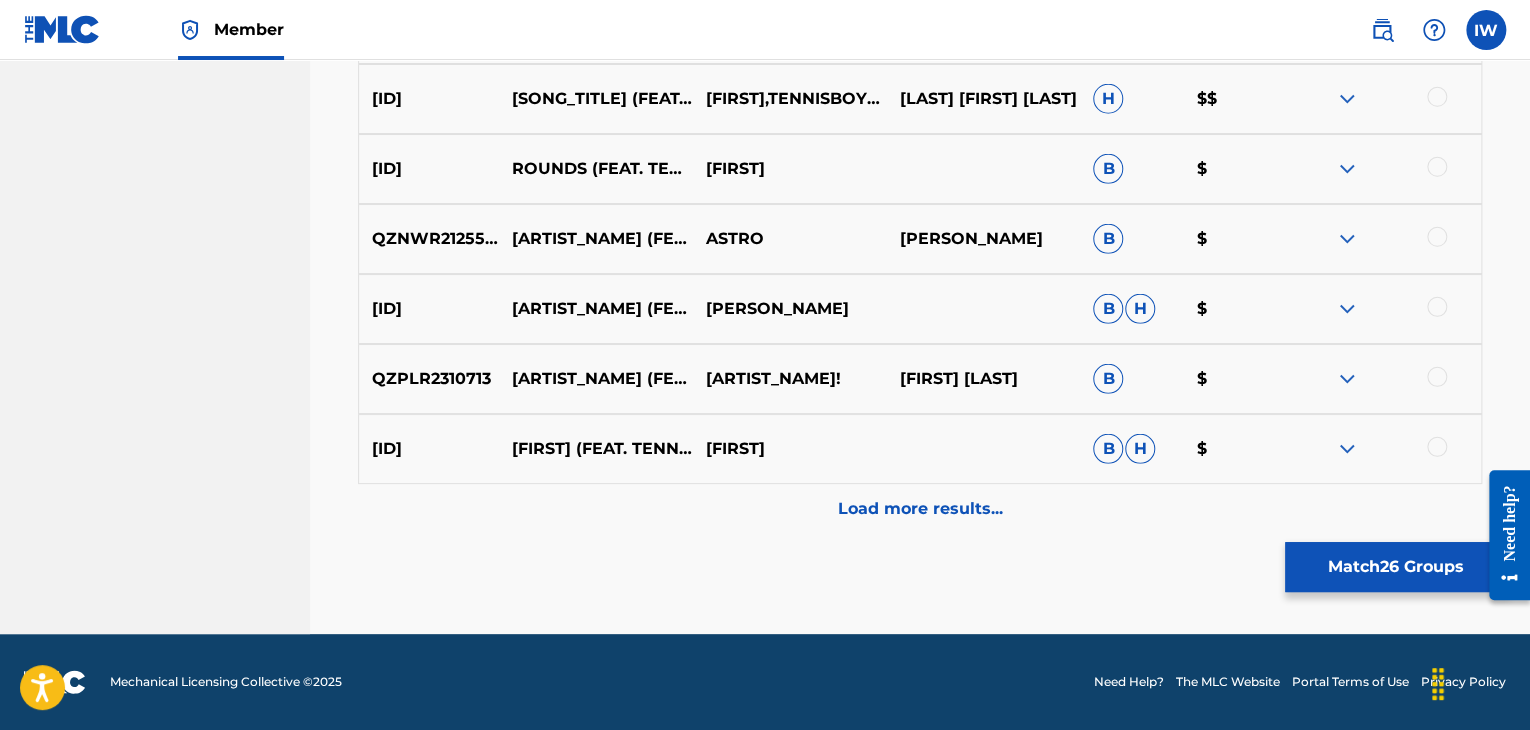click on "Load more results..." at bounding box center [920, 509] 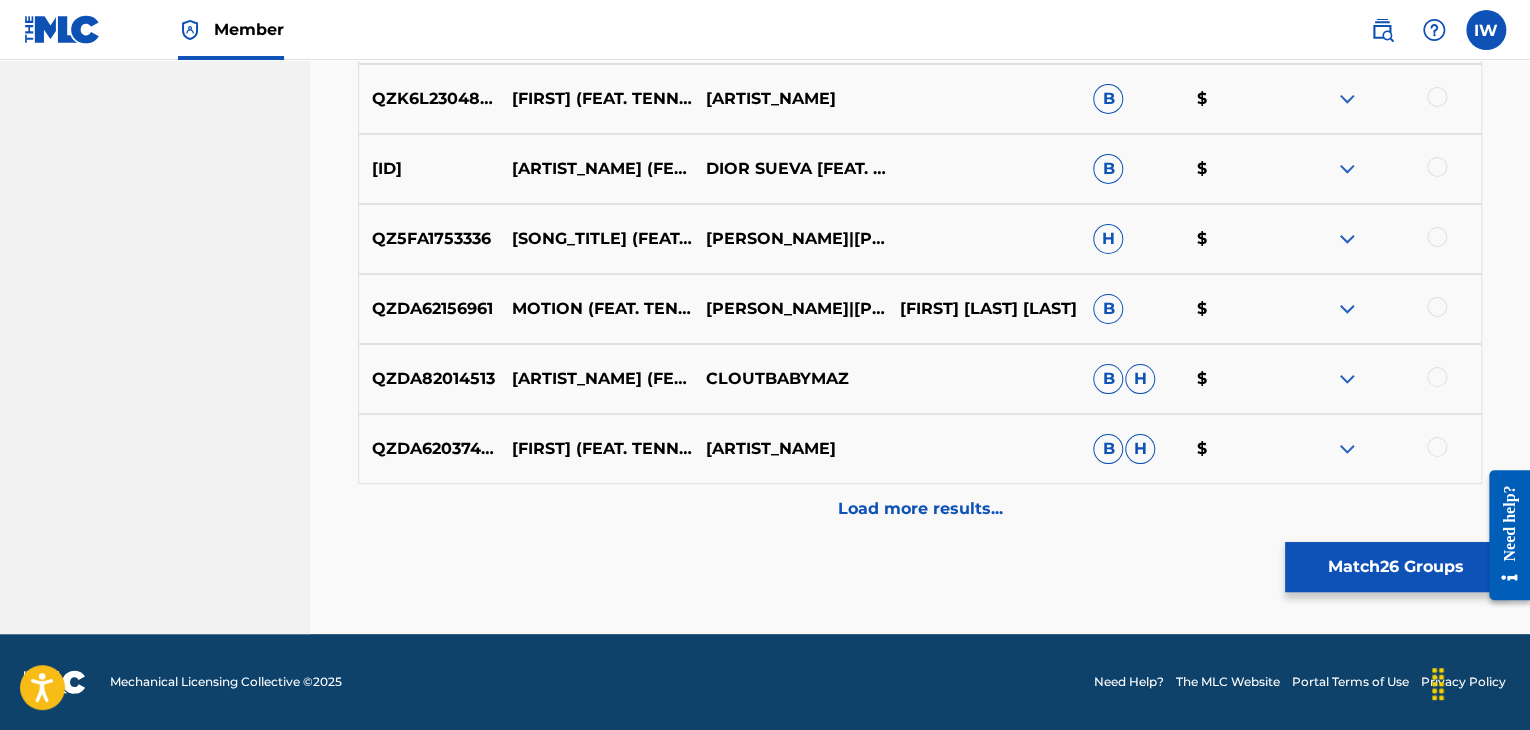 click on "Load more results..." at bounding box center (920, 509) 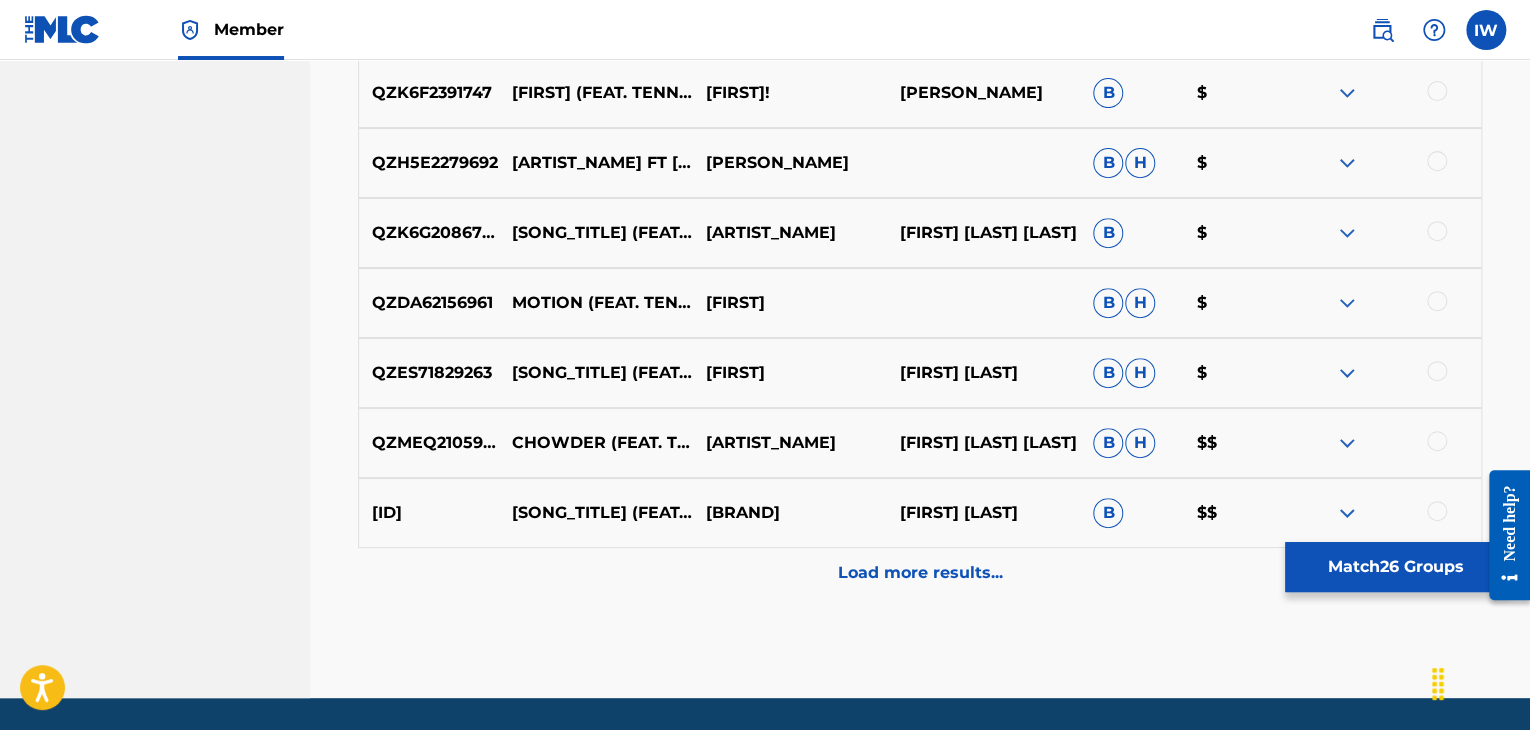 scroll, scrollTop: 8036, scrollLeft: 0, axis: vertical 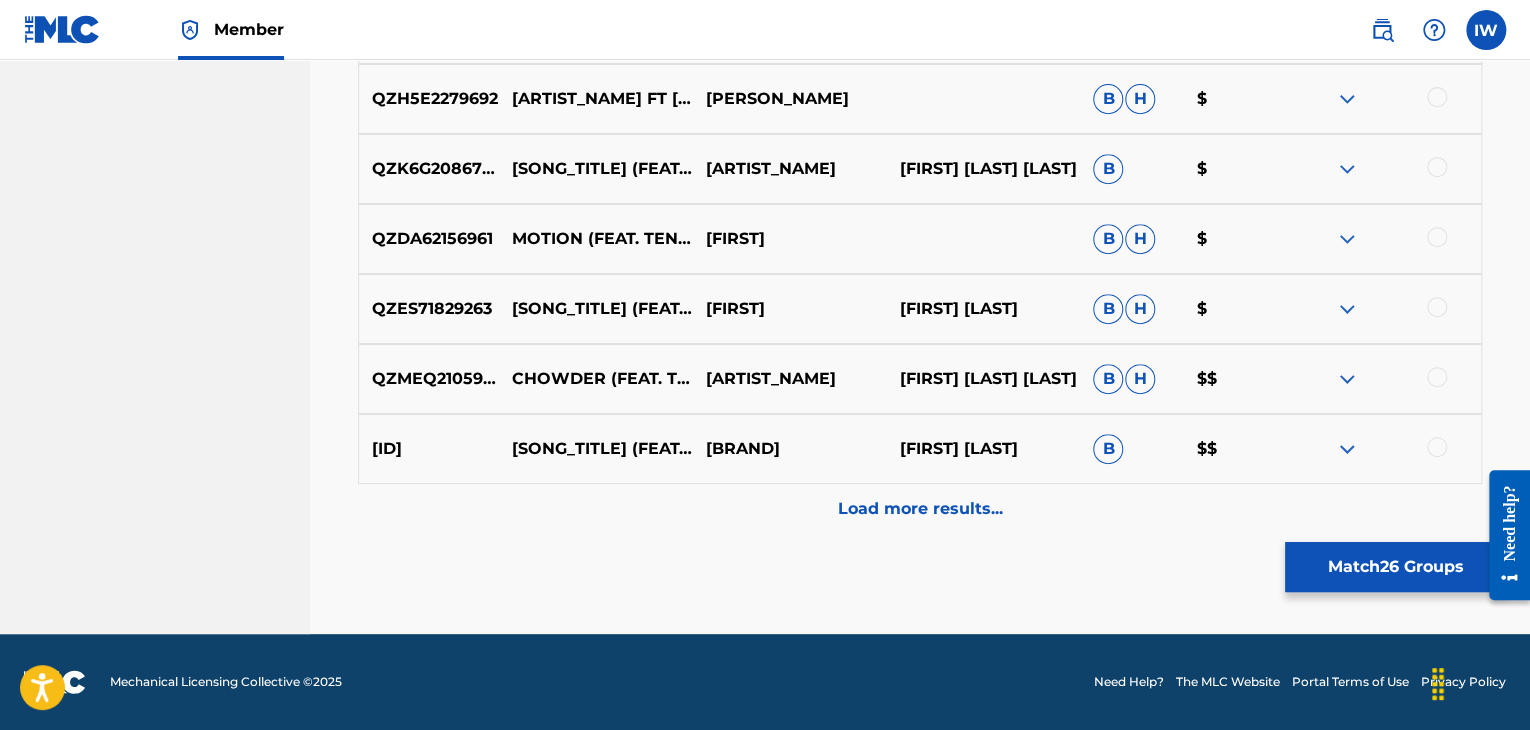 click on "Load more results..." at bounding box center [920, 509] 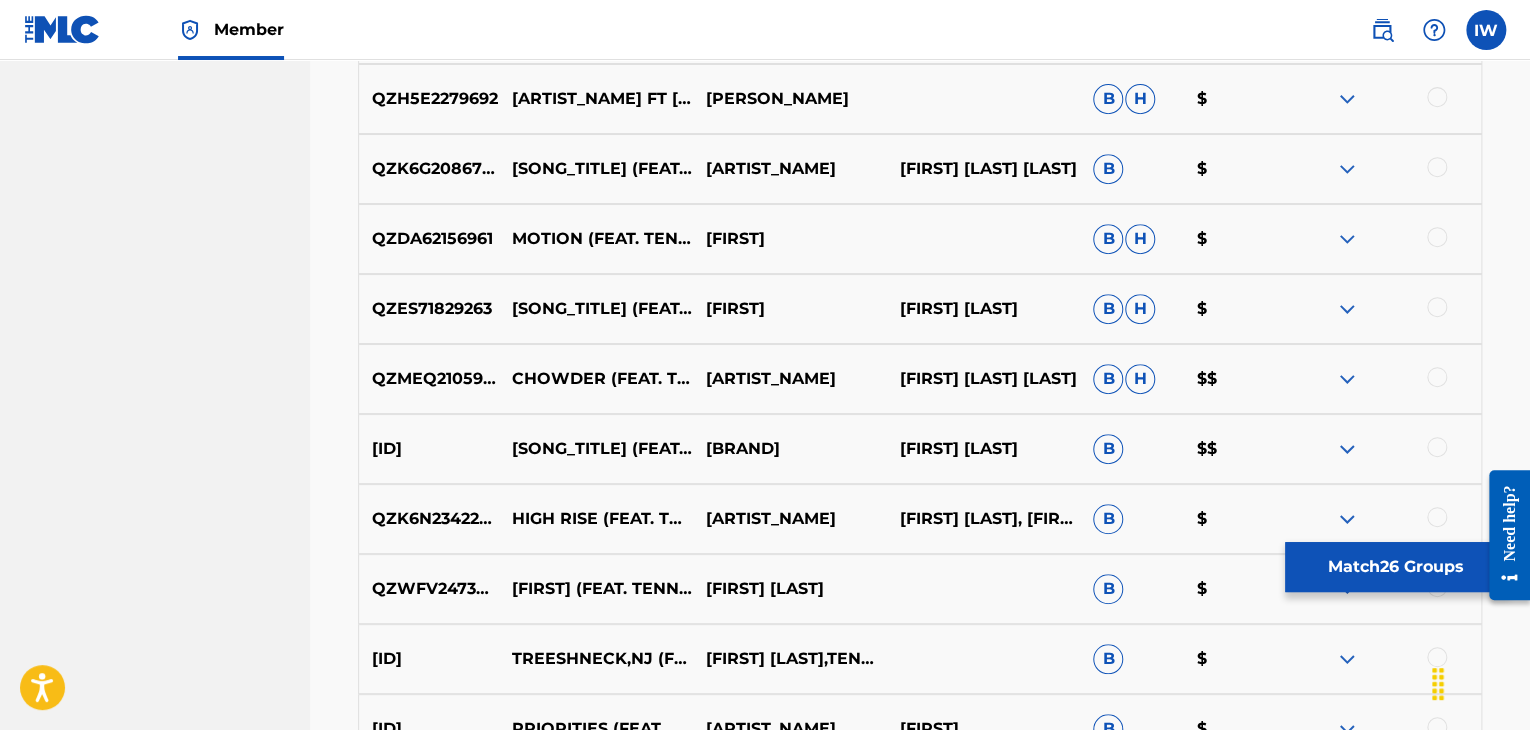 scroll, scrollTop: 8184, scrollLeft: 0, axis: vertical 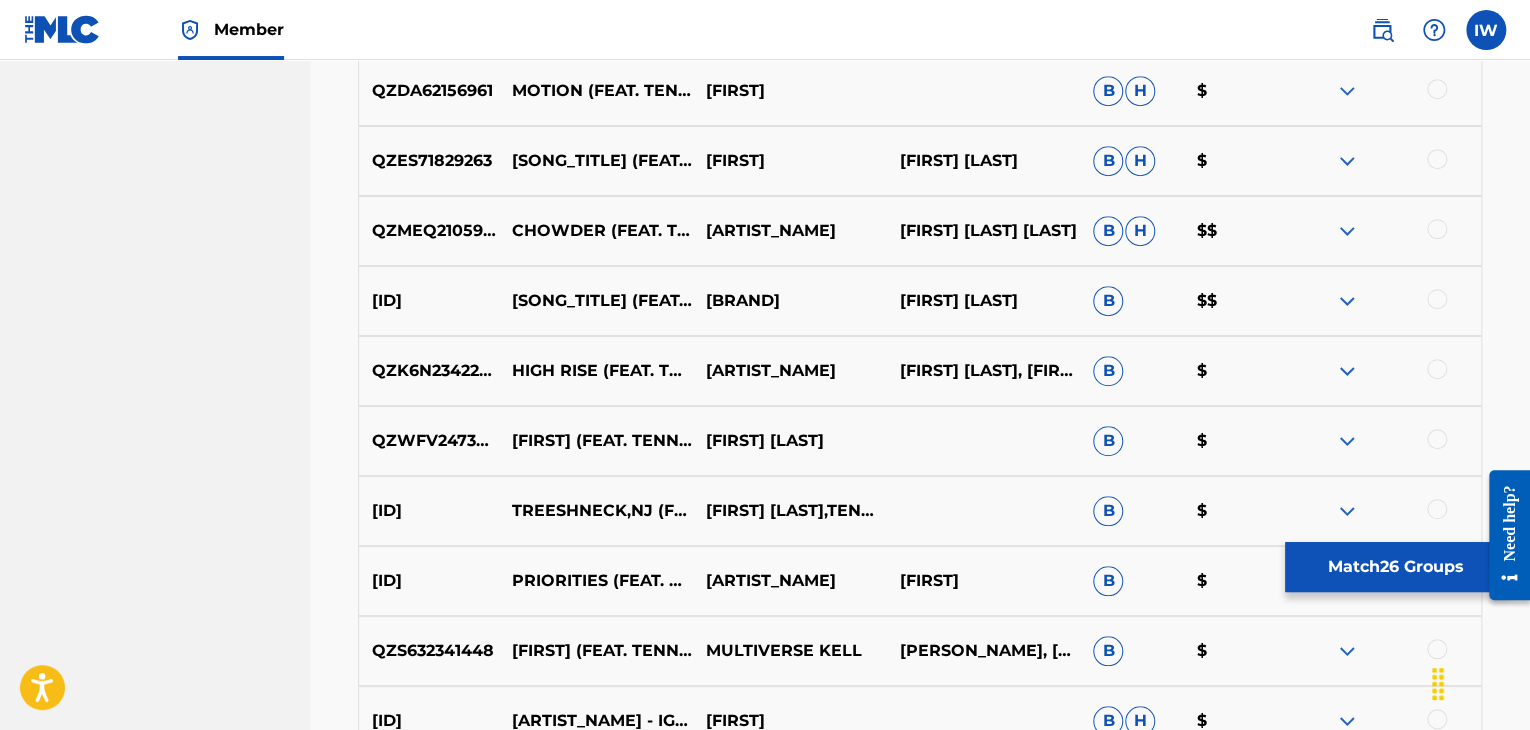 click at bounding box center (1437, 299) 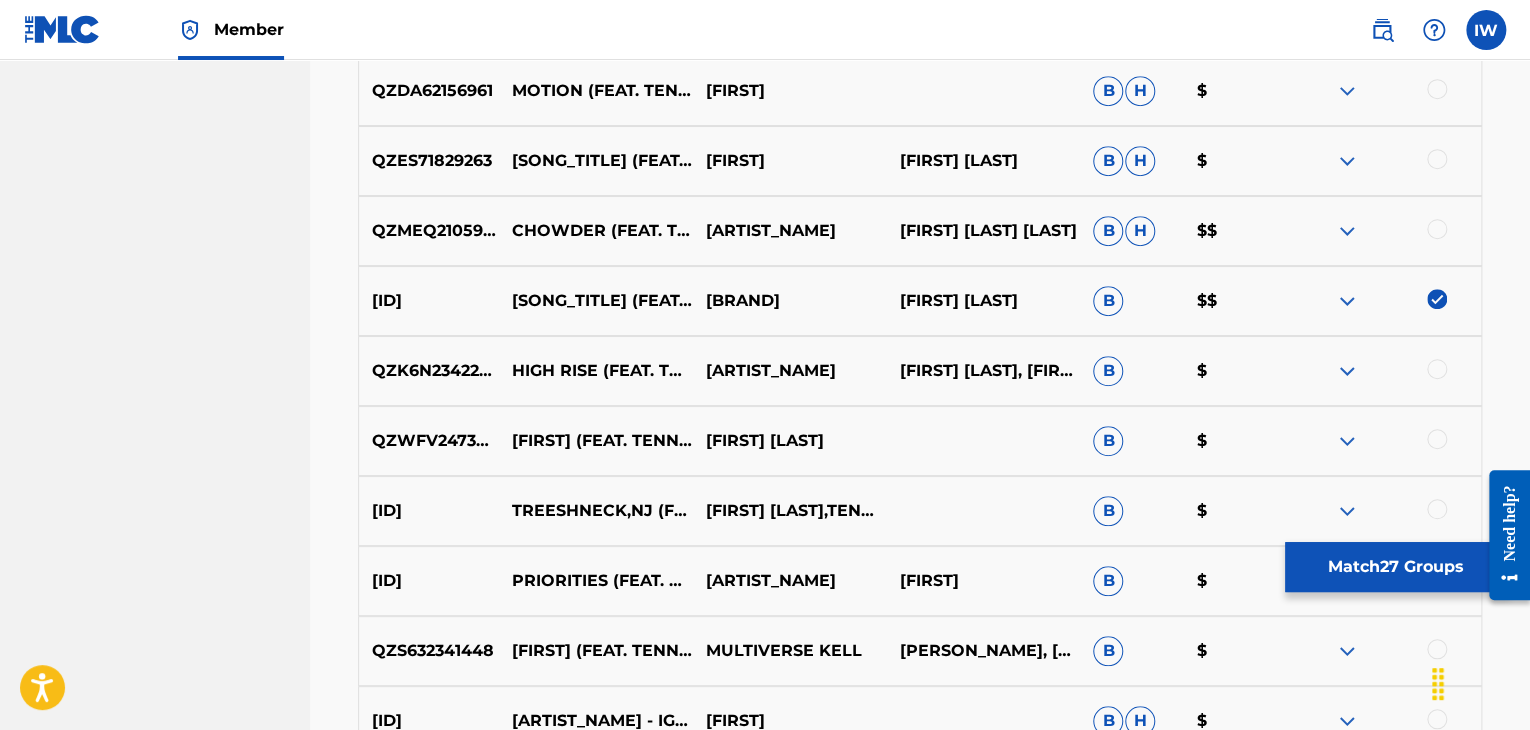 click at bounding box center (1437, 229) 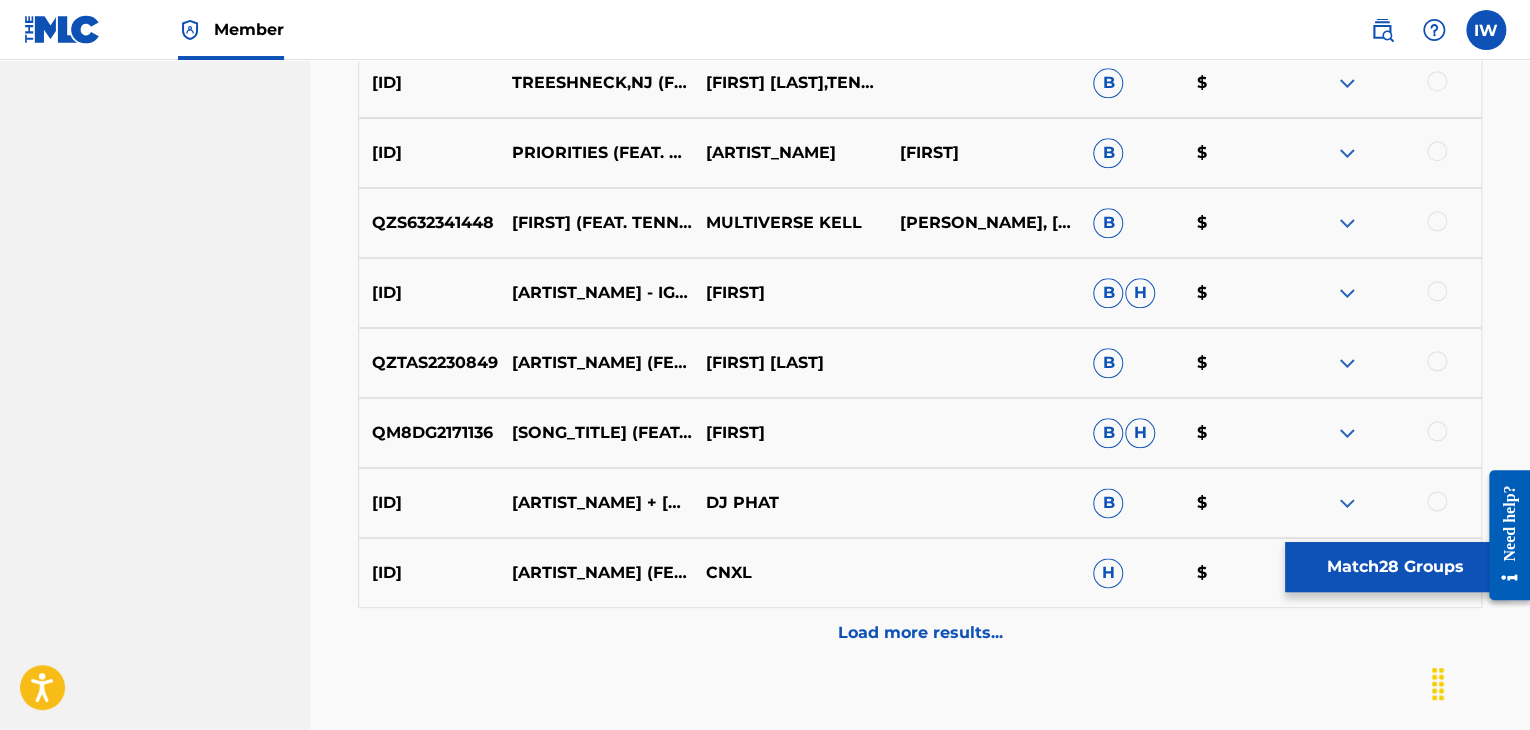 scroll, scrollTop: 8736, scrollLeft: 0, axis: vertical 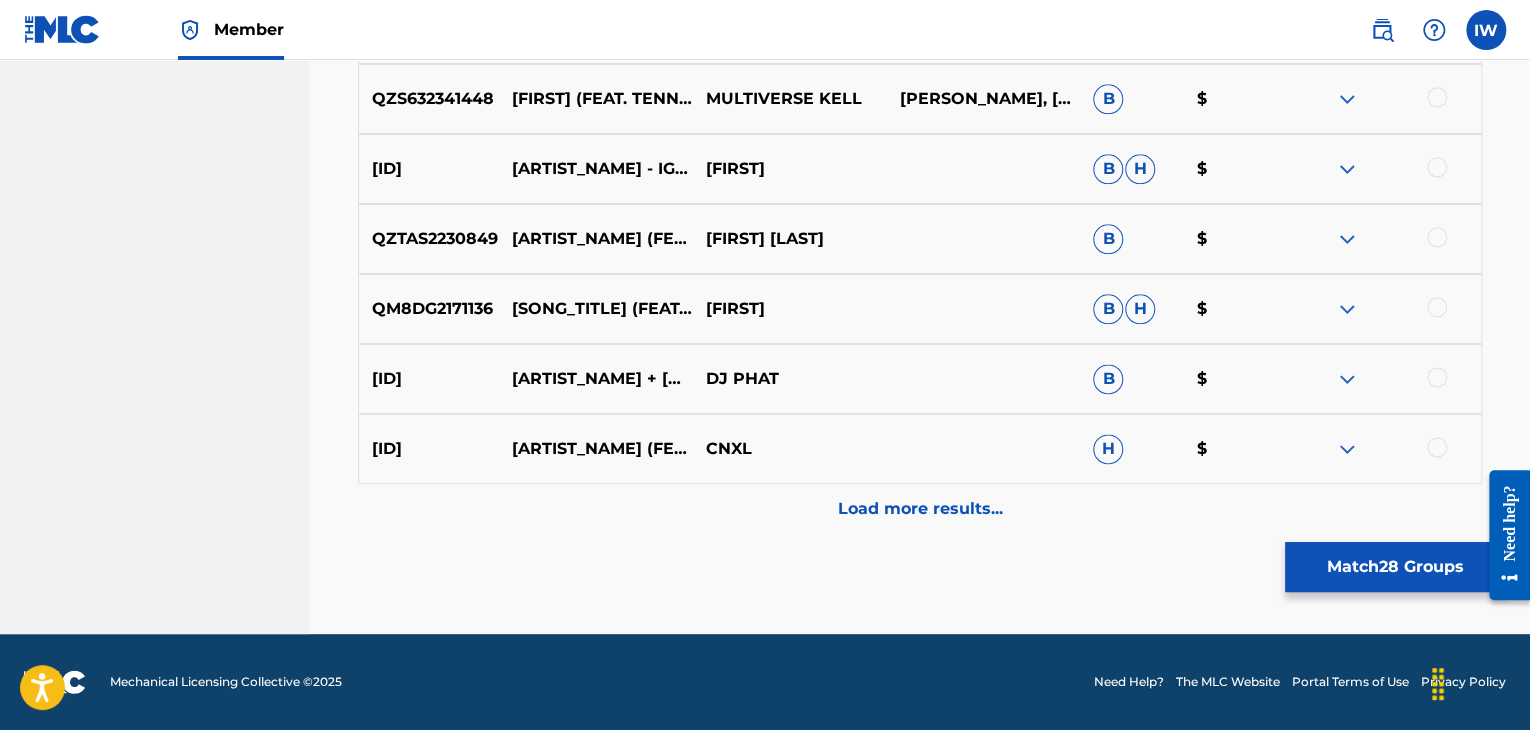 click on "Load more results..." at bounding box center (920, 509) 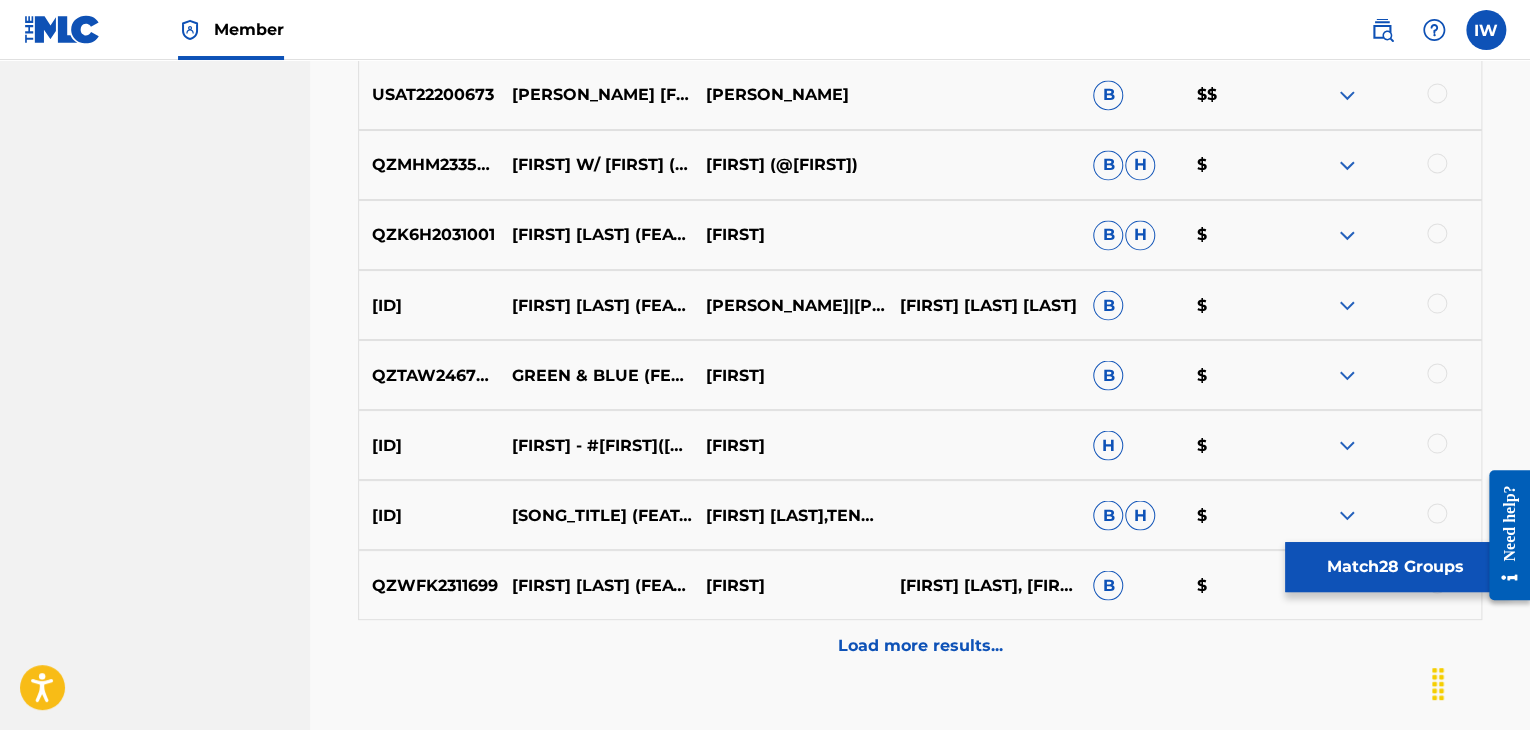 scroll, scrollTop: 9308, scrollLeft: 0, axis: vertical 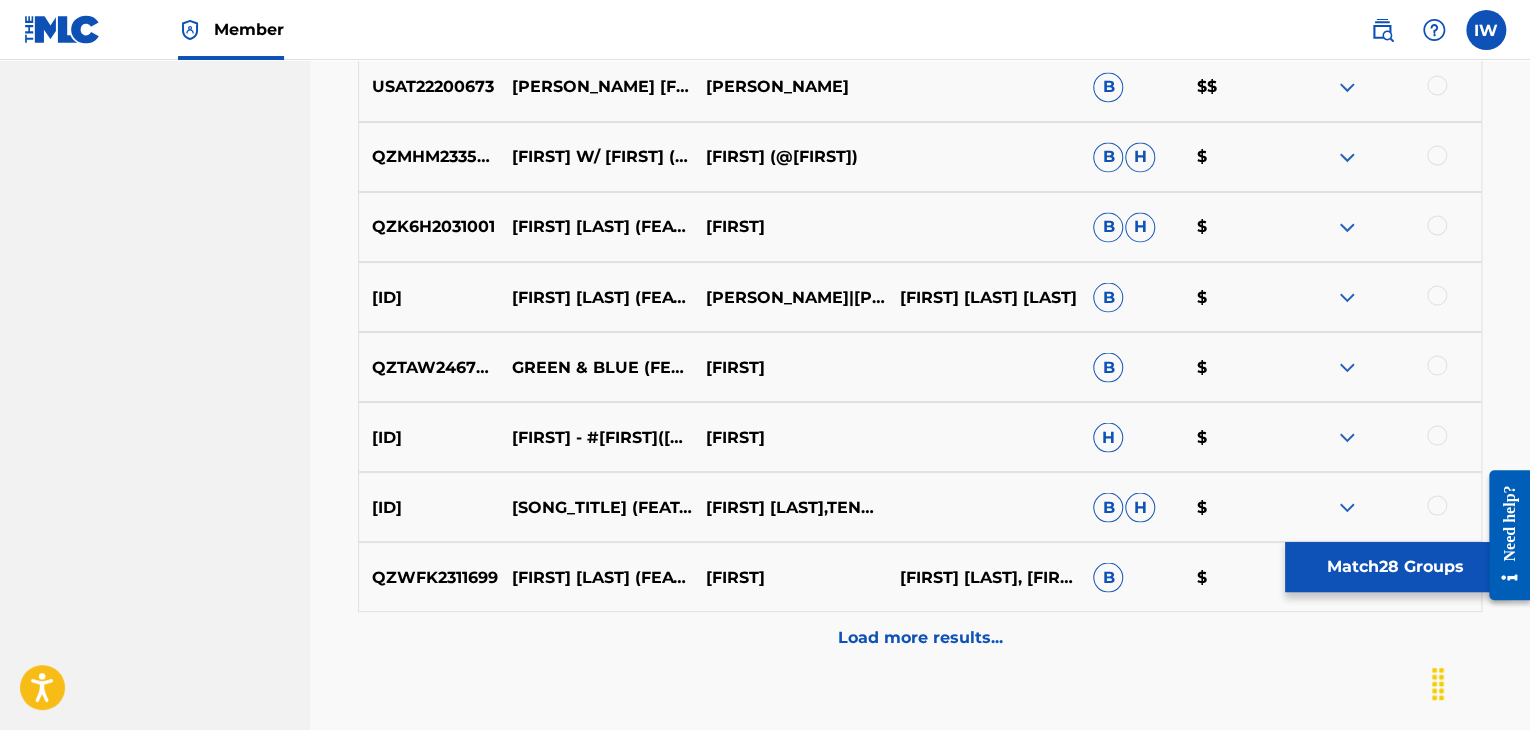 click on "Load more results..." at bounding box center (920, 637) 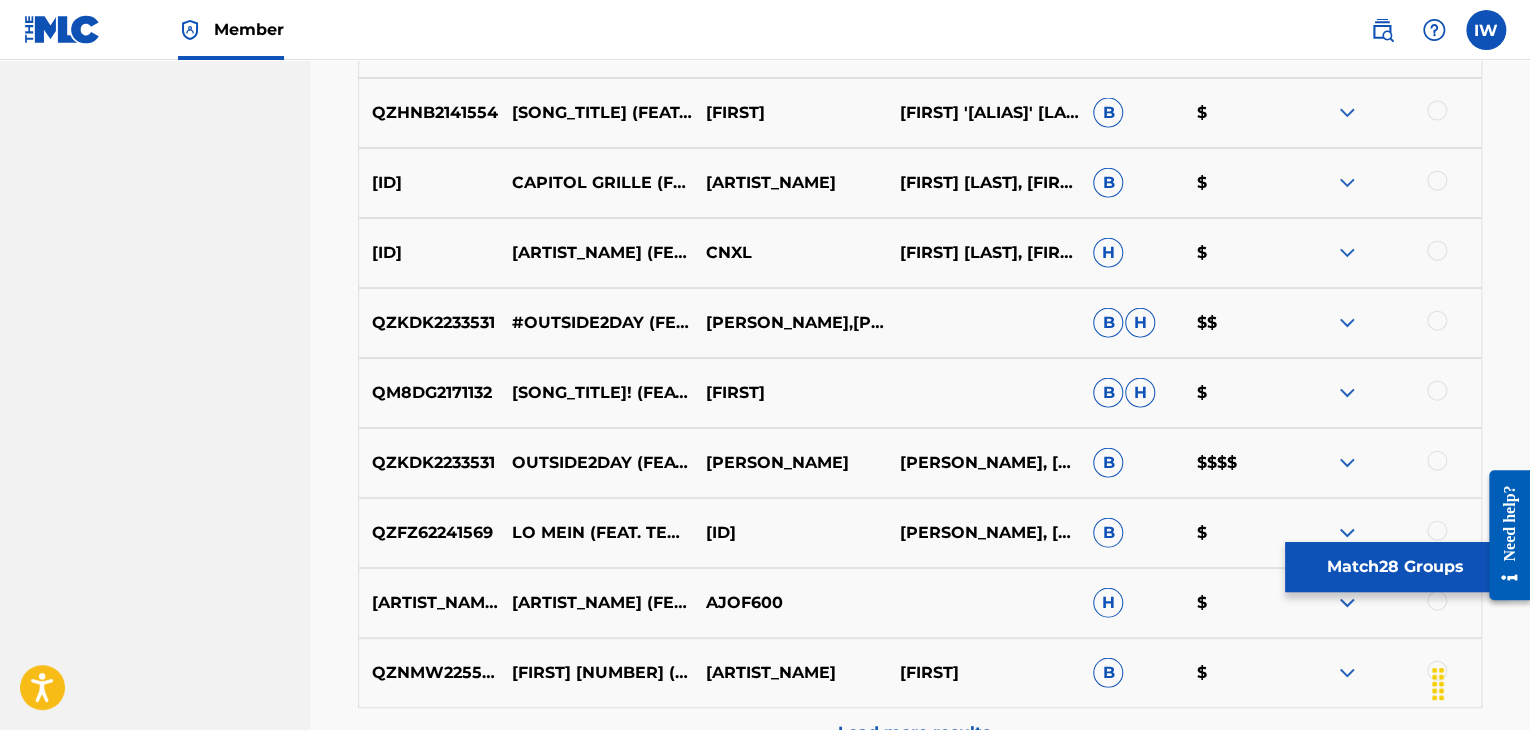scroll, scrollTop: 9924, scrollLeft: 0, axis: vertical 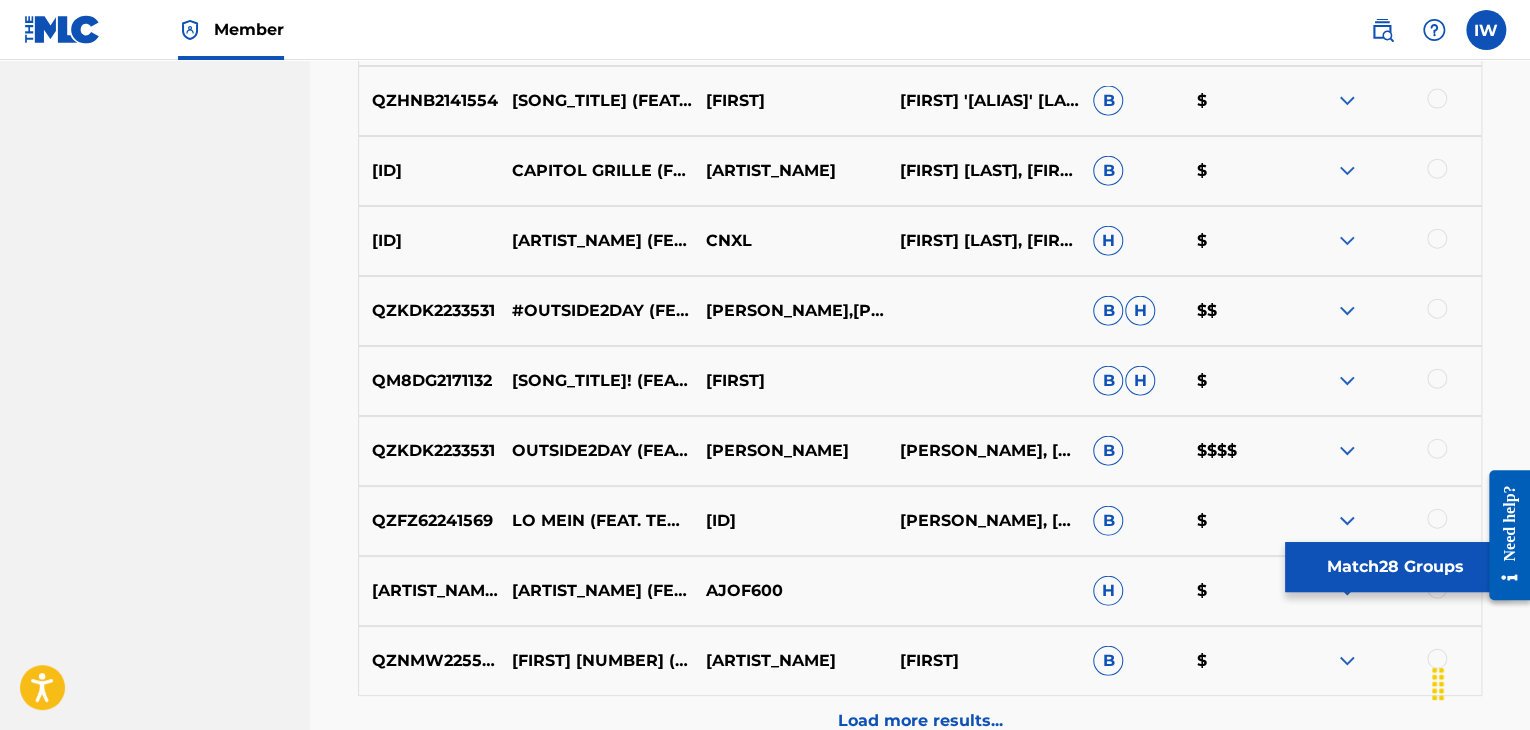 click at bounding box center (1437, 449) 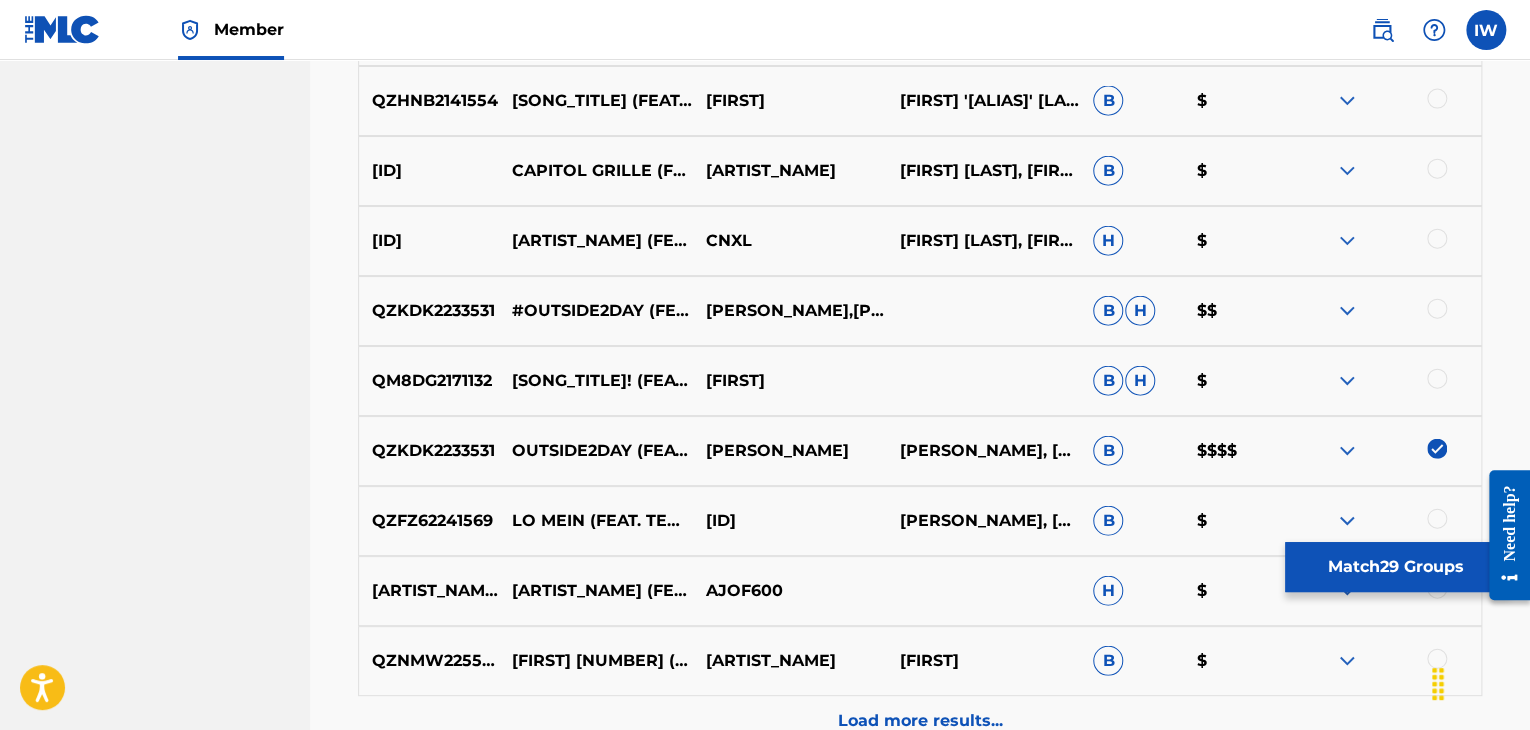 click at bounding box center (1437, 309) 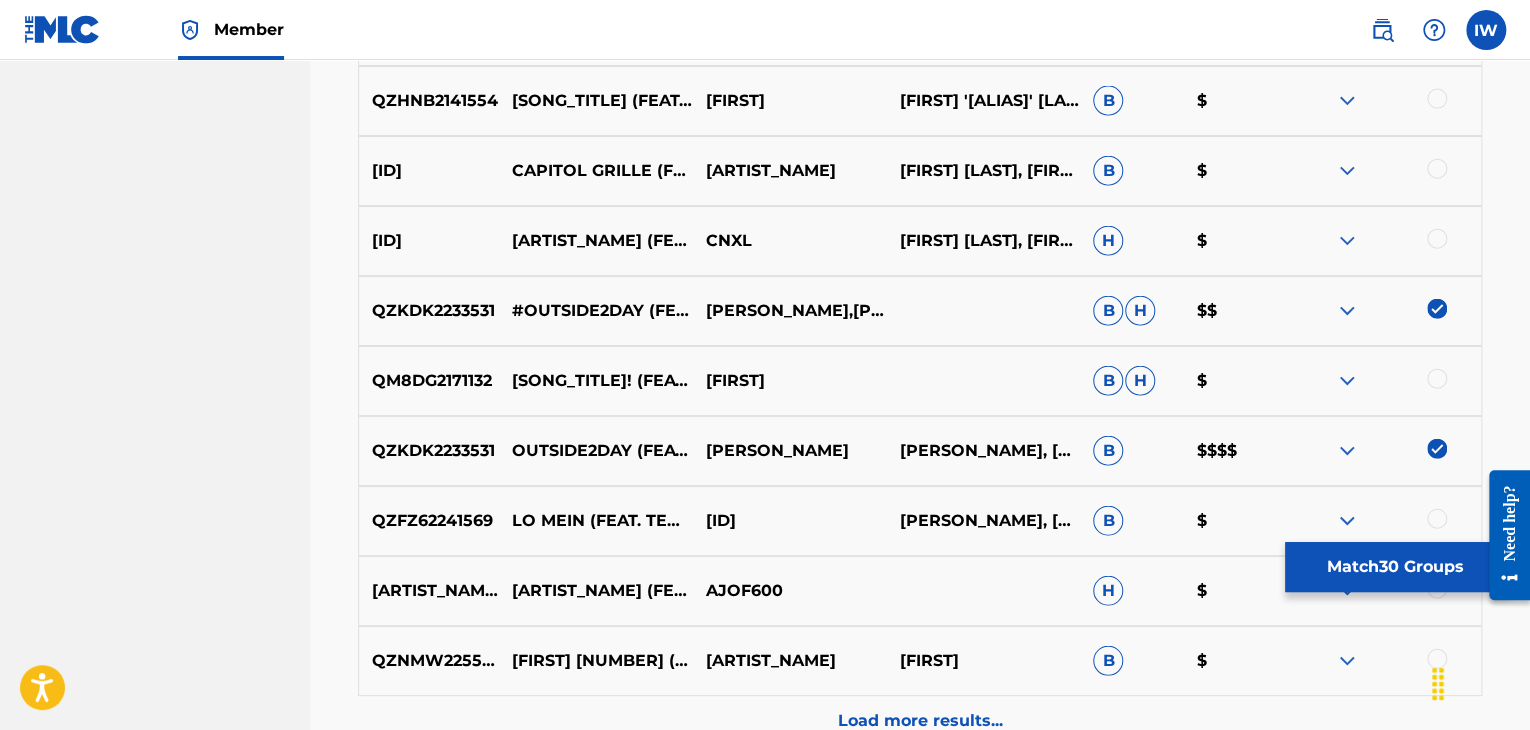click on "Load more results..." at bounding box center [920, 721] 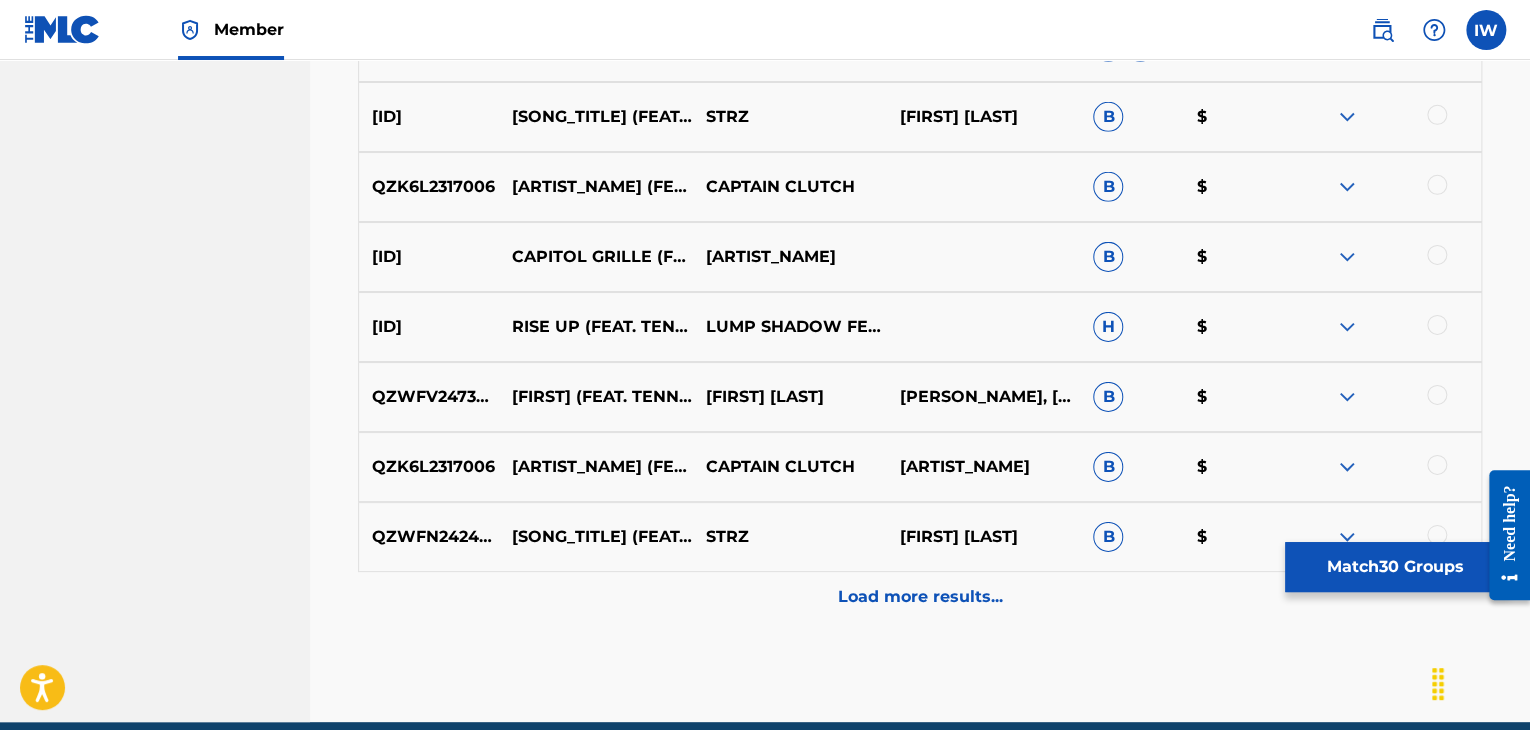 scroll, scrollTop: 10836, scrollLeft: 0, axis: vertical 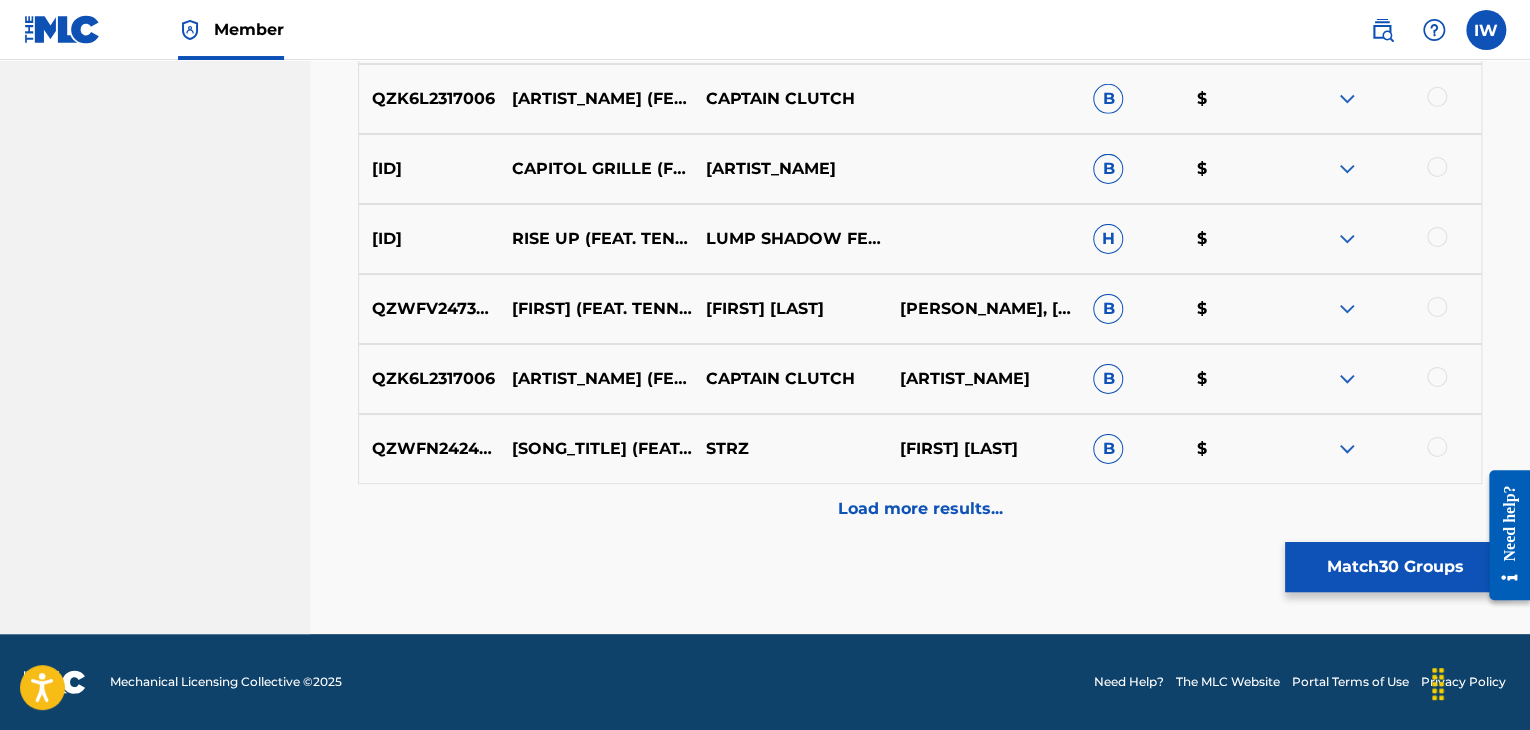click on "Load more results..." at bounding box center [920, 509] 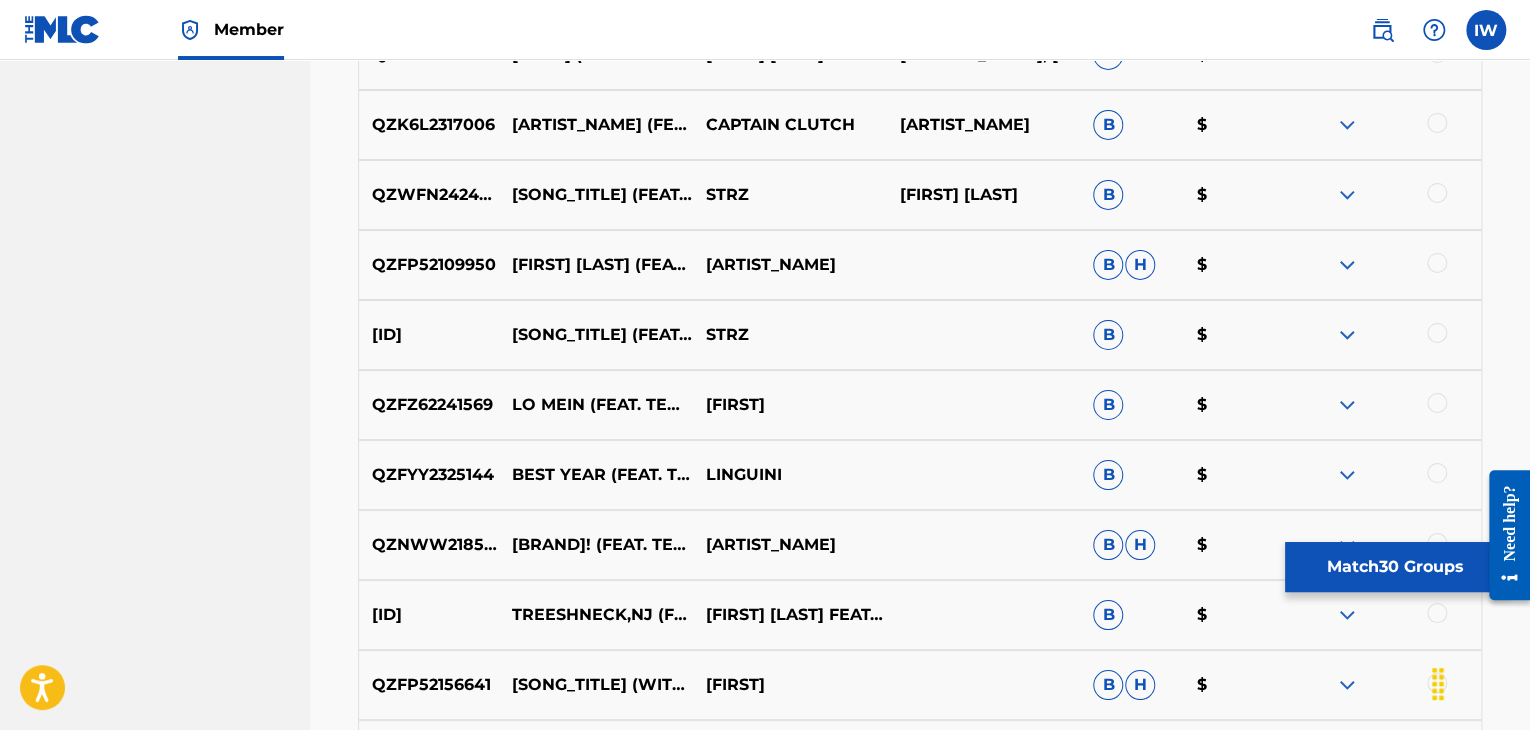 scroll, scrollTop: 11536, scrollLeft: 0, axis: vertical 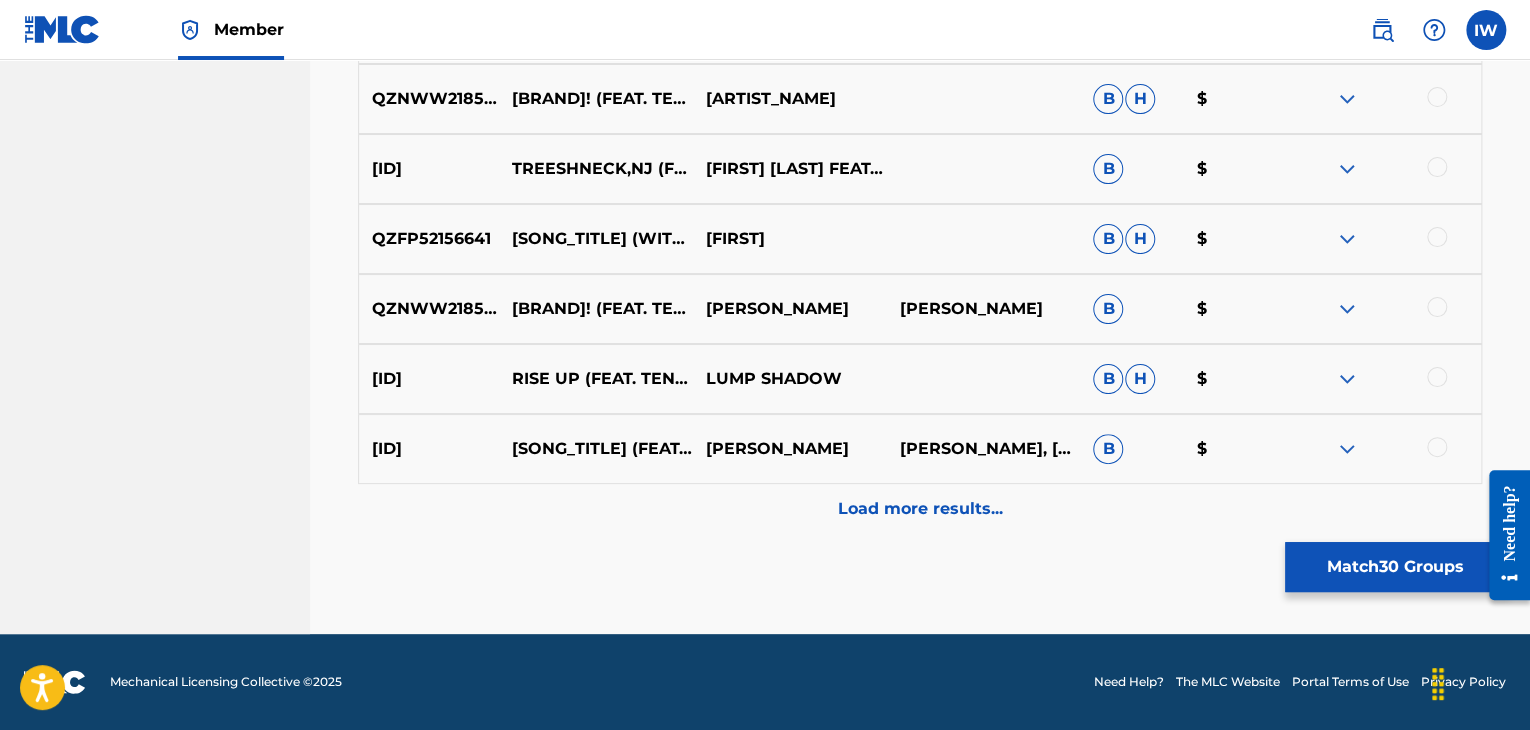 click on "Load more results..." at bounding box center [920, 509] 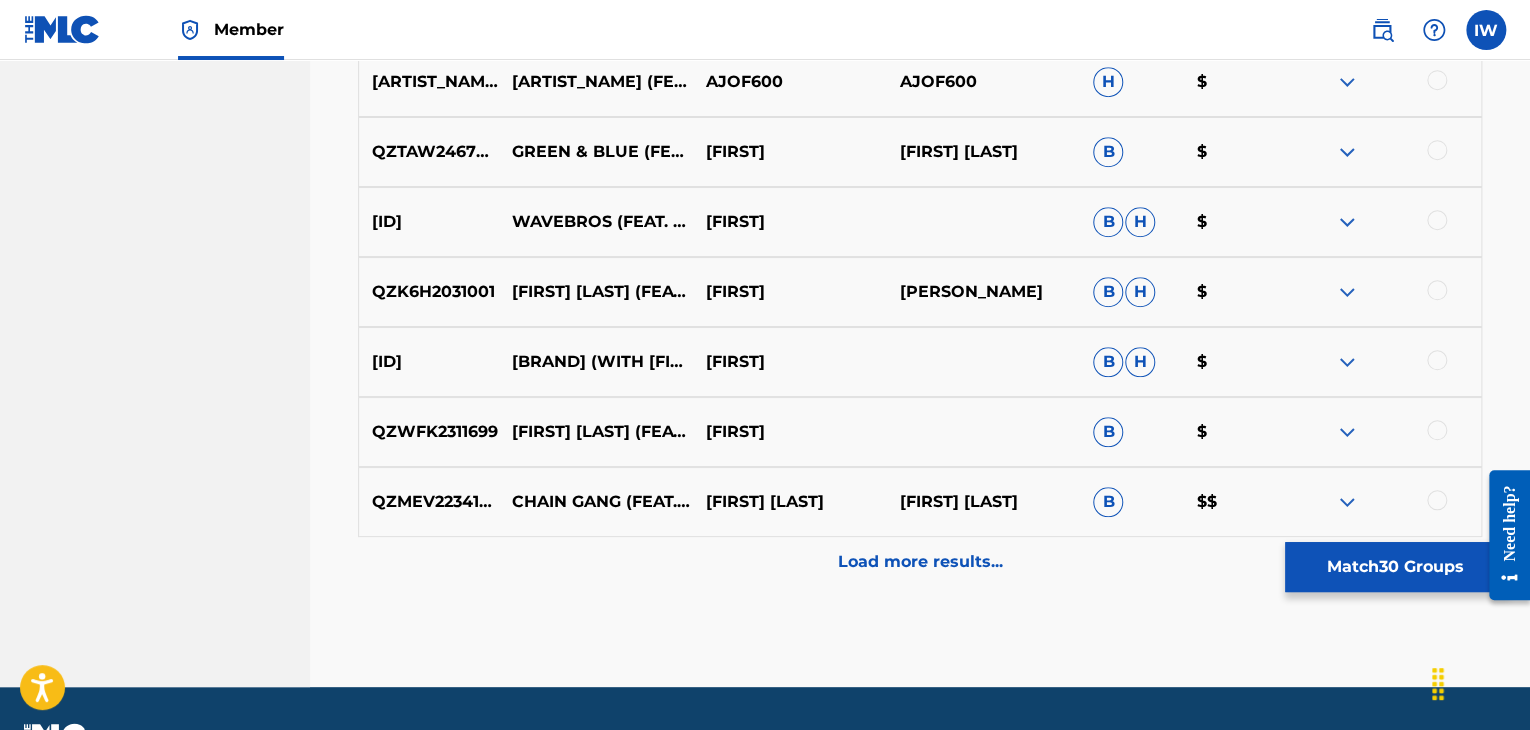 scroll, scrollTop: 12184, scrollLeft: 0, axis: vertical 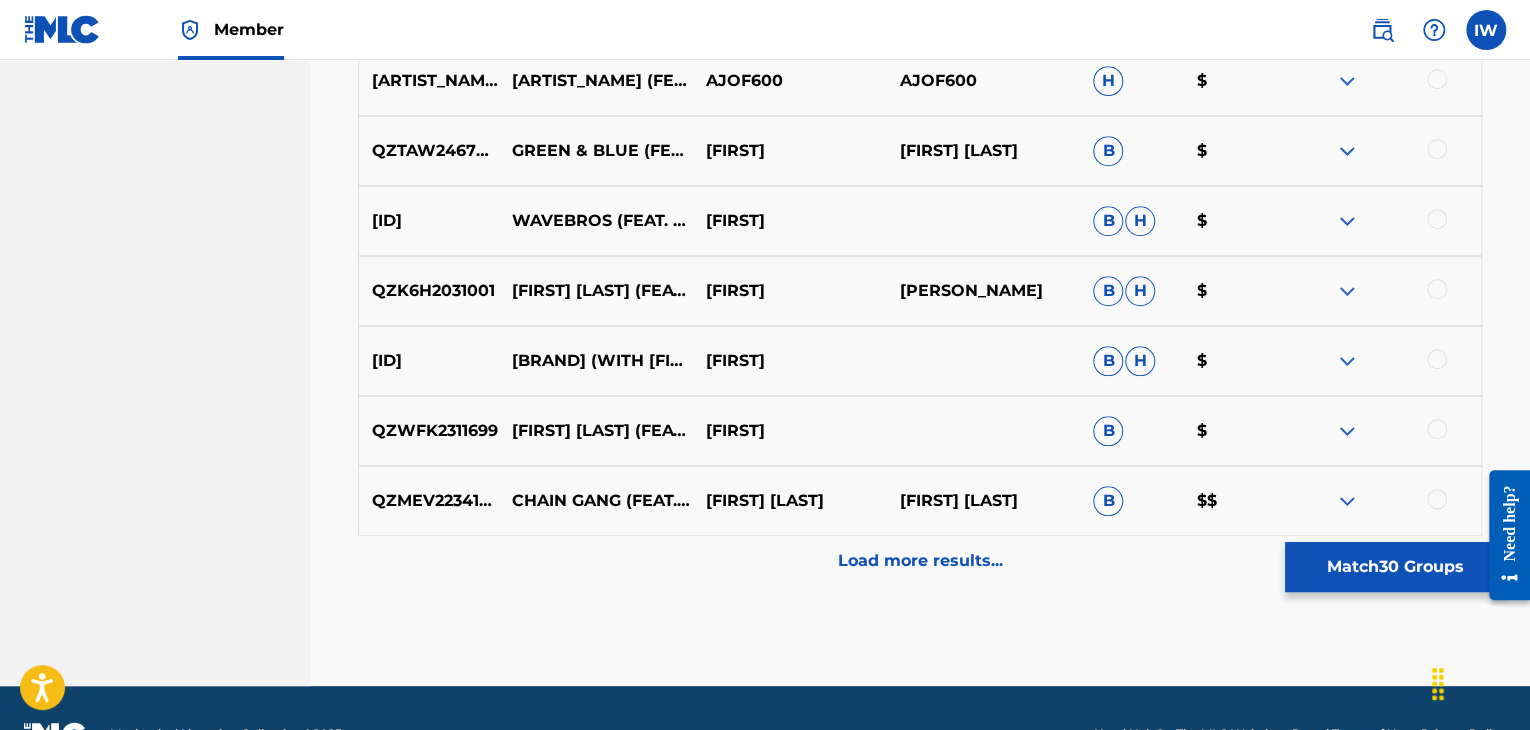 click at bounding box center [1437, 499] 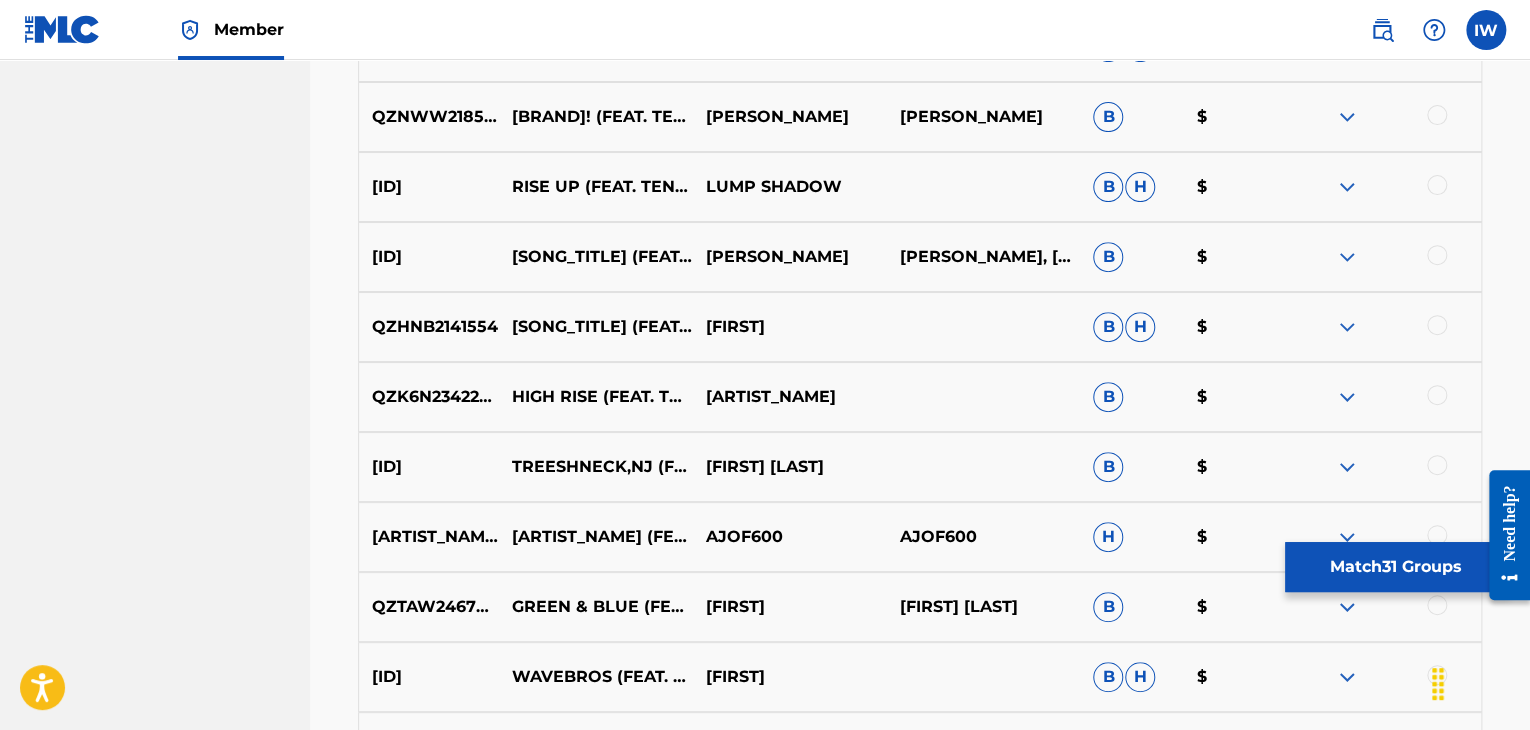 scroll, scrollTop: 12236, scrollLeft: 0, axis: vertical 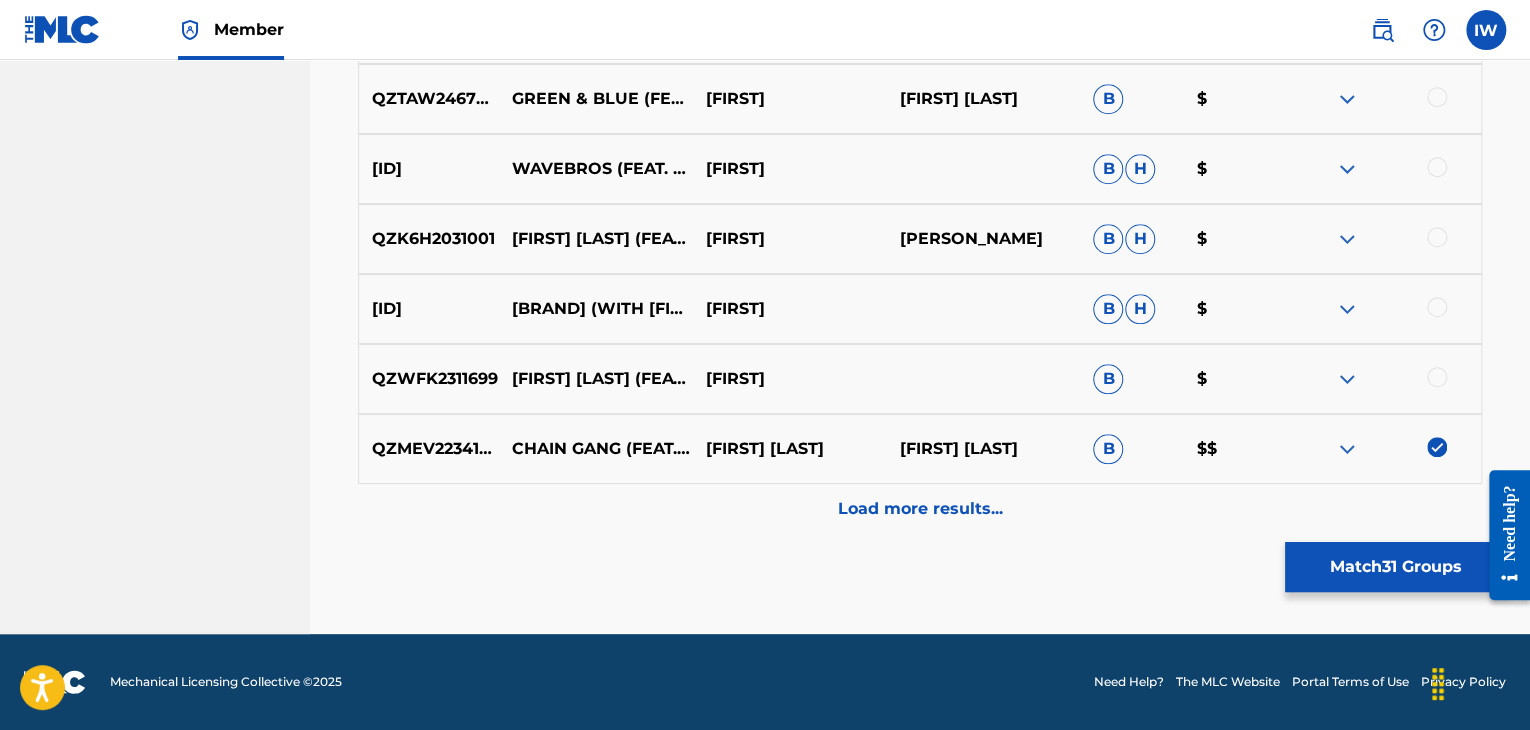 click on "Load more results..." at bounding box center [920, 509] 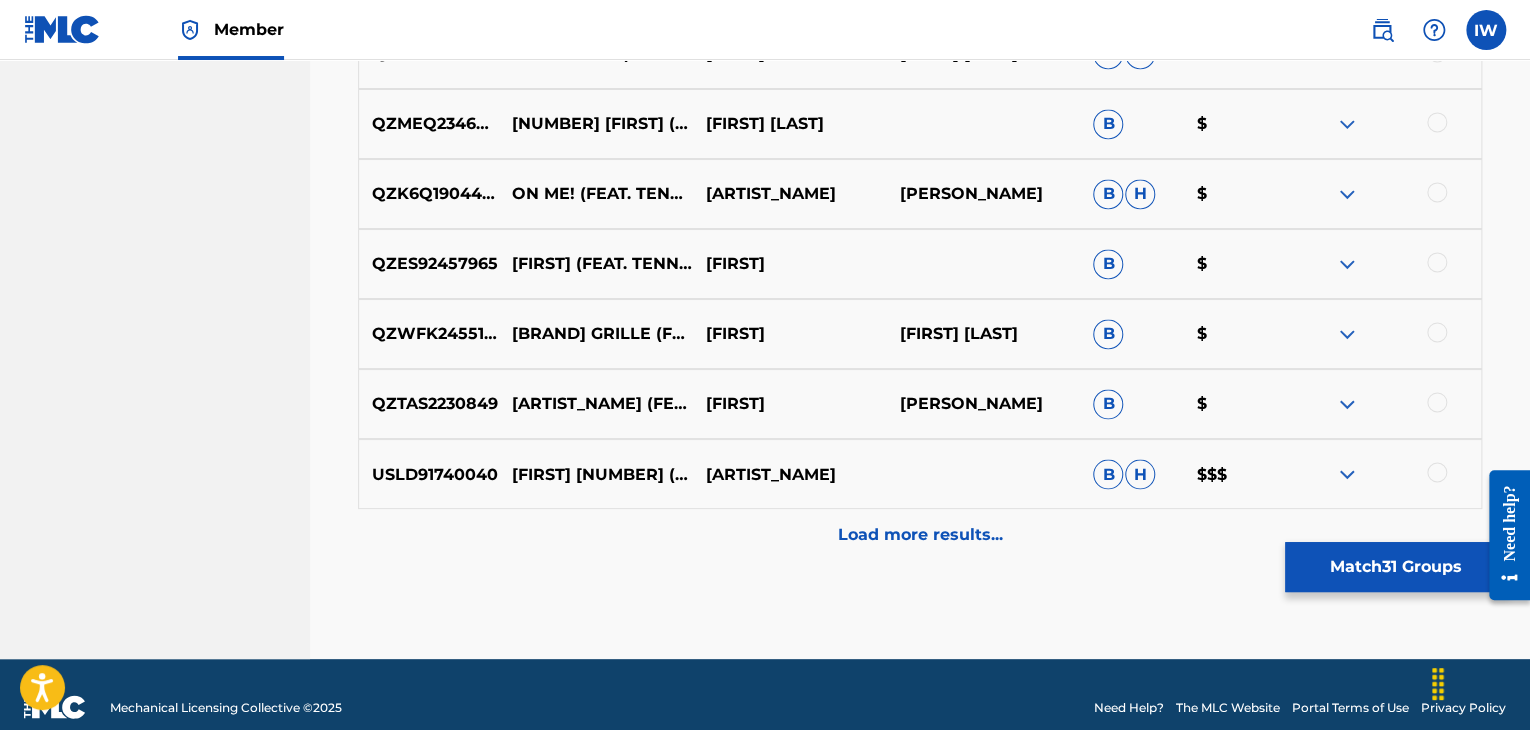 scroll, scrollTop: 12912, scrollLeft: 0, axis: vertical 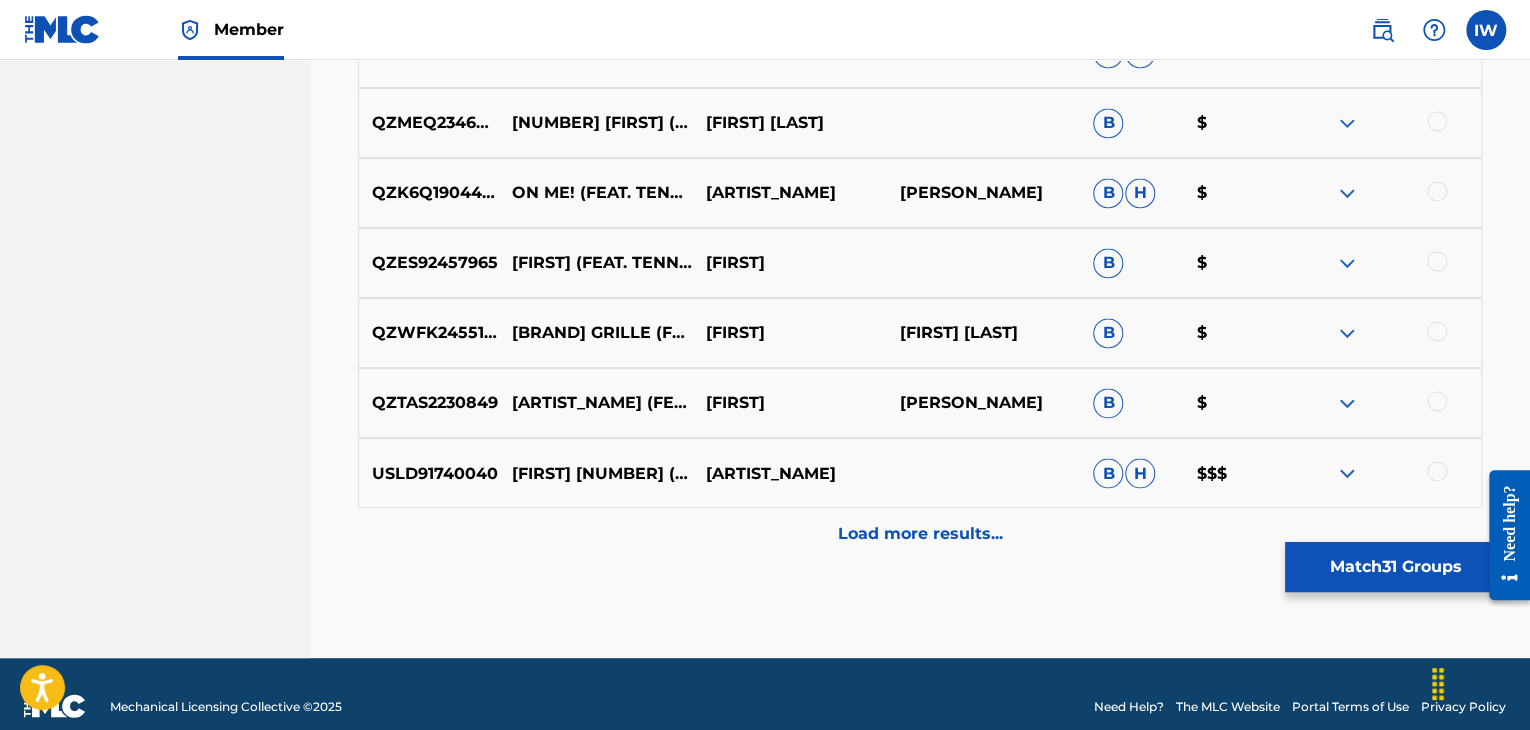 click at bounding box center (1437, 471) 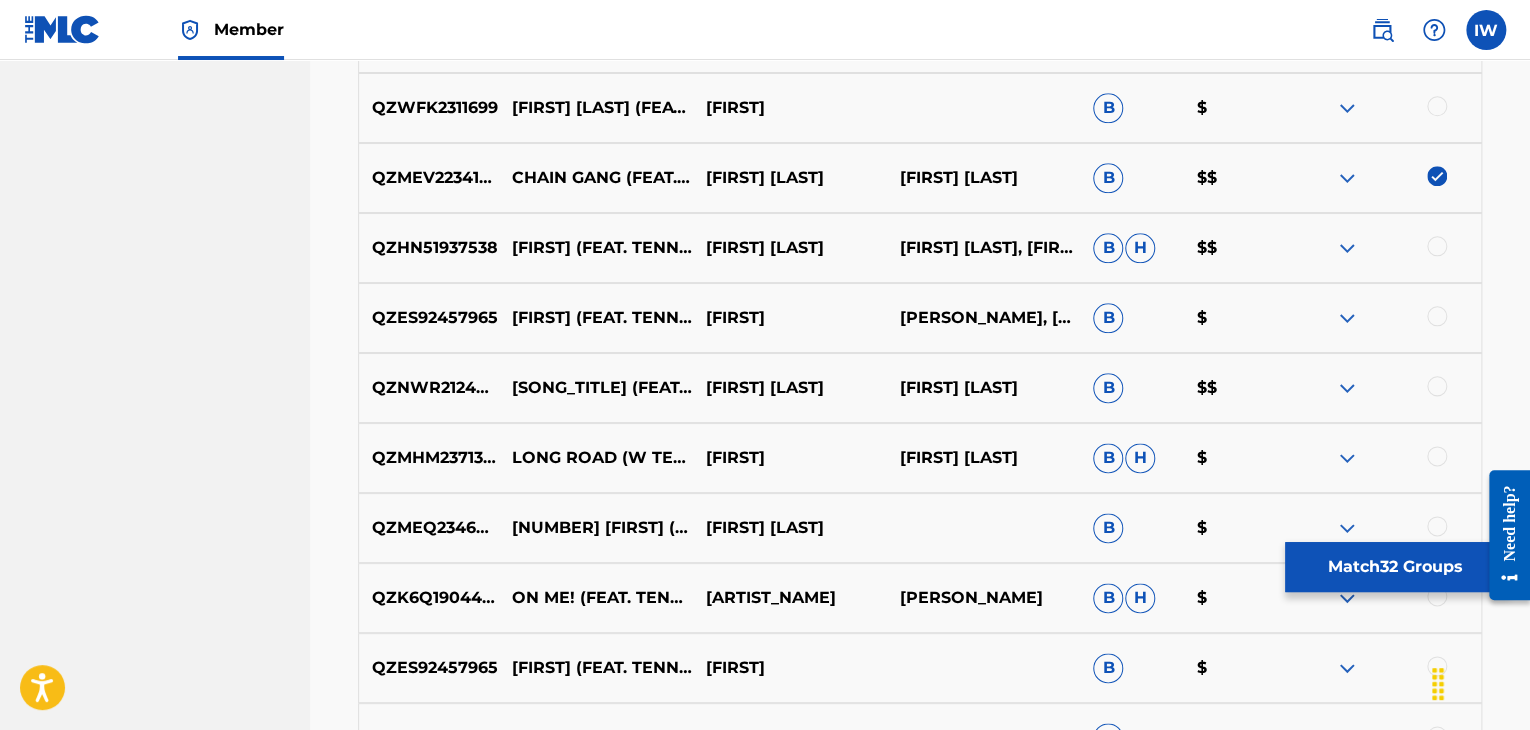 scroll, scrollTop: 12504, scrollLeft: 0, axis: vertical 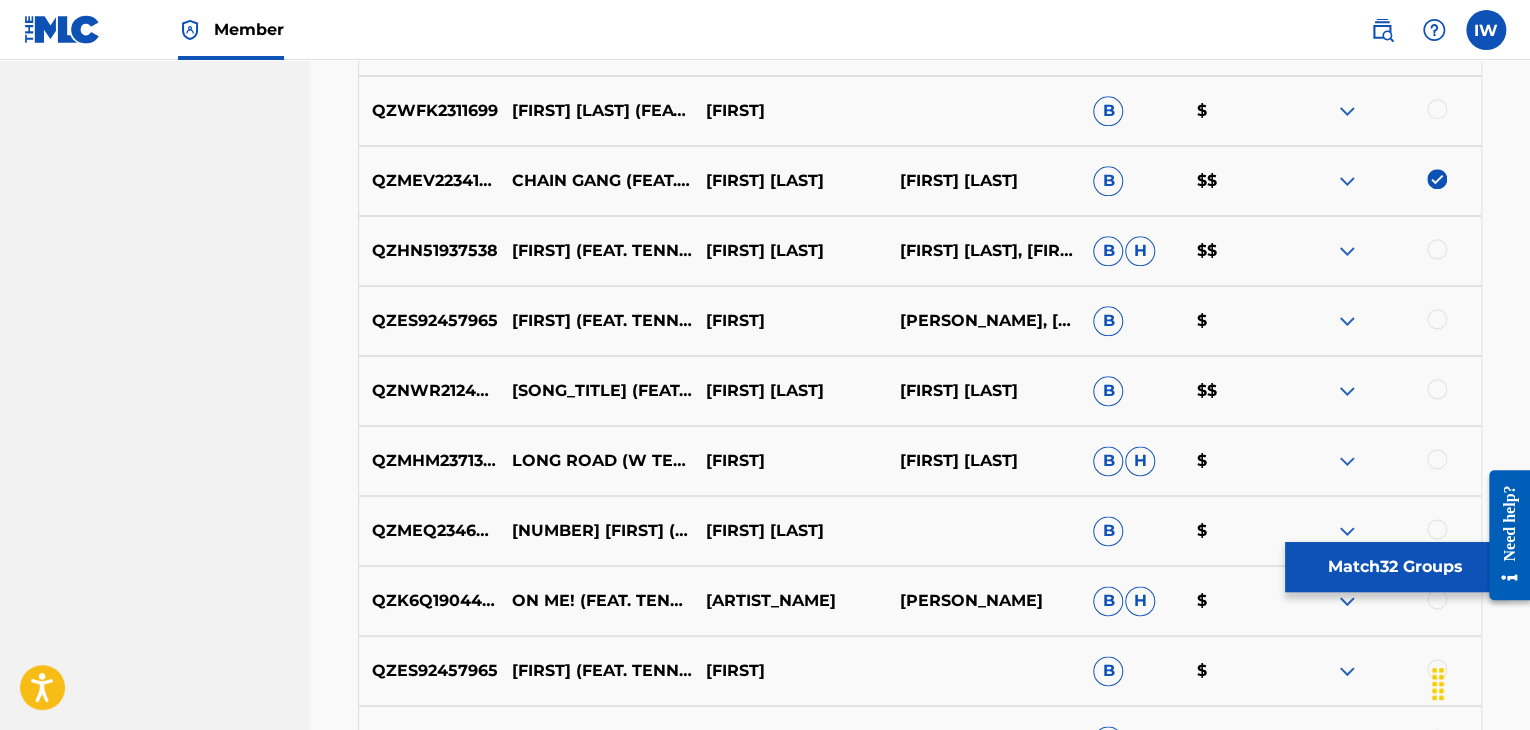 click at bounding box center (1437, 389) 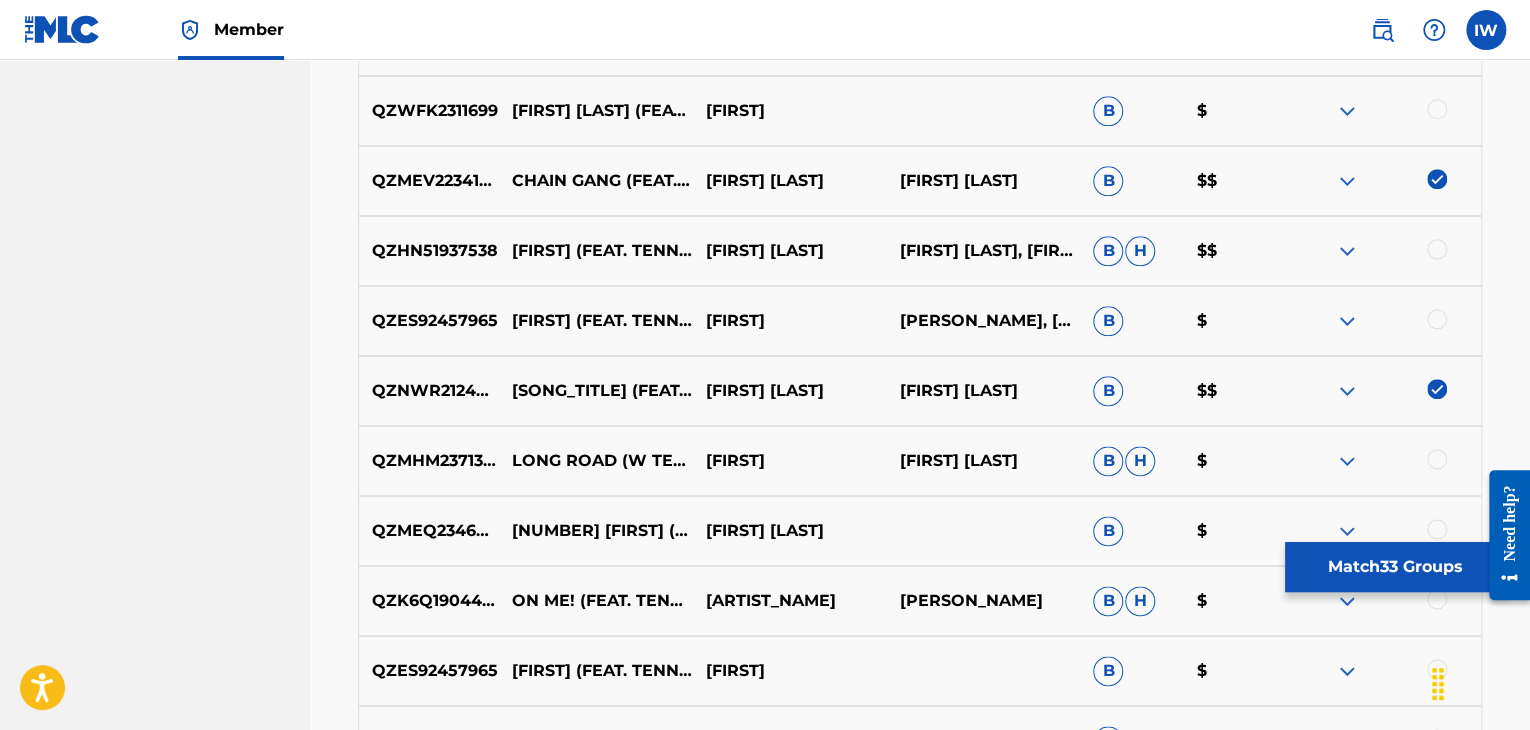 click at bounding box center [1437, 249] 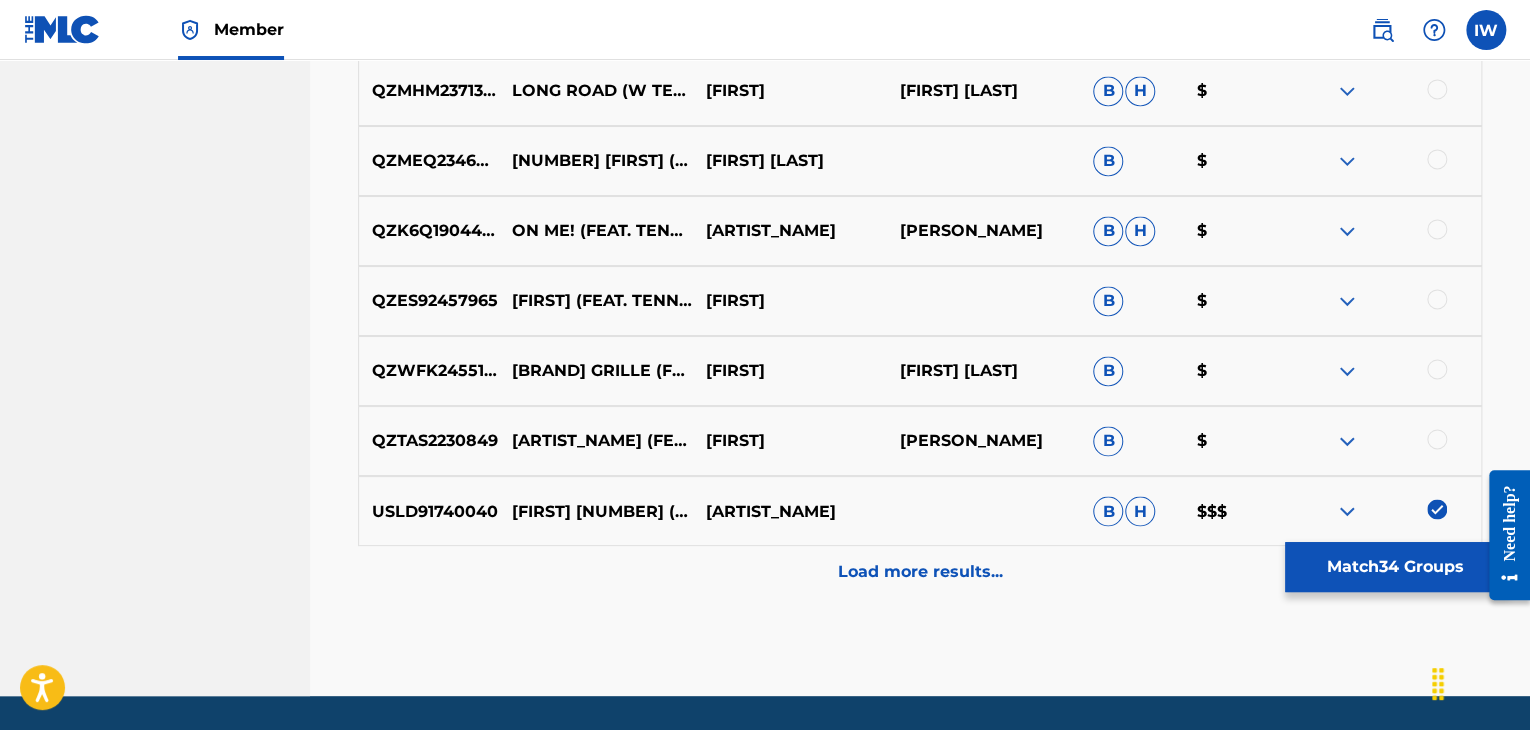 scroll, scrollTop: 12891, scrollLeft: 0, axis: vertical 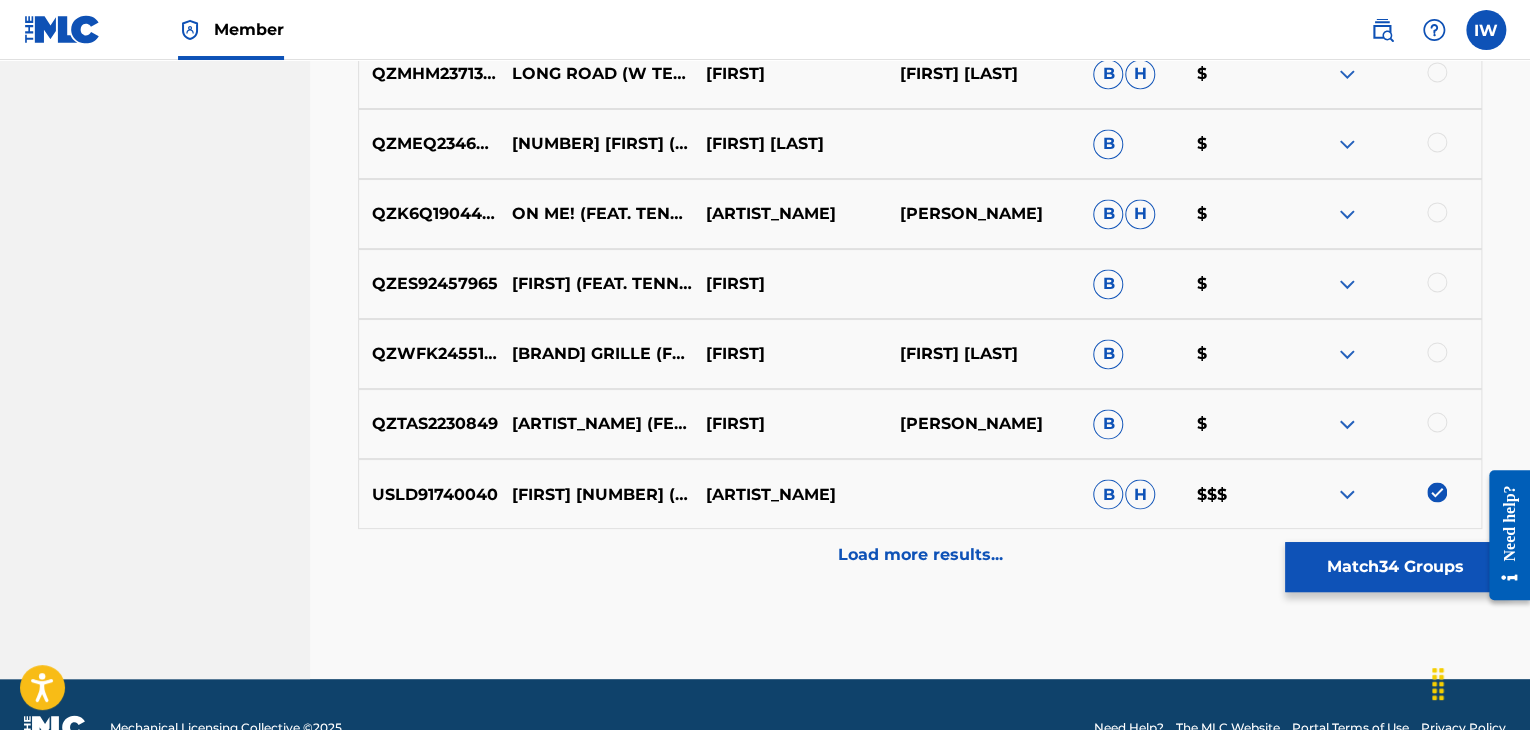 click on "Load more results..." at bounding box center (920, 554) 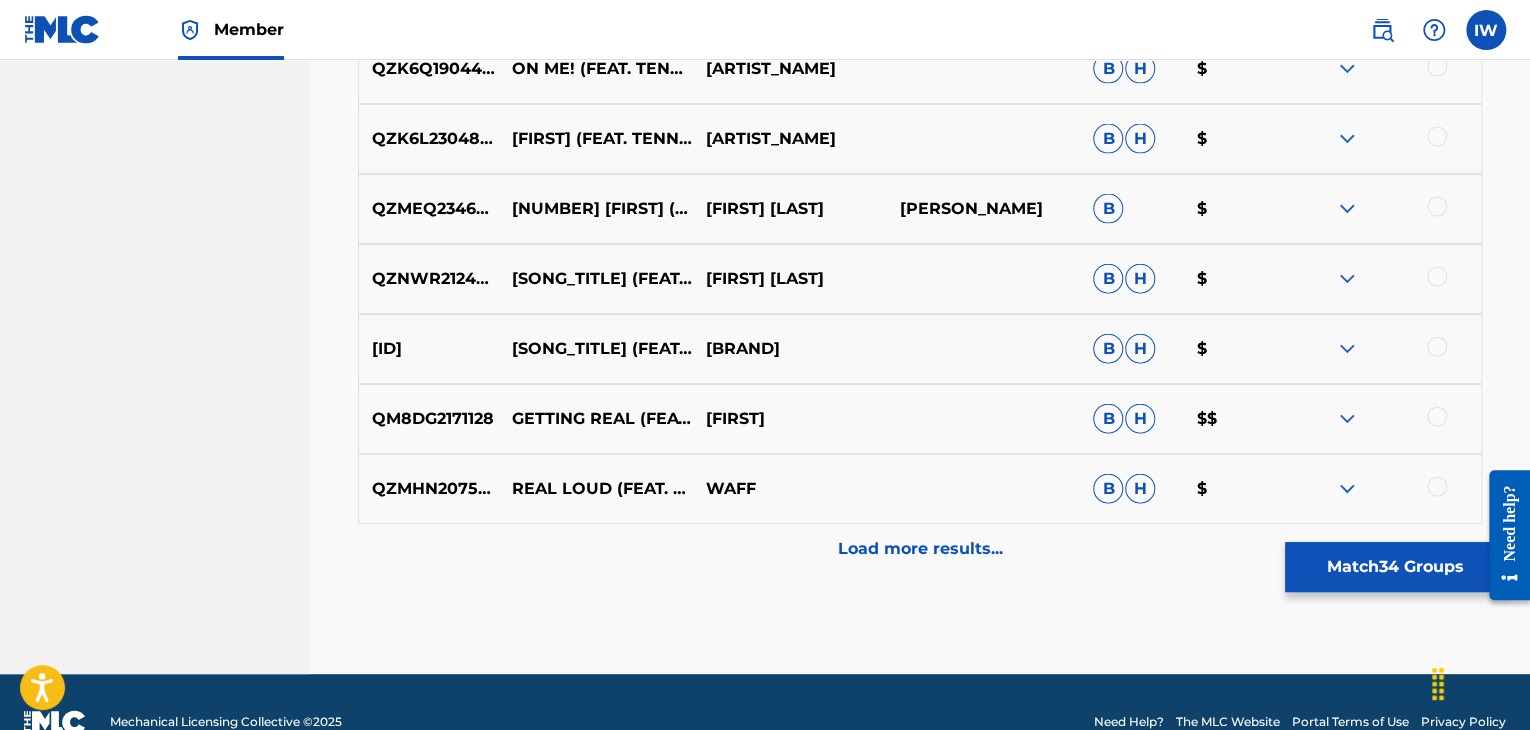 click on "Load more results..." at bounding box center [920, 549] 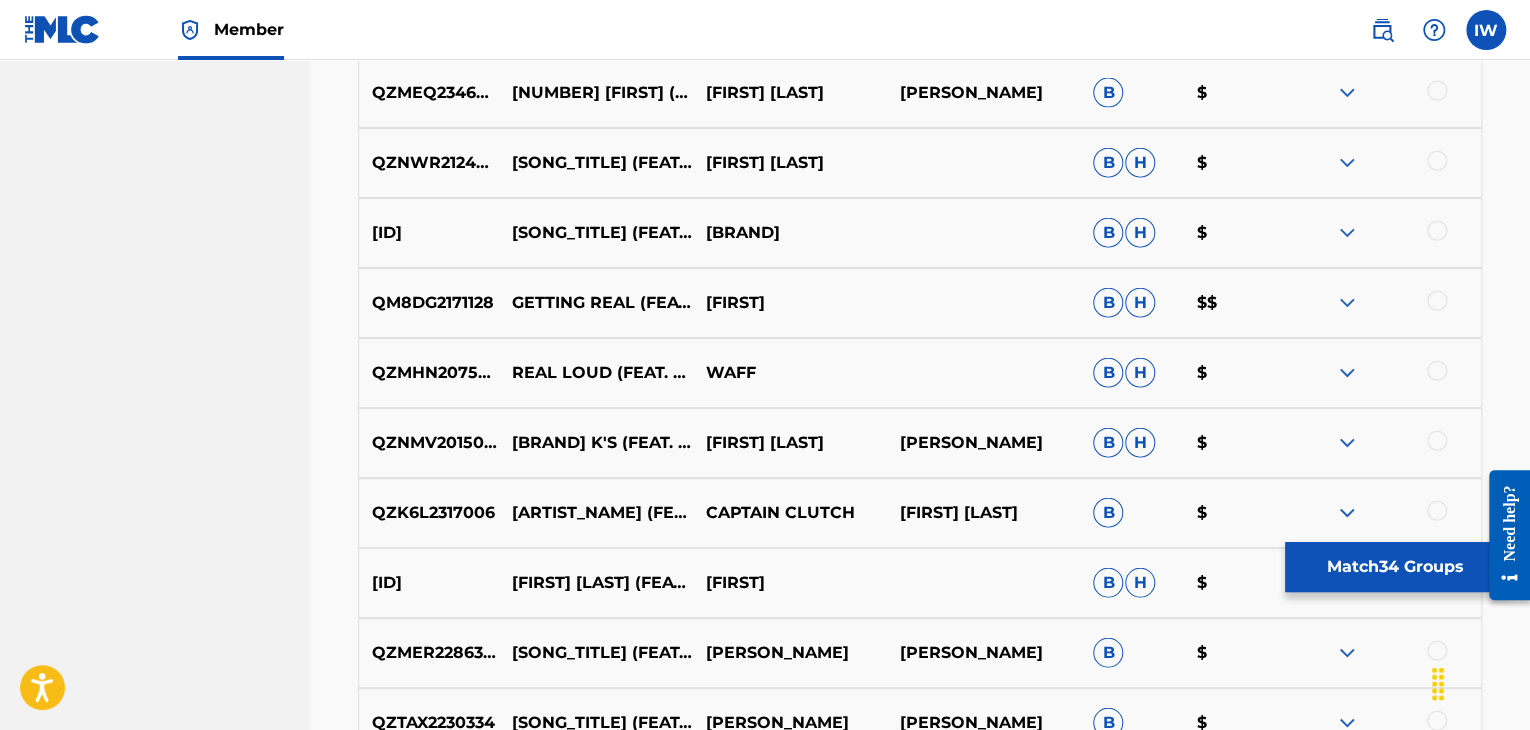 scroll, scrollTop: 13719, scrollLeft: 0, axis: vertical 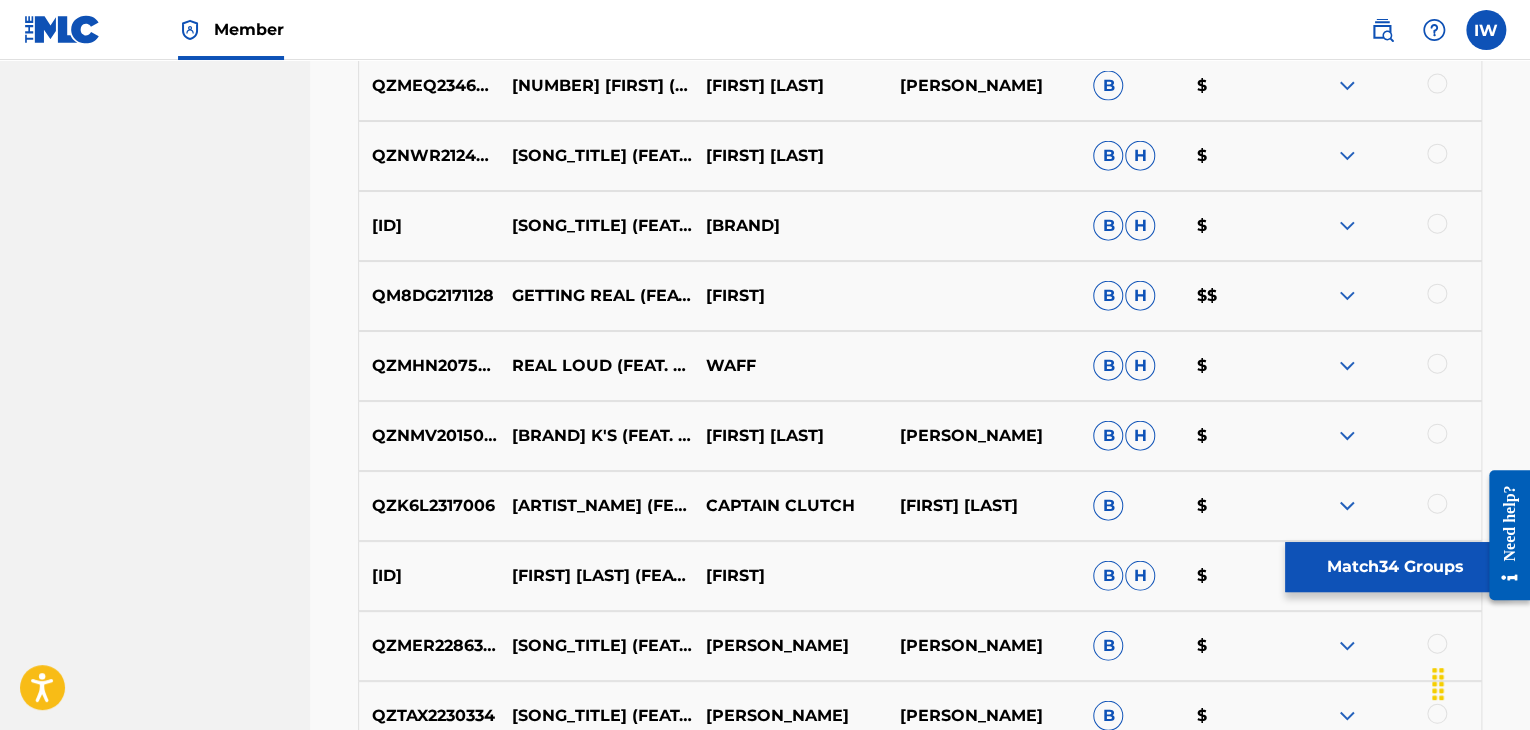 click at bounding box center (1437, 294) 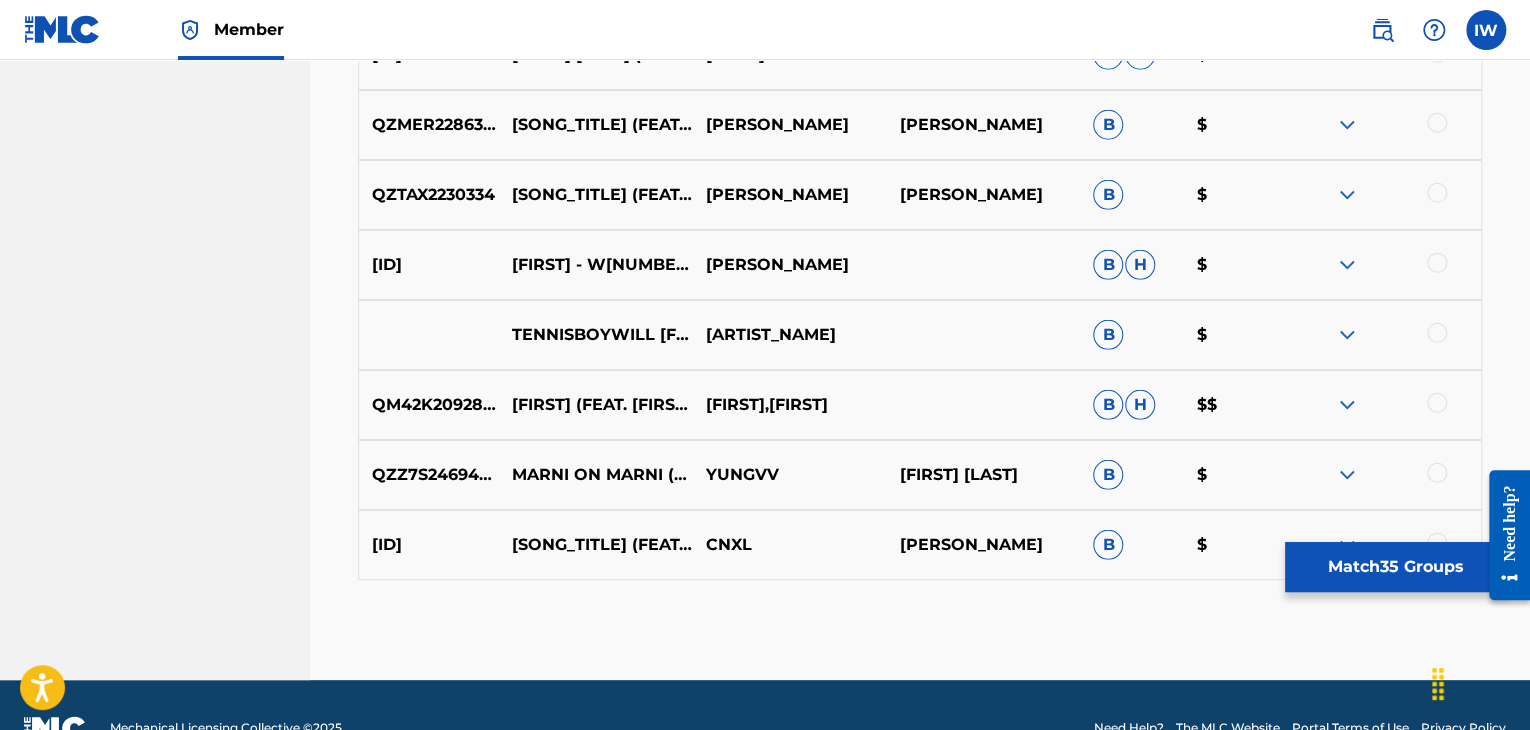 scroll, scrollTop: 14286, scrollLeft: 0, axis: vertical 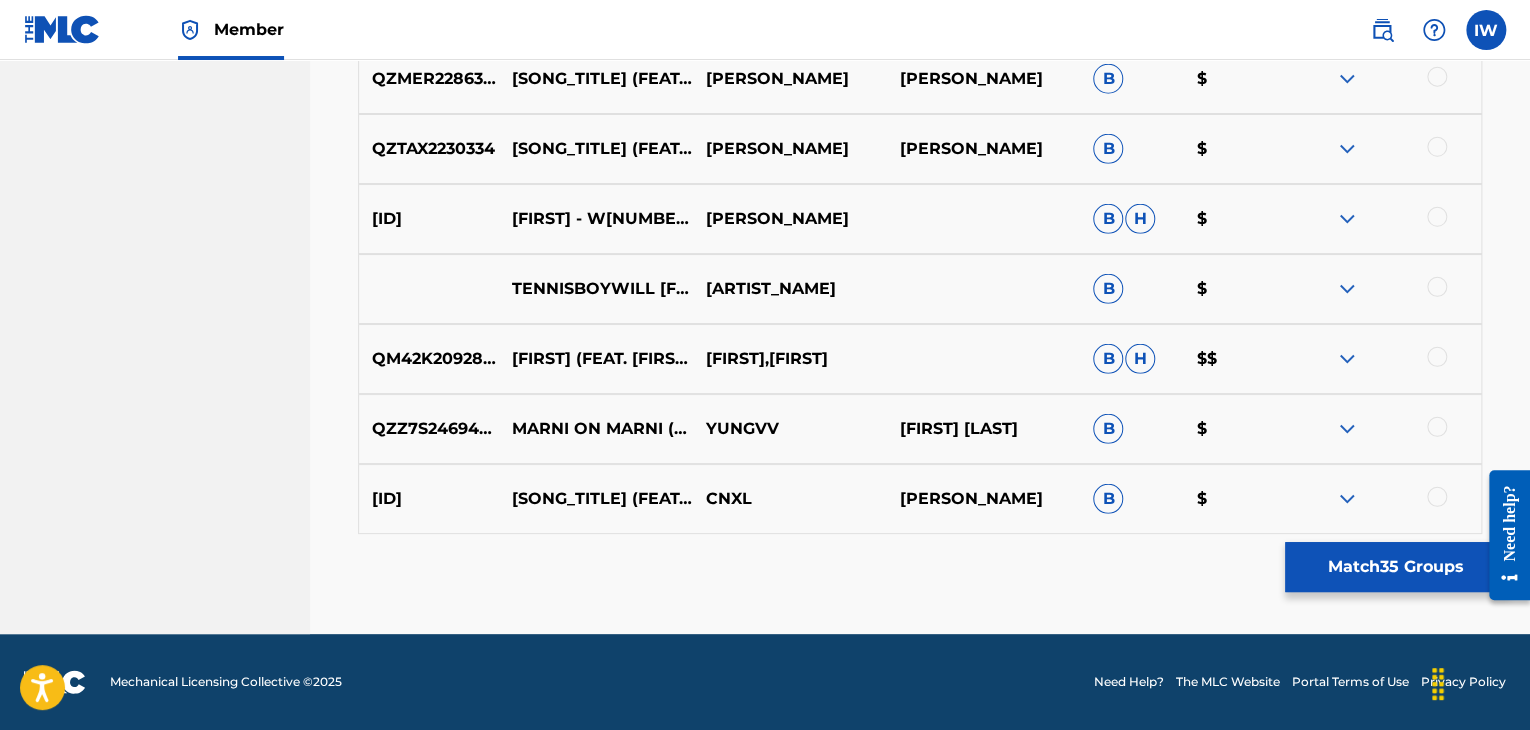 click at bounding box center (1437, 357) 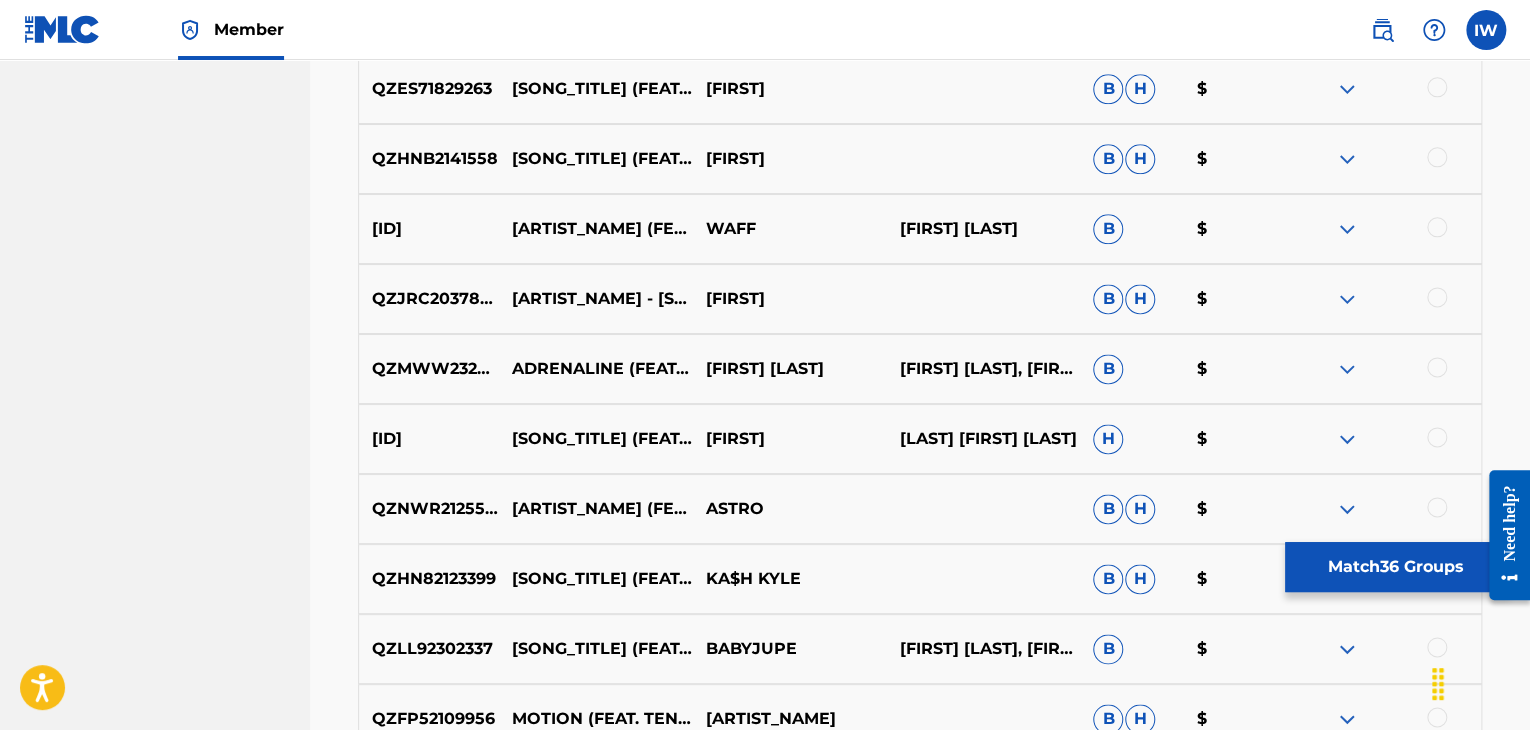 scroll, scrollTop: 1187, scrollLeft: 0, axis: vertical 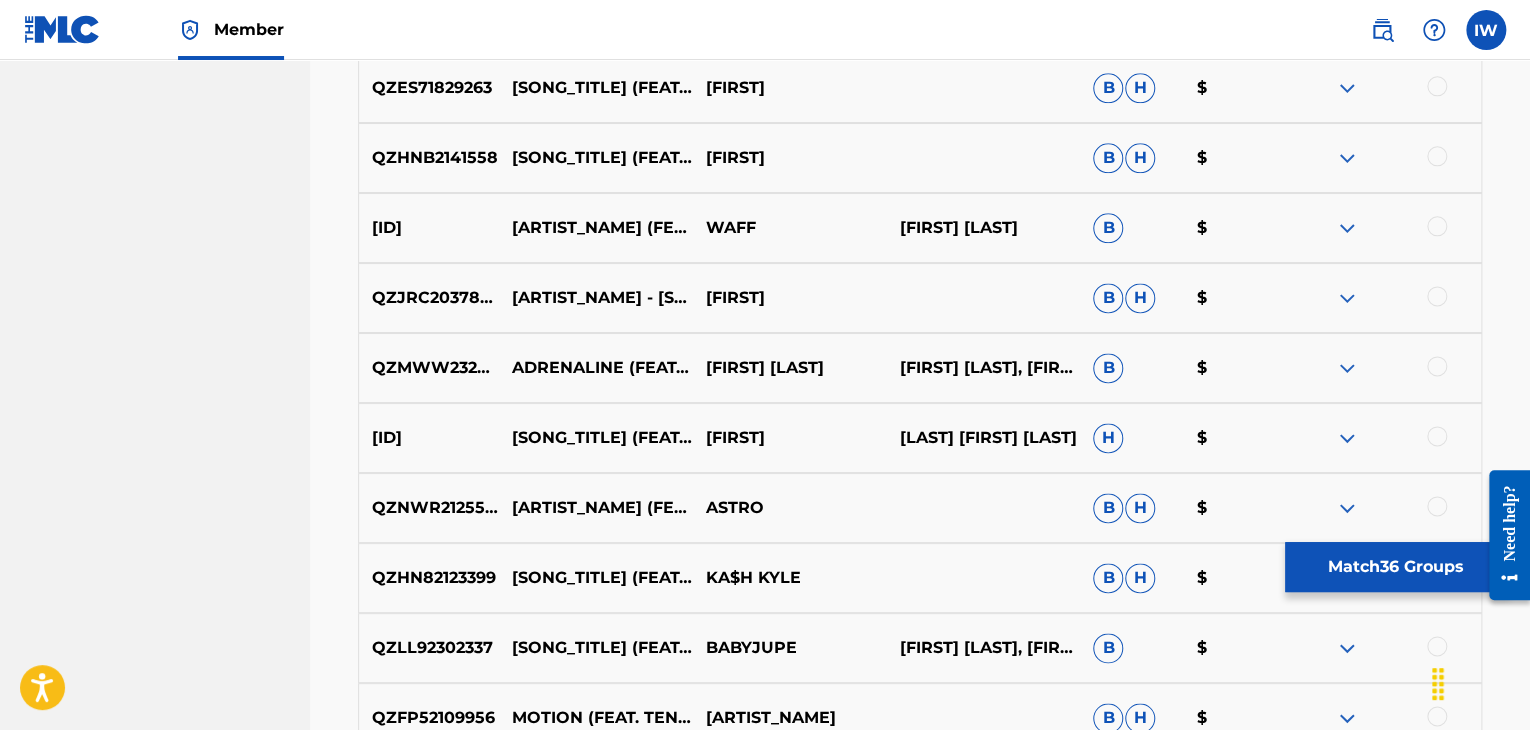 click at bounding box center [1437, 296] 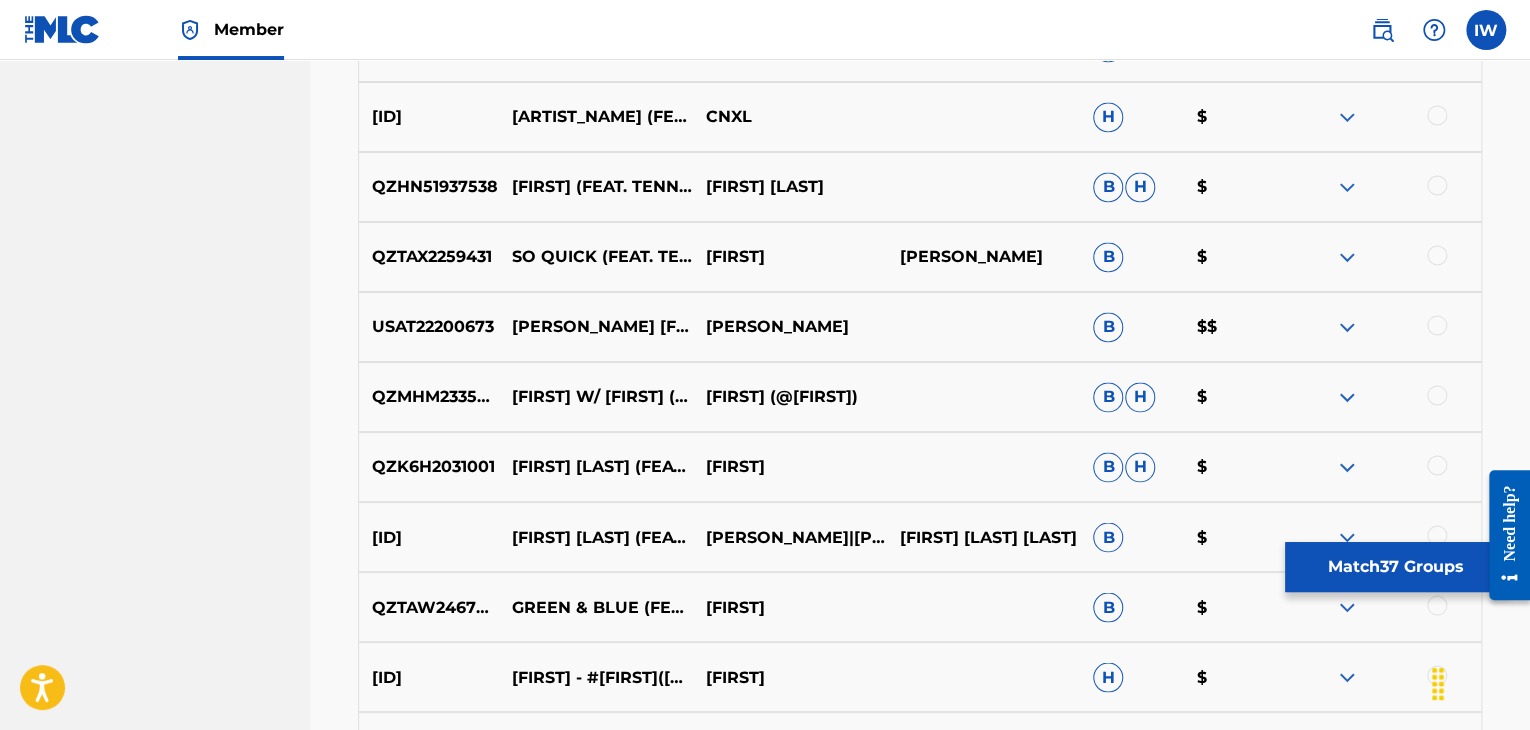 scroll, scrollTop: 9102, scrollLeft: 0, axis: vertical 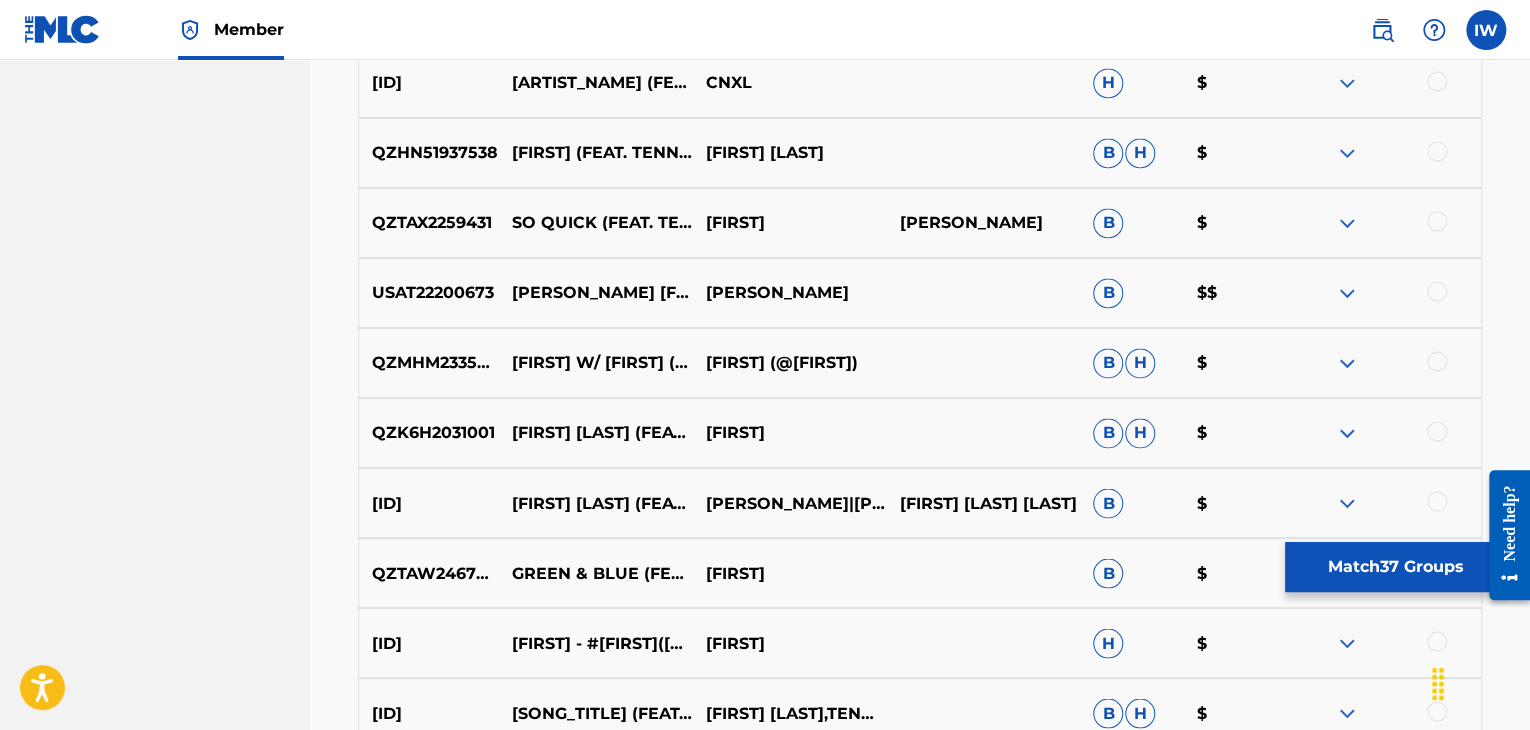 click at bounding box center (1437, 291) 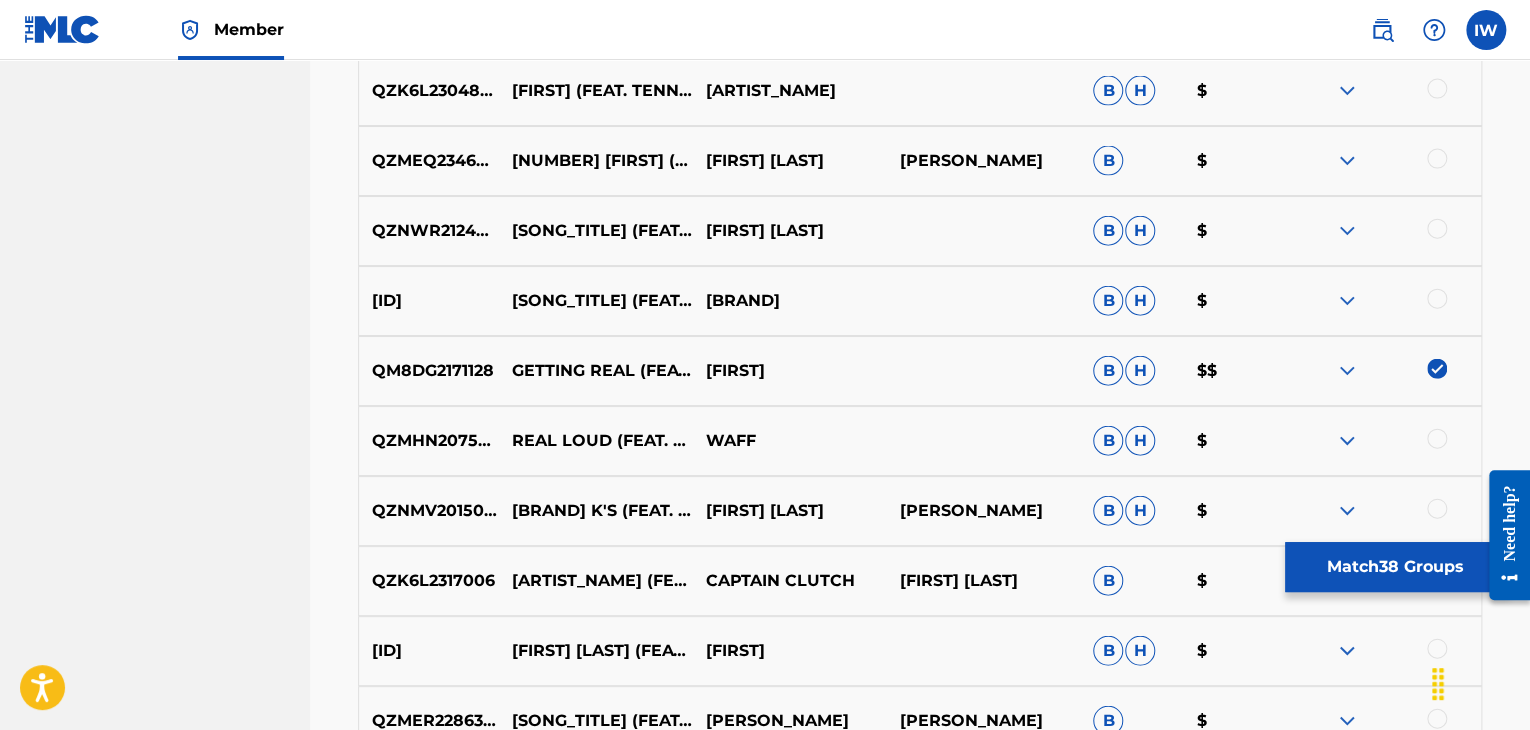 scroll, scrollTop: 13646, scrollLeft: 0, axis: vertical 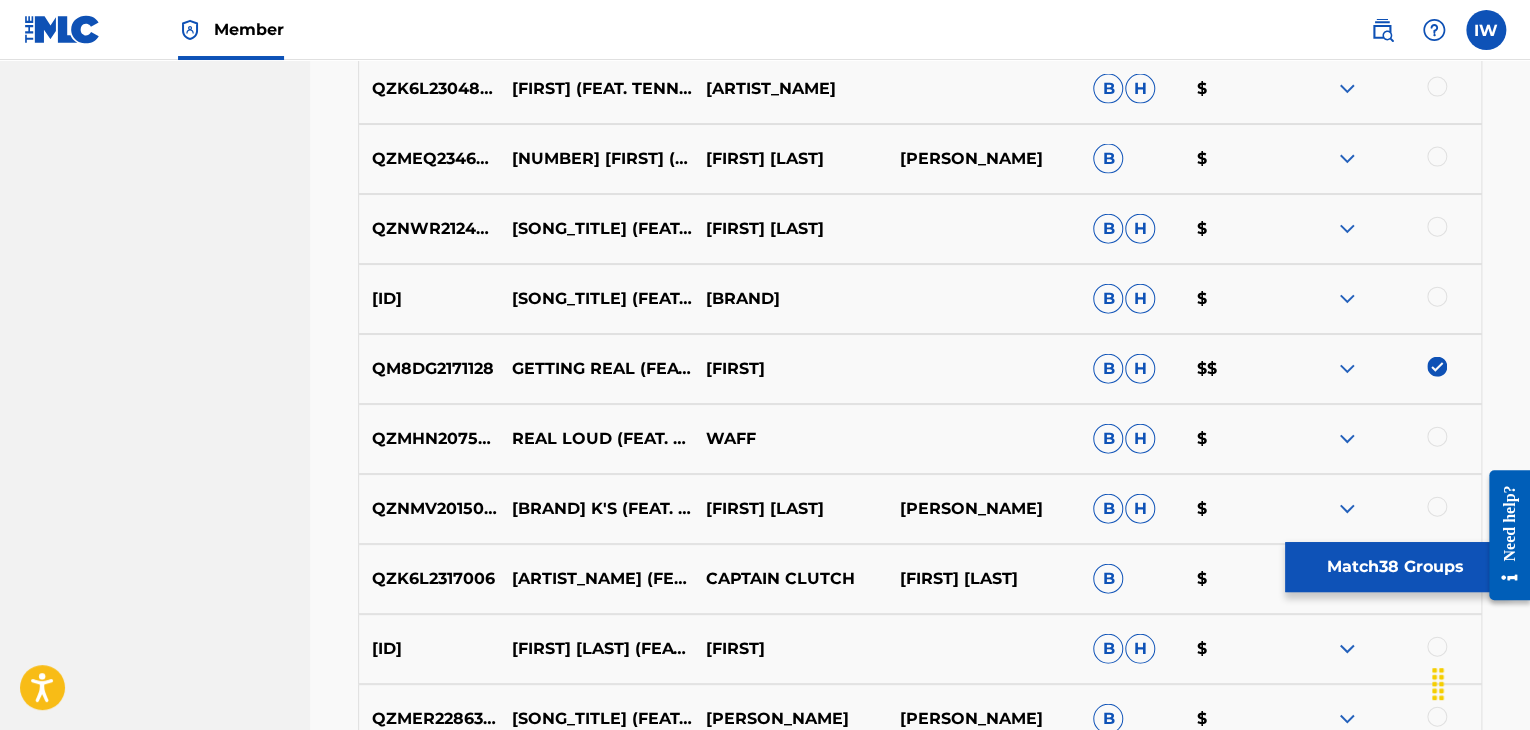 click at bounding box center (1437, 297) 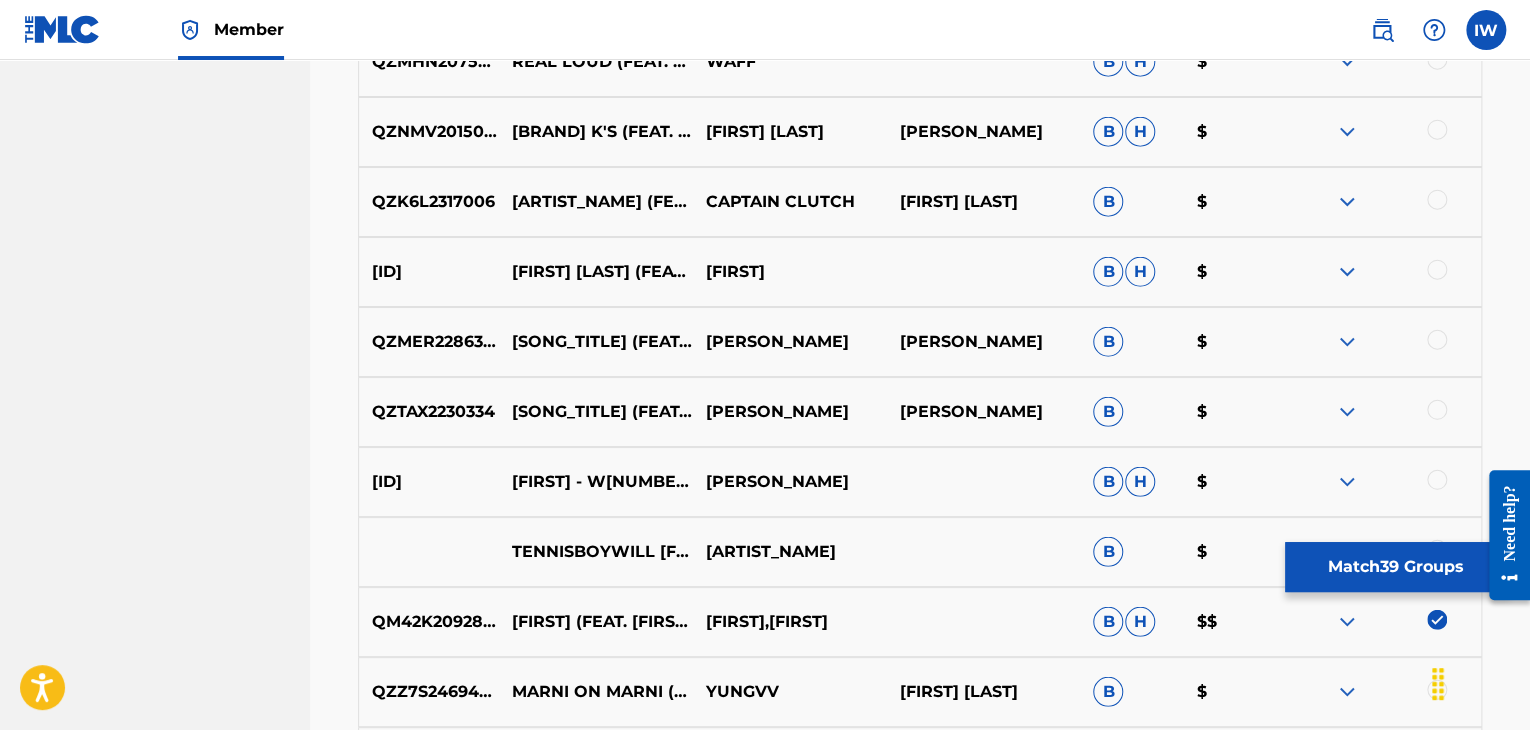 scroll, scrollTop: 14286, scrollLeft: 0, axis: vertical 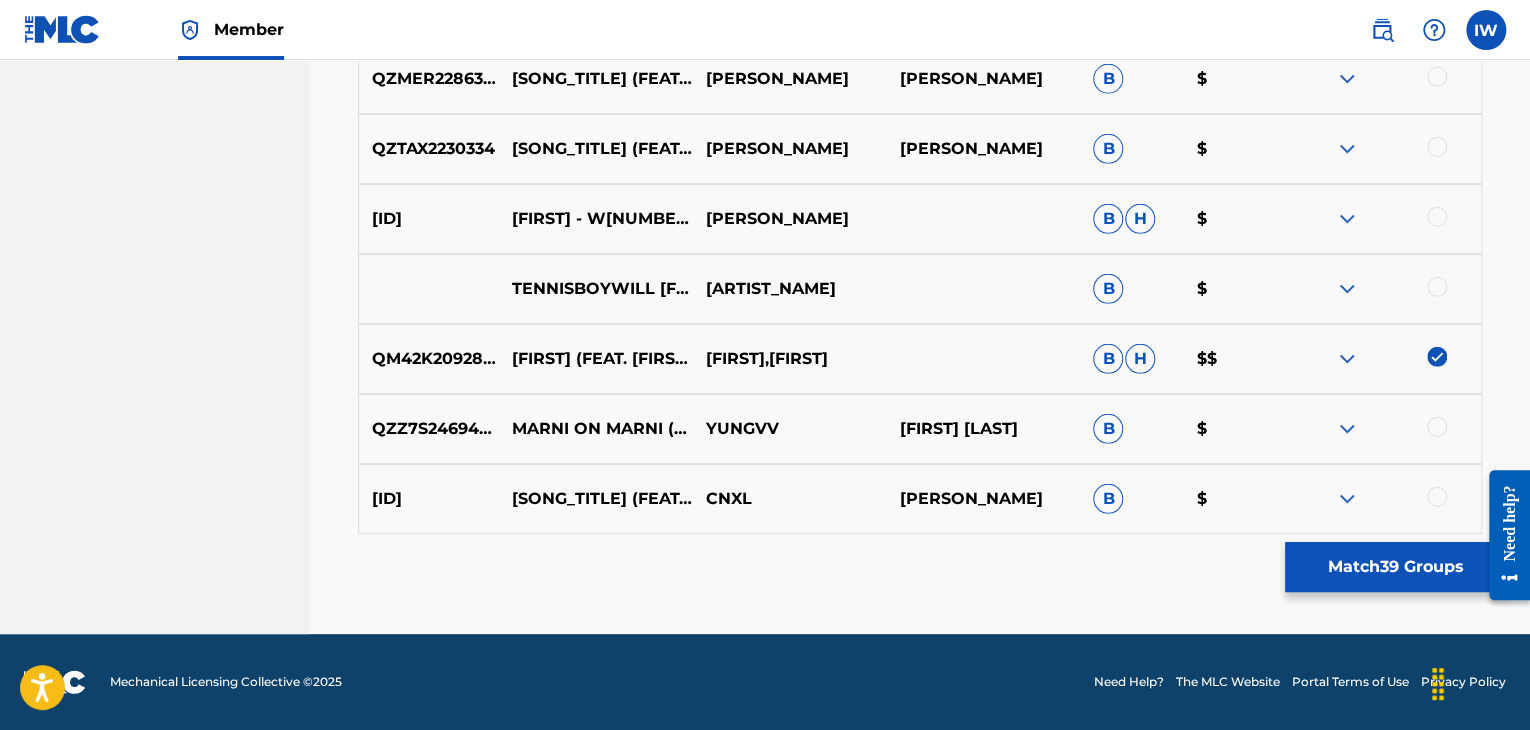 click on "Match  39 Groups" at bounding box center [1395, 567] 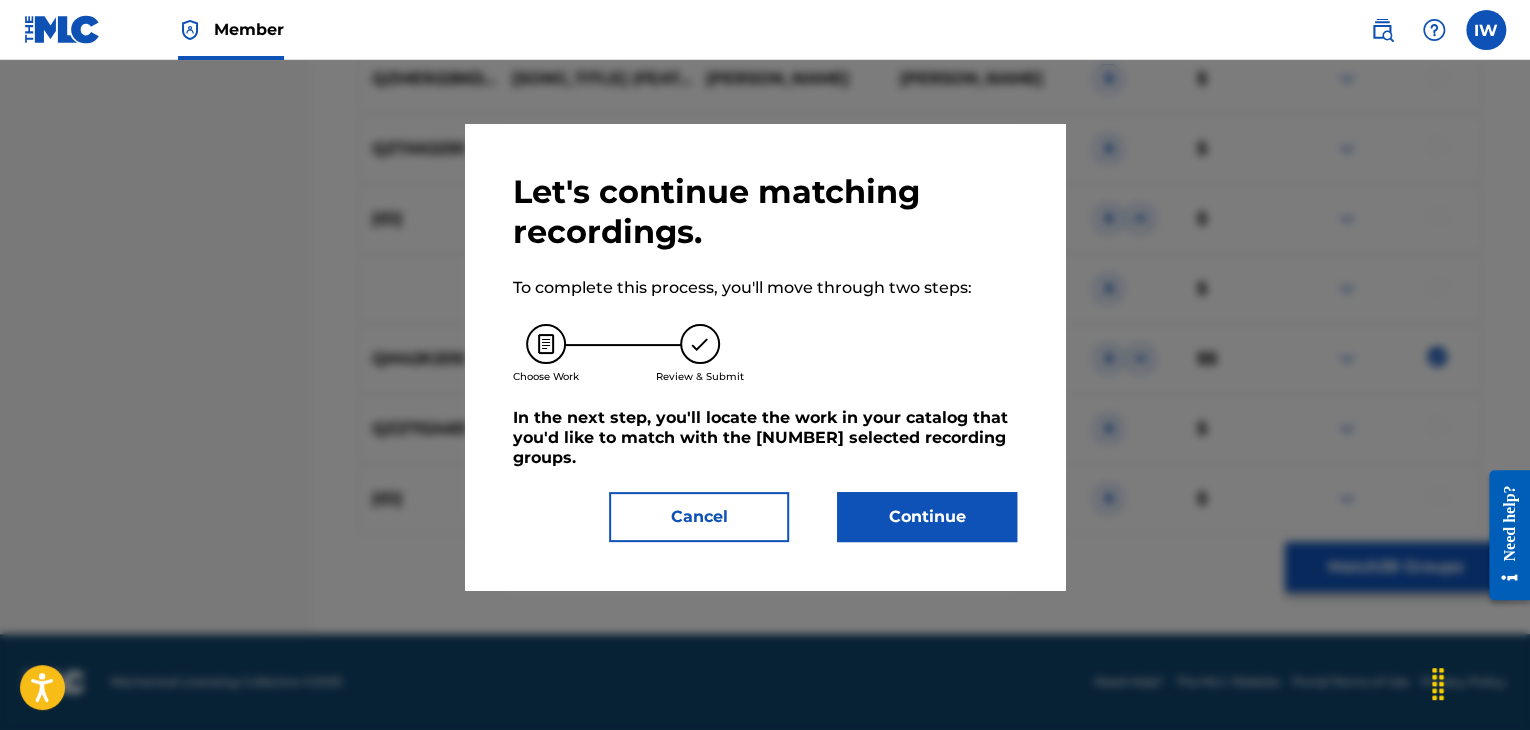 click on "Continue" at bounding box center (927, 517) 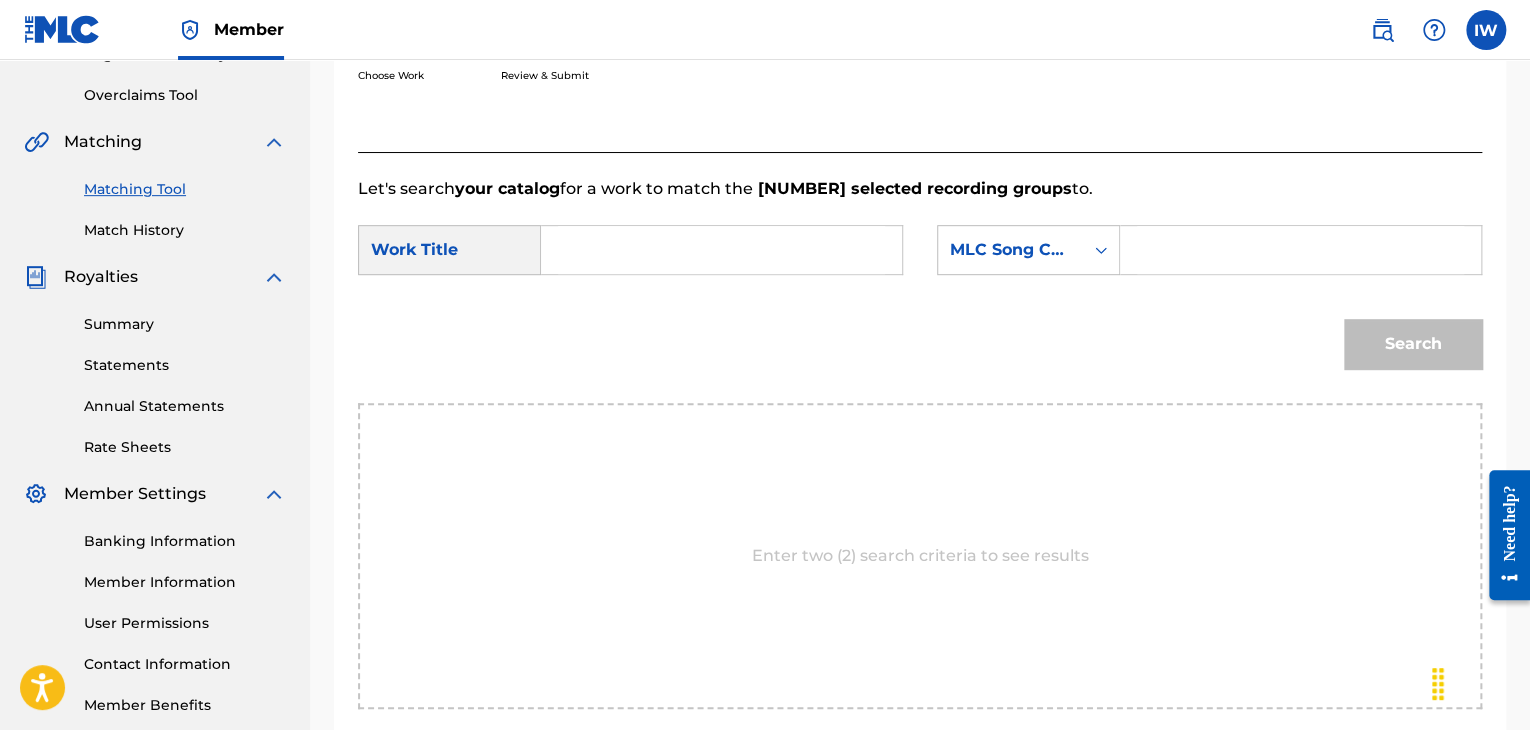 scroll, scrollTop: 602, scrollLeft: 0, axis: vertical 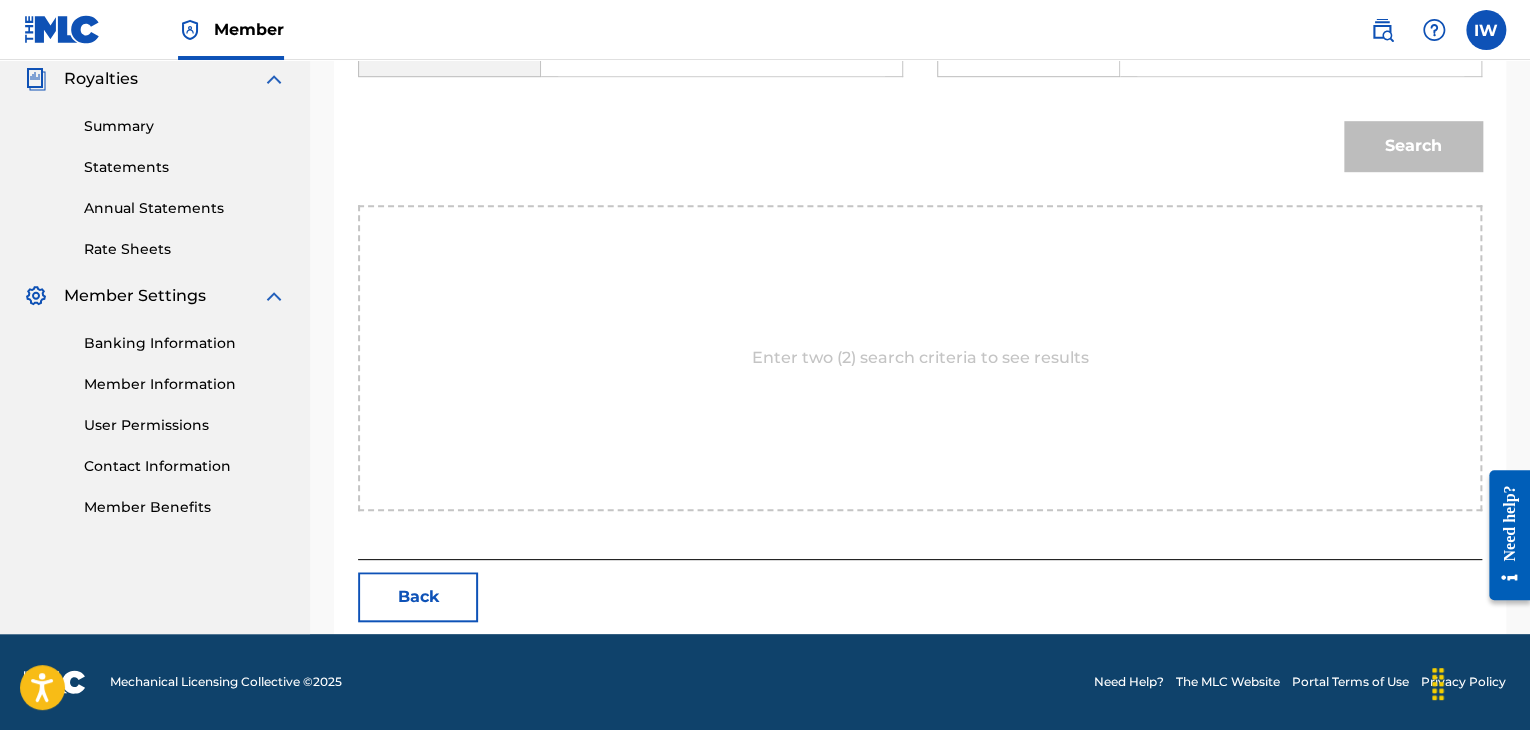 click on "Back" at bounding box center (418, 597) 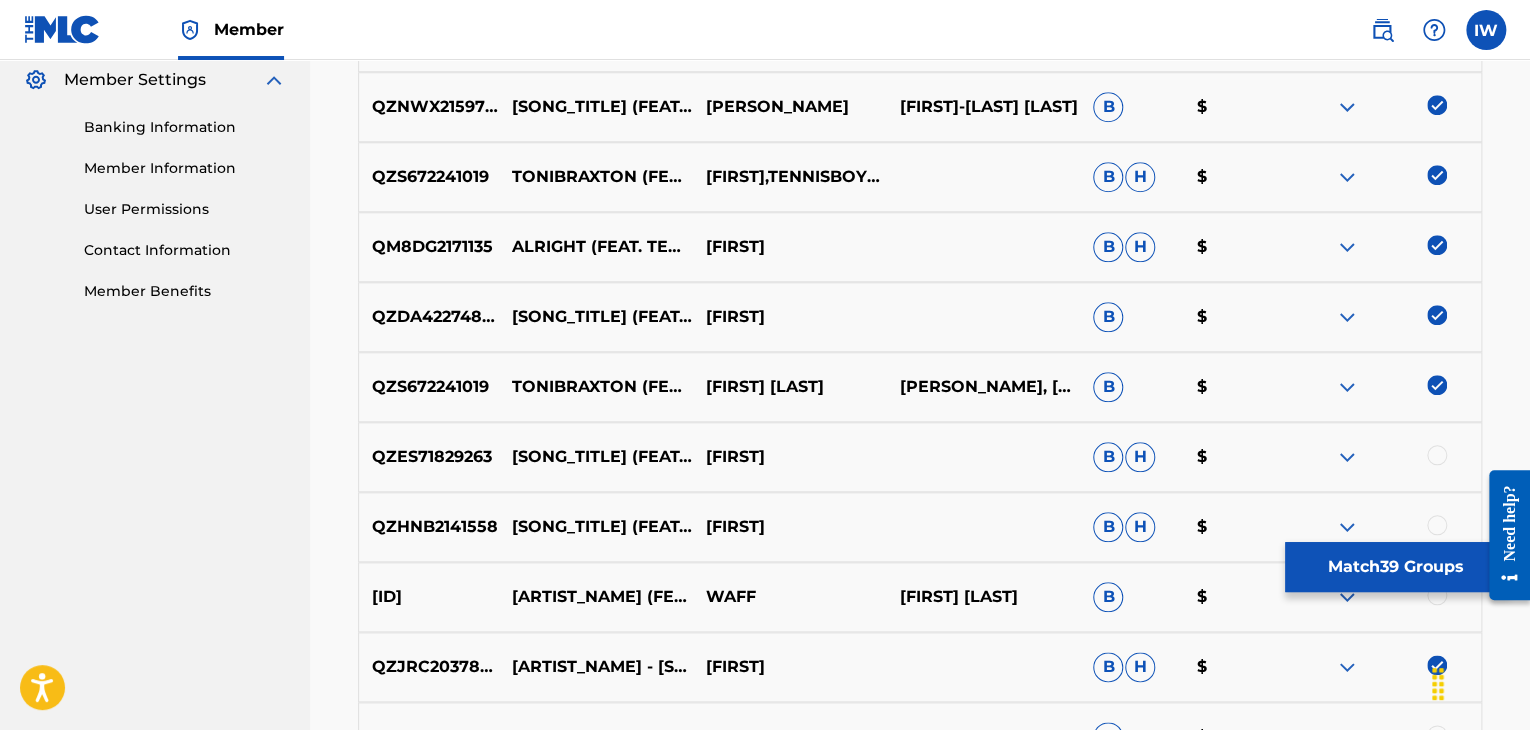 scroll, scrollTop: 819, scrollLeft: 0, axis: vertical 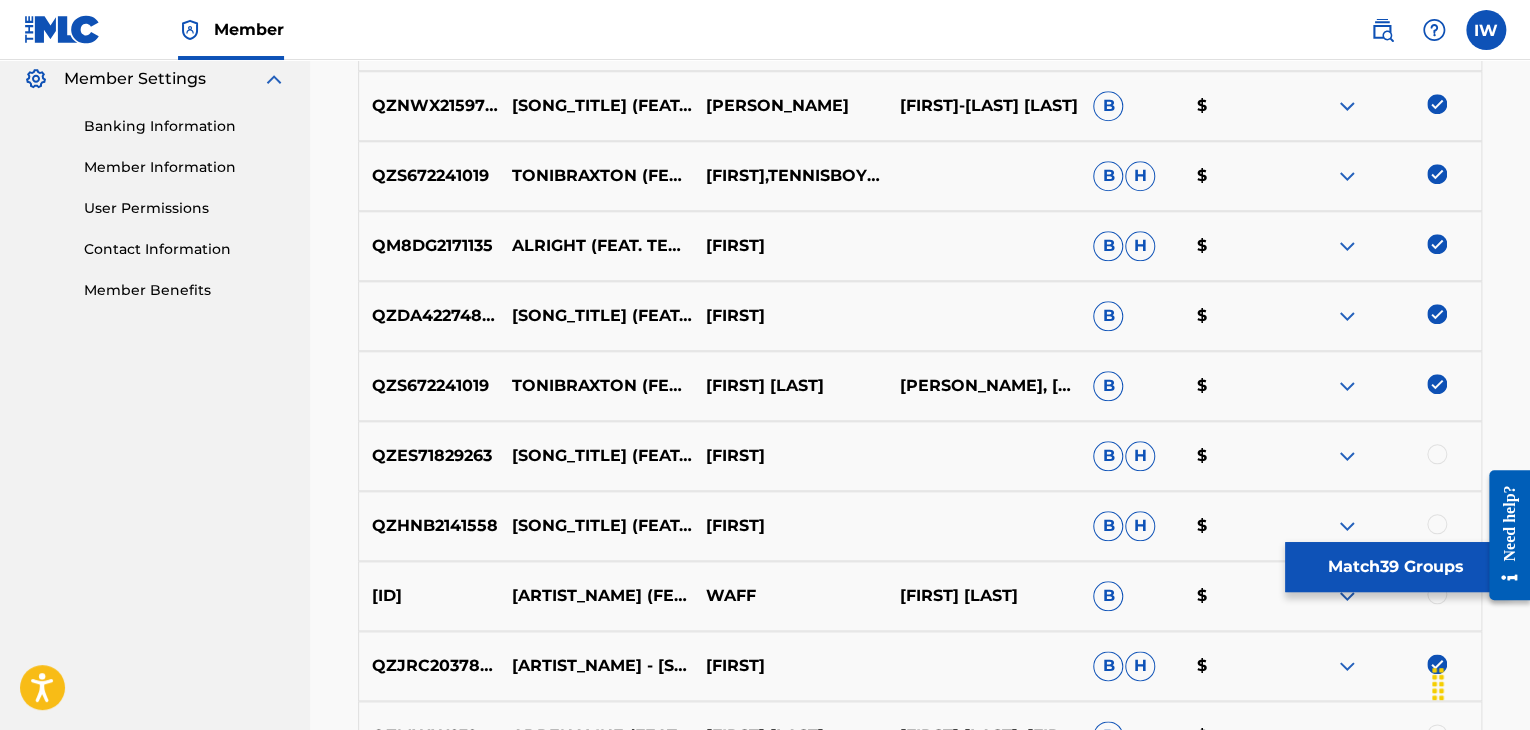 click at bounding box center (1437, 454) 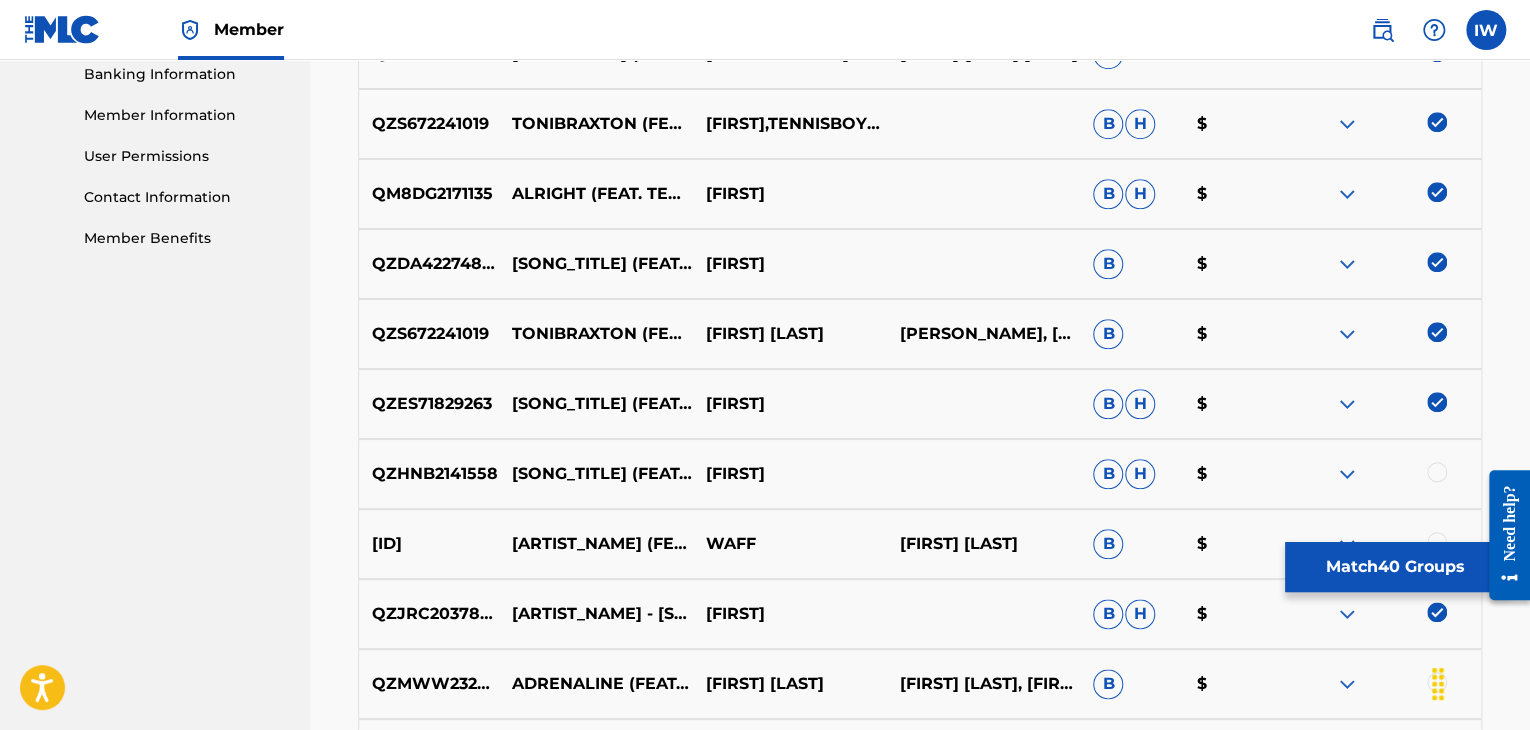 scroll, scrollTop: 872, scrollLeft: 0, axis: vertical 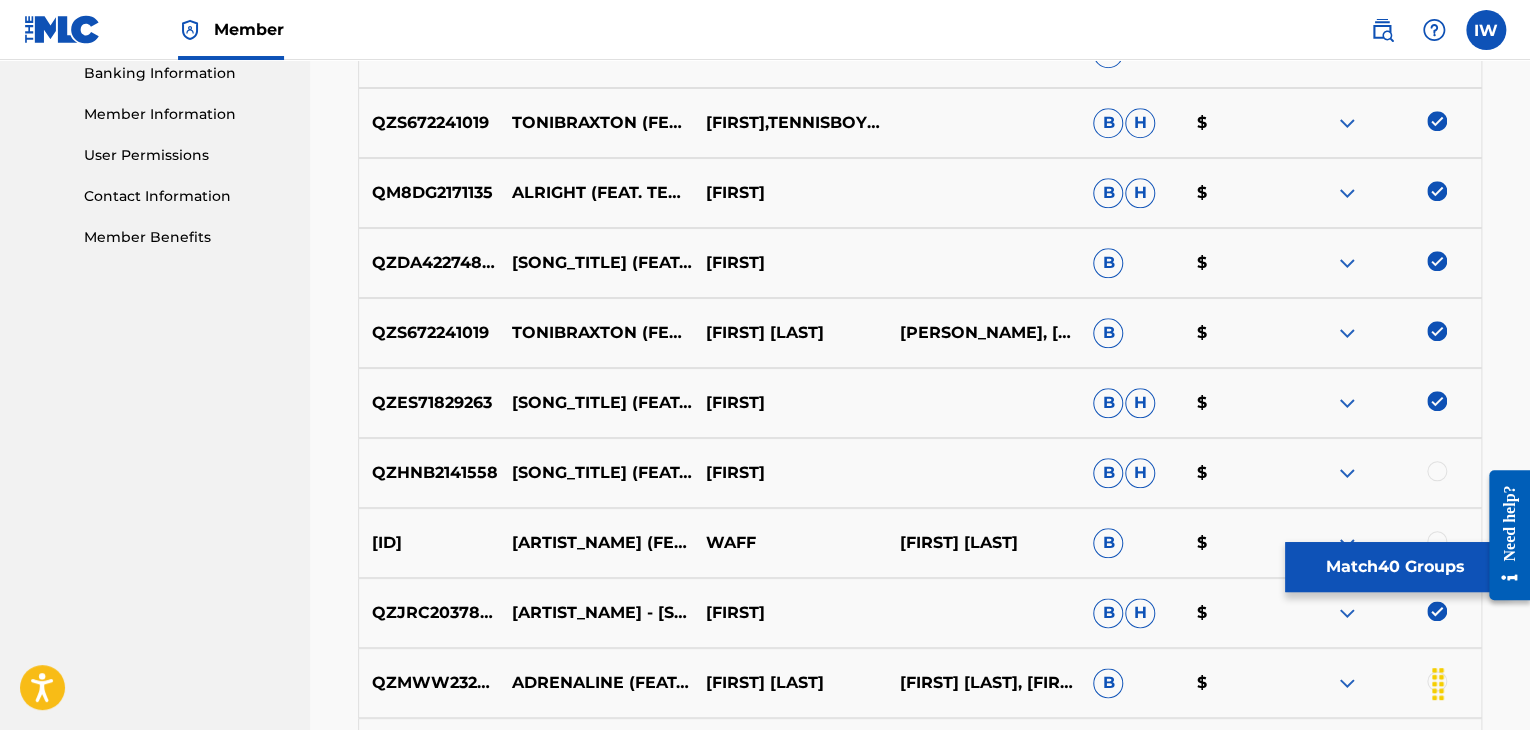 drag, startPoint x: 1435, startPoint y: 453, endPoint x: 1443, endPoint y: 469, distance: 17.888544 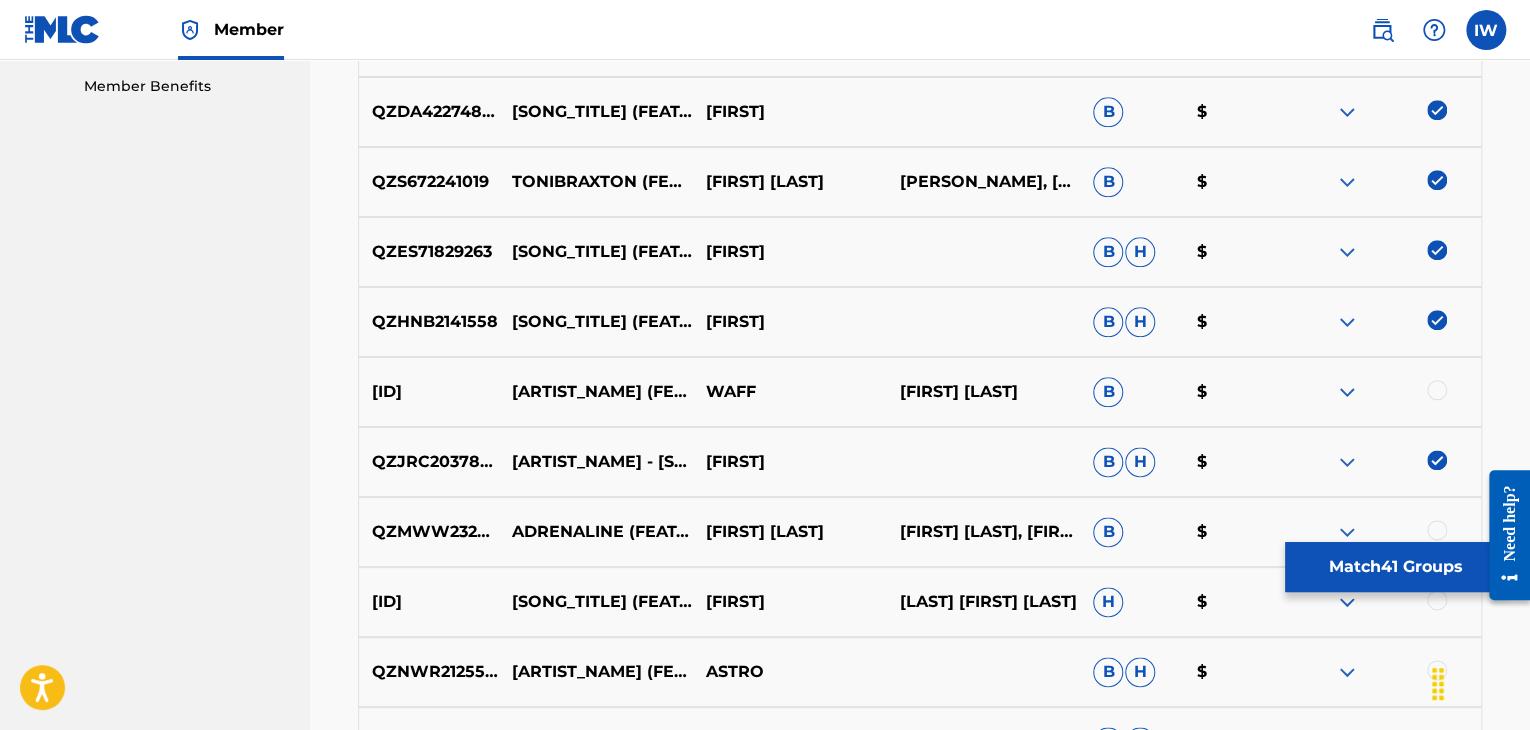 scroll, scrollTop: 1024, scrollLeft: 0, axis: vertical 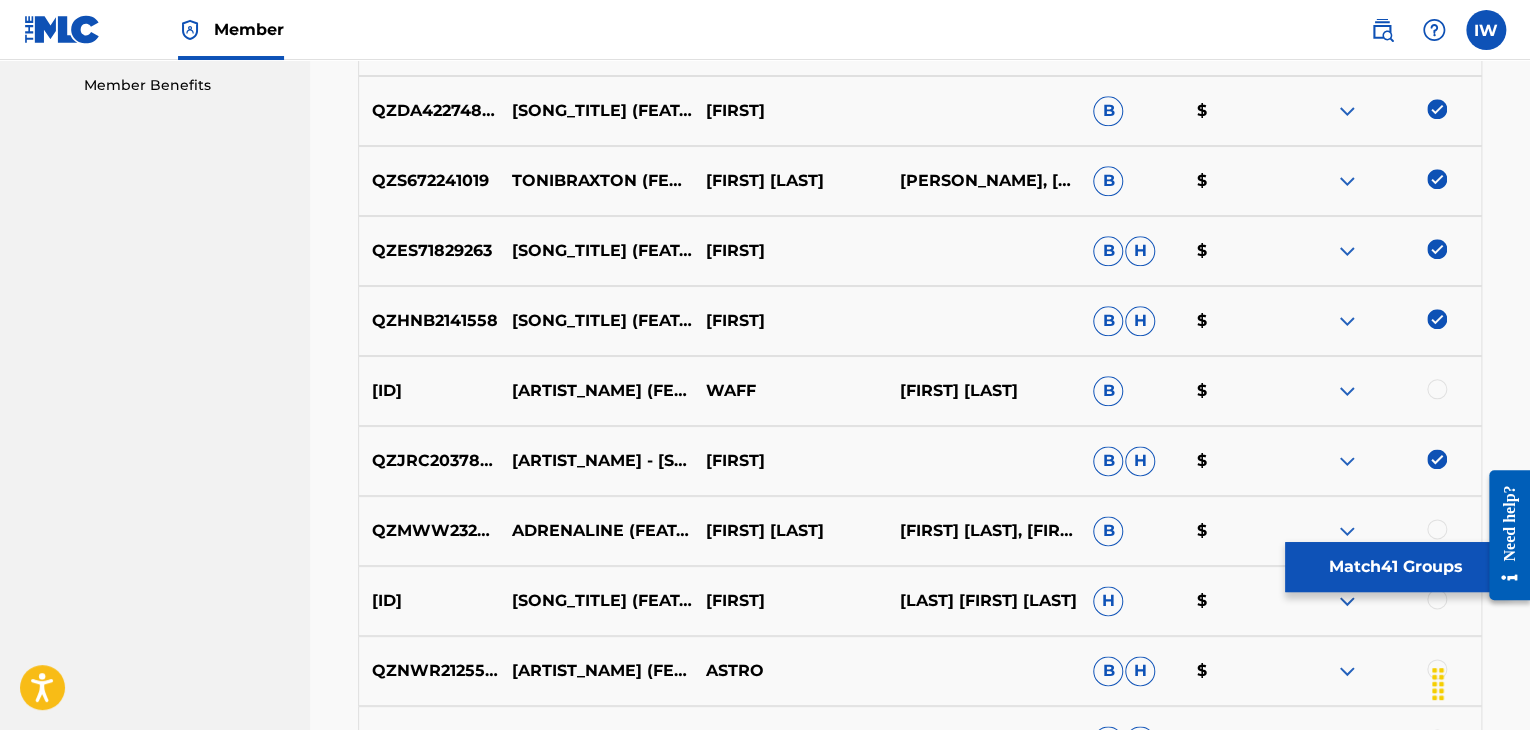 click at bounding box center (1437, 389) 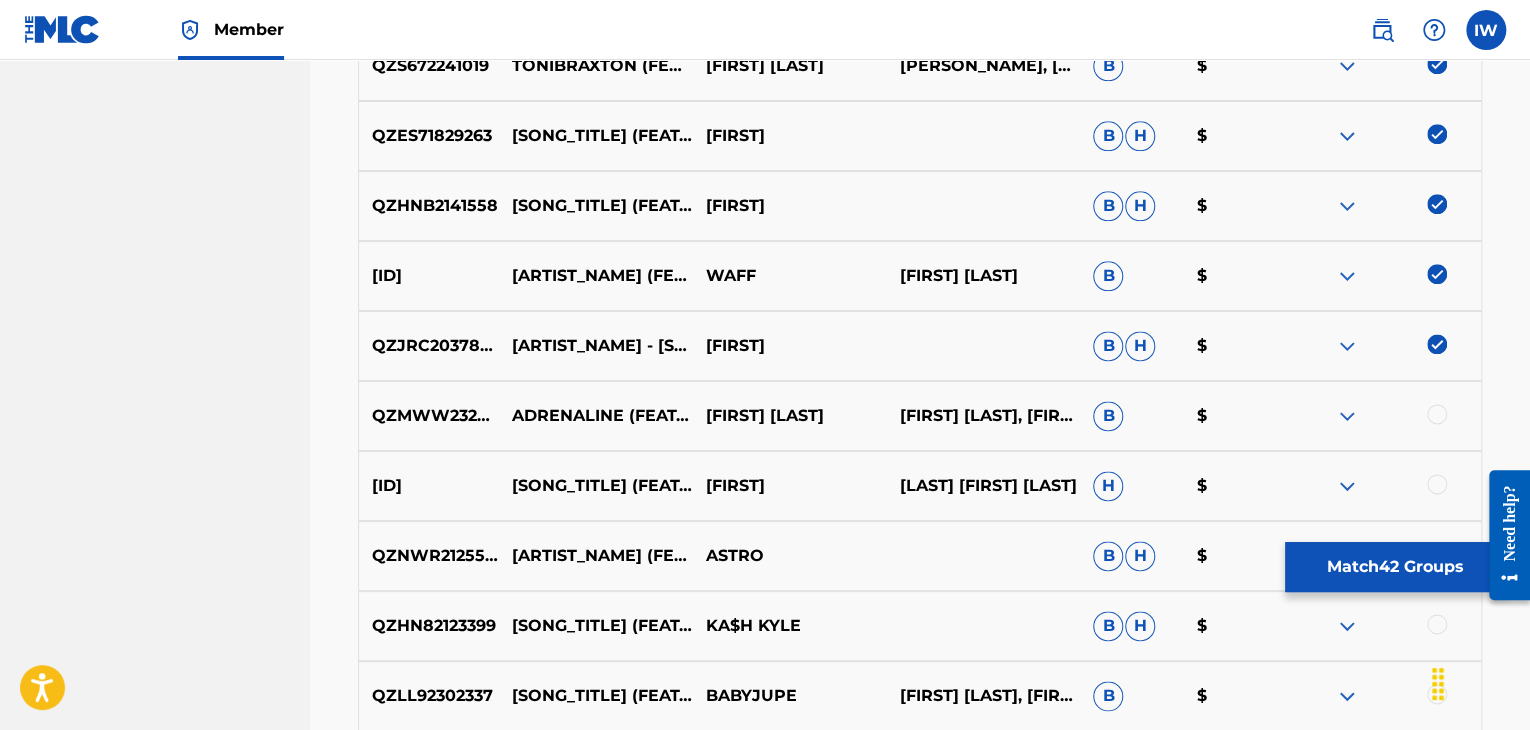 scroll, scrollTop: 1140, scrollLeft: 0, axis: vertical 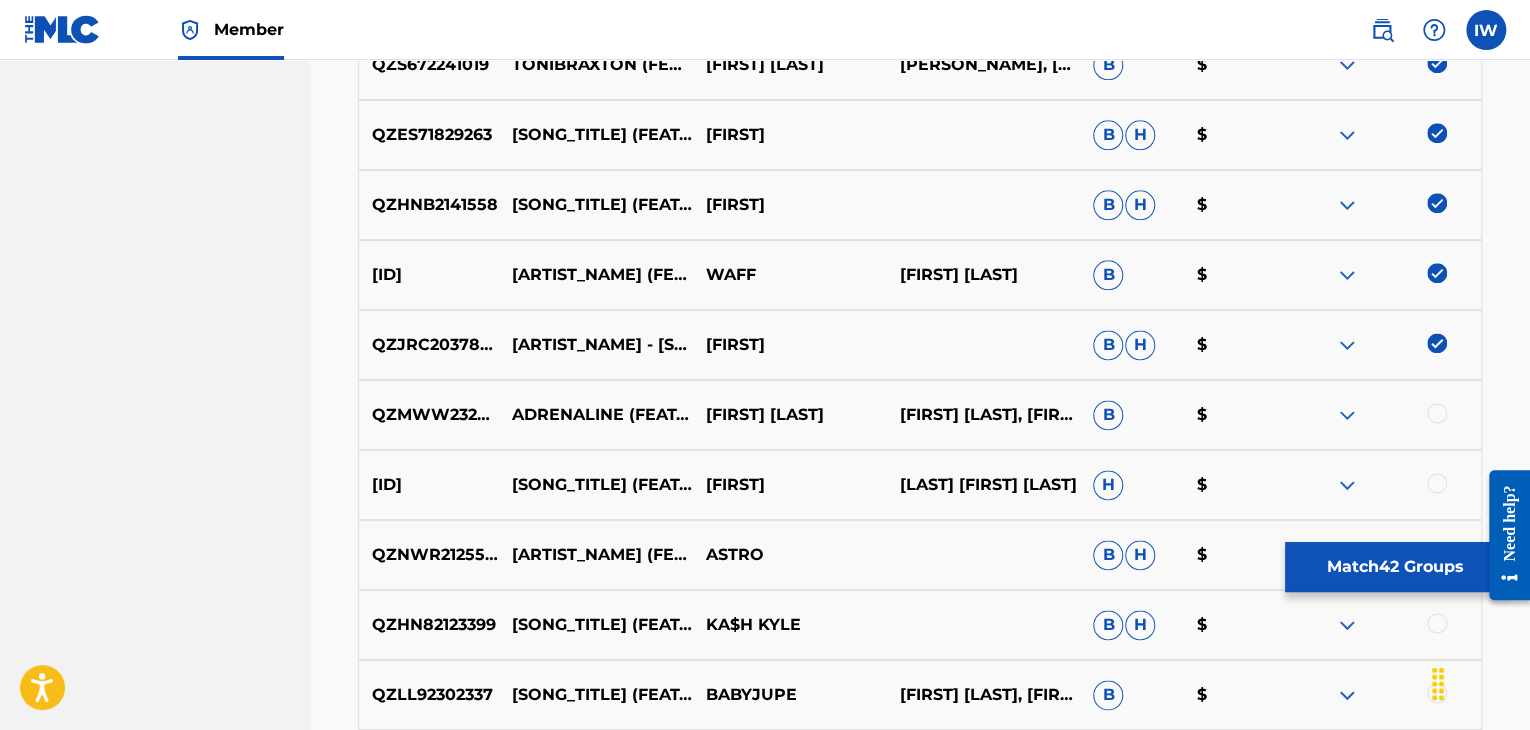 click at bounding box center (1437, 413) 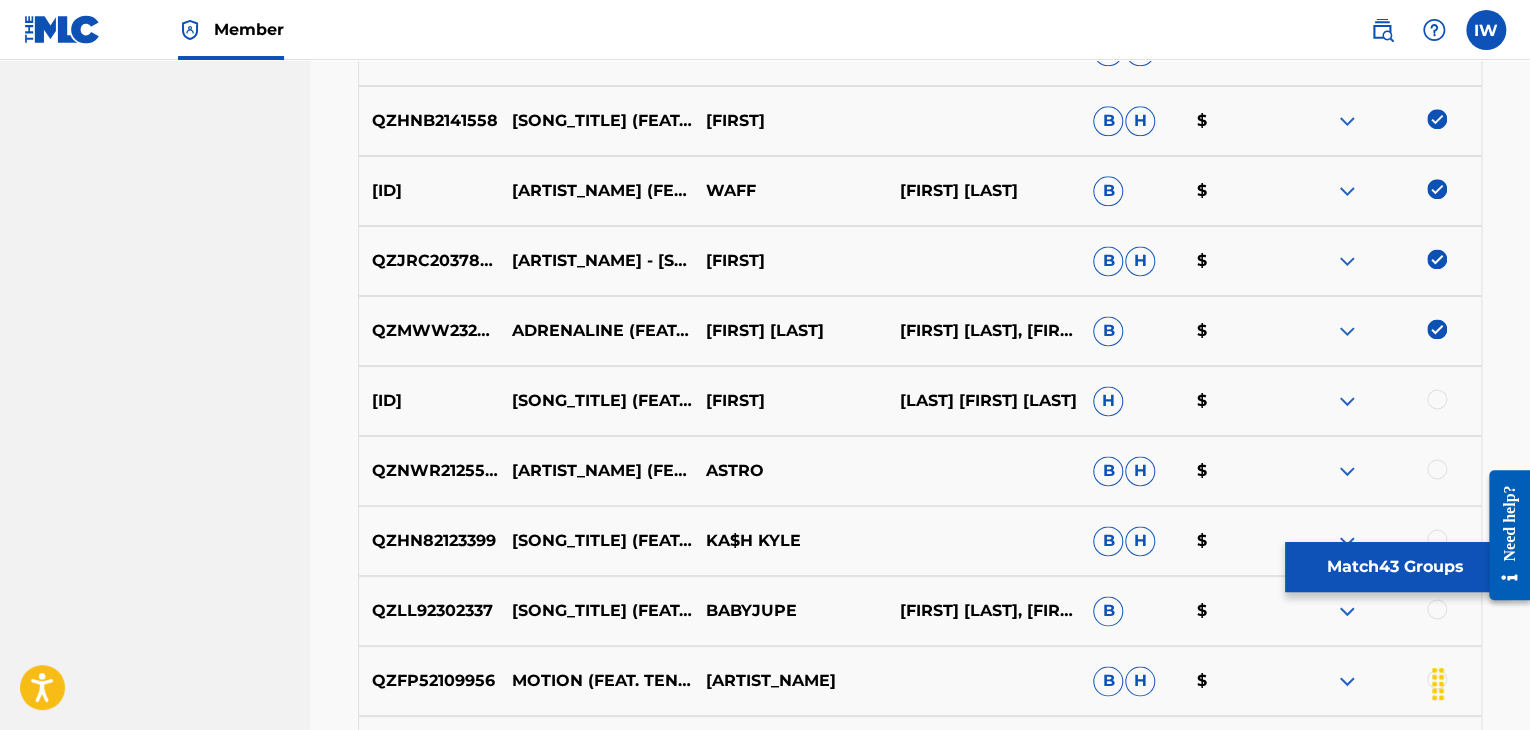 click at bounding box center [1437, 399] 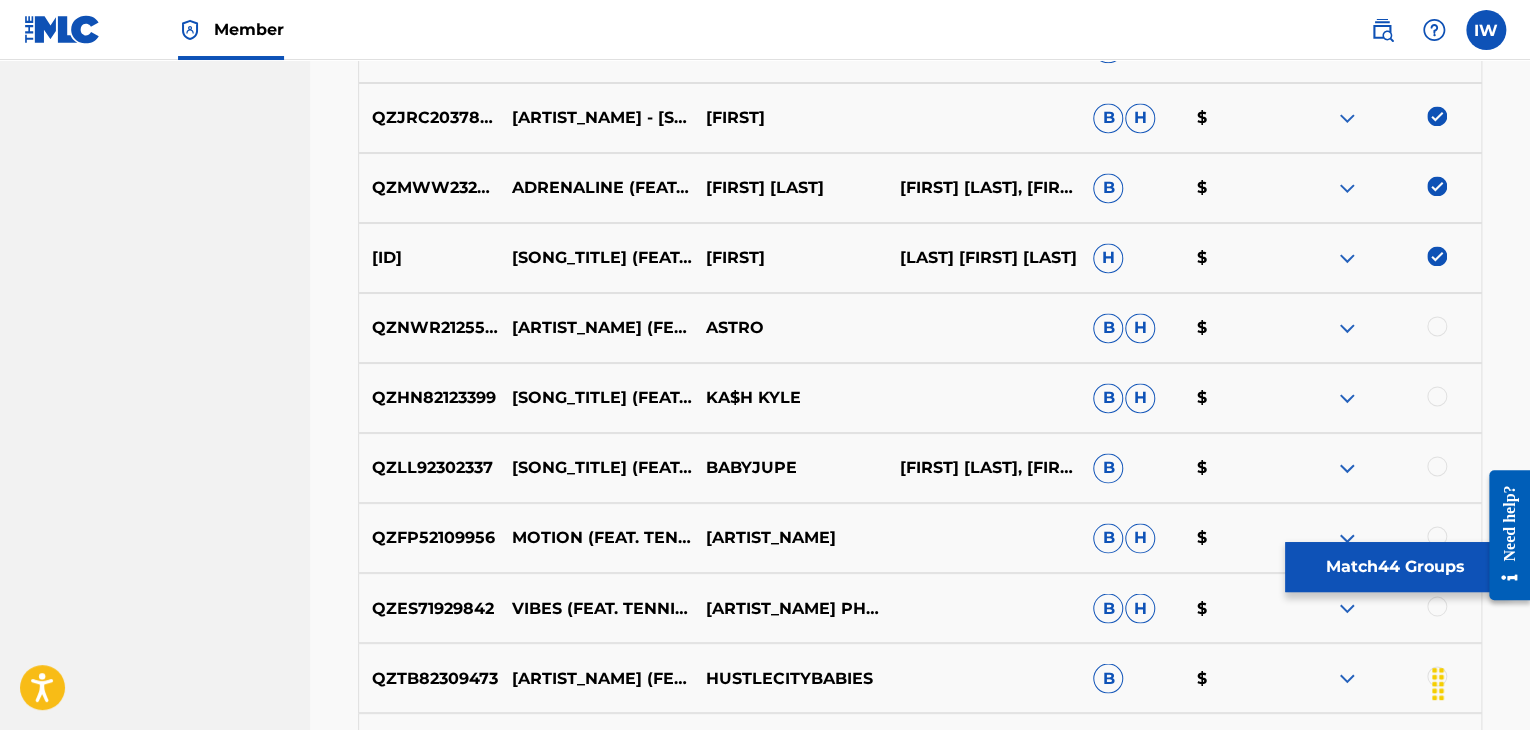 scroll, scrollTop: 1398, scrollLeft: 0, axis: vertical 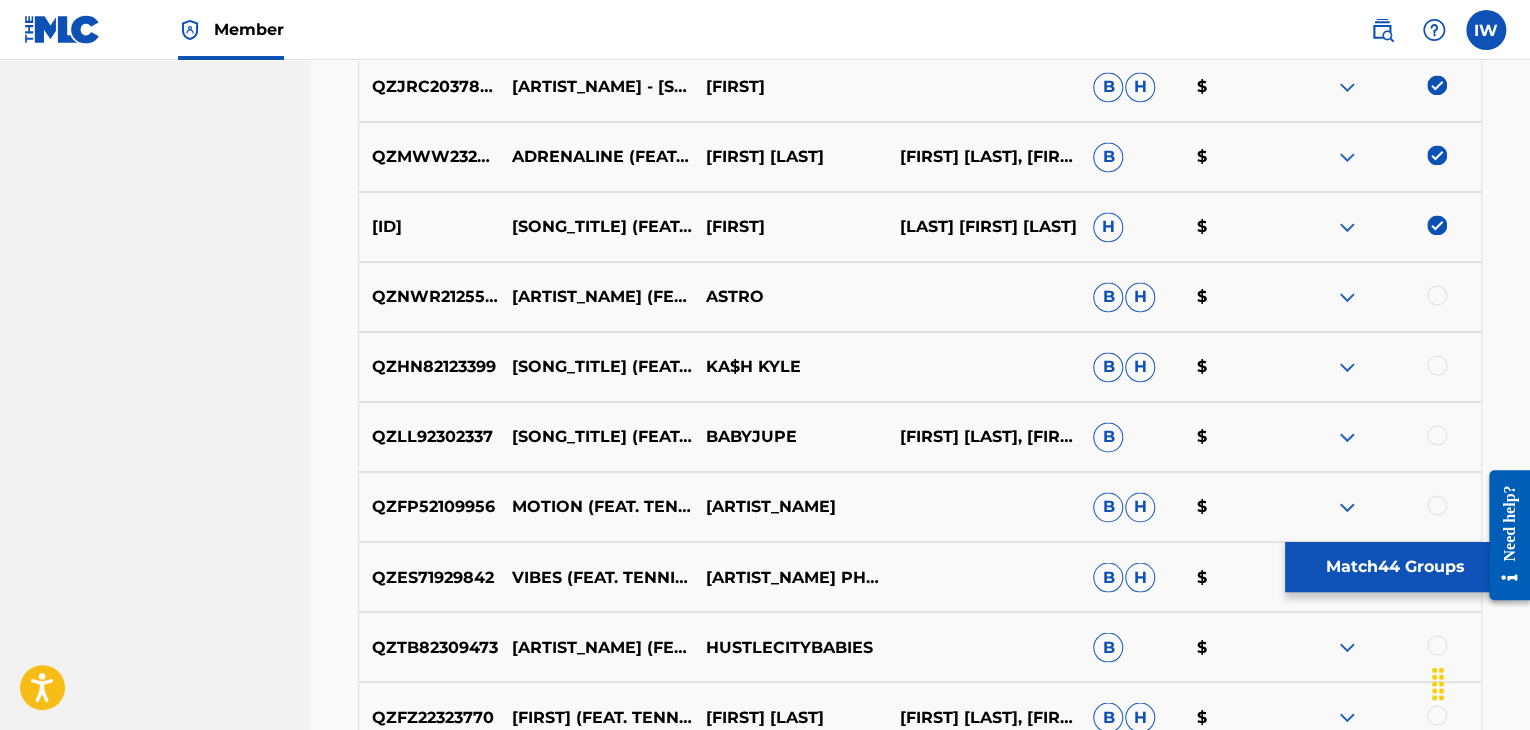 click at bounding box center (1437, 295) 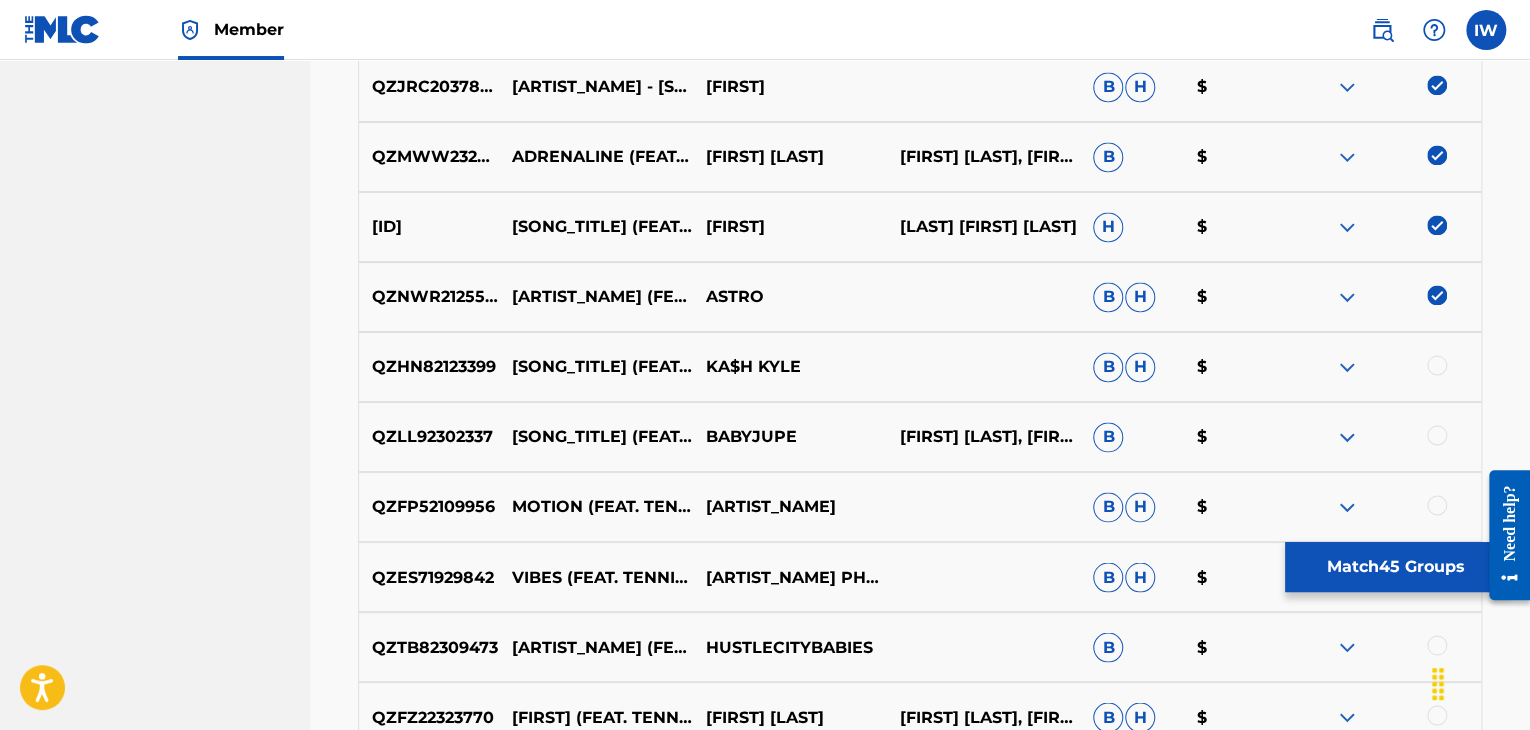 scroll, scrollTop: 1420, scrollLeft: 0, axis: vertical 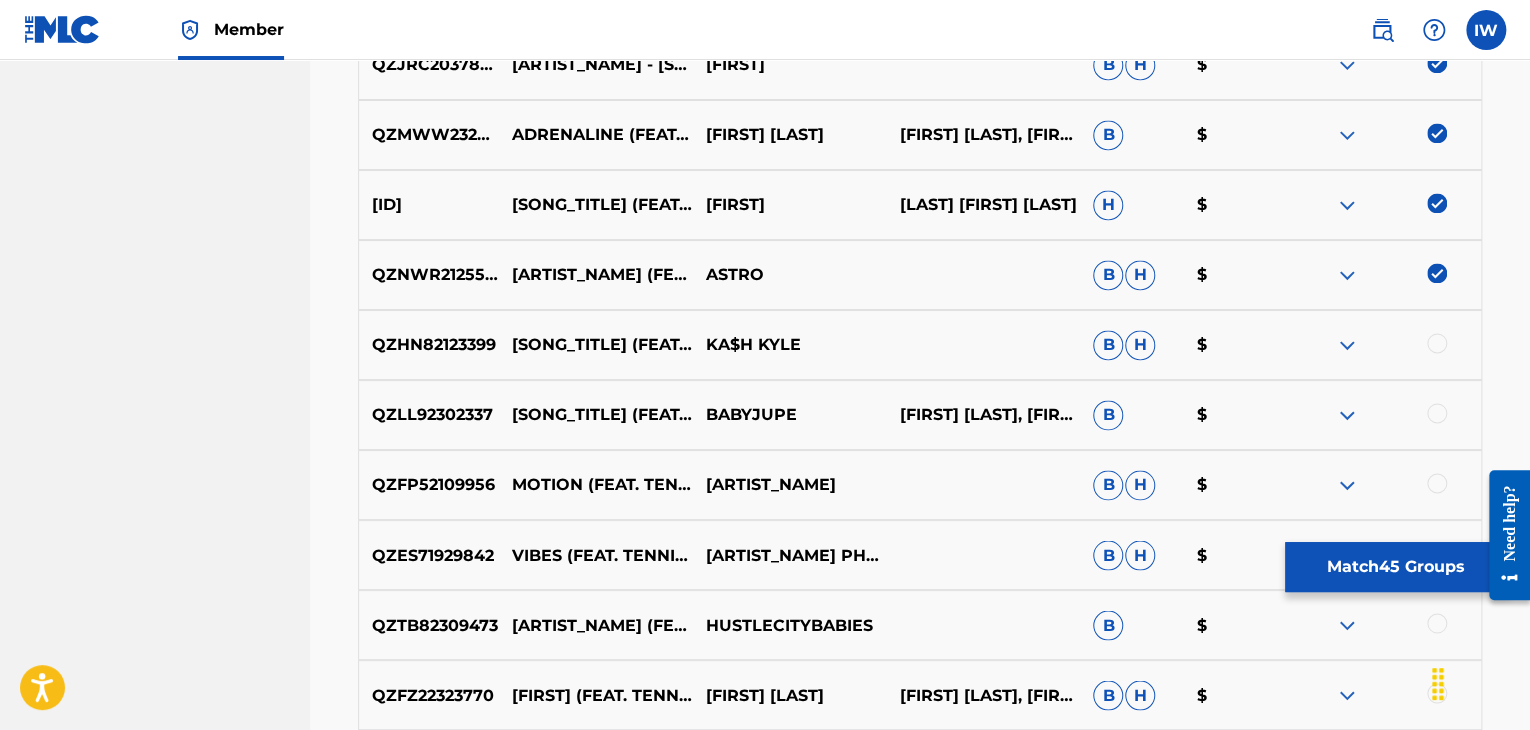 click at bounding box center [1437, 343] 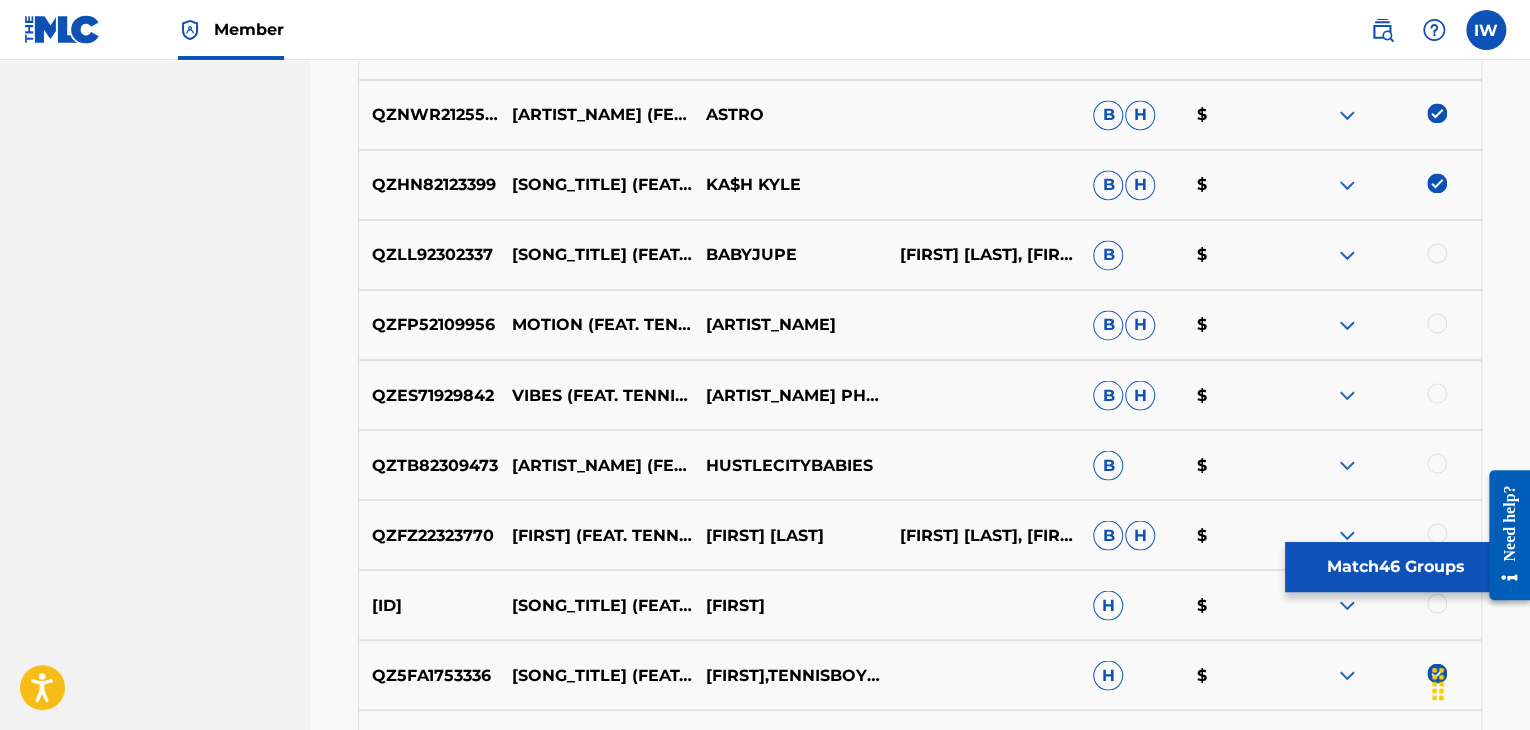 scroll, scrollTop: 1582, scrollLeft: 0, axis: vertical 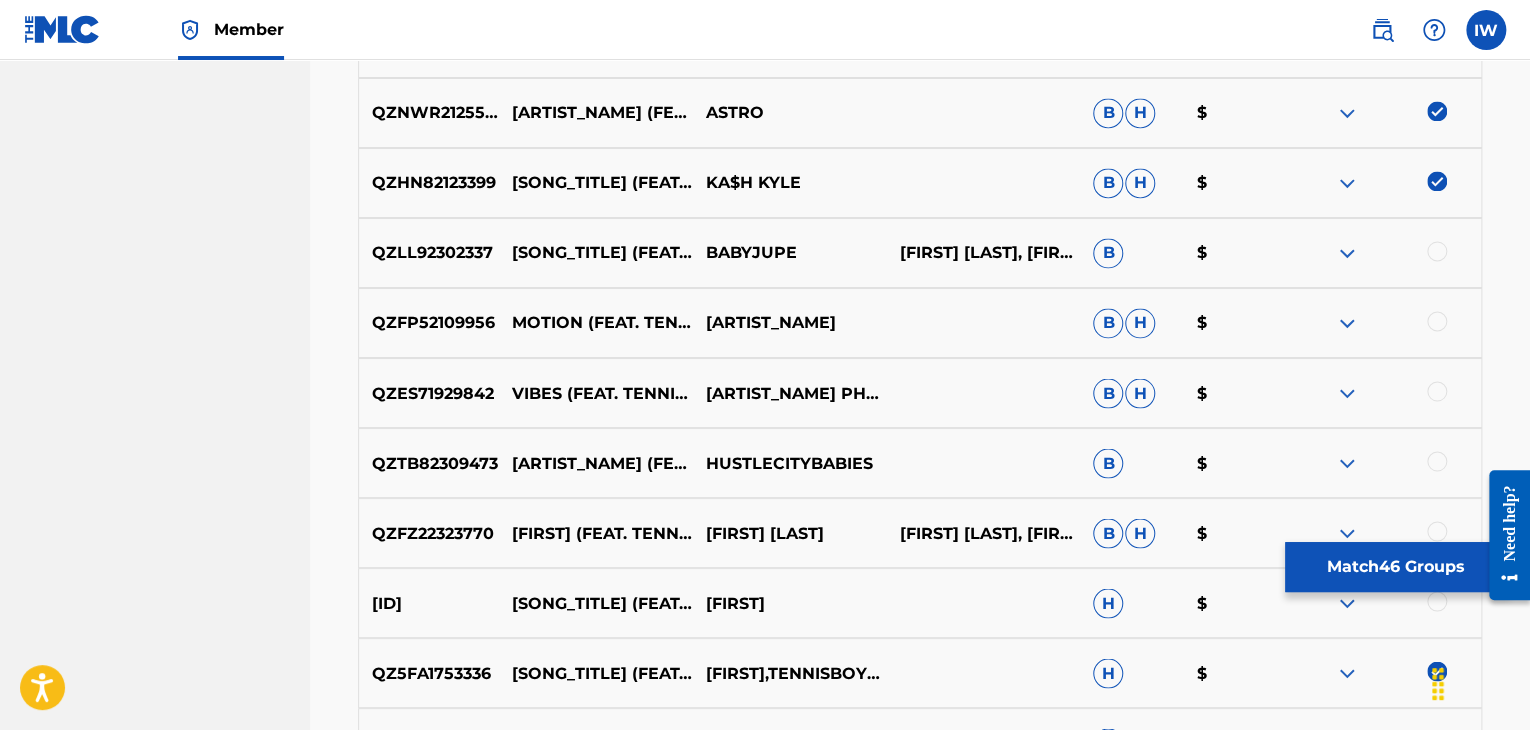 click at bounding box center [1437, 251] 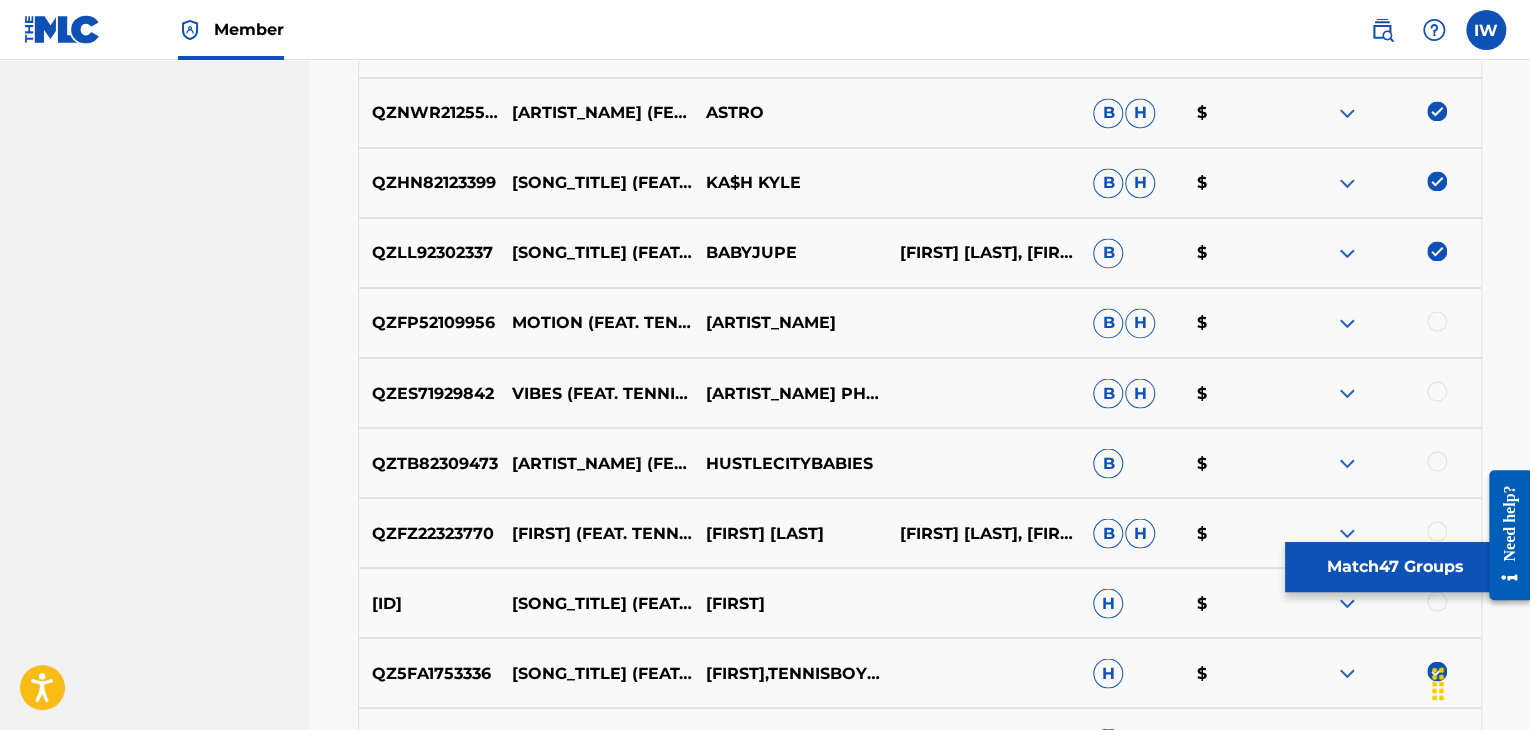 scroll, scrollTop: 1643, scrollLeft: 0, axis: vertical 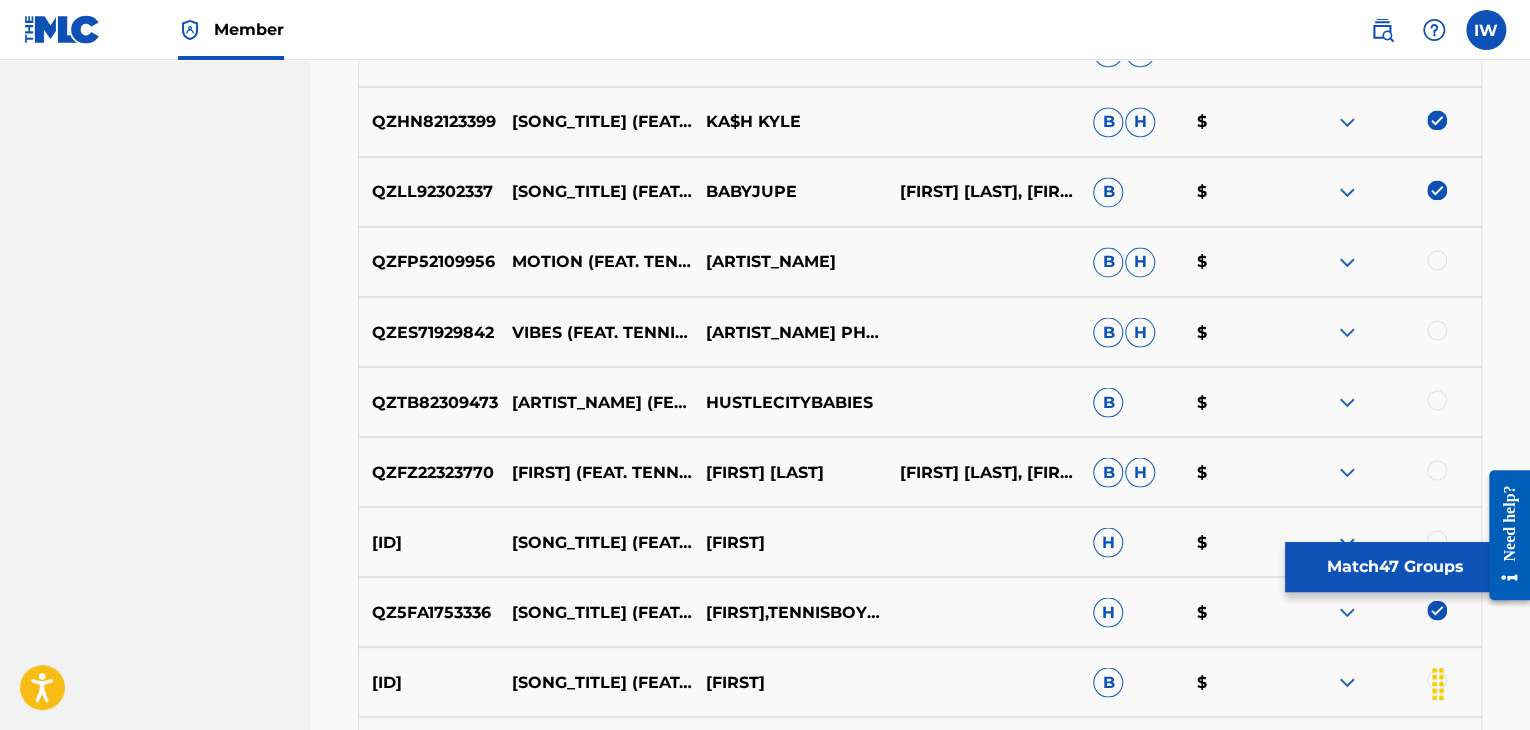 click at bounding box center (1437, 260) 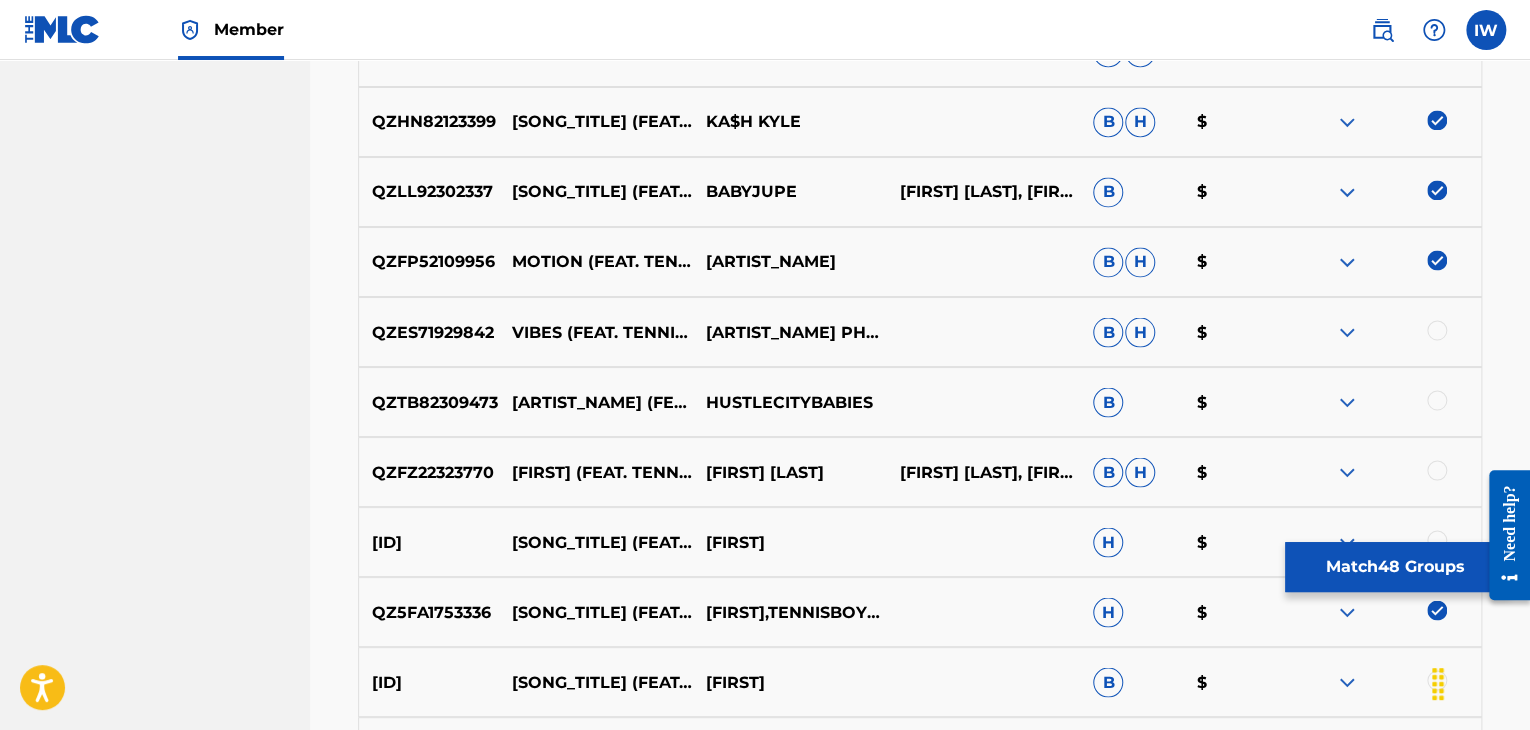 click at bounding box center [1437, 260] 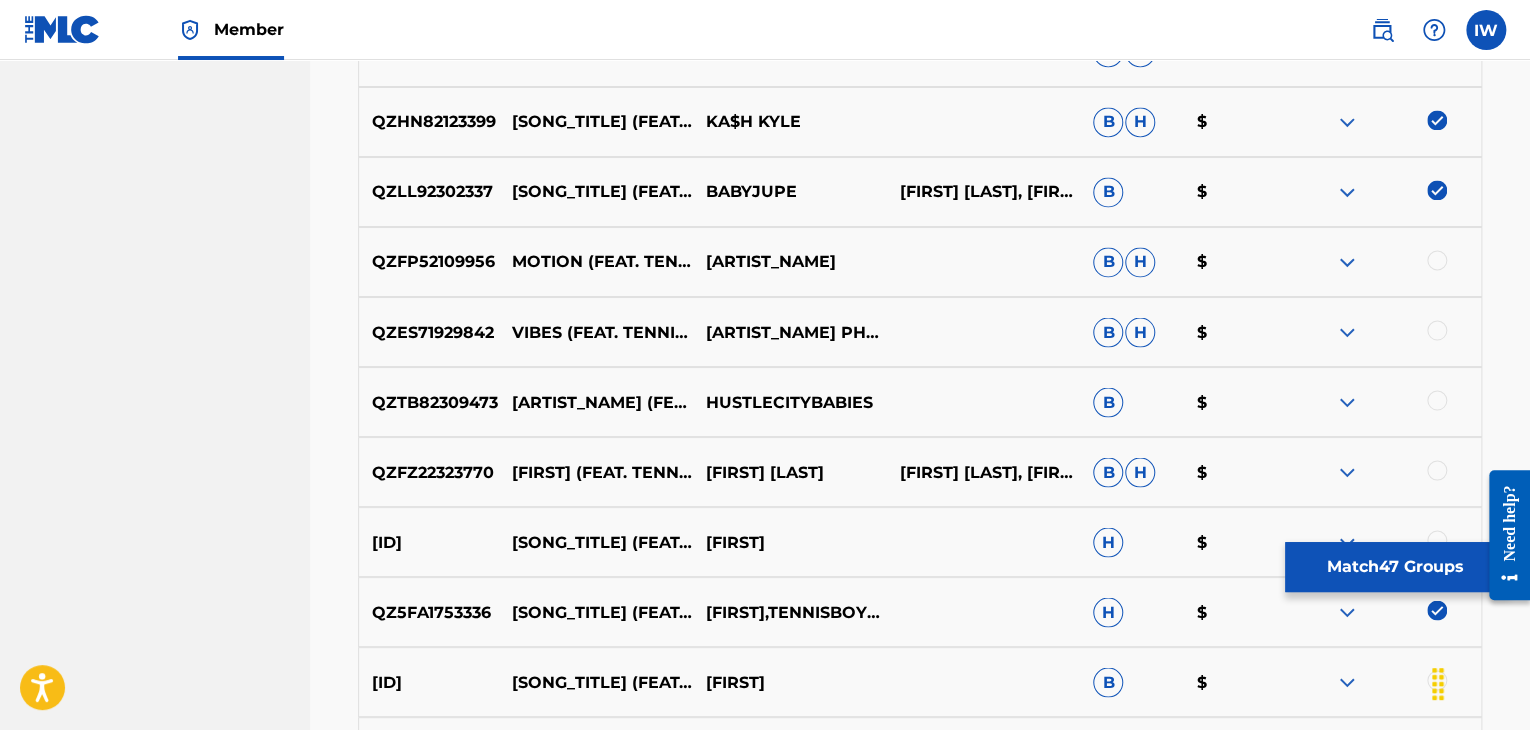 scroll, scrollTop: 1680, scrollLeft: 0, axis: vertical 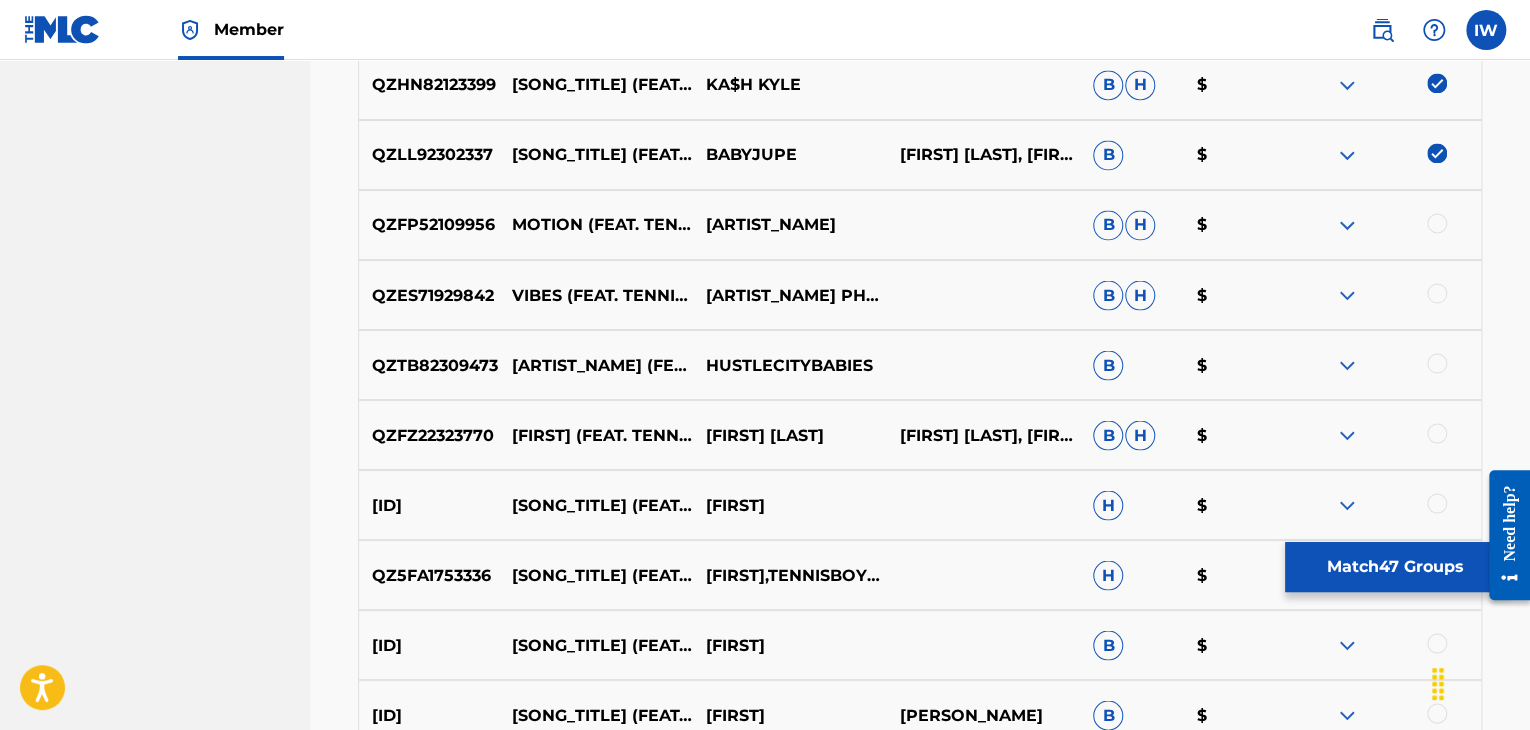 click at bounding box center (1437, 223) 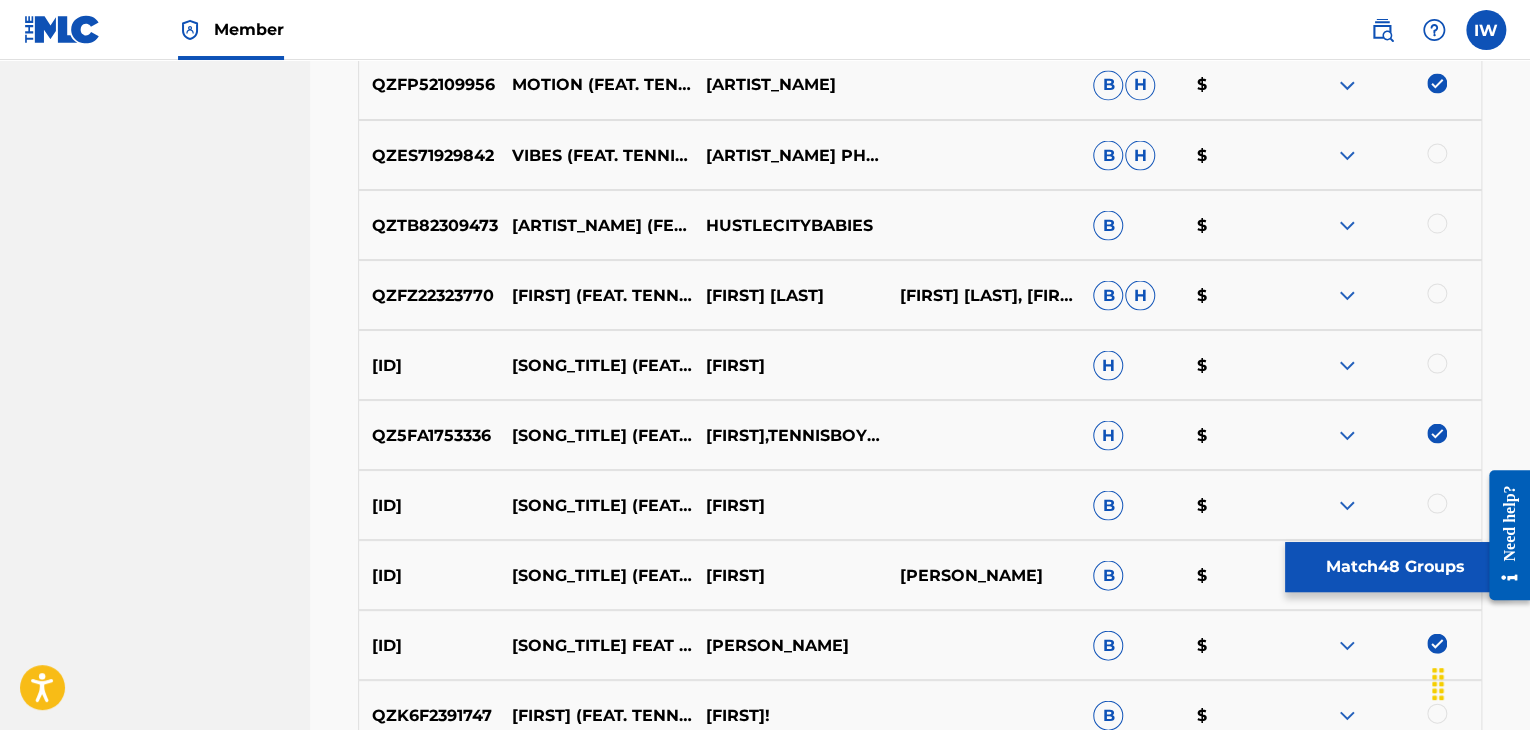 scroll, scrollTop: 1827, scrollLeft: 0, axis: vertical 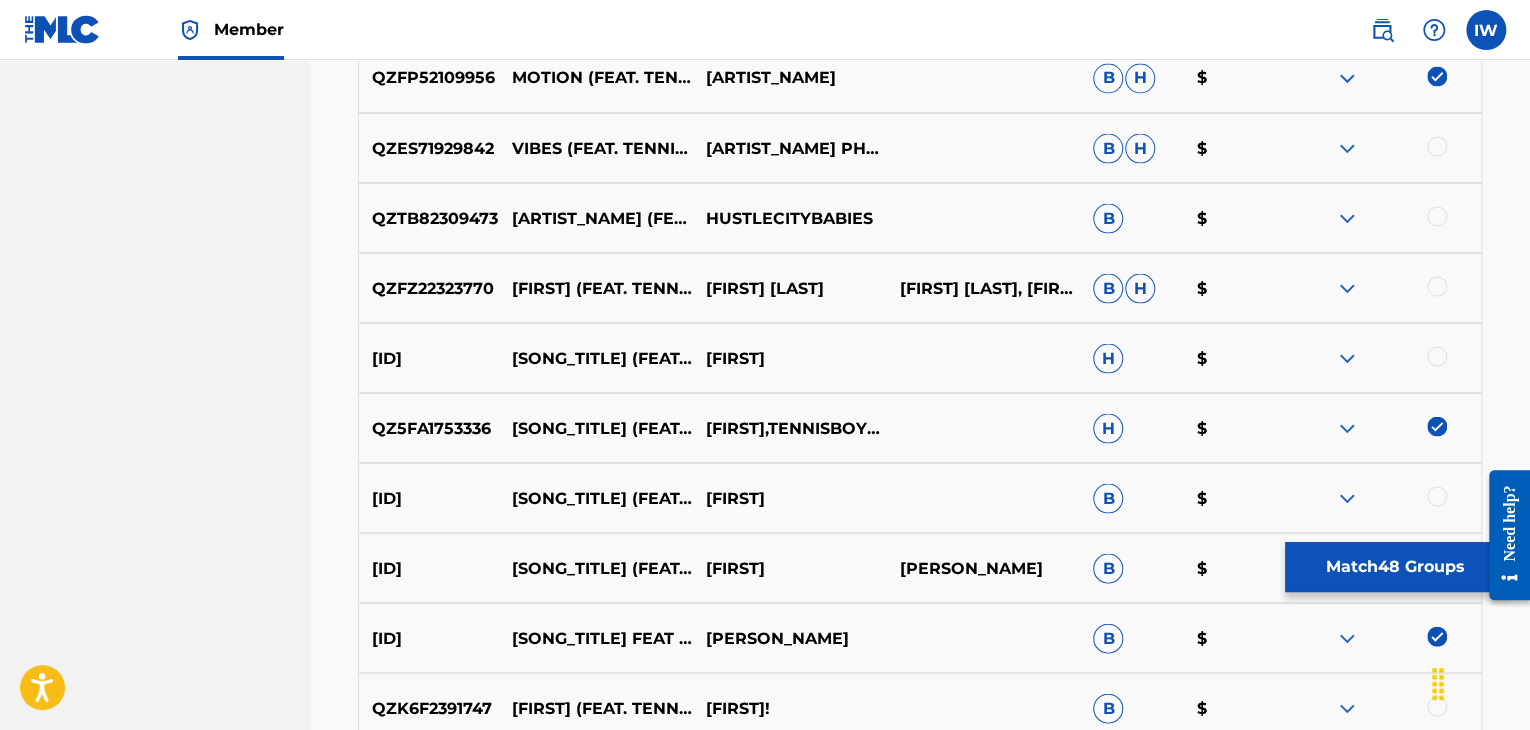 click at bounding box center (1437, 146) 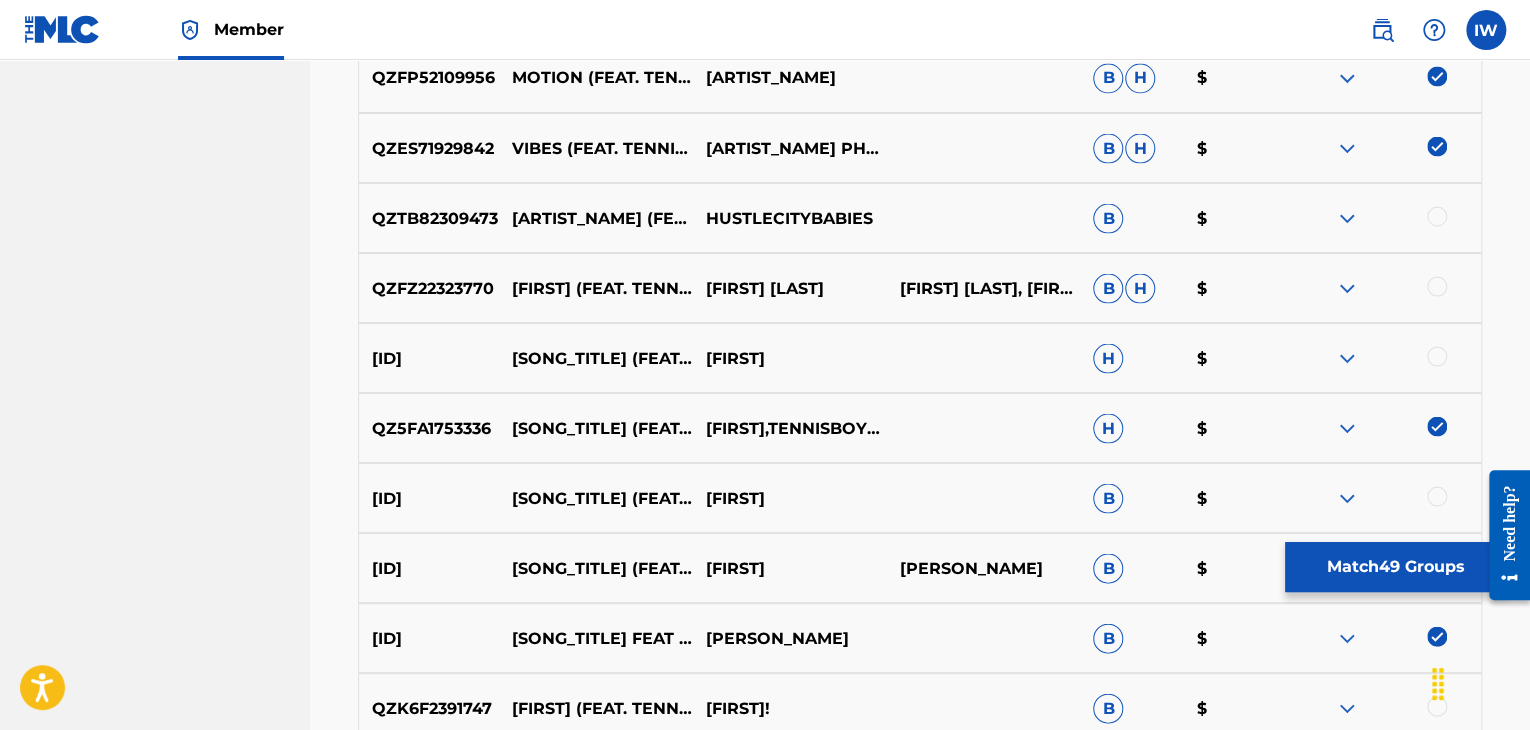 click at bounding box center (1437, 216) 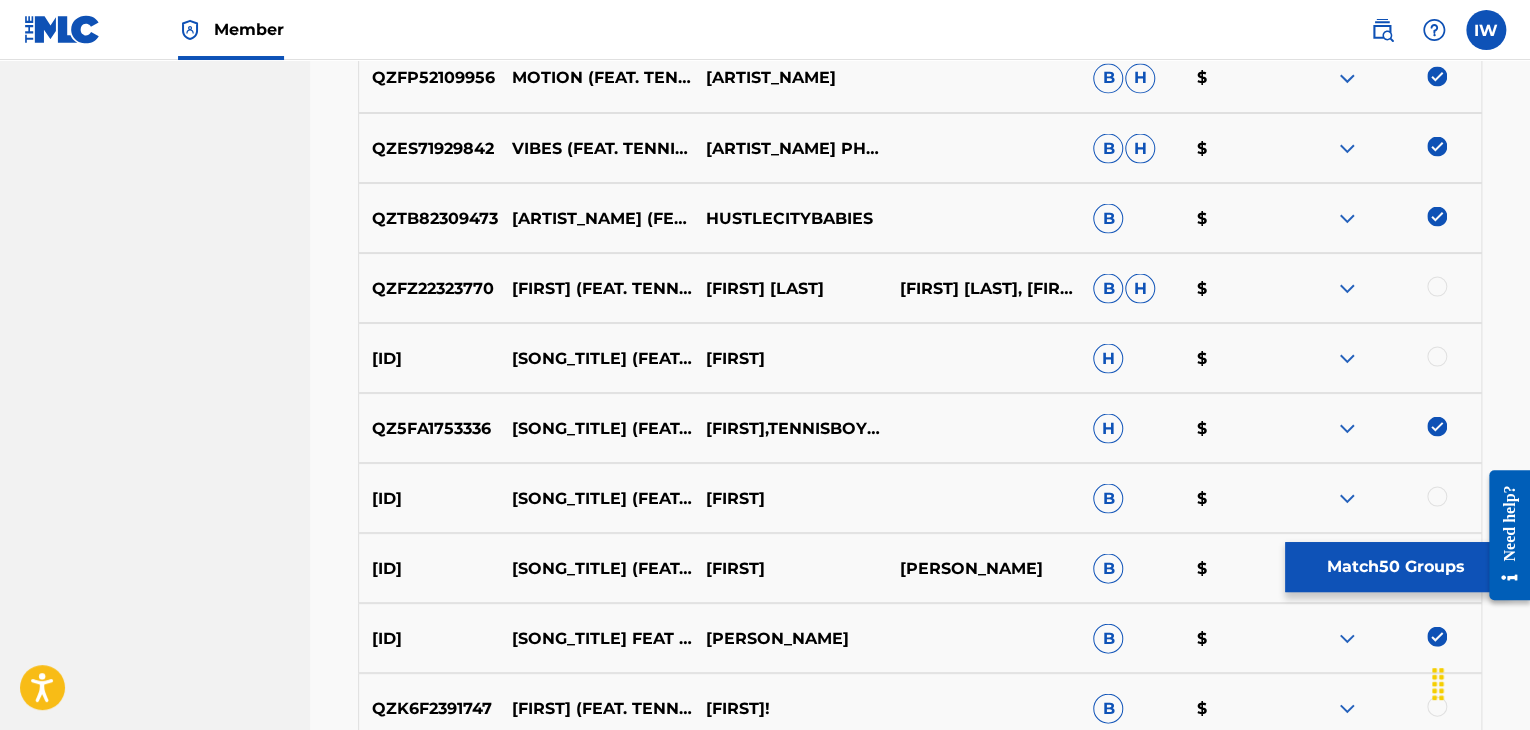 click at bounding box center (1437, 286) 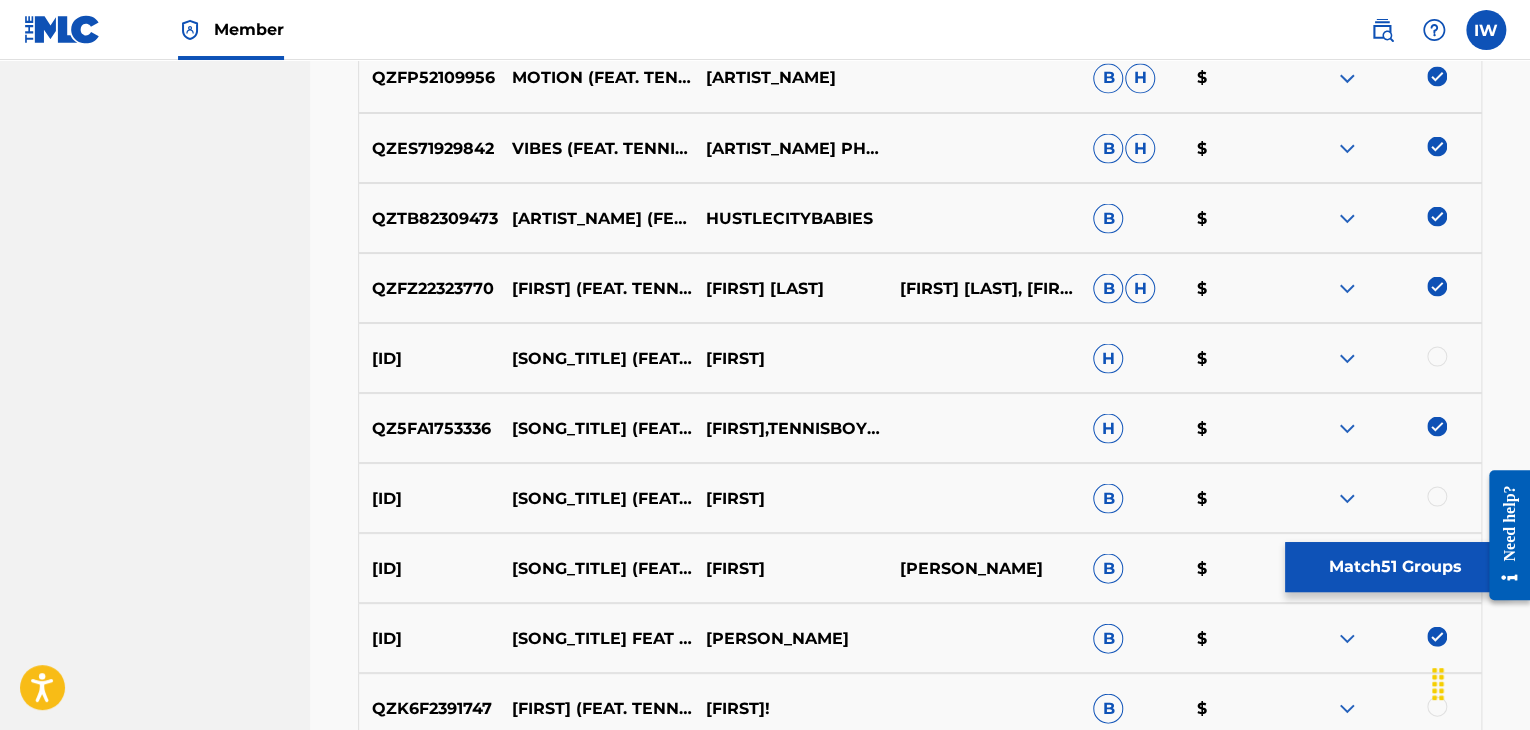 click at bounding box center [1437, 356] 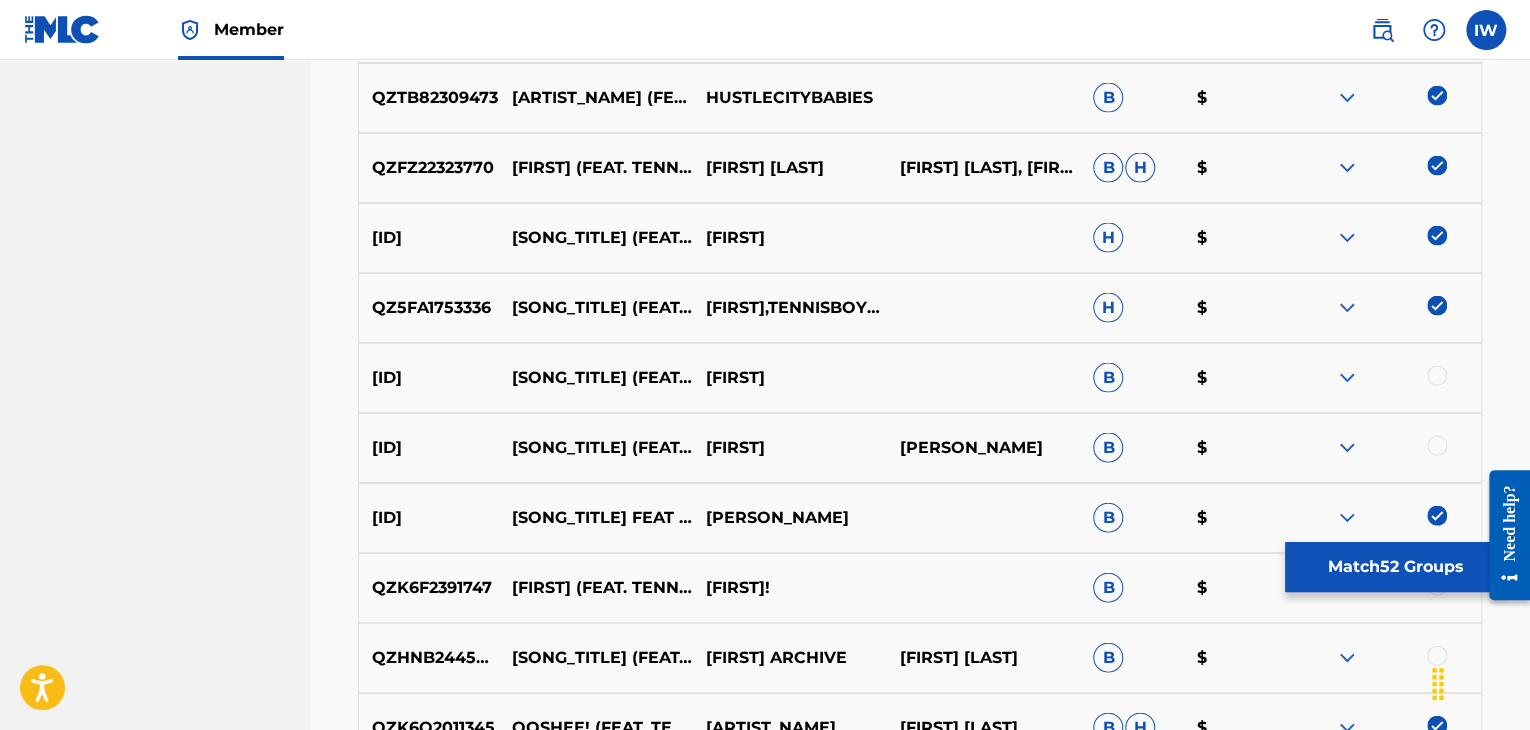 scroll, scrollTop: 1948, scrollLeft: 0, axis: vertical 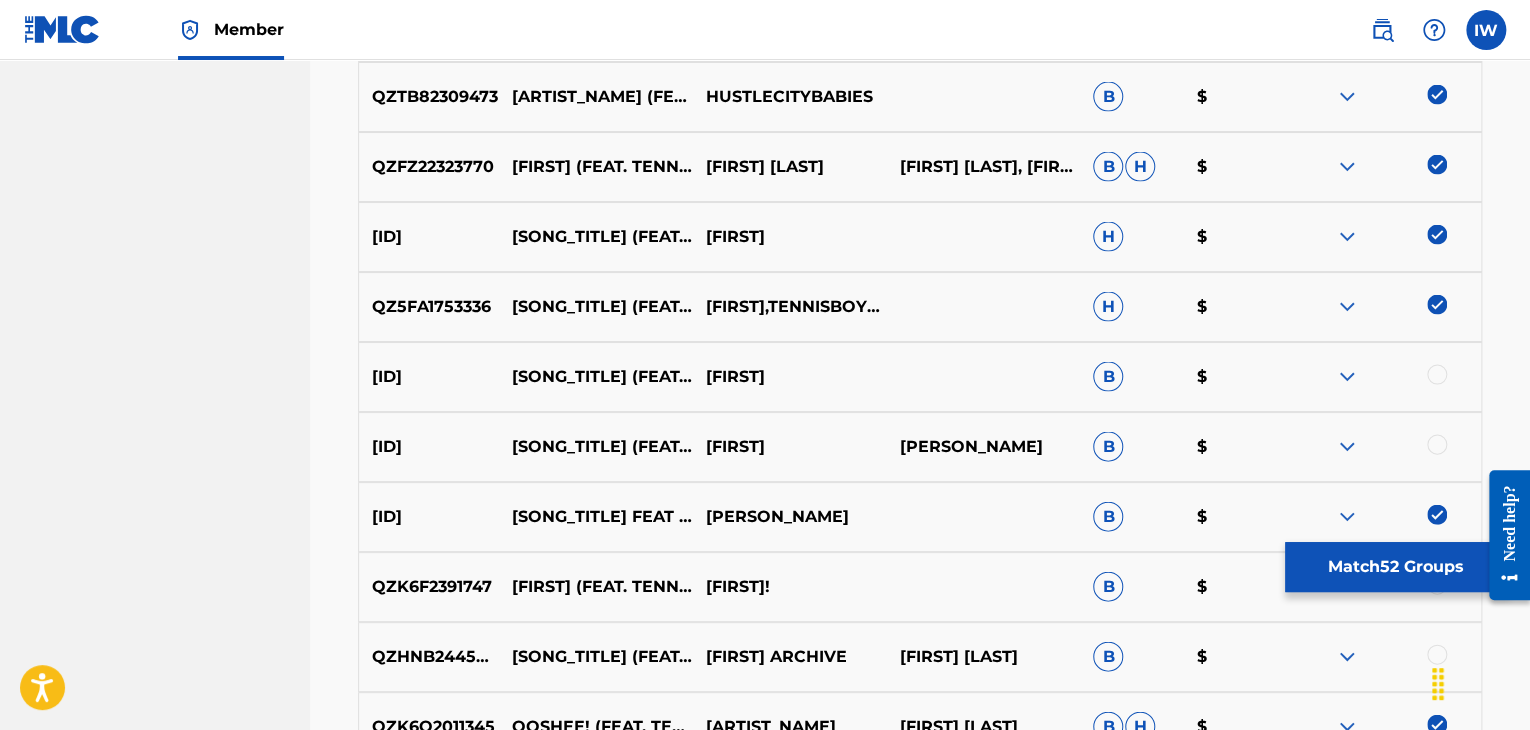 click at bounding box center (1437, 375) 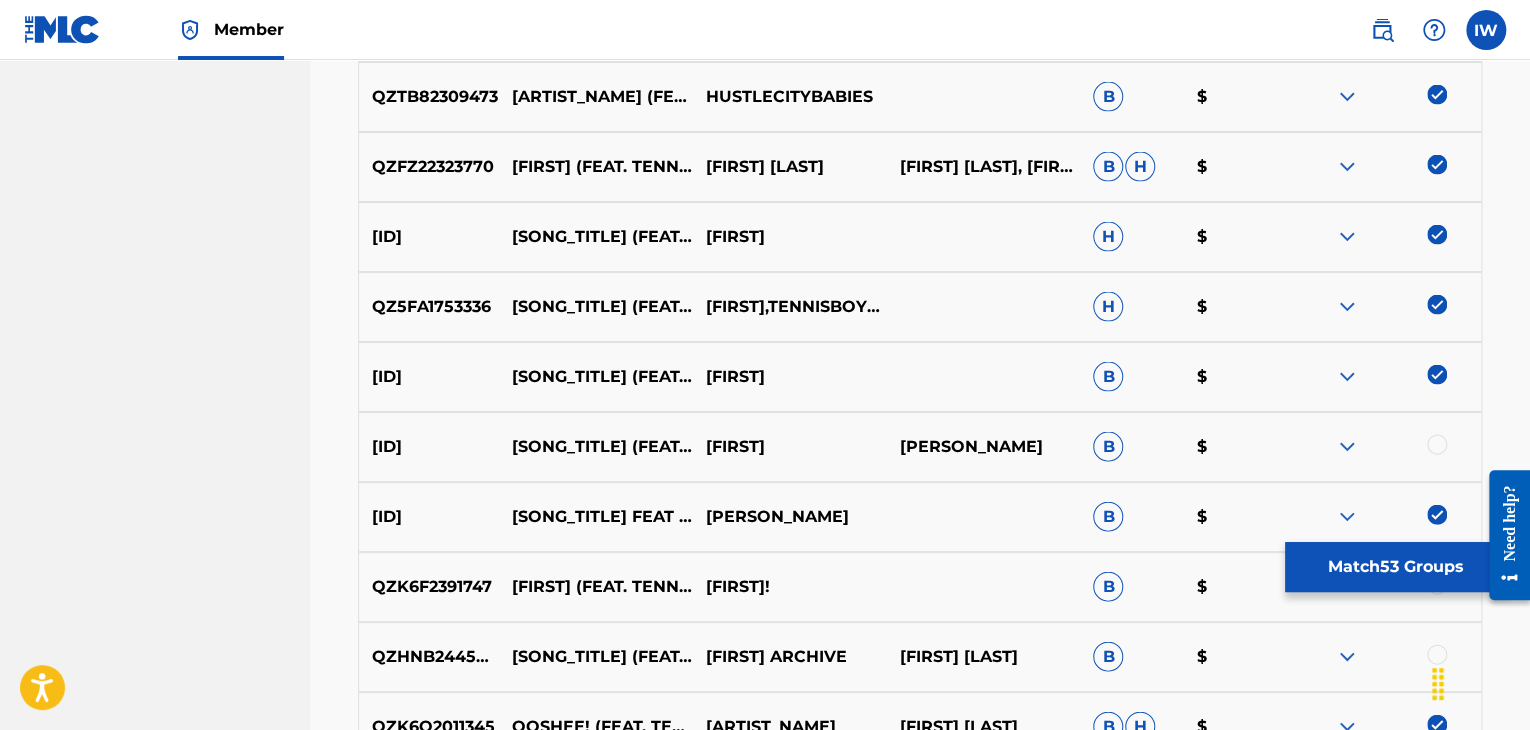click at bounding box center [1437, 445] 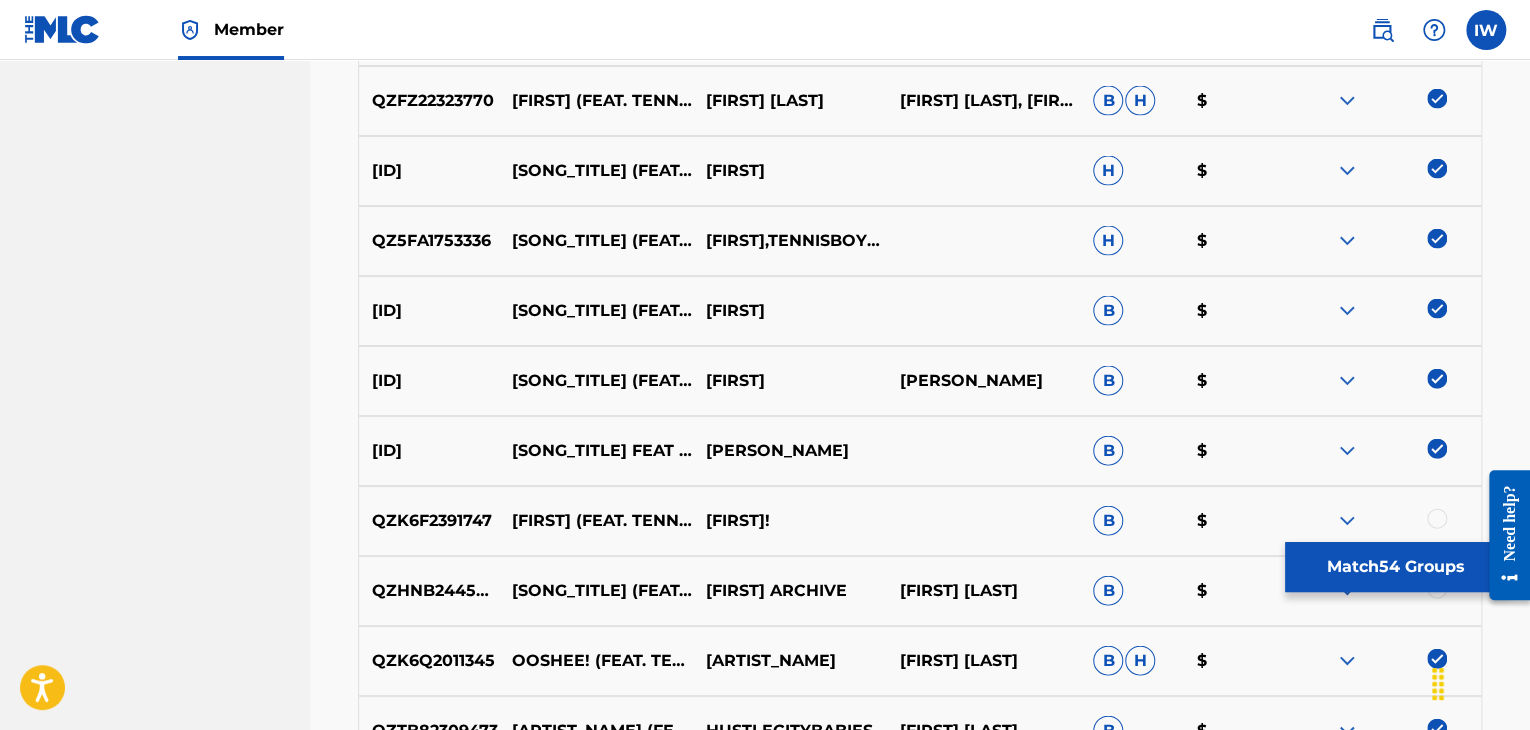 scroll, scrollTop: 2058, scrollLeft: 0, axis: vertical 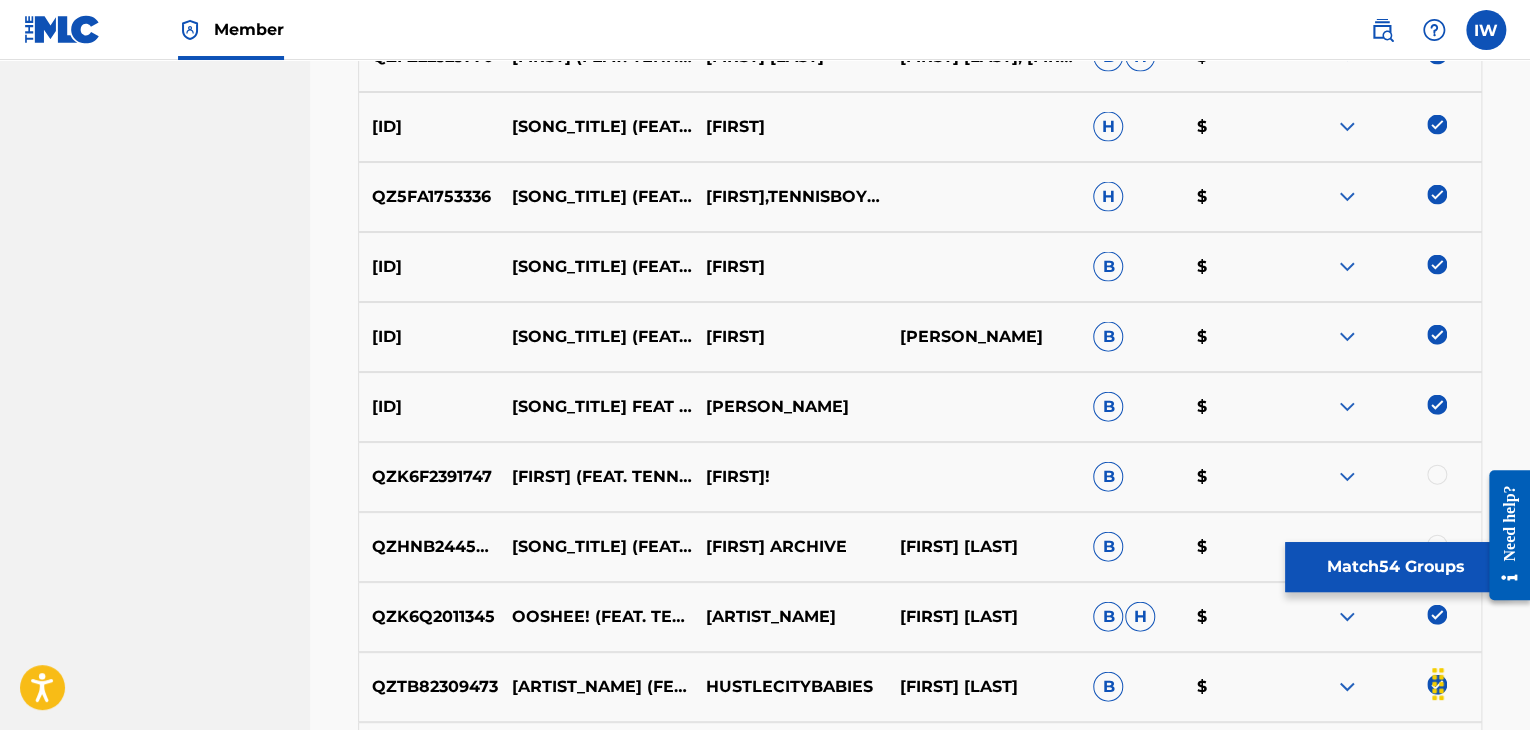 click at bounding box center (1437, 475) 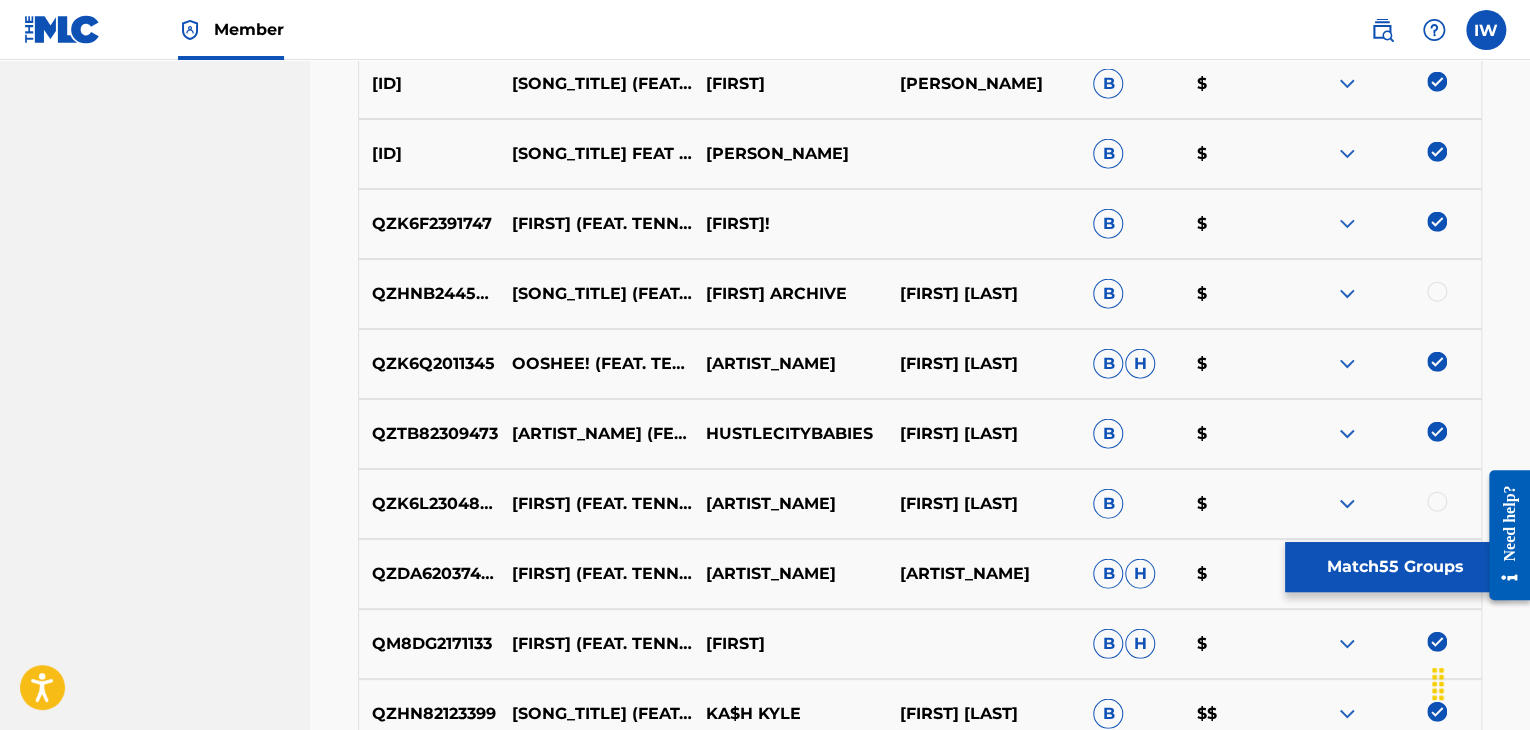 scroll, scrollTop: 2312, scrollLeft: 0, axis: vertical 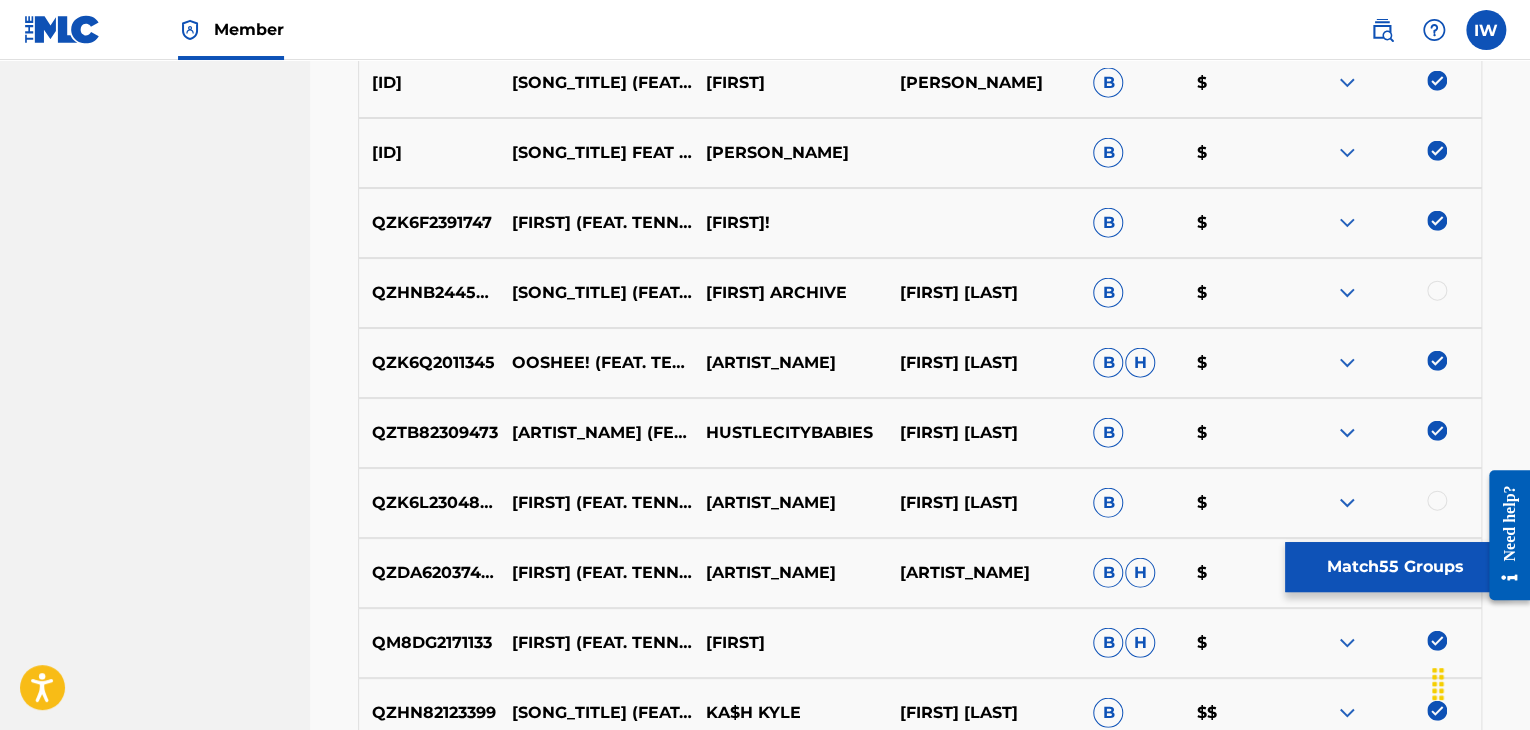 click at bounding box center [1437, 291] 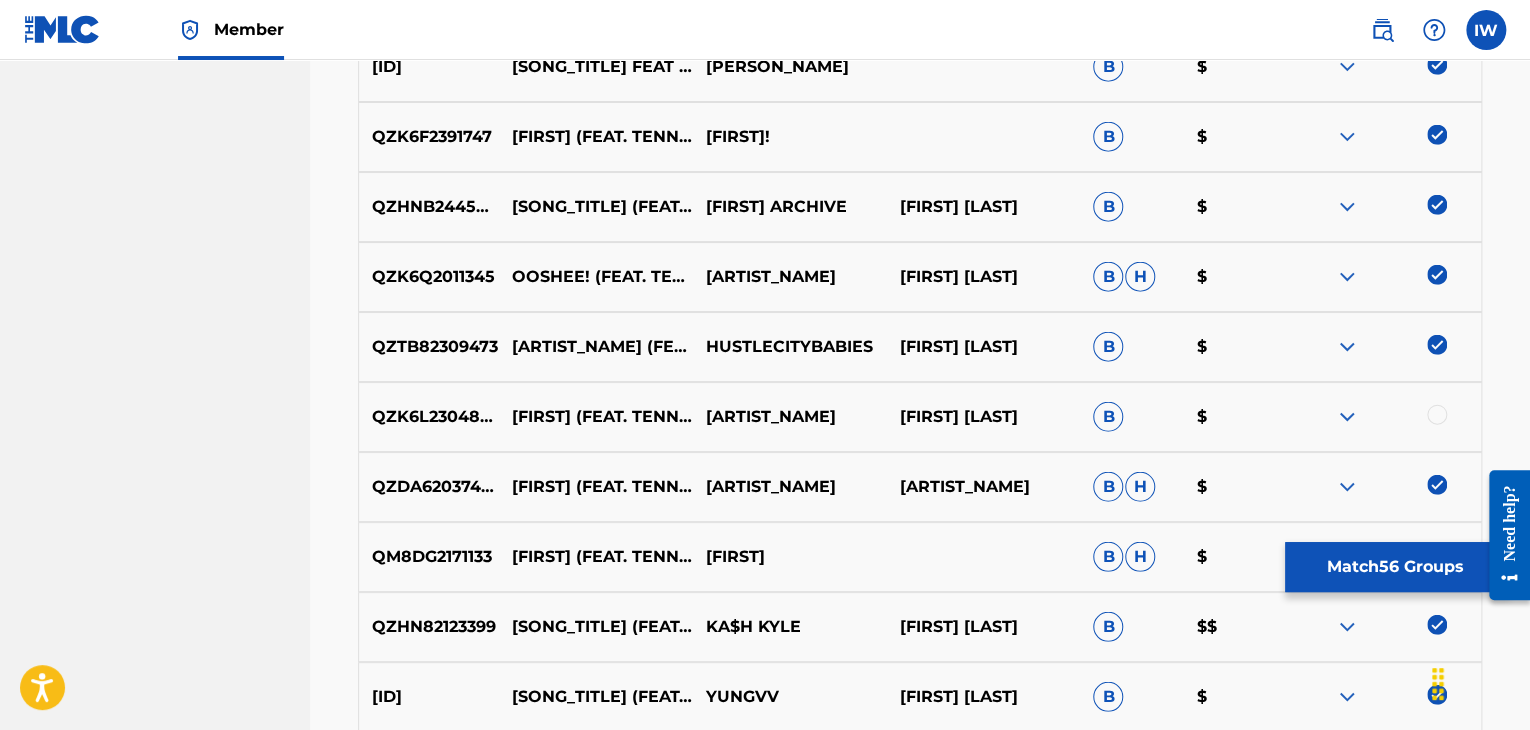 scroll, scrollTop: 2399, scrollLeft: 0, axis: vertical 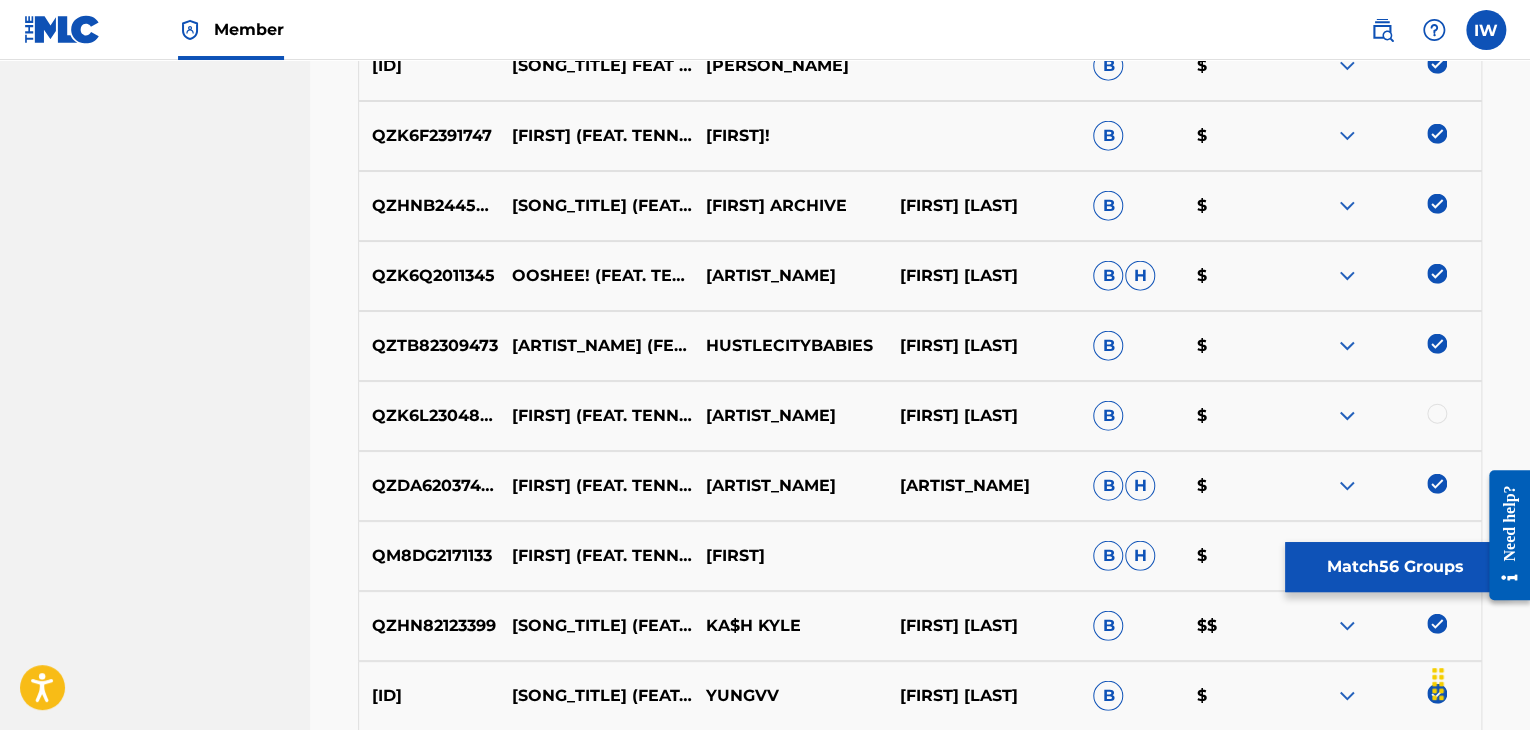 click at bounding box center (1437, 414) 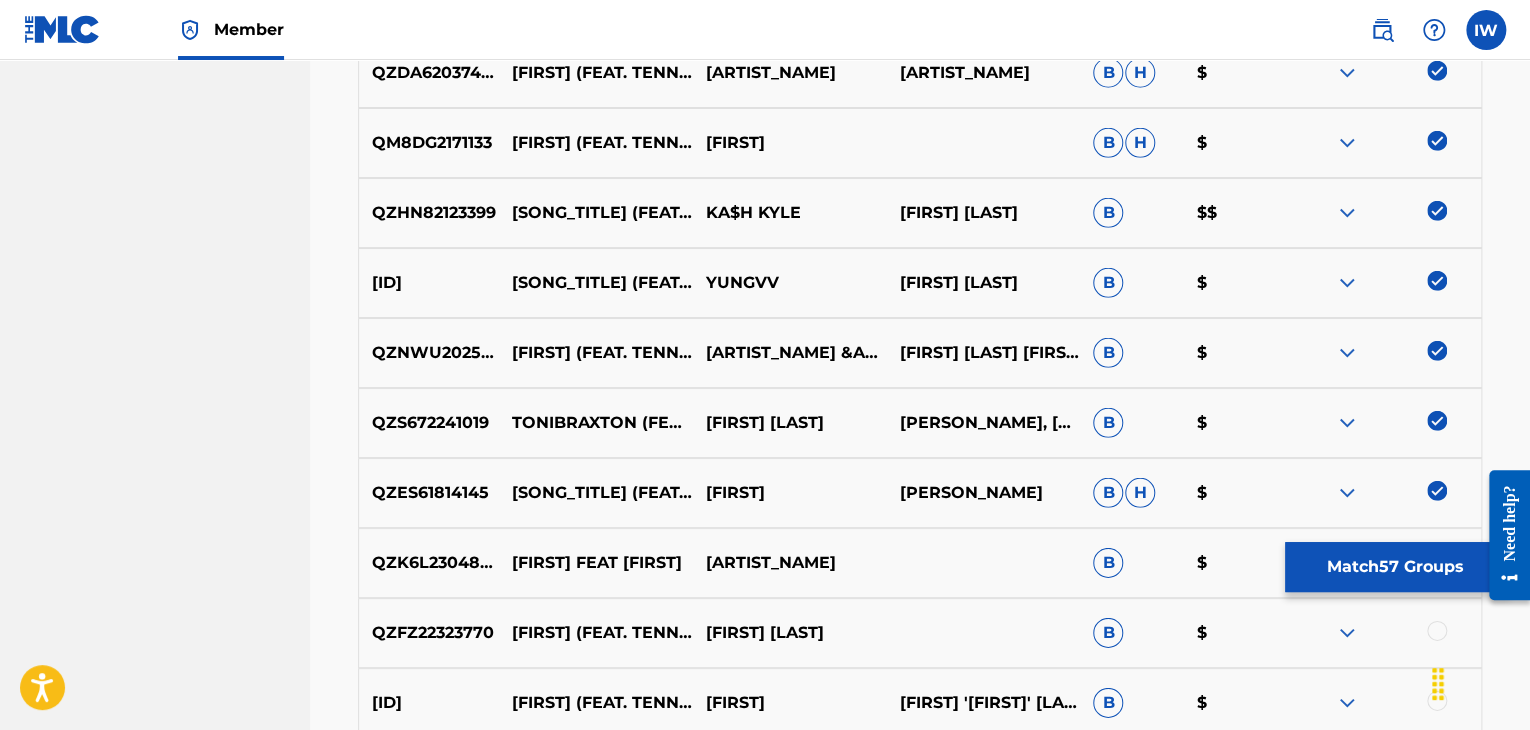 scroll, scrollTop: 2976, scrollLeft: 0, axis: vertical 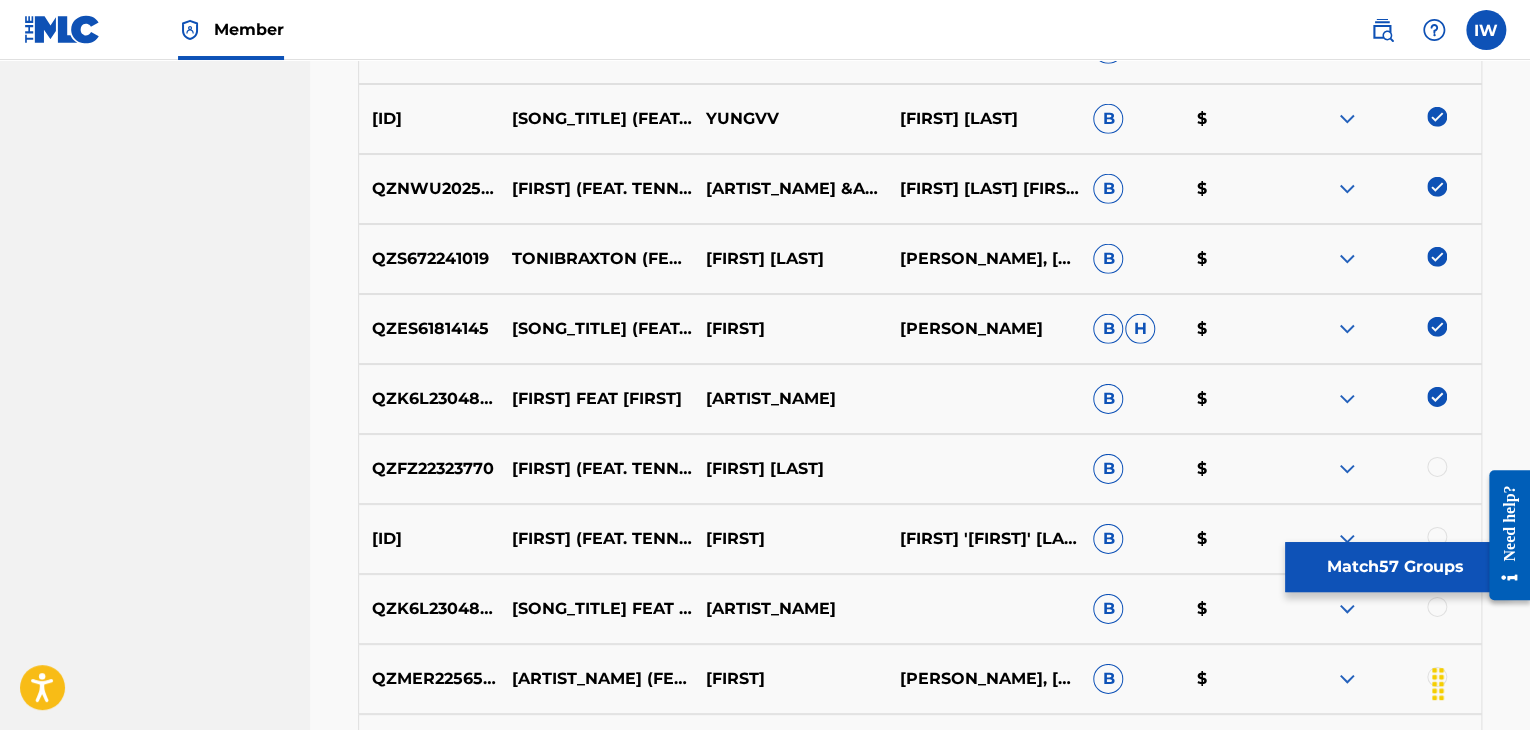 click at bounding box center [1437, 467] 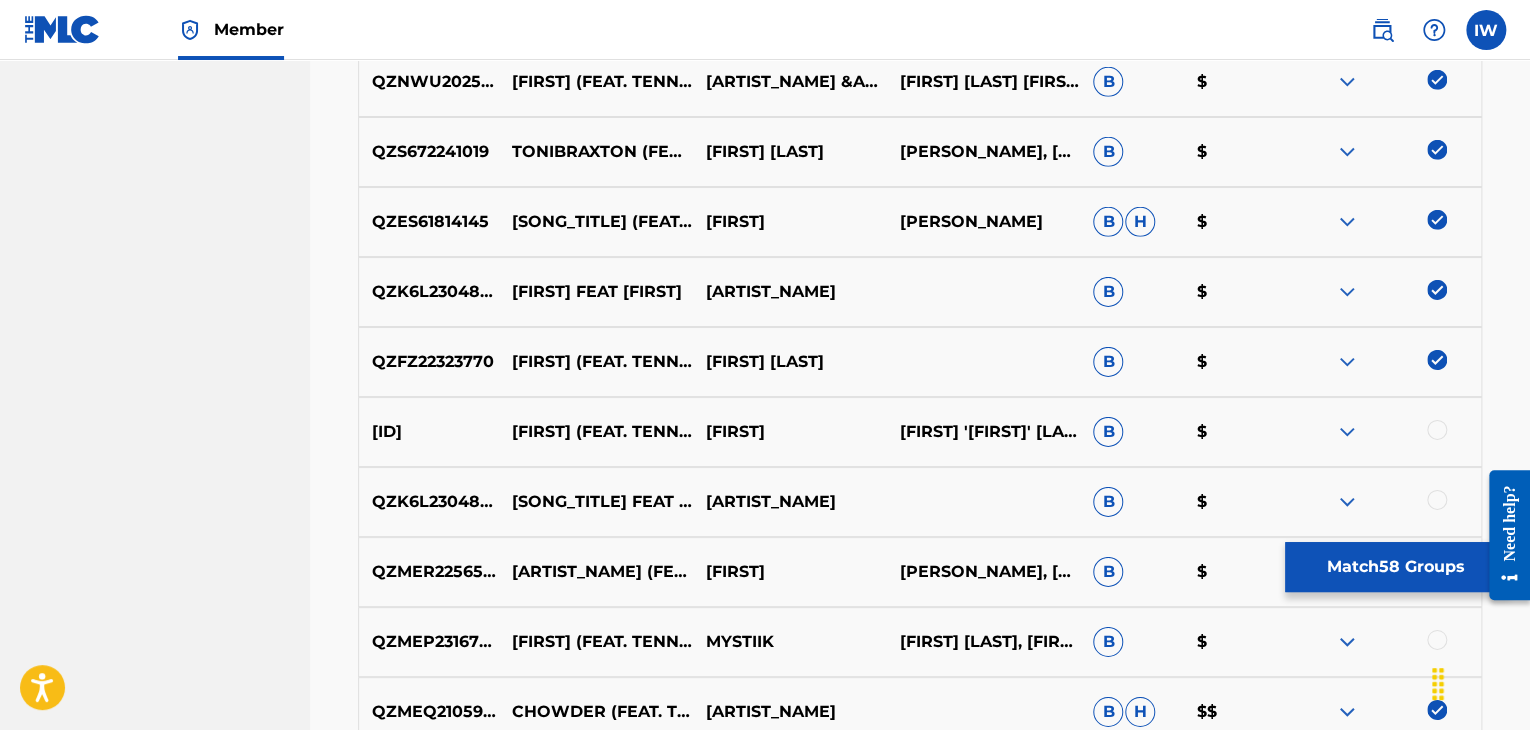 click at bounding box center (1437, 430) 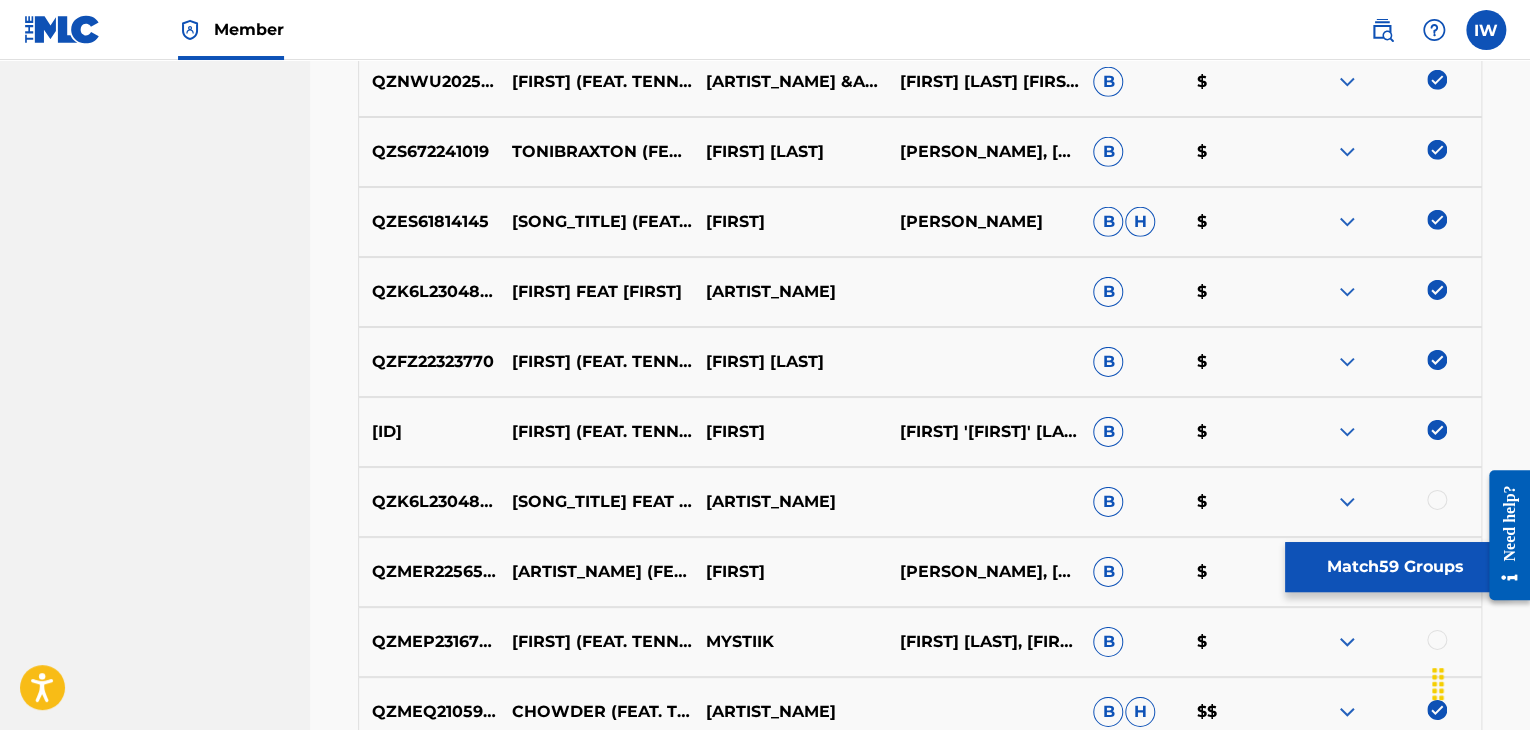 scroll, scrollTop: 3154, scrollLeft: 0, axis: vertical 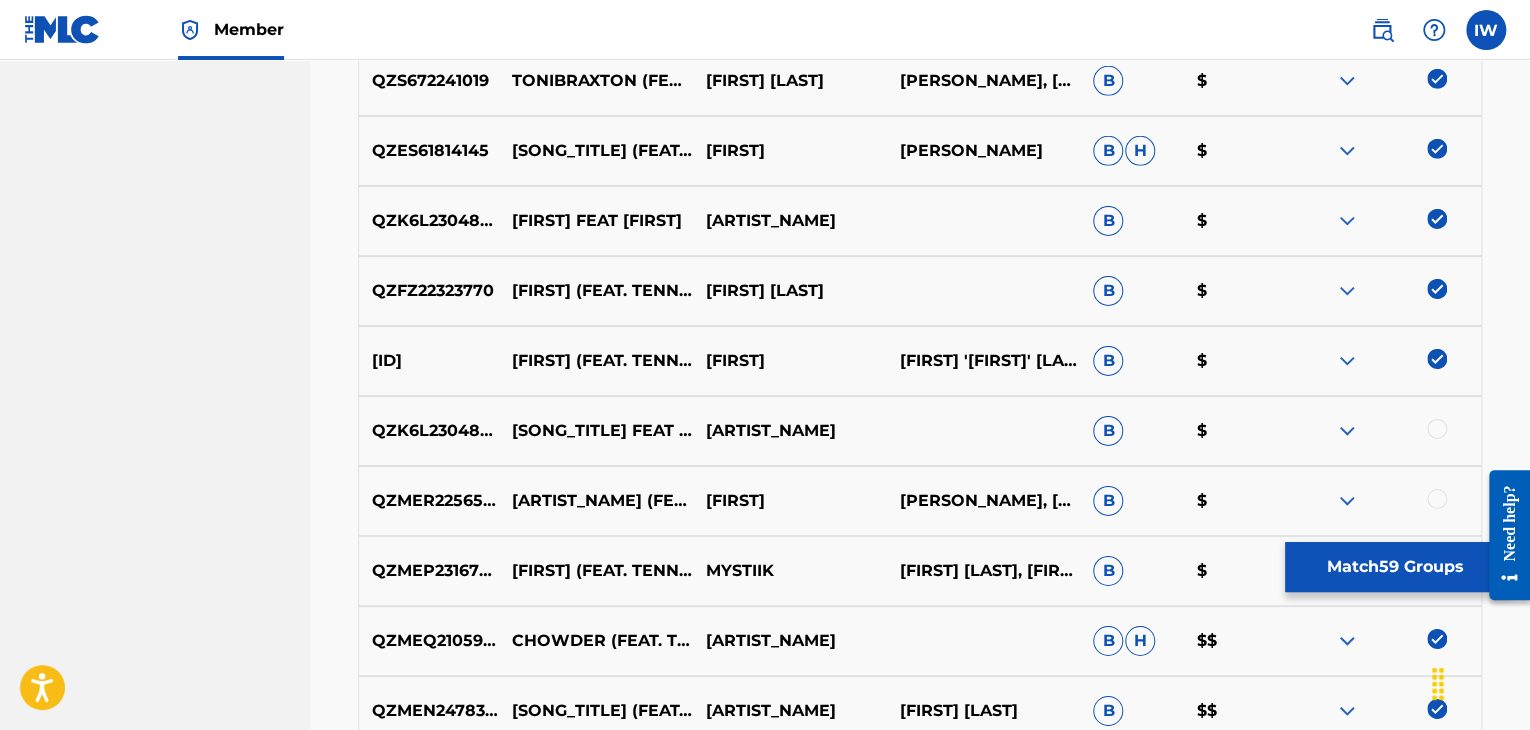 click at bounding box center [1437, 429] 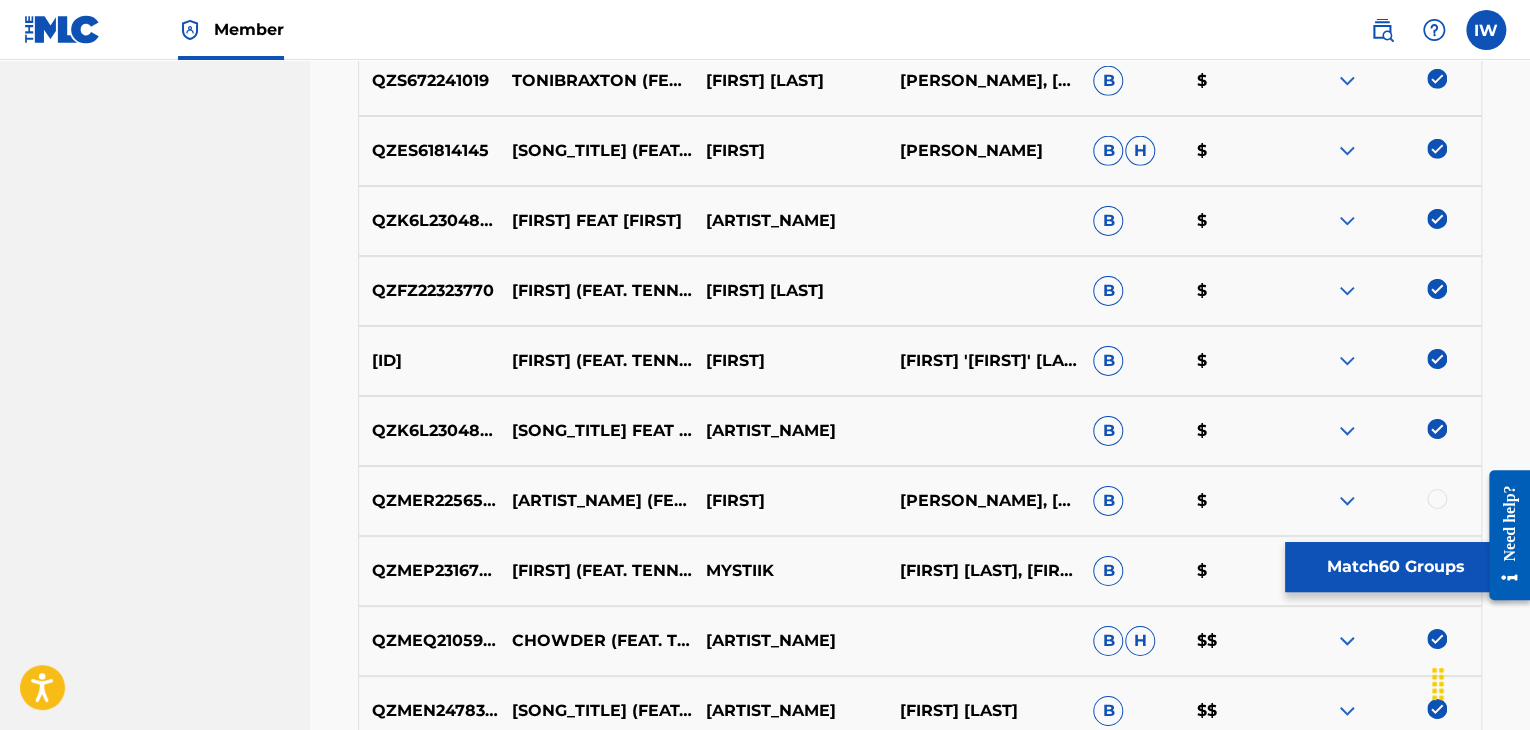 scroll, scrollTop: 3218, scrollLeft: 0, axis: vertical 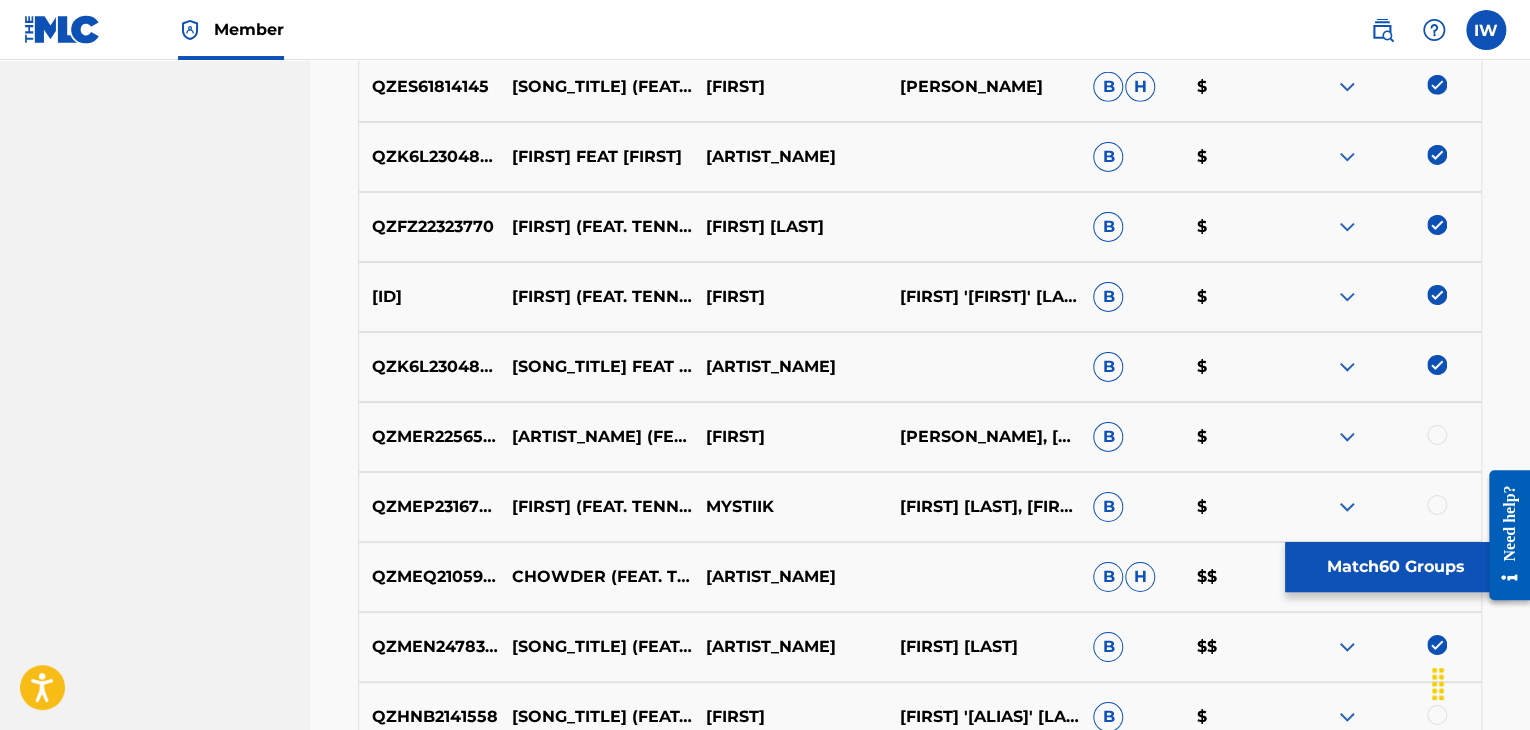 click at bounding box center [1437, 435] 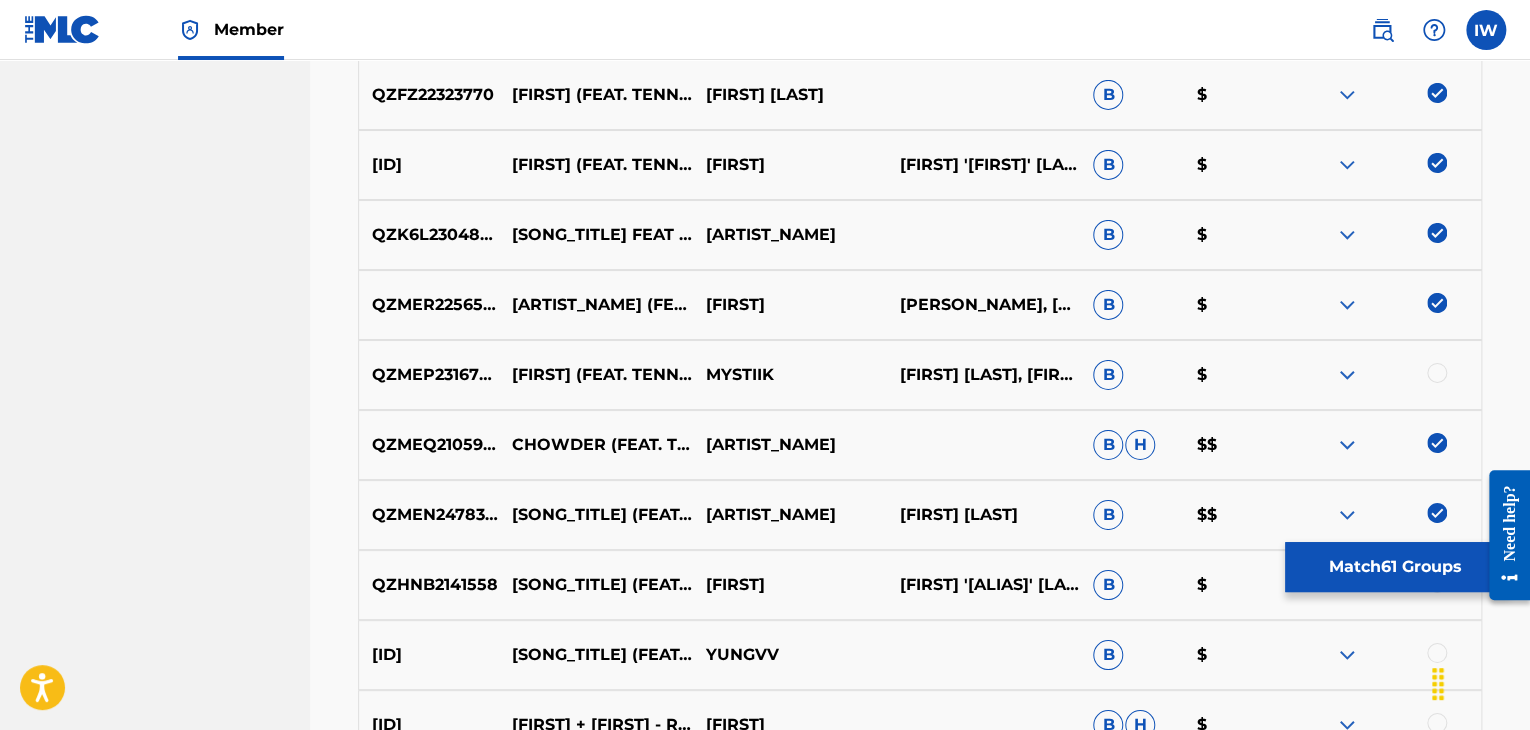 scroll, scrollTop: 3352, scrollLeft: 0, axis: vertical 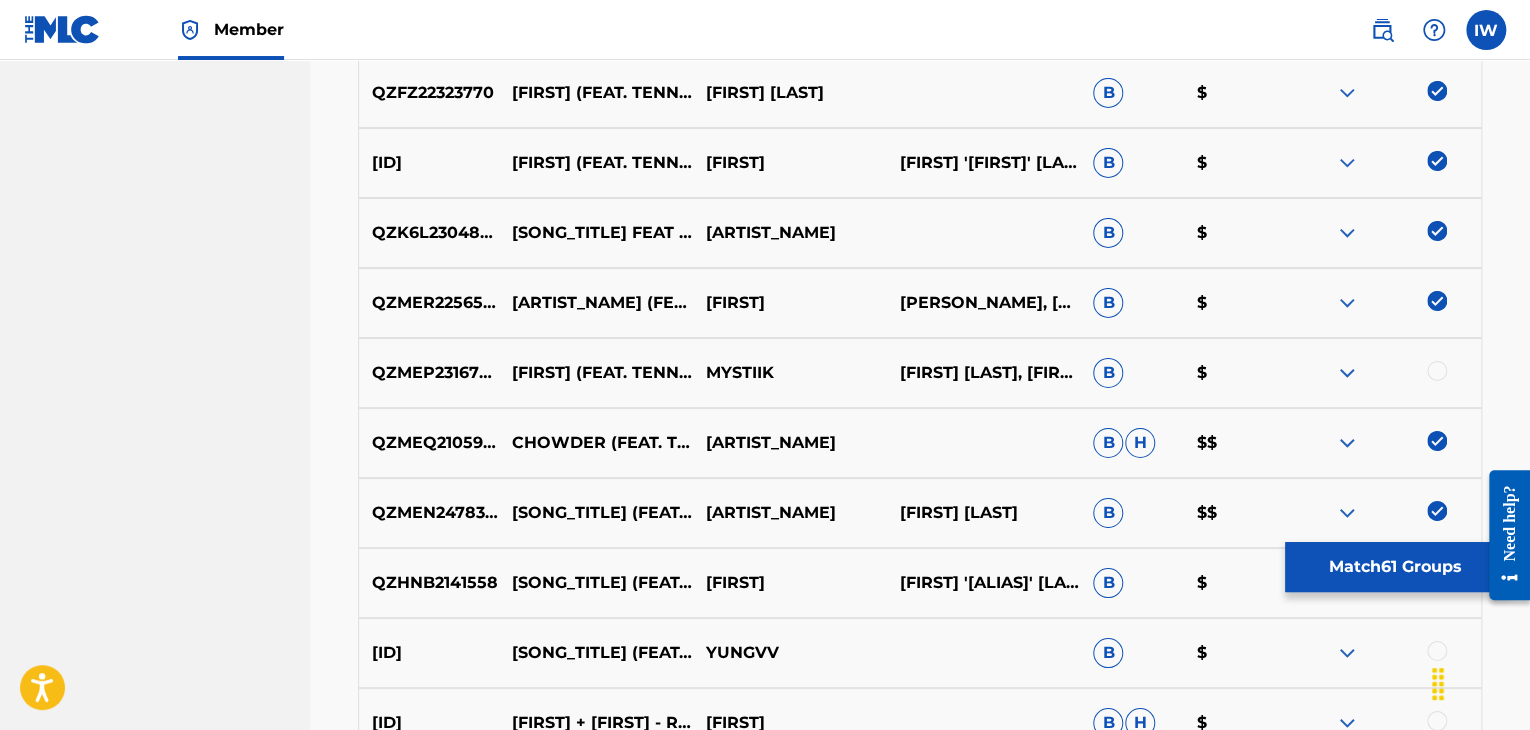 click at bounding box center (1437, 371) 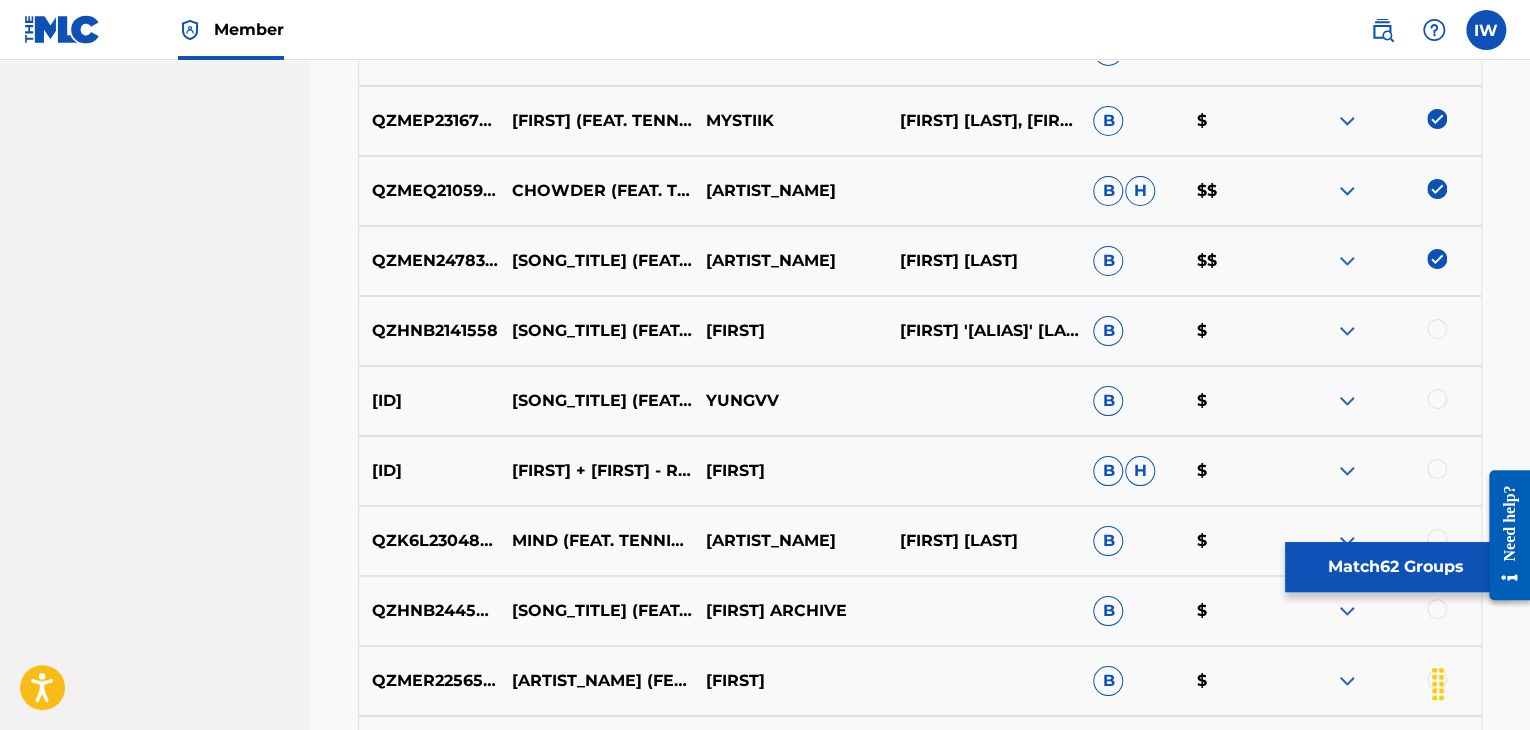 scroll, scrollTop: 3612, scrollLeft: 0, axis: vertical 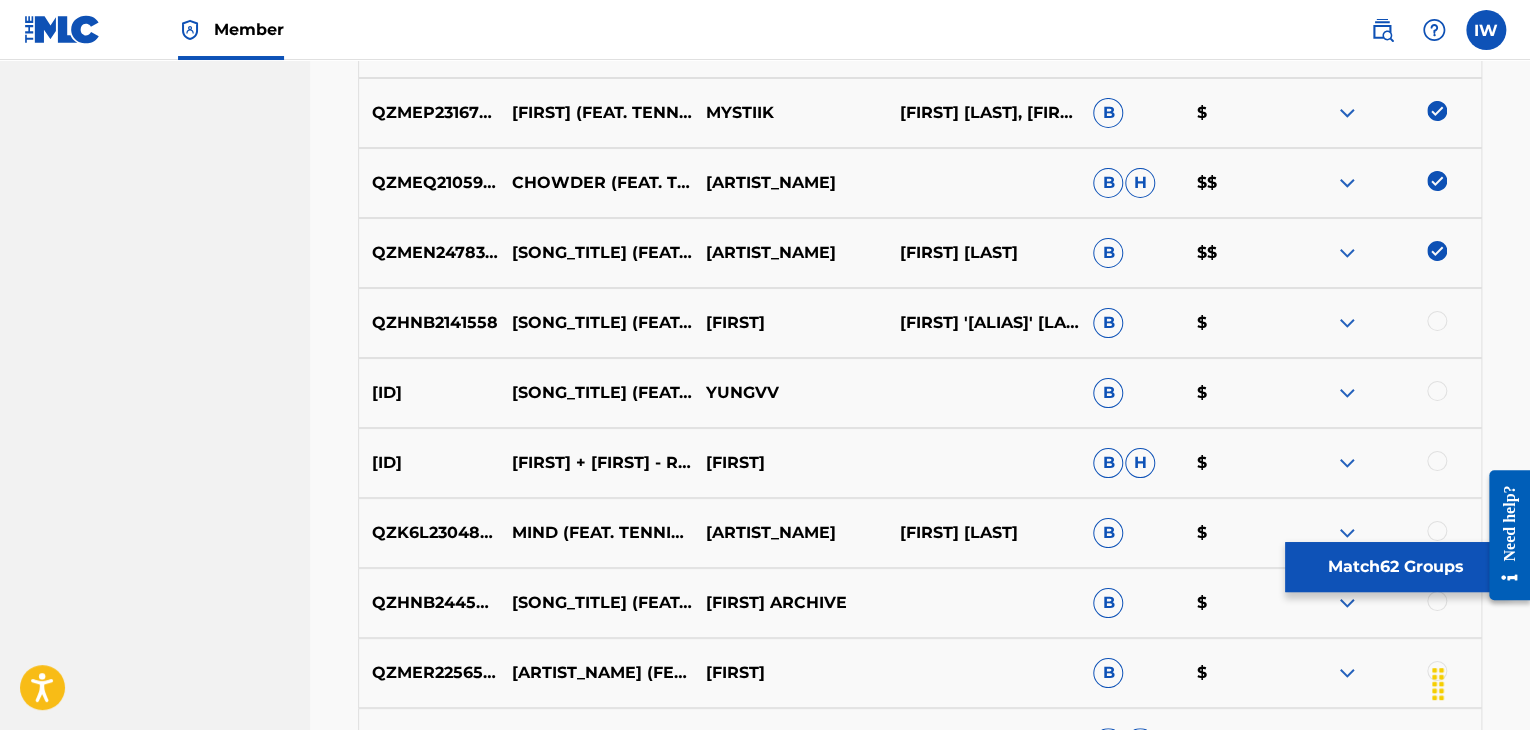 click on "QZHNB2141558 GOGO! (FEAT. TENNISBOYWILL) J3MOB CHANDLER 'CHAN' VOSE B $" at bounding box center [920, 323] 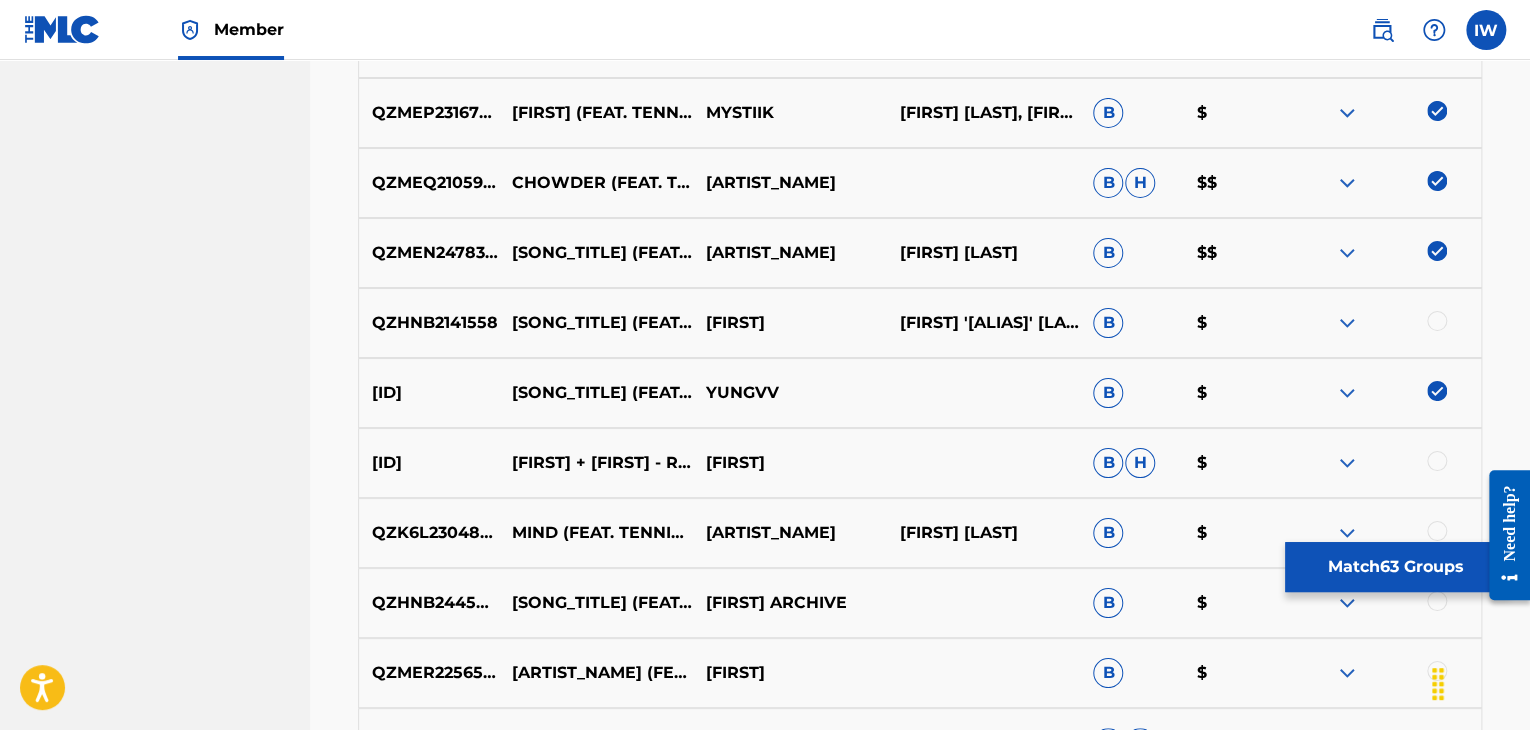 click at bounding box center [1437, 321] 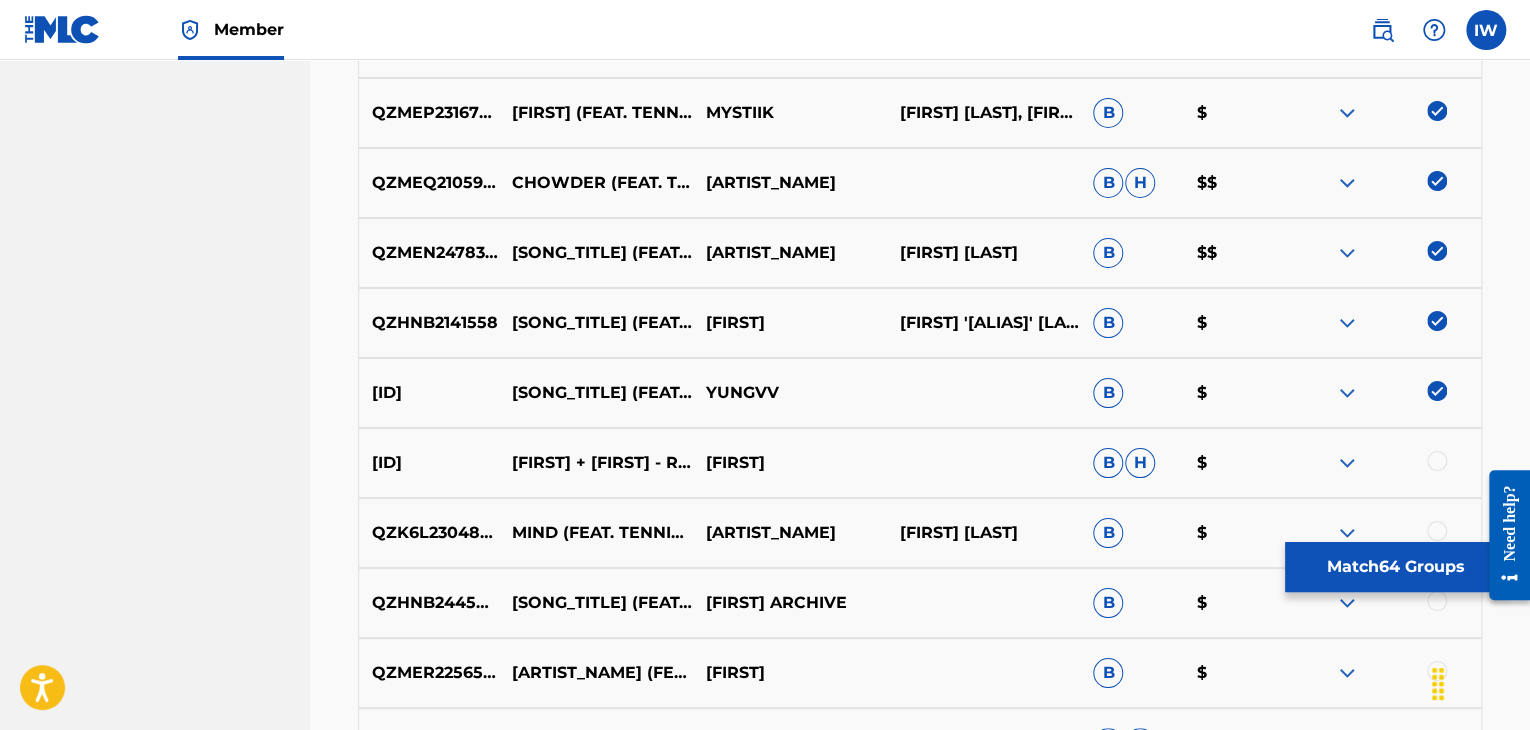 click at bounding box center [1437, 461] 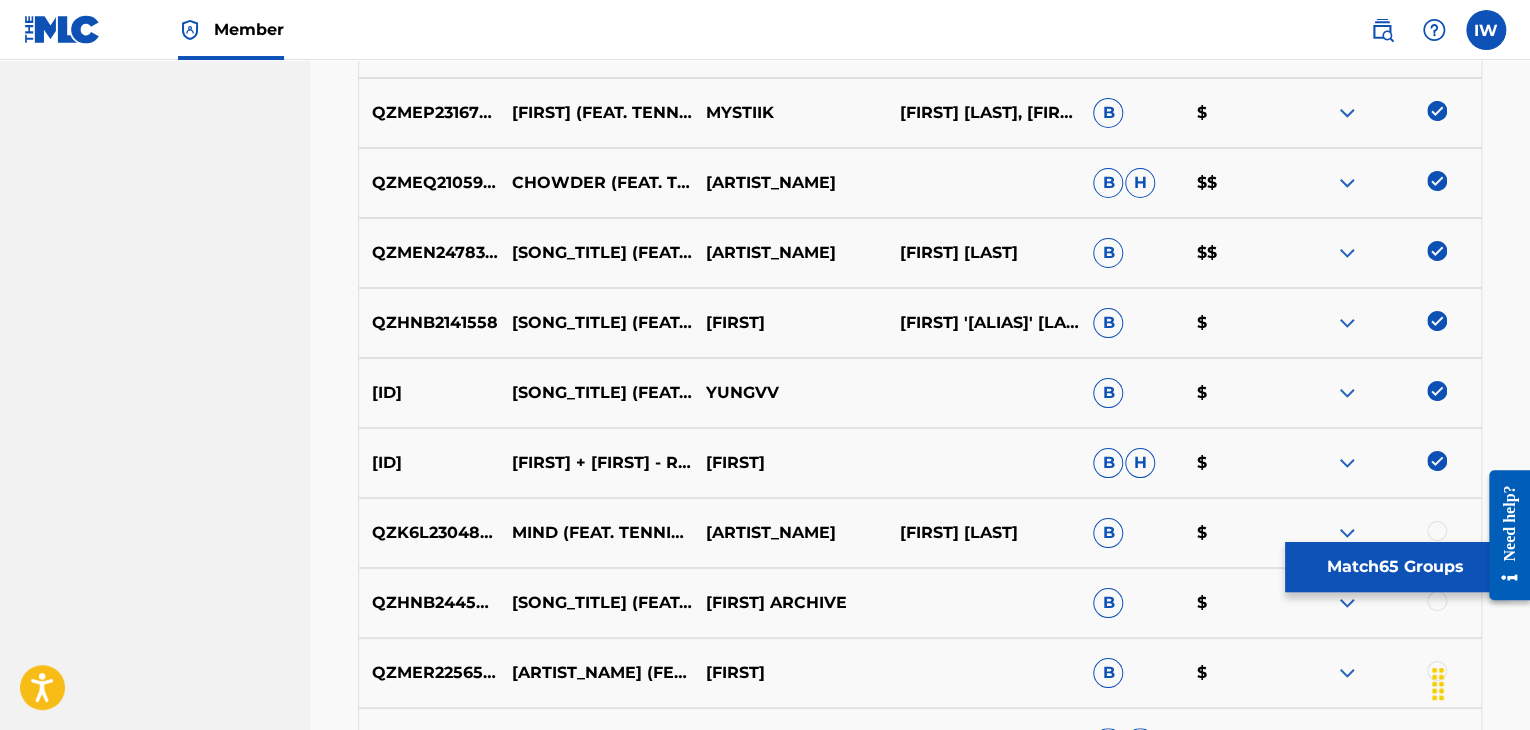 scroll, scrollTop: 3738, scrollLeft: 0, axis: vertical 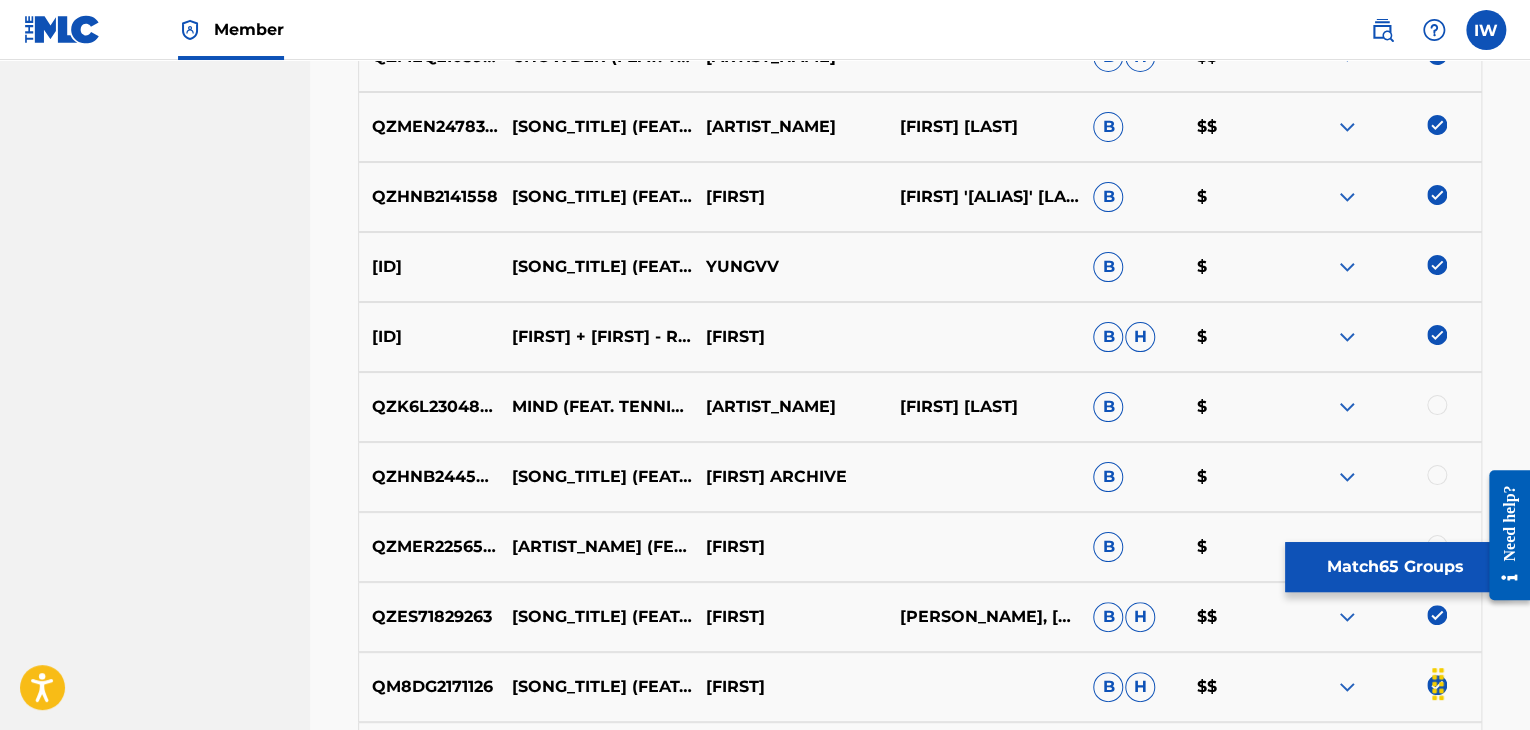 click at bounding box center (1437, 405) 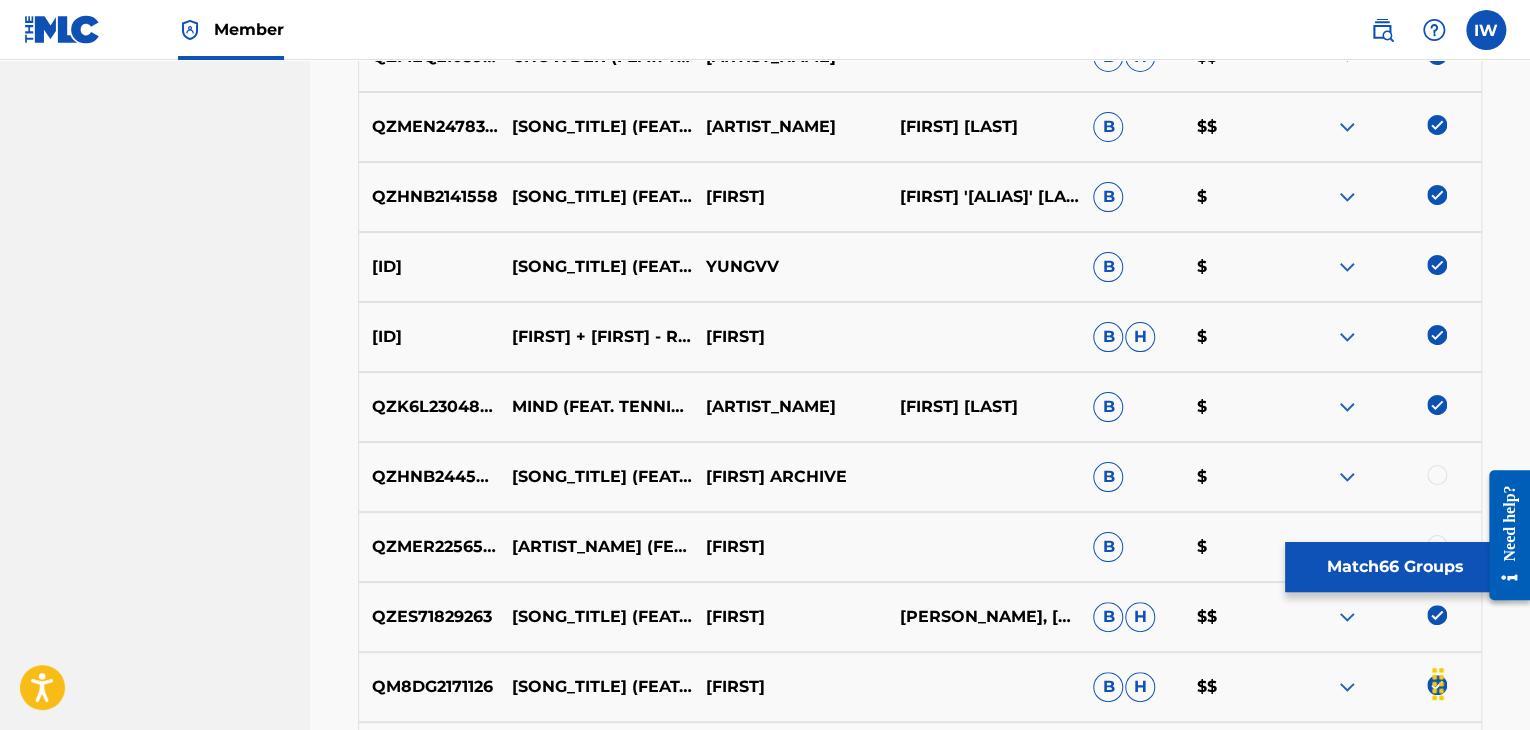 click at bounding box center [1437, 475] 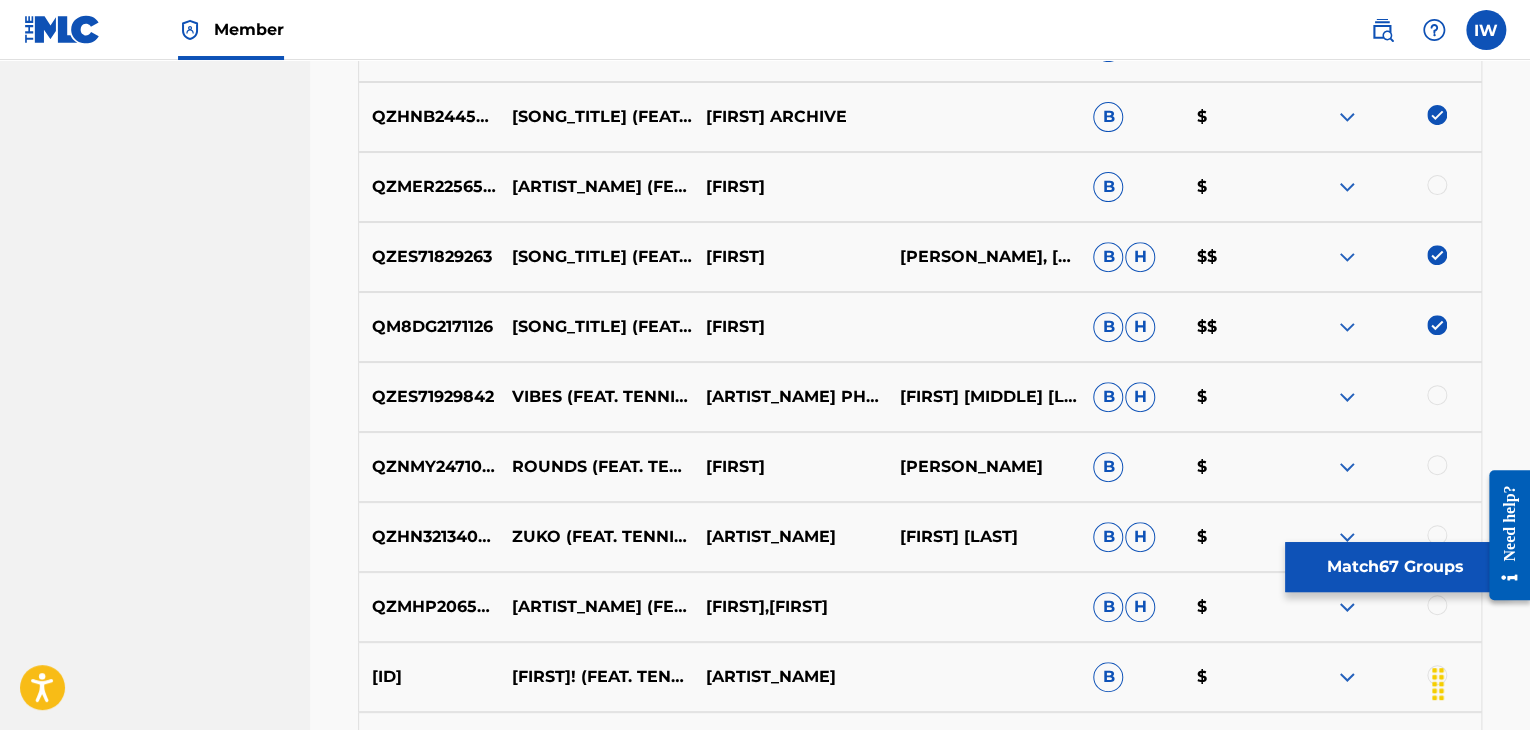 scroll, scrollTop: 4099, scrollLeft: 0, axis: vertical 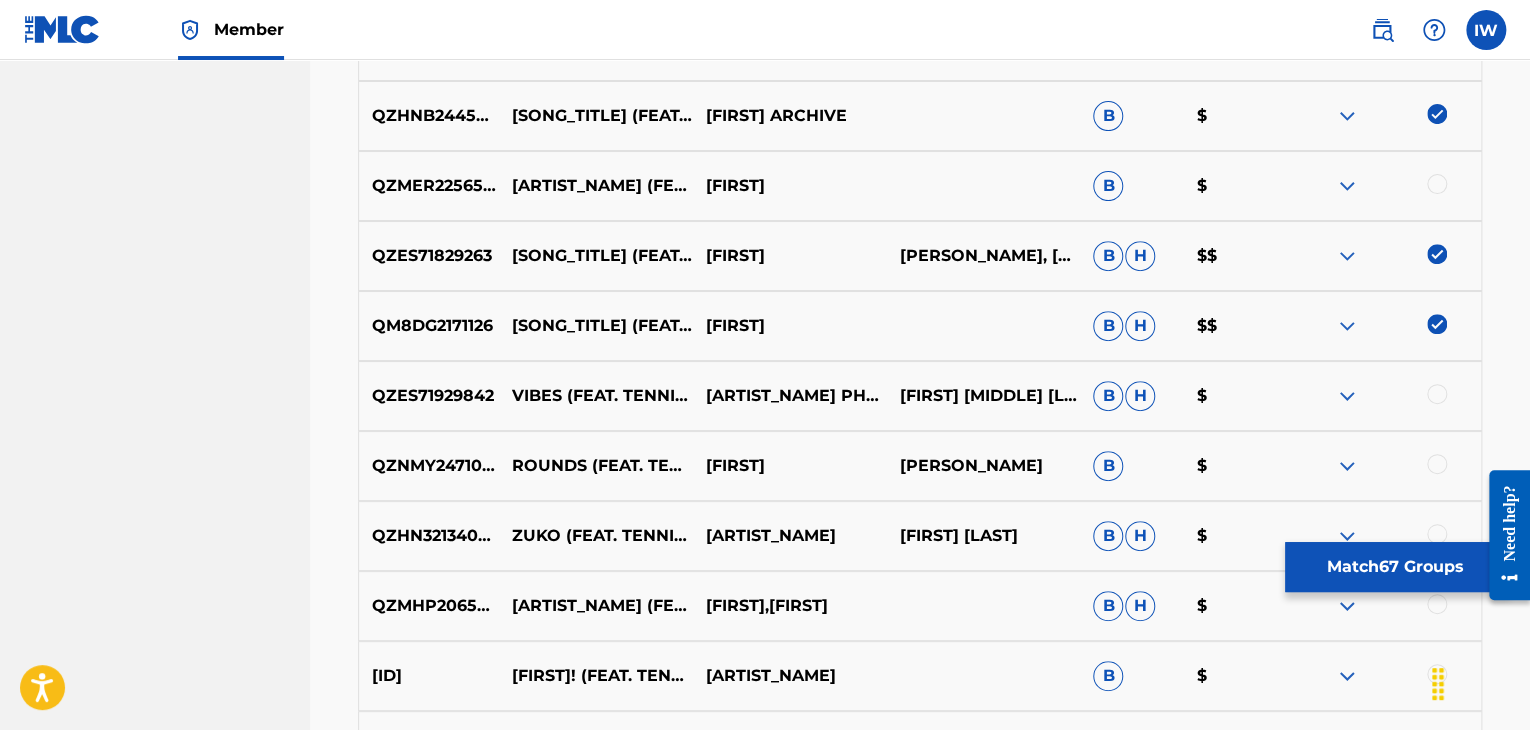 click at bounding box center [1437, 184] 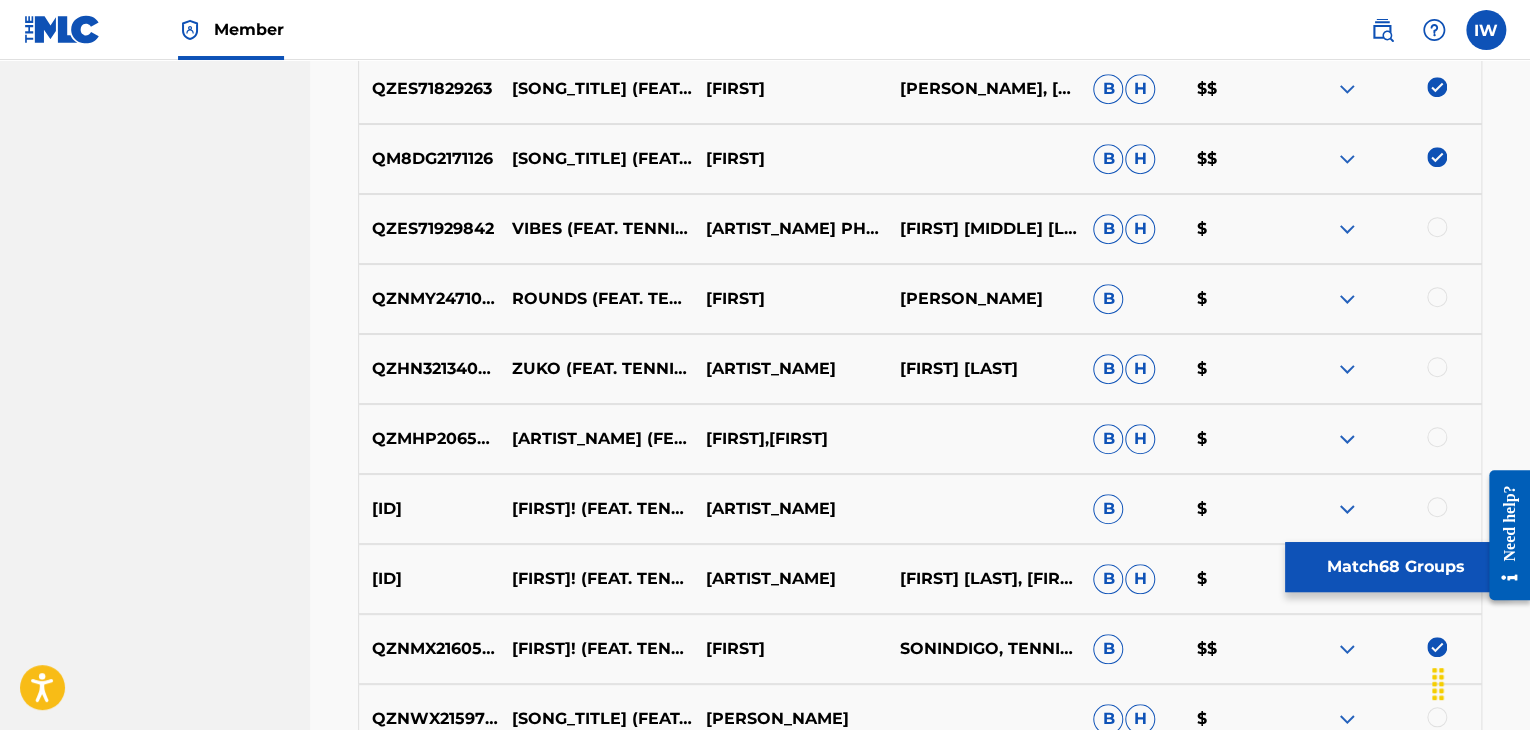 scroll, scrollTop: 4267, scrollLeft: 0, axis: vertical 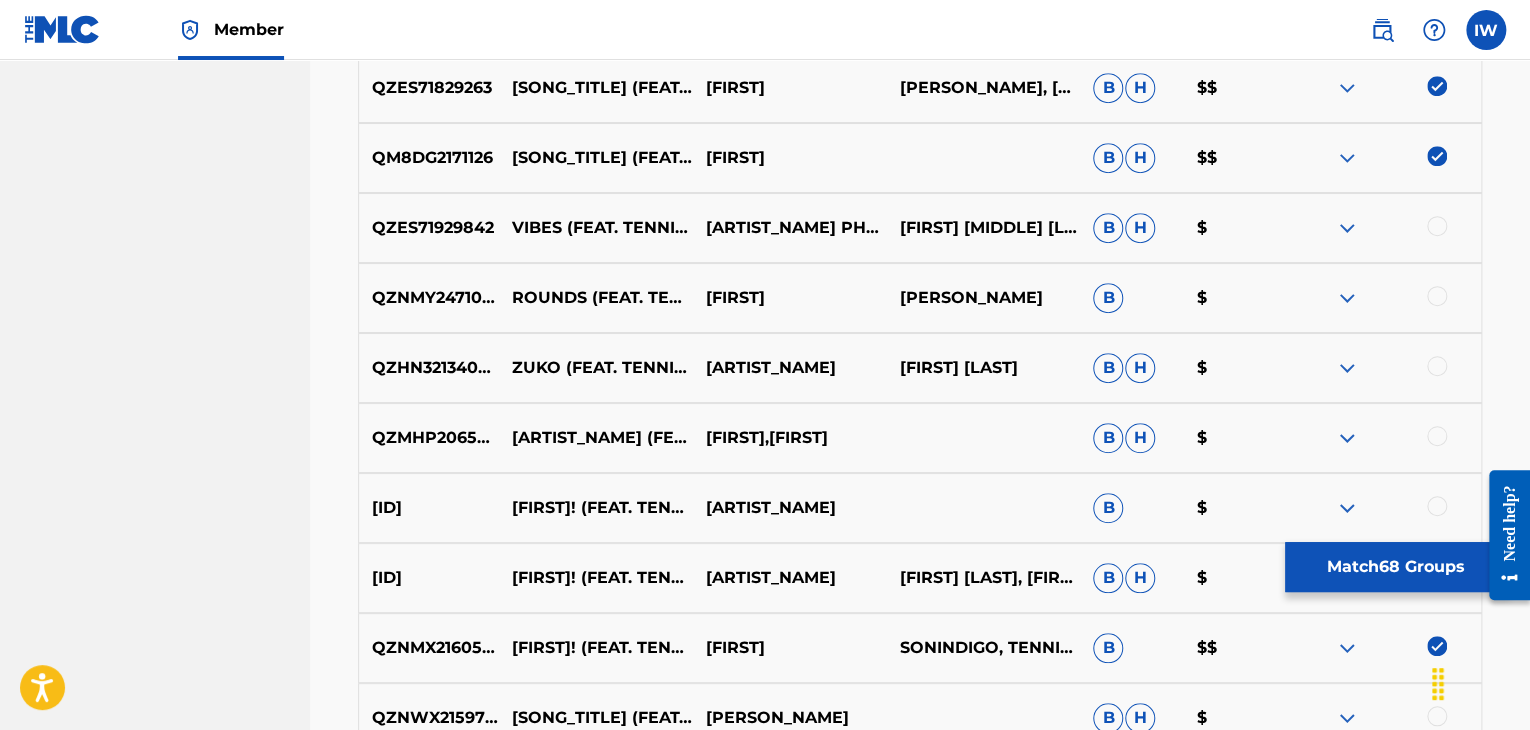 click at bounding box center [1437, 226] 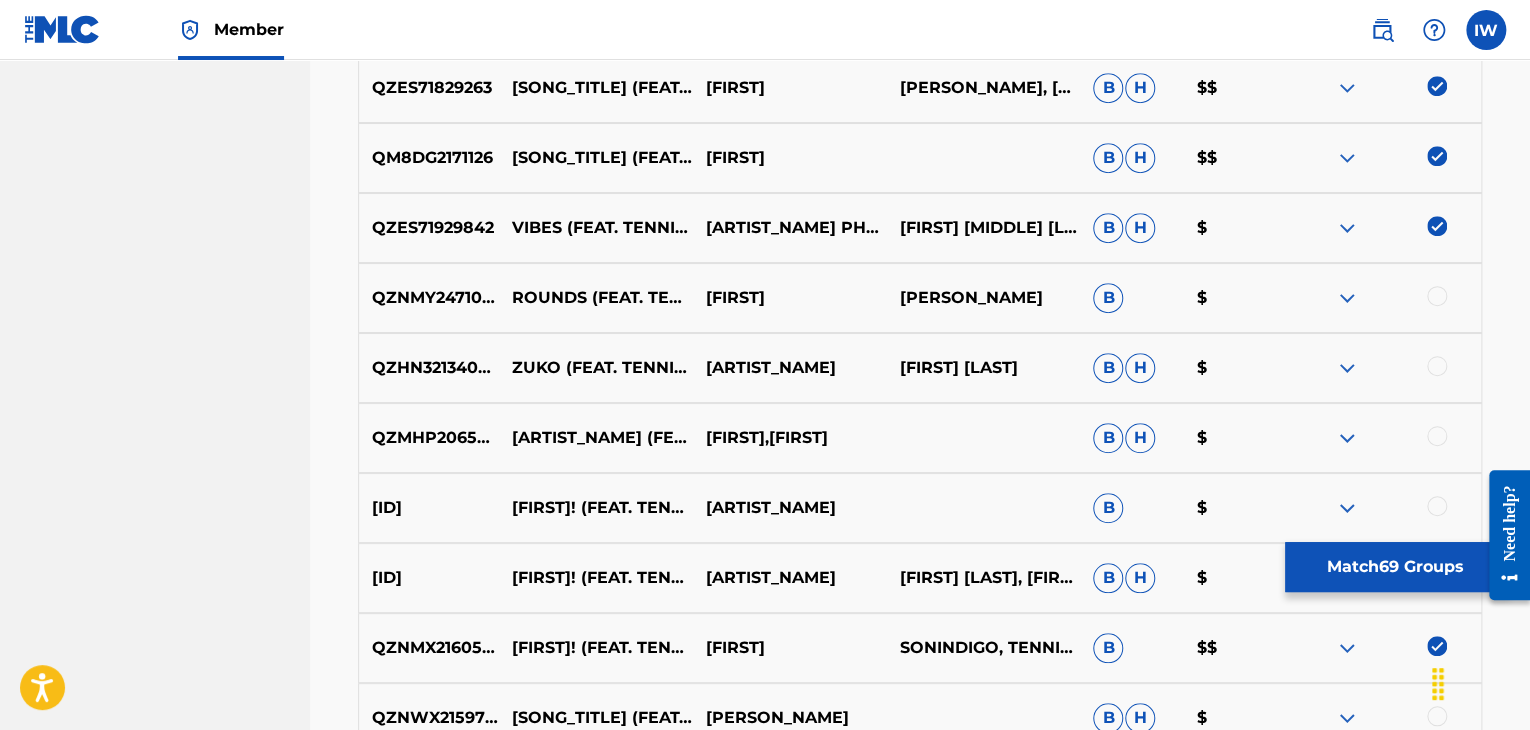 click at bounding box center [1437, 296] 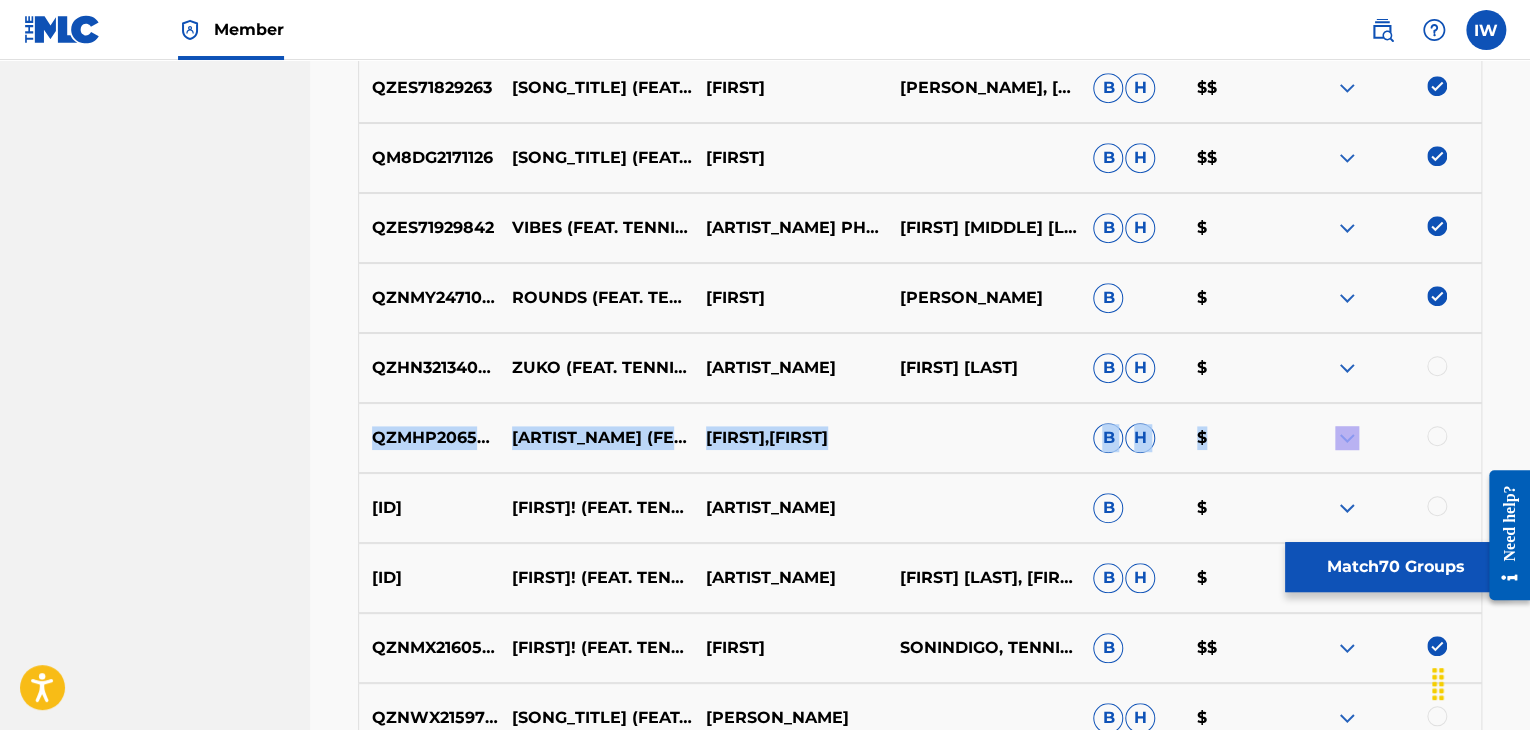 drag, startPoint x: 1428, startPoint y: 361, endPoint x: 1437, endPoint y: 437, distance: 76.53104 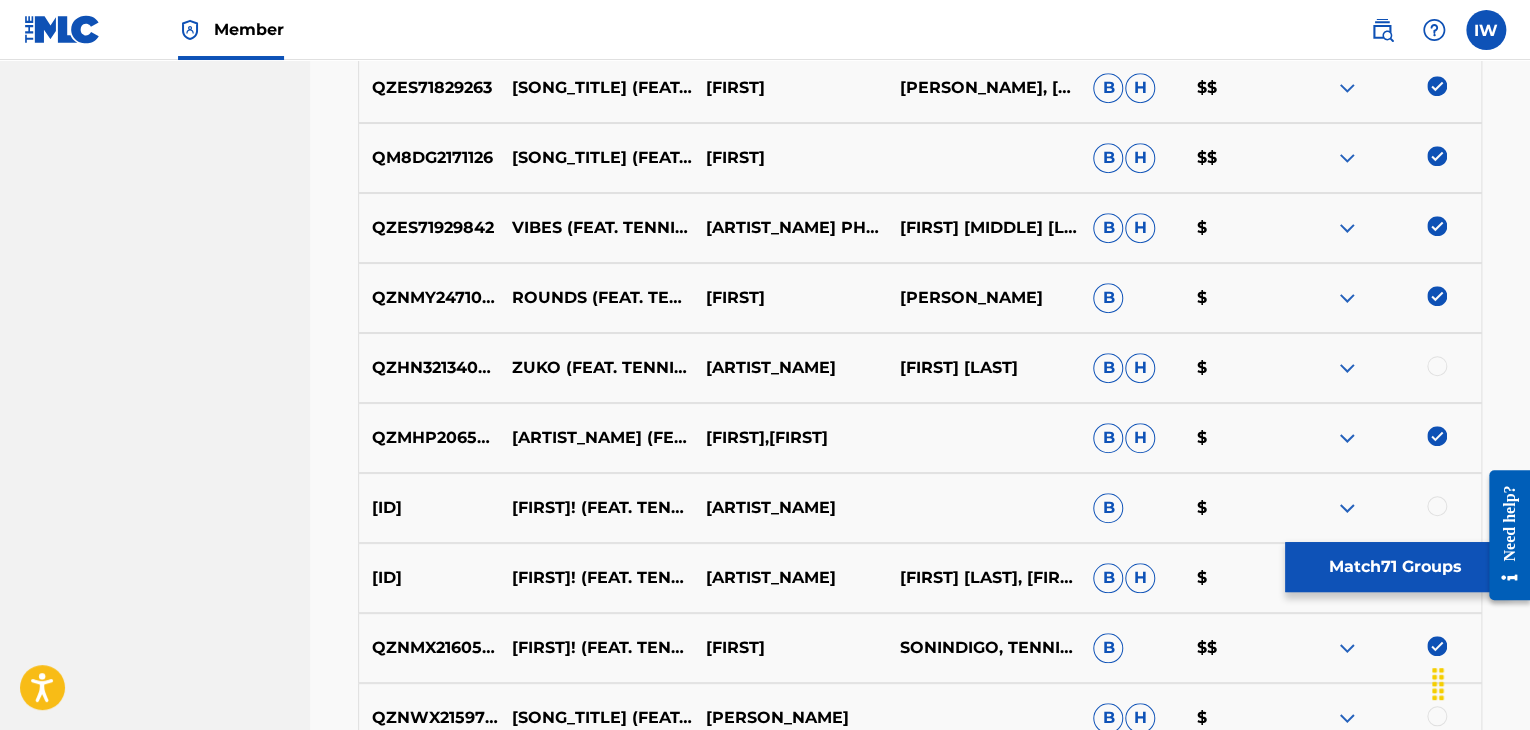 click at bounding box center [1437, 366] 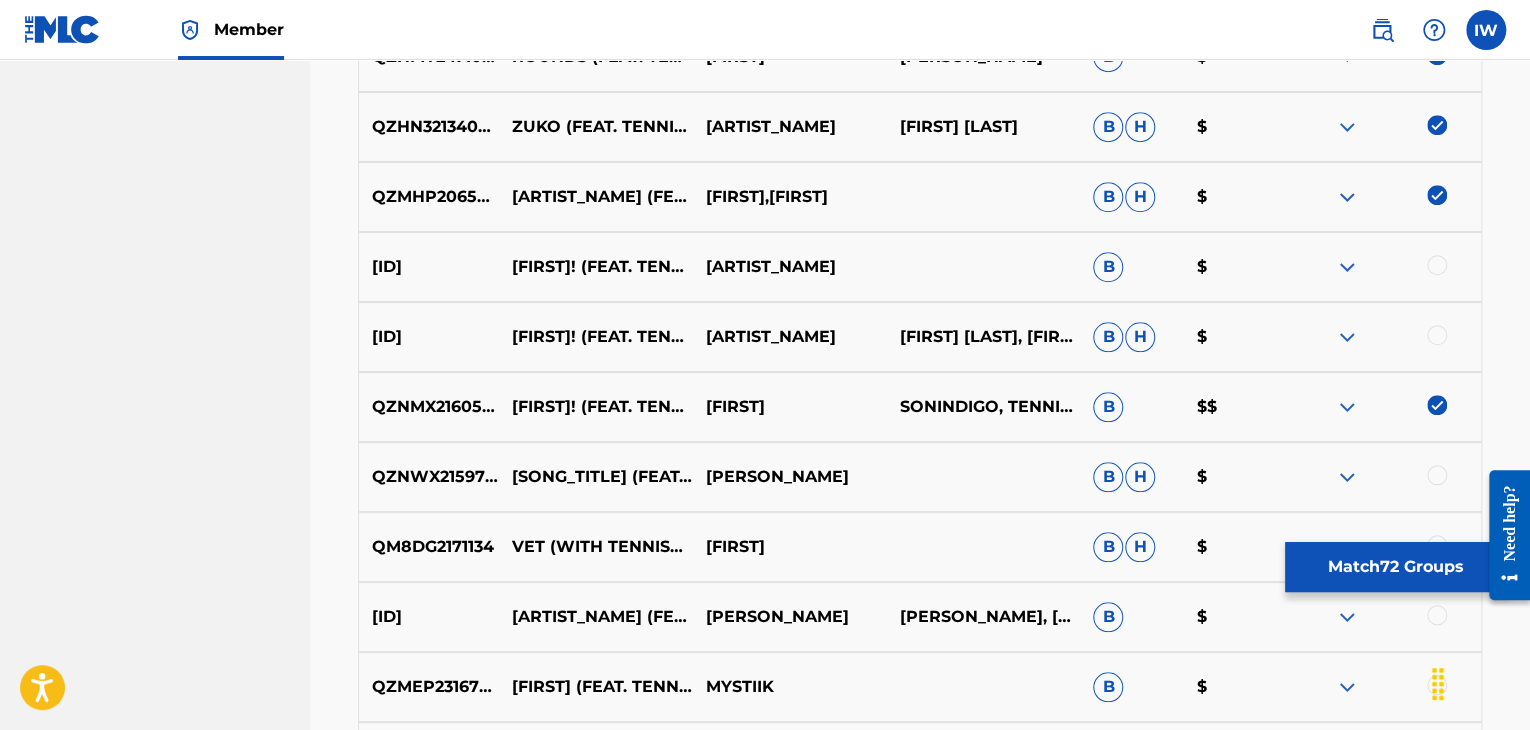 scroll, scrollTop: 4514, scrollLeft: 0, axis: vertical 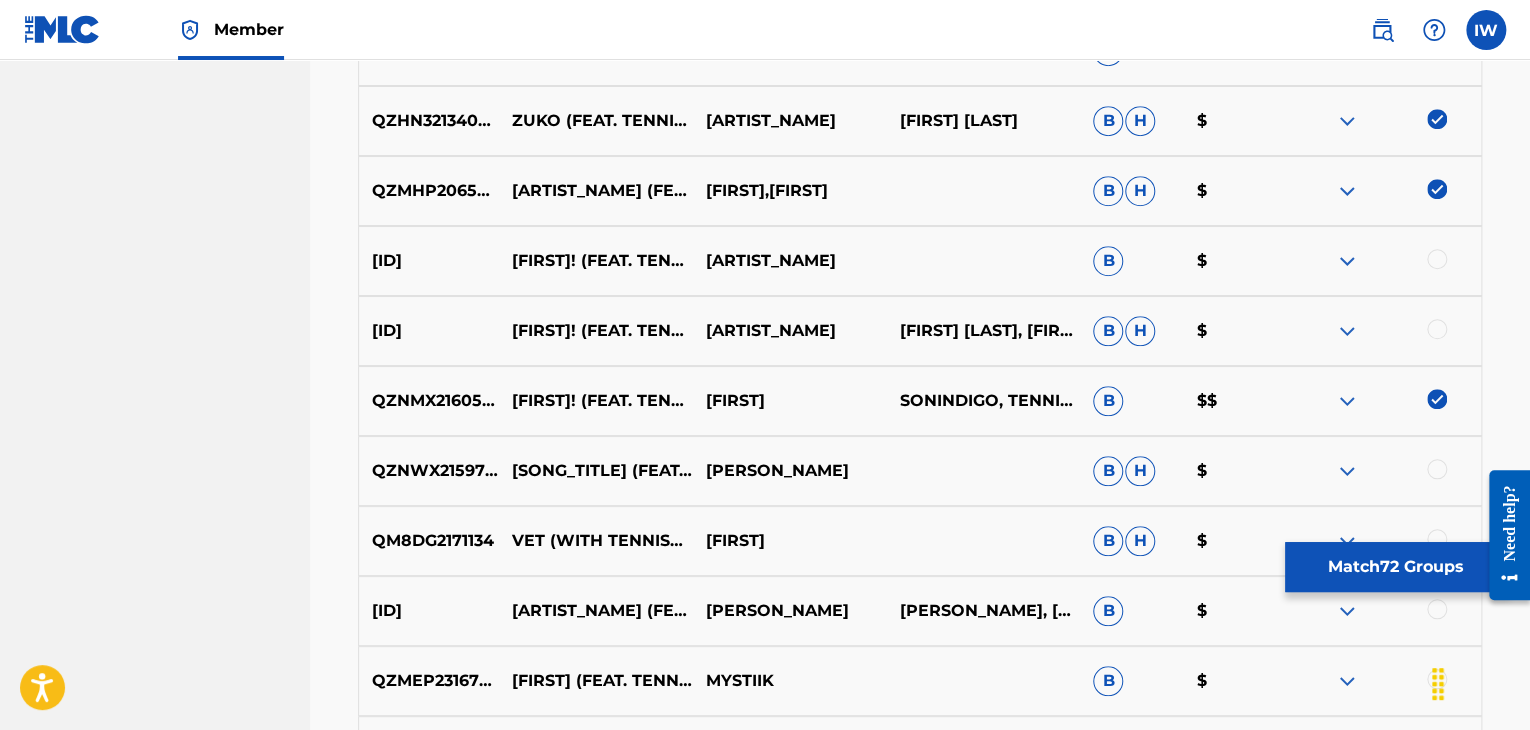click at bounding box center (1437, 329) 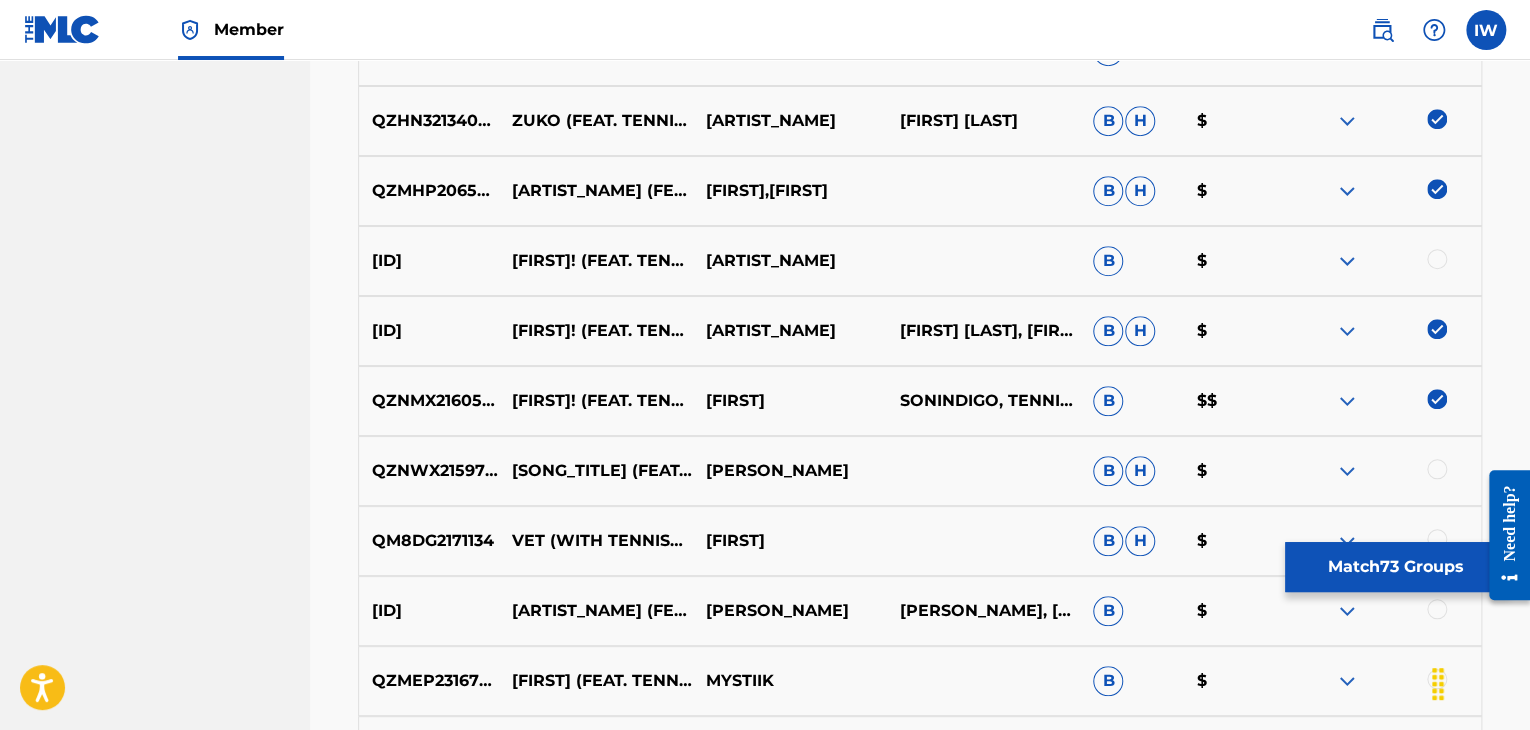 click at bounding box center [1437, 259] 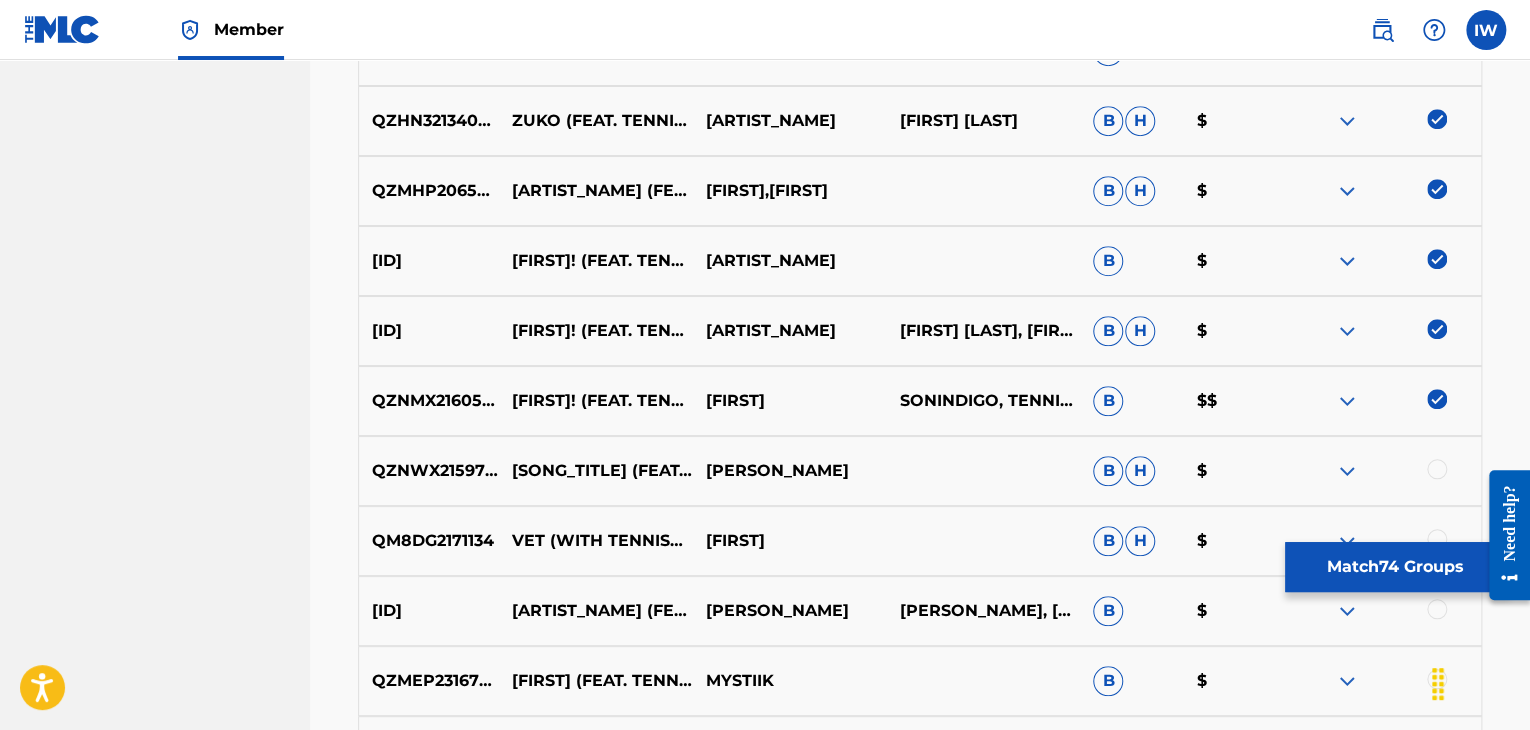 scroll, scrollTop: 4626, scrollLeft: 0, axis: vertical 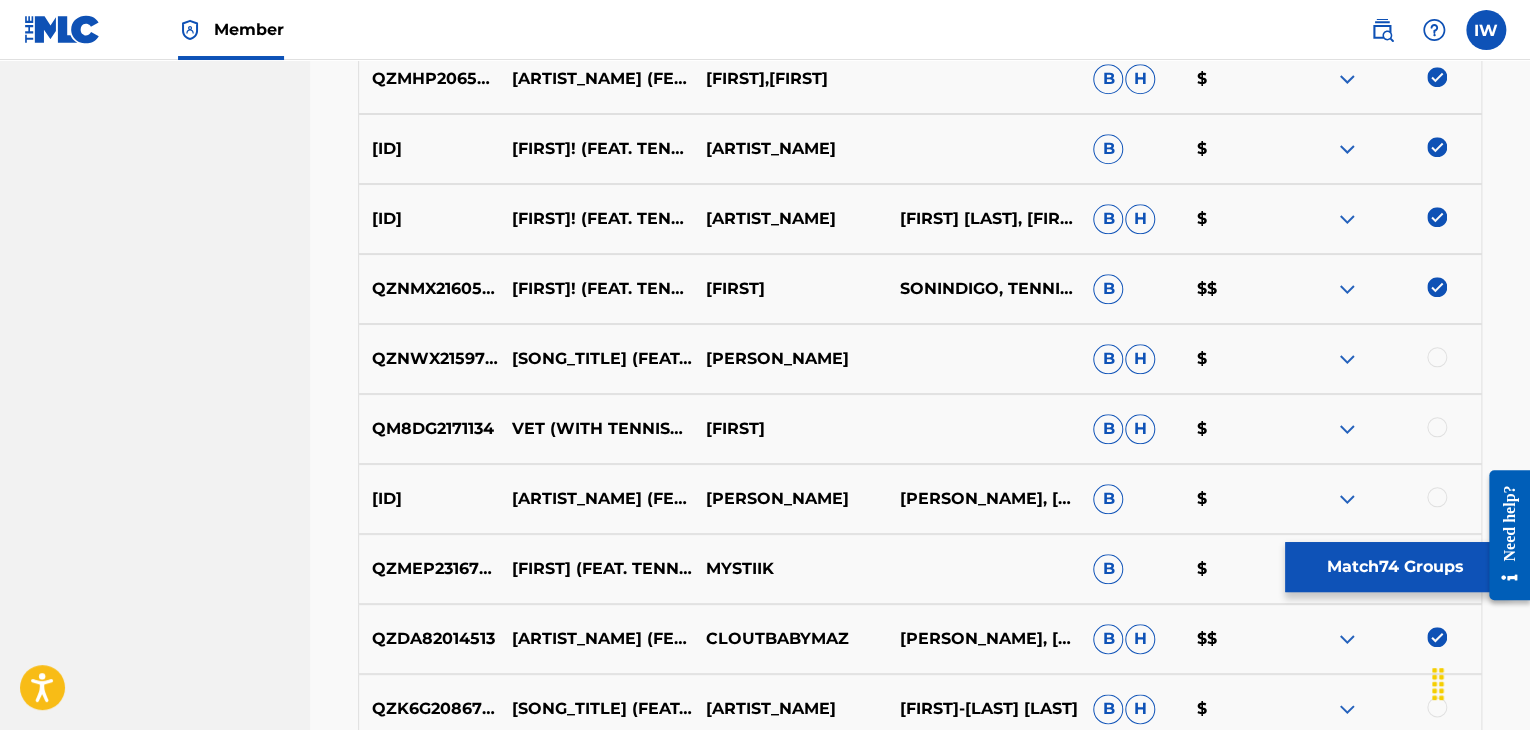 click at bounding box center (1437, 357) 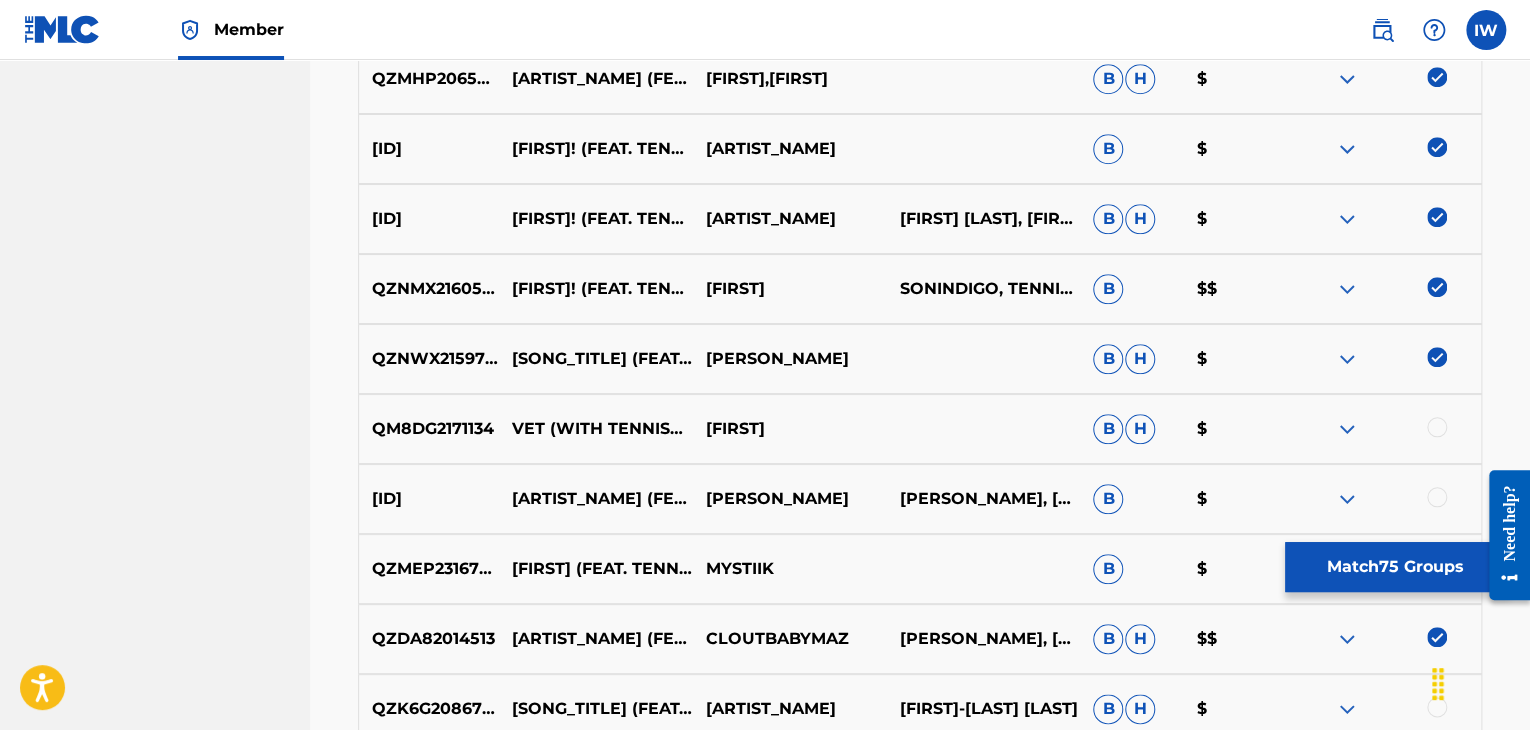 click at bounding box center (1437, 427) 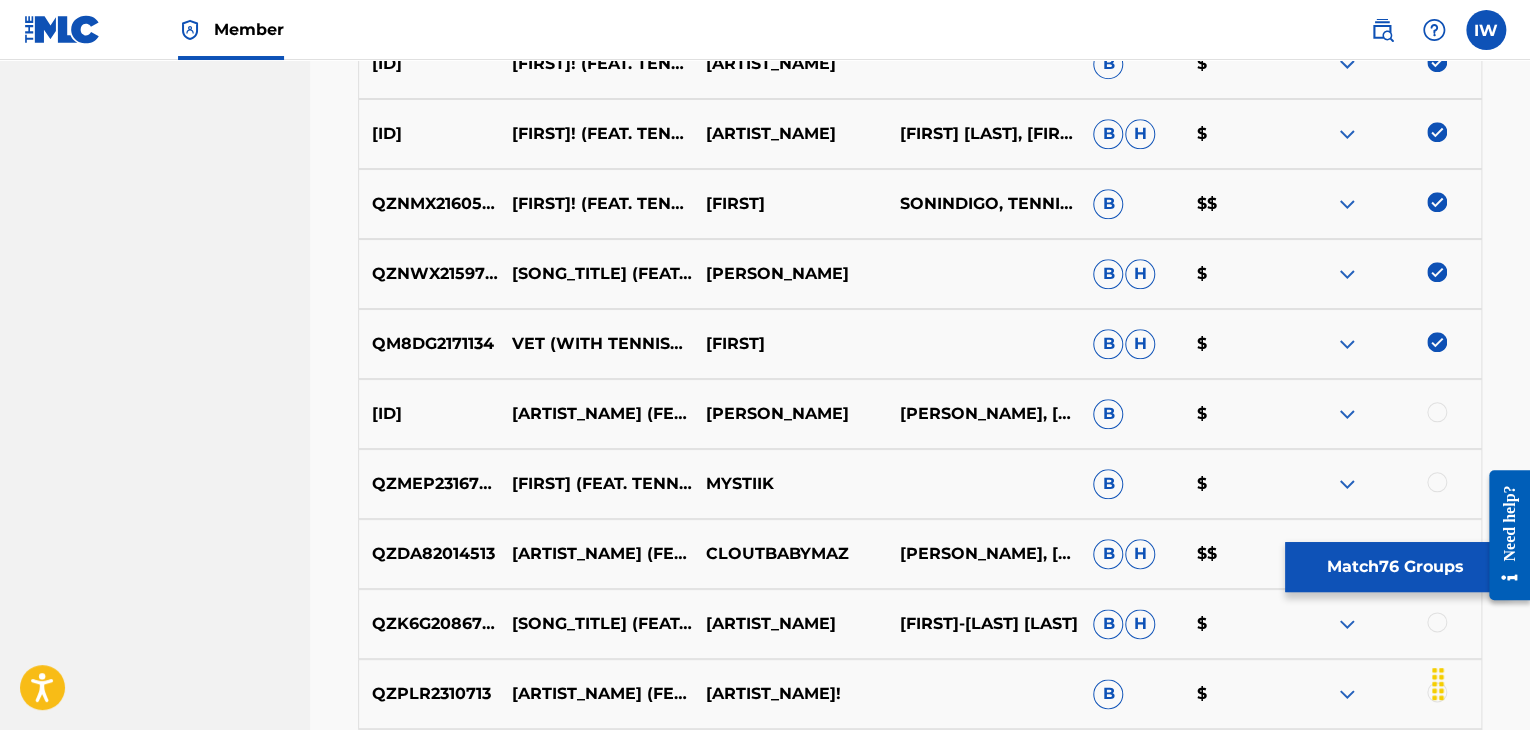click at bounding box center (1437, 412) 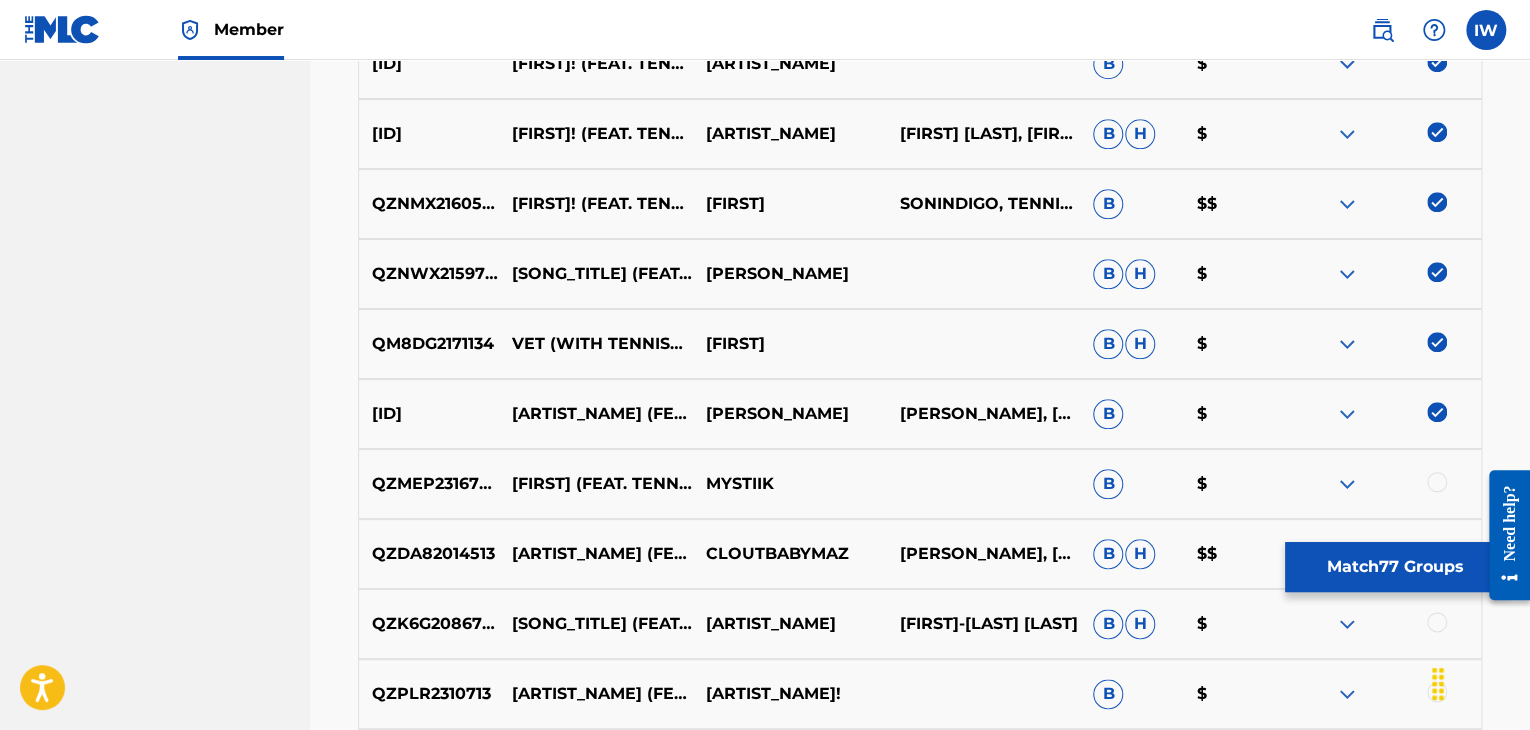 scroll, scrollTop: 4799, scrollLeft: 0, axis: vertical 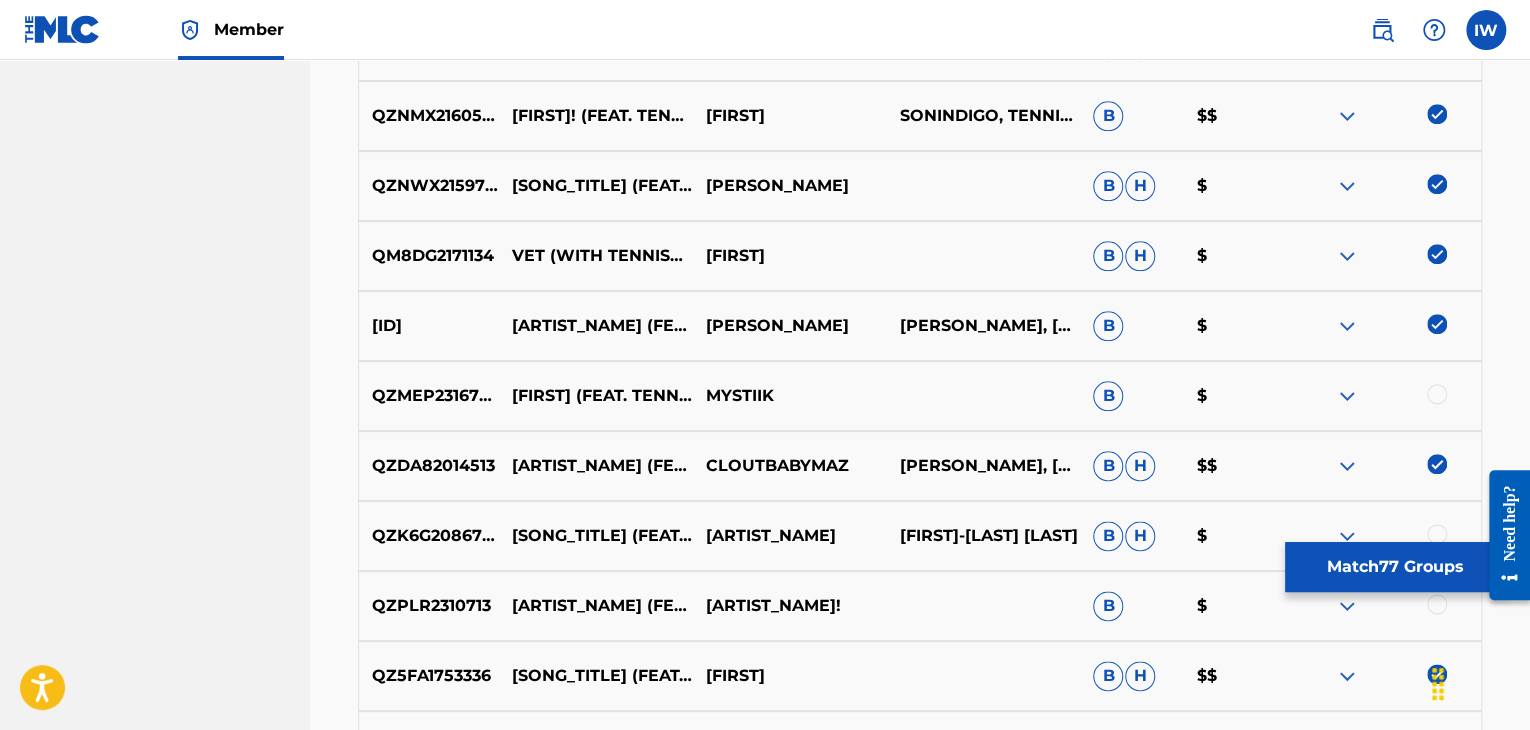 click at bounding box center [1437, 394] 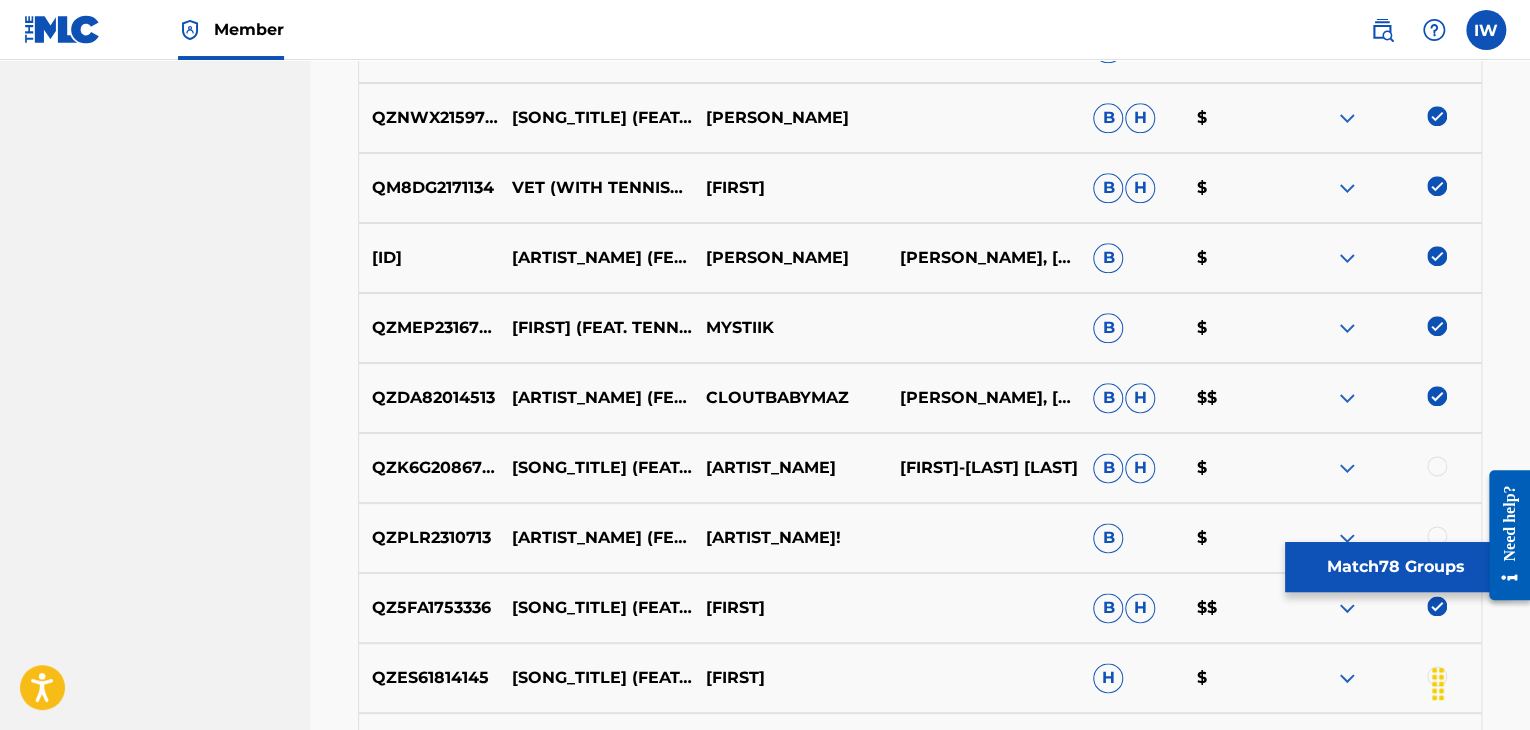 scroll, scrollTop: 4872, scrollLeft: 0, axis: vertical 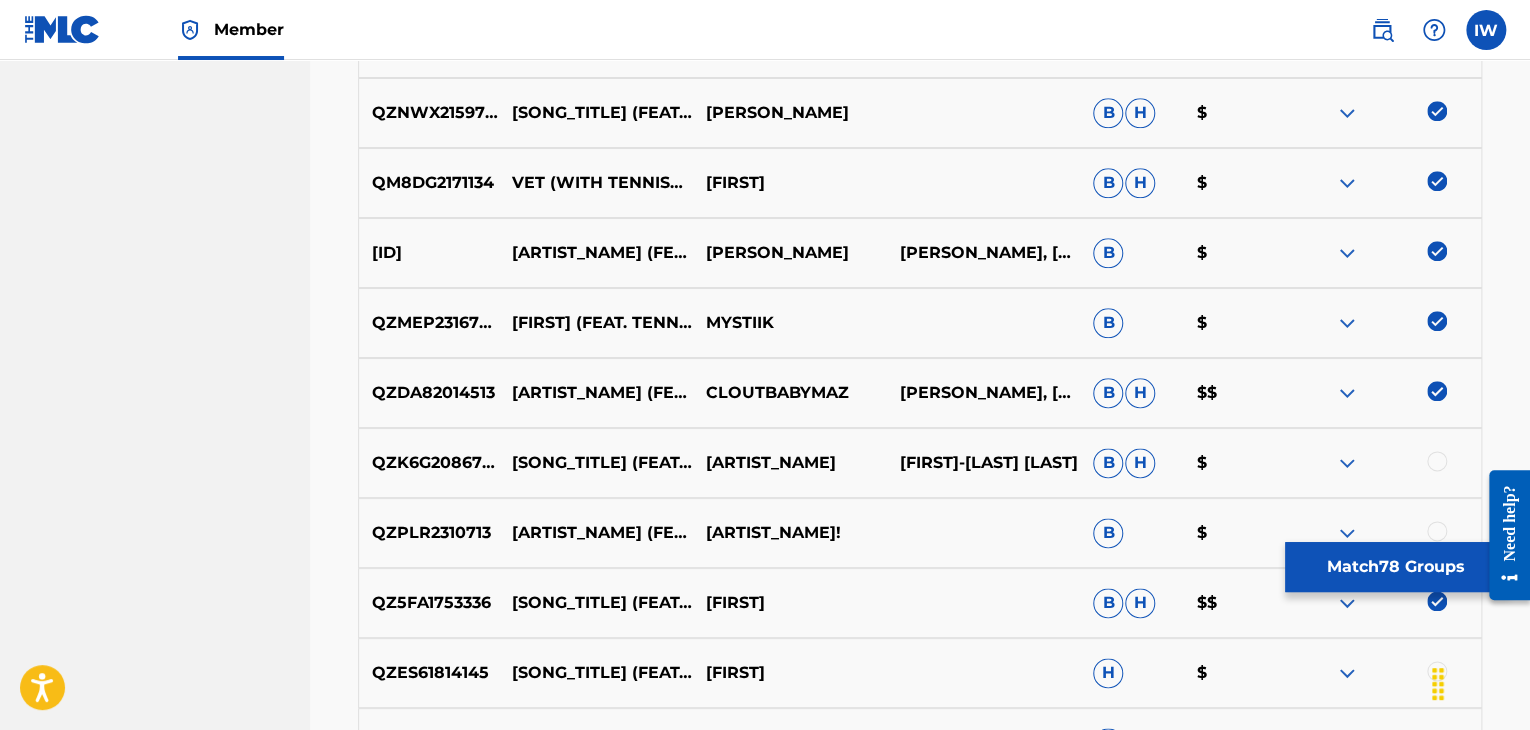 click at bounding box center [1437, 461] 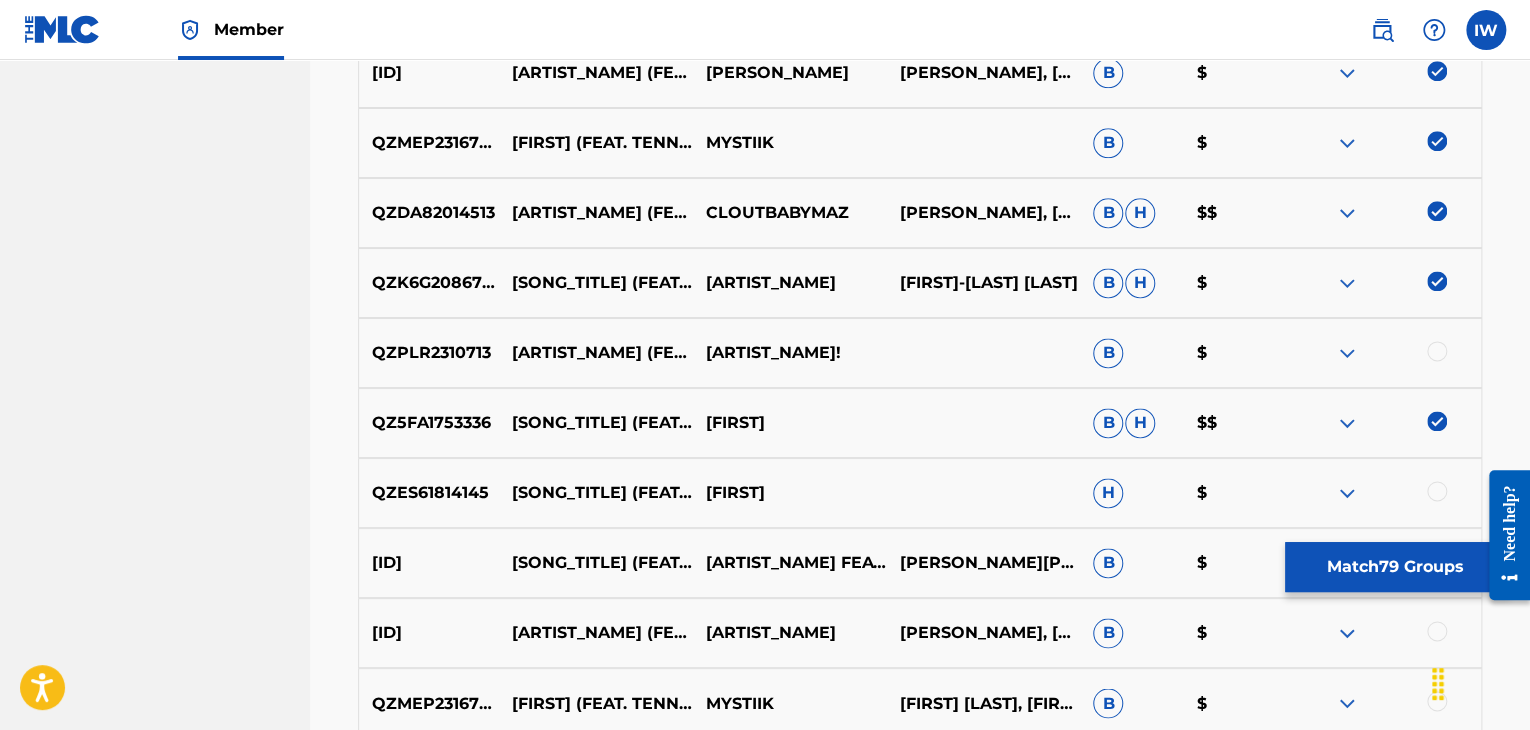 scroll, scrollTop: 5052, scrollLeft: 0, axis: vertical 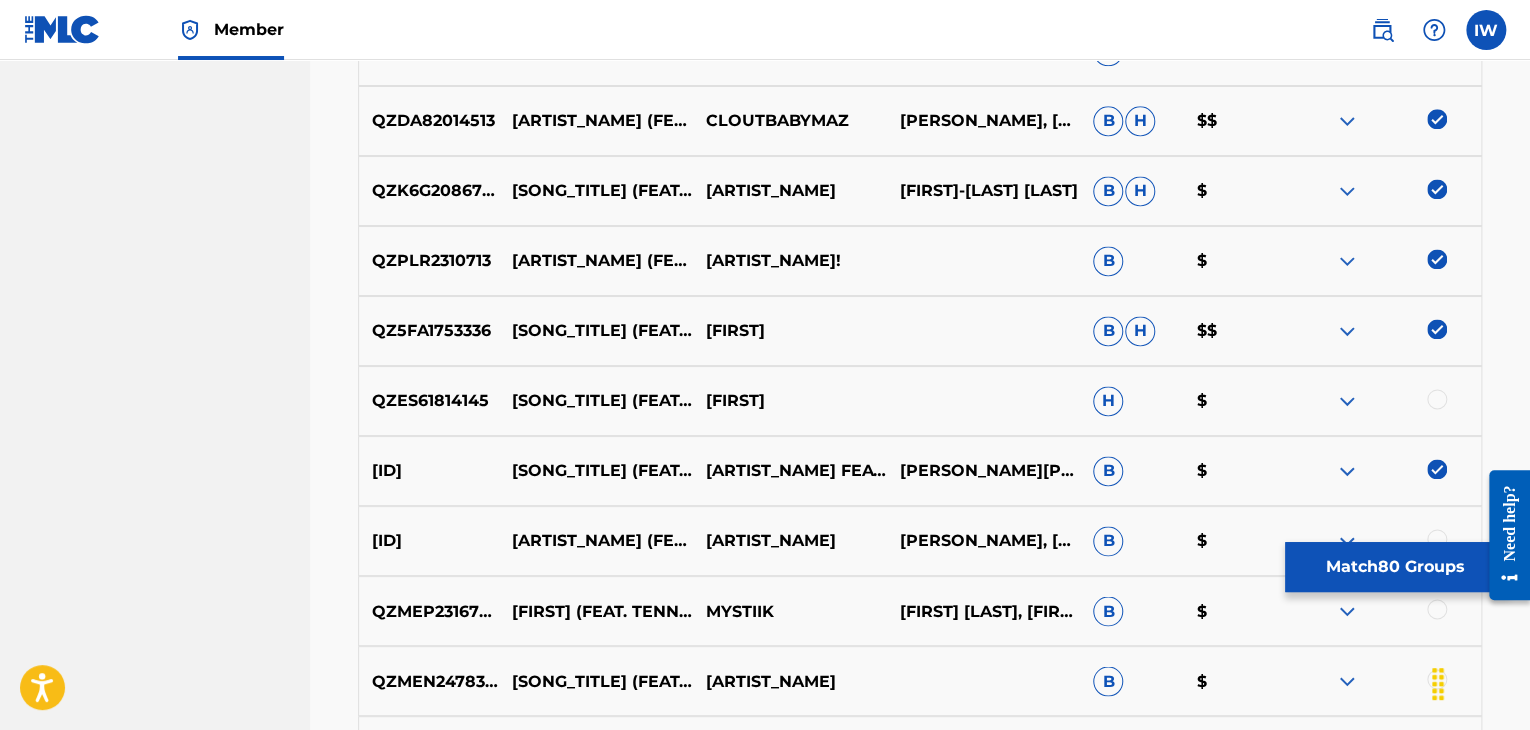 click at bounding box center (1437, 399) 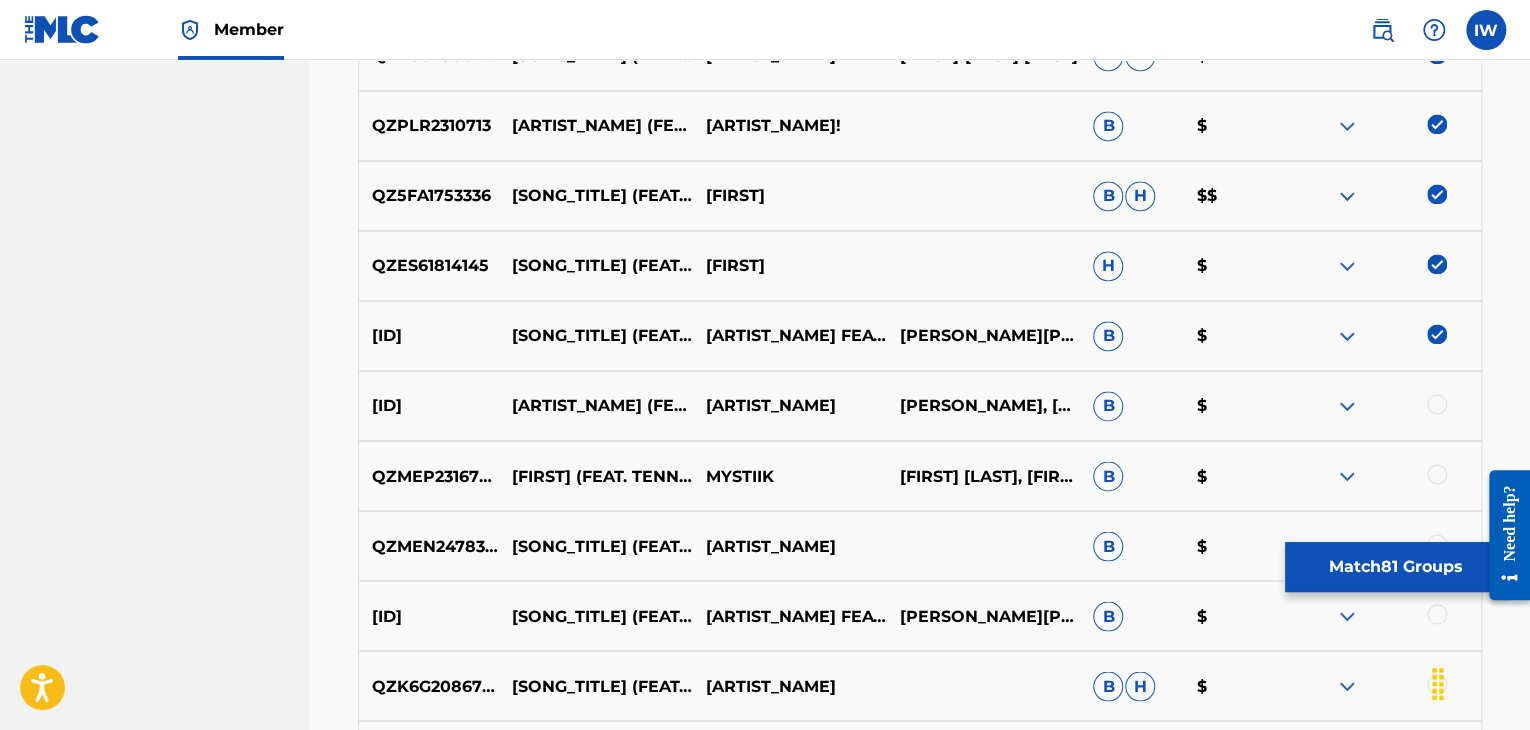 click at bounding box center (1437, 404) 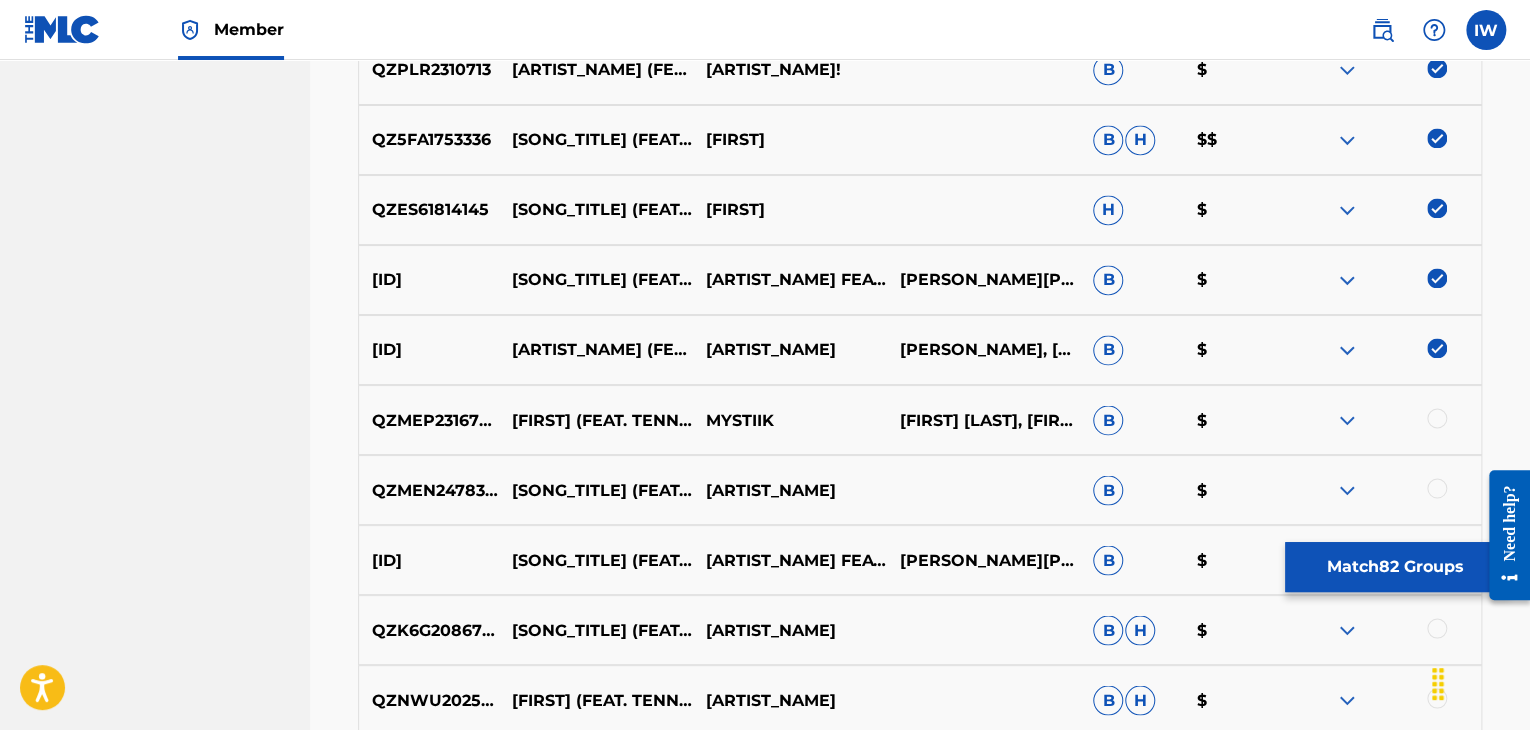 click at bounding box center (1437, 418) 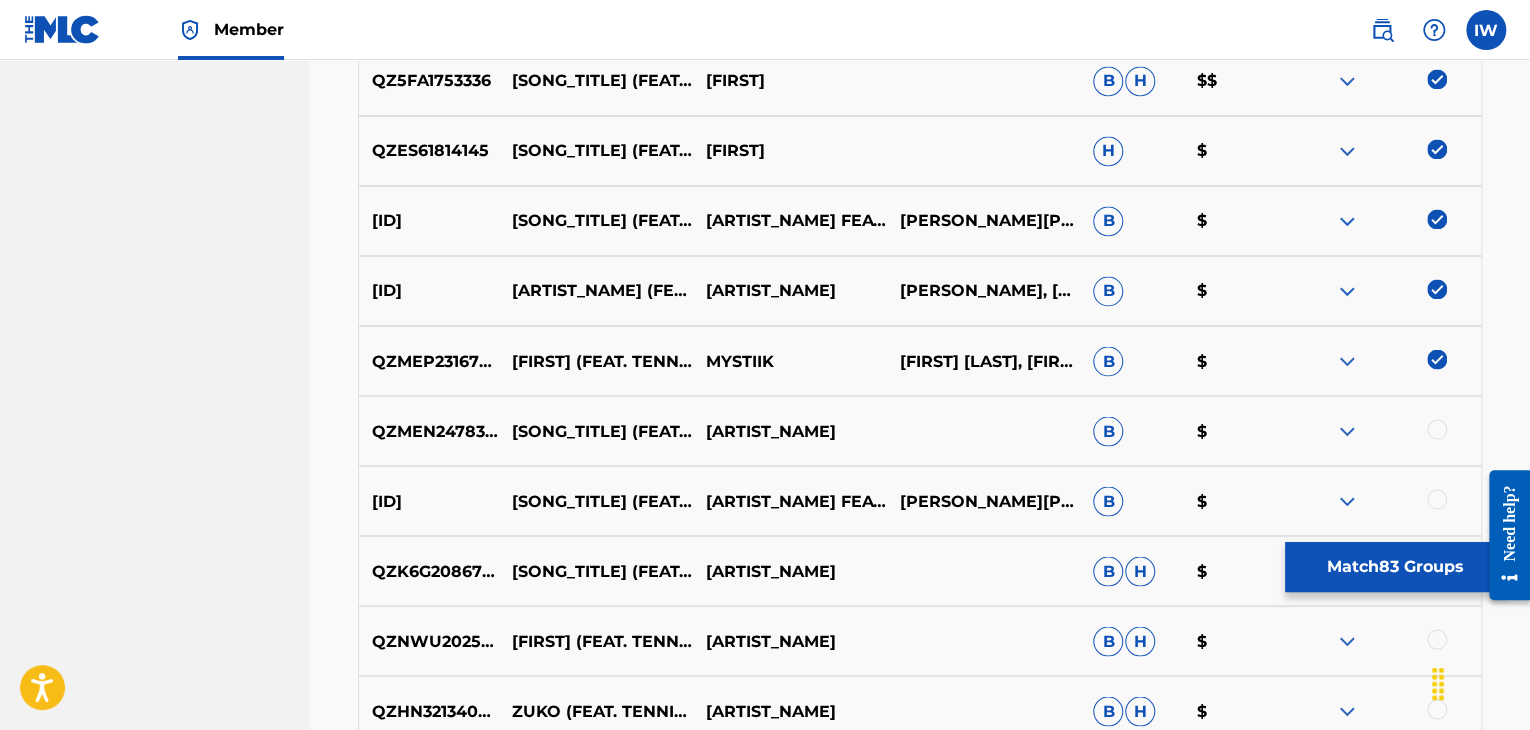 scroll, scrollTop: 5396, scrollLeft: 0, axis: vertical 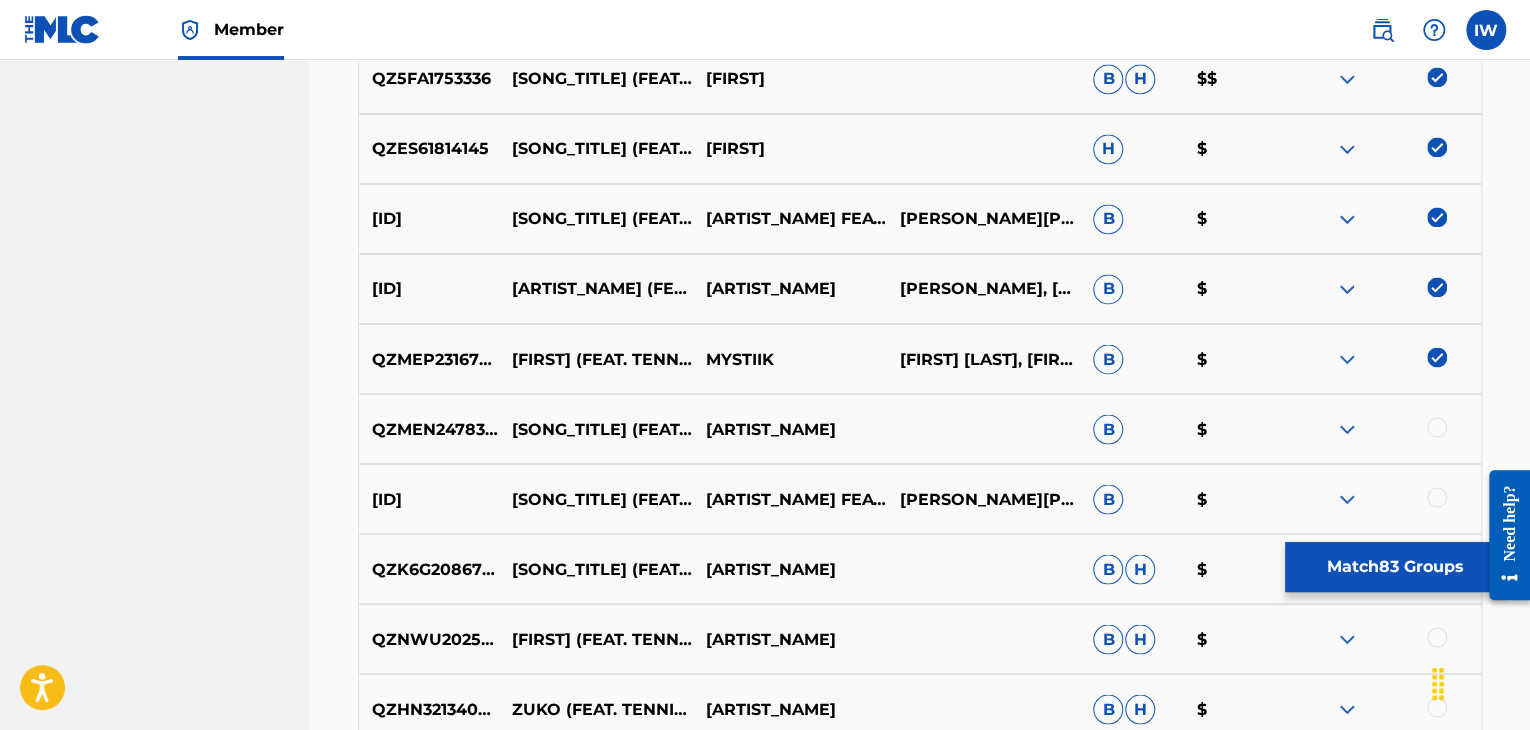 click at bounding box center [1437, 427] 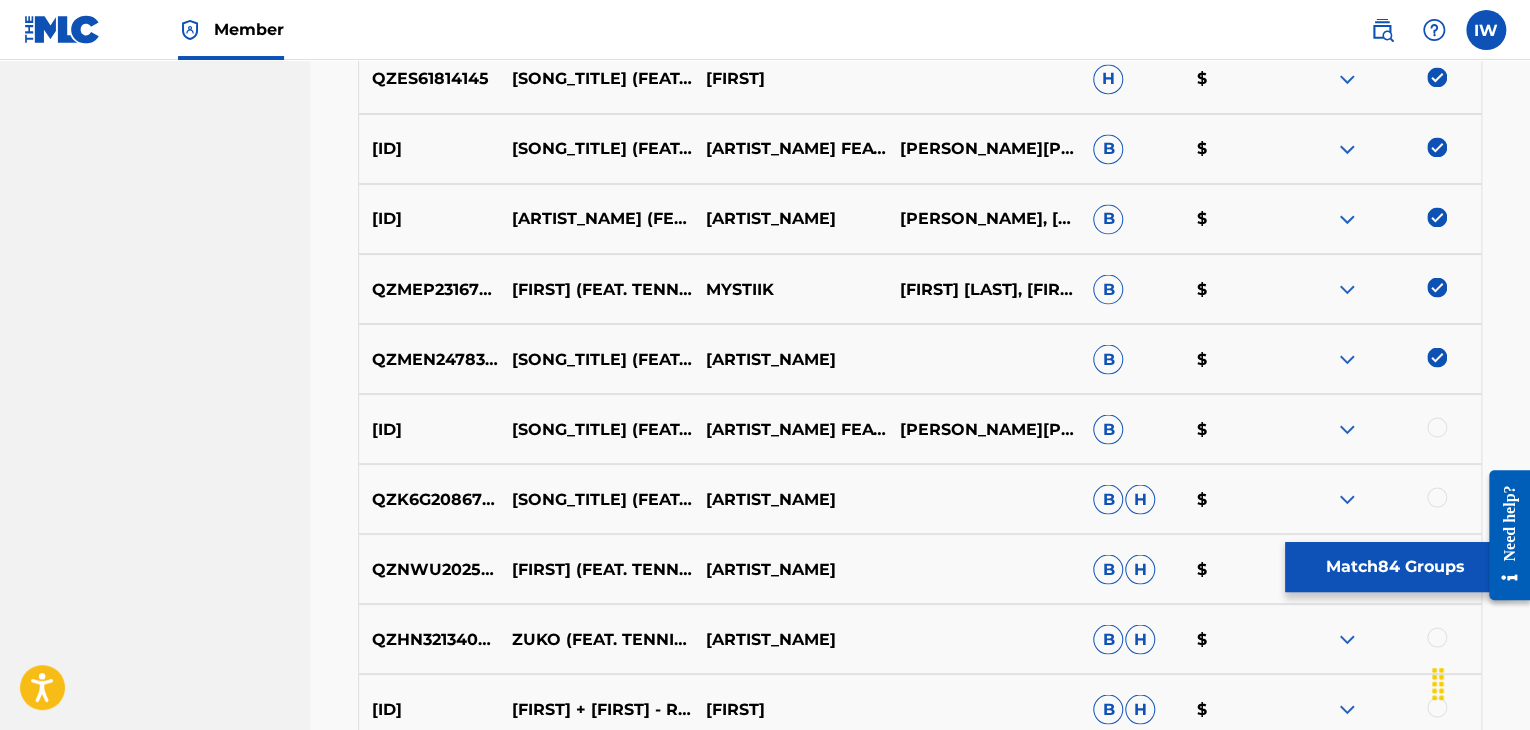 scroll, scrollTop: 5471, scrollLeft: 0, axis: vertical 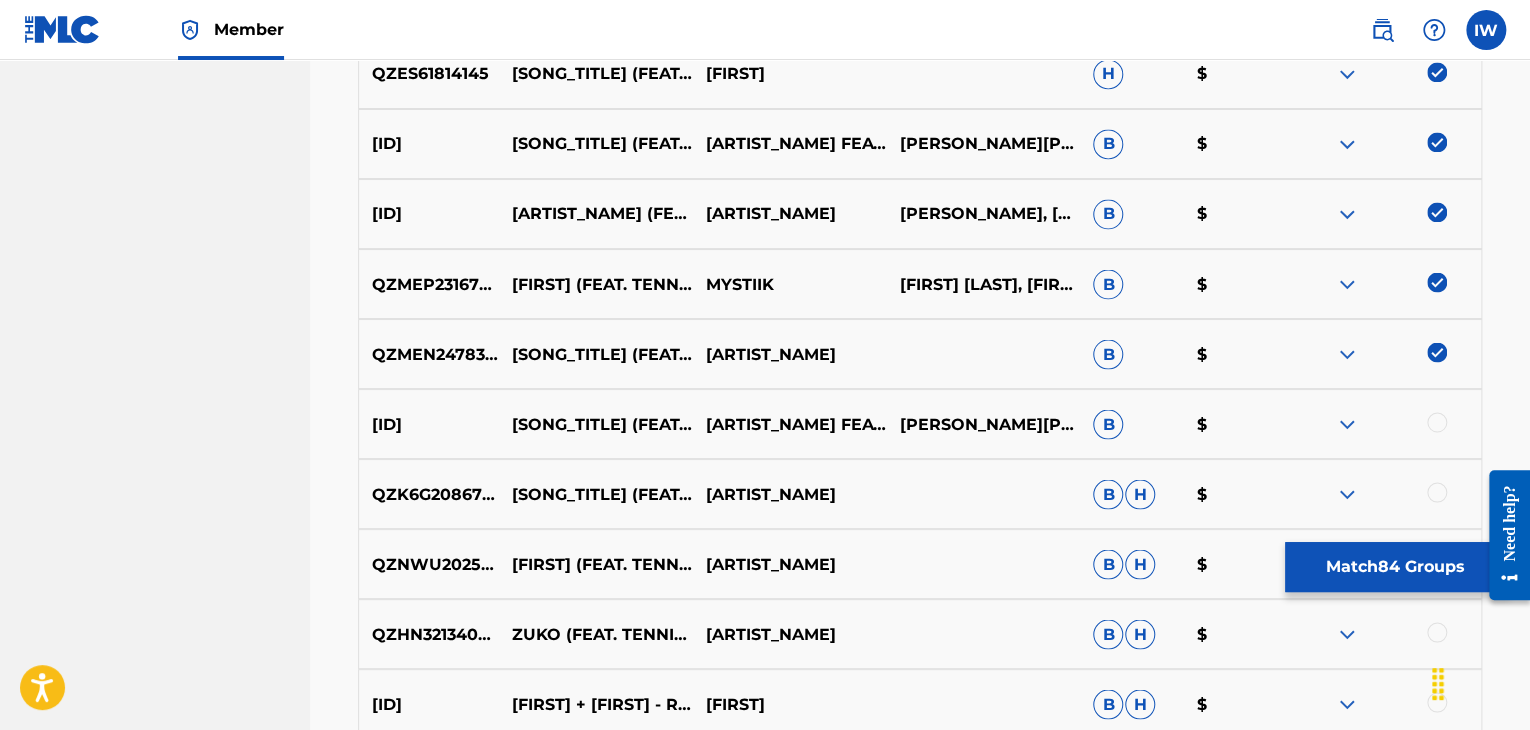 click at bounding box center [1437, 422] 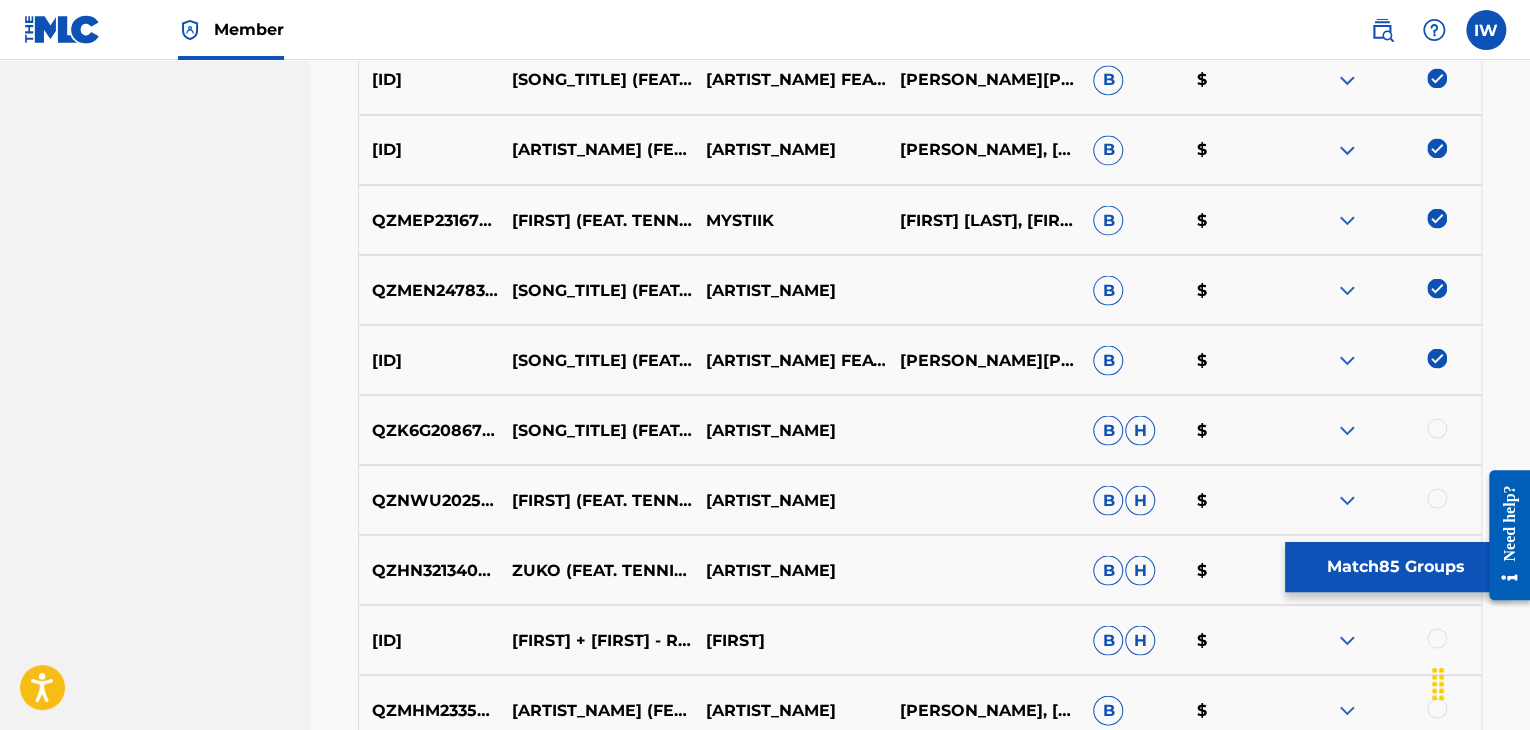 scroll, scrollTop: 5544, scrollLeft: 0, axis: vertical 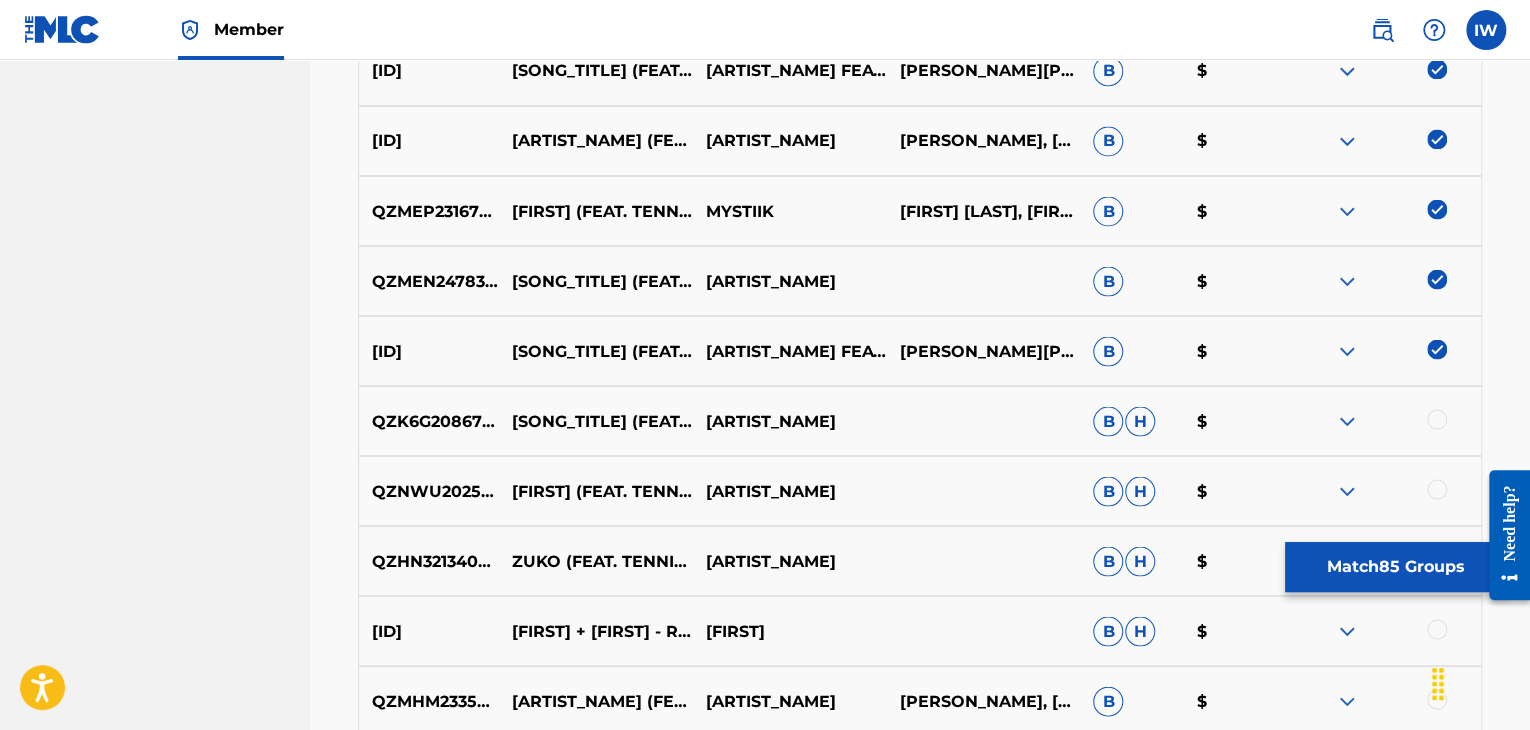 click at bounding box center (1437, 419) 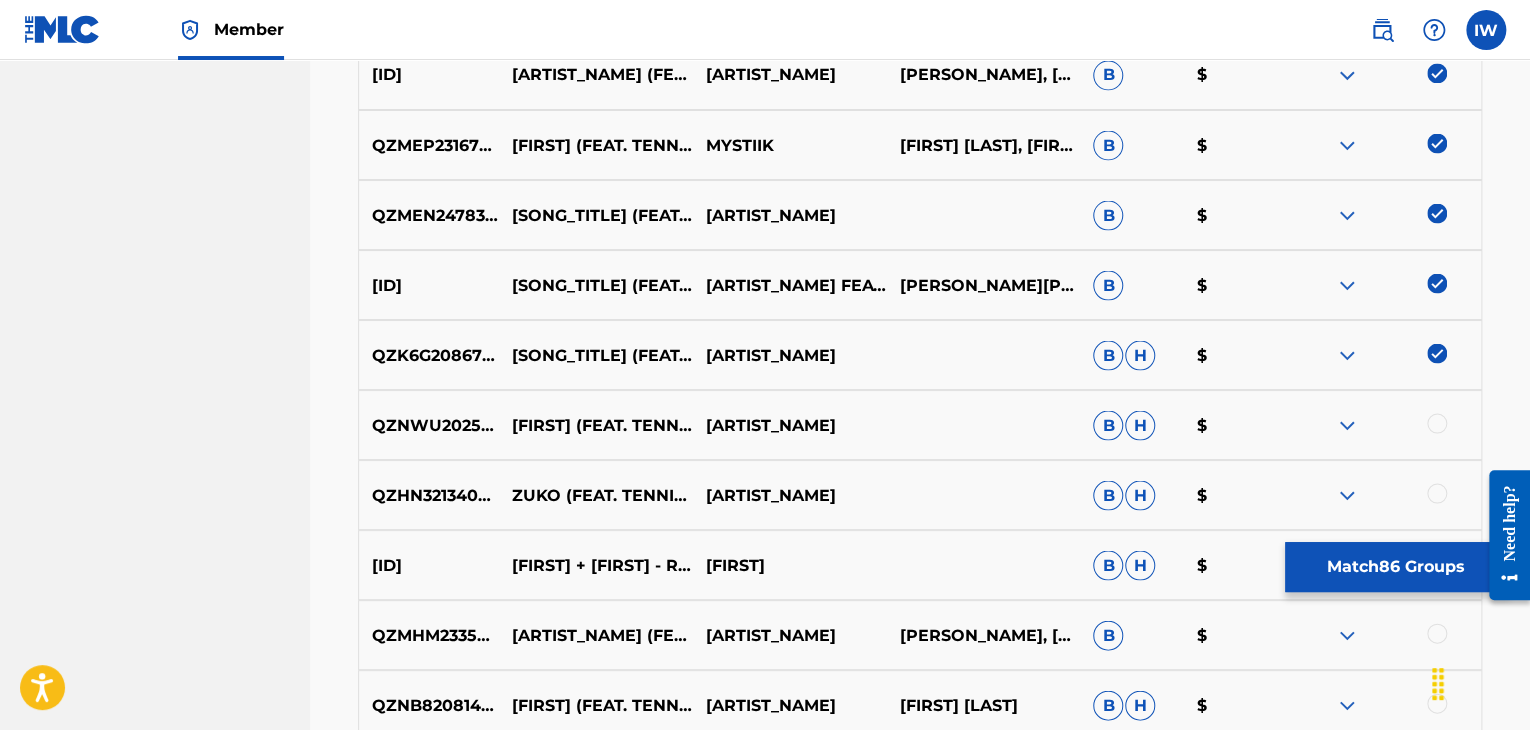 scroll, scrollTop: 5612, scrollLeft: 0, axis: vertical 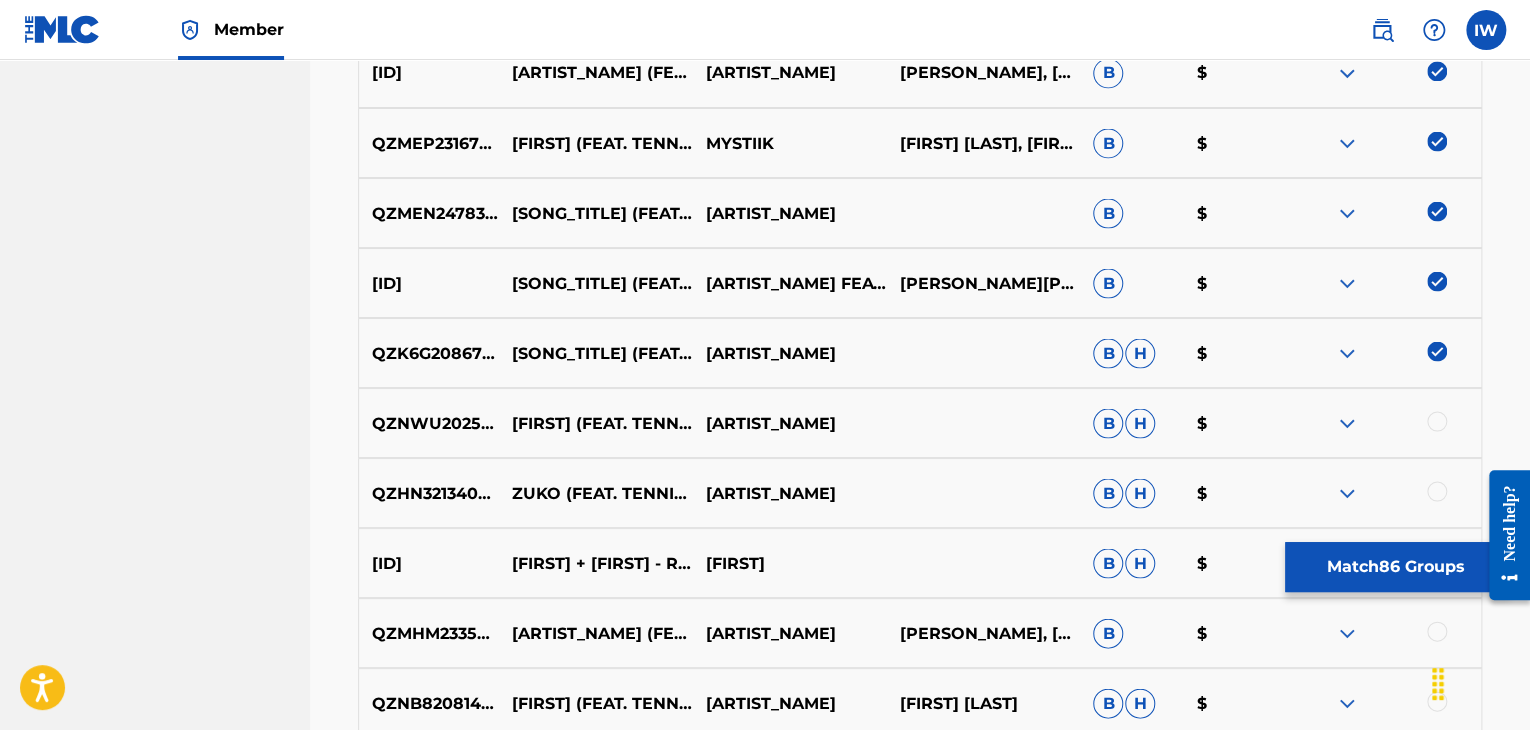click at bounding box center [1437, 421] 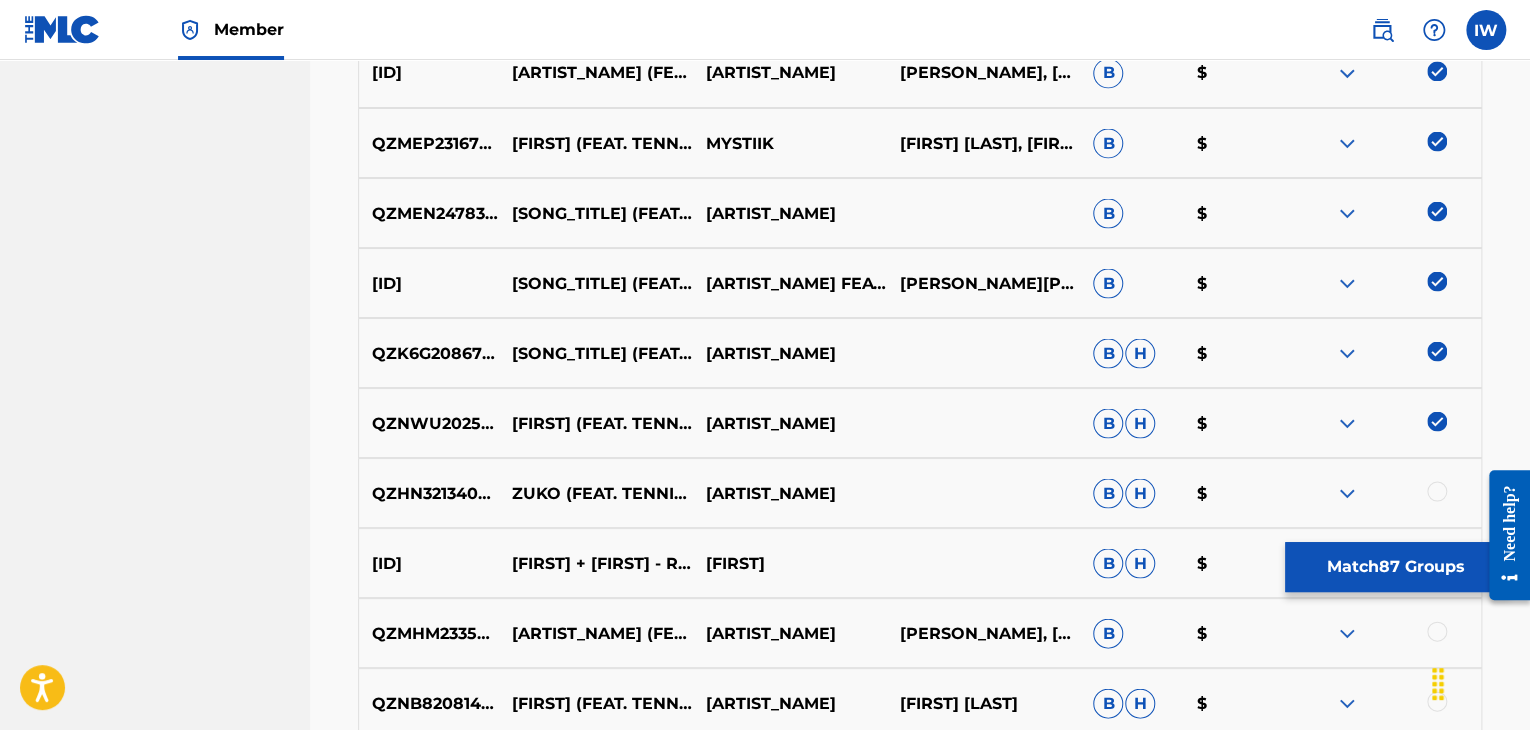 click at bounding box center (1437, 421) 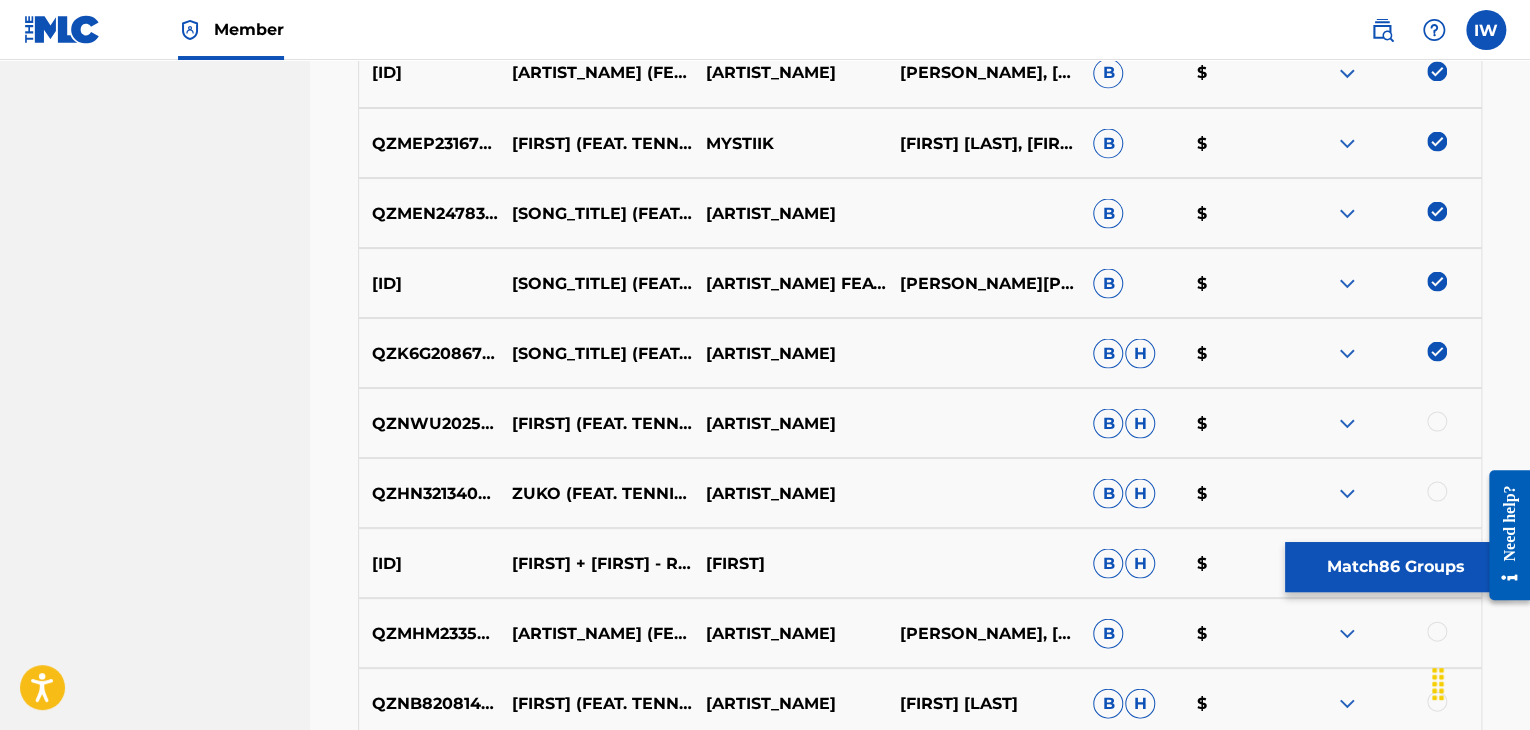 click at bounding box center (1437, 421) 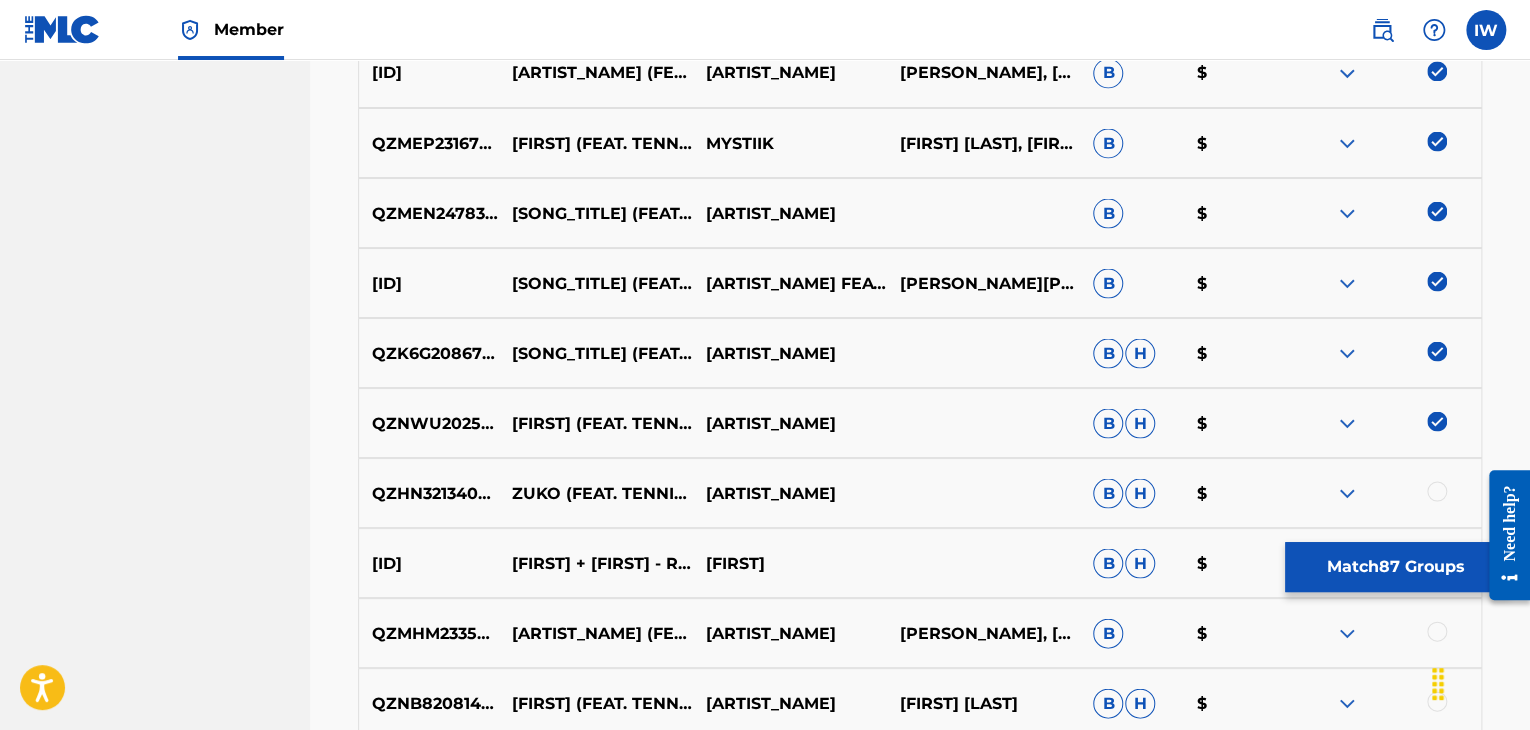 click at bounding box center [1384, 493] 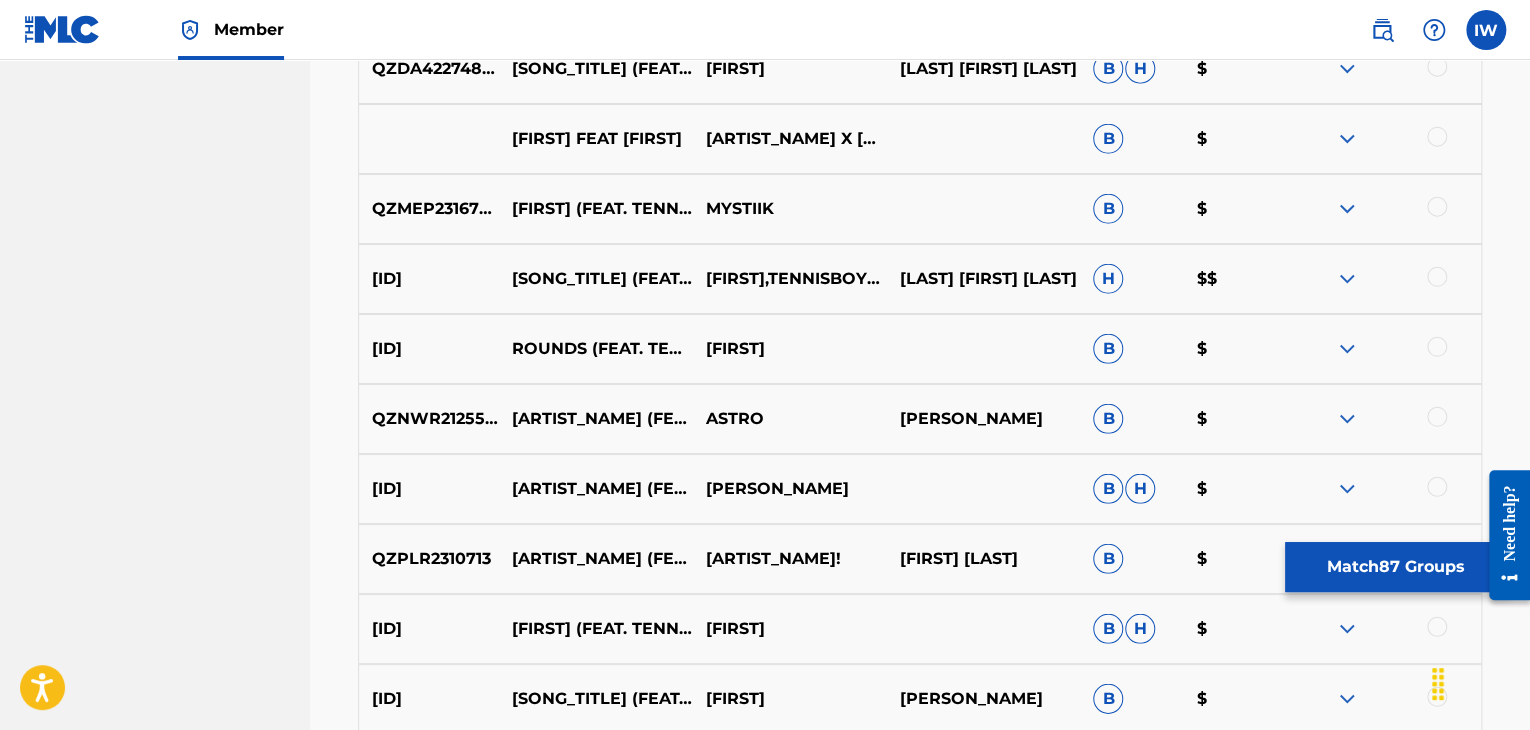 scroll, scrollTop: 6476, scrollLeft: 0, axis: vertical 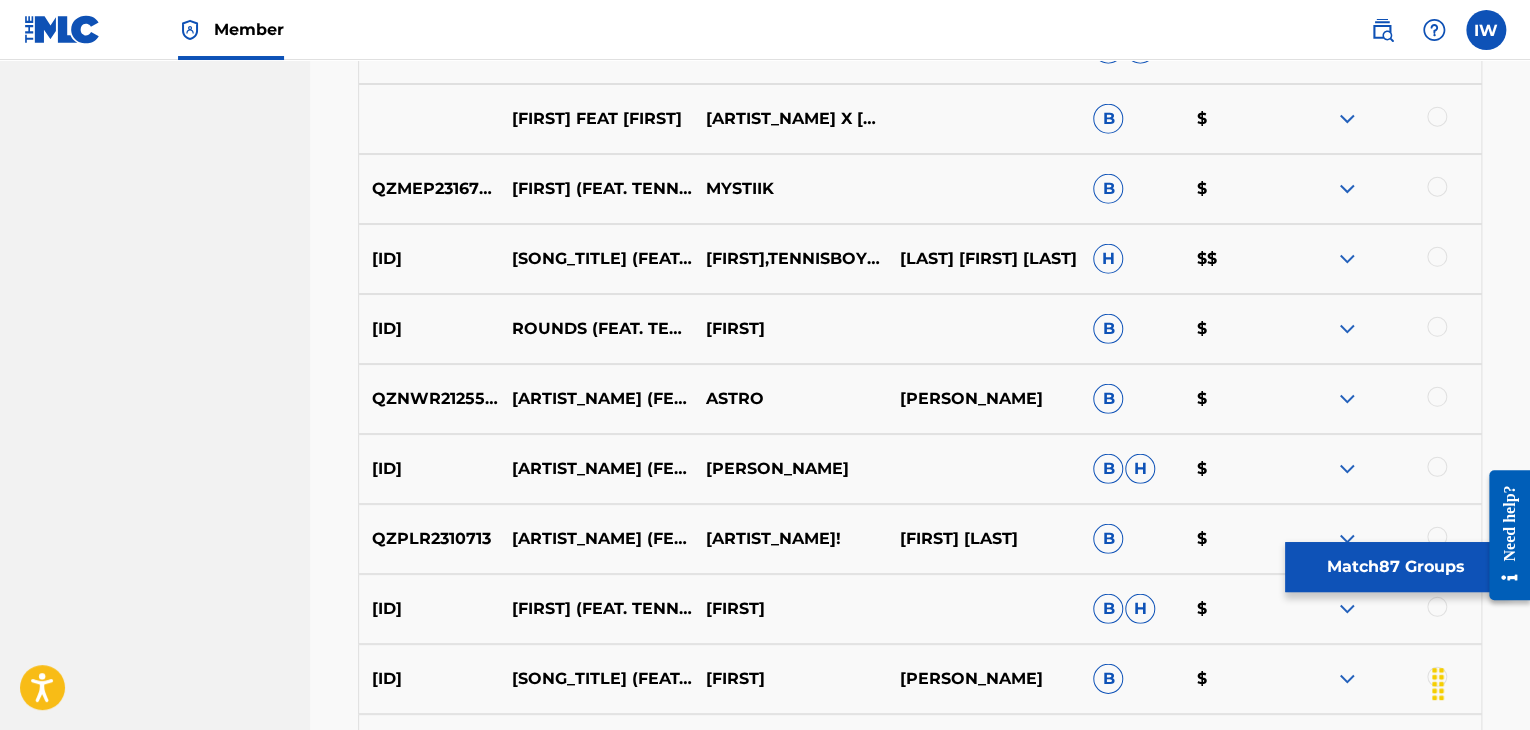 click at bounding box center (1437, 257) 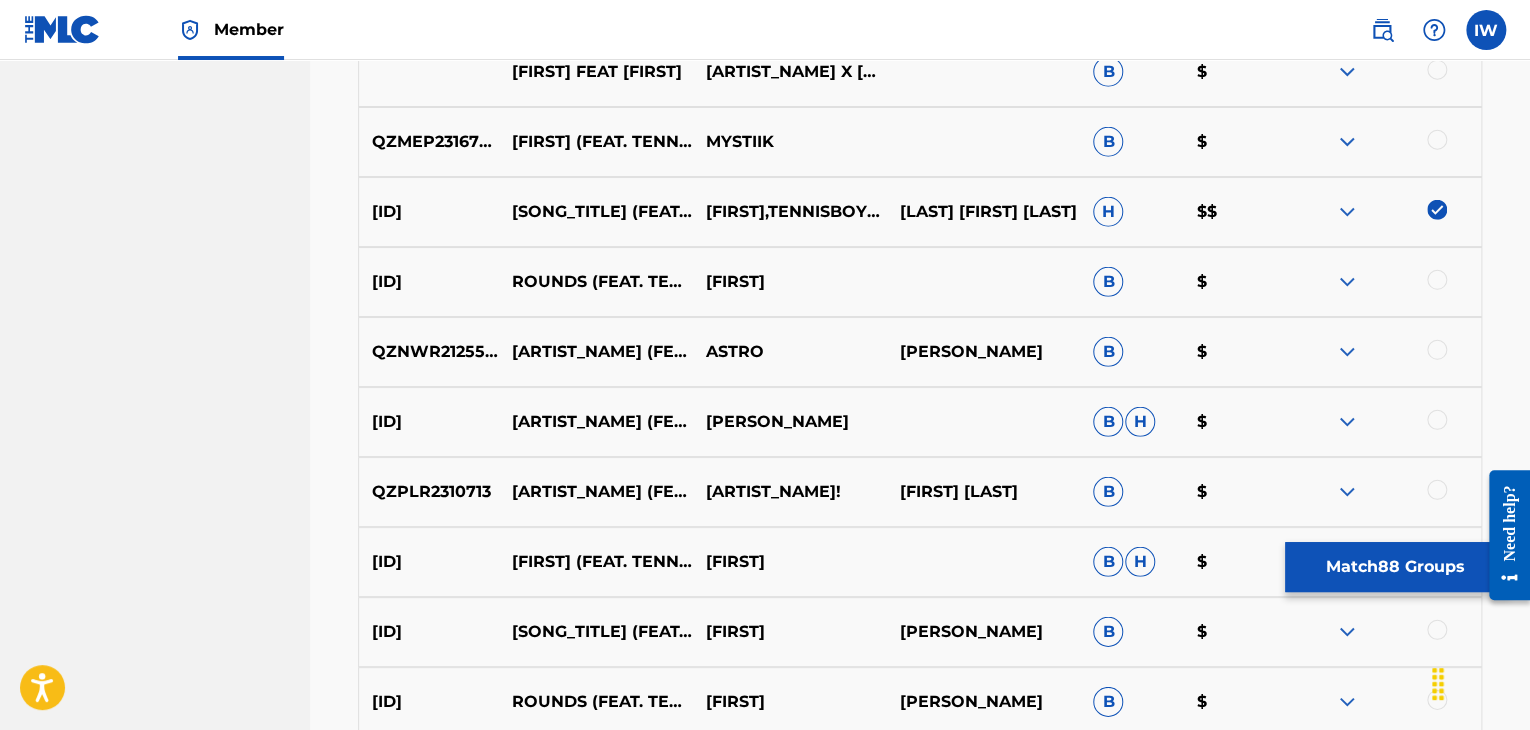 scroll, scrollTop: 6524, scrollLeft: 0, axis: vertical 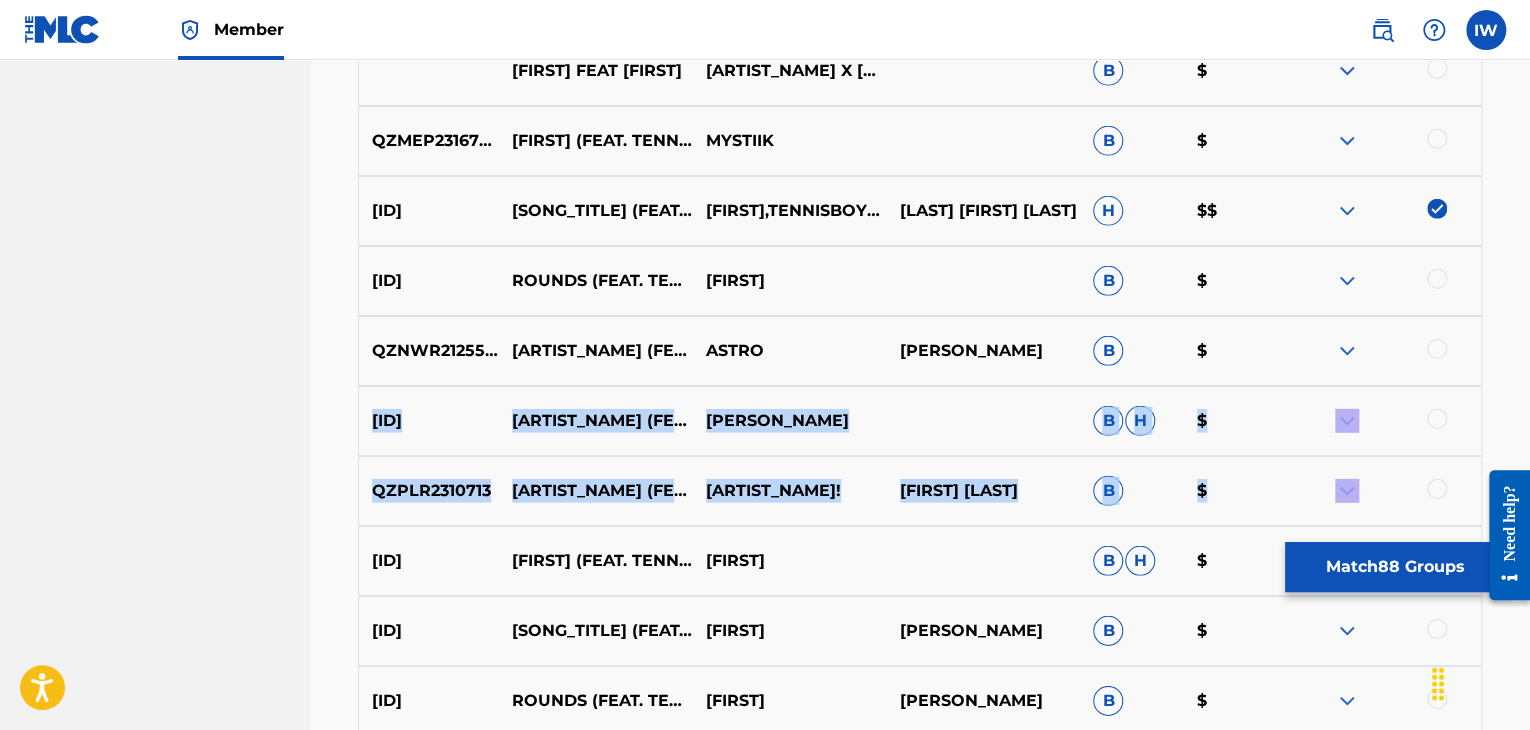drag, startPoint x: 1435, startPoint y: 481, endPoint x: 1440, endPoint y: 334, distance: 147.085 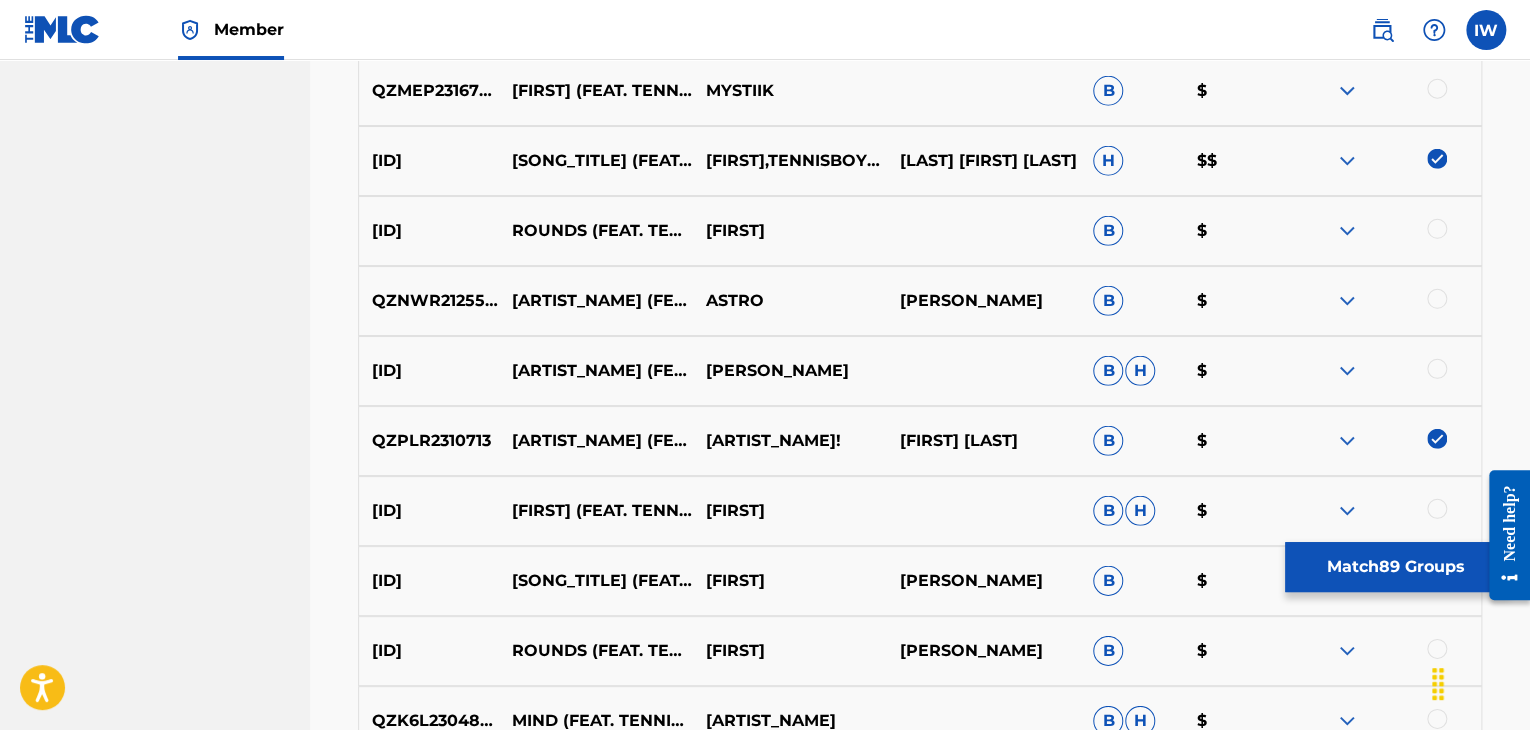 scroll, scrollTop: 6576, scrollLeft: 0, axis: vertical 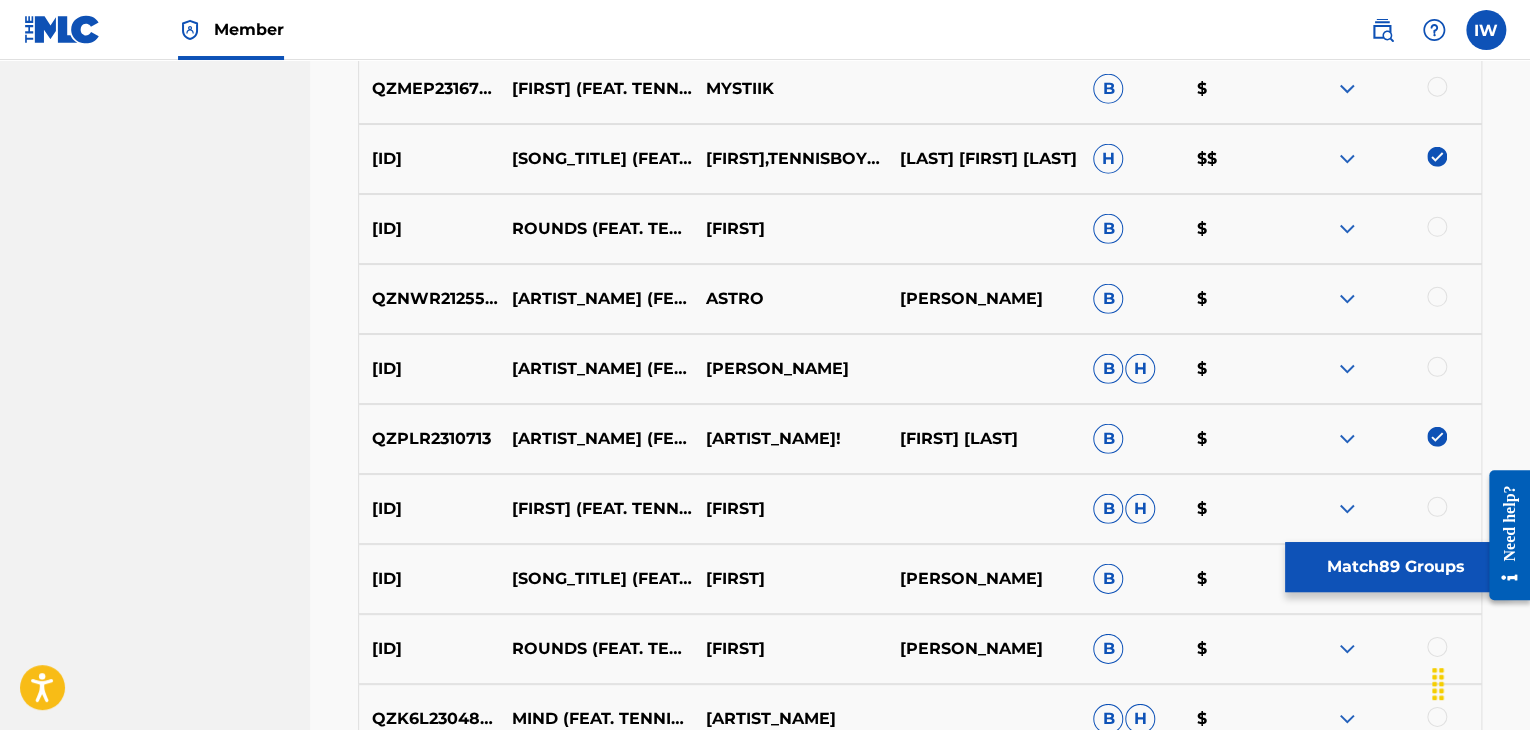 click at bounding box center [1437, 507] 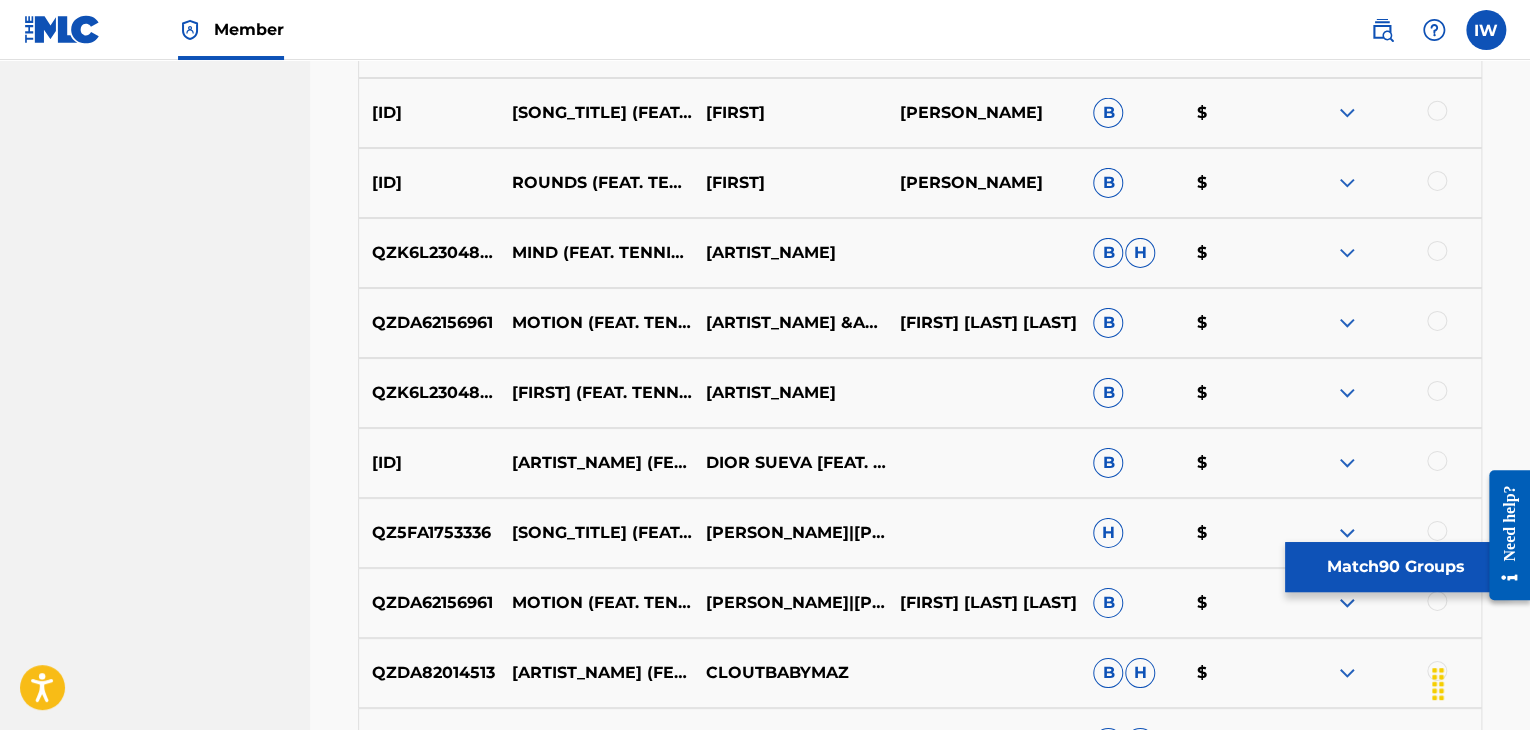 scroll, scrollTop: 7048, scrollLeft: 0, axis: vertical 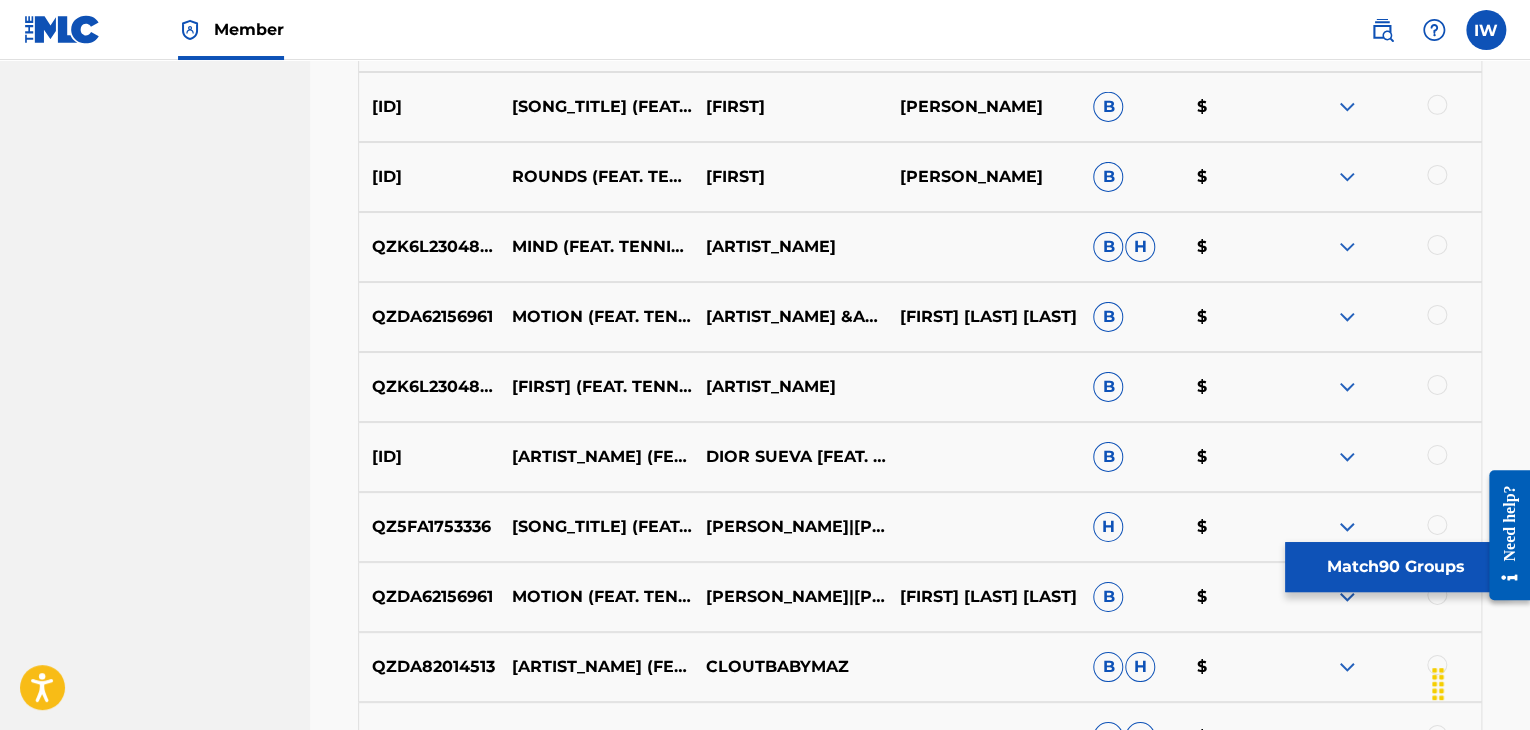 click at bounding box center [1437, 315] 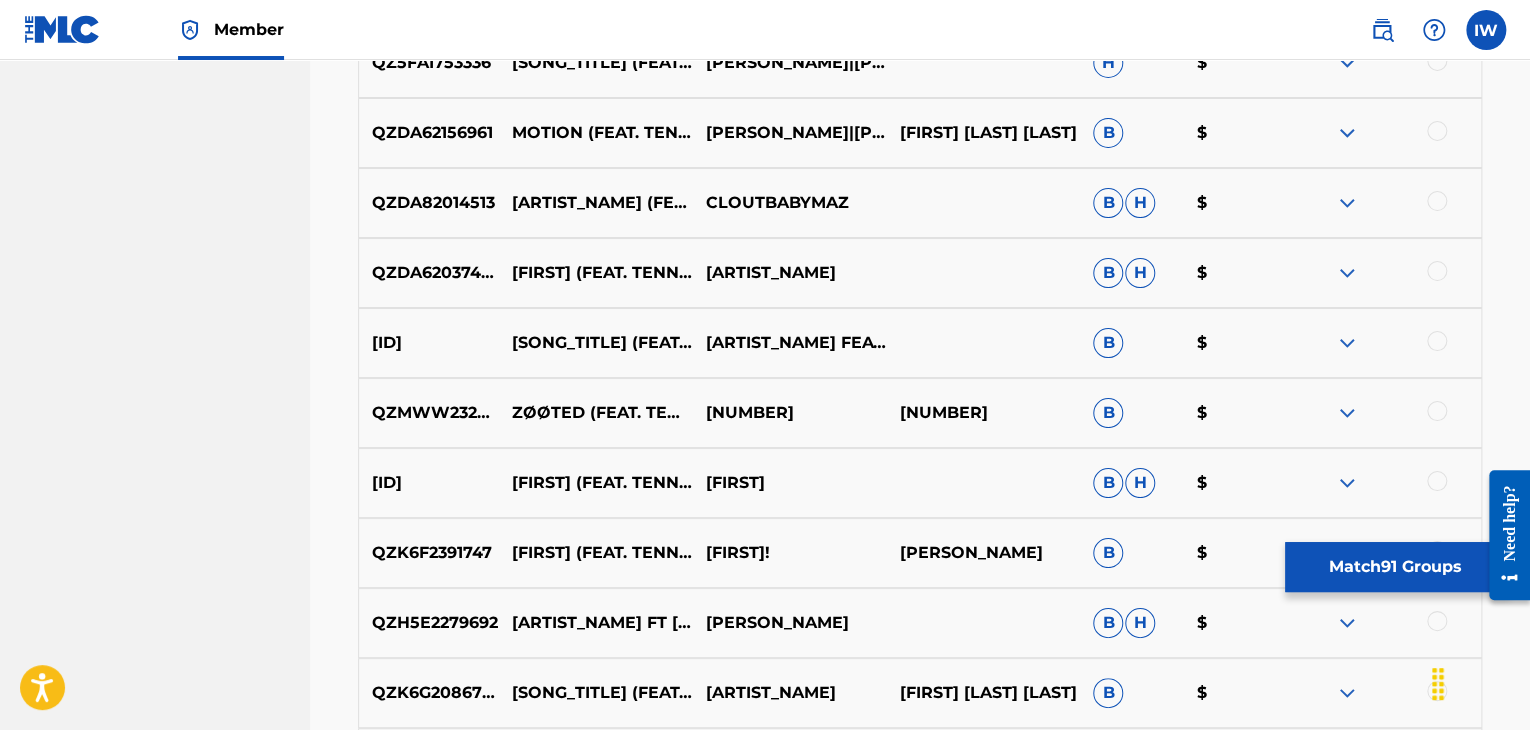 scroll, scrollTop: 7539, scrollLeft: 0, axis: vertical 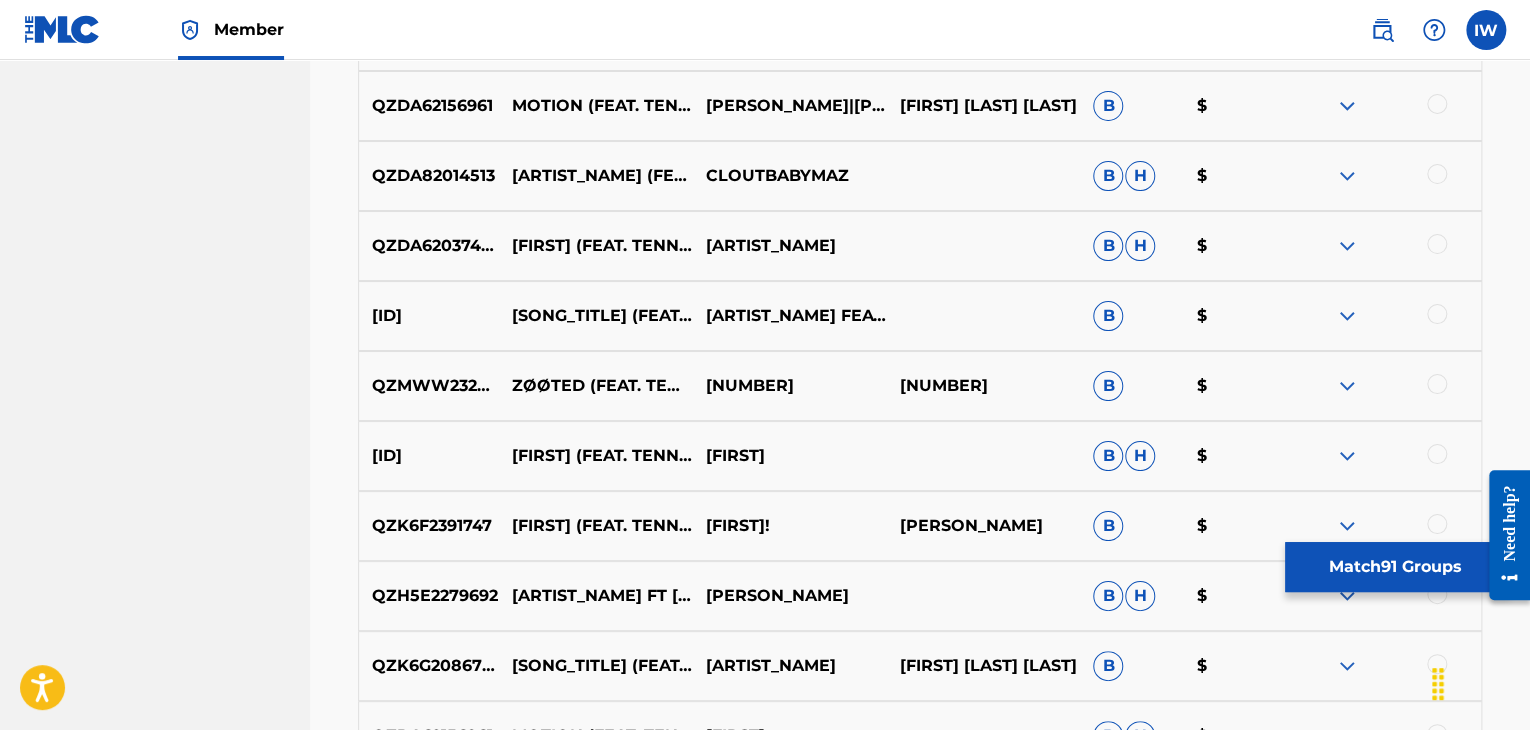 click at bounding box center (1437, 314) 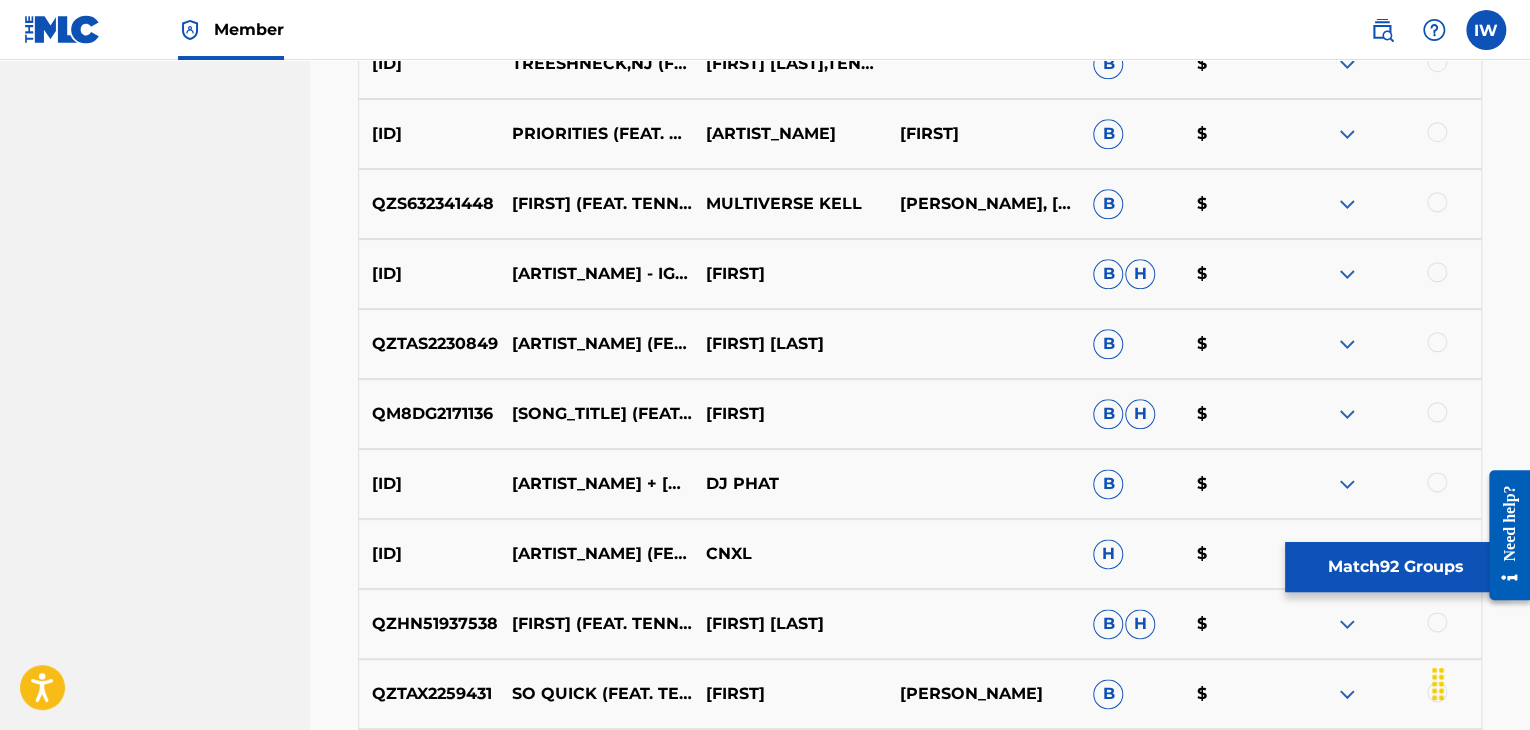 scroll, scrollTop: 8634, scrollLeft: 0, axis: vertical 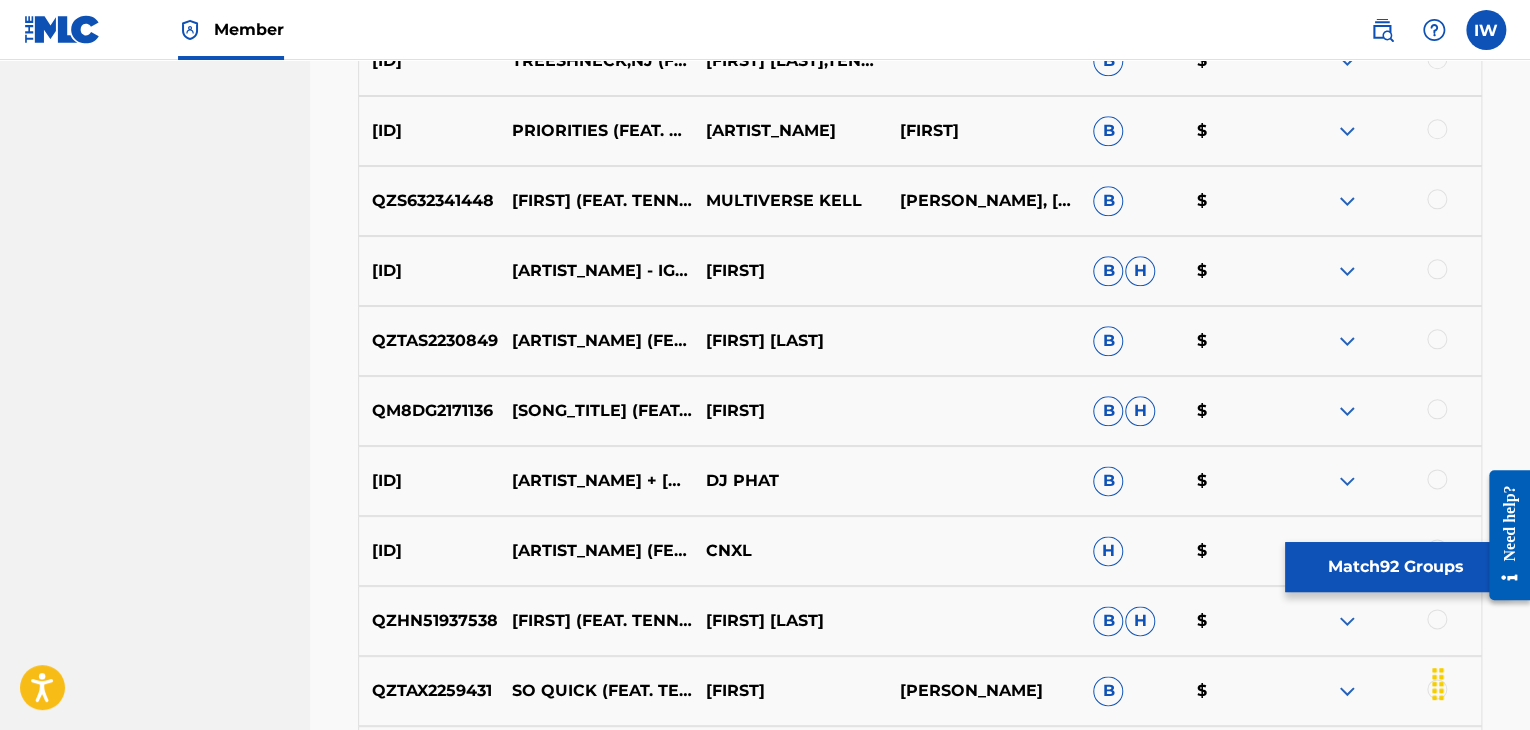 click at bounding box center [1437, 269] 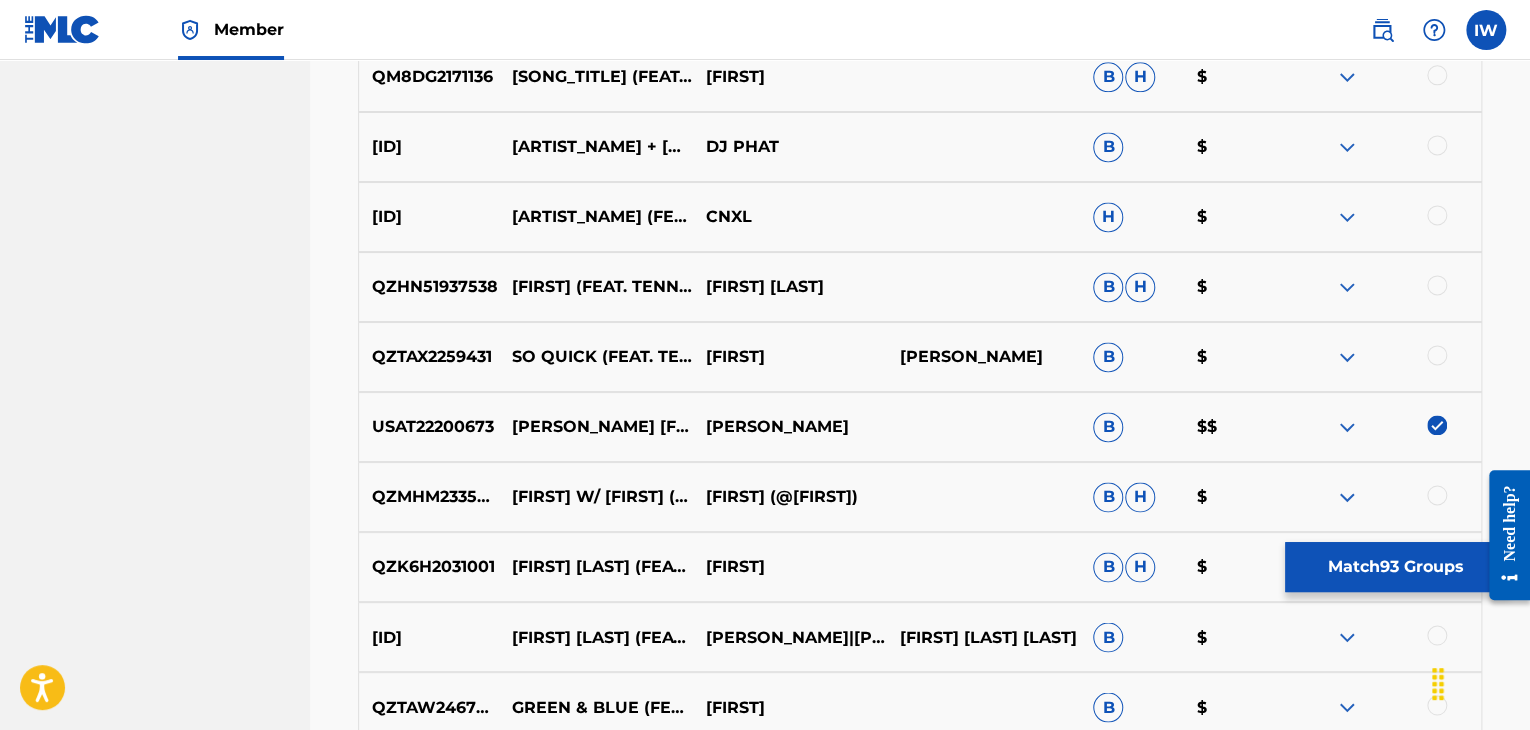 scroll, scrollTop: 8972, scrollLeft: 0, axis: vertical 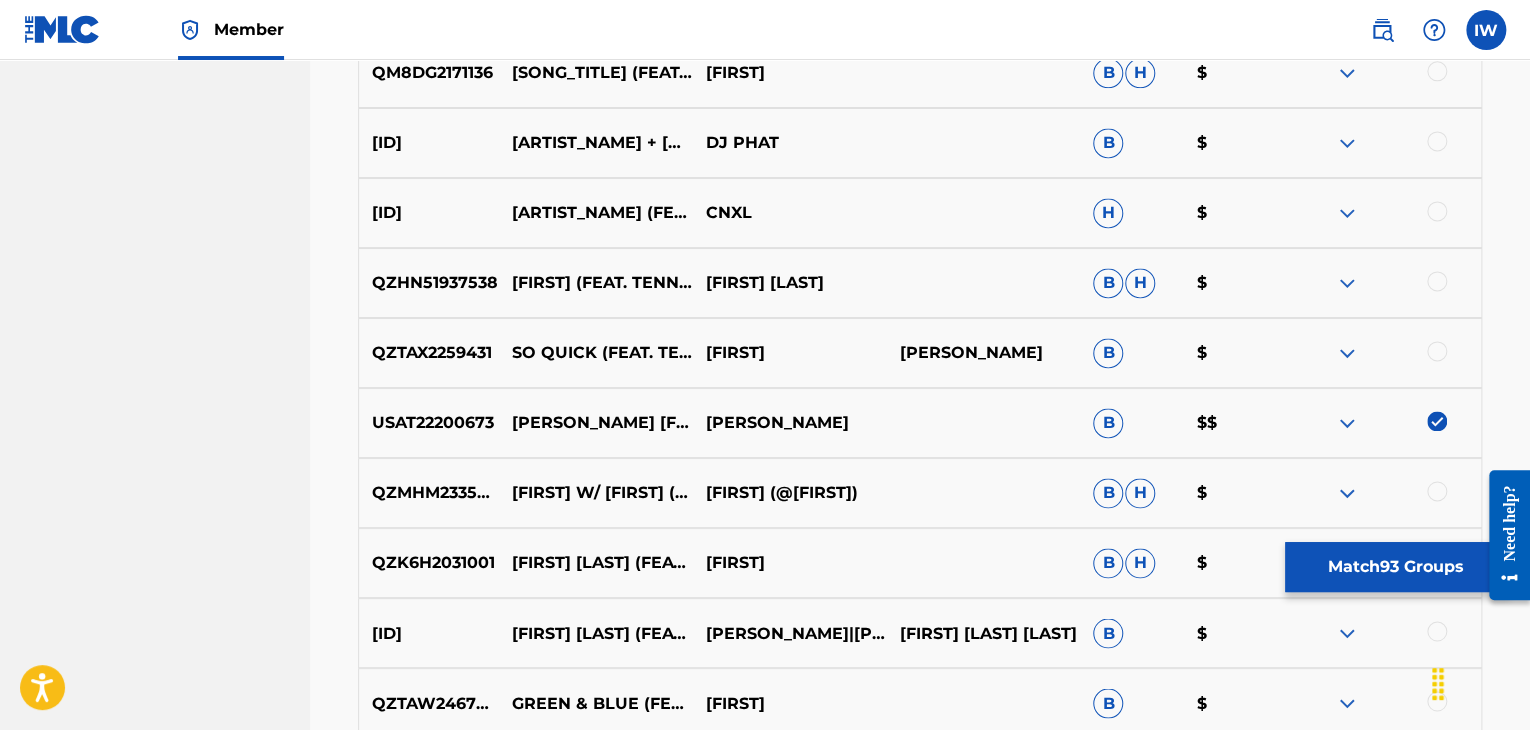 click at bounding box center [1437, 141] 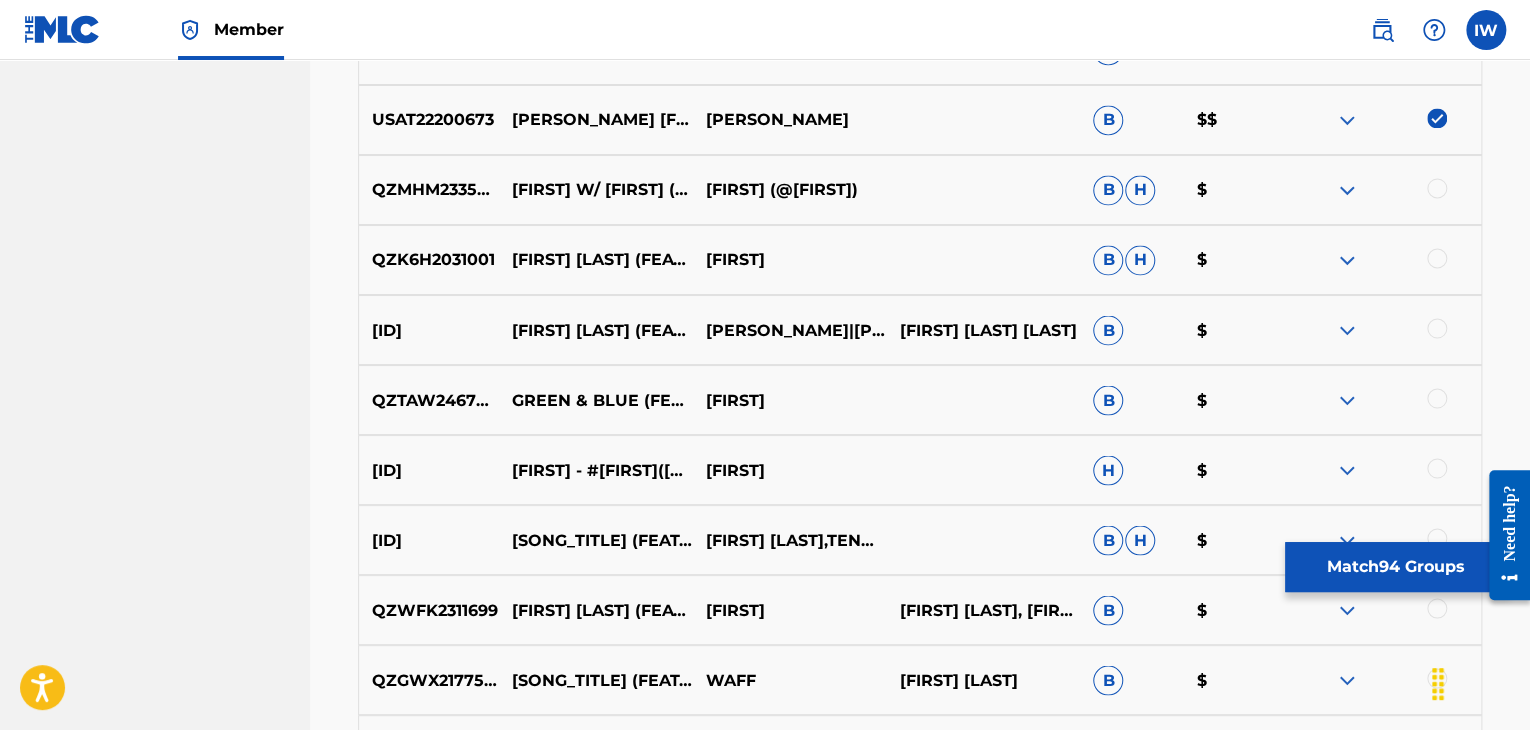 scroll, scrollTop: 9278, scrollLeft: 0, axis: vertical 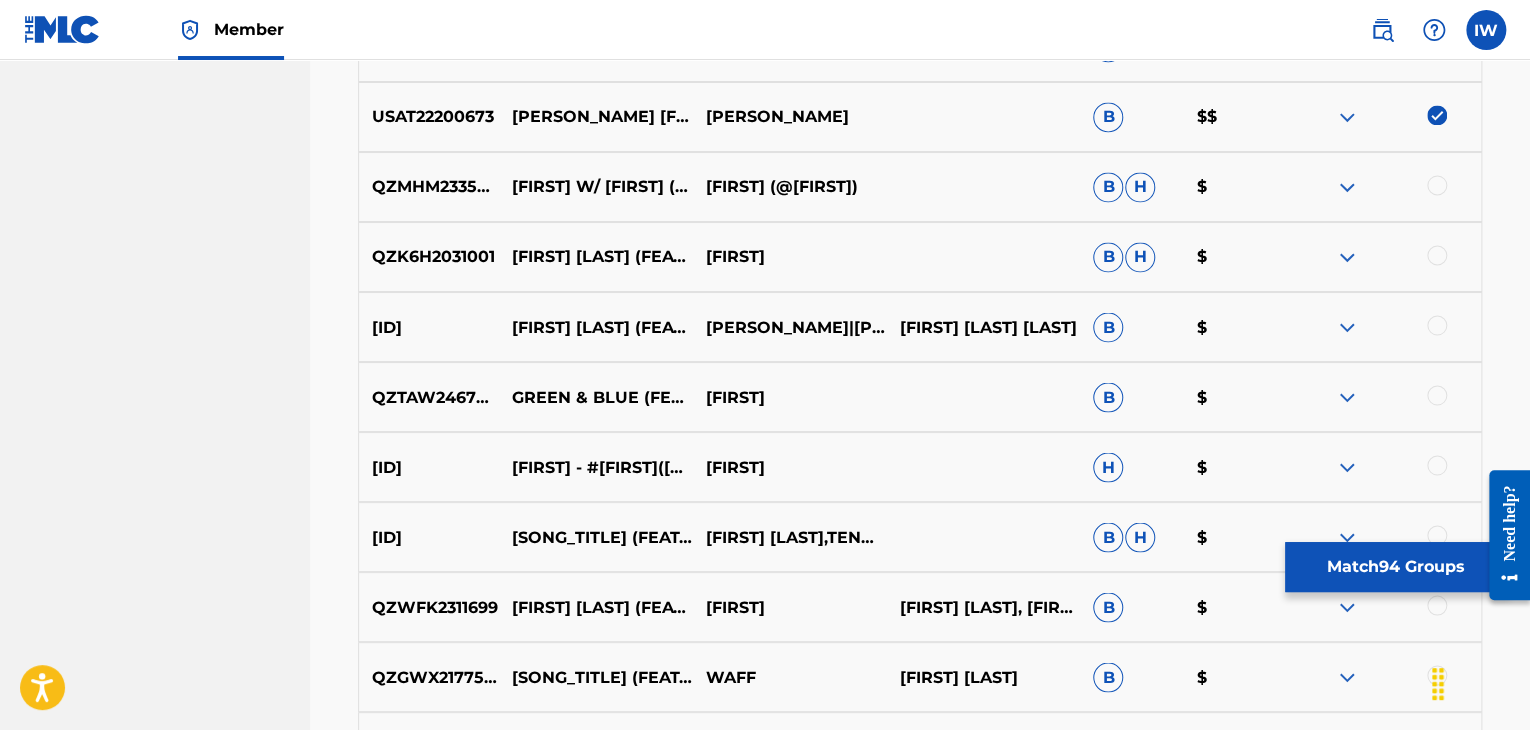 click at bounding box center (1437, 465) 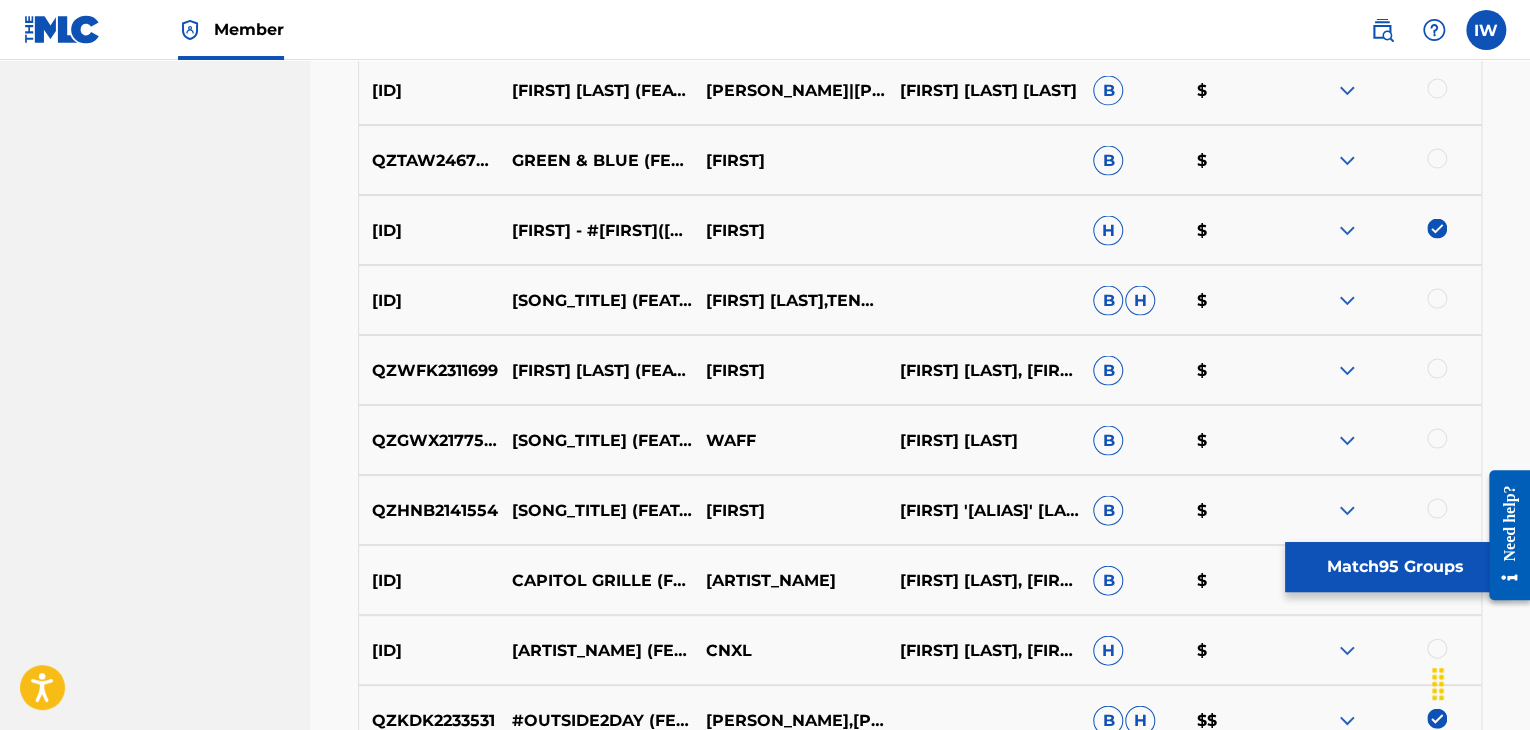 scroll, scrollTop: 9516, scrollLeft: 0, axis: vertical 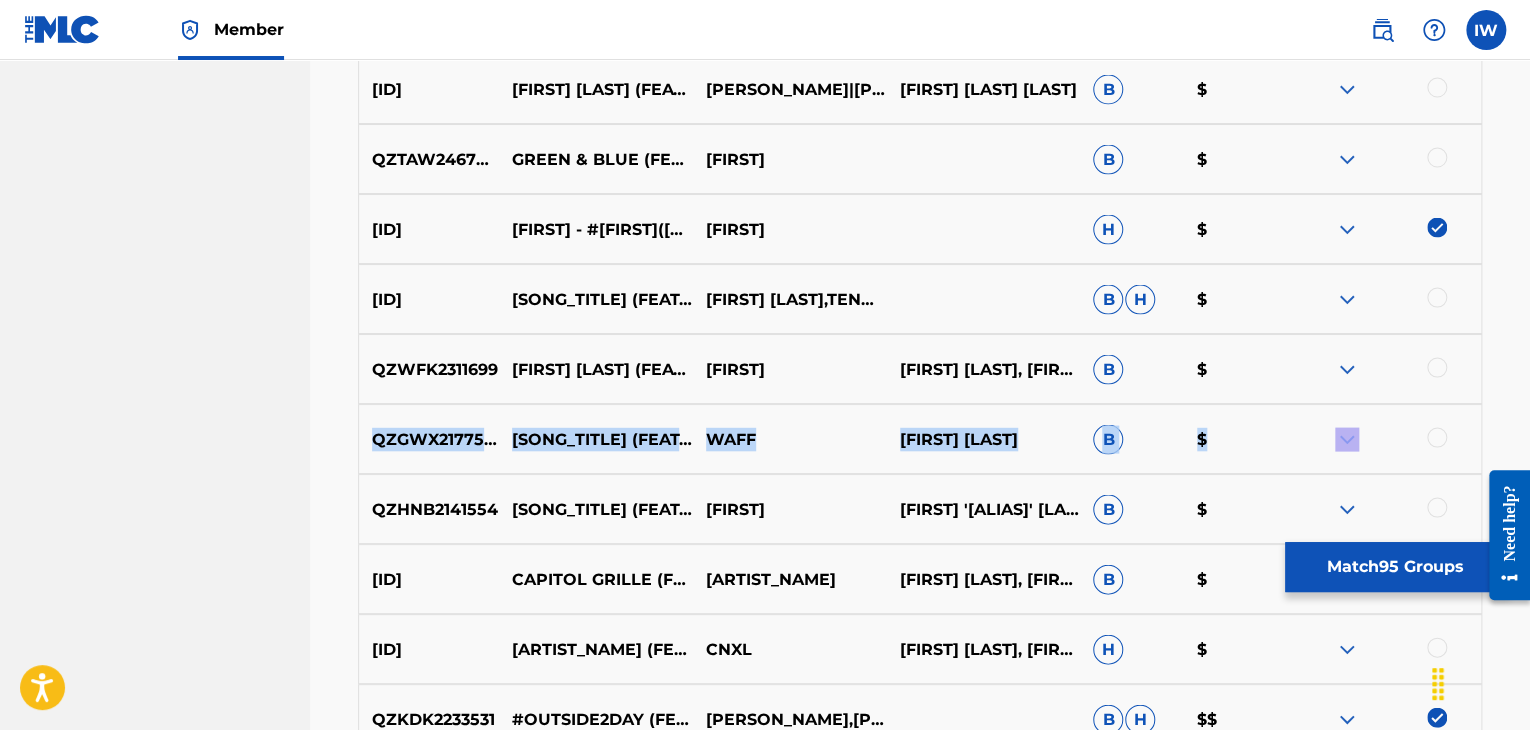 drag, startPoint x: 1431, startPoint y: 452, endPoint x: 1433, endPoint y: 369, distance: 83.02409 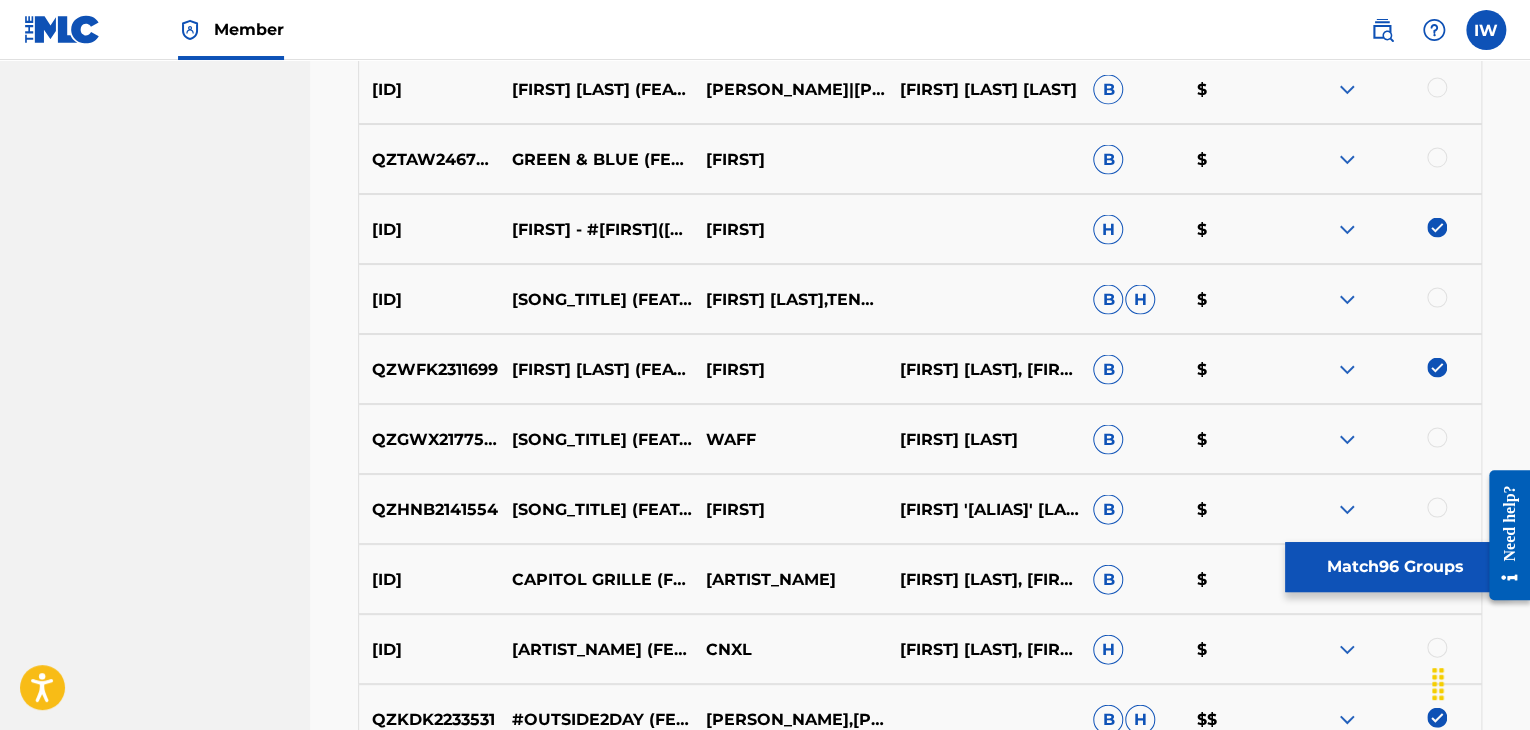 click at bounding box center [1437, 437] 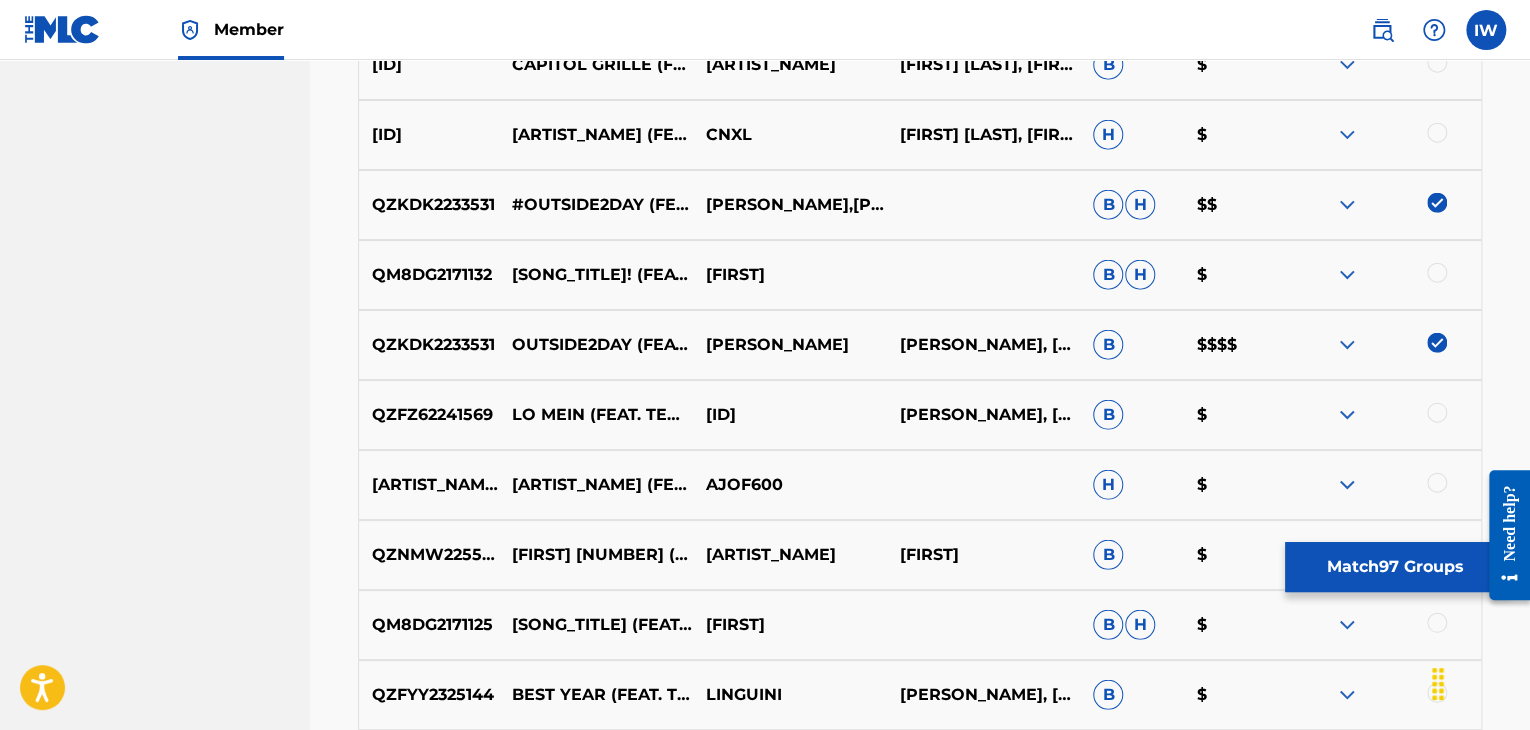 scroll, scrollTop: 10032, scrollLeft: 0, axis: vertical 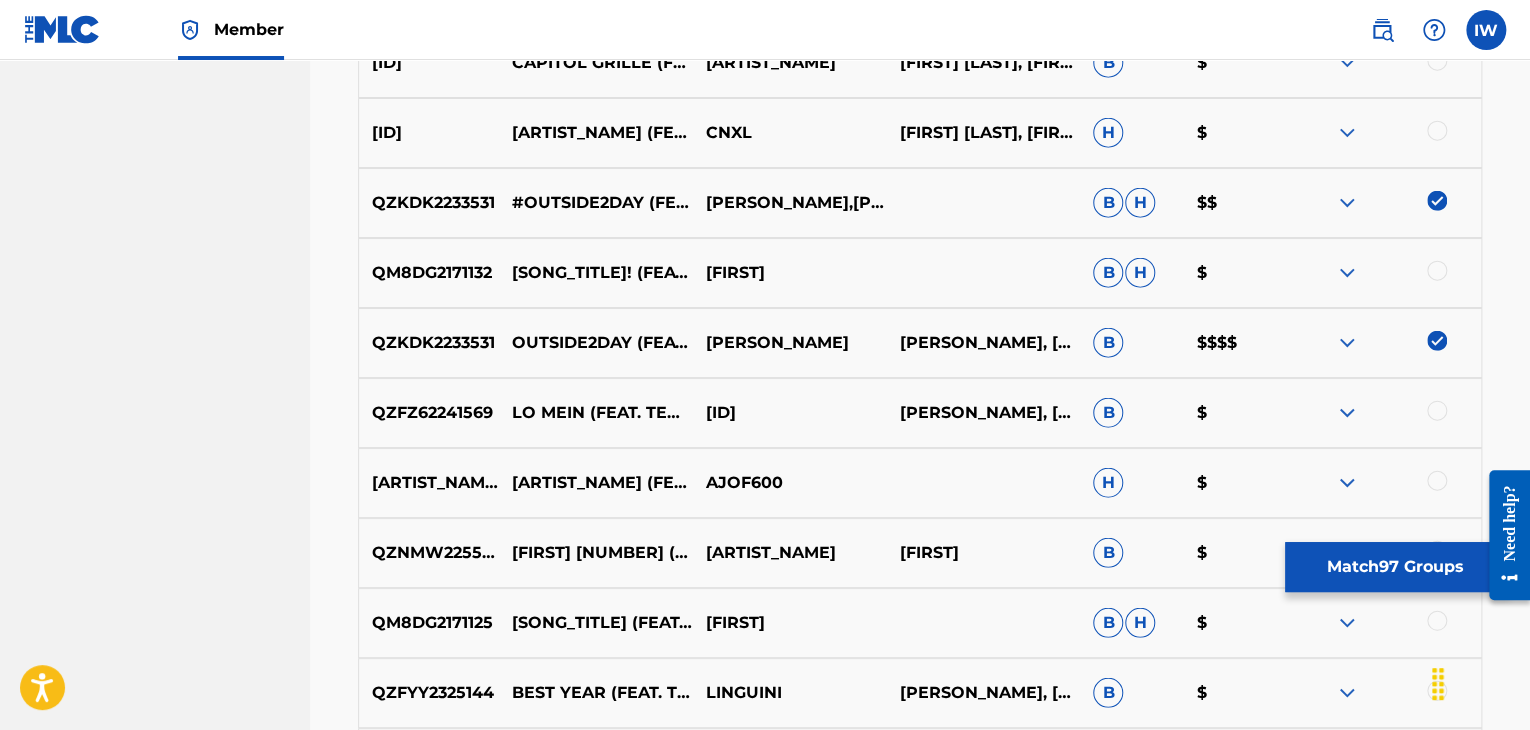 click at bounding box center [1437, 271] 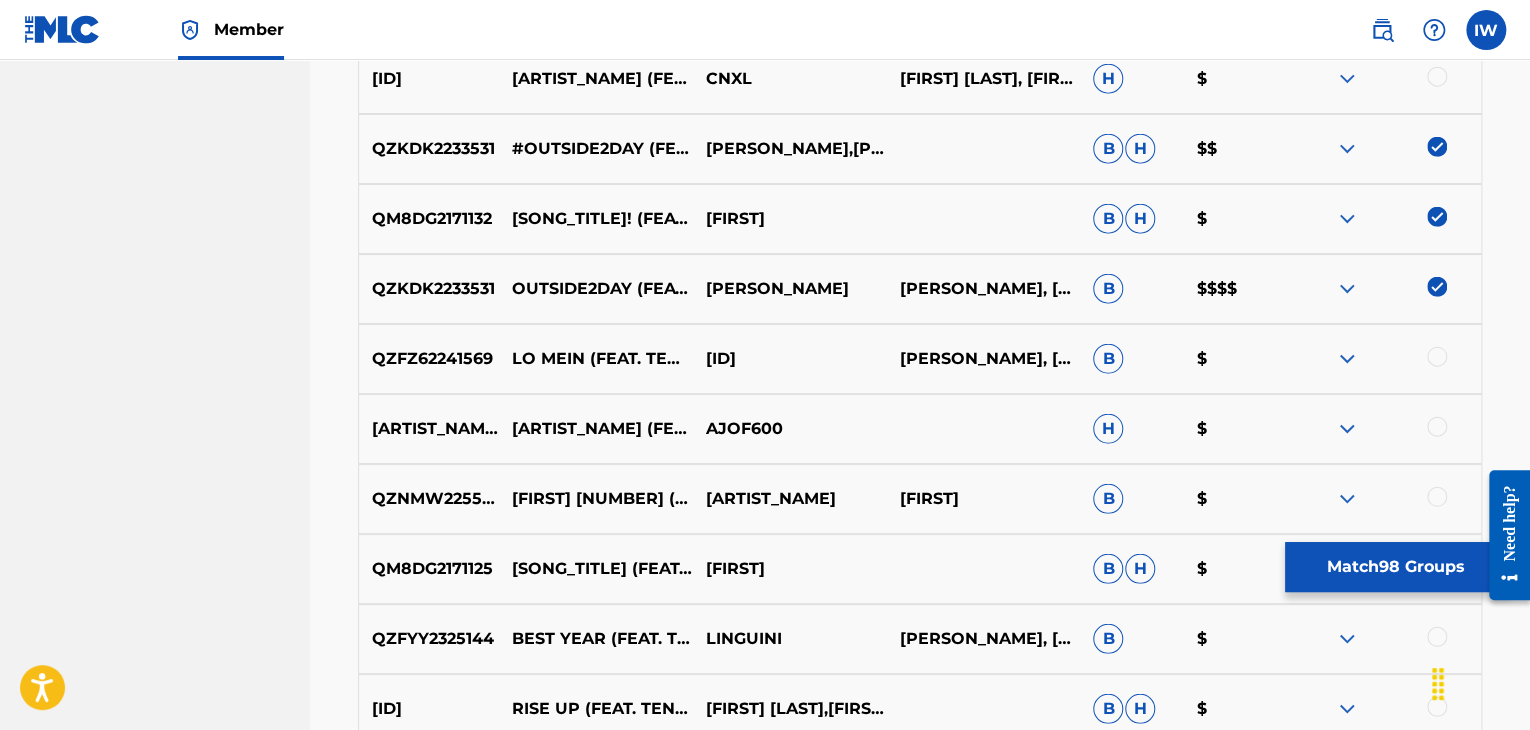 scroll, scrollTop: 10200, scrollLeft: 0, axis: vertical 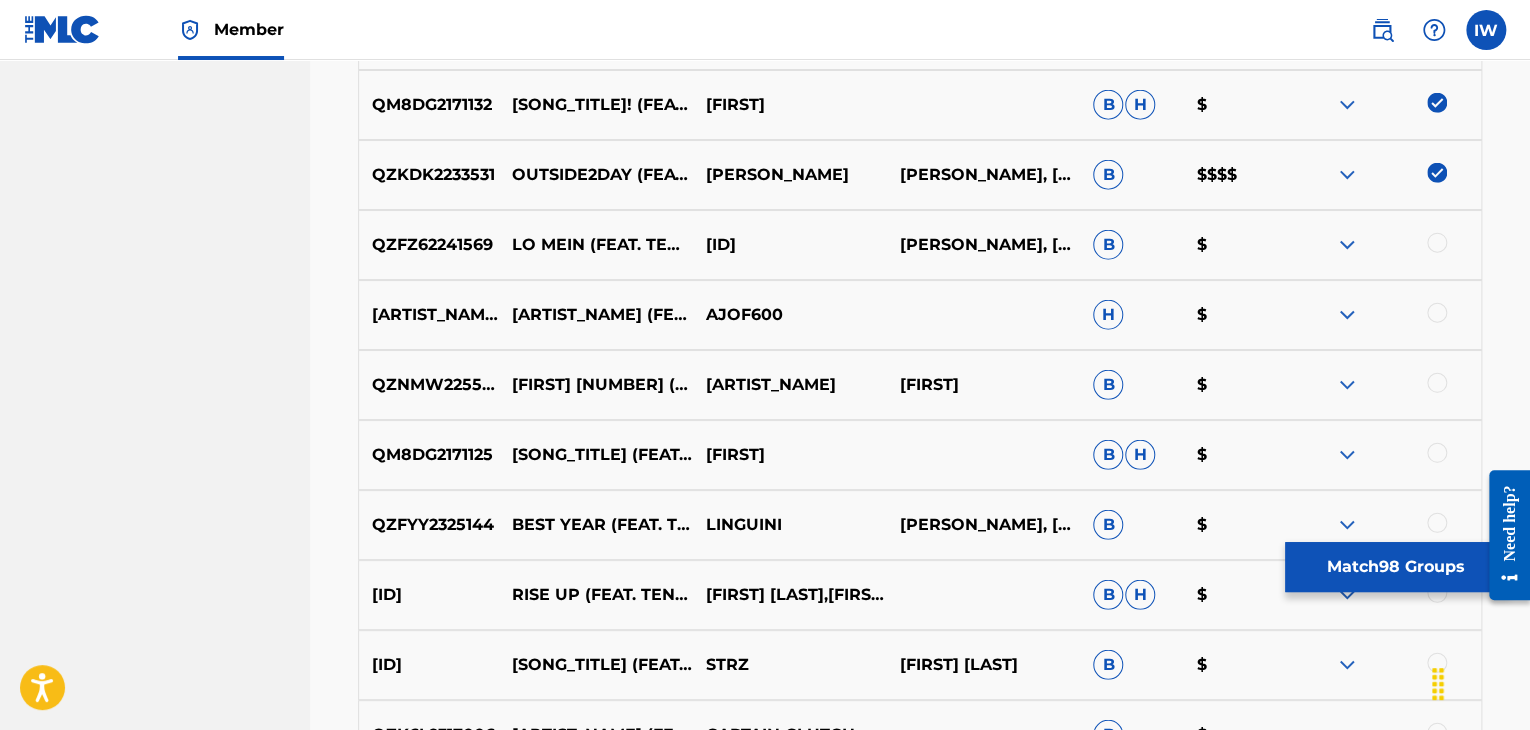 click at bounding box center [1437, 383] 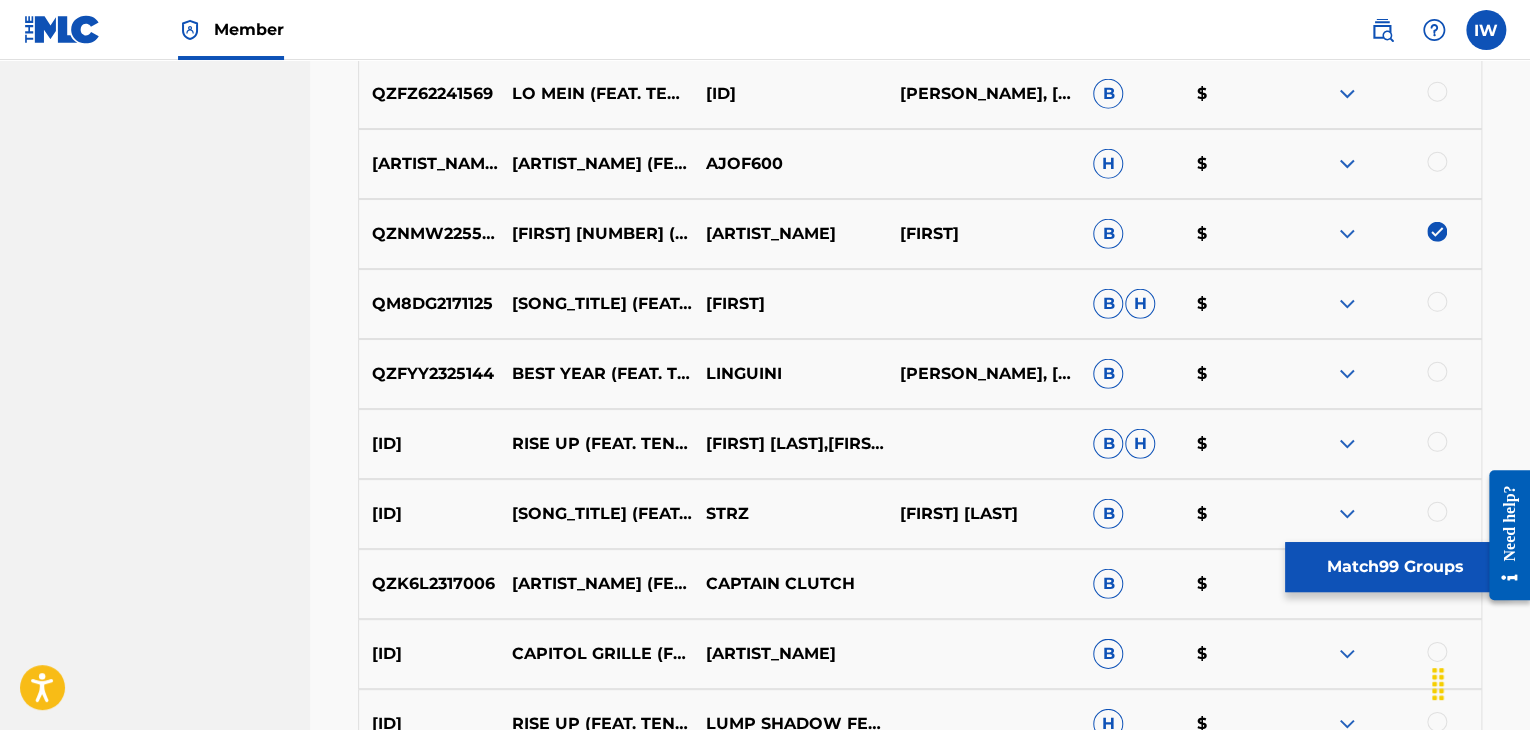 scroll, scrollTop: 10352, scrollLeft: 0, axis: vertical 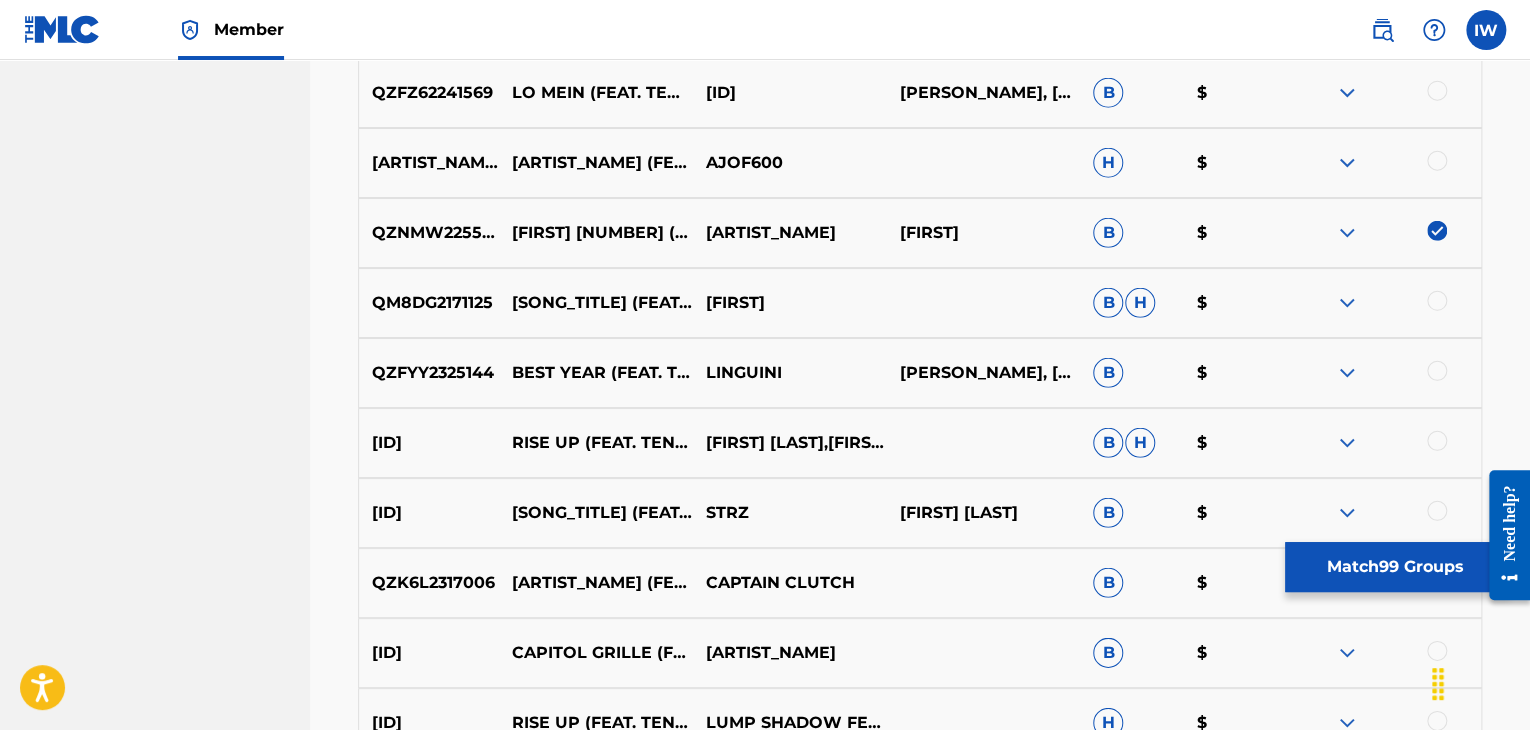 click at bounding box center [1437, 441] 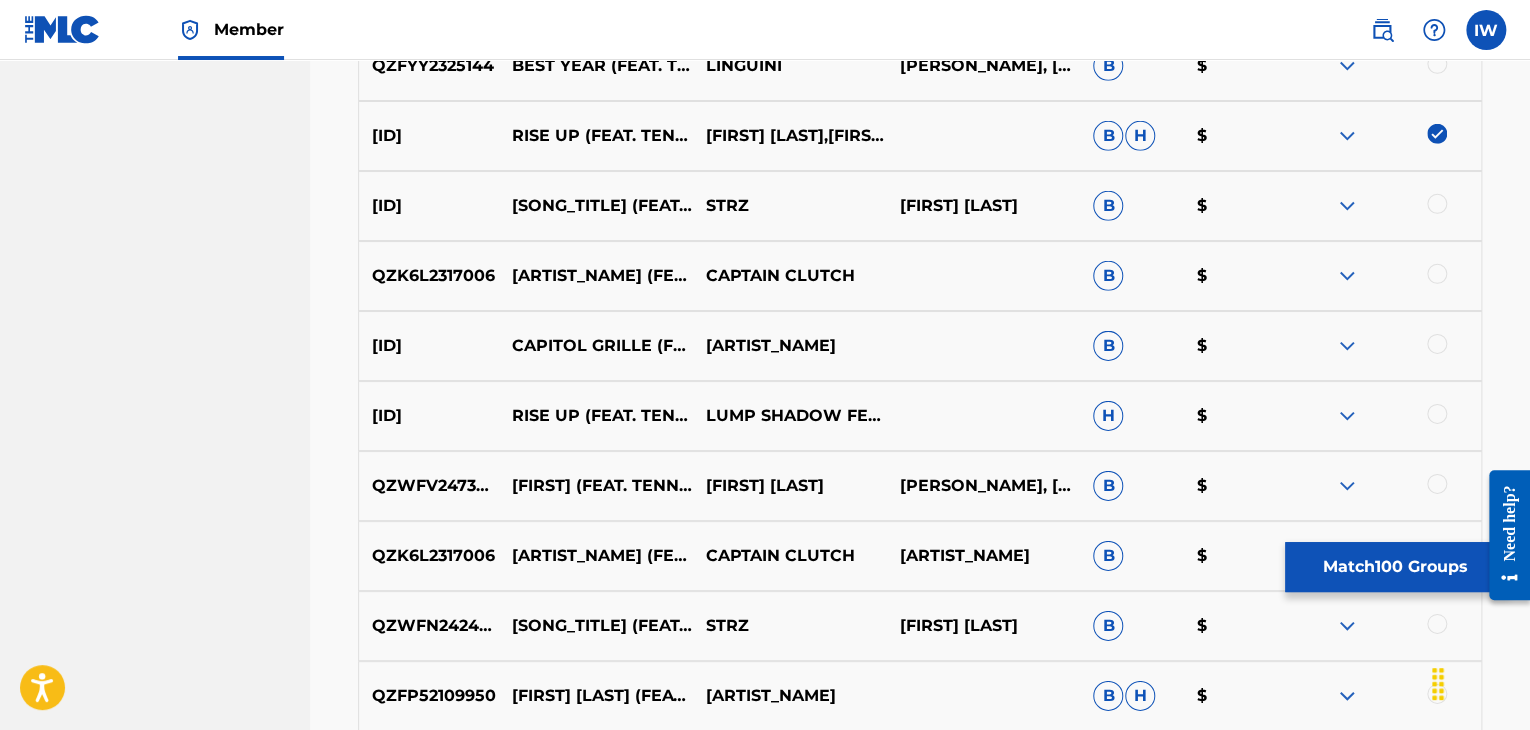 scroll, scrollTop: 10663, scrollLeft: 0, axis: vertical 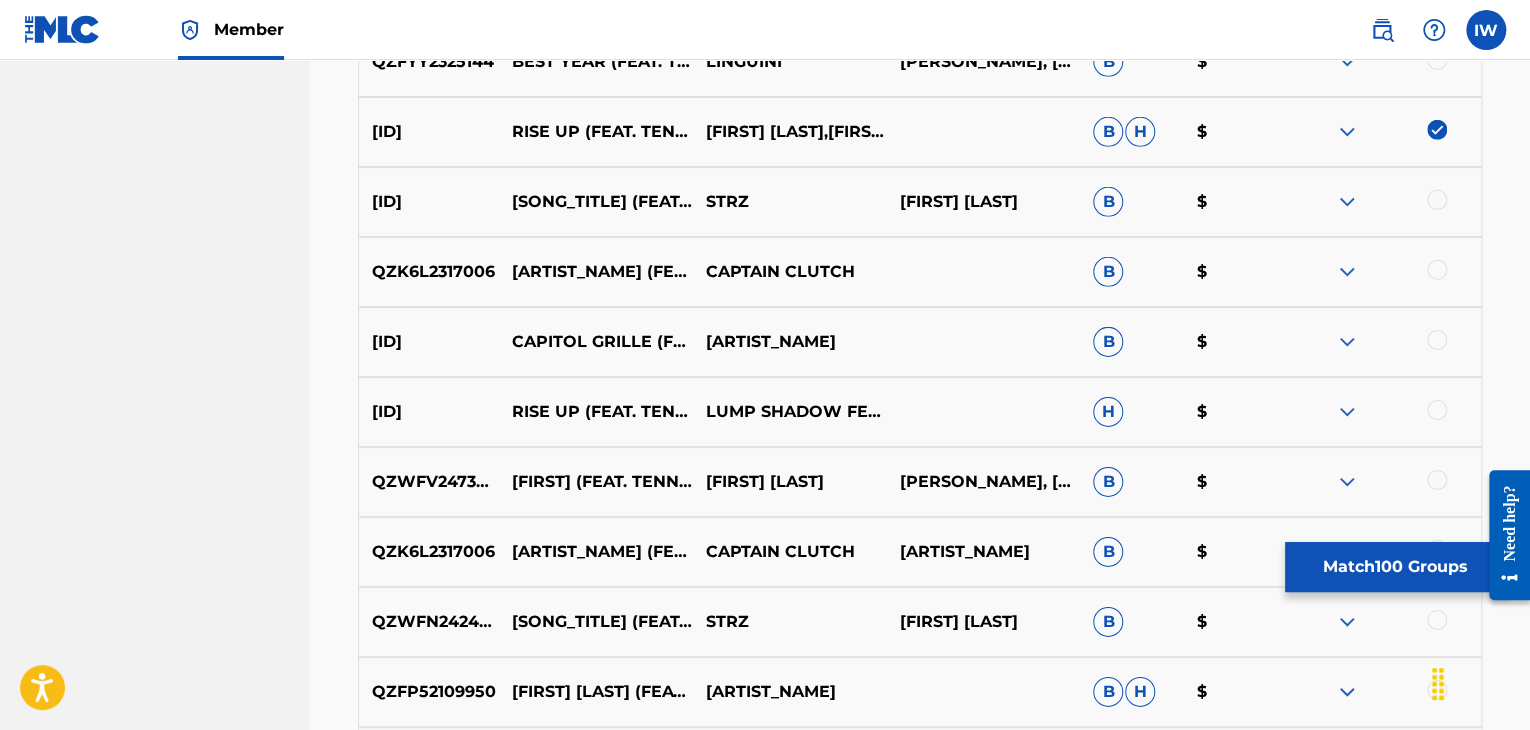 click at bounding box center [1437, 410] 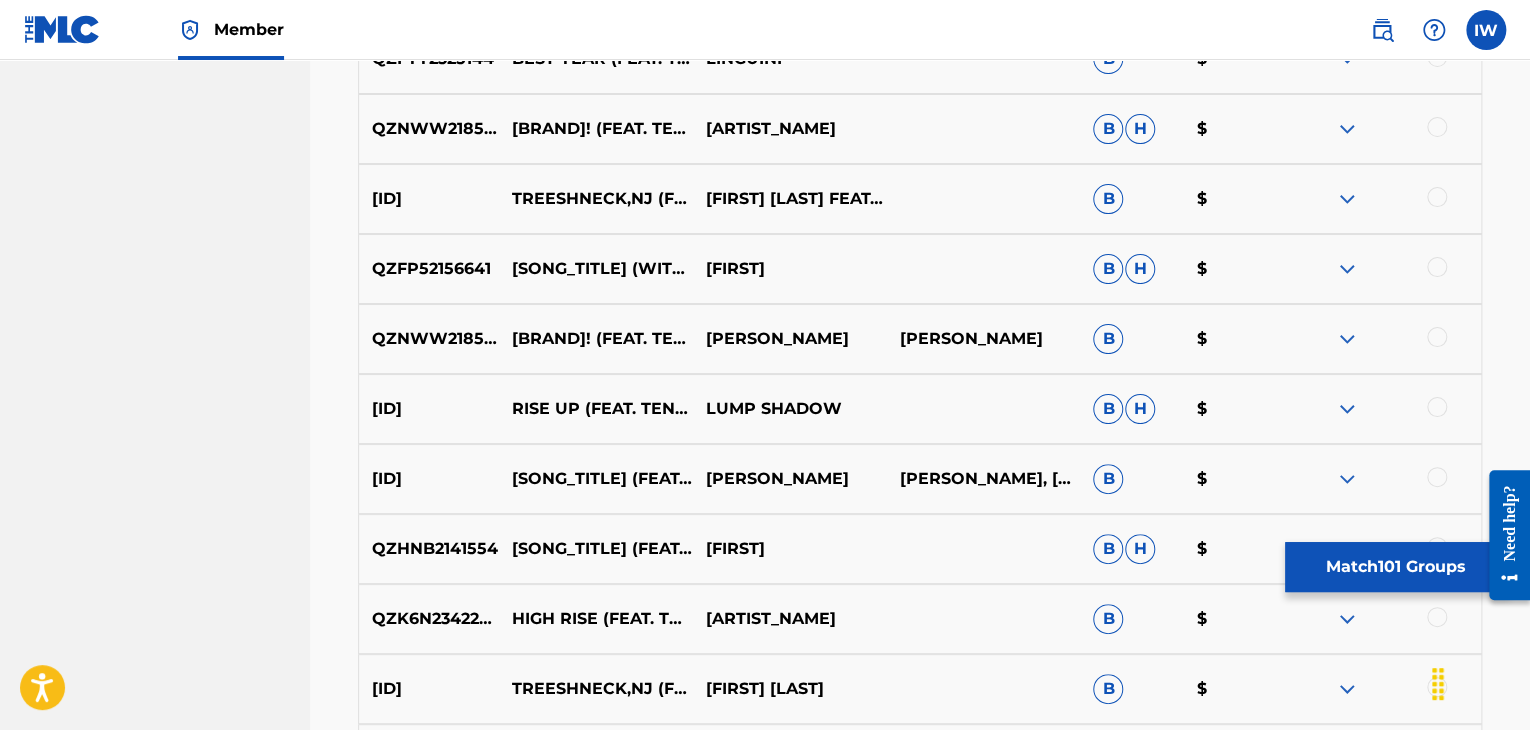 scroll, scrollTop: 11507, scrollLeft: 0, axis: vertical 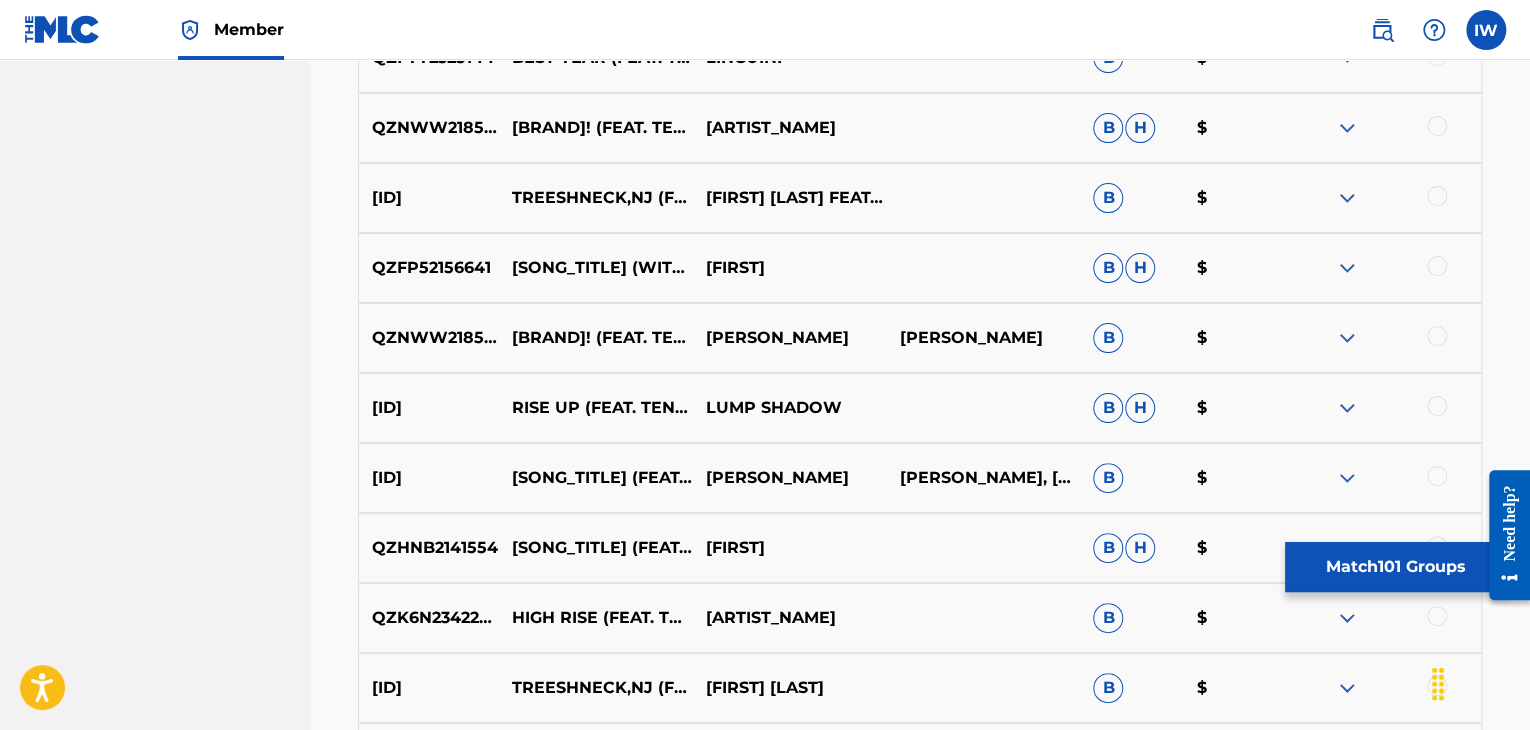 click at bounding box center (1437, 406) 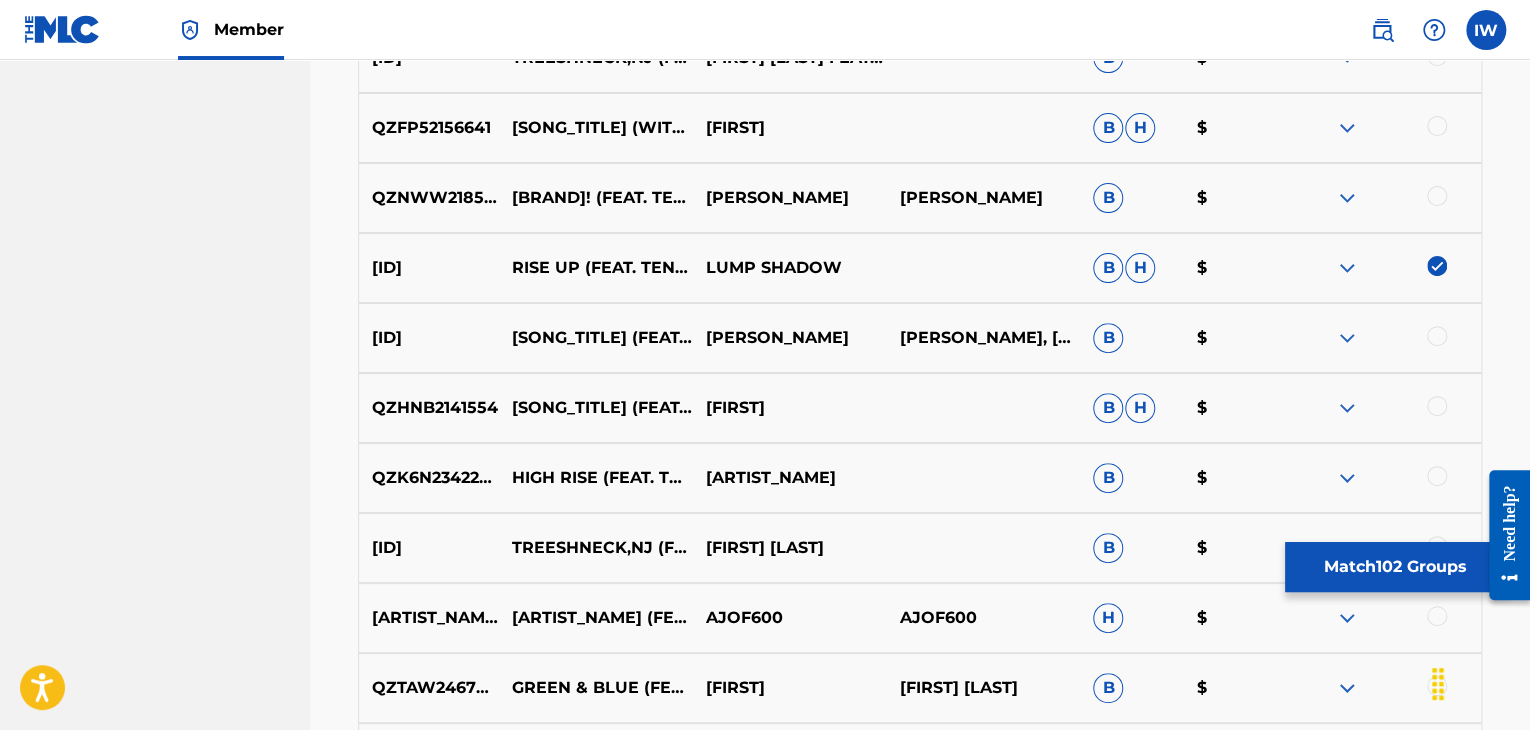 scroll, scrollTop: 11838, scrollLeft: 0, axis: vertical 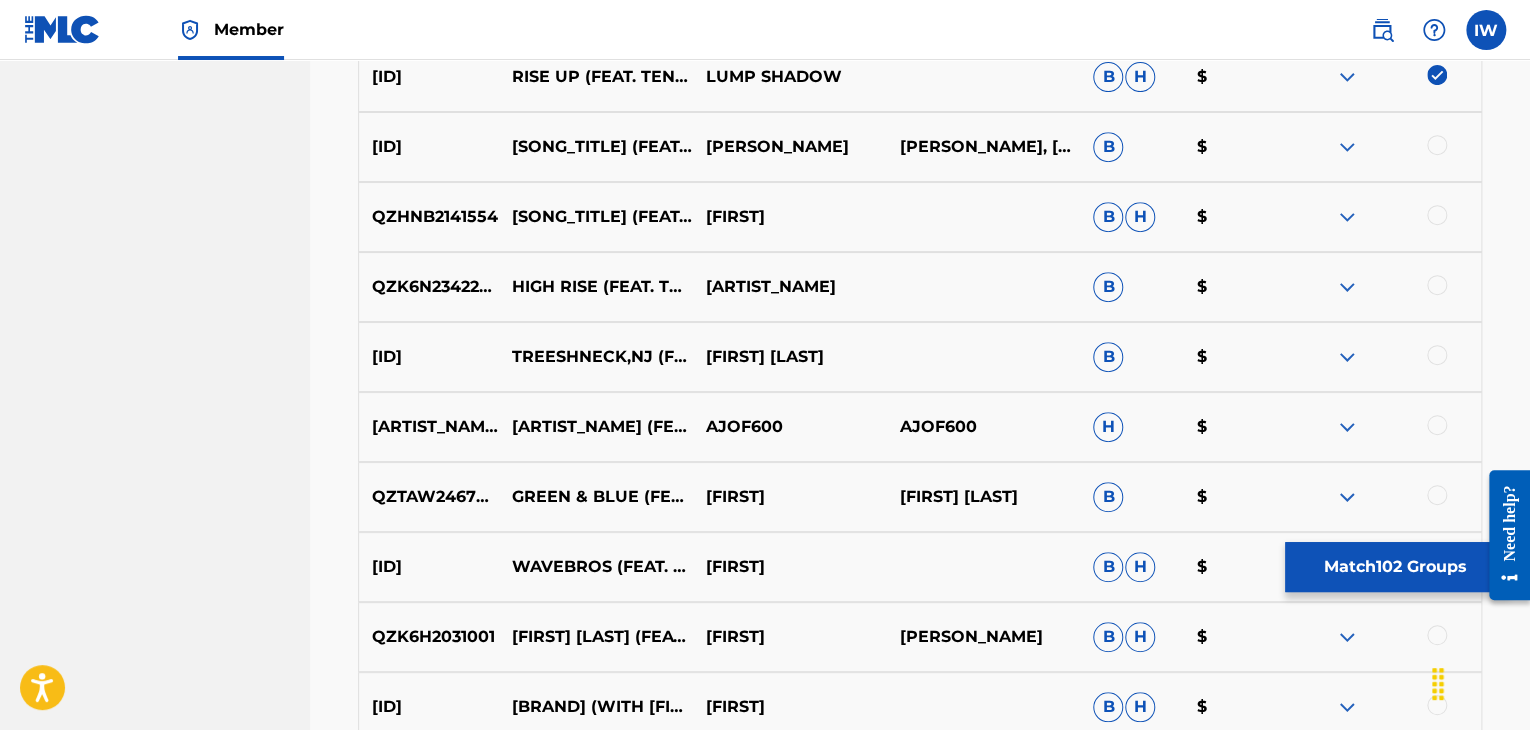 click at bounding box center (1437, 355) 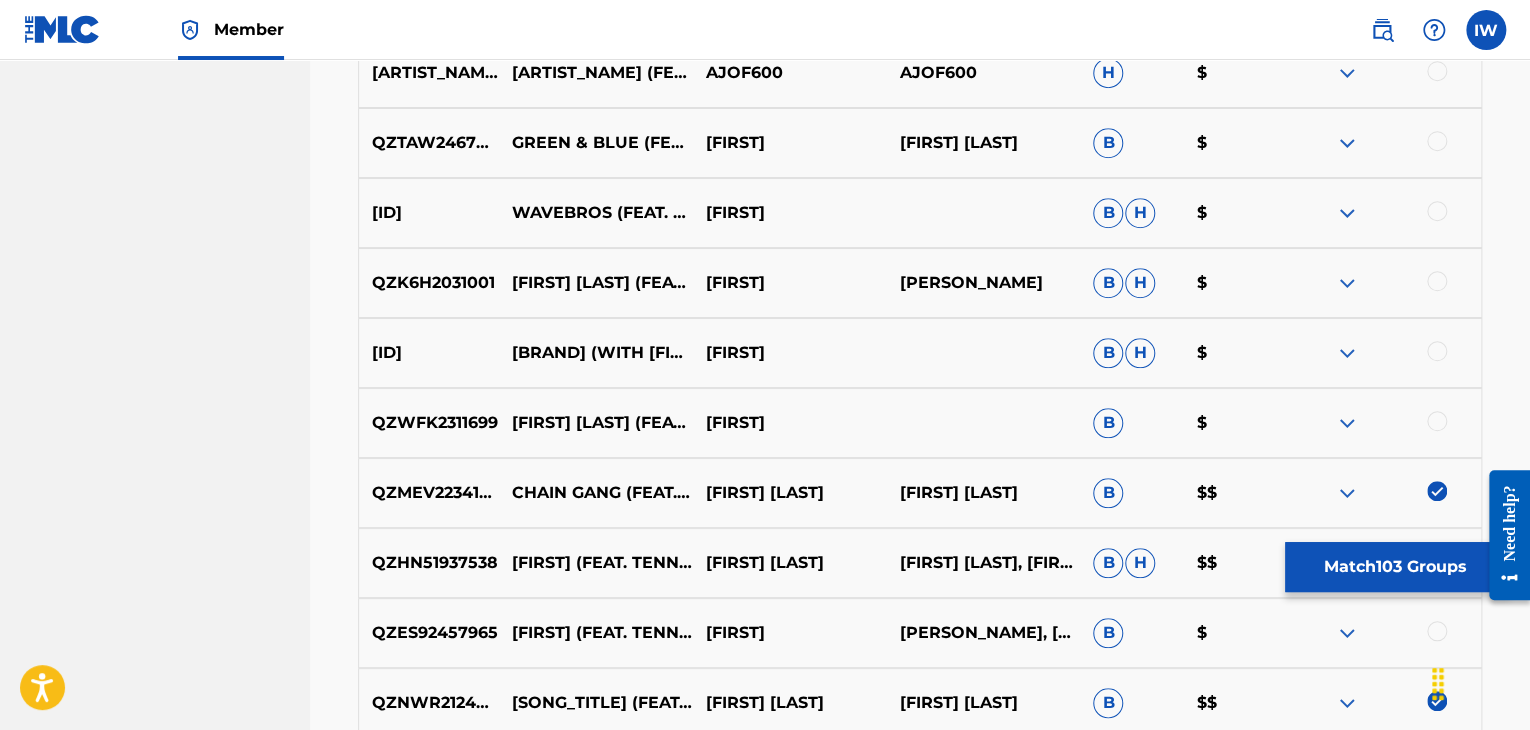 scroll, scrollTop: 12192, scrollLeft: 0, axis: vertical 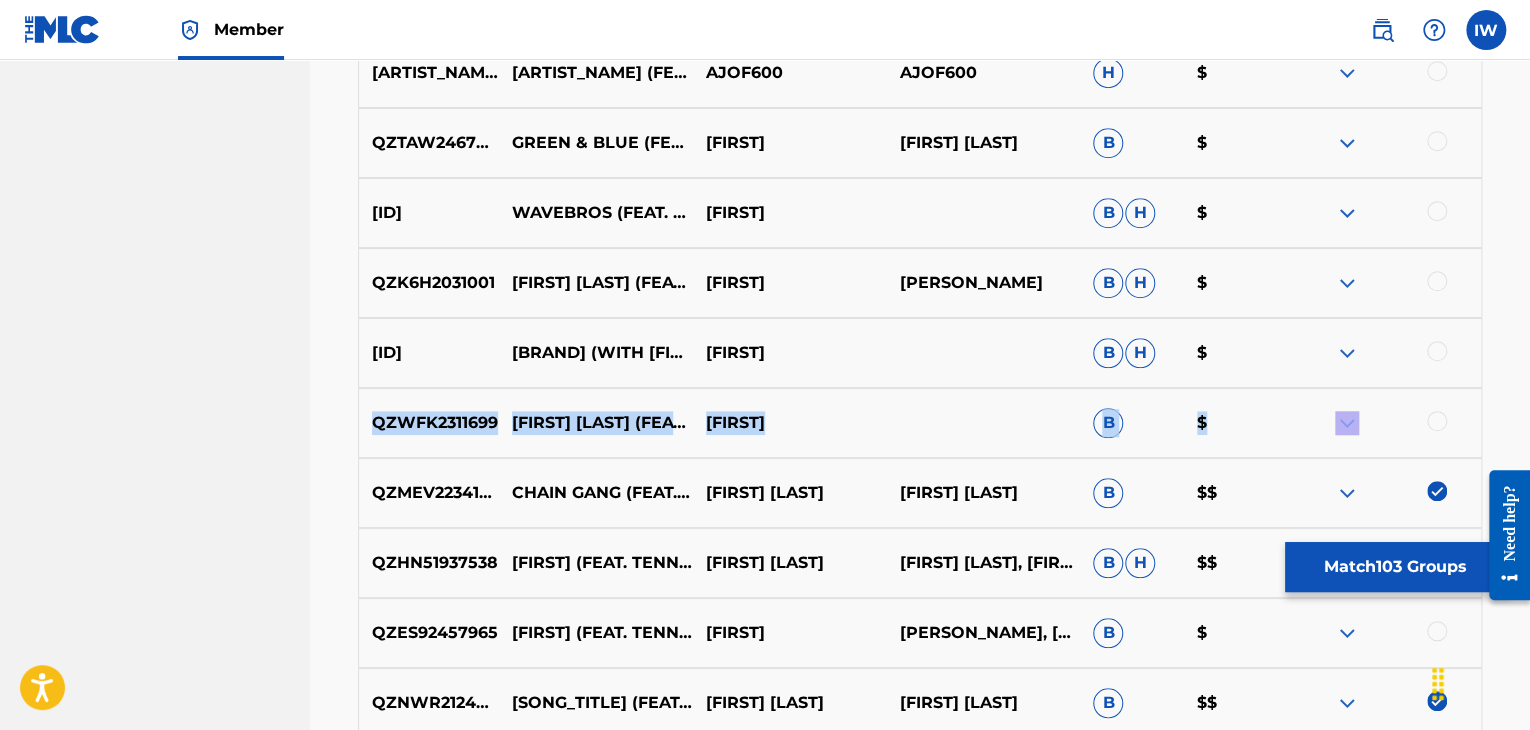 drag, startPoint x: 1441, startPoint y: 418, endPoint x: 1428, endPoint y: 359, distance: 60.41523 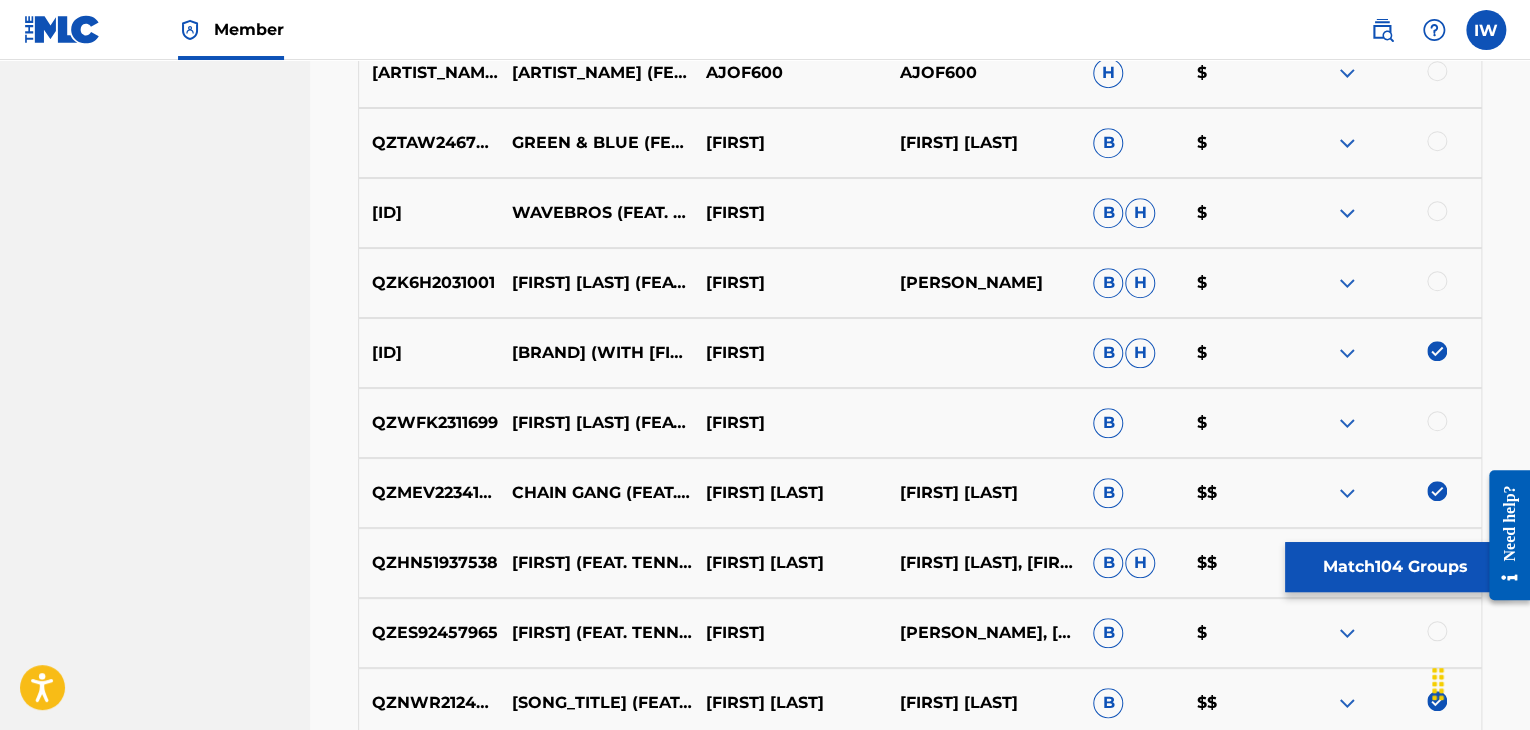click at bounding box center (1437, 421) 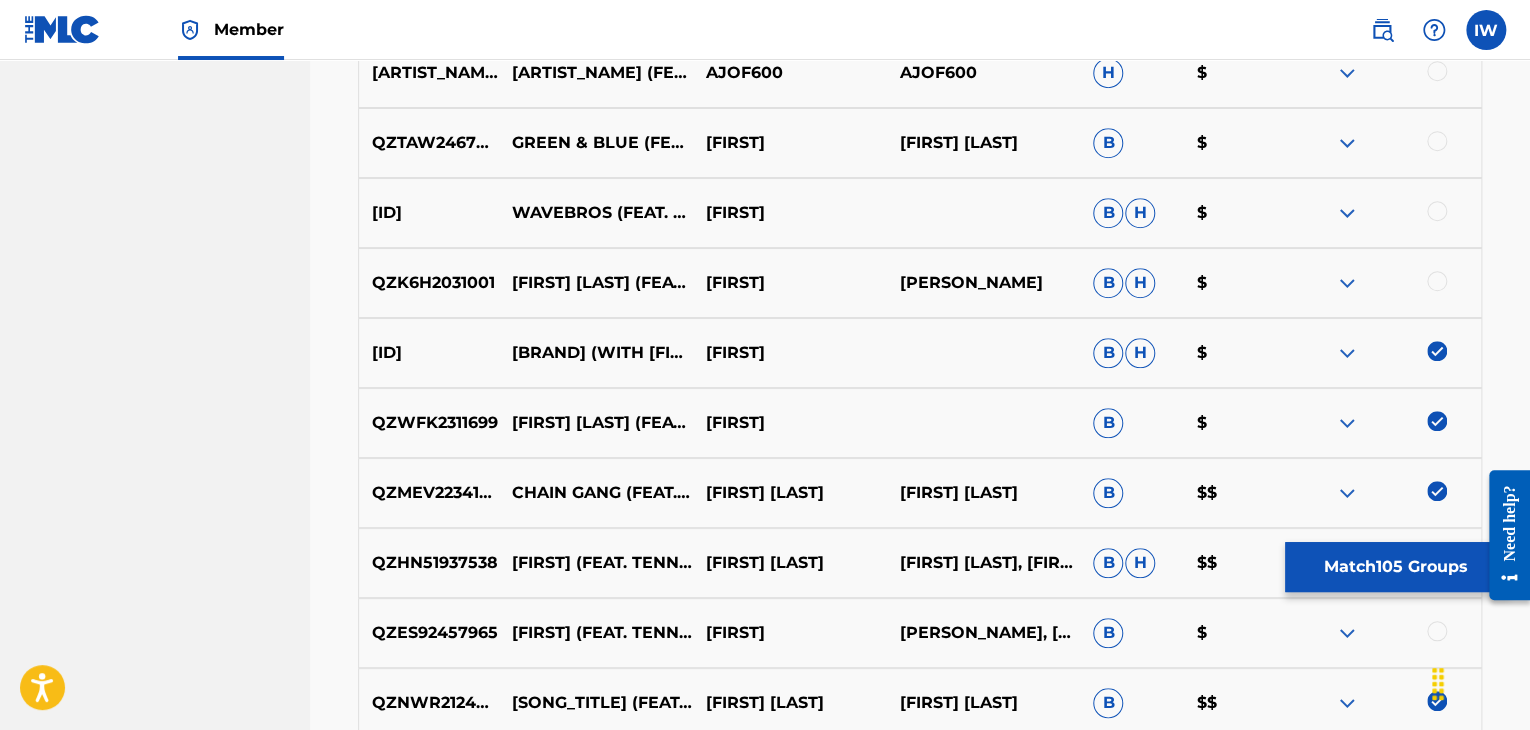 click at bounding box center [1437, 281] 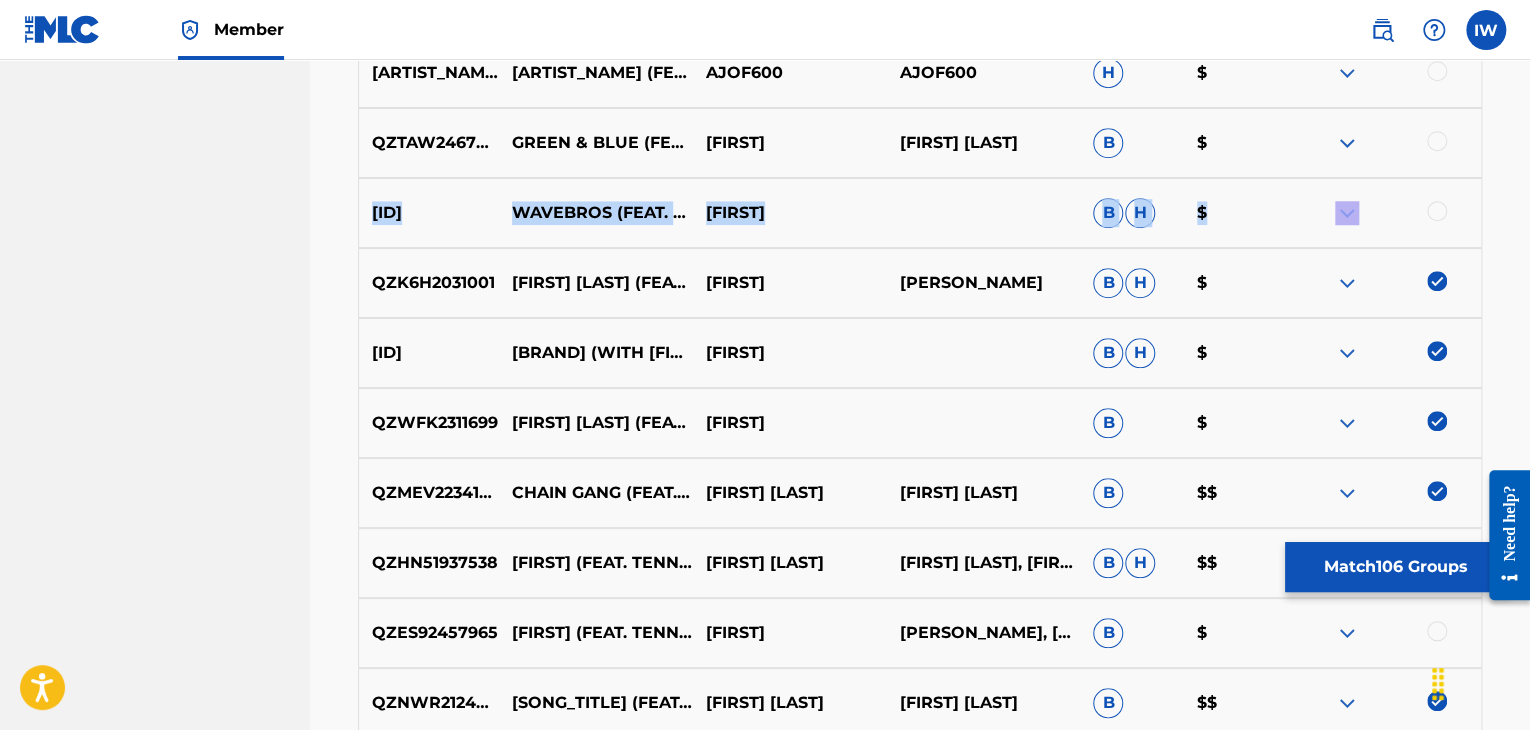 drag, startPoint x: 1432, startPoint y: 206, endPoint x: 1433, endPoint y: 147, distance: 59.008472 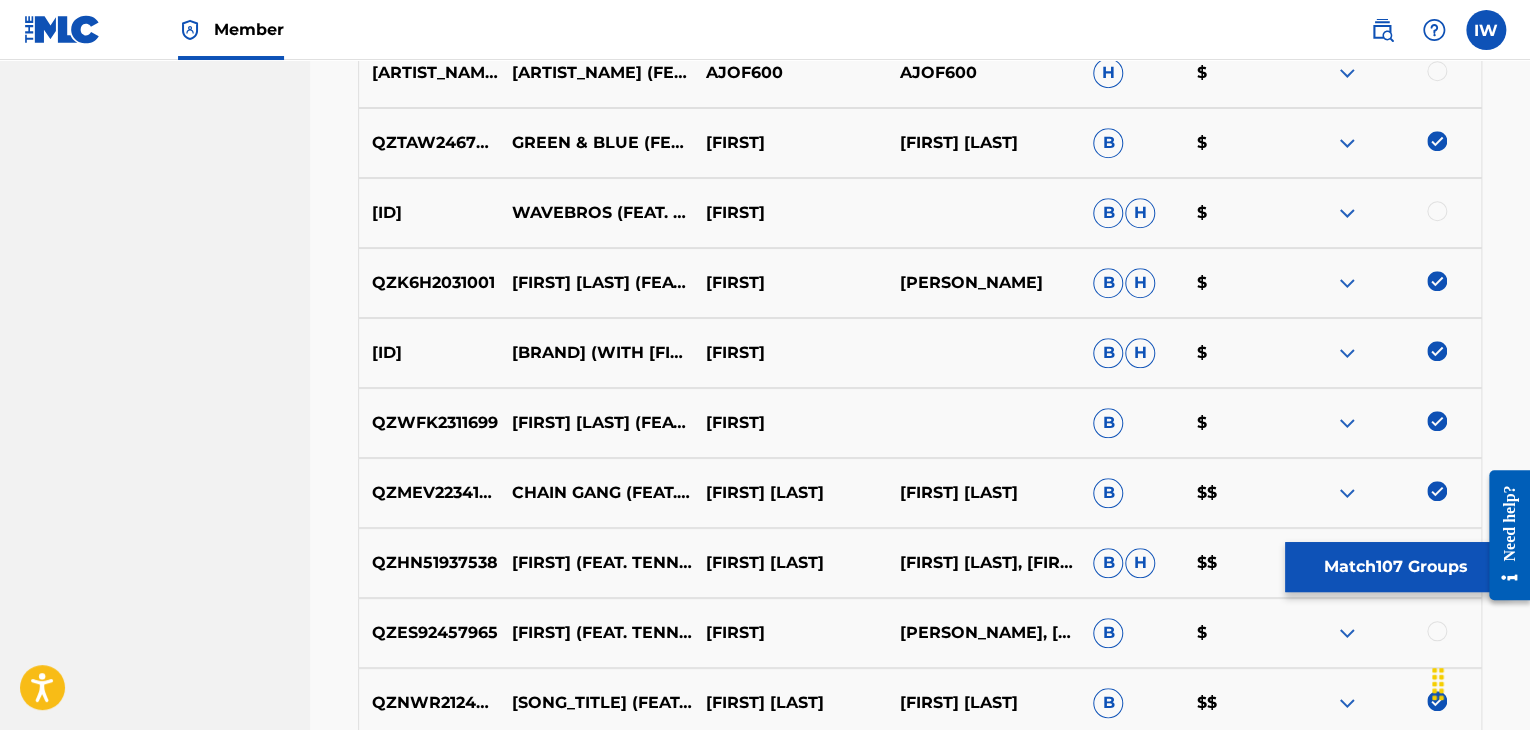 scroll, scrollTop: 12110, scrollLeft: 0, axis: vertical 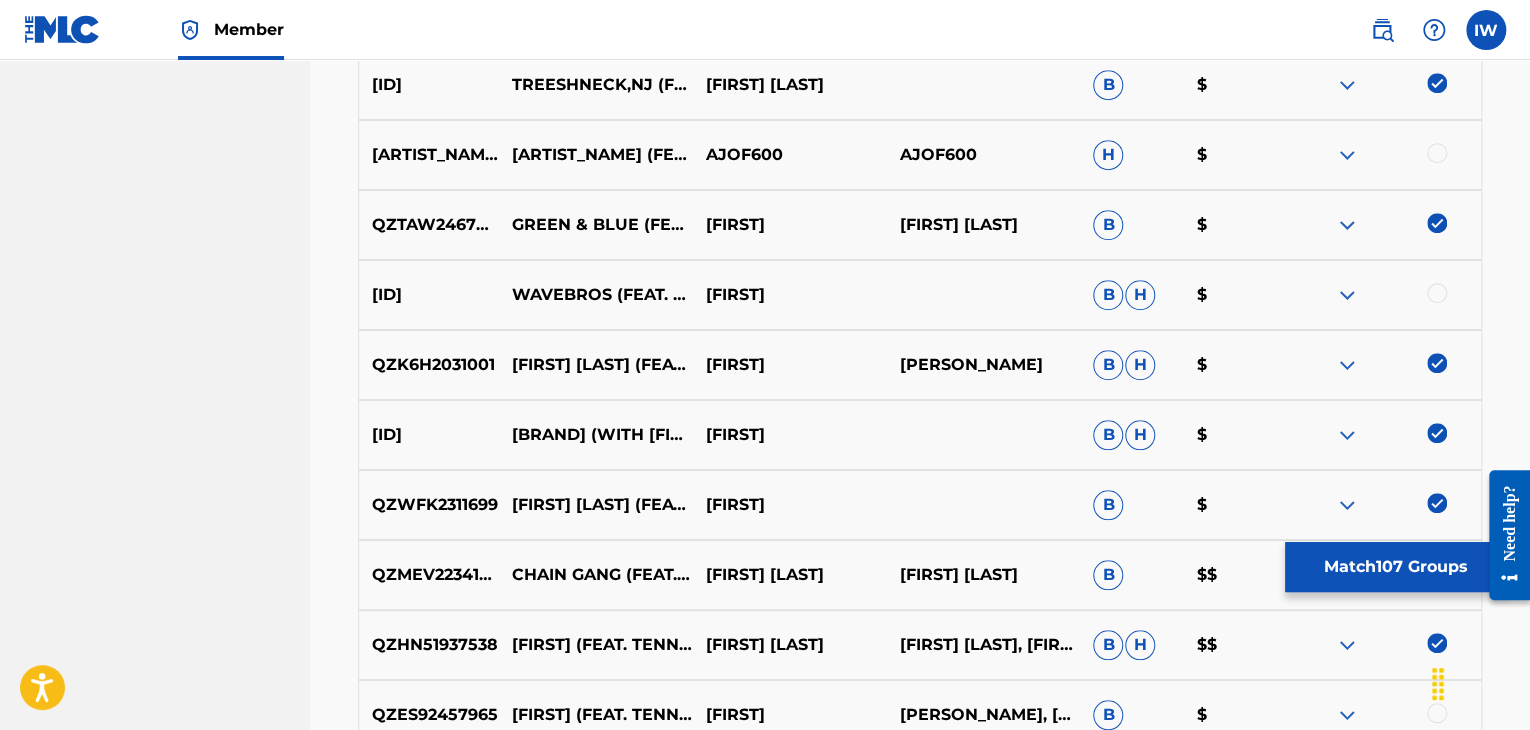 click at bounding box center [1437, 153] 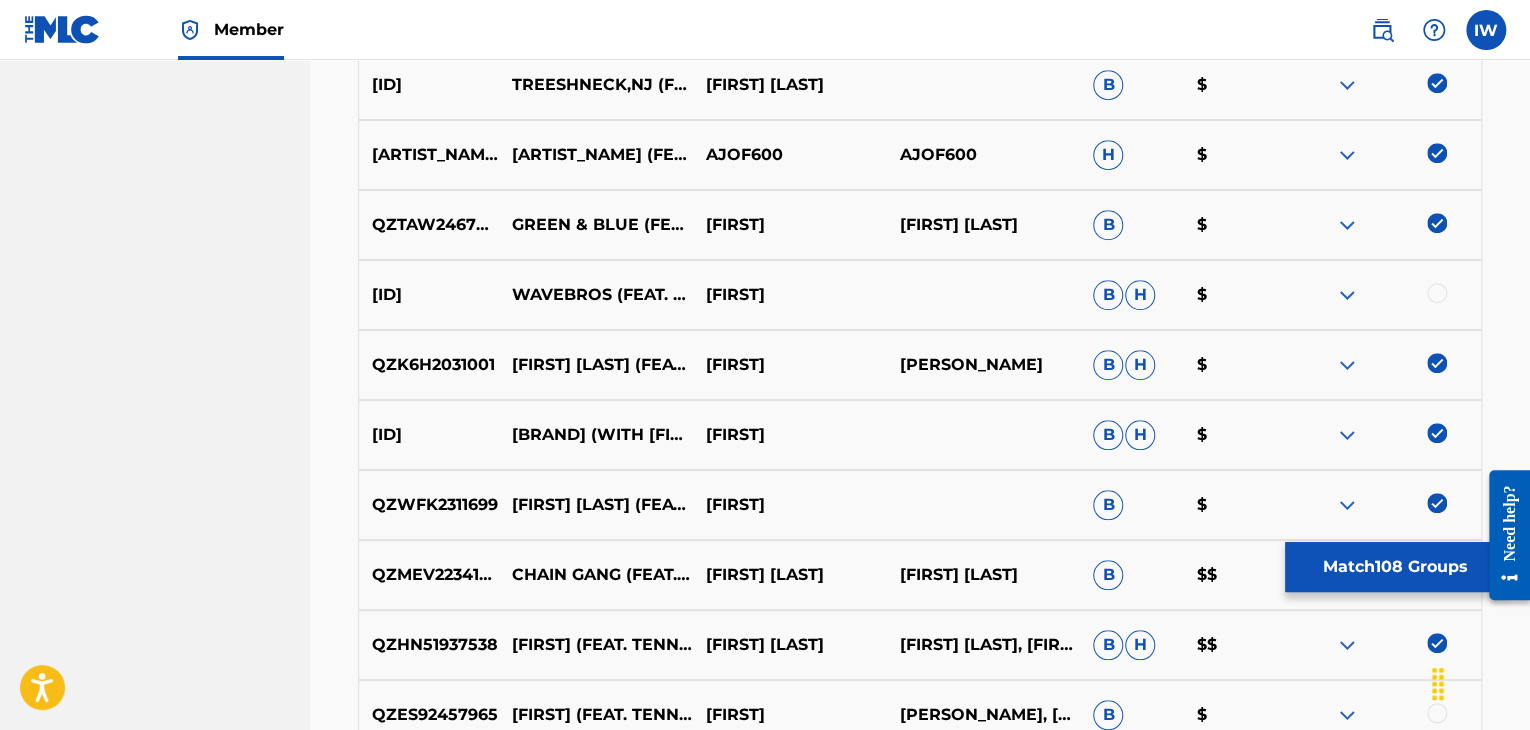 click at bounding box center [1437, 293] 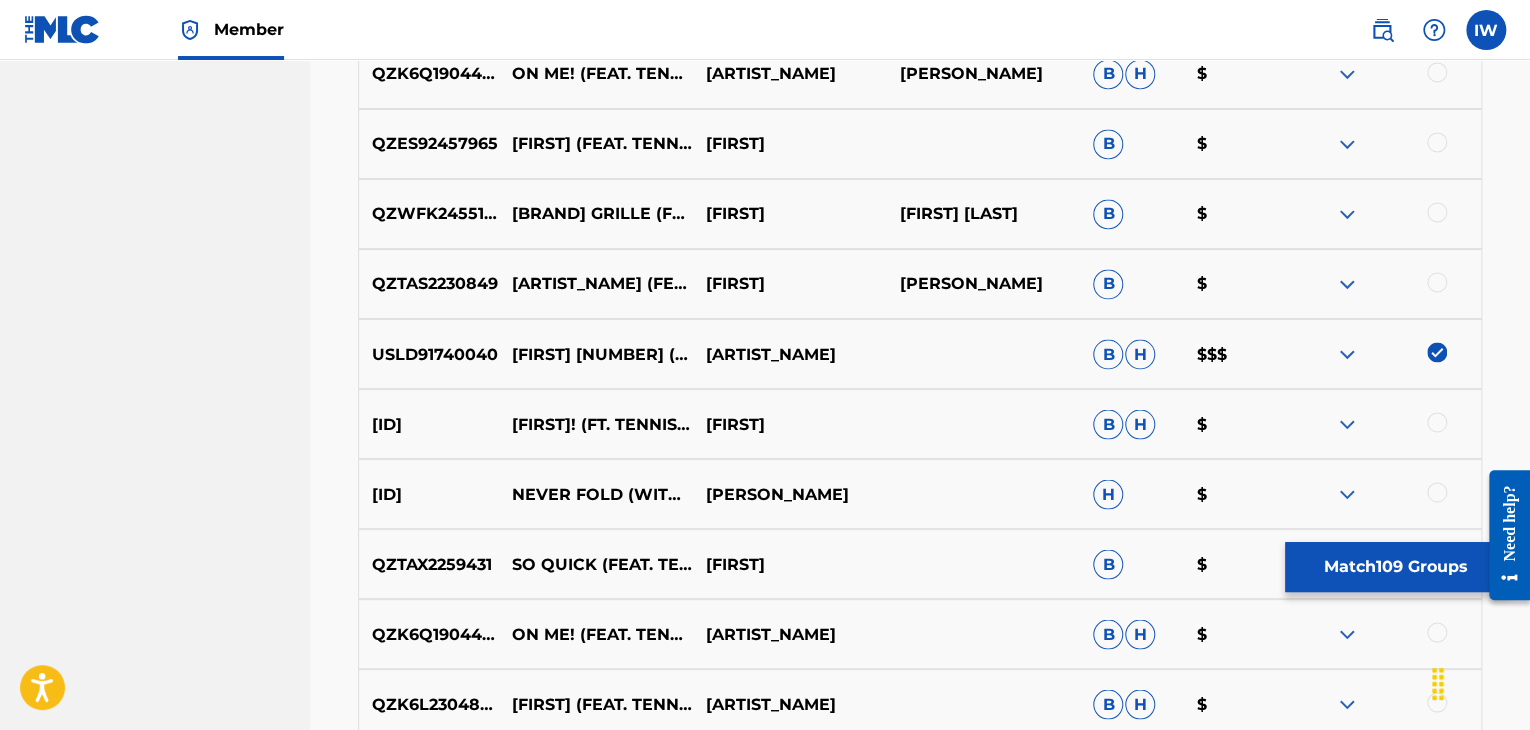 scroll, scrollTop: 13030, scrollLeft: 0, axis: vertical 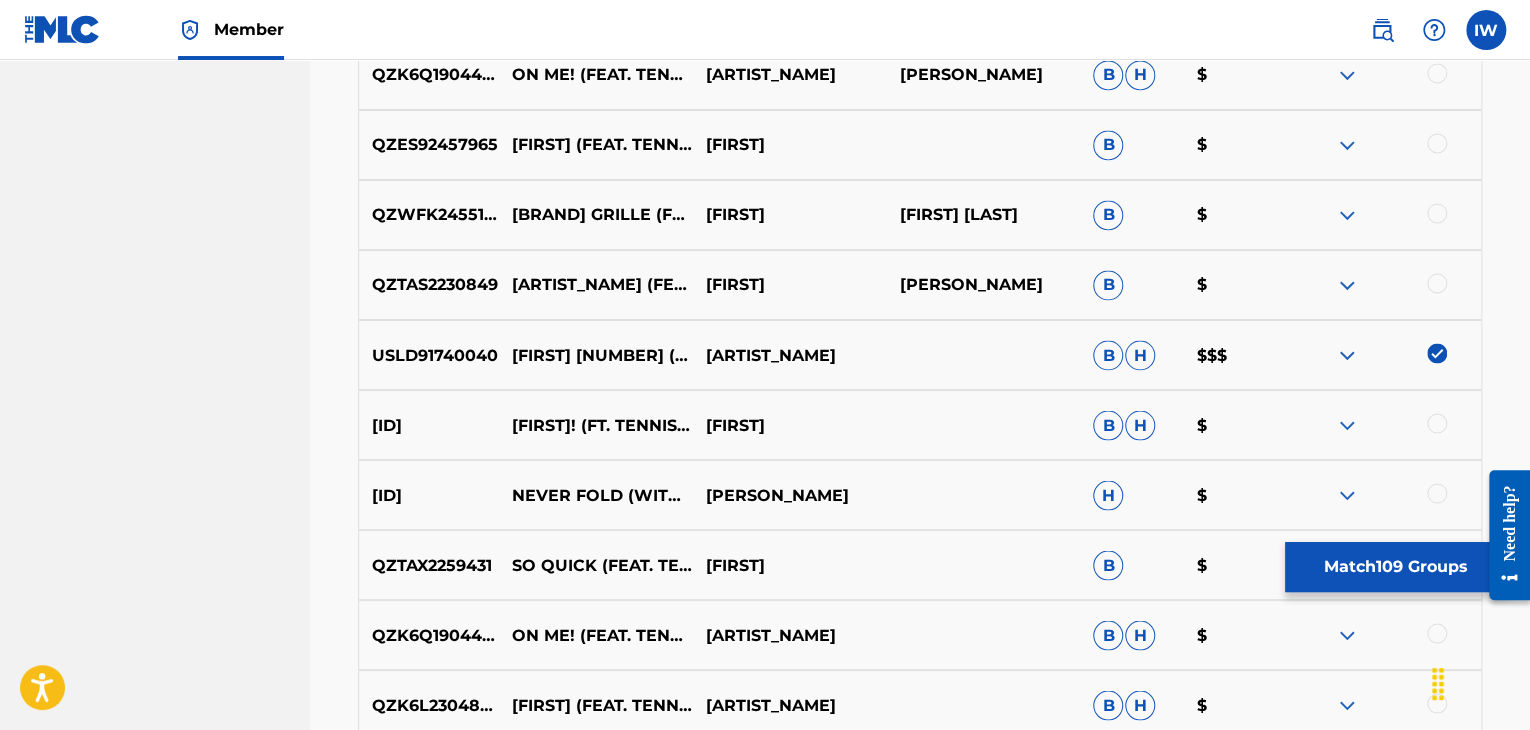 click at bounding box center (1437, 283) 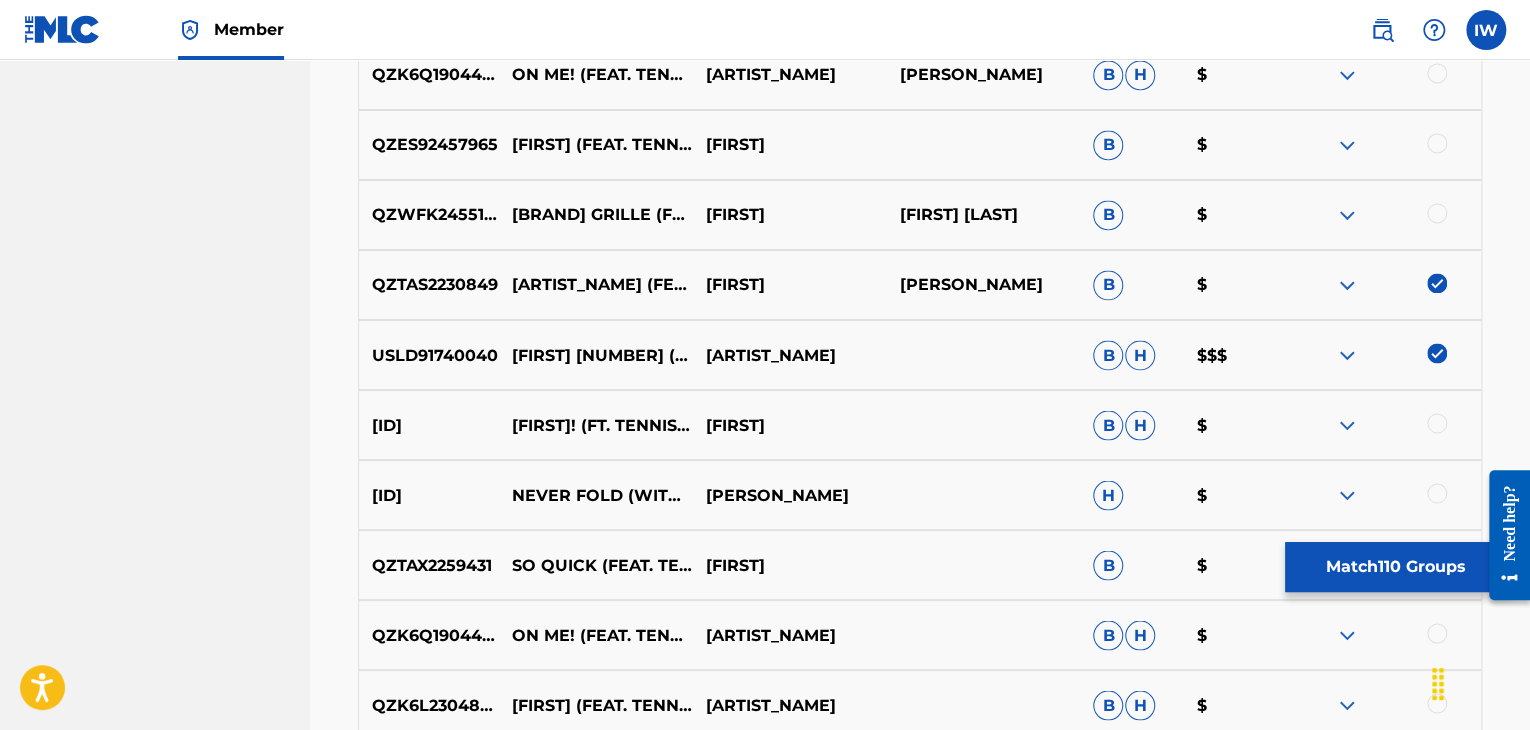 click at bounding box center [1437, 283] 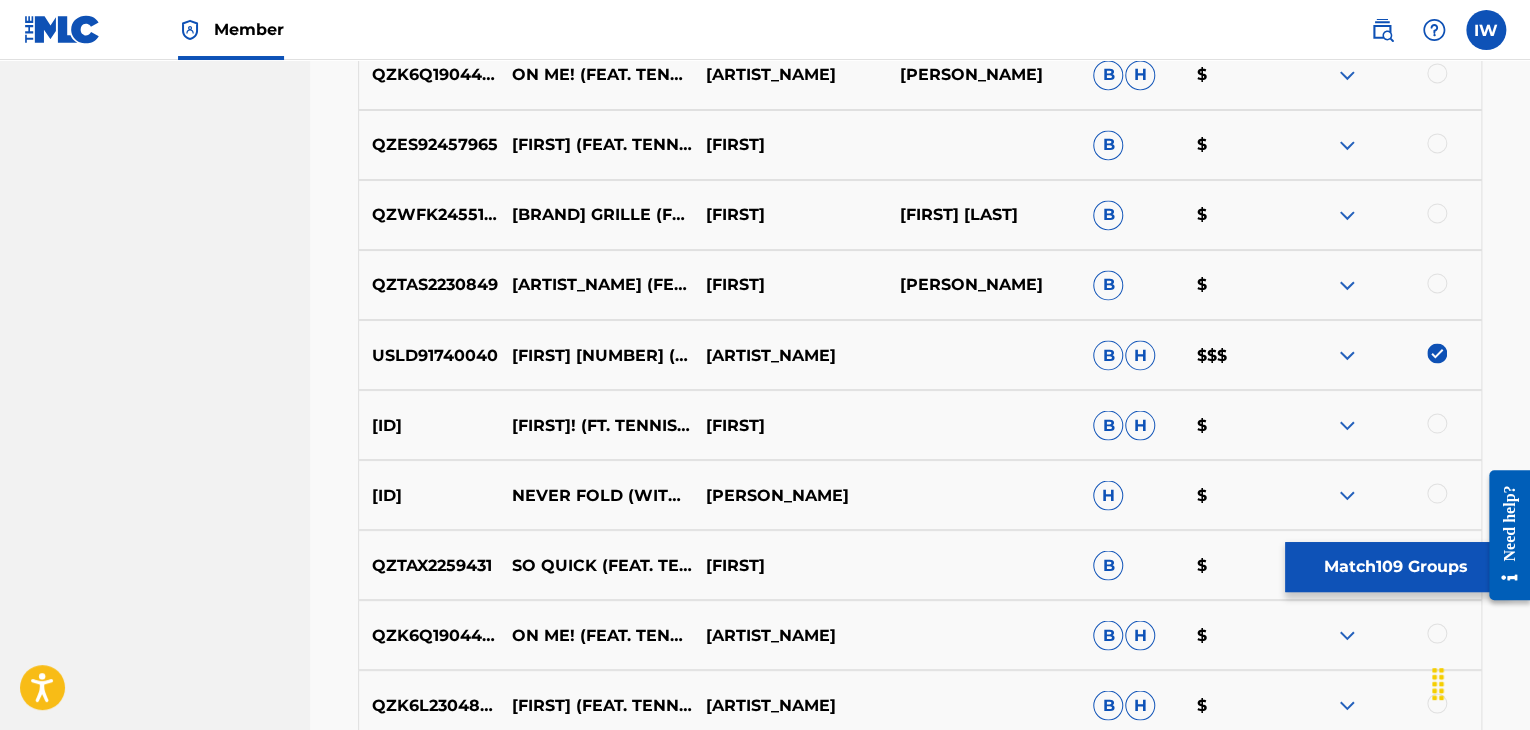 click at bounding box center [1437, 283] 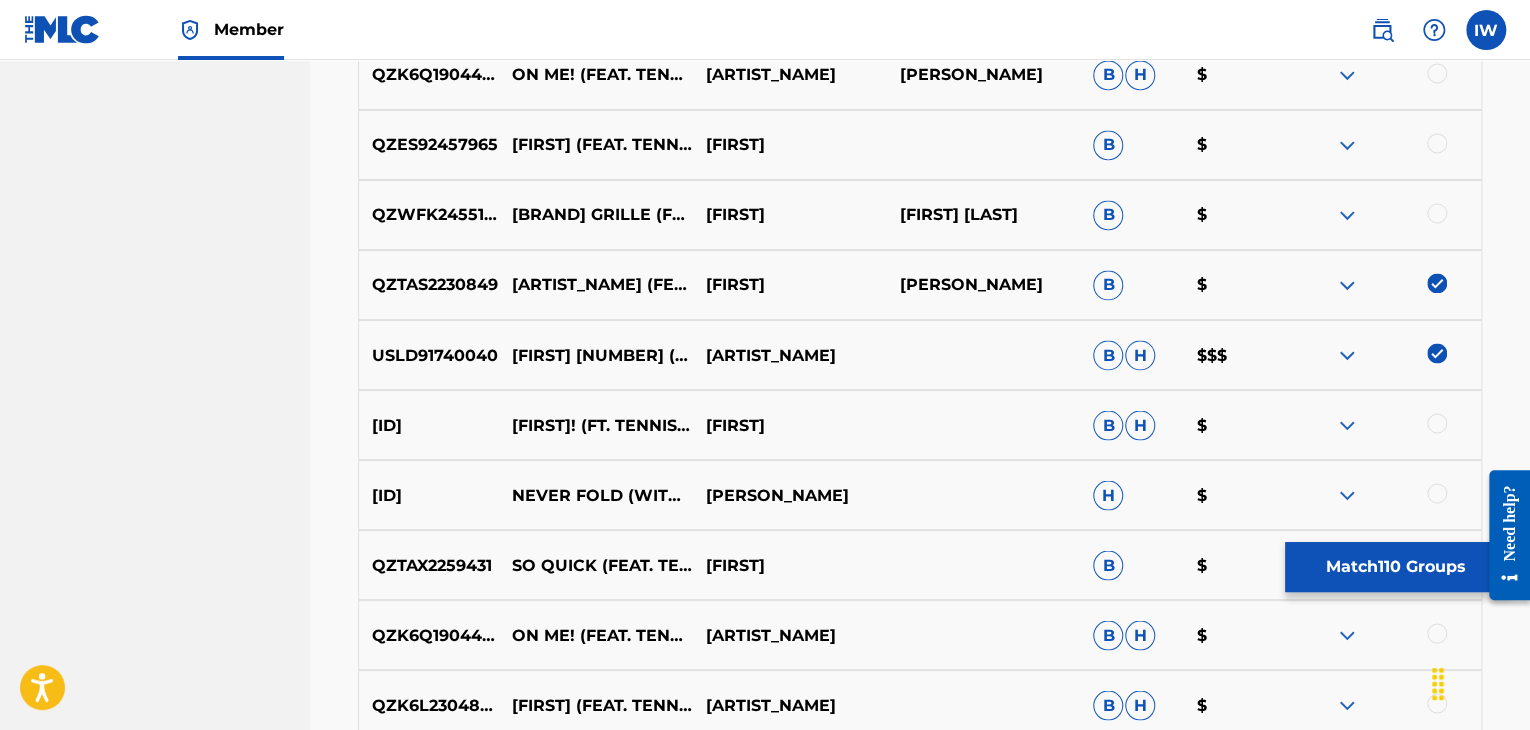 click at bounding box center [1437, 213] 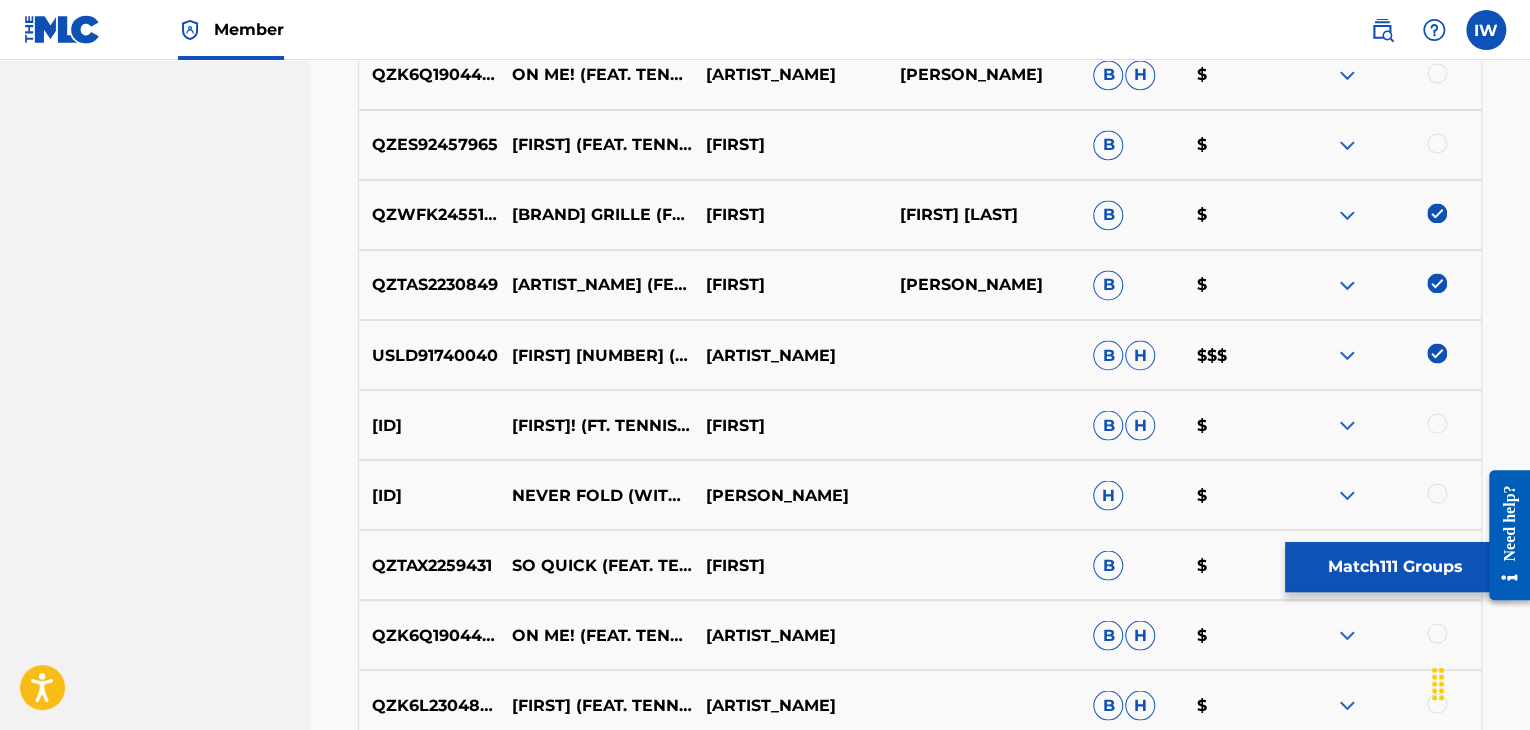 scroll, scrollTop: 12952, scrollLeft: 0, axis: vertical 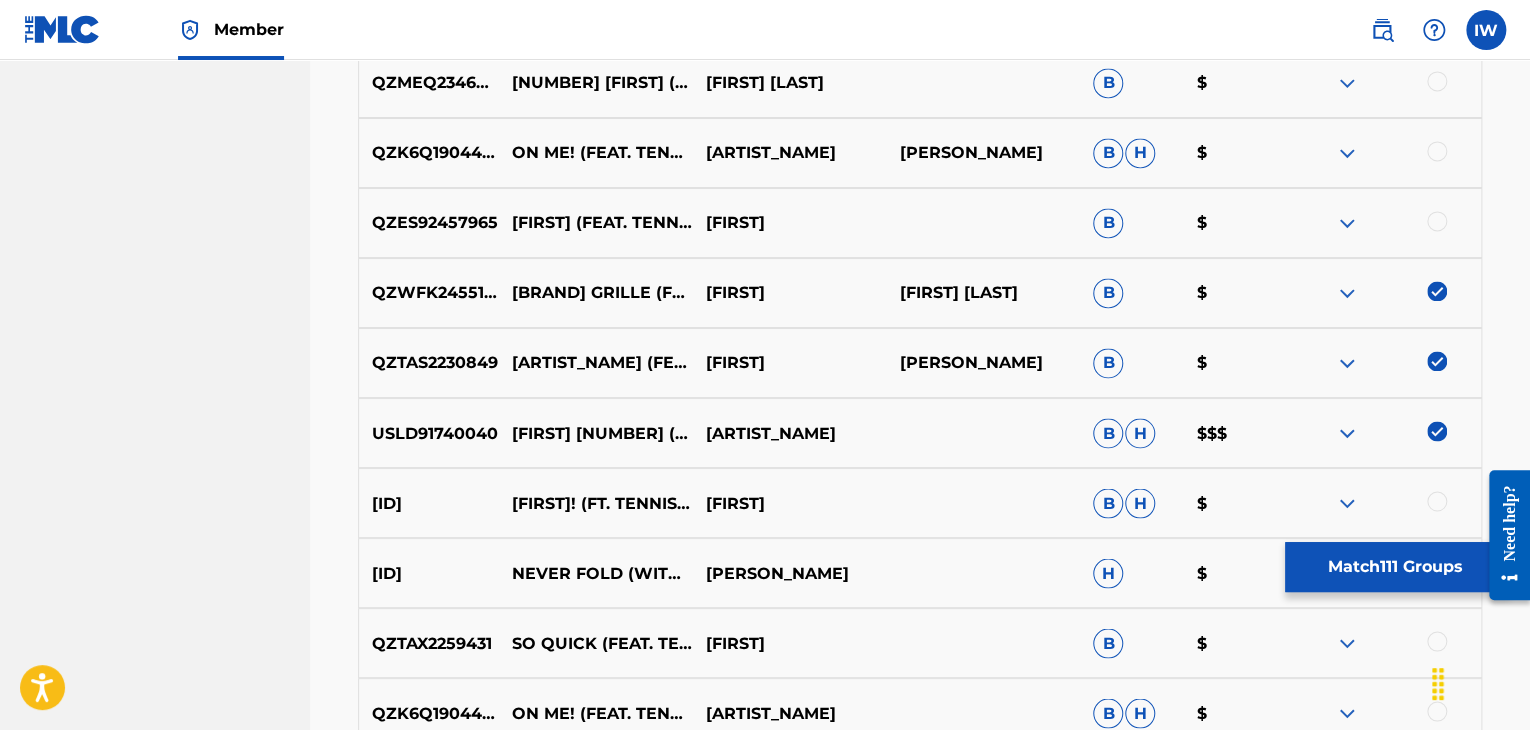 click at bounding box center (1437, 221) 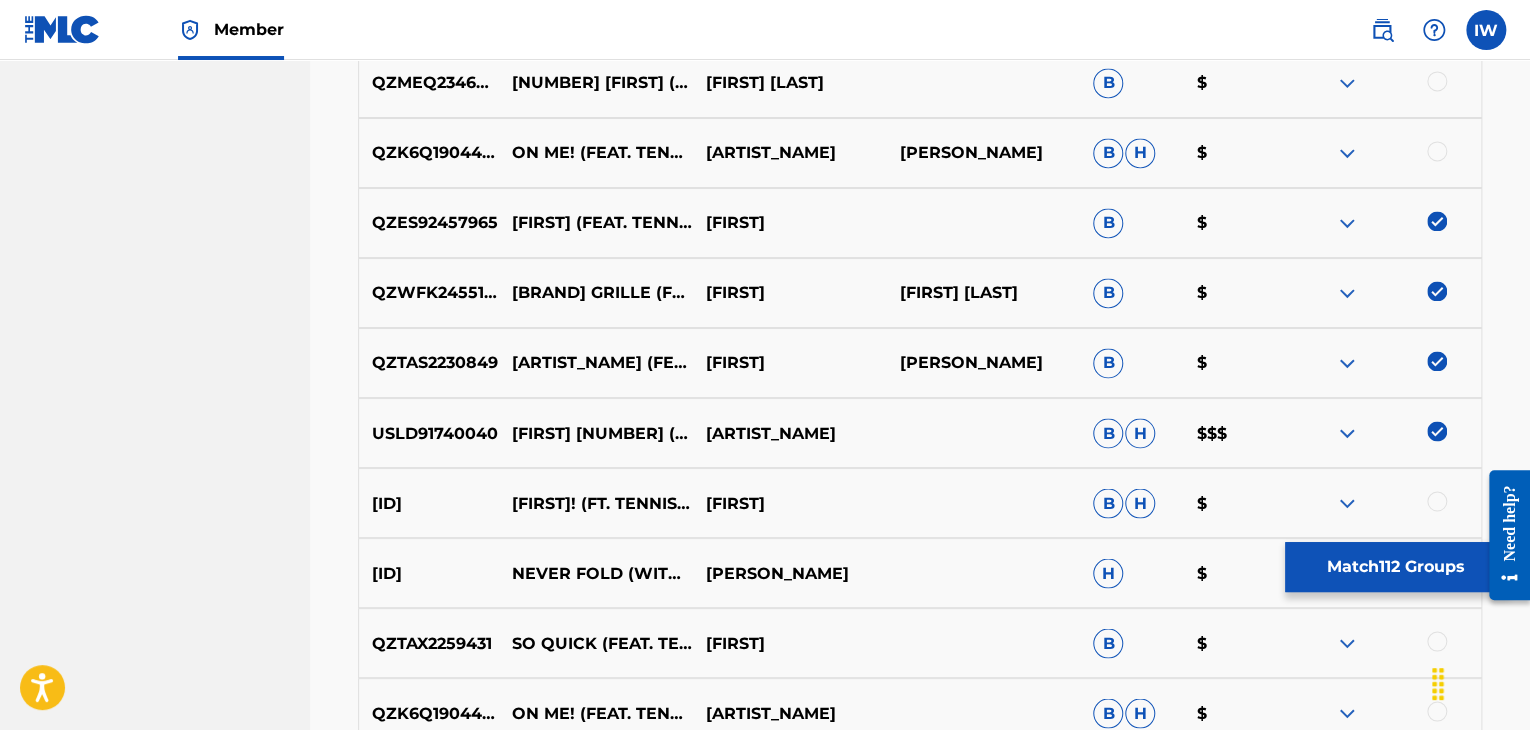 click at bounding box center [1437, 151] 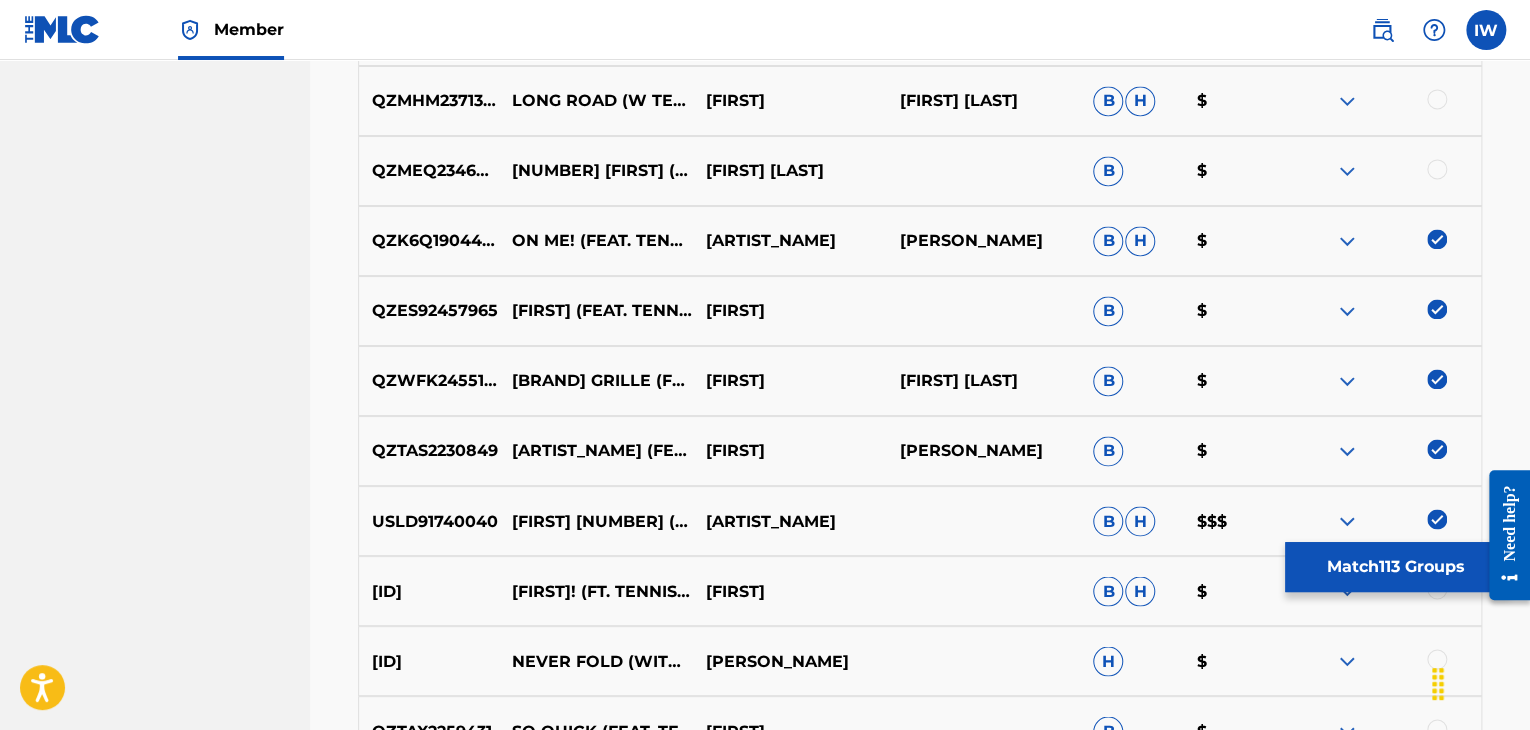 click at bounding box center [1437, 169] 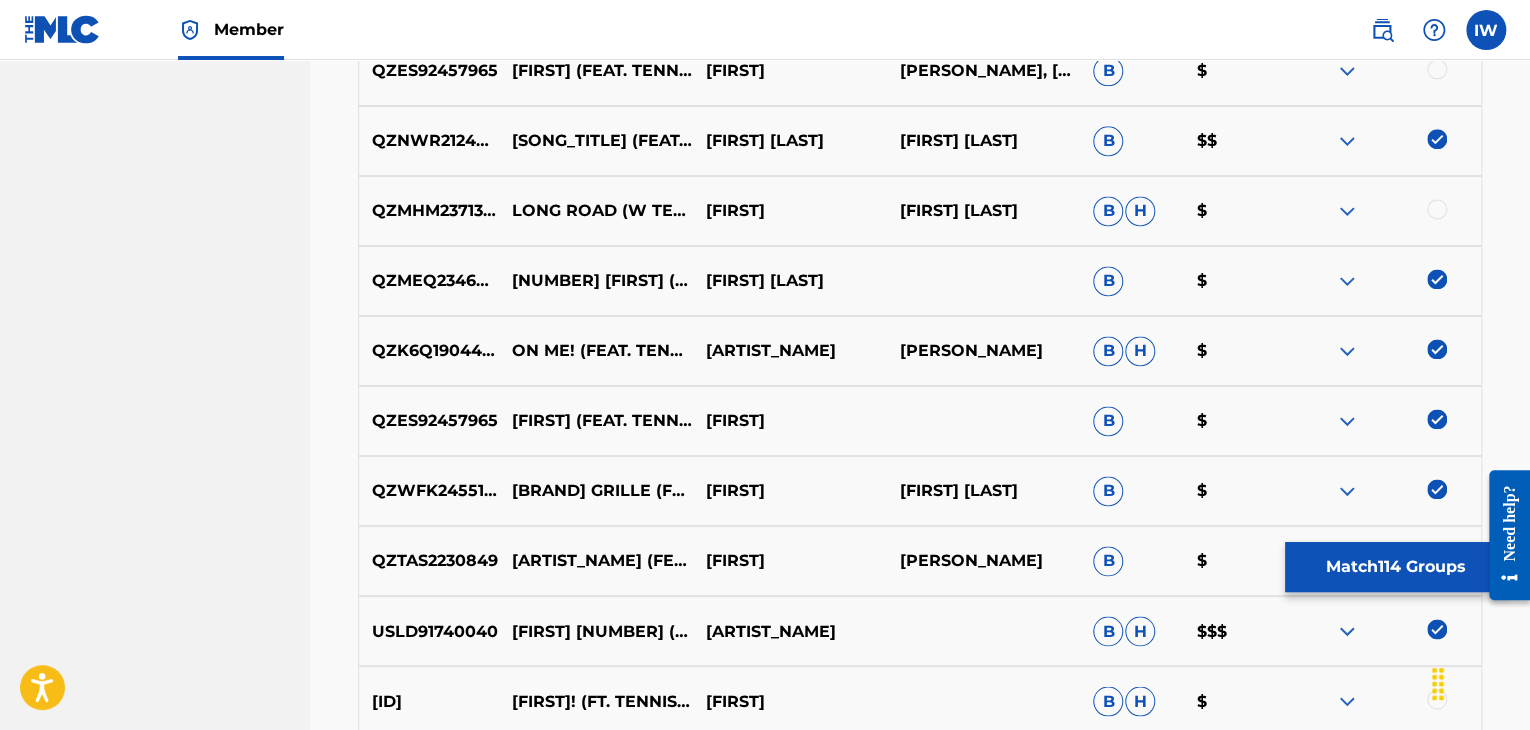 scroll, scrollTop: 12760, scrollLeft: 0, axis: vertical 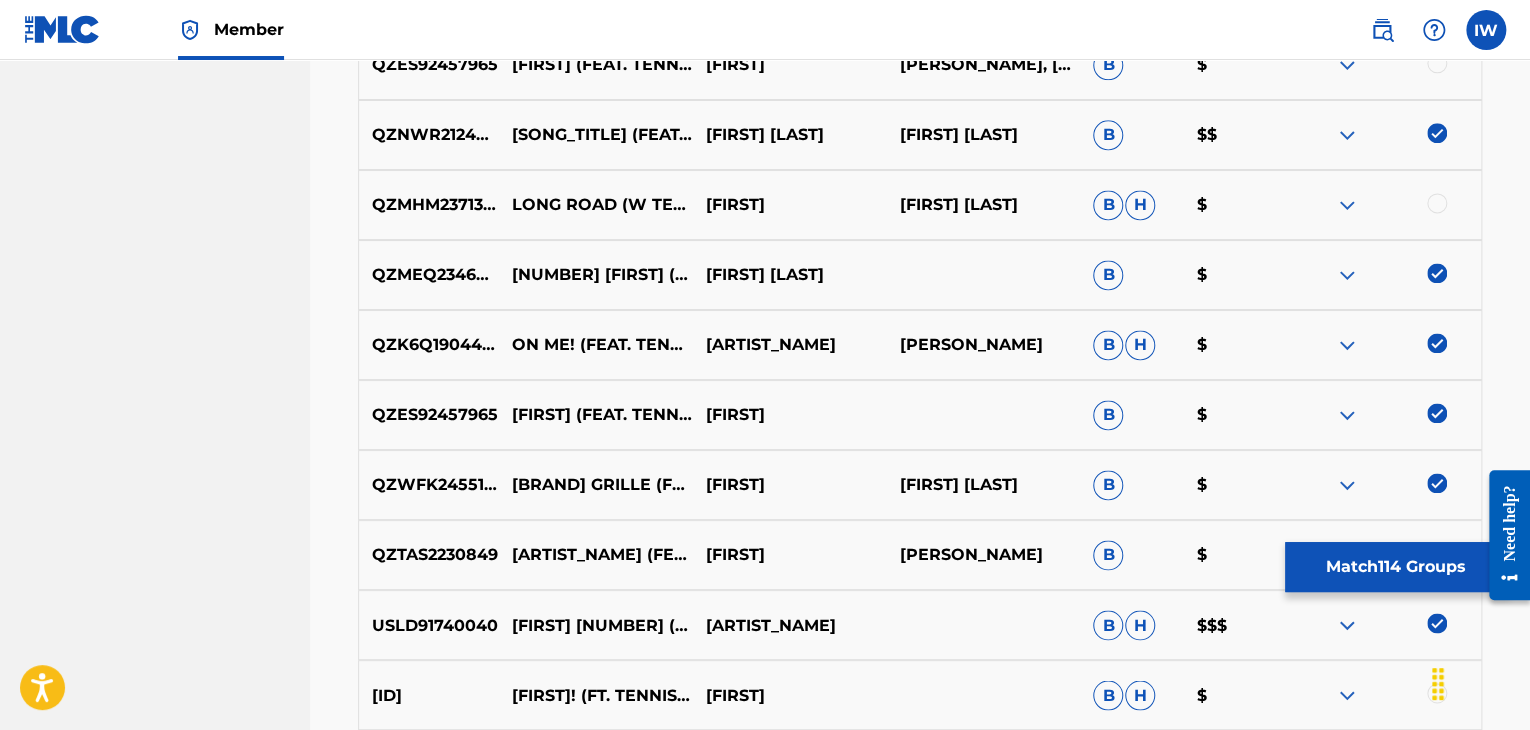 click at bounding box center (1437, 203) 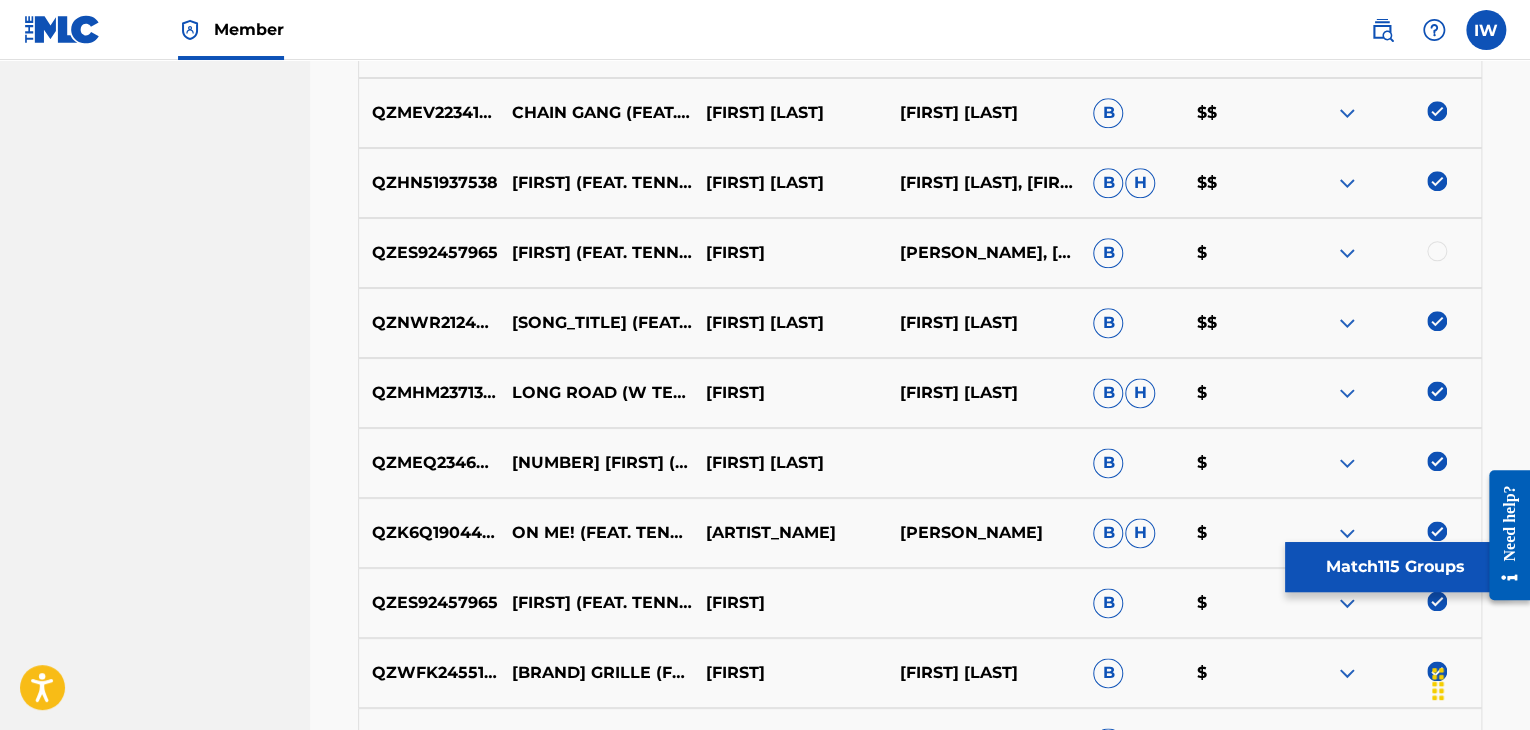 scroll, scrollTop: 12572, scrollLeft: 0, axis: vertical 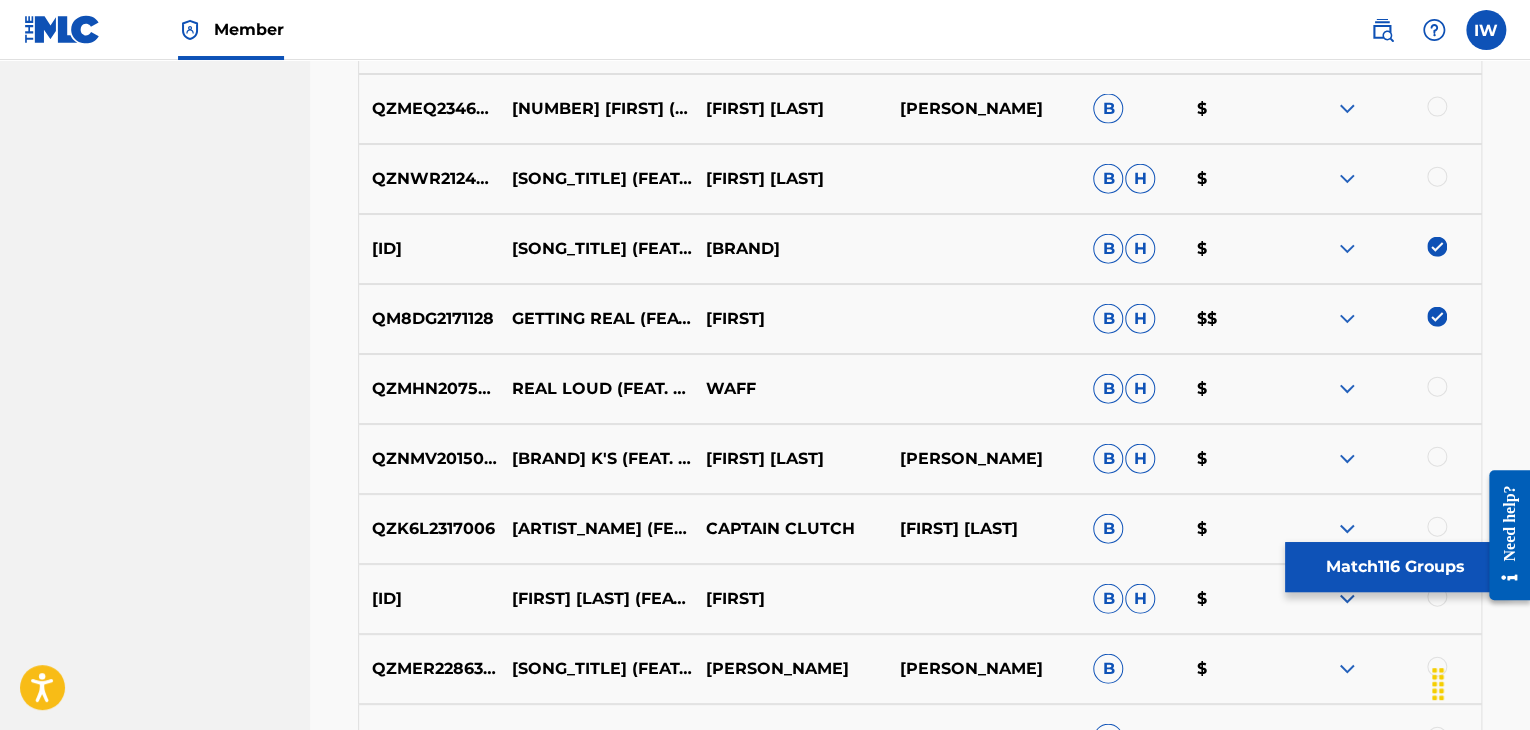 click at bounding box center [1437, 177] 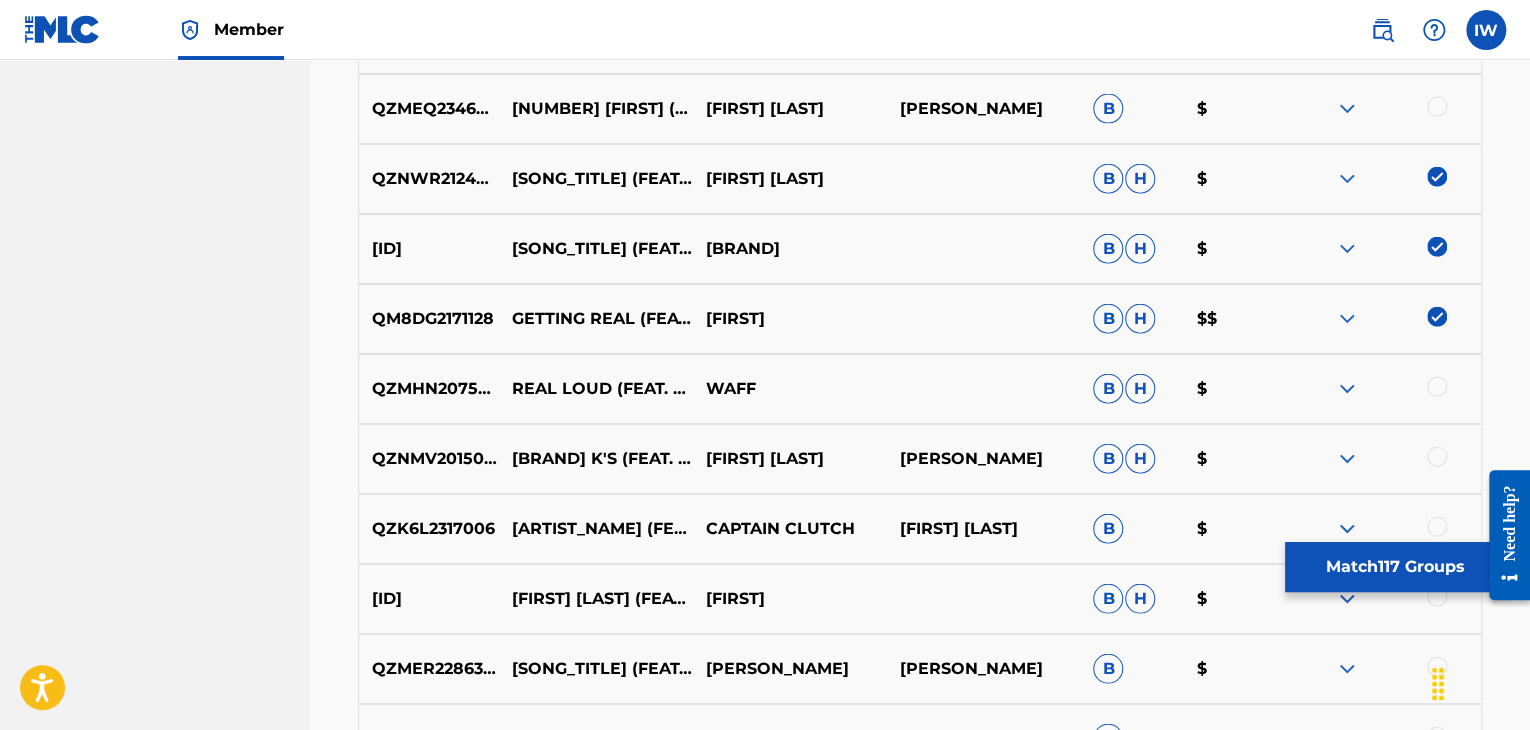 click at bounding box center [1437, 107] 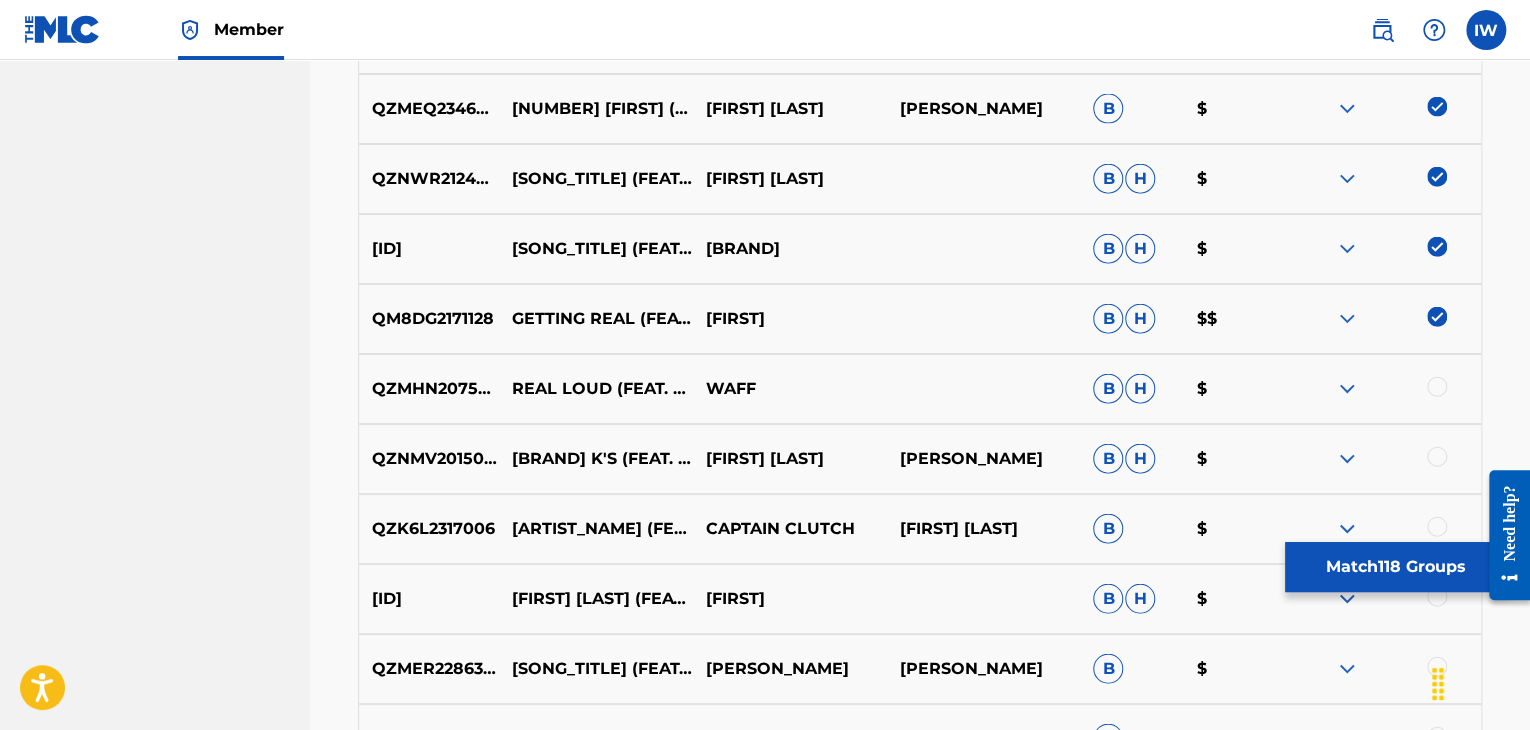 click at bounding box center [1437, 387] 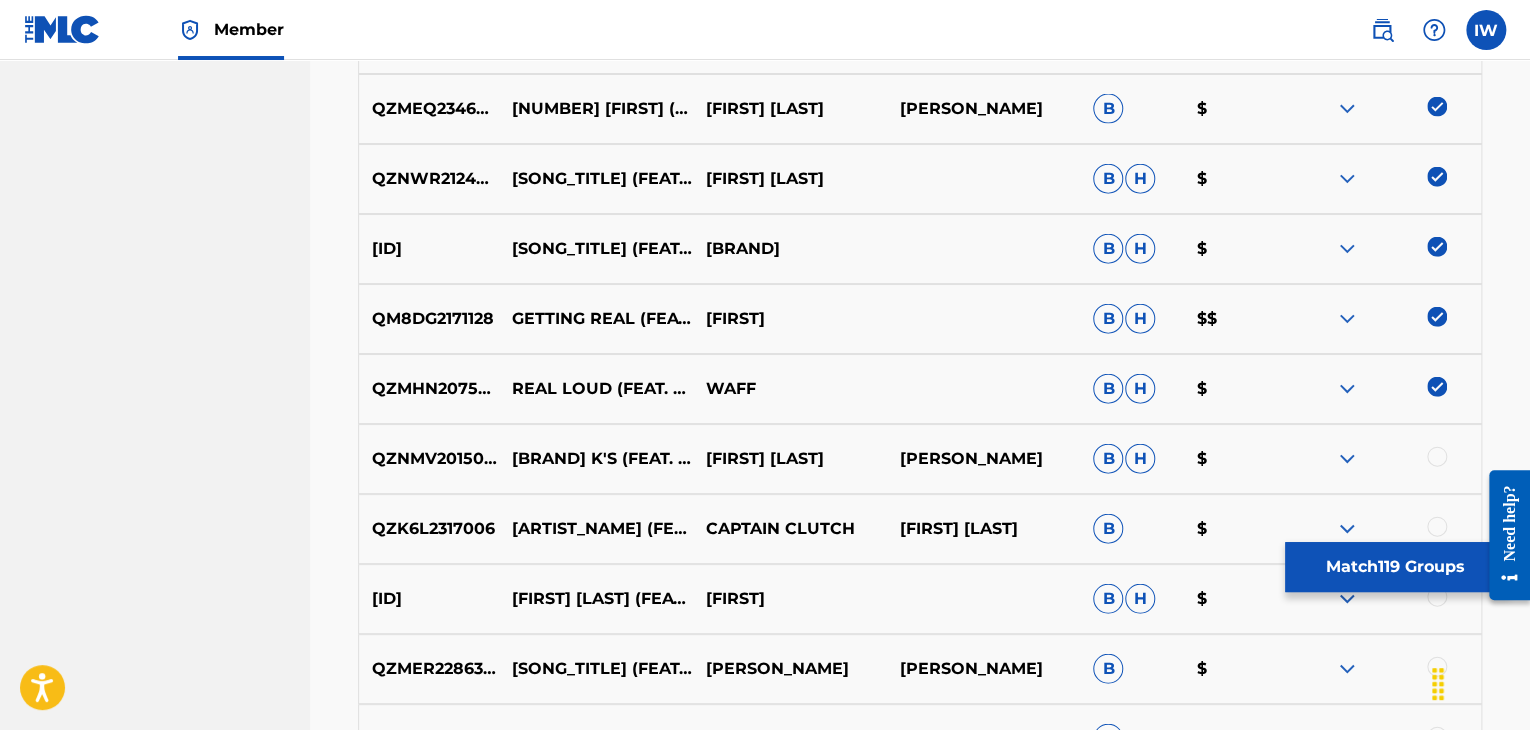 click at bounding box center (1437, 457) 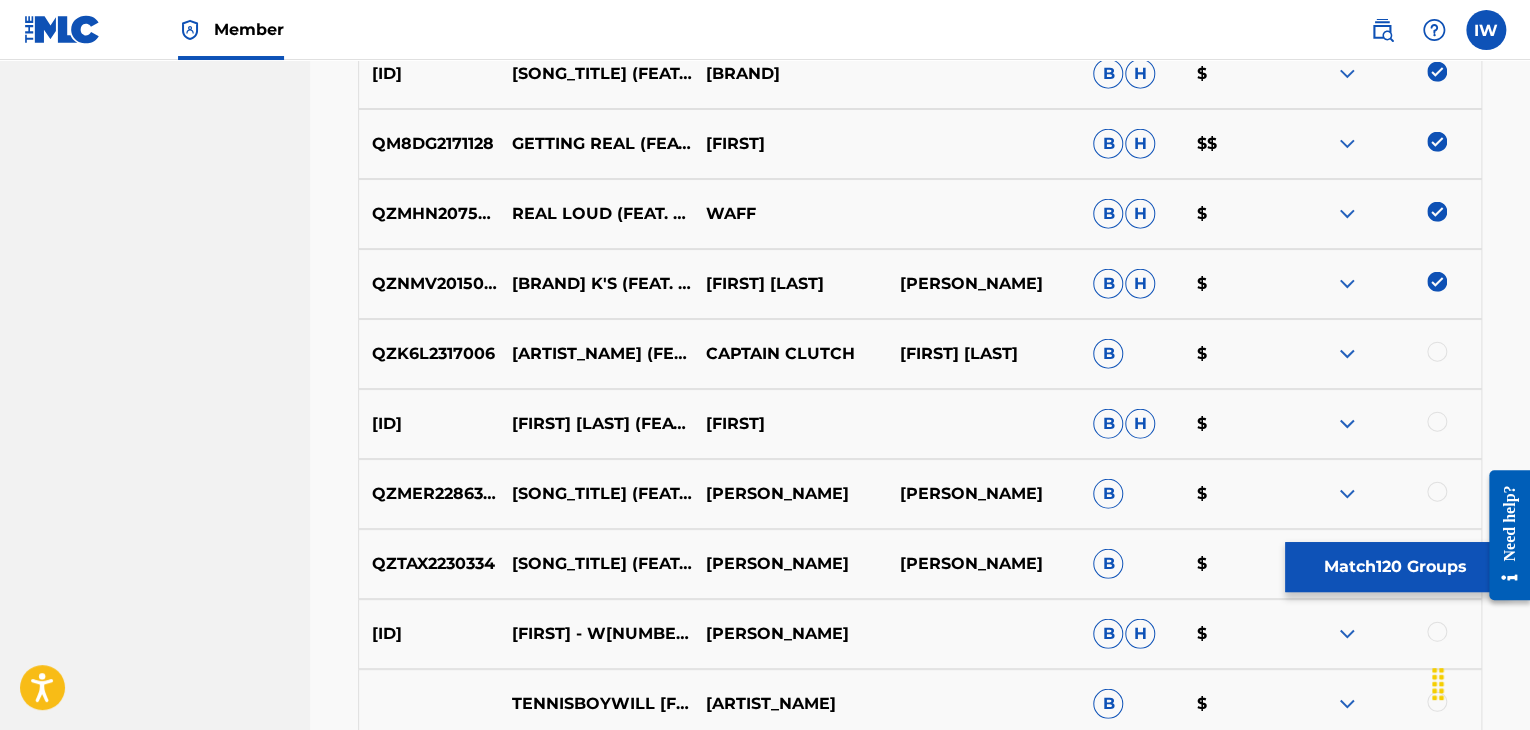 scroll, scrollTop: 13872, scrollLeft: 0, axis: vertical 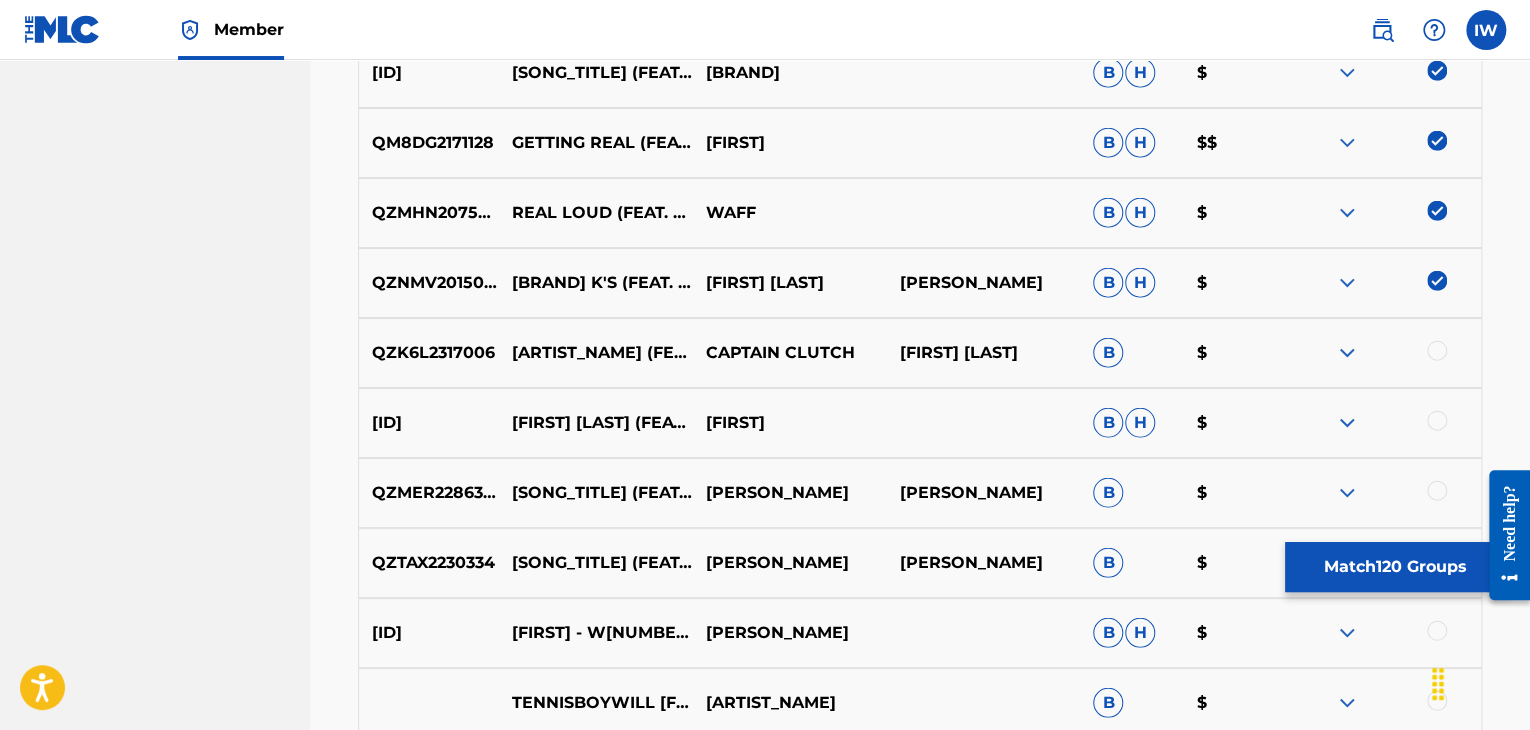 click at bounding box center [1437, 351] 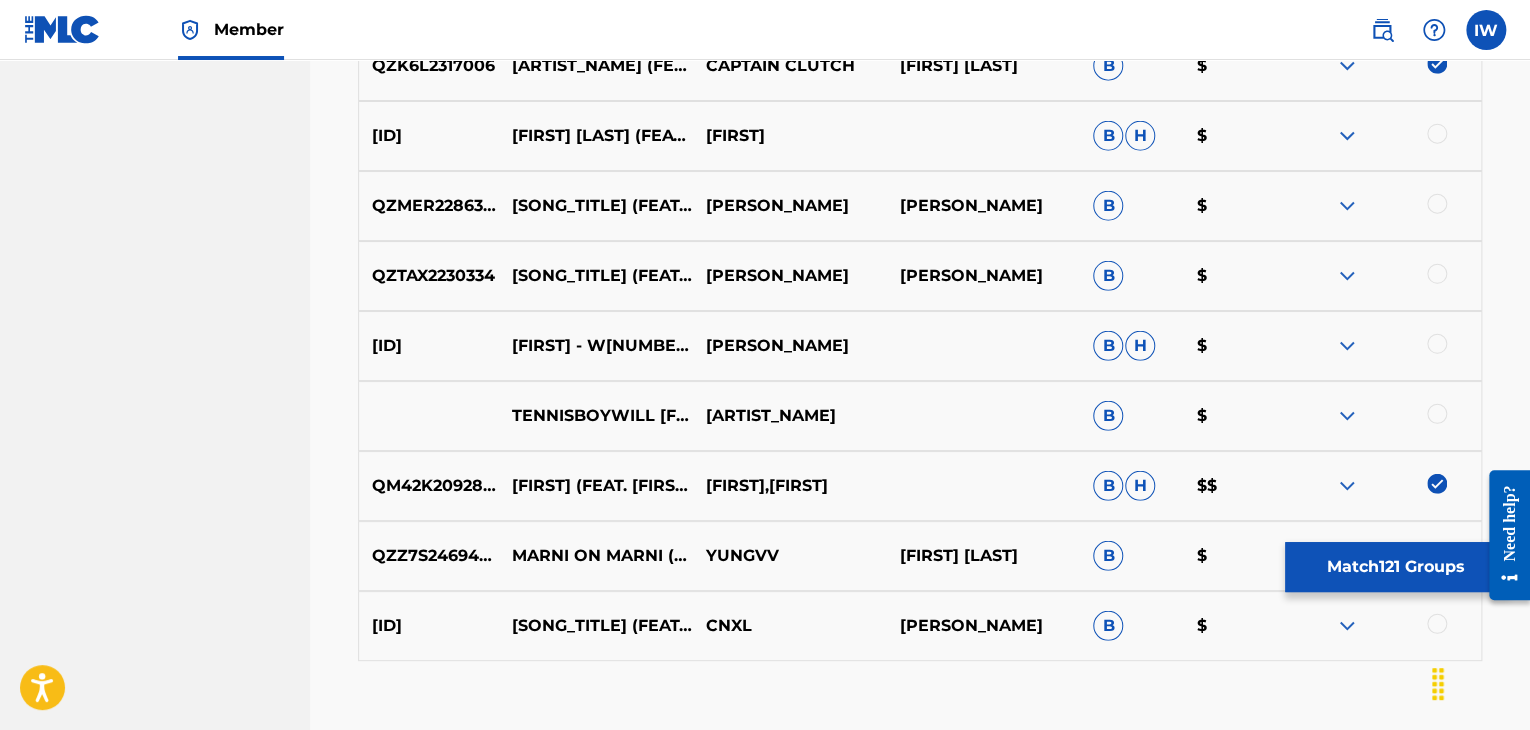 scroll, scrollTop: 14286, scrollLeft: 0, axis: vertical 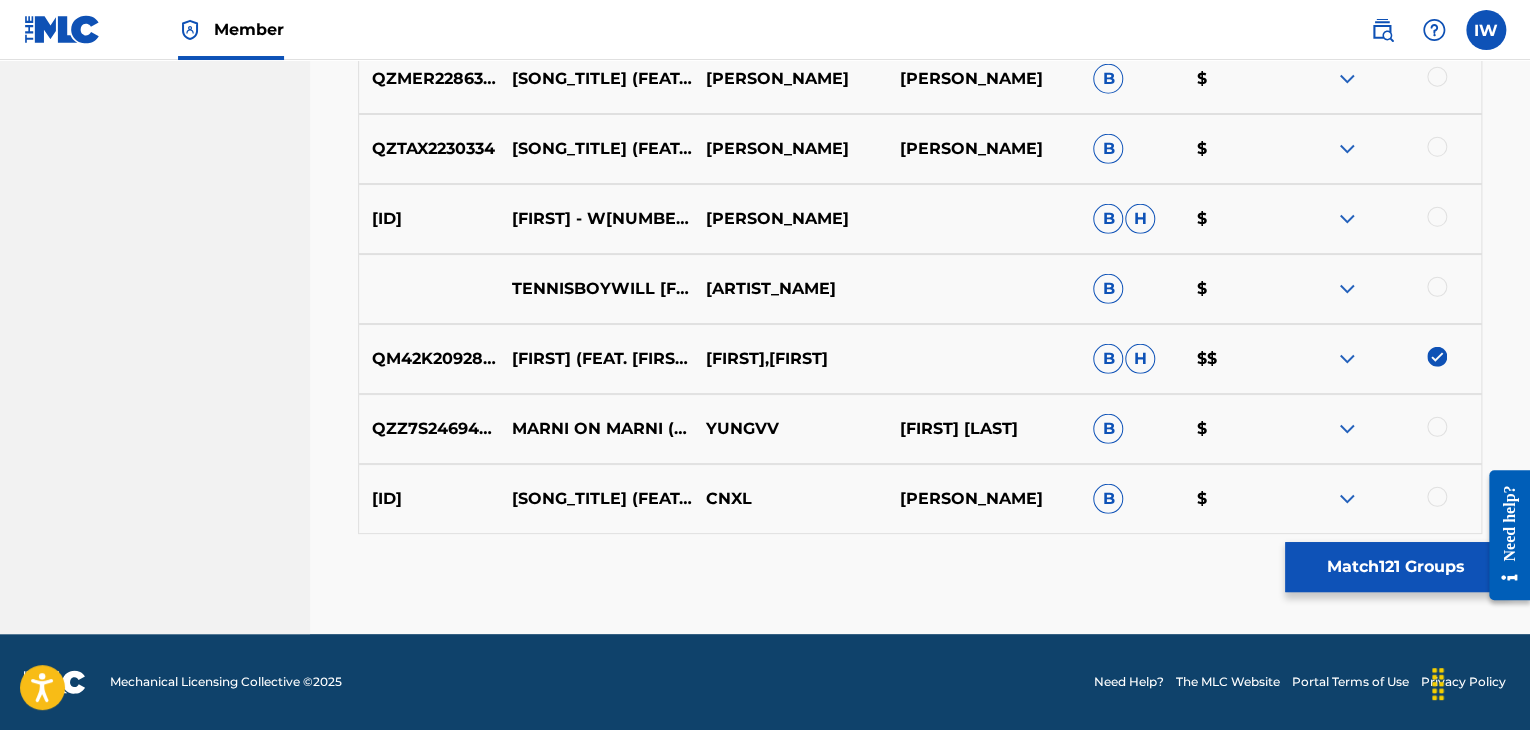 click at bounding box center (1437, 217) 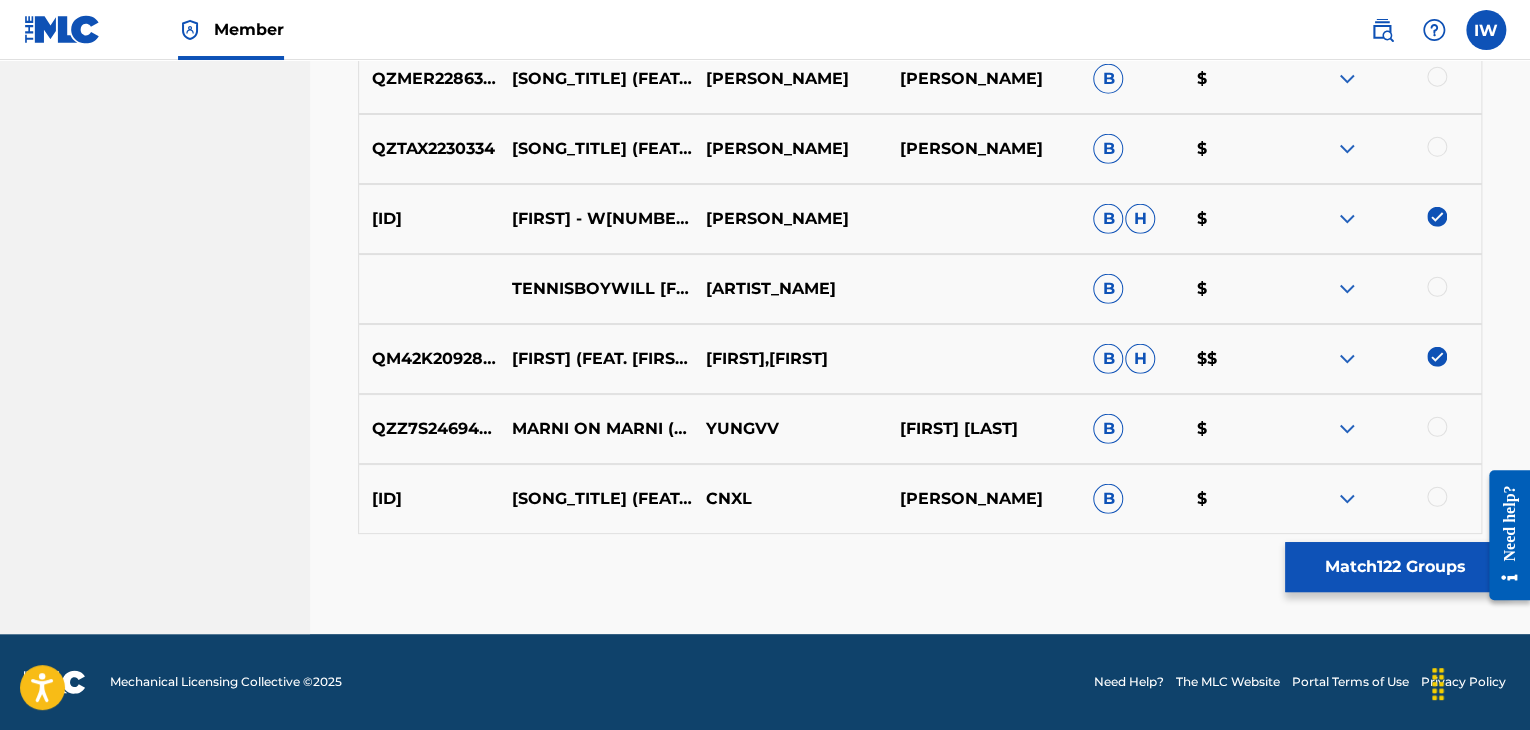 click at bounding box center (1437, 427) 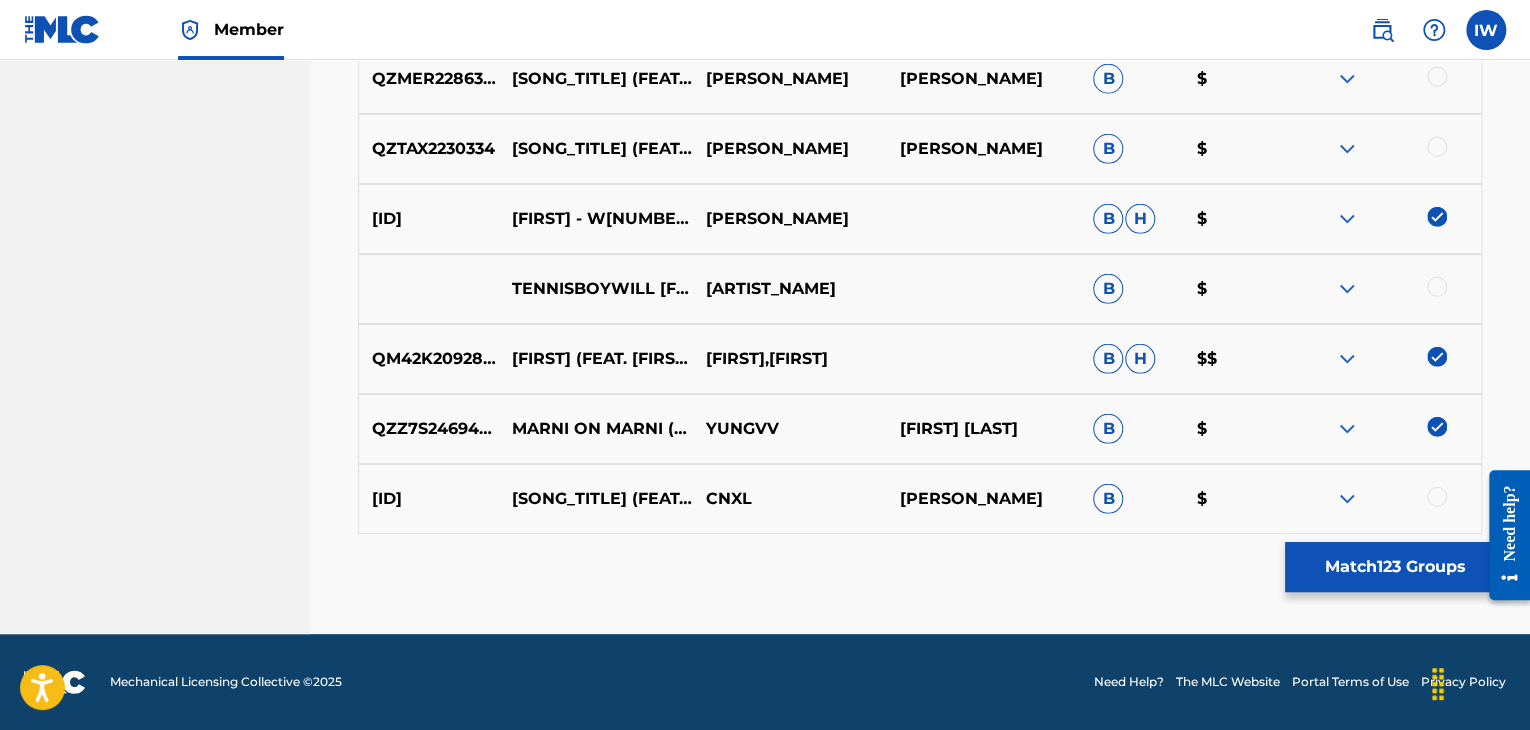 click on "QZHN62112327 RISK IT ALL (FEAT. TENNISBOYWILL) CNXL [FIRST] [LAST] B $" at bounding box center [920, 499] 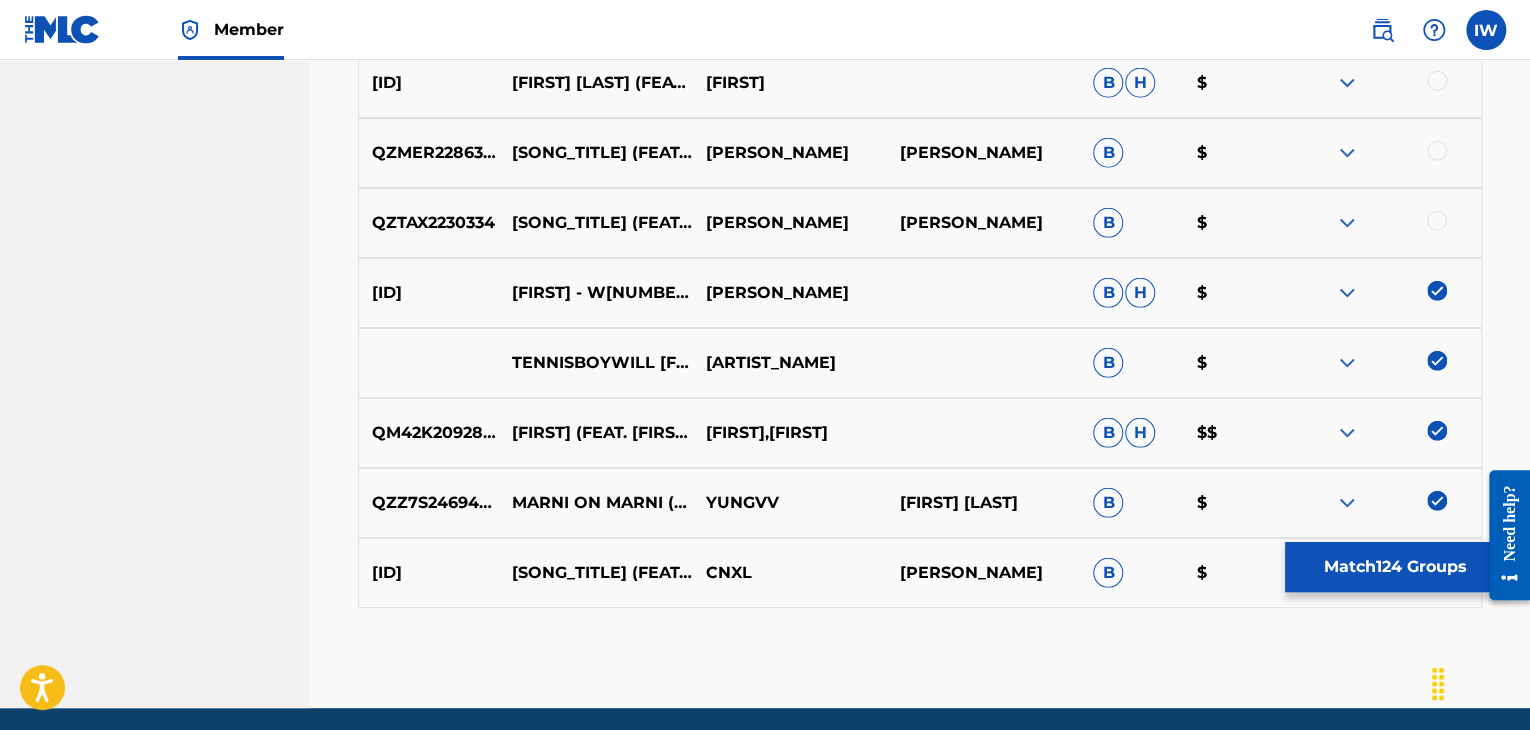 scroll, scrollTop: 14204, scrollLeft: 0, axis: vertical 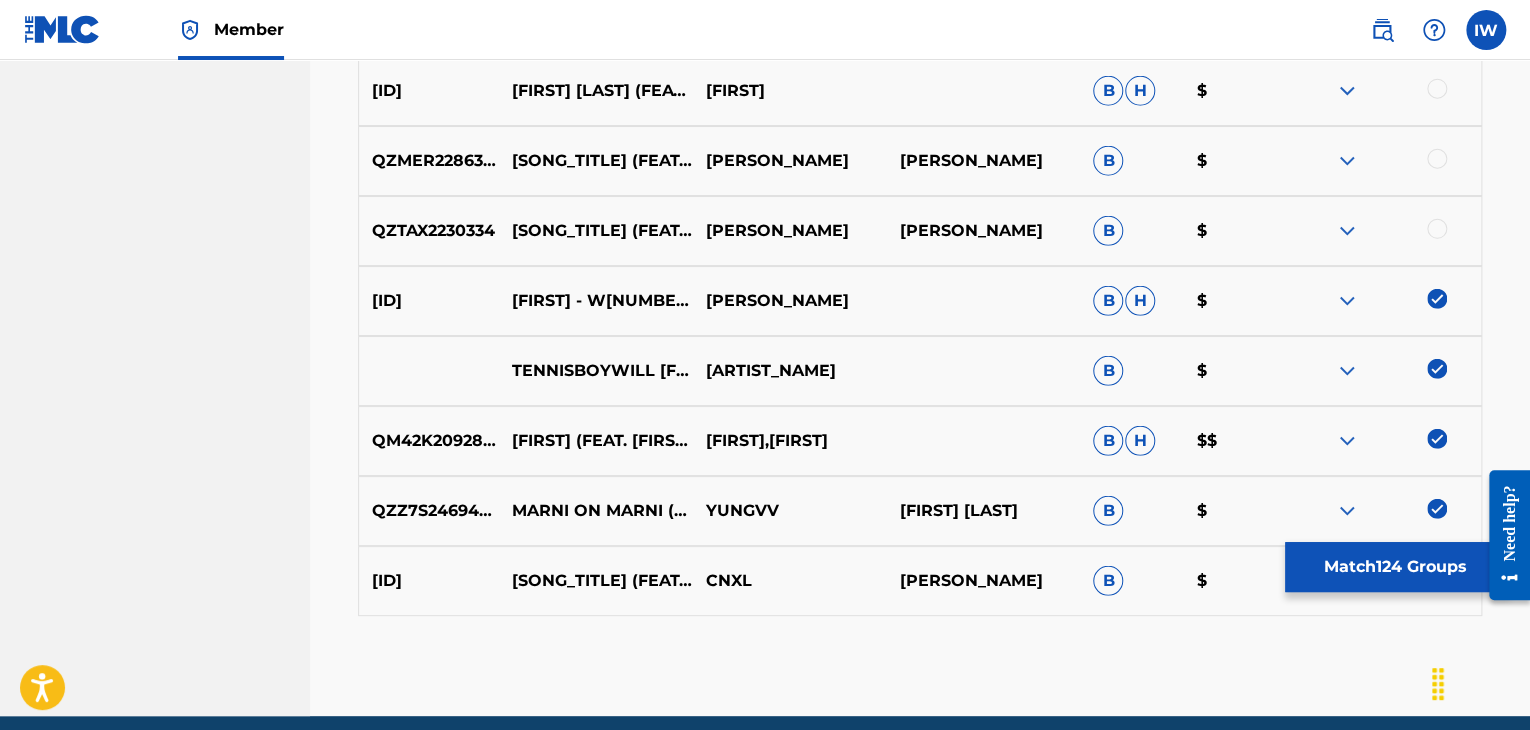 click at bounding box center (1437, 229) 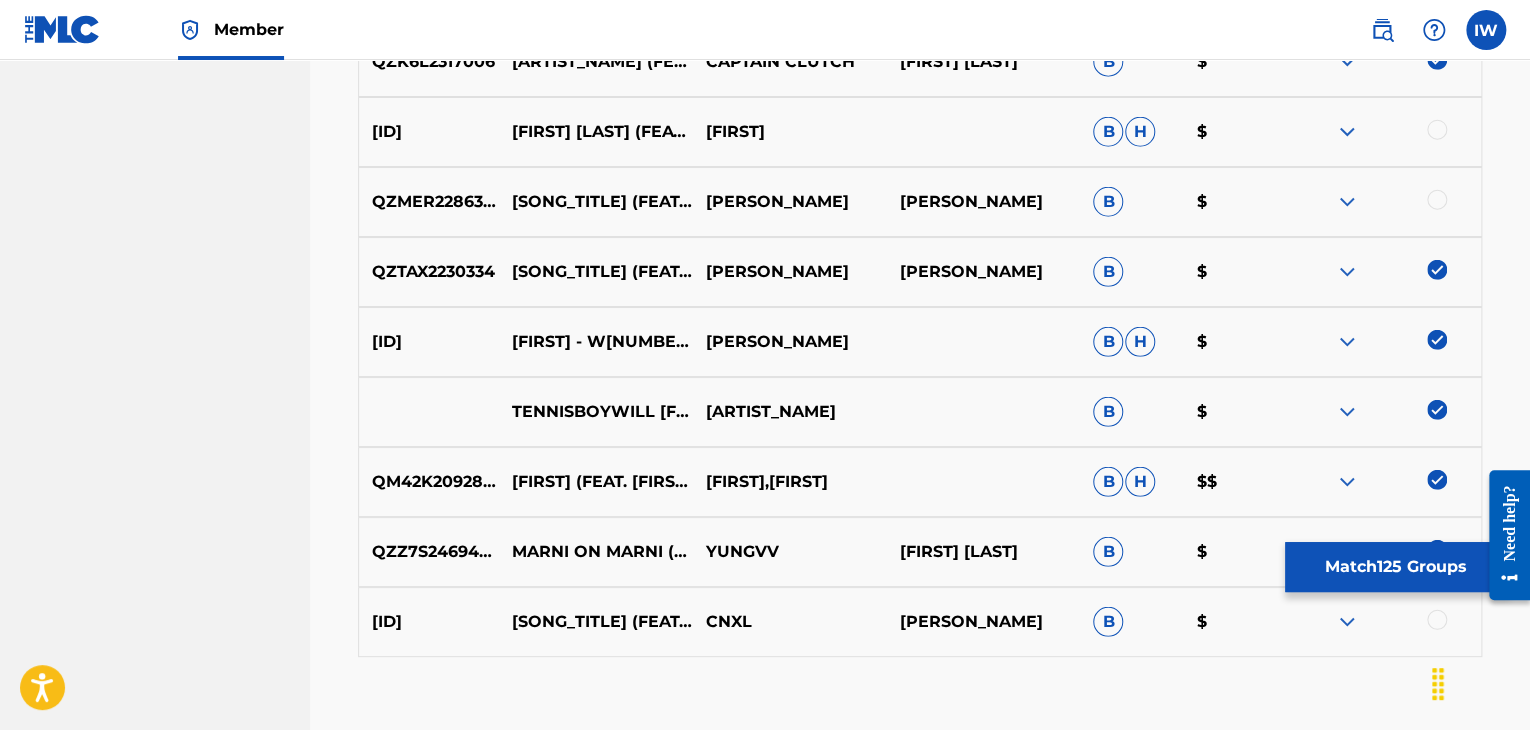 scroll, scrollTop: 14162, scrollLeft: 0, axis: vertical 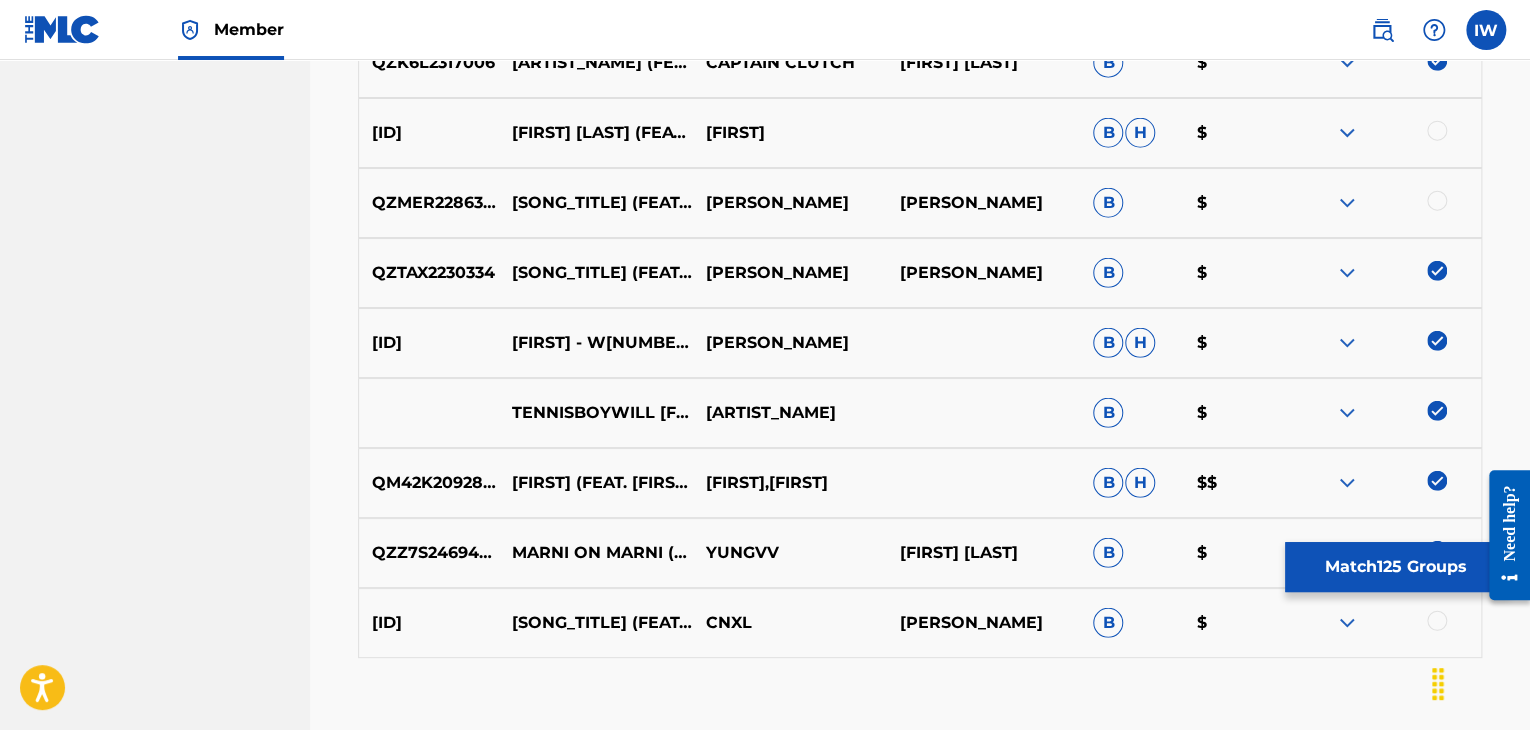 click at bounding box center (1437, 201) 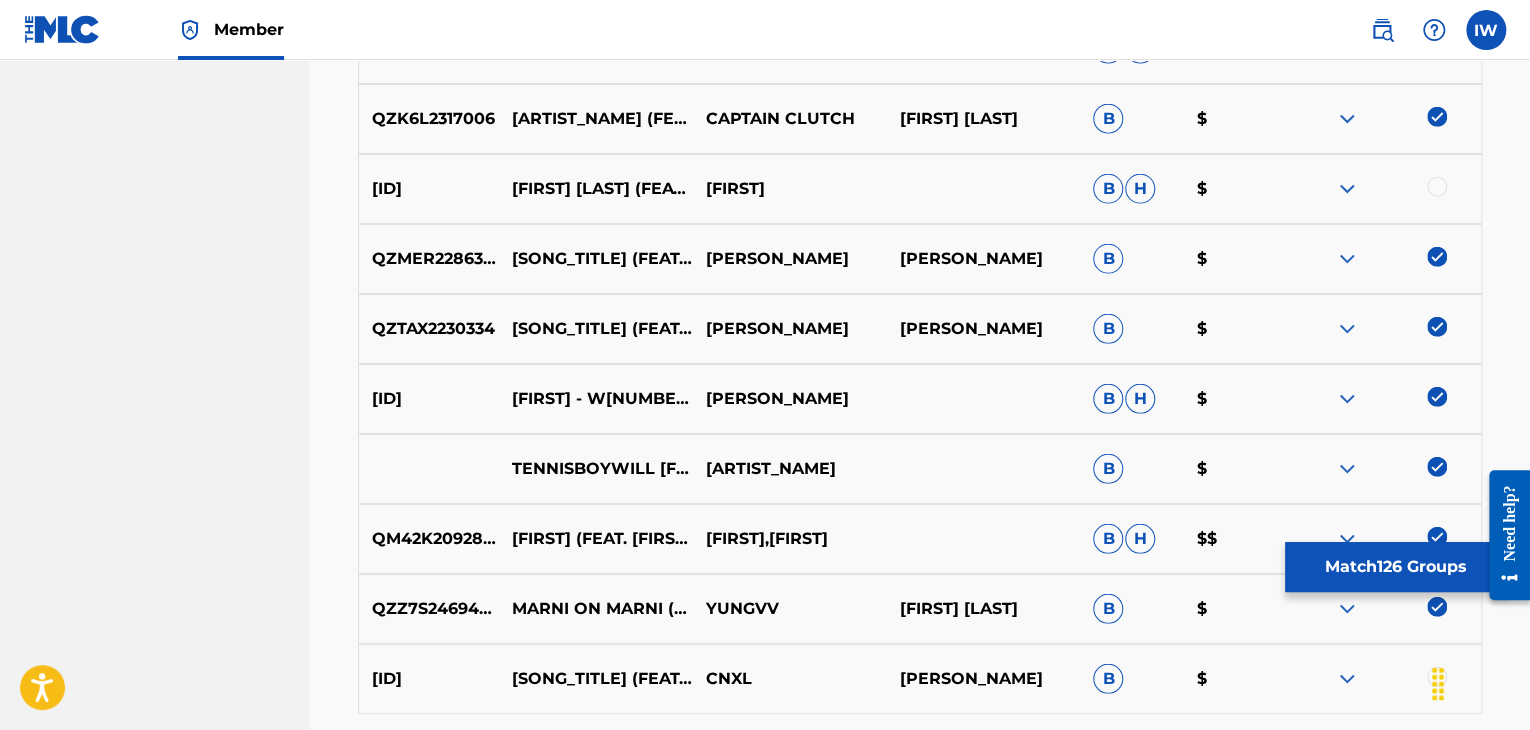scroll, scrollTop: 14096, scrollLeft: 0, axis: vertical 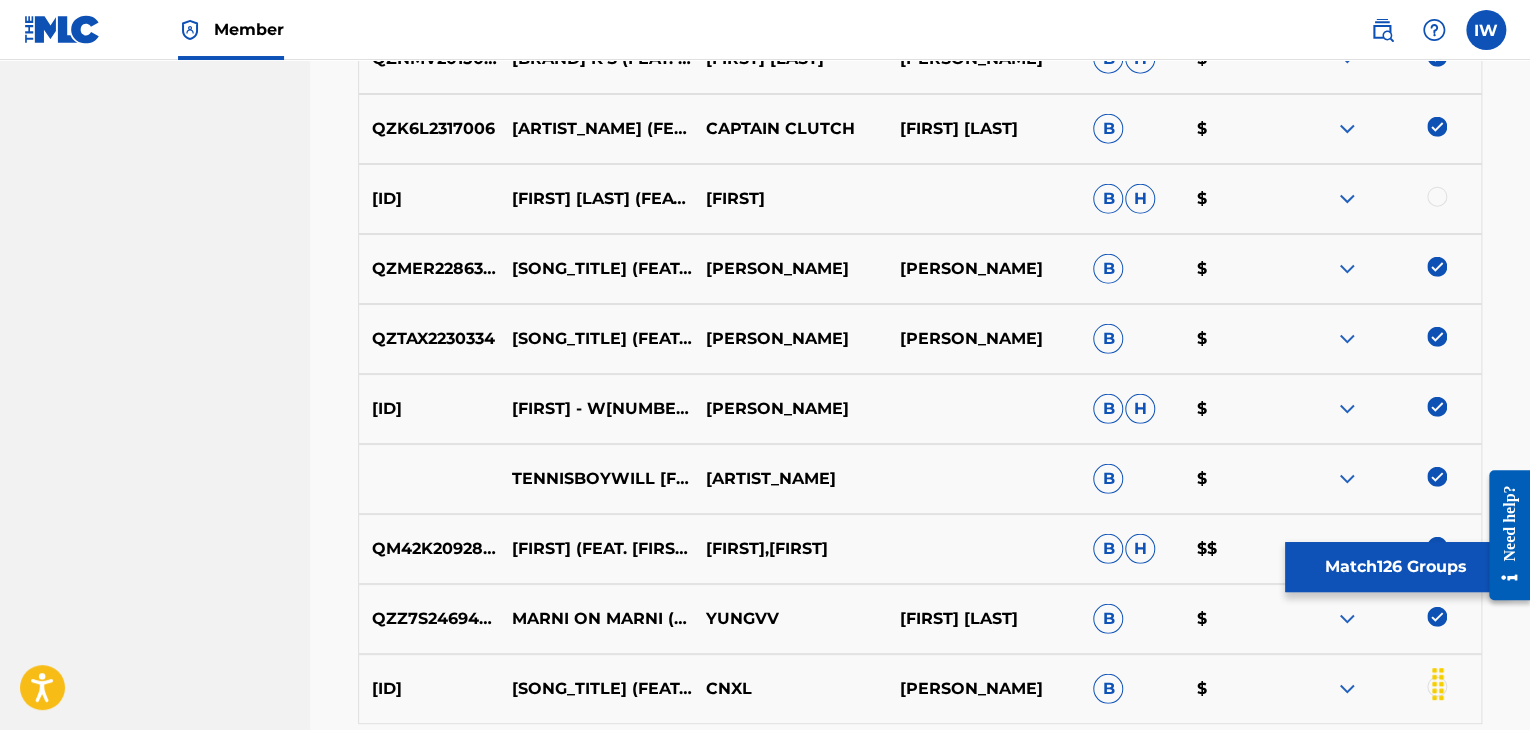 click at bounding box center (1437, 197) 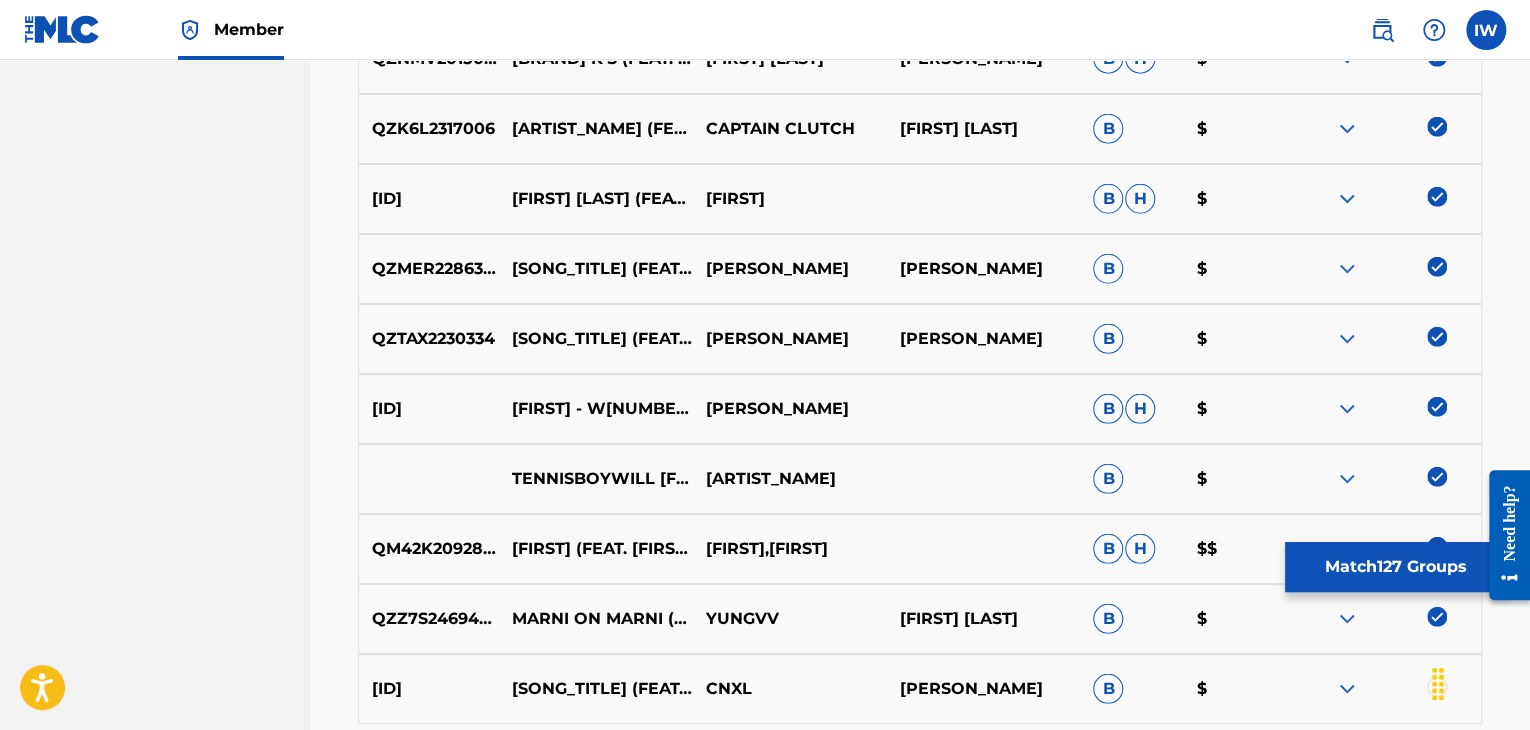 click at bounding box center [1437, 197] 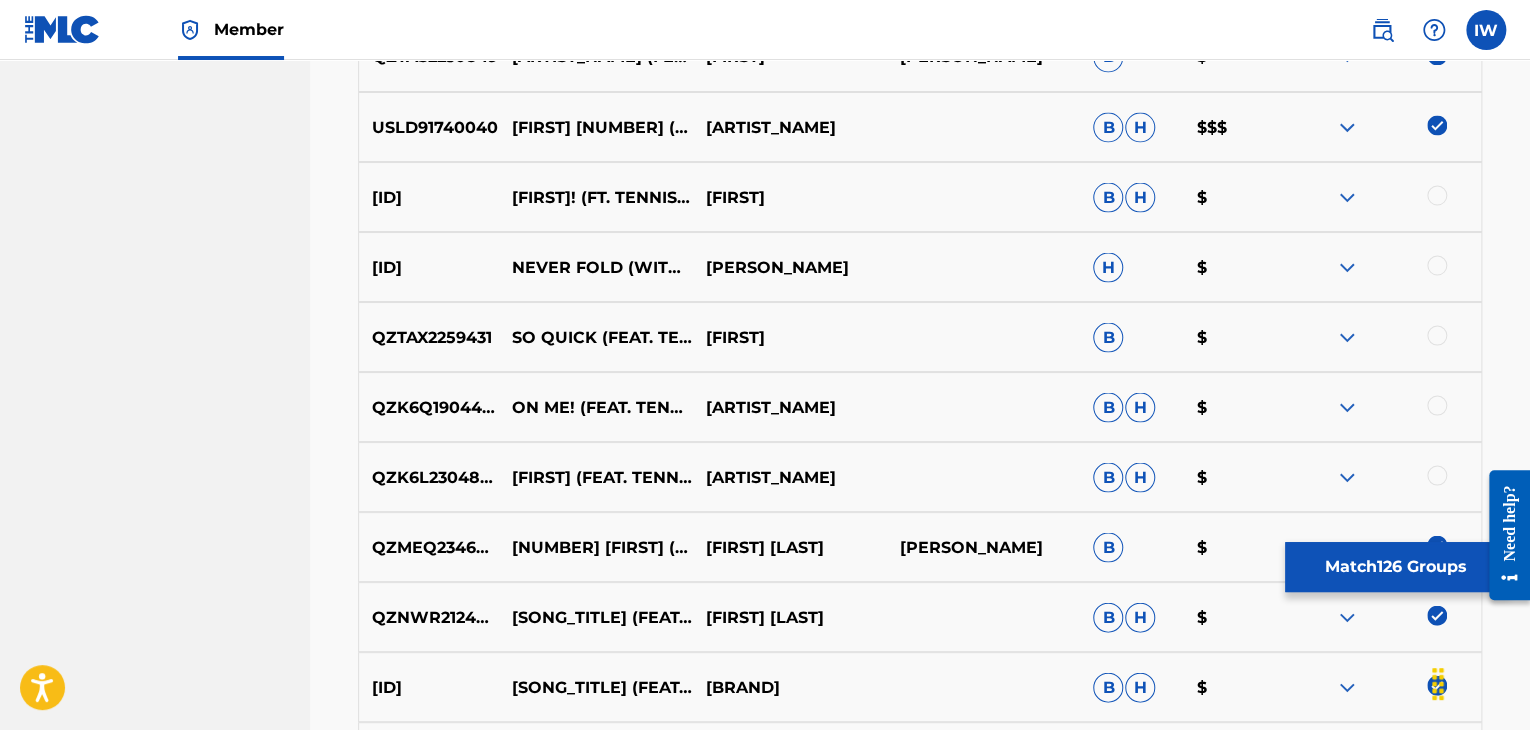 scroll, scrollTop: 13303, scrollLeft: 0, axis: vertical 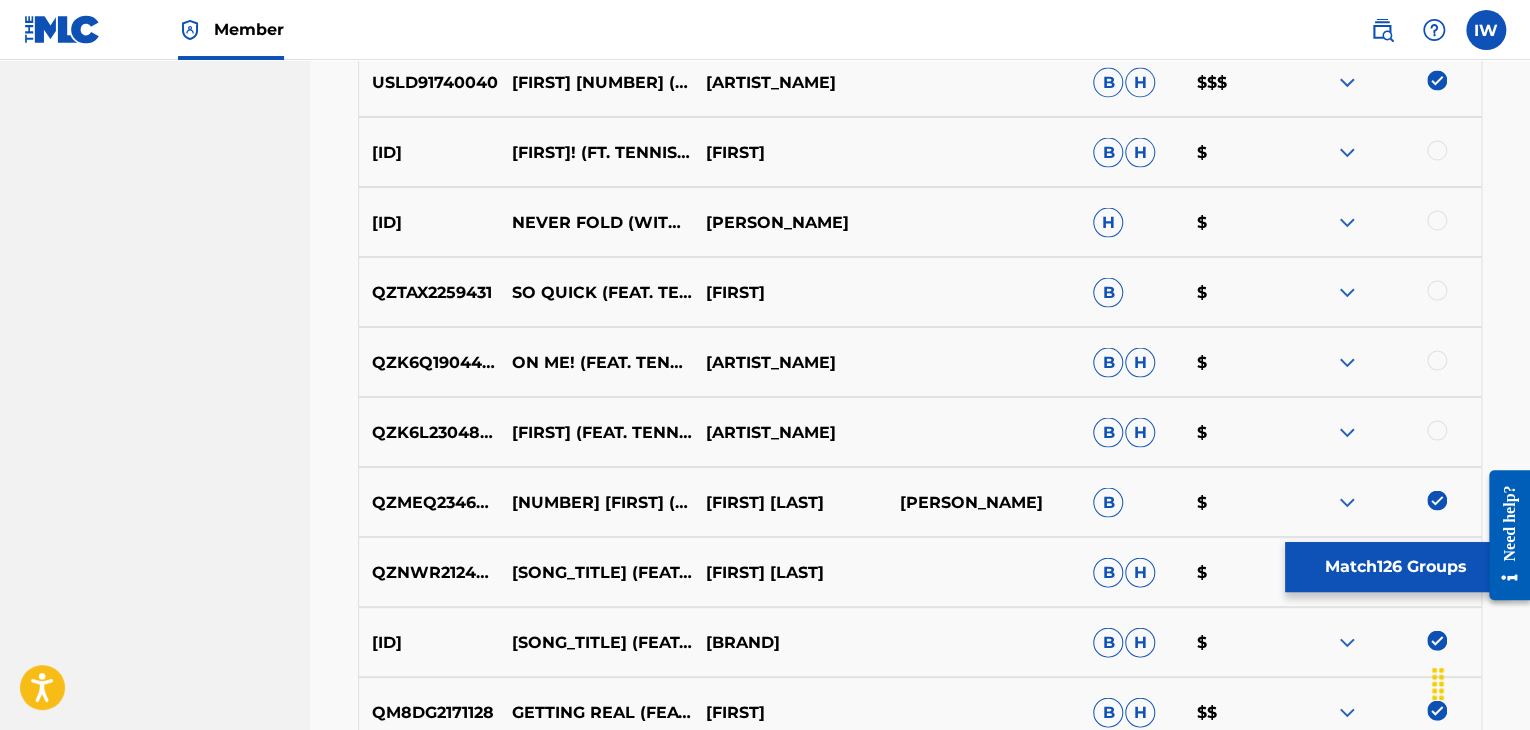 click at bounding box center (1437, 150) 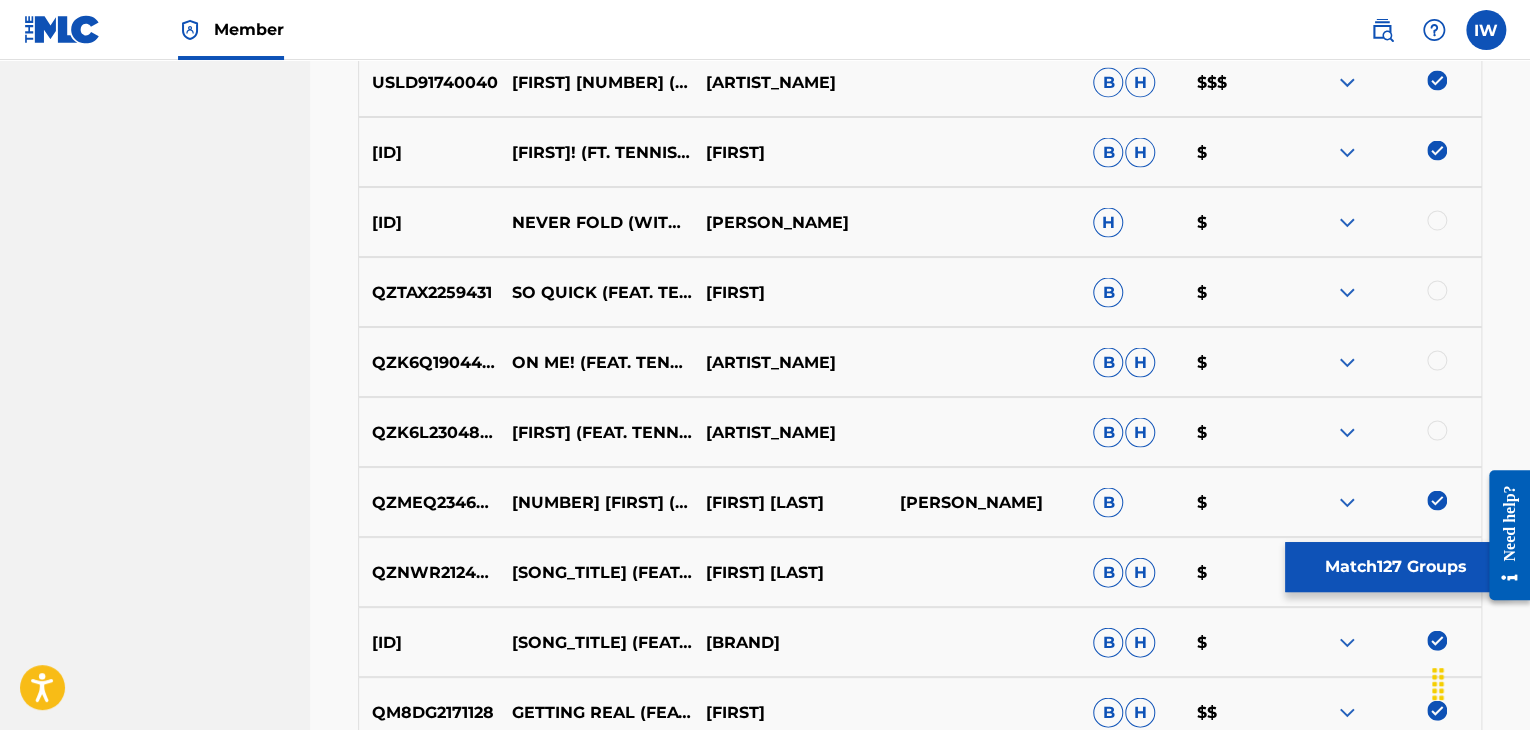 click at bounding box center (1437, 220) 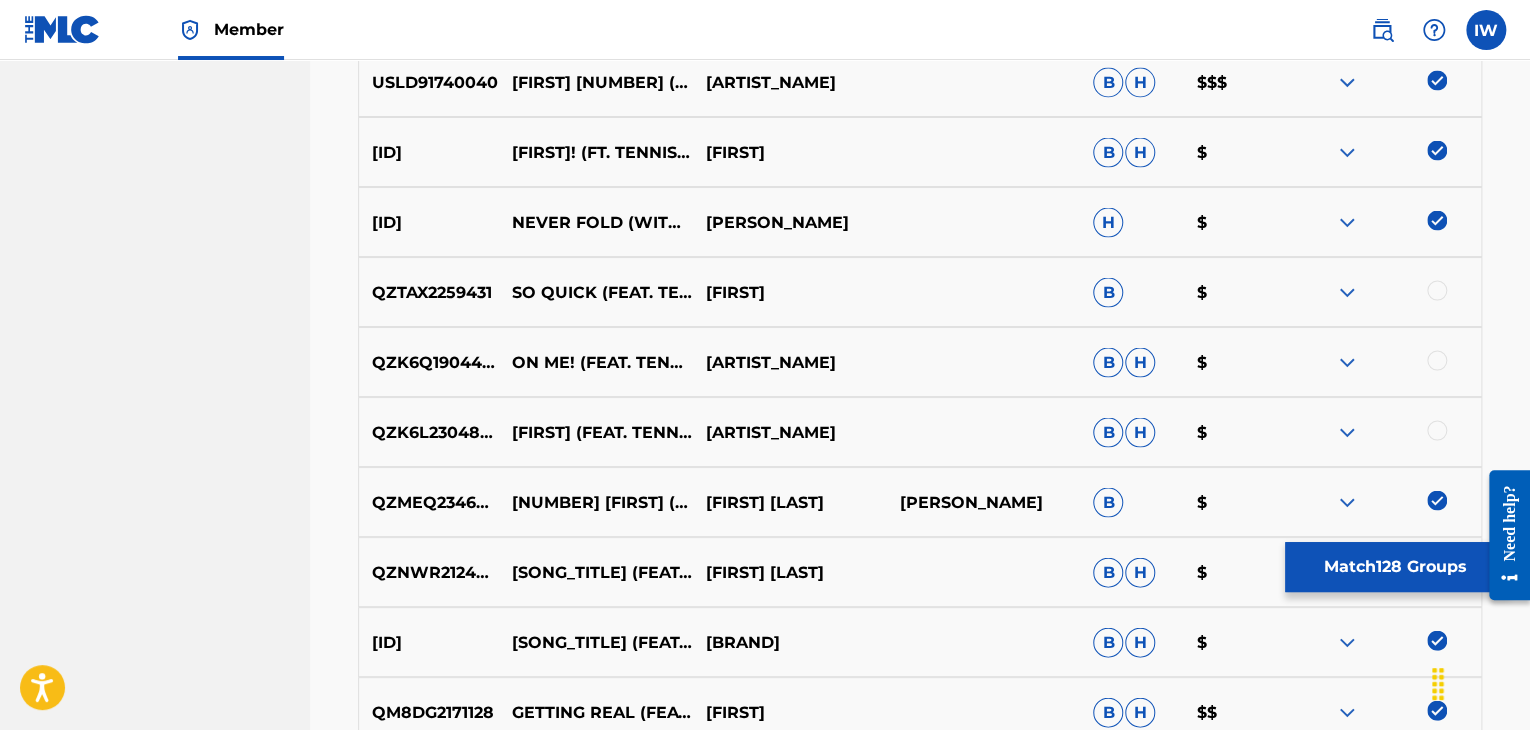 click at bounding box center (1437, 290) 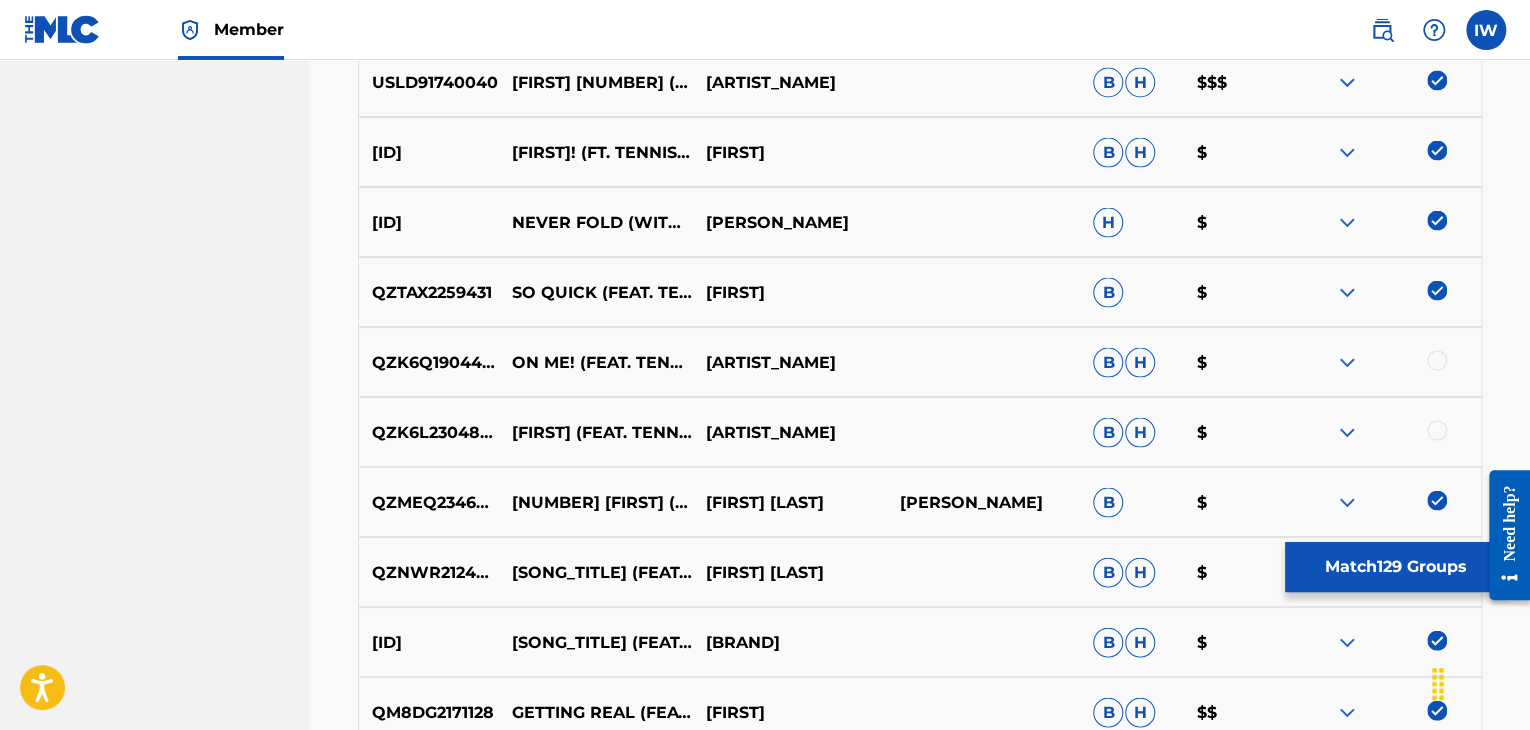 click at bounding box center (1437, 430) 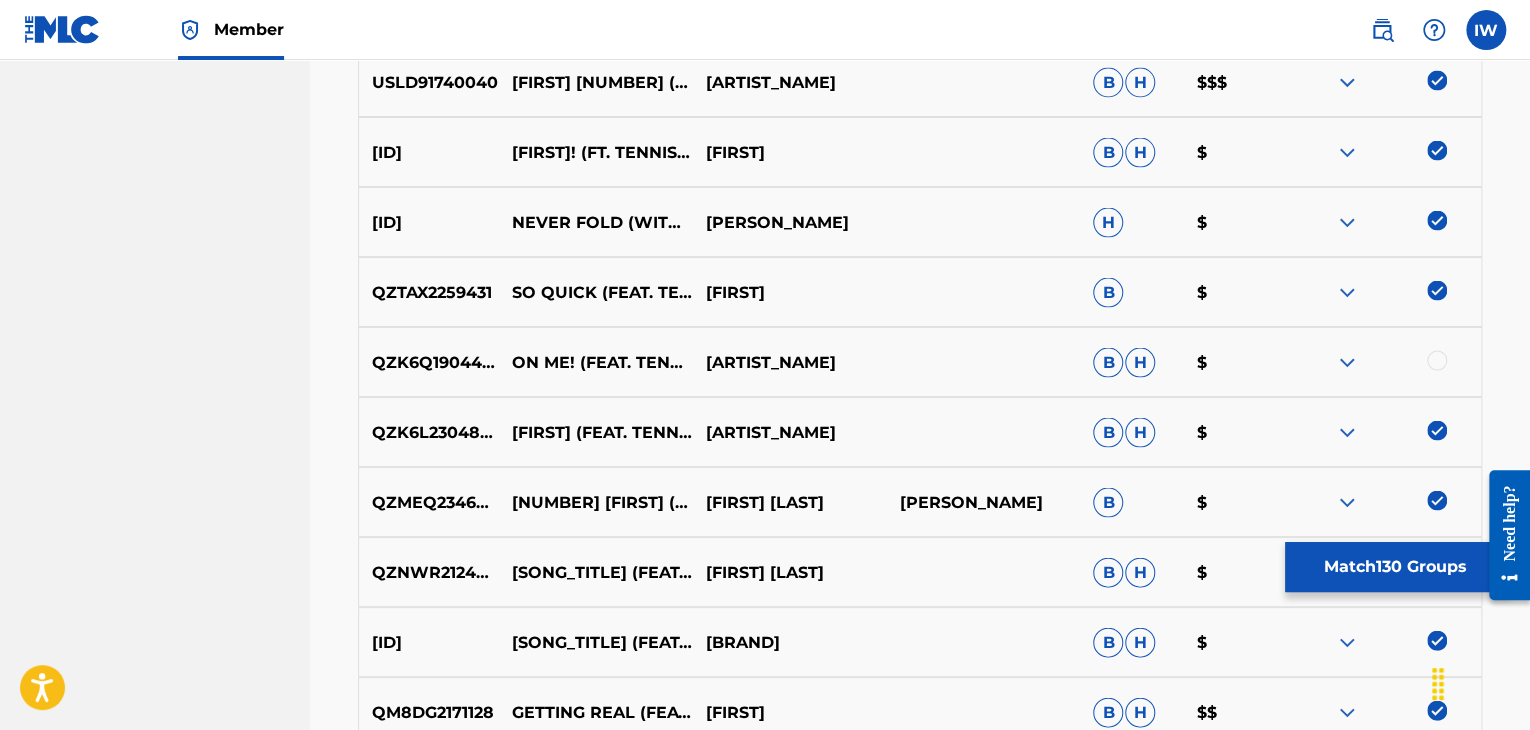 click at bounding box center (1437, 360) 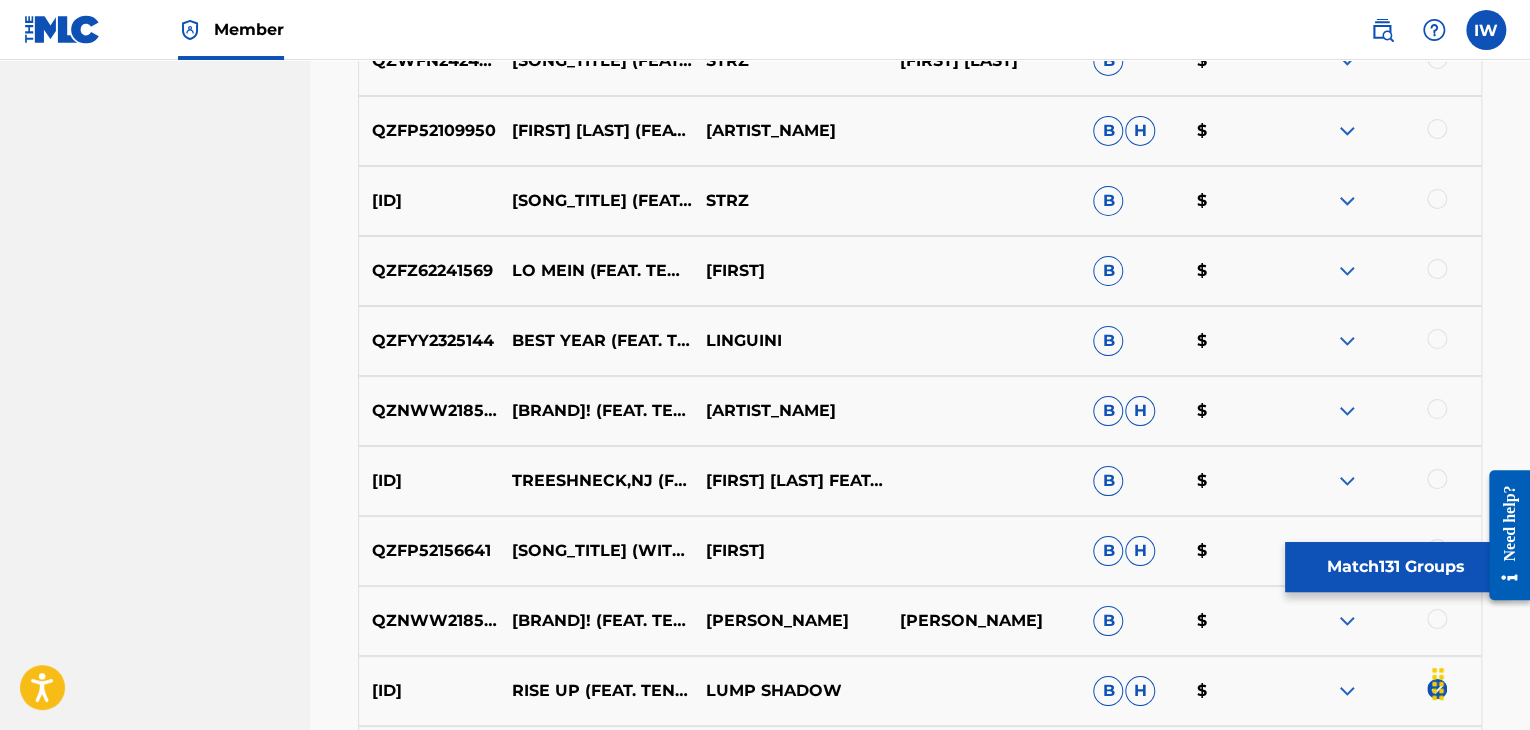 scroll, scrollTop: 11226, scrollLeft: 0, axis: vertical 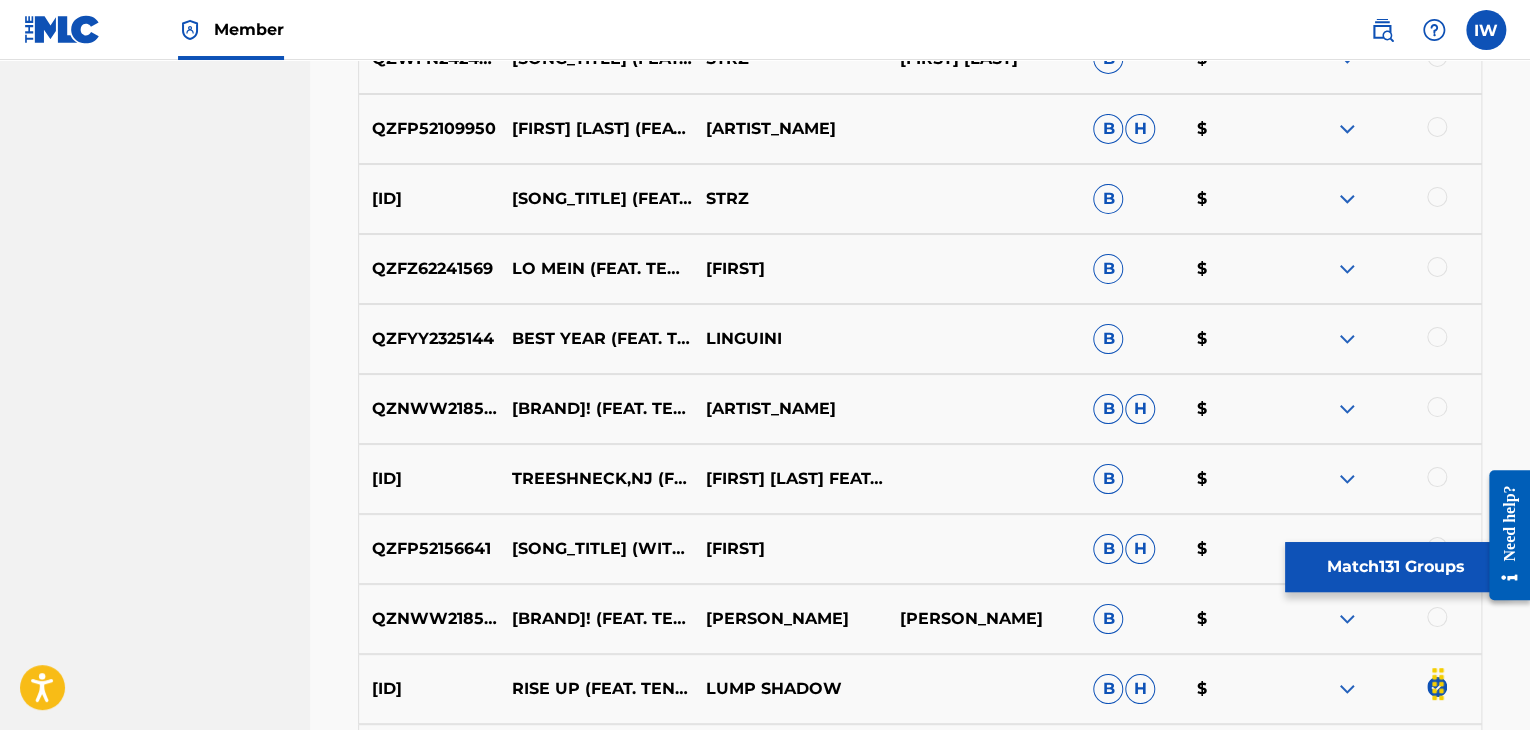 click at bounding box center (1437, 477) 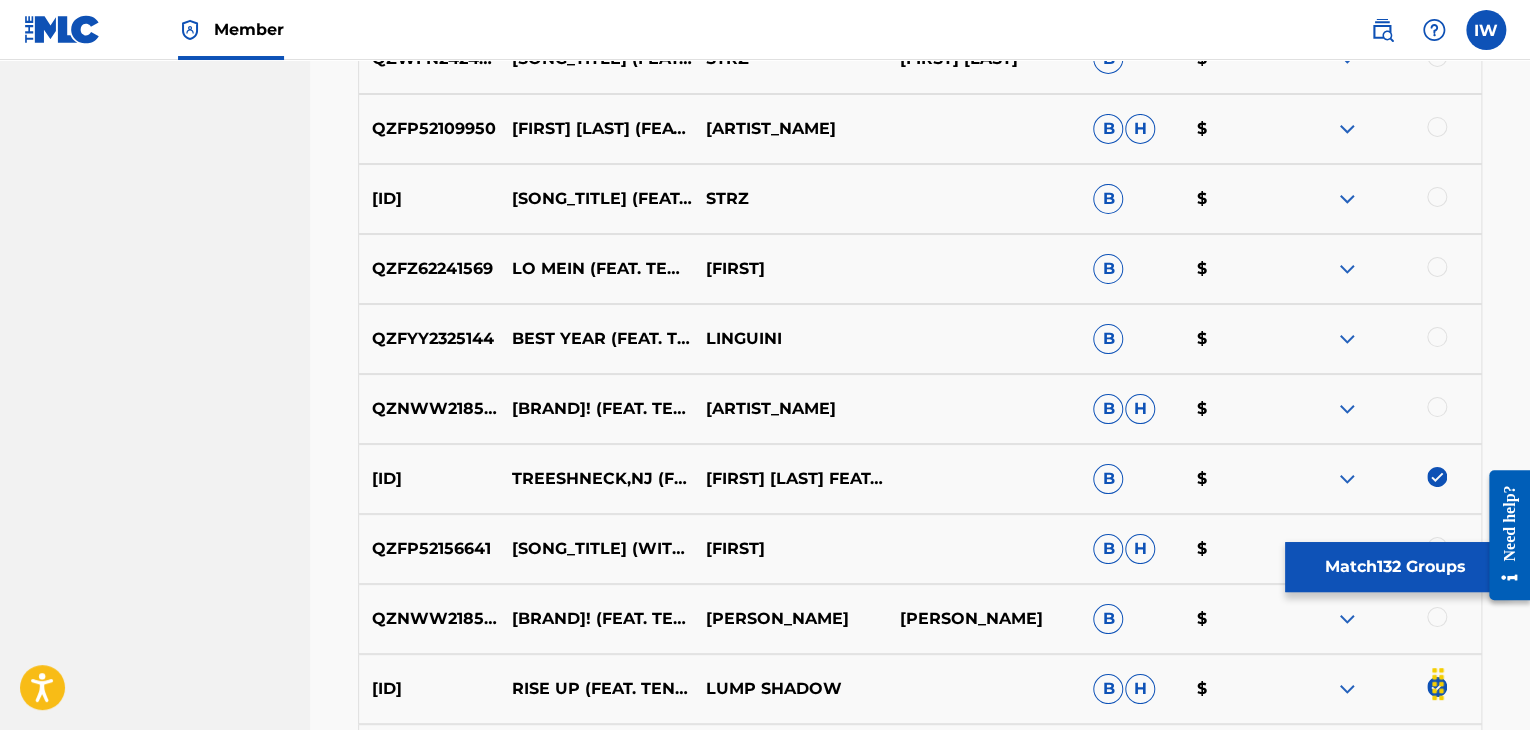 click at bounding box center [1437, 407] 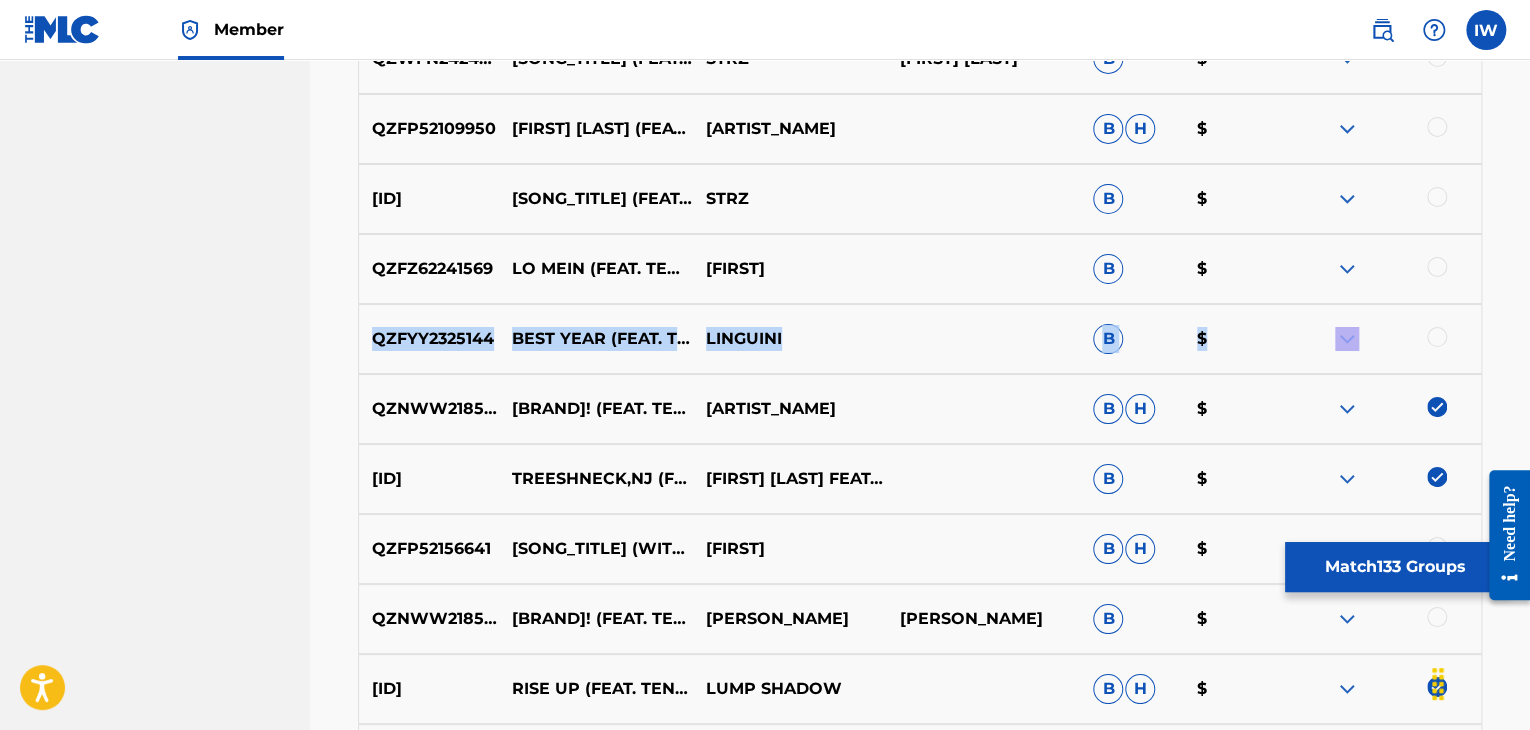 drag, startPoint x: 1429, startPoint y: 330, endPoint x: 1420, endPoint y: 257, distance: 73.552704 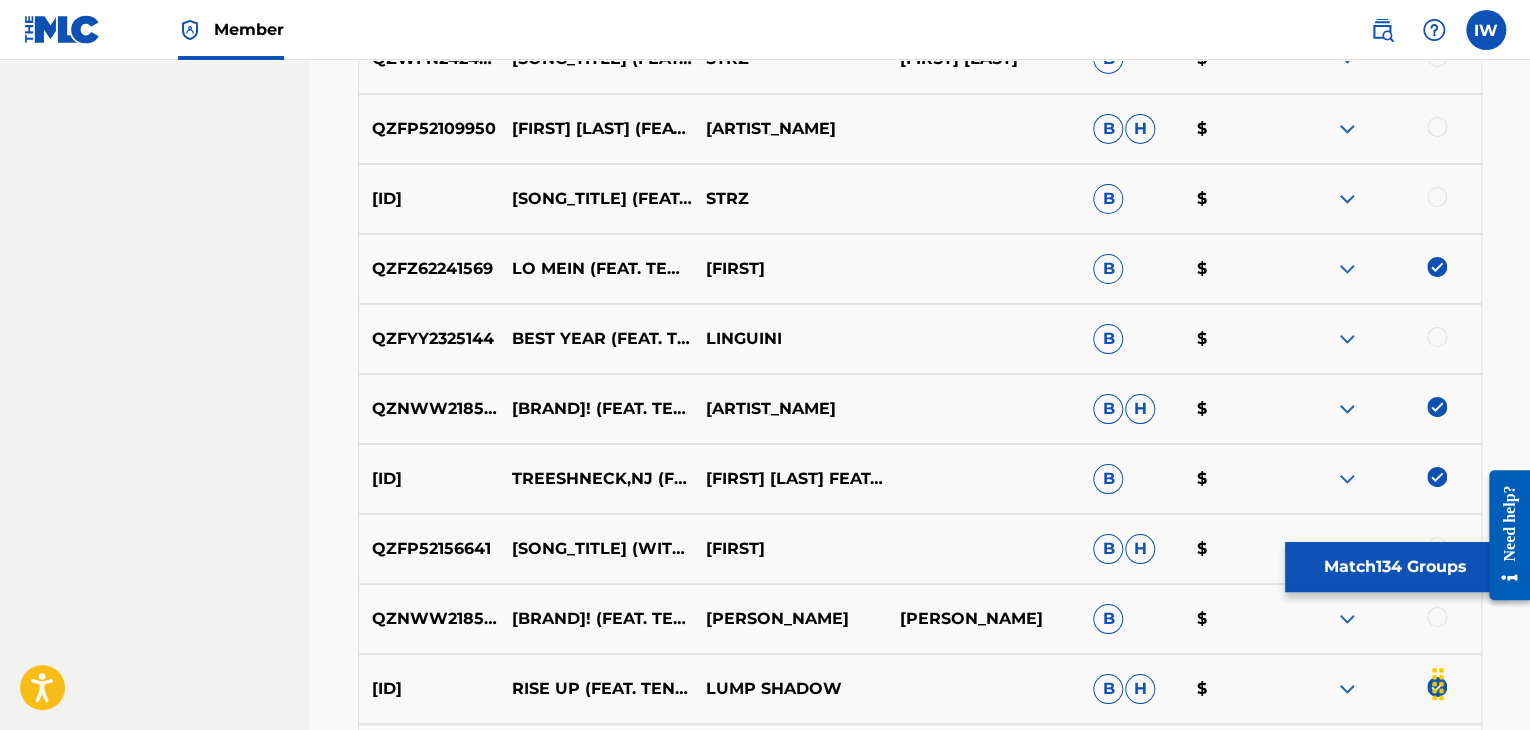 click at bounding box center [1437, 197] 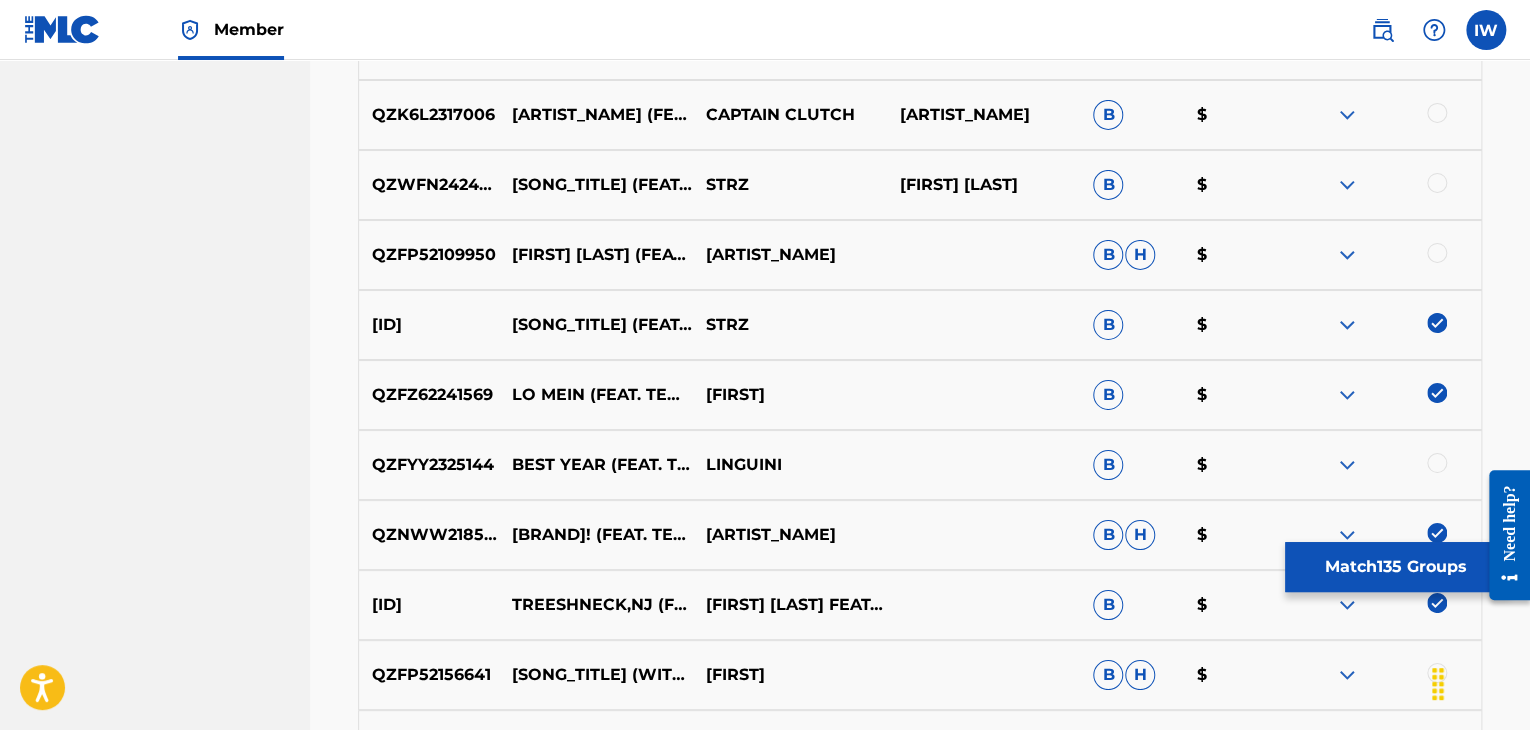 scroll, scrollTop: 11035, scrollLeft: 0, axis: vertical 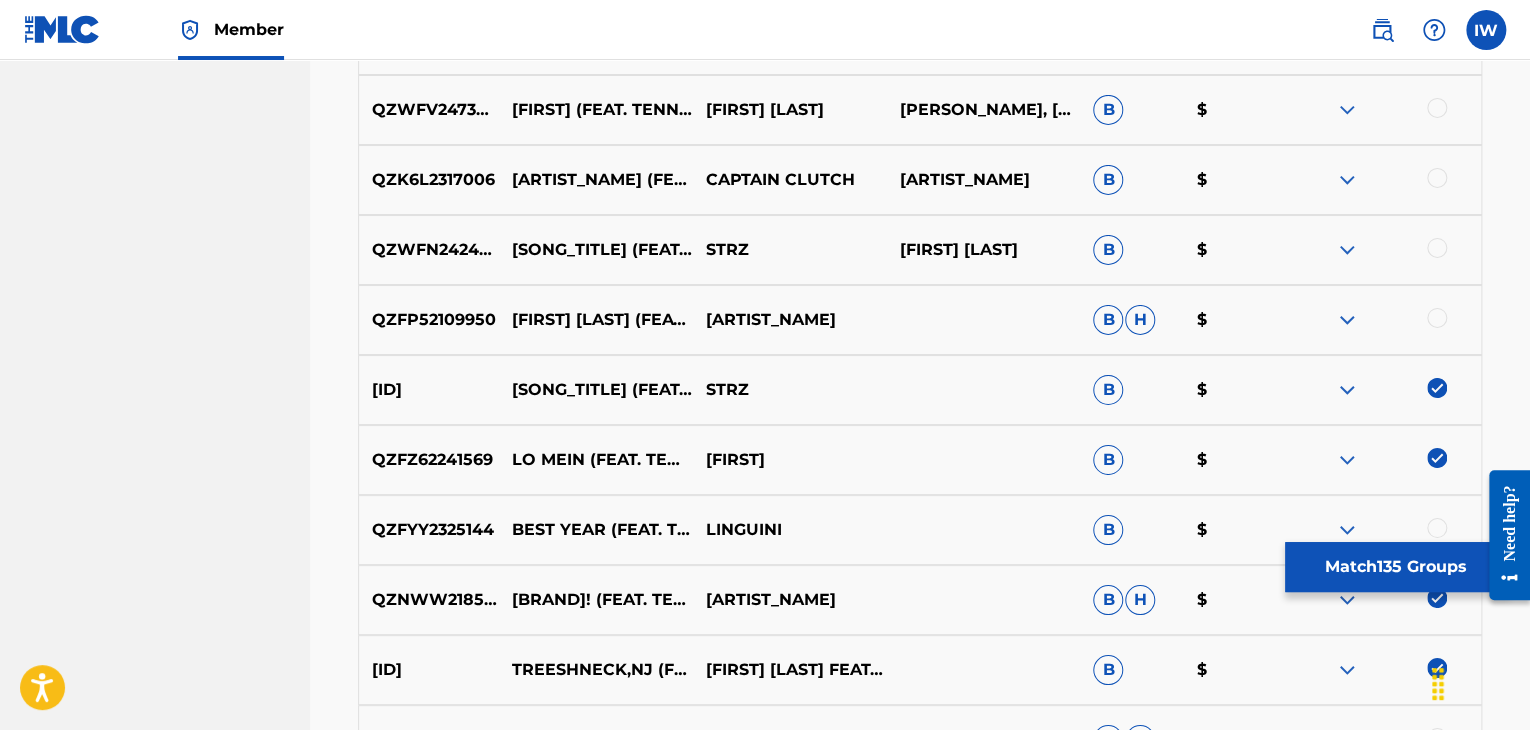 click at bounding box center [1437, 248] 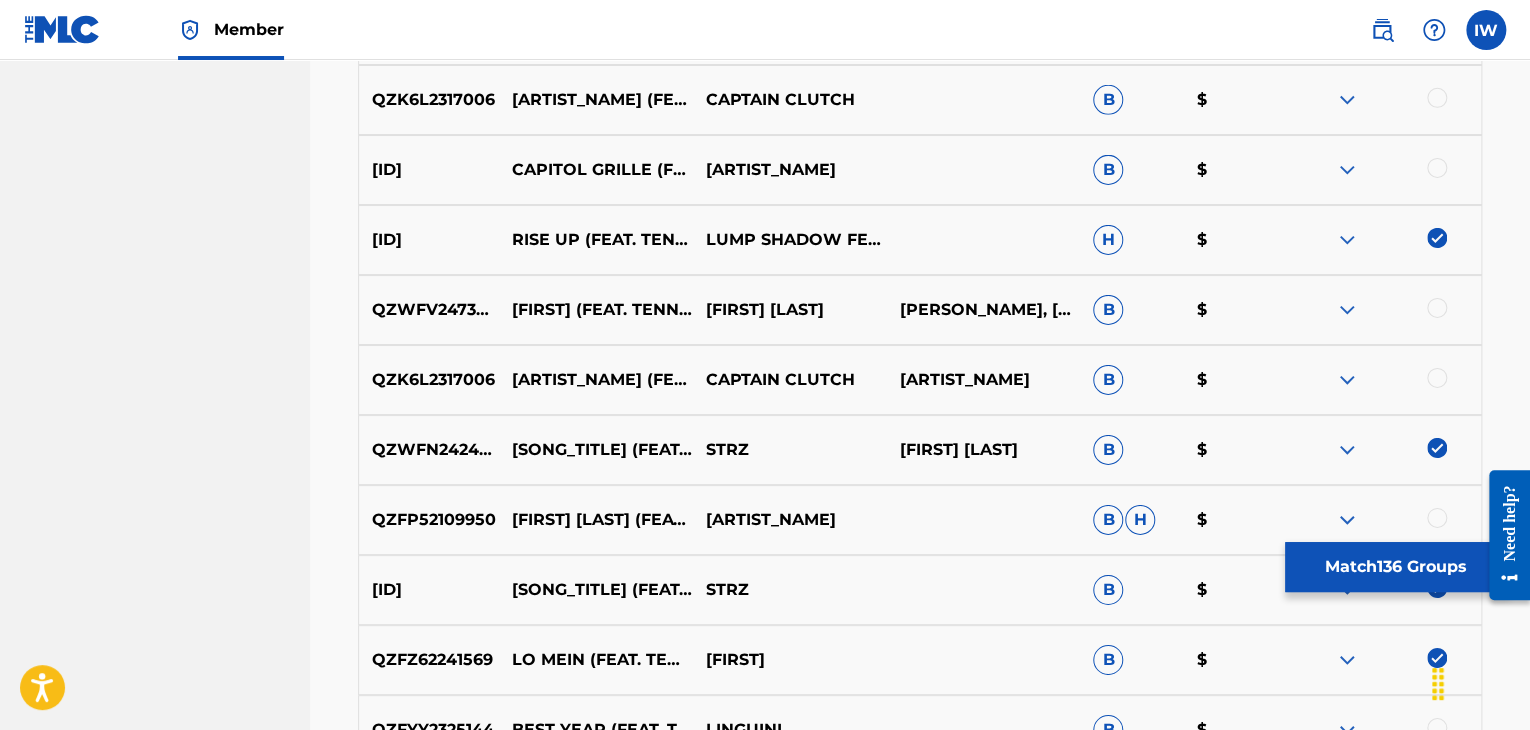 scroll, scrollTop: 10834, scrollLeft: 0, axis: vertical 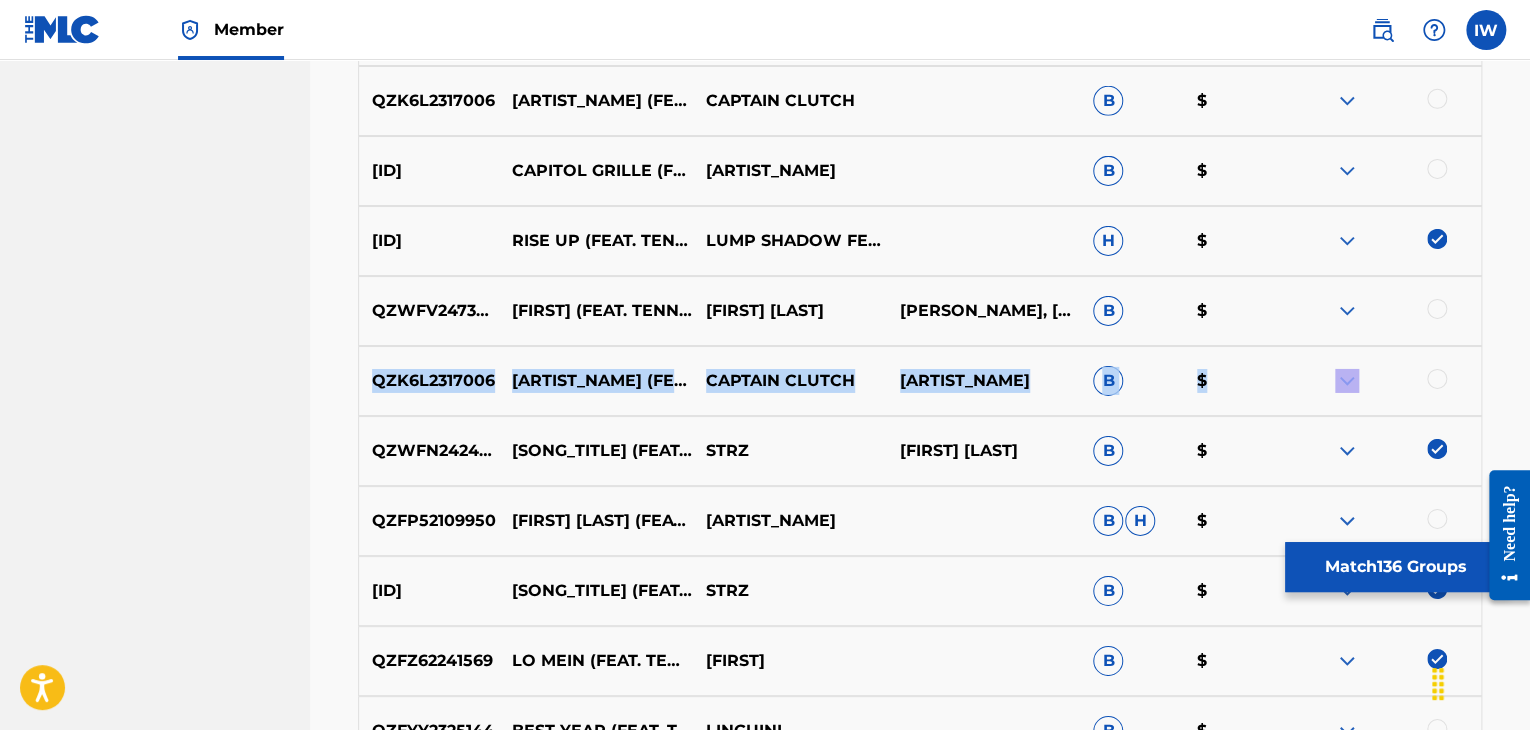 drag, startPoint x: 1444, startPoint y: 313, endPoint x: 1434, endPoint y: 369, distance: 56.88585 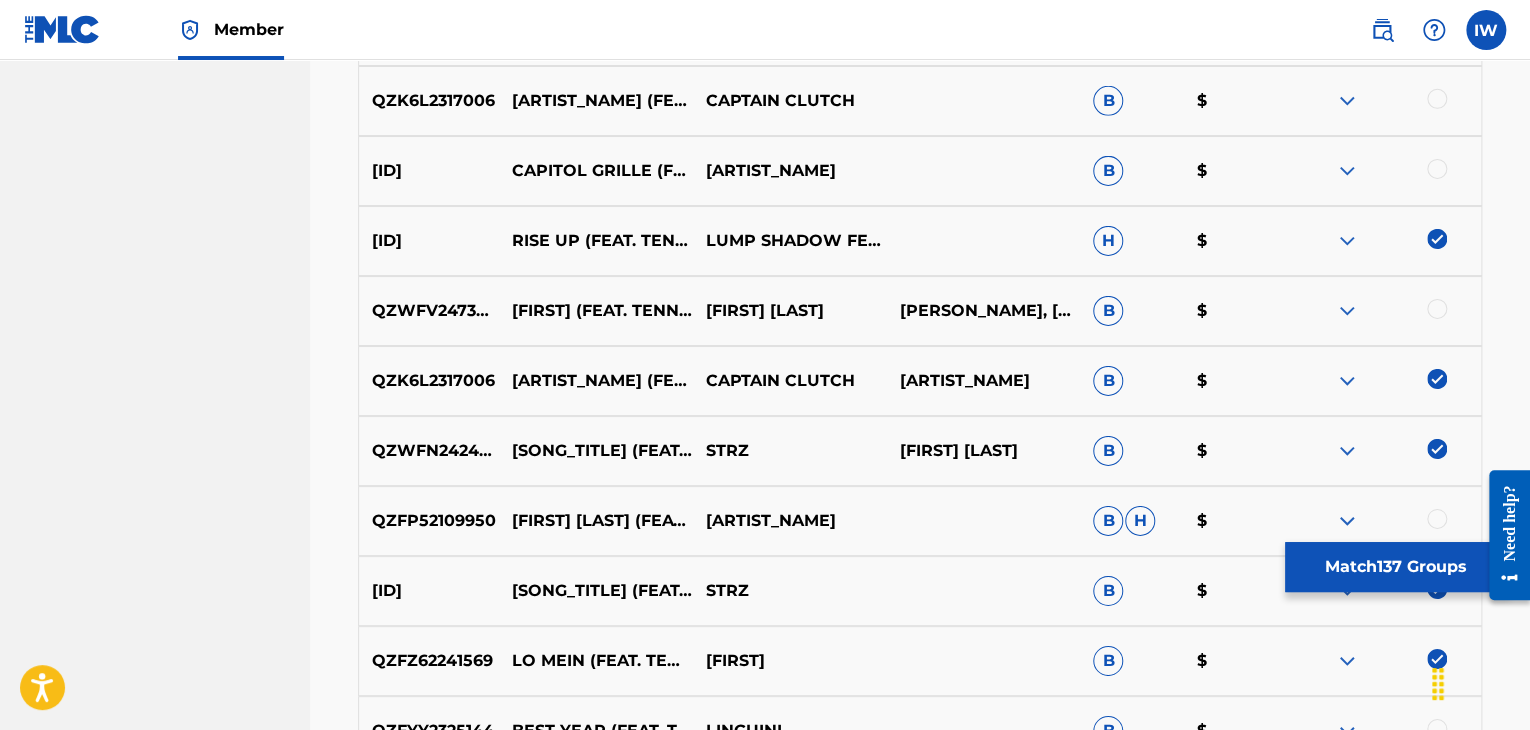 click at bounding box center (1437, 309) 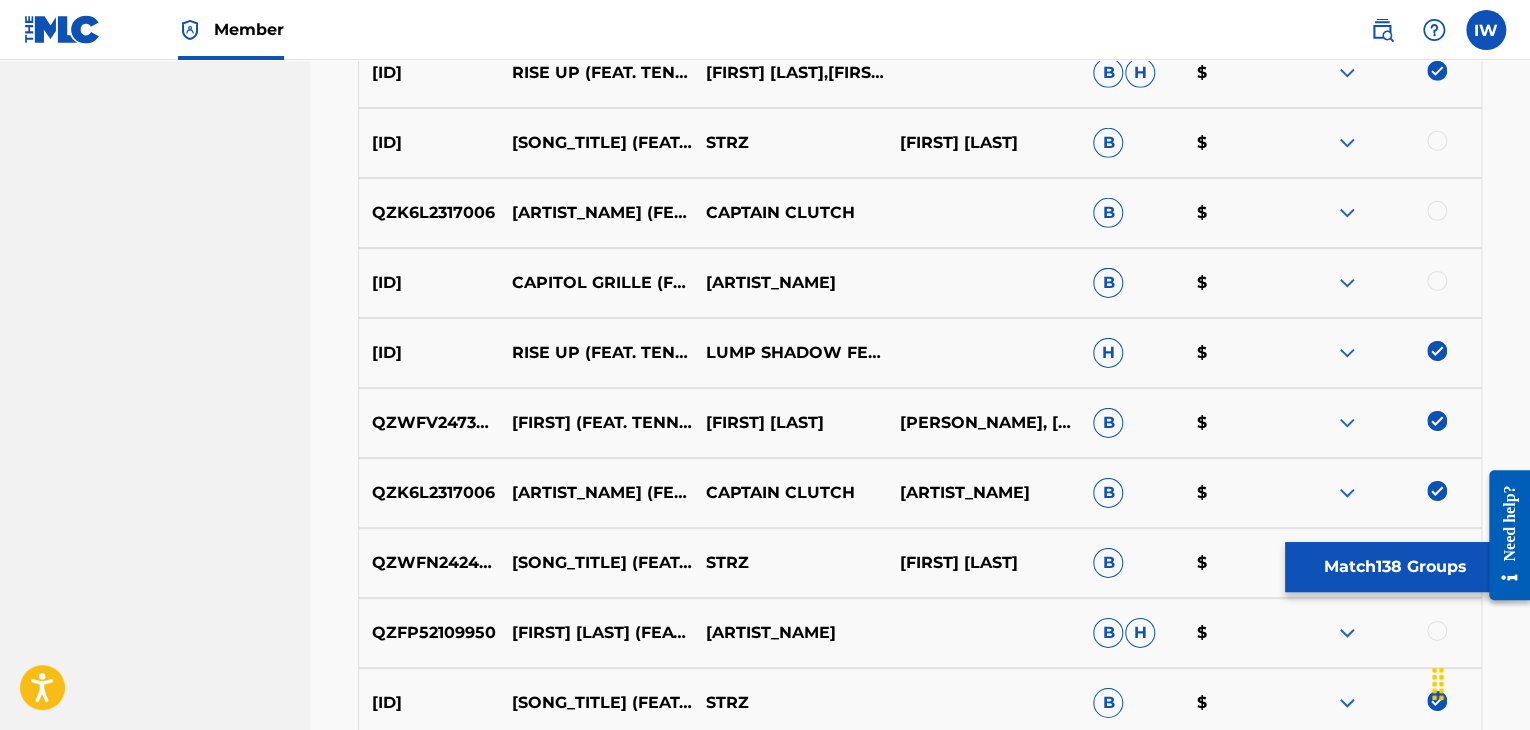 scroll, scrollTop: 10718, scrollLeft: 0, axis: vertical 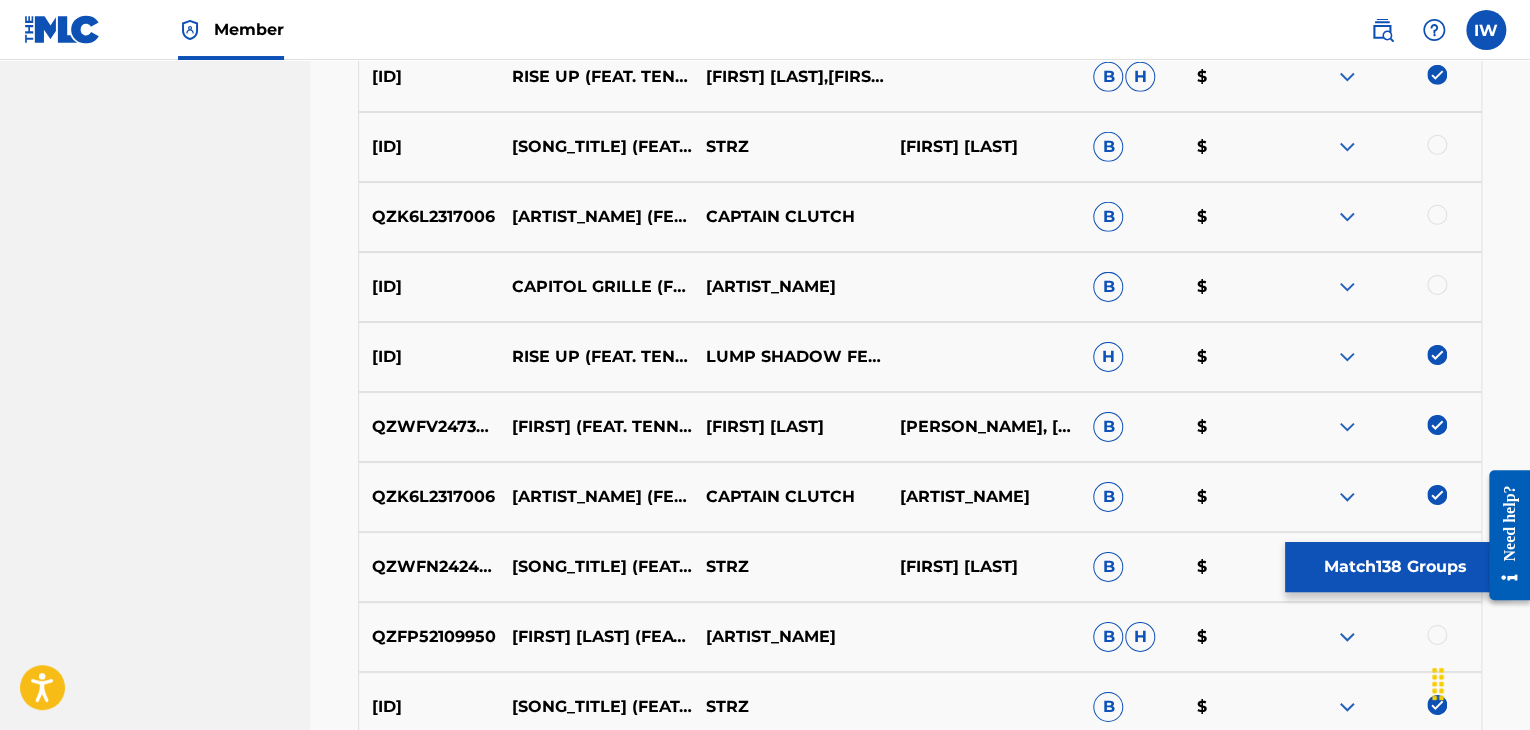 click at bounding box center [1437, 285] 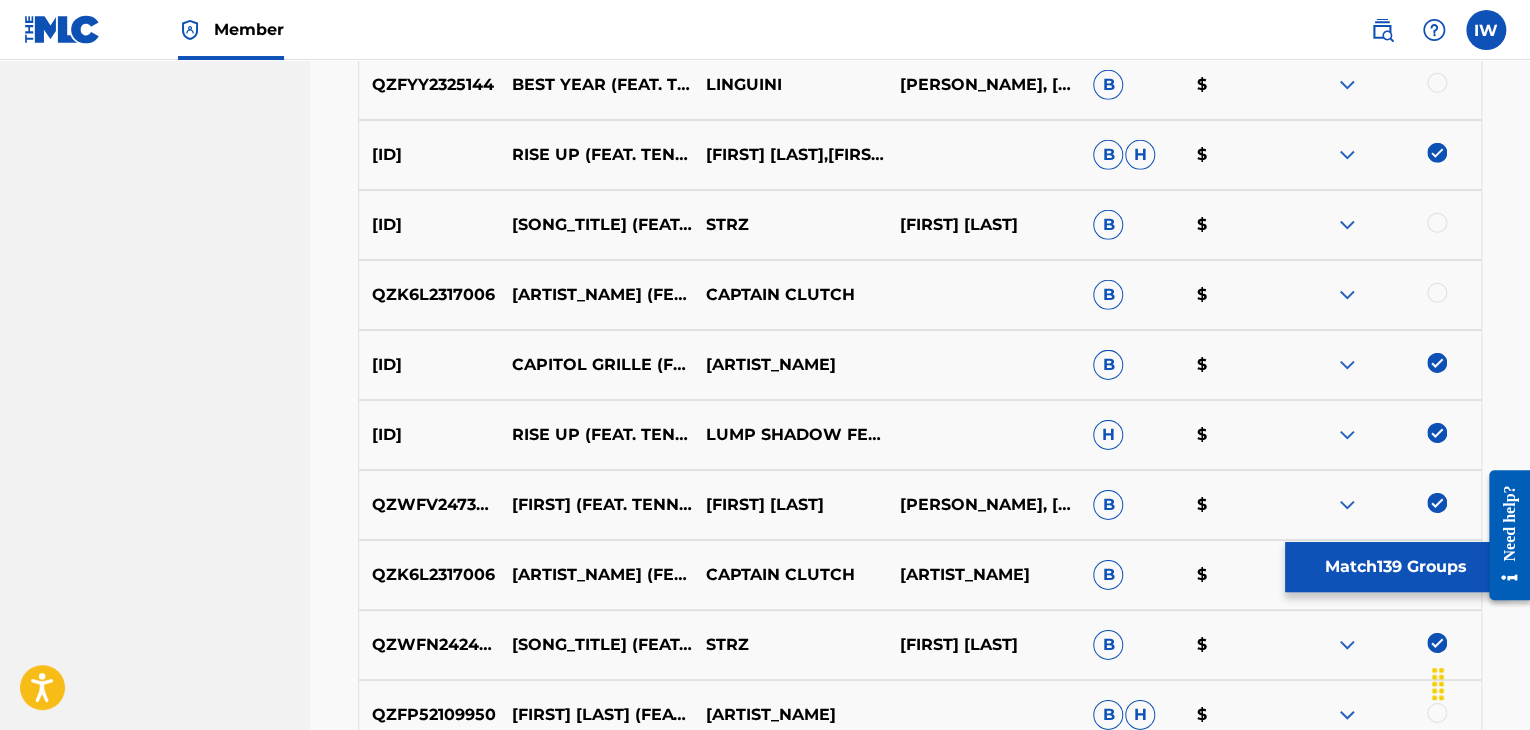 scroll, scrollTop: 10639, scrollLeft: 0, axis: vertical 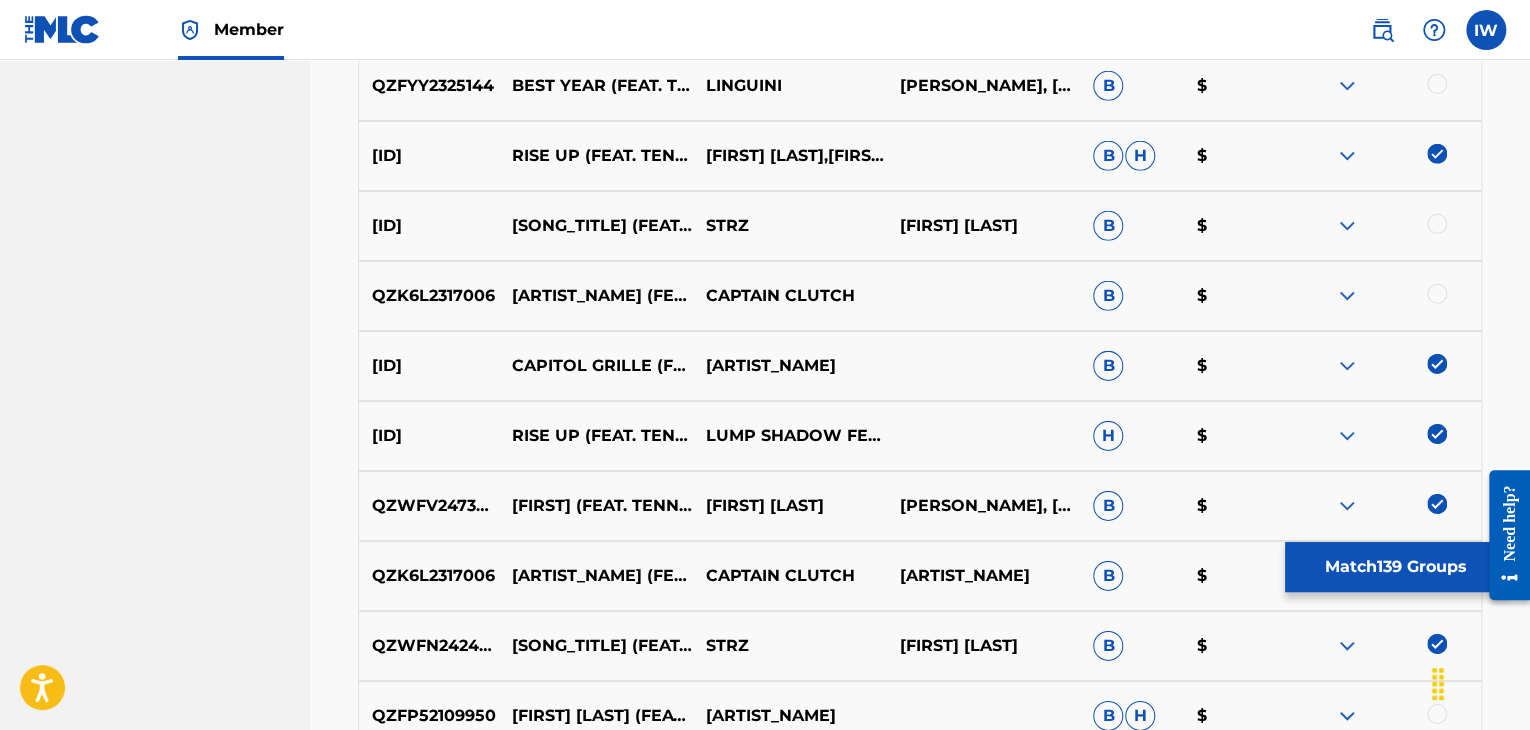 click at bounding box center (1437, 294) 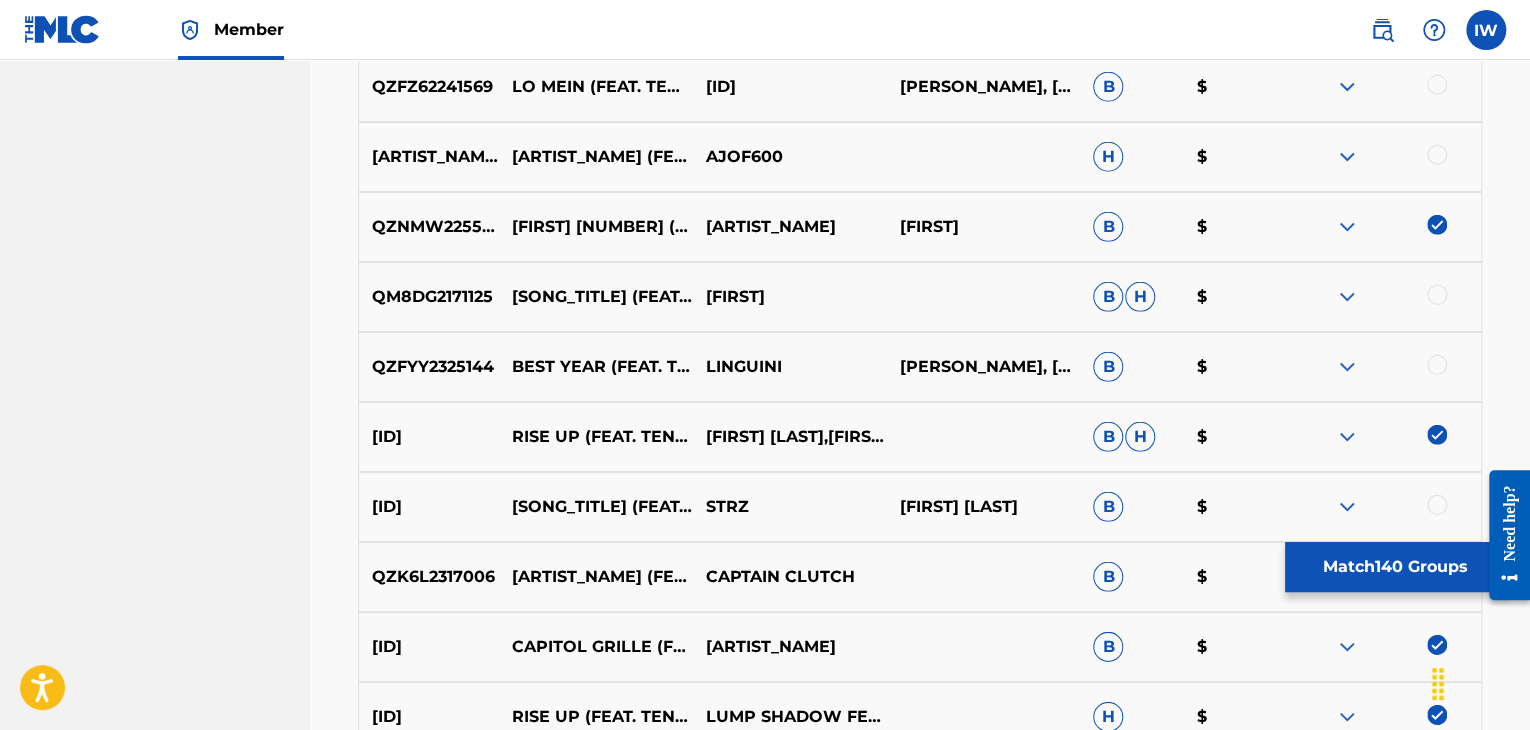 scroll, scrollTop: 10357, scrollLeft: 0, axis: vertical 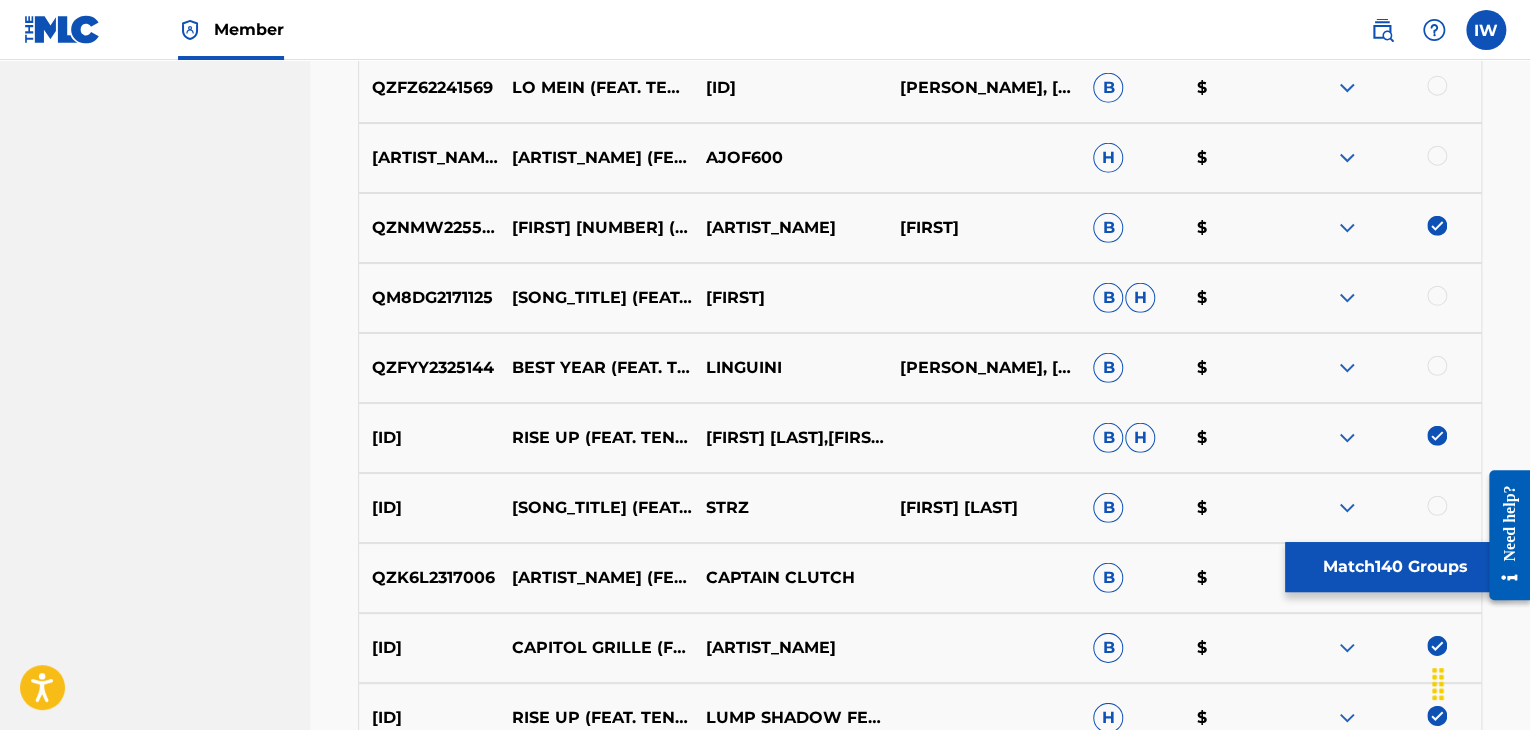 click at bounding box center [1437, 366] 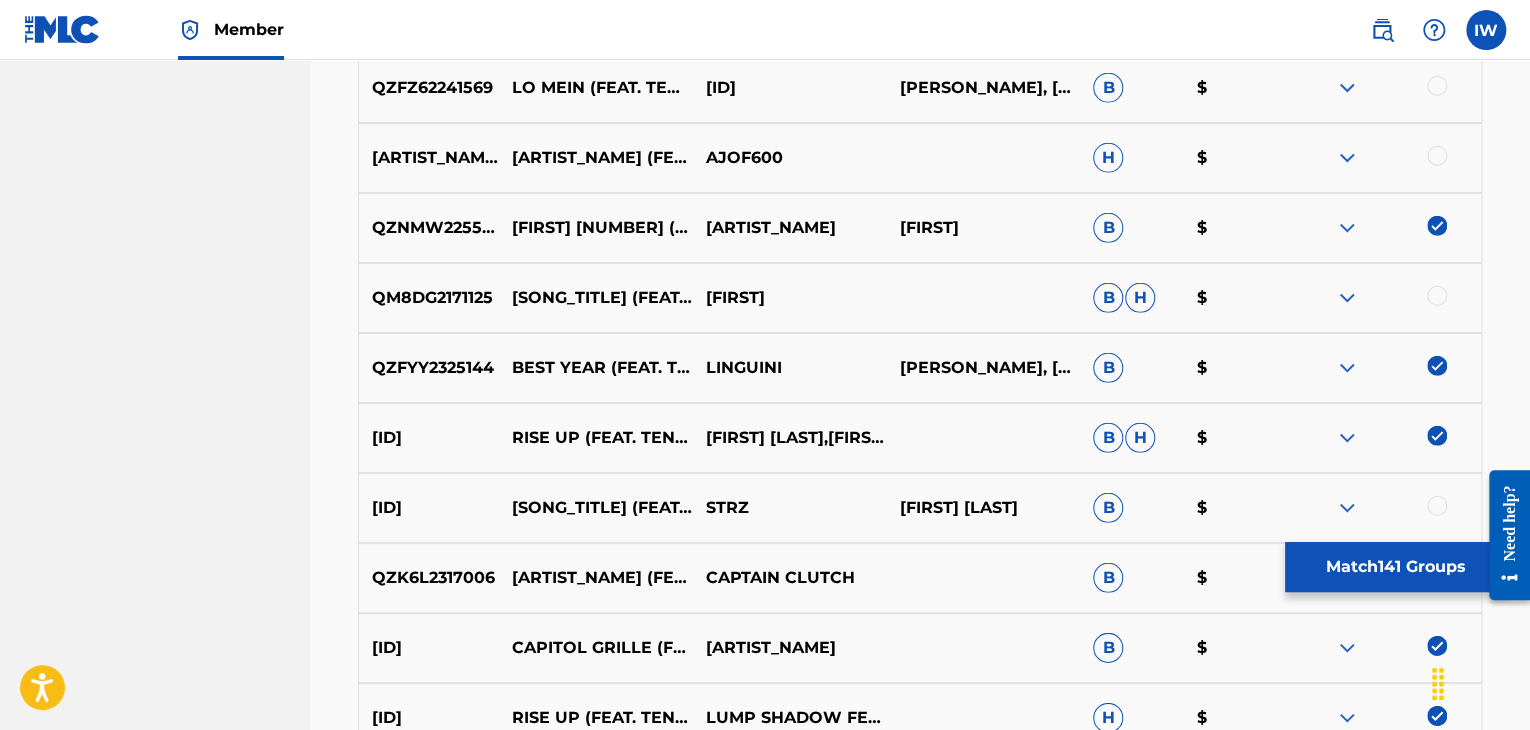 click at bounding box center (1437, 296) 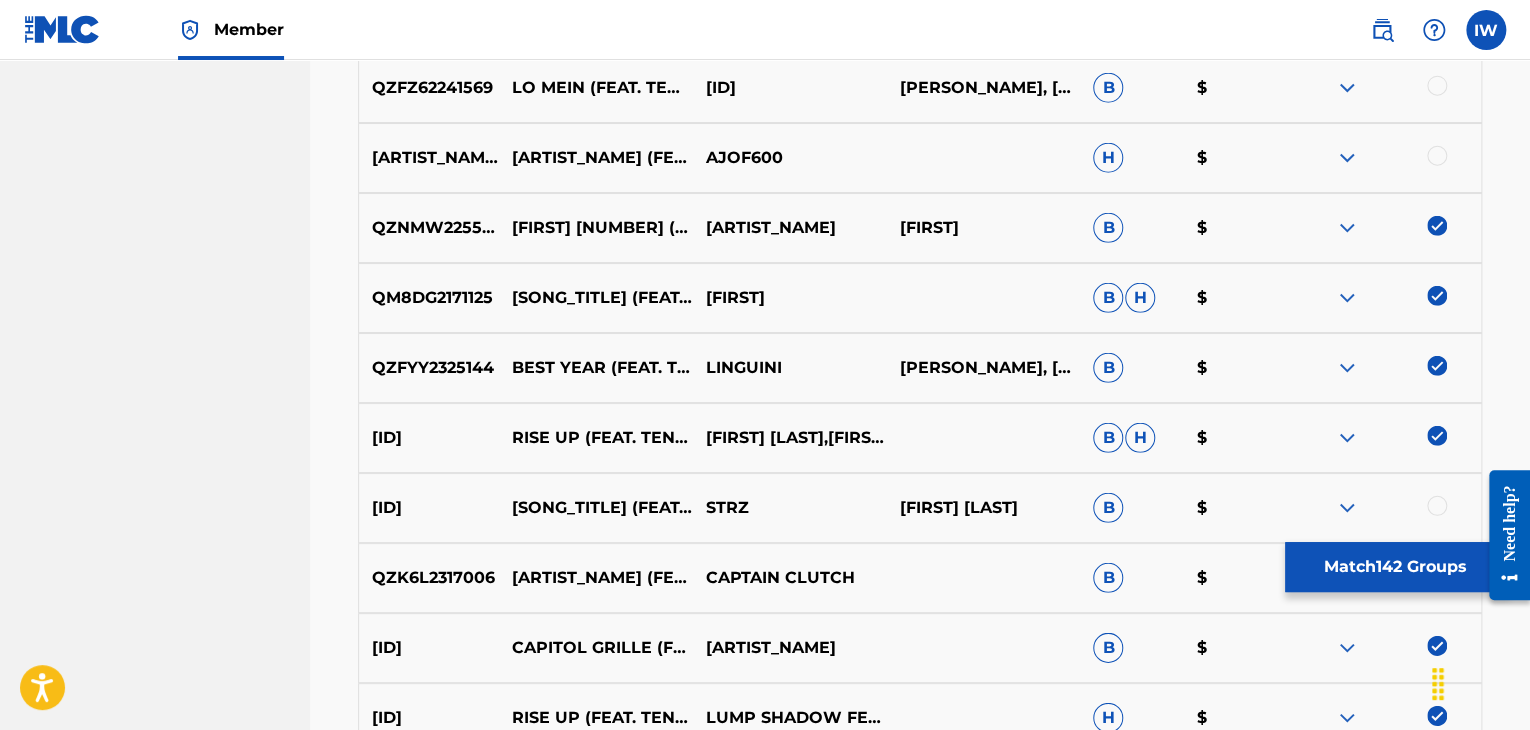scroll, scrollTop: 10136, scrollLeft: 0, axis: vertical 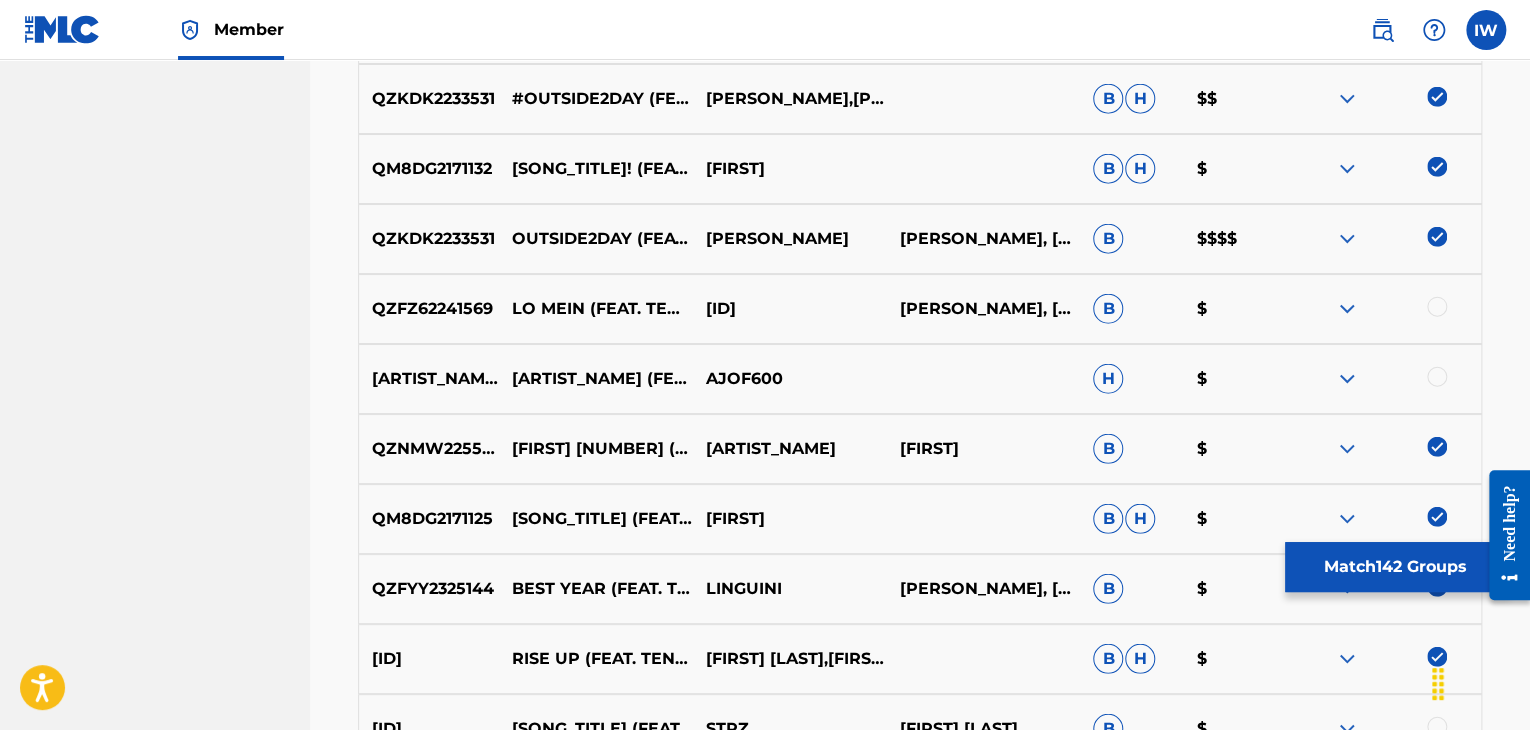 click at bounding box center (1437, 307) 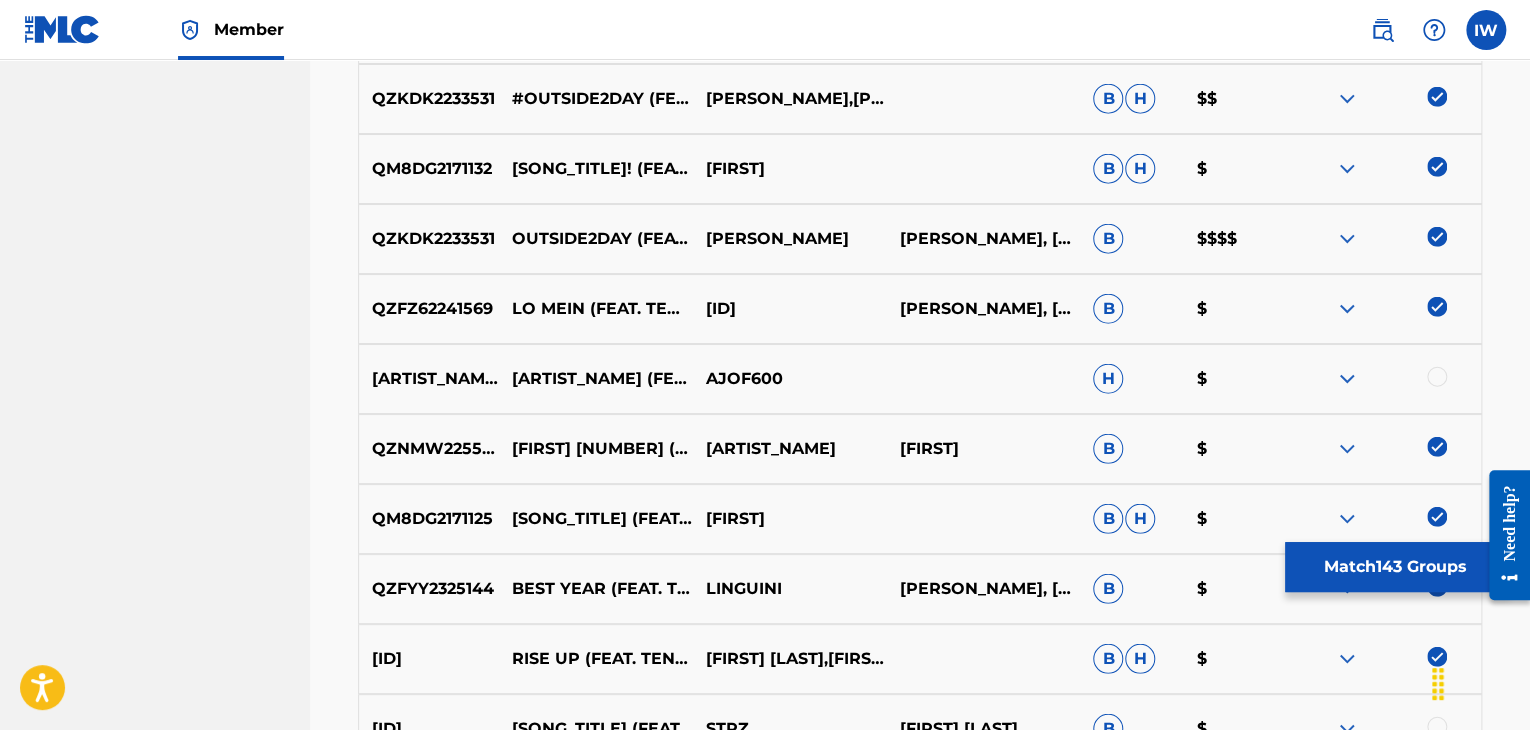 click at bounding box center [1437, 377] 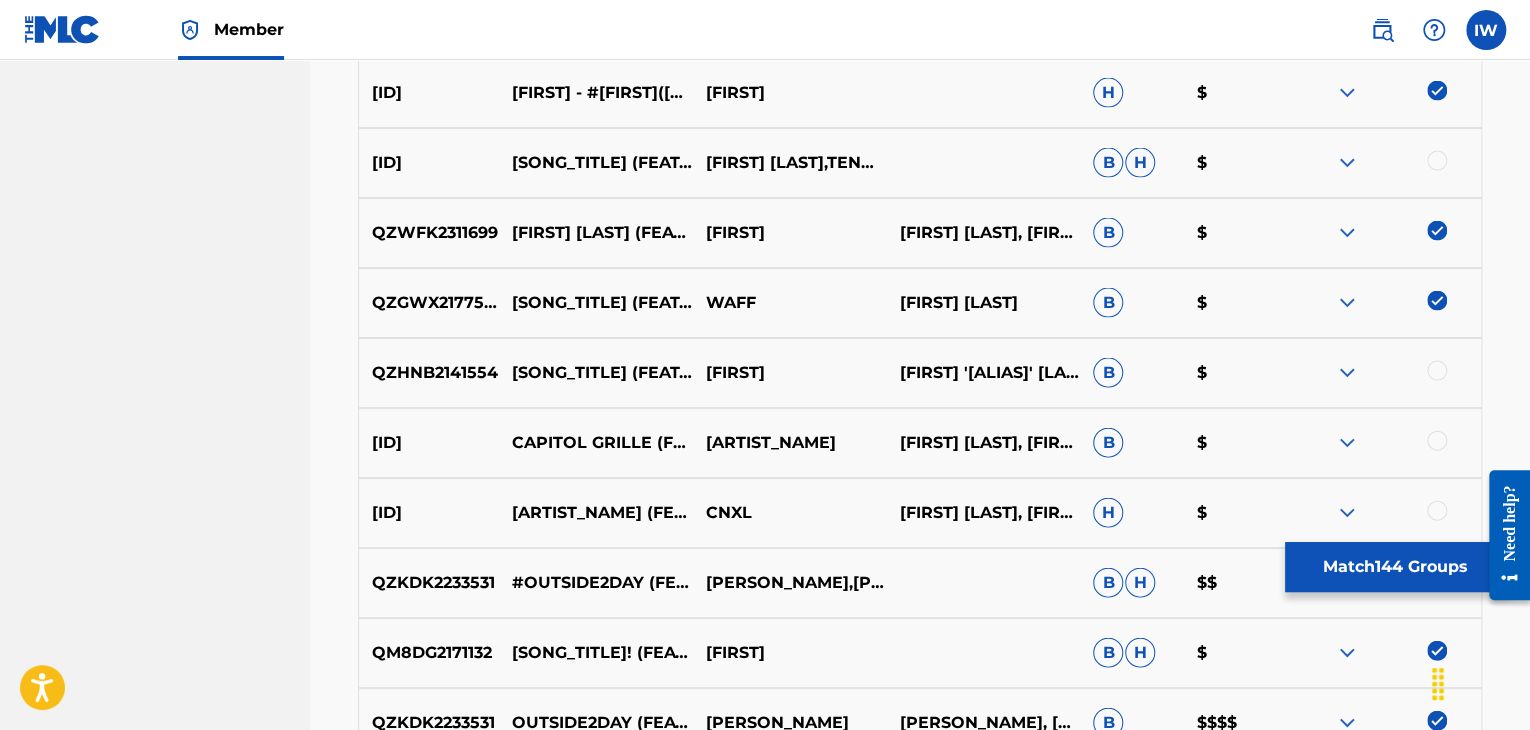 scroll, scrollTop: 9696, scrollLeft: 0, axis: vertical 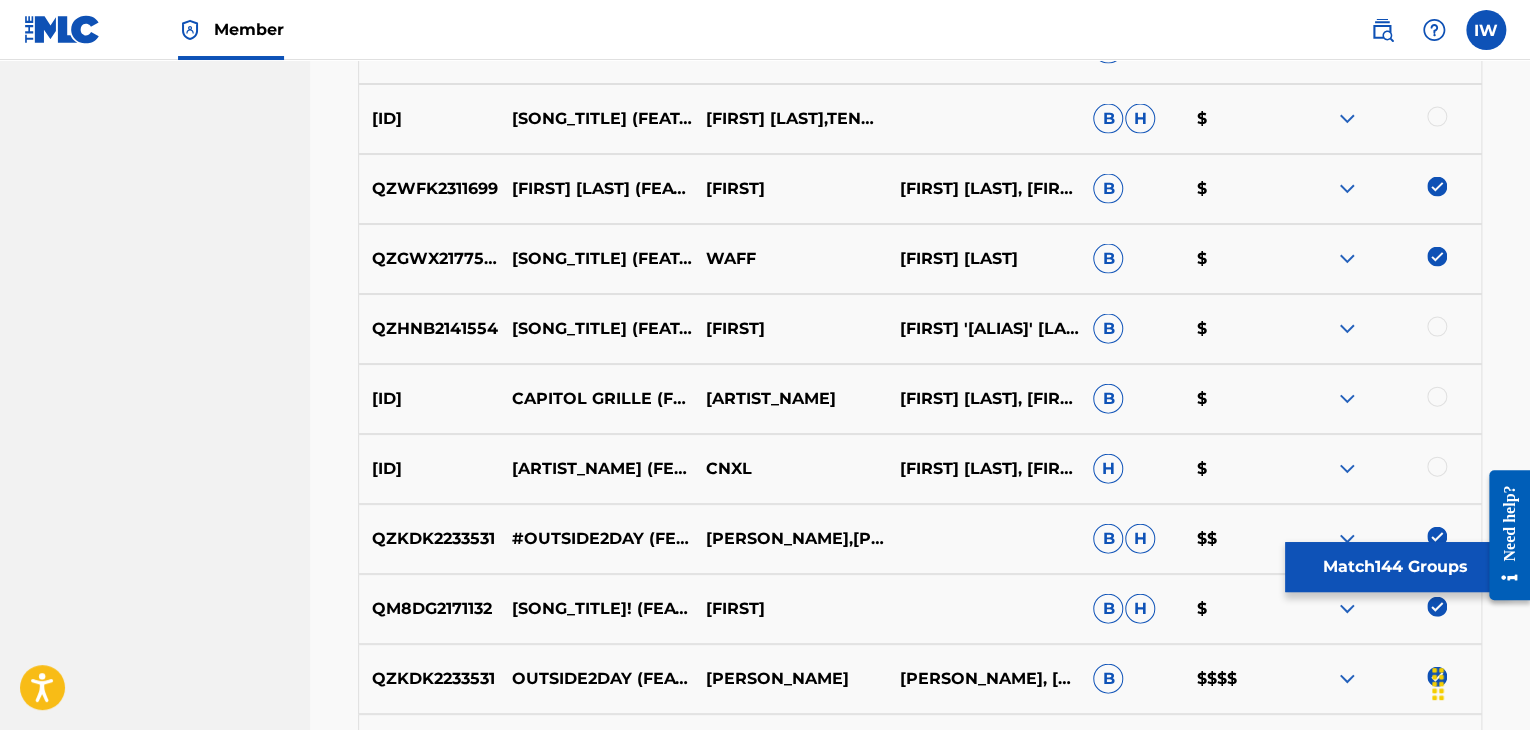 click at bounding box center [1437, 467] 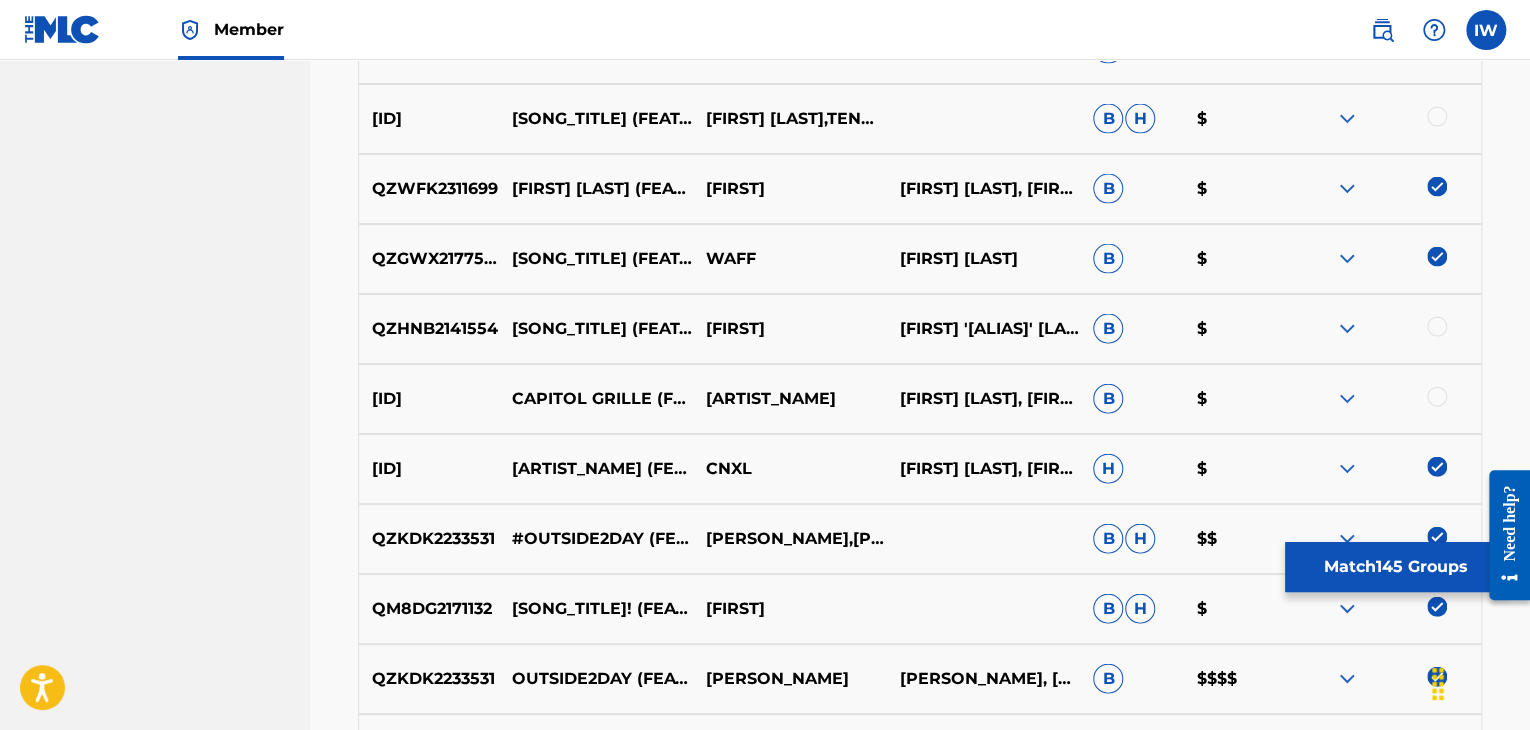click at bounding box center (1437, 397) 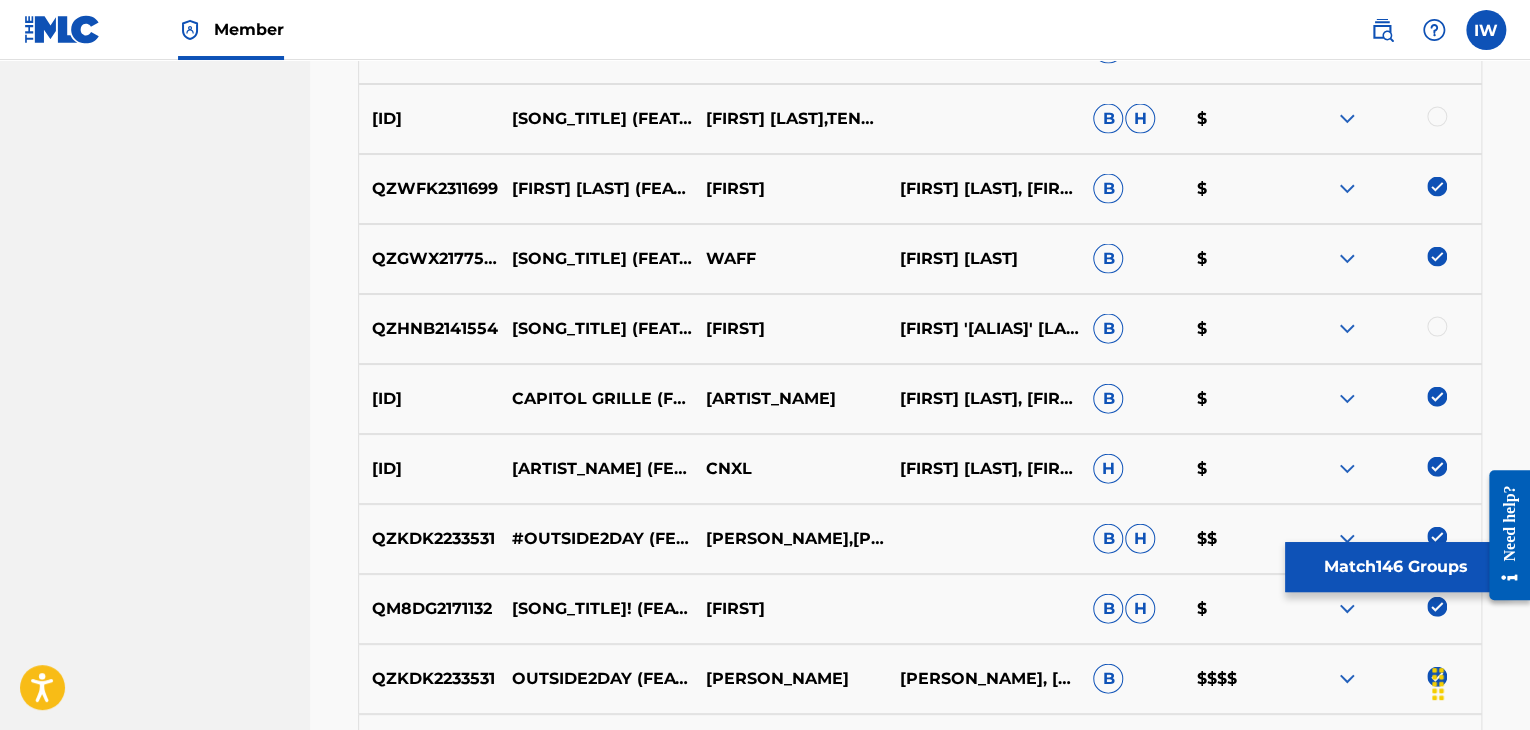 click at bounding box center [1437, 327] 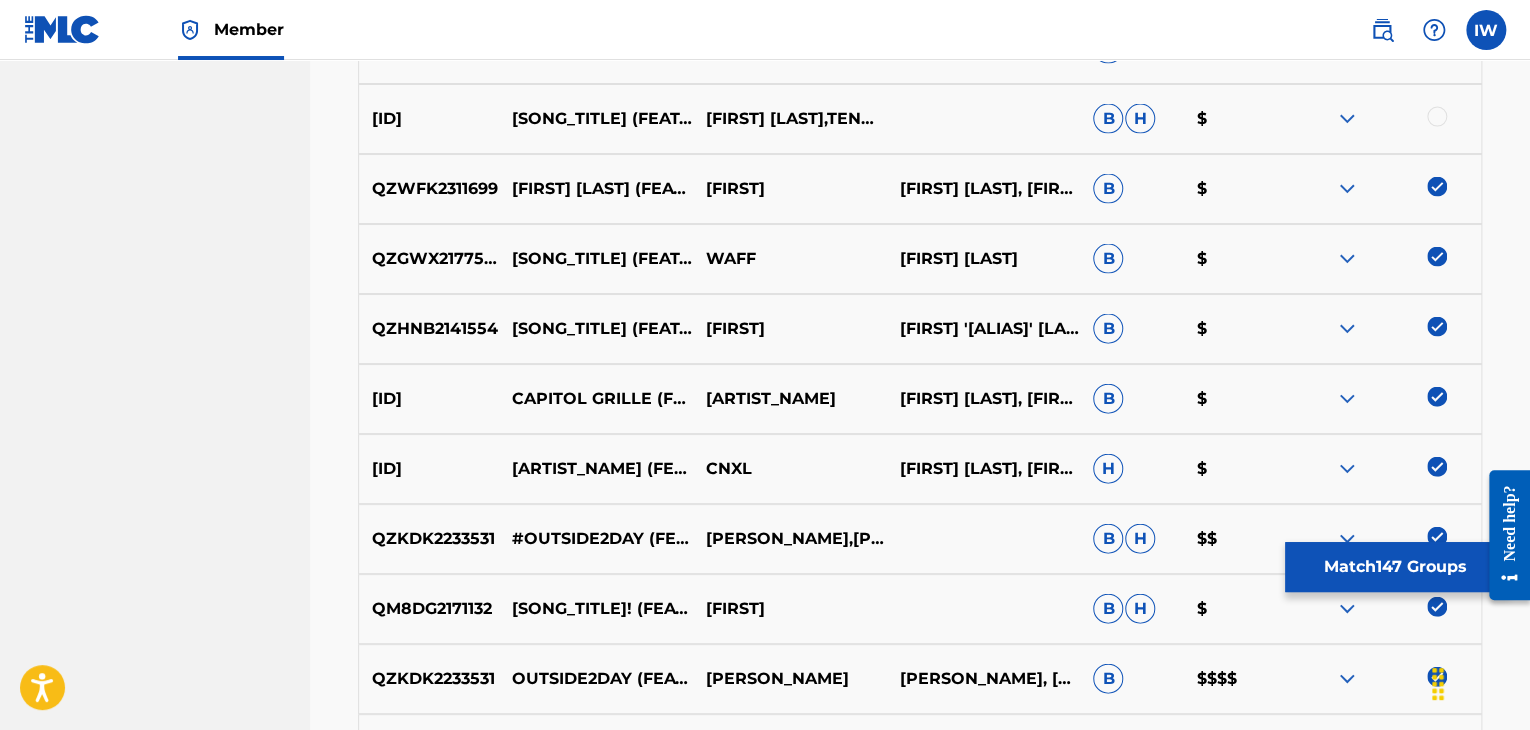 scroll, scrollTop: 9538, scrollLeft: 0, axis: vertical 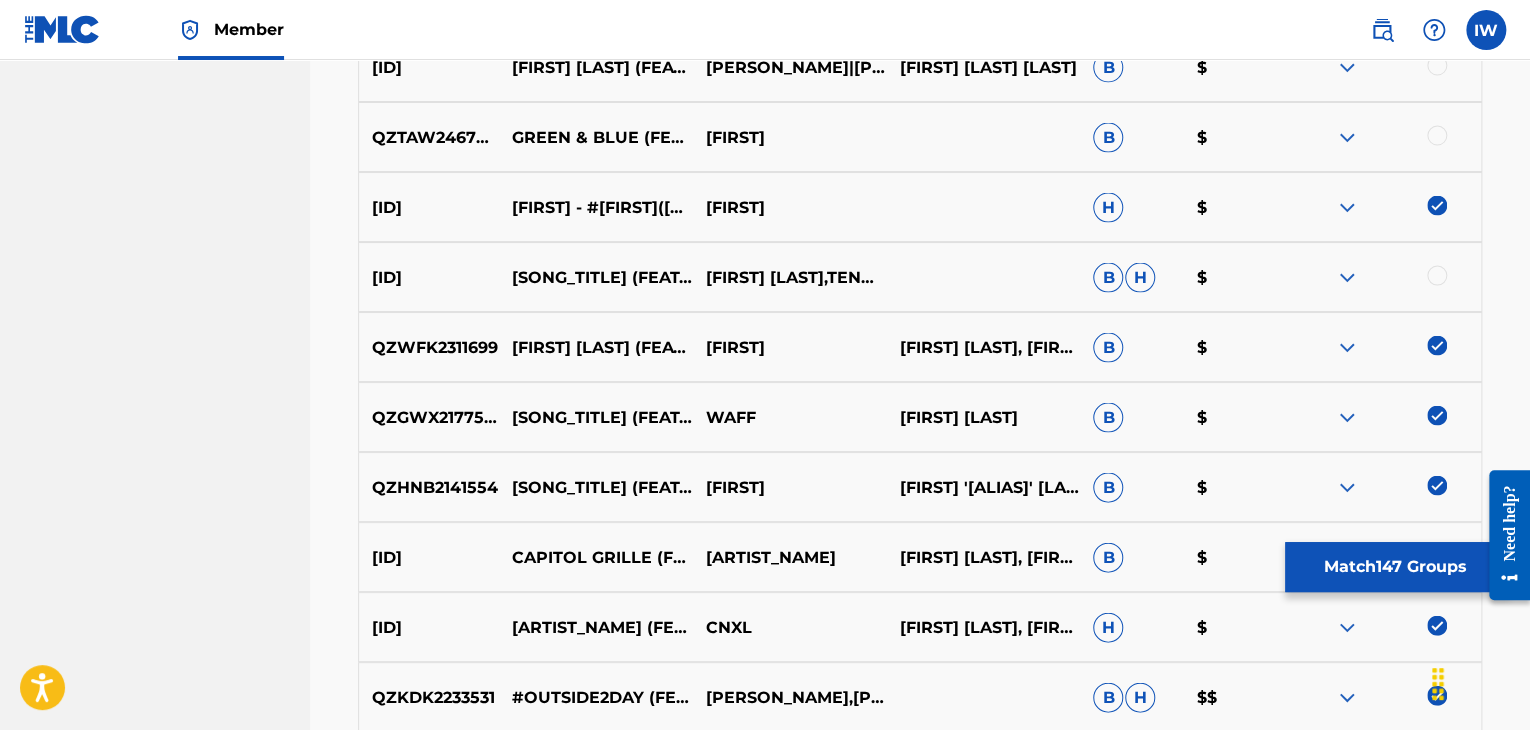 click at bounding box center (1437, 275) 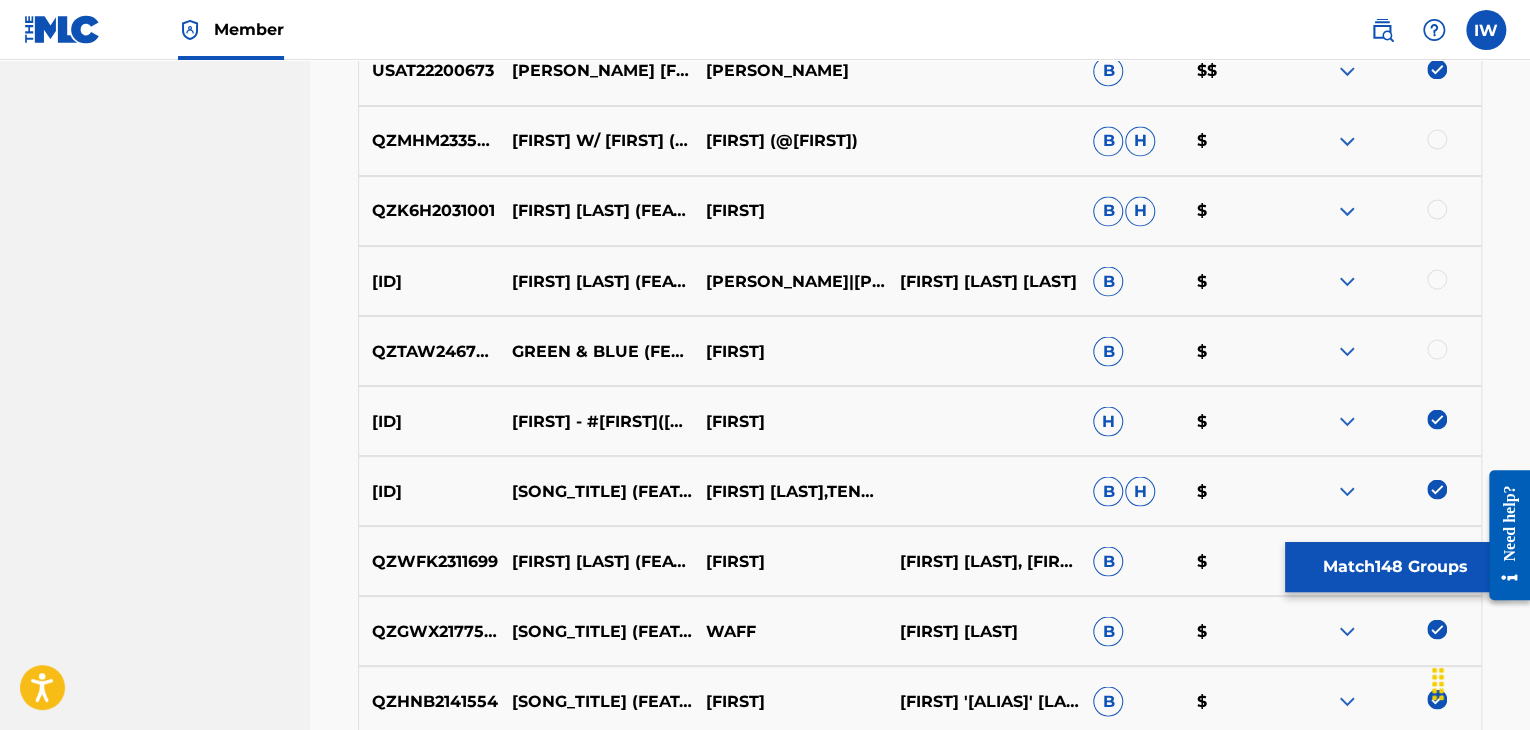 scroll, scrollTop: 9314, scrollLeft: 0, axis: vertical 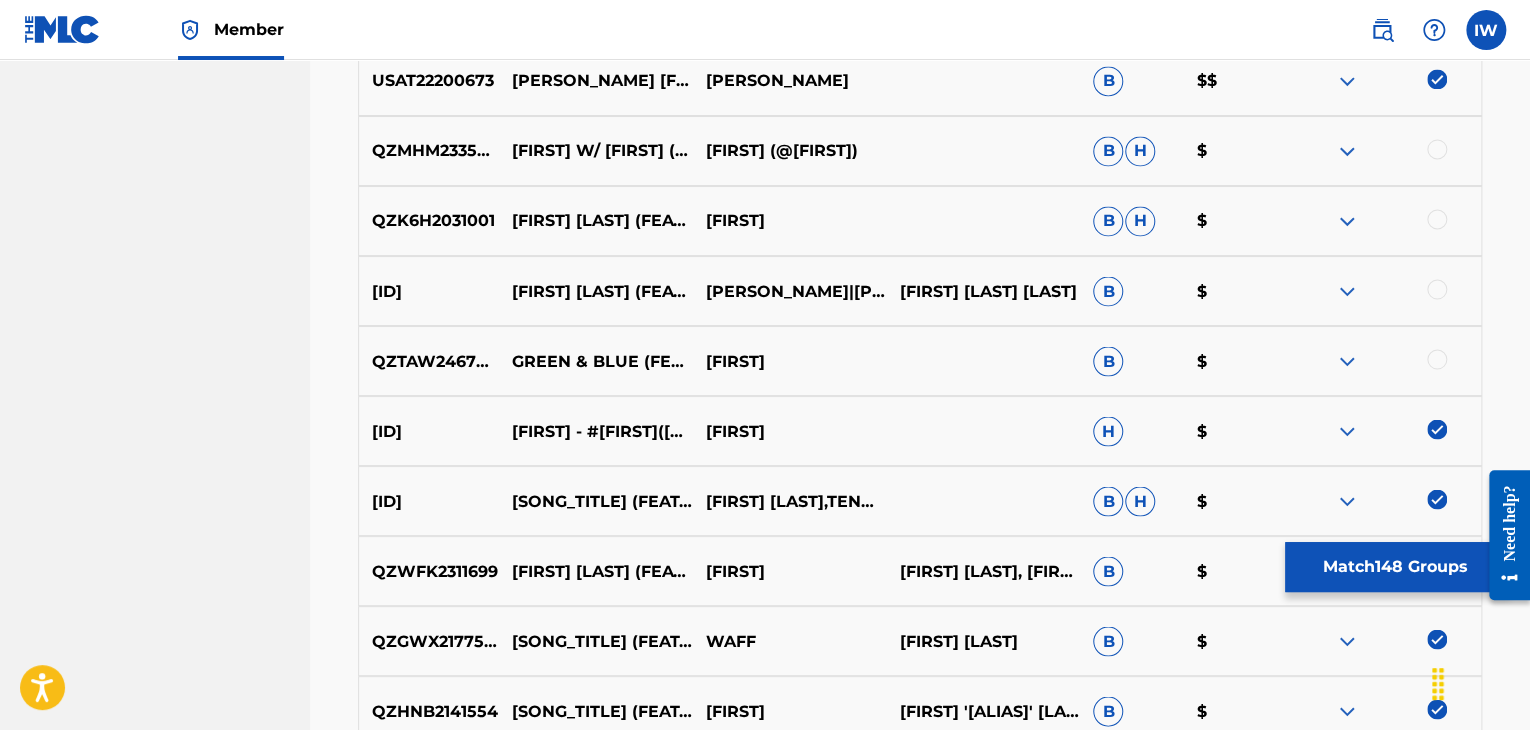 click at bounding box center (1437, 359) 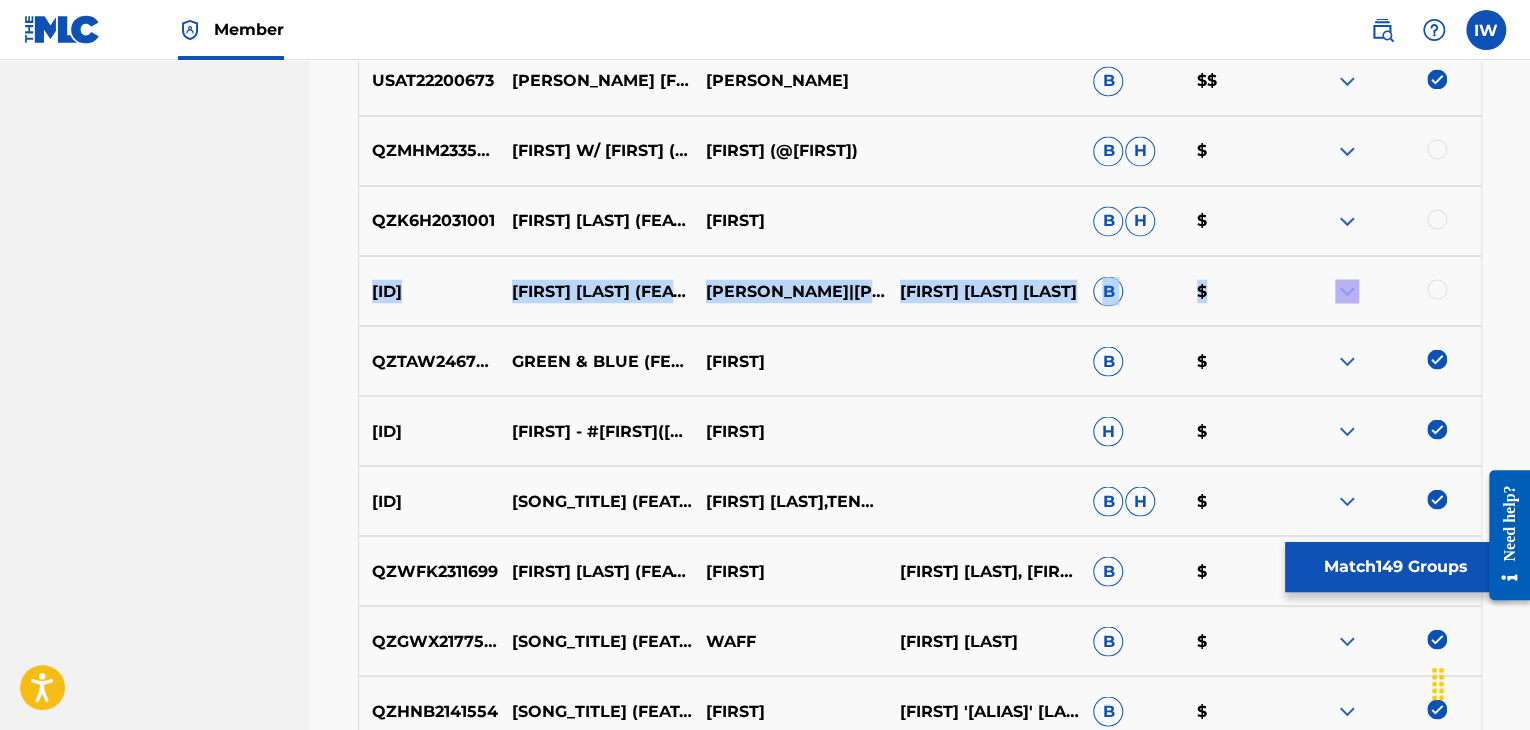 drag, startPoint x: 1432, startPoint y: 278, endPoint x: 1440, endPoint y: 227, distance: 51.62364 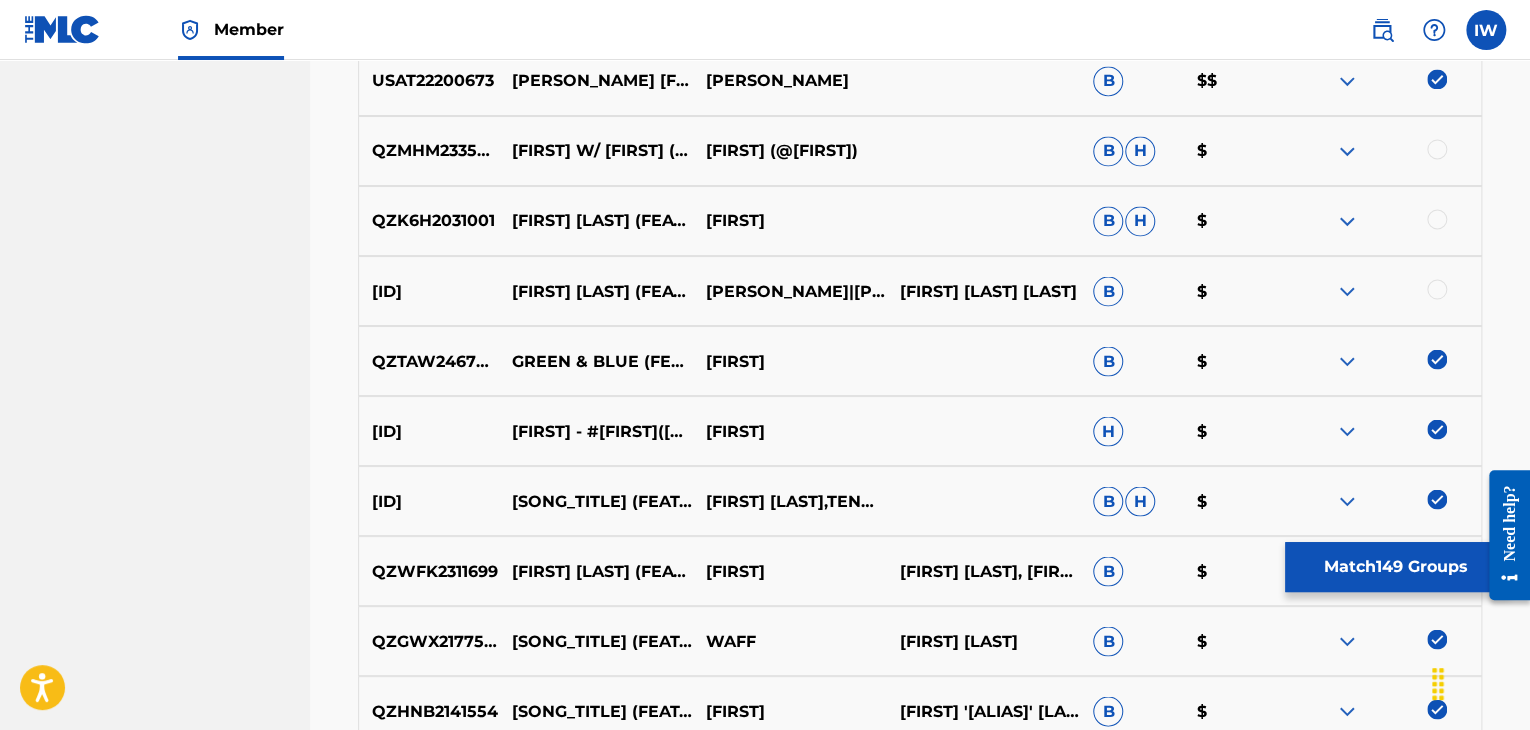click at bounding box center [1437, 289] 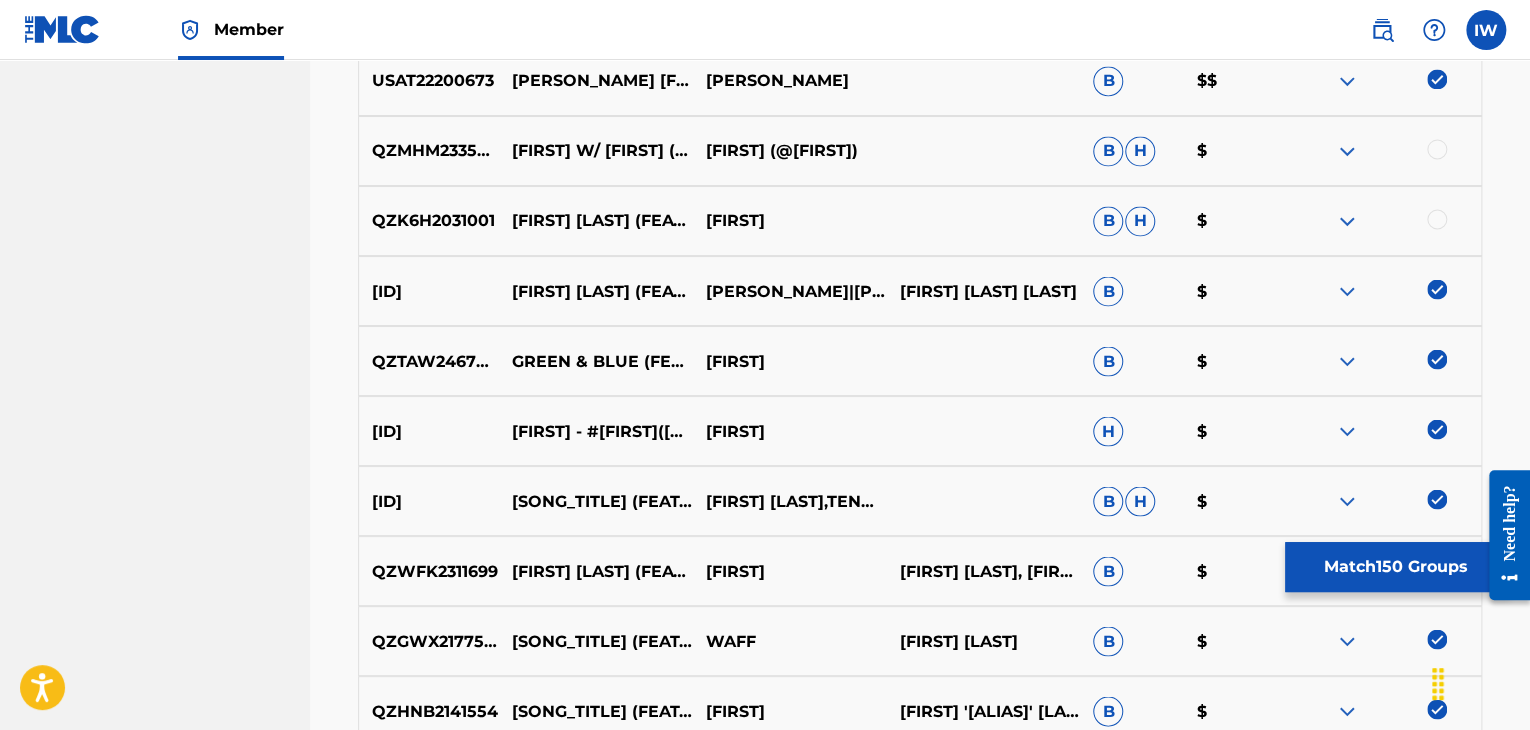click at bounding box center (1437, 219) 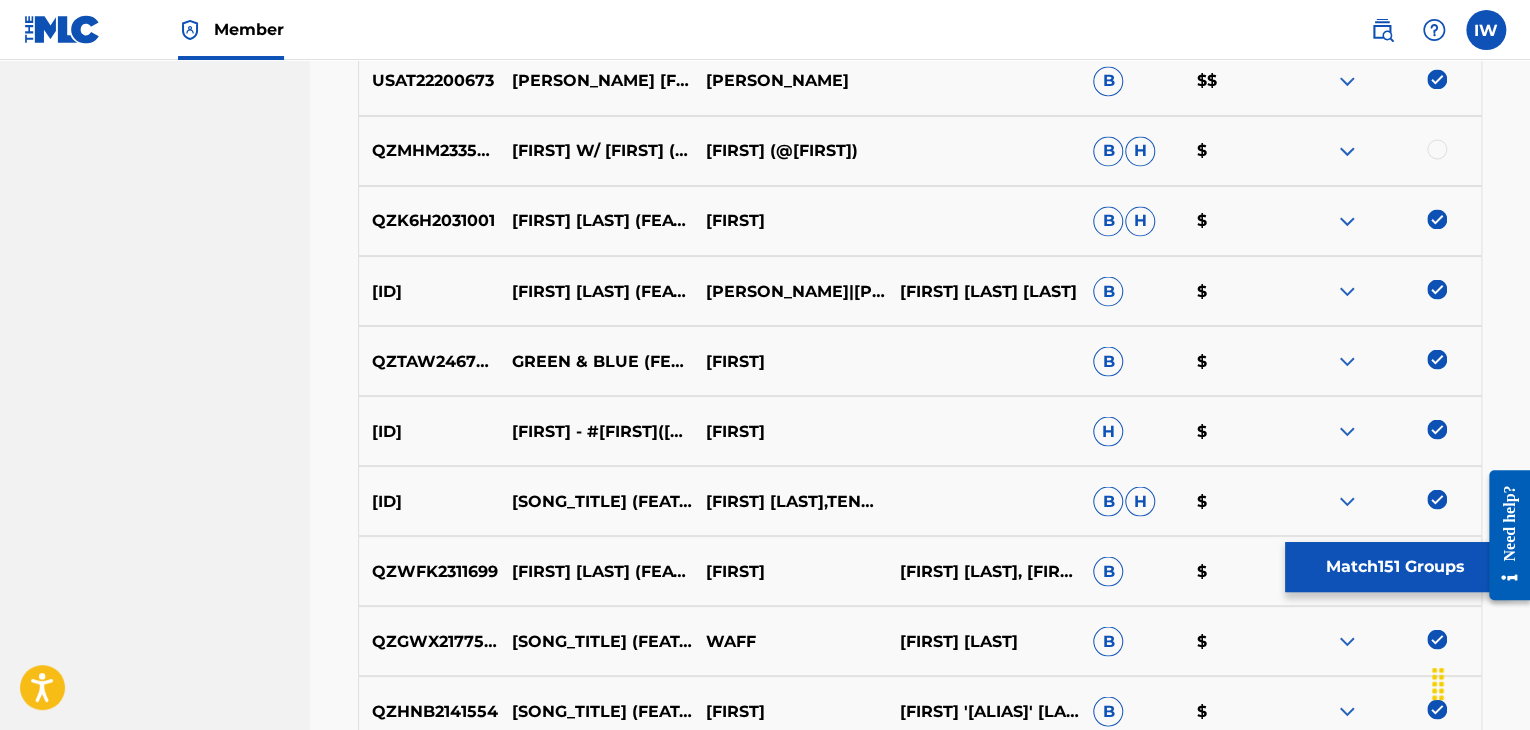 click at bounding box center (1437, 149) 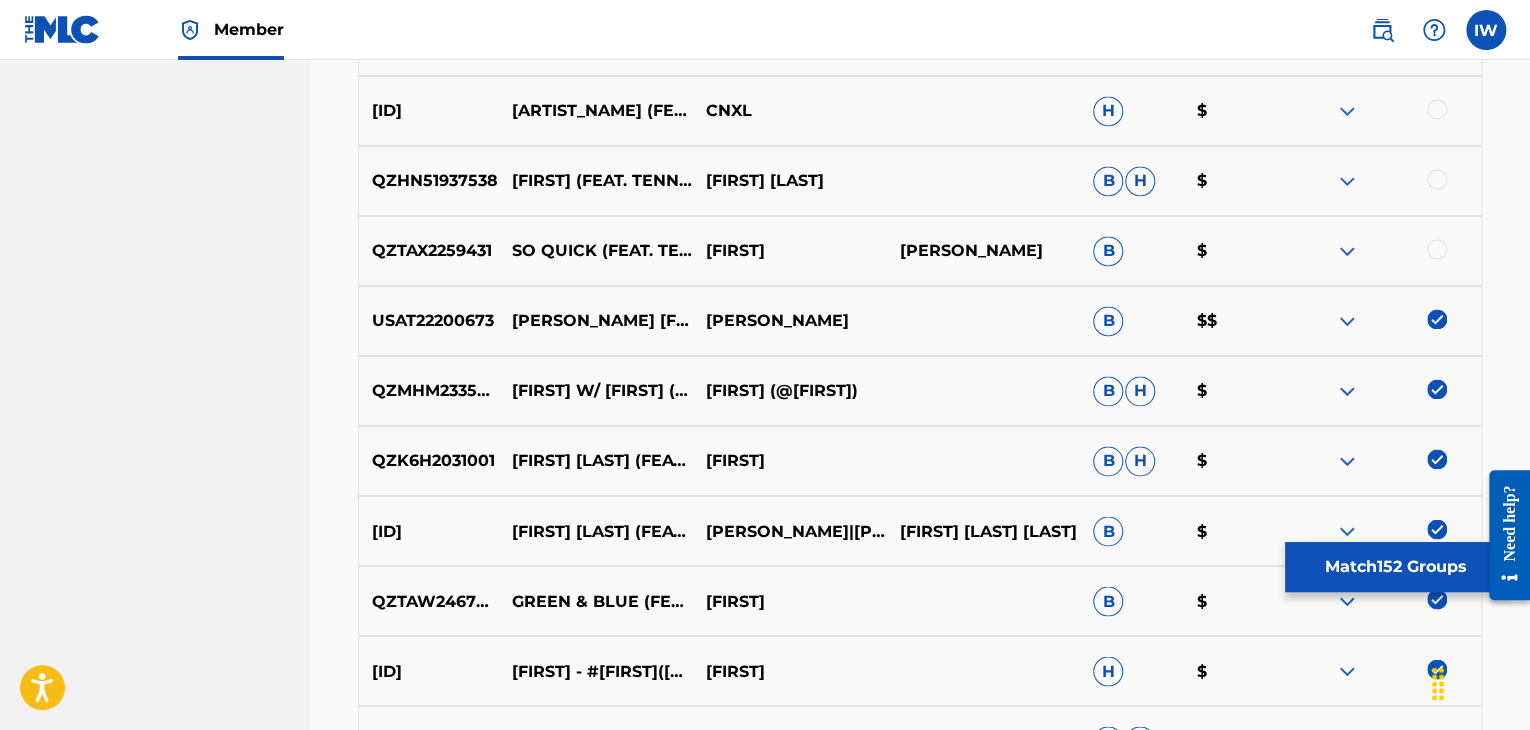 scroll, scrollTop: 9072, scrollLeft: 0, axis: vertical 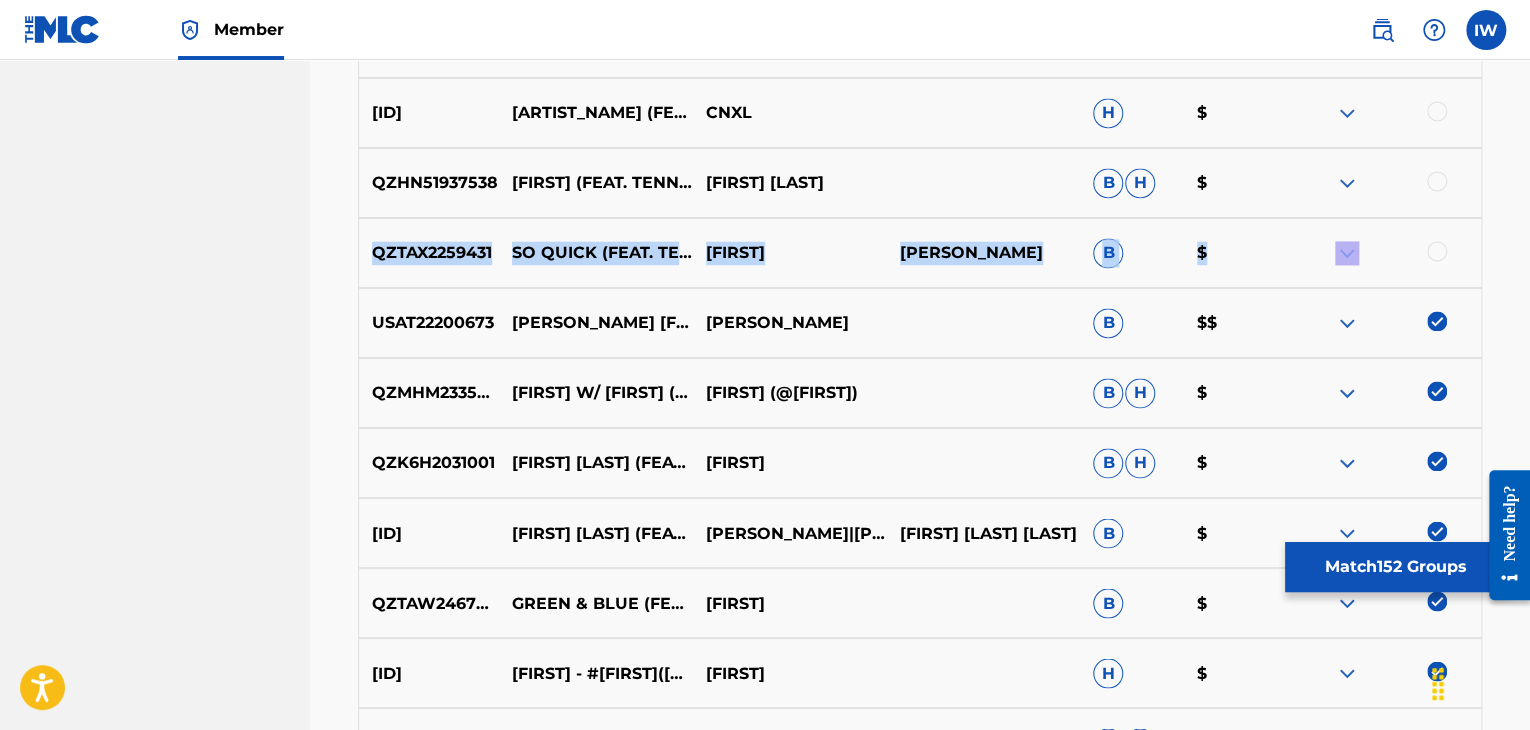 drag, startPoint x: 1436, startPoint y: 249, endPoint x: 1435, endPoint y: 185, distance: 64.00781 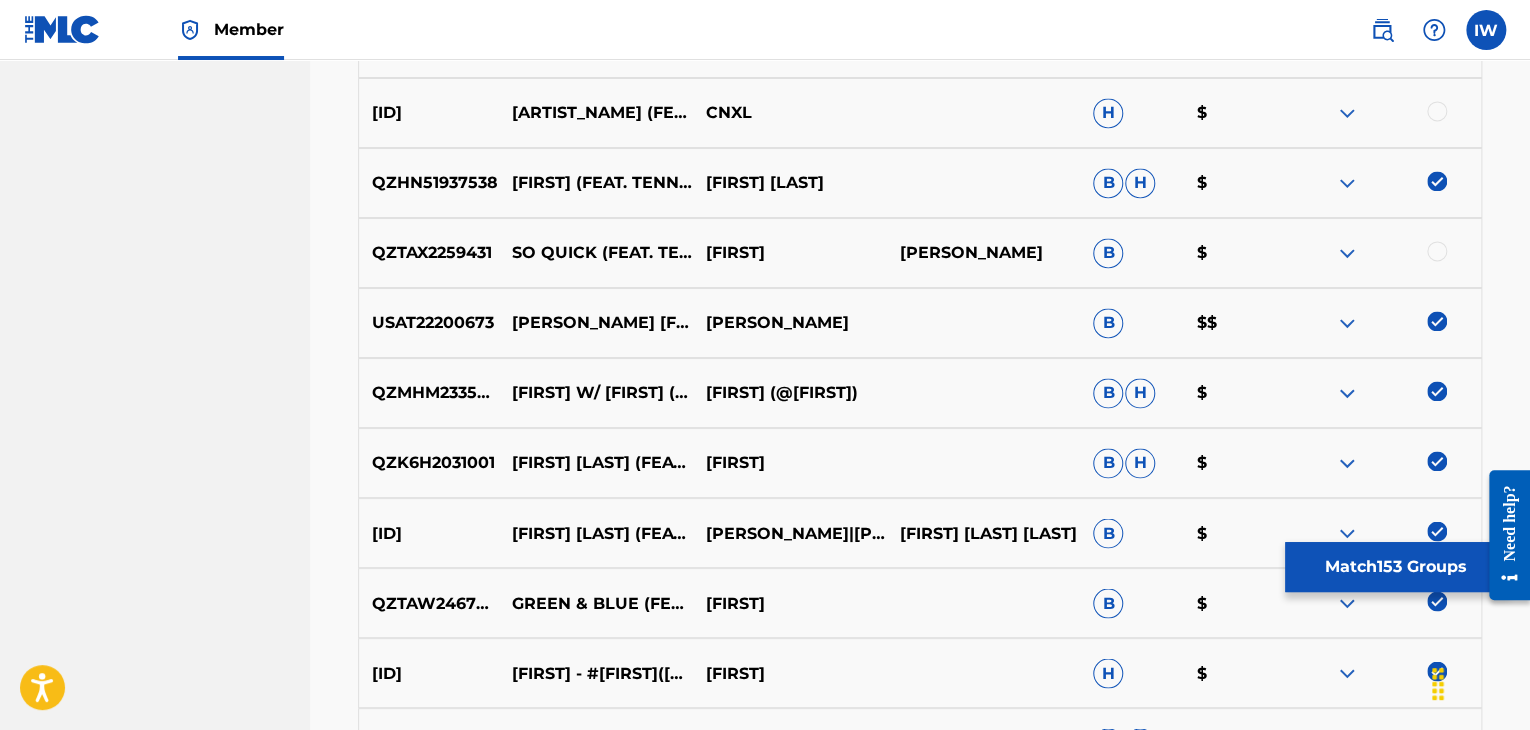 click at bounding box center [1437, 251] 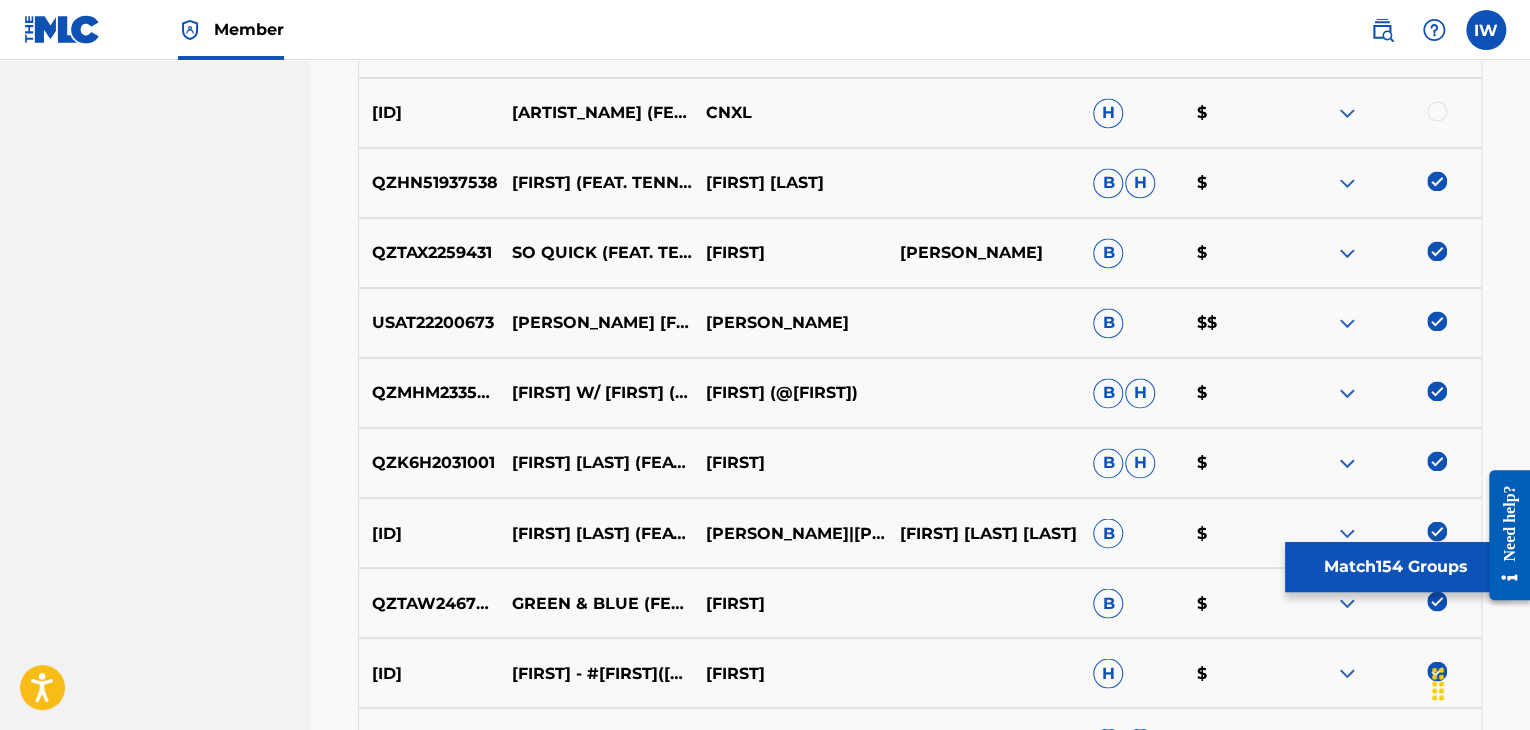 scroll, scrollTop: 8933, scrollLeft: 0, axis: vertical 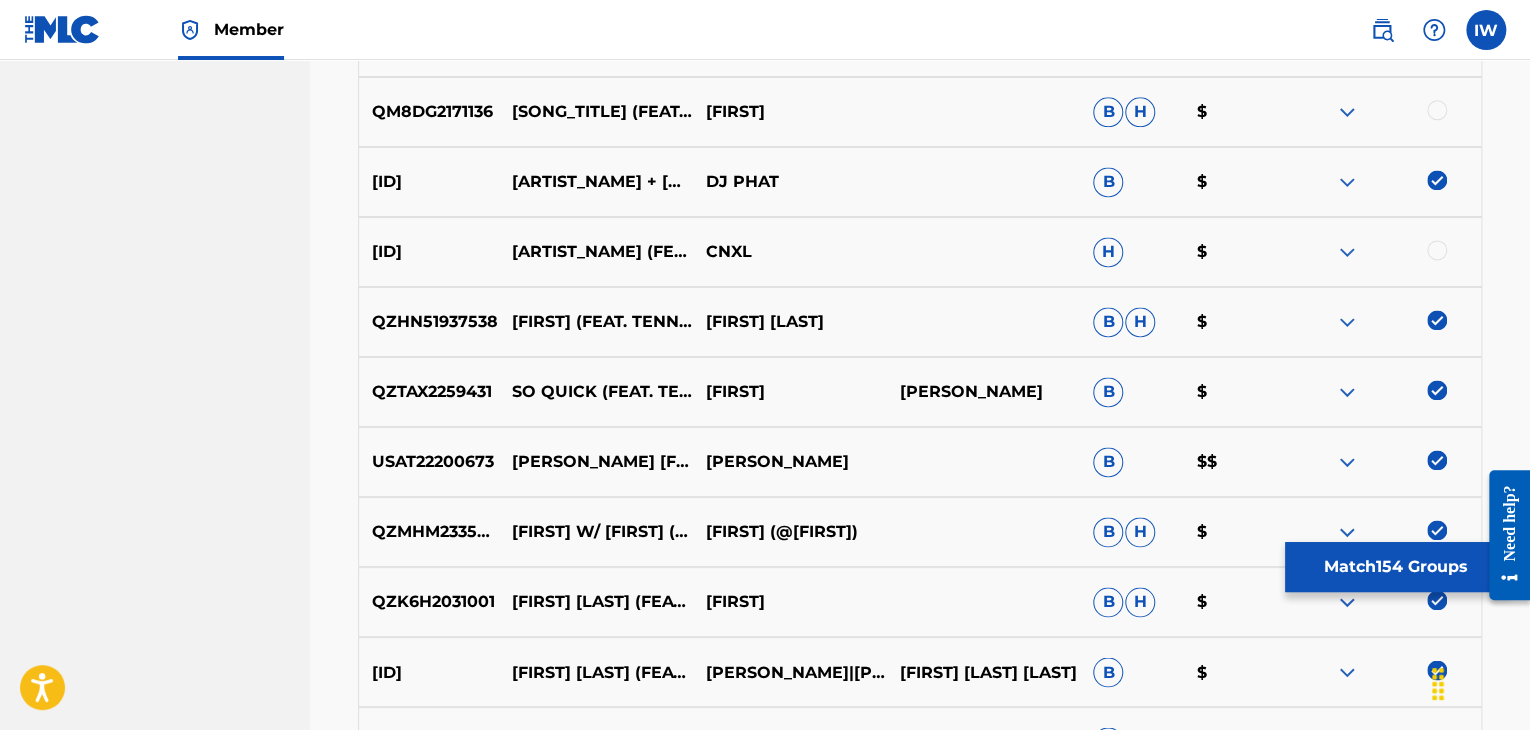 click at bounding box center [1437, 250] 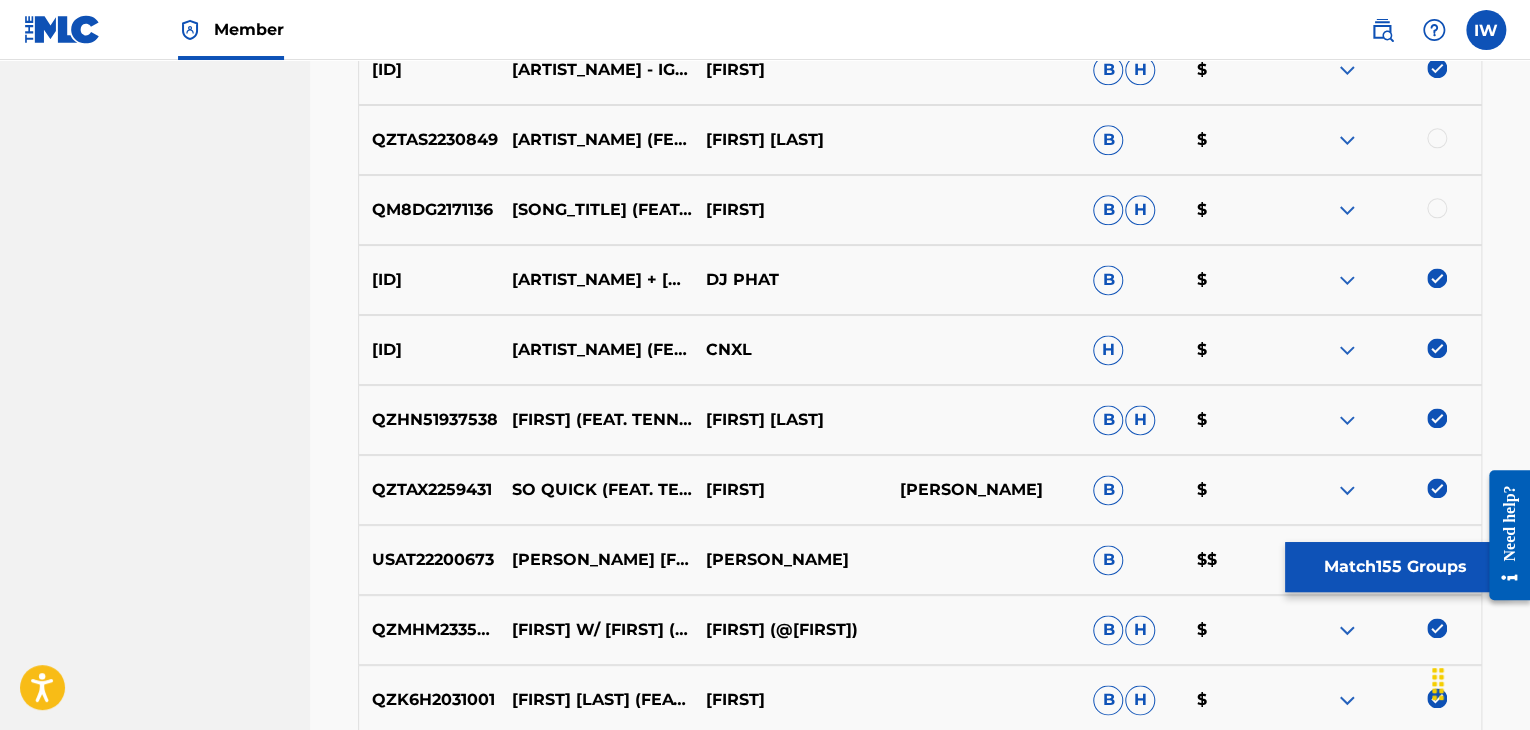 scroll, scrollTop: 8816, scrollLeft: 0, axis: vertical 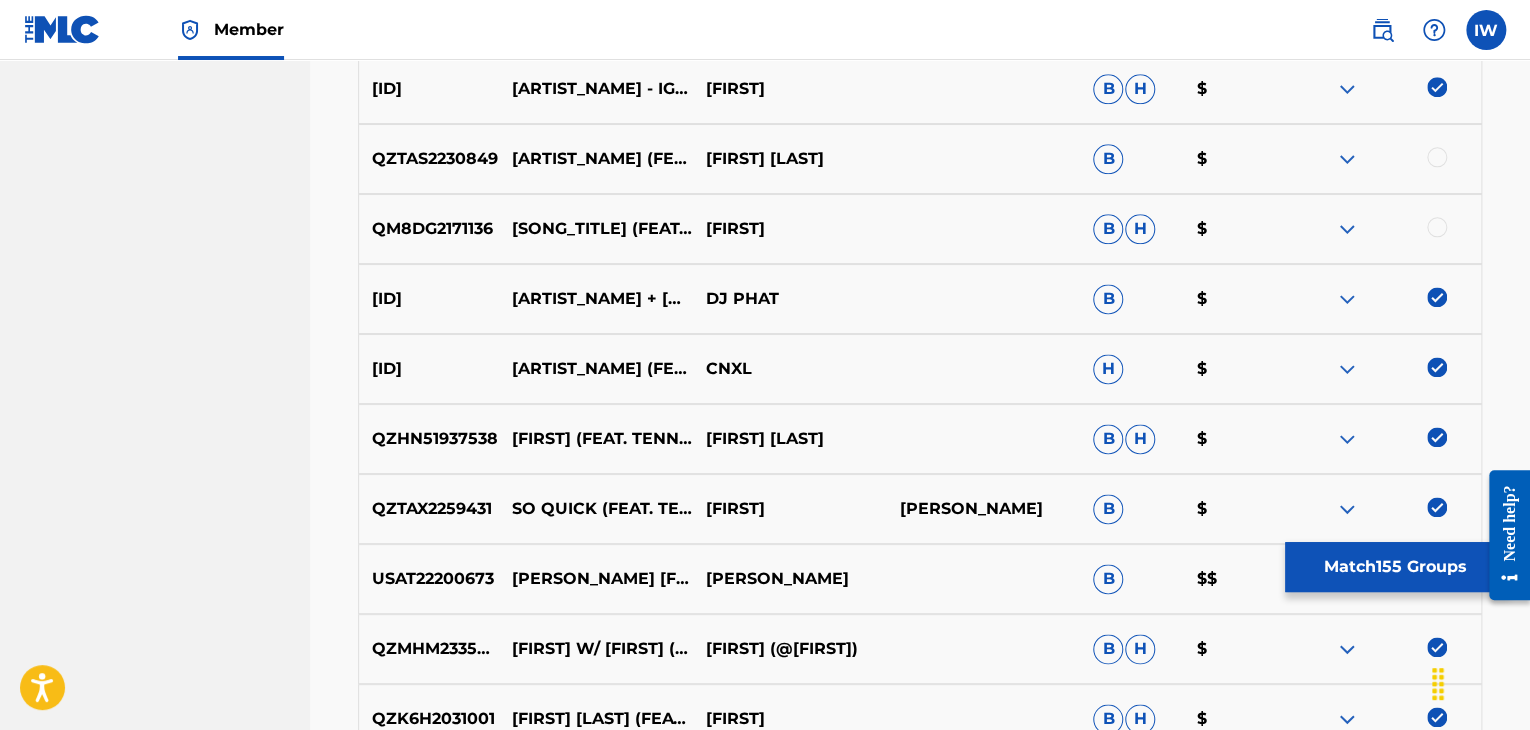 click at bounding box center (1437, 227) 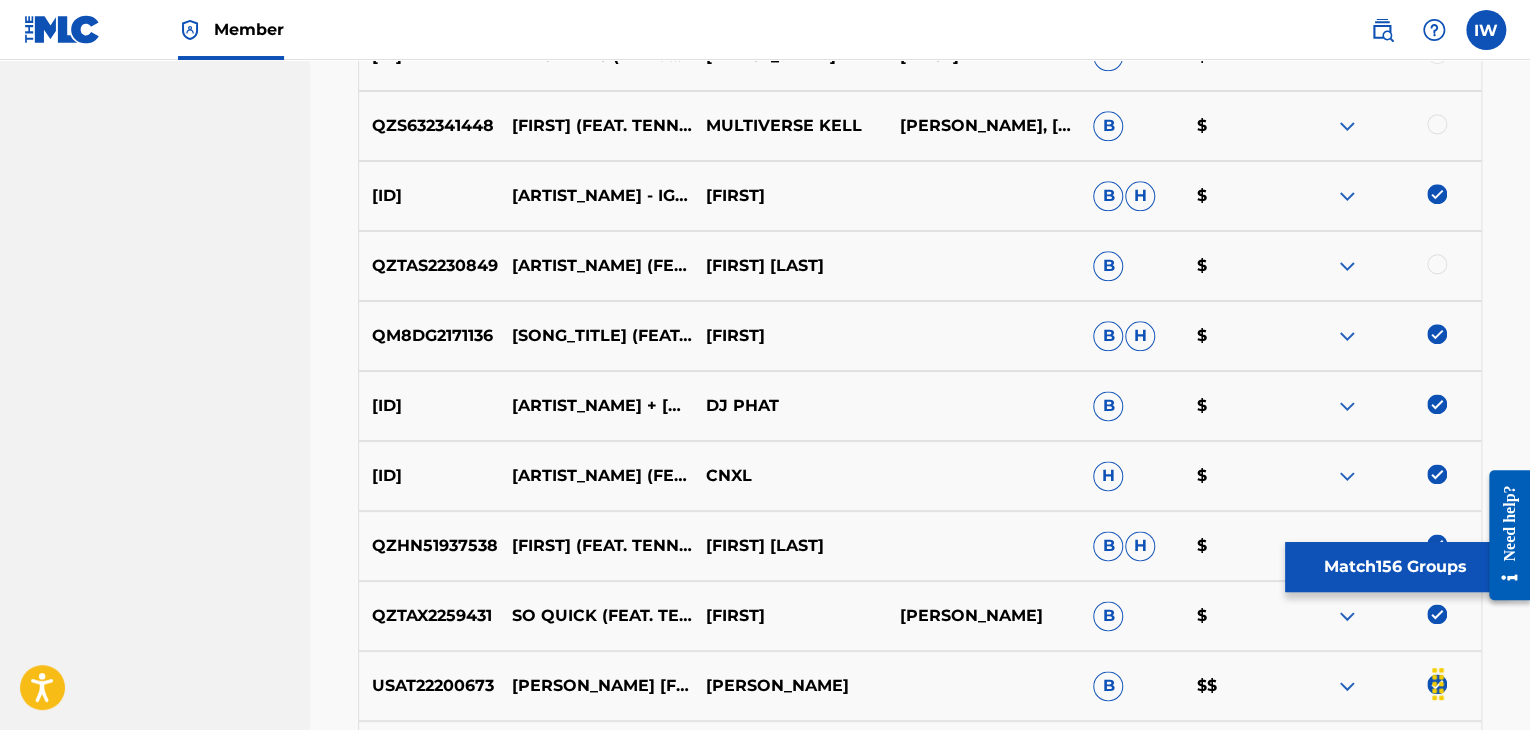 scroll, scrollTop: 8708, scrollLeft: 0, axis: vertical 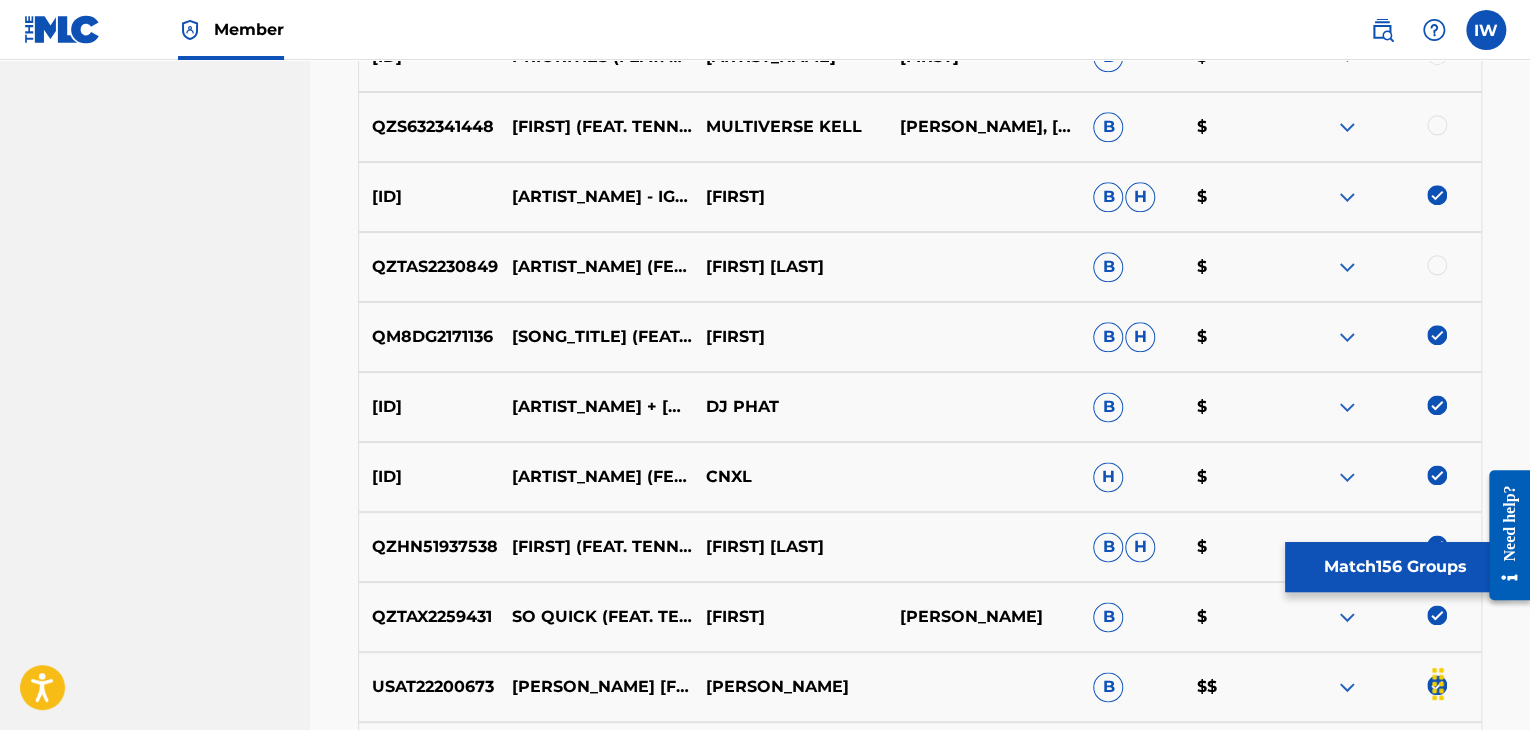 click at bounding box center [1437, 265] 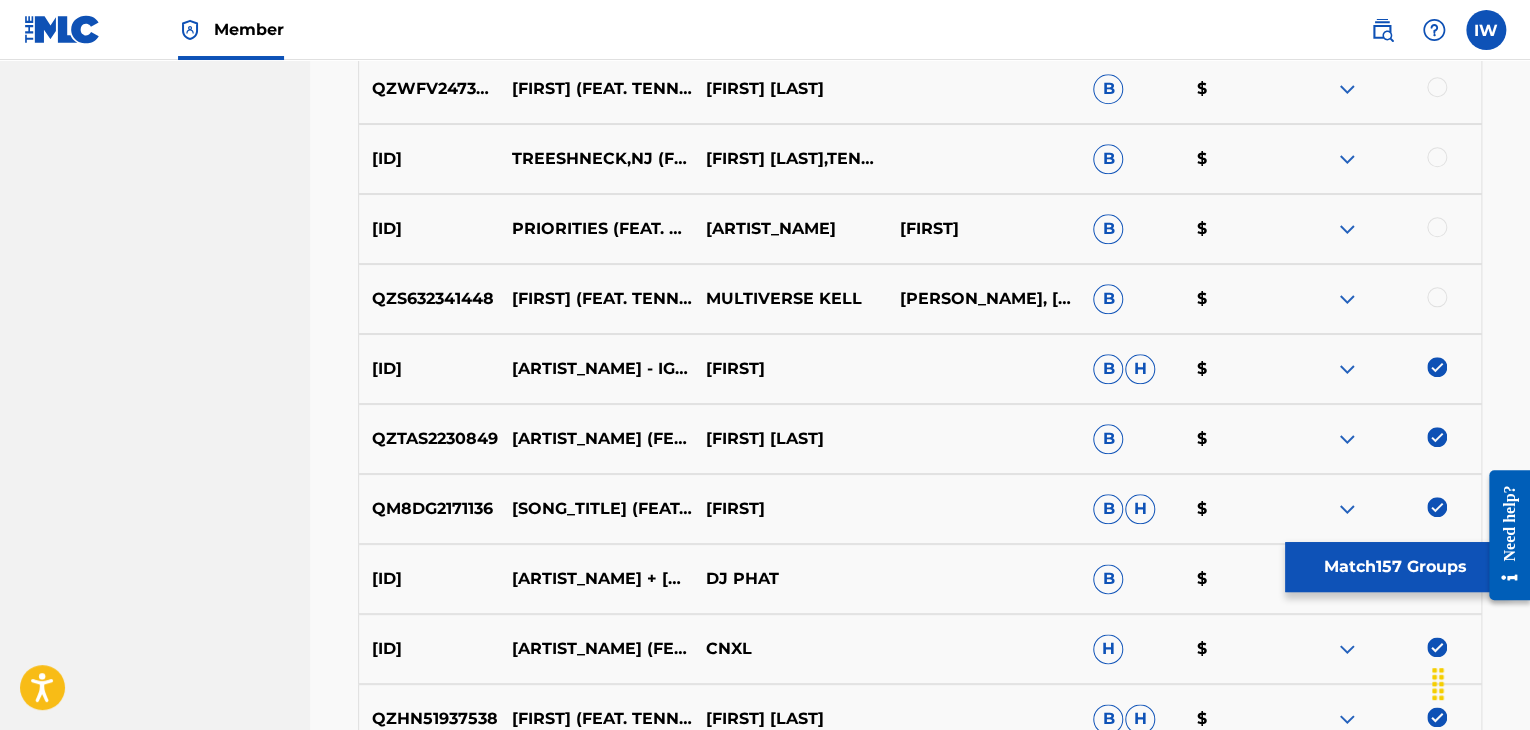 scroll, scrollTop: 8519, scrollLeft: 0, axis: vertical 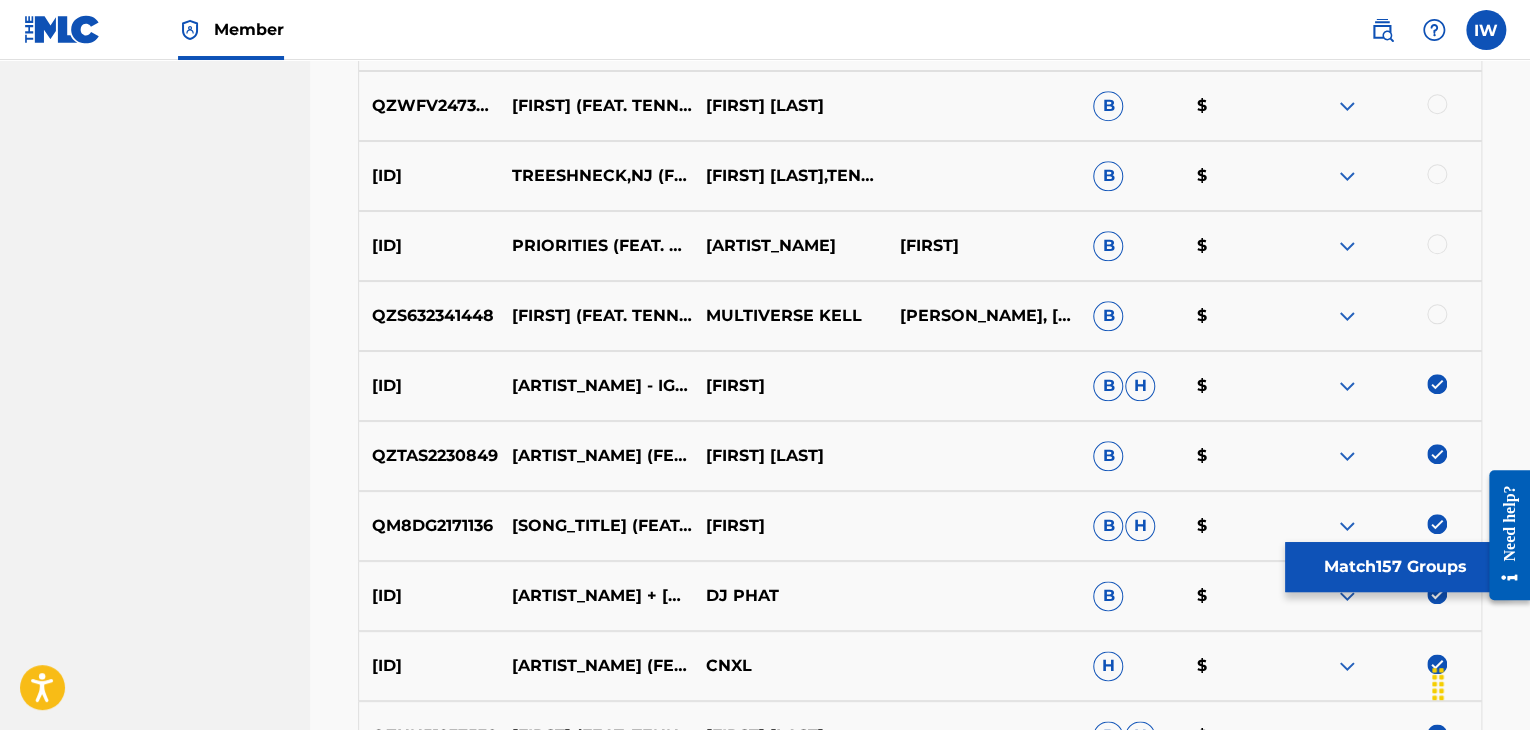 click at bounding box center [1437, 314] 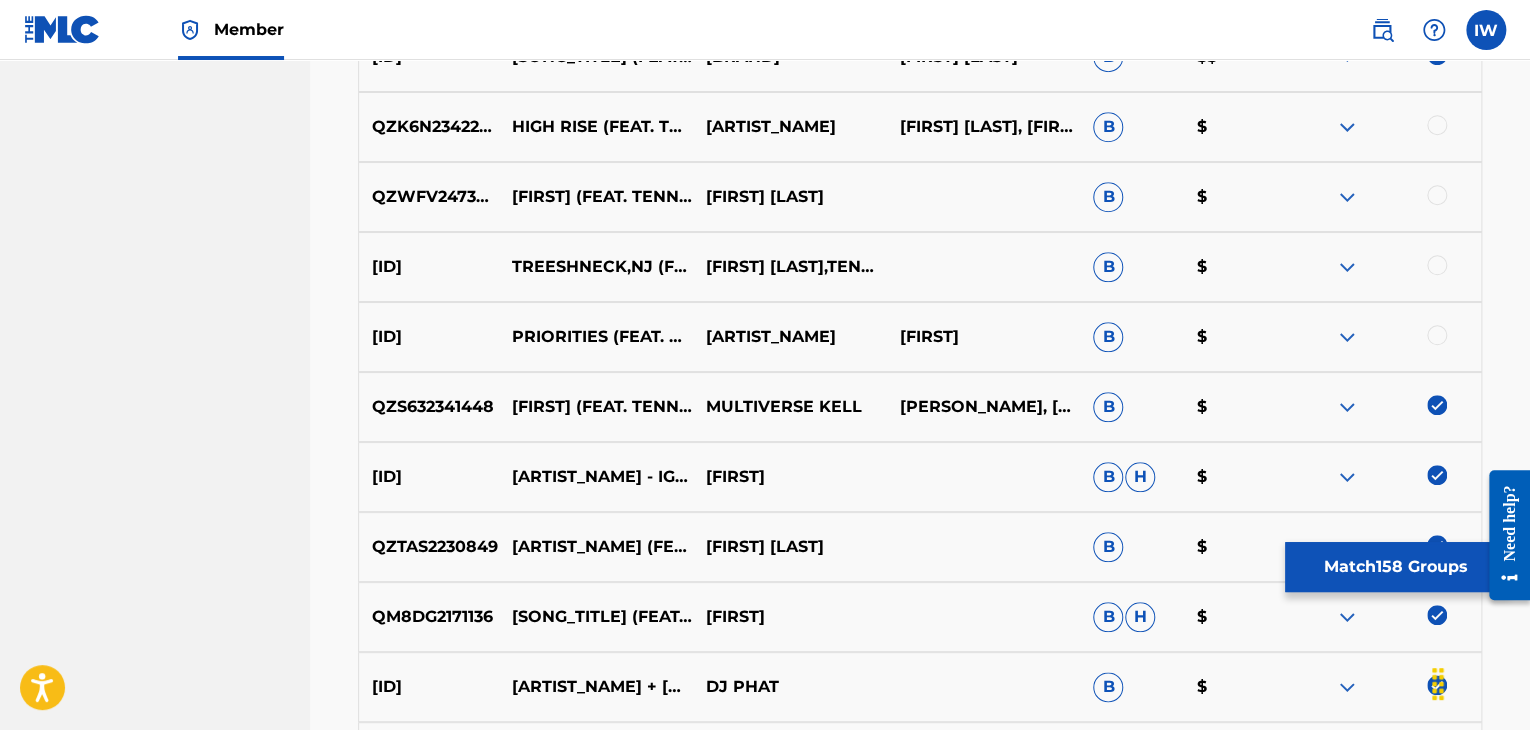 scroll, scrollTop: 8425, scrollLeft: 0, axis: vertical 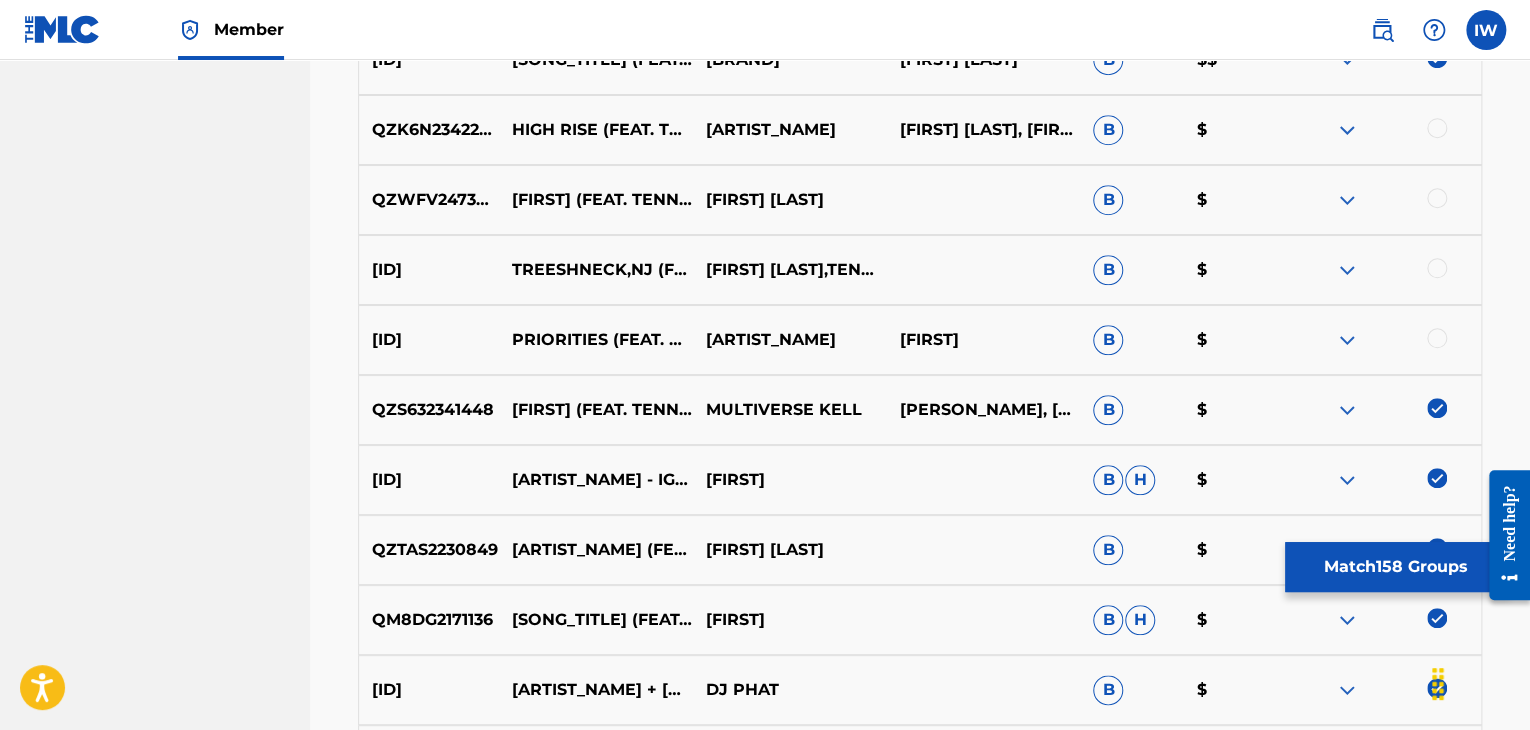 click at bounding box center [1437, 268] 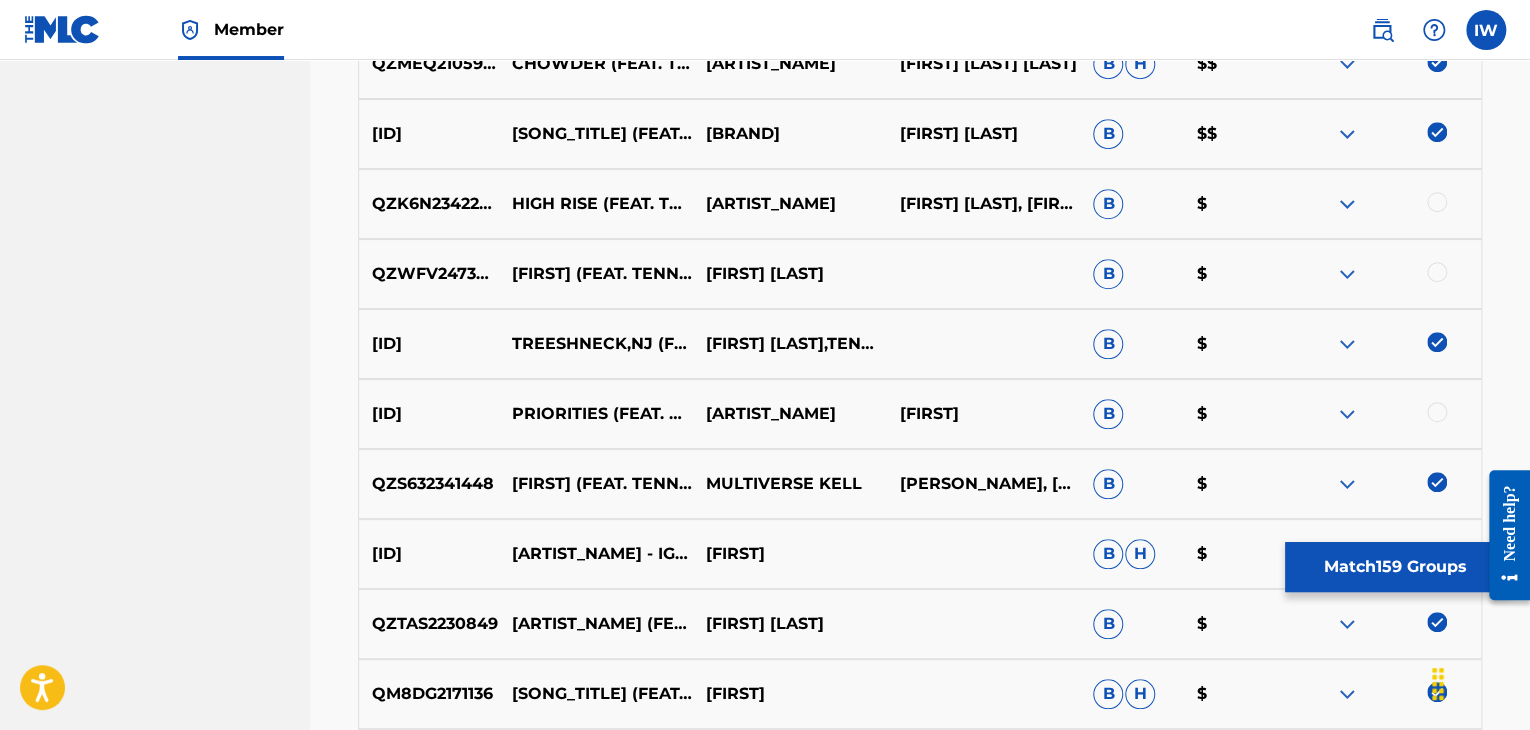 scroll, scrollTop: 8347, scrollLeft: 0, axis: vertical 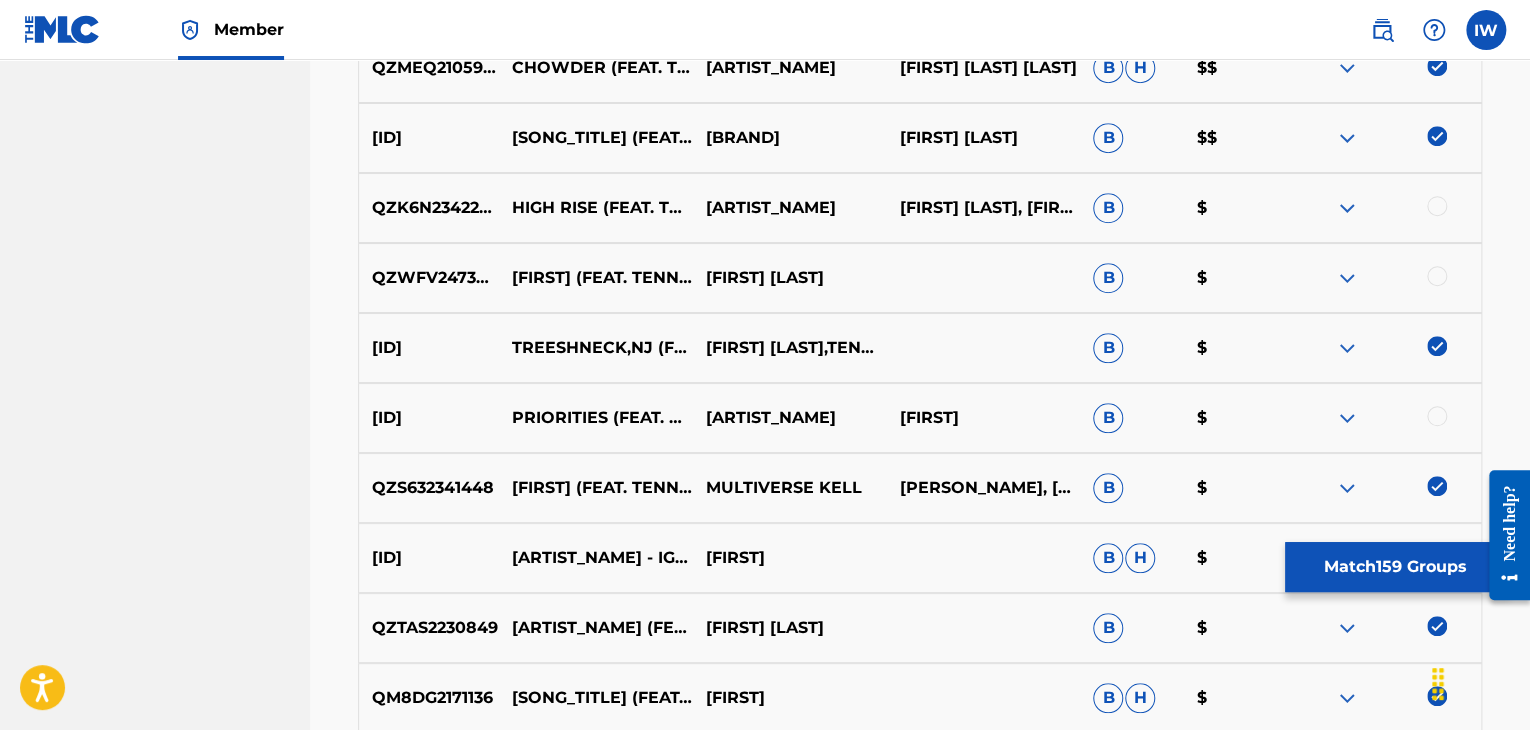 click at bounding box center (1437, 206) 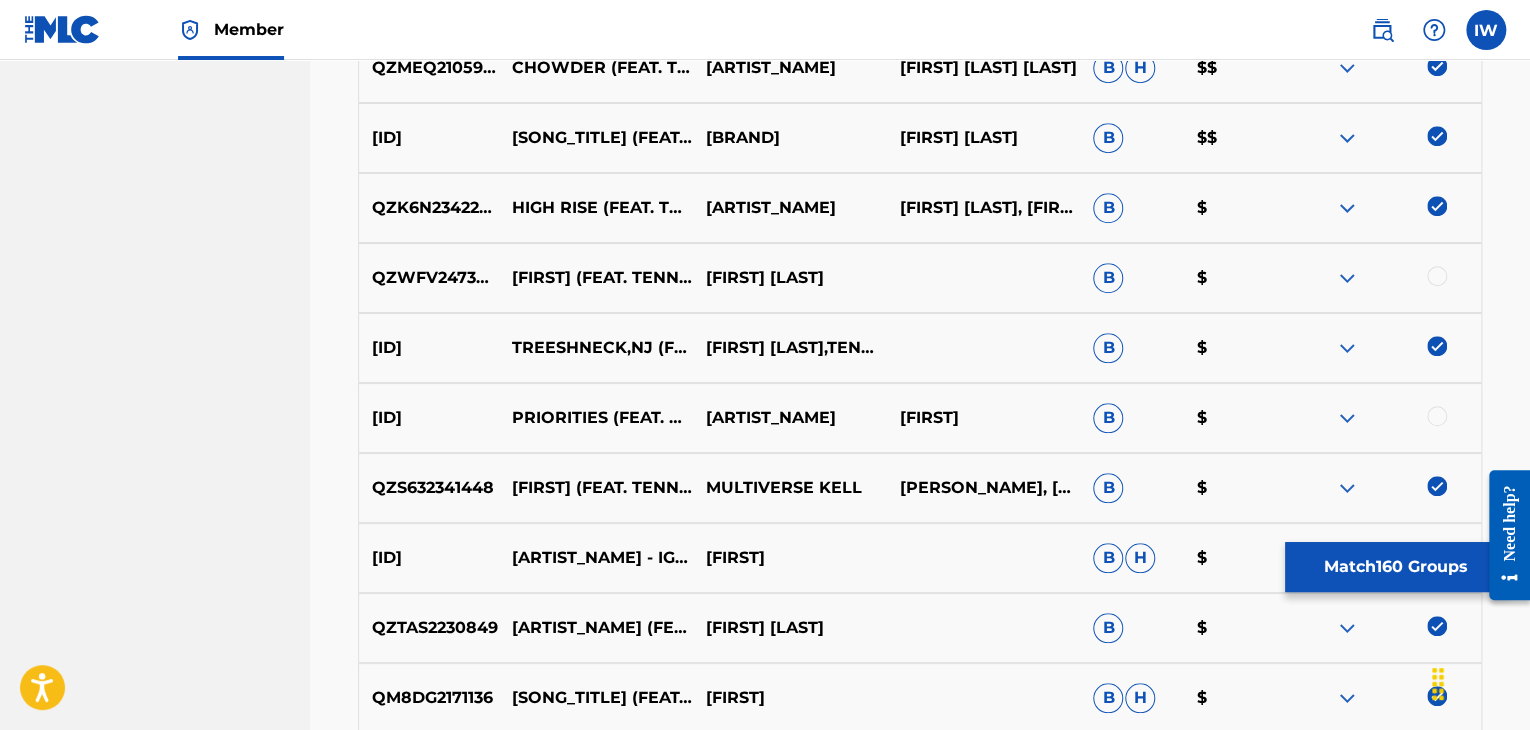 click at bounding box center (1437, 276) 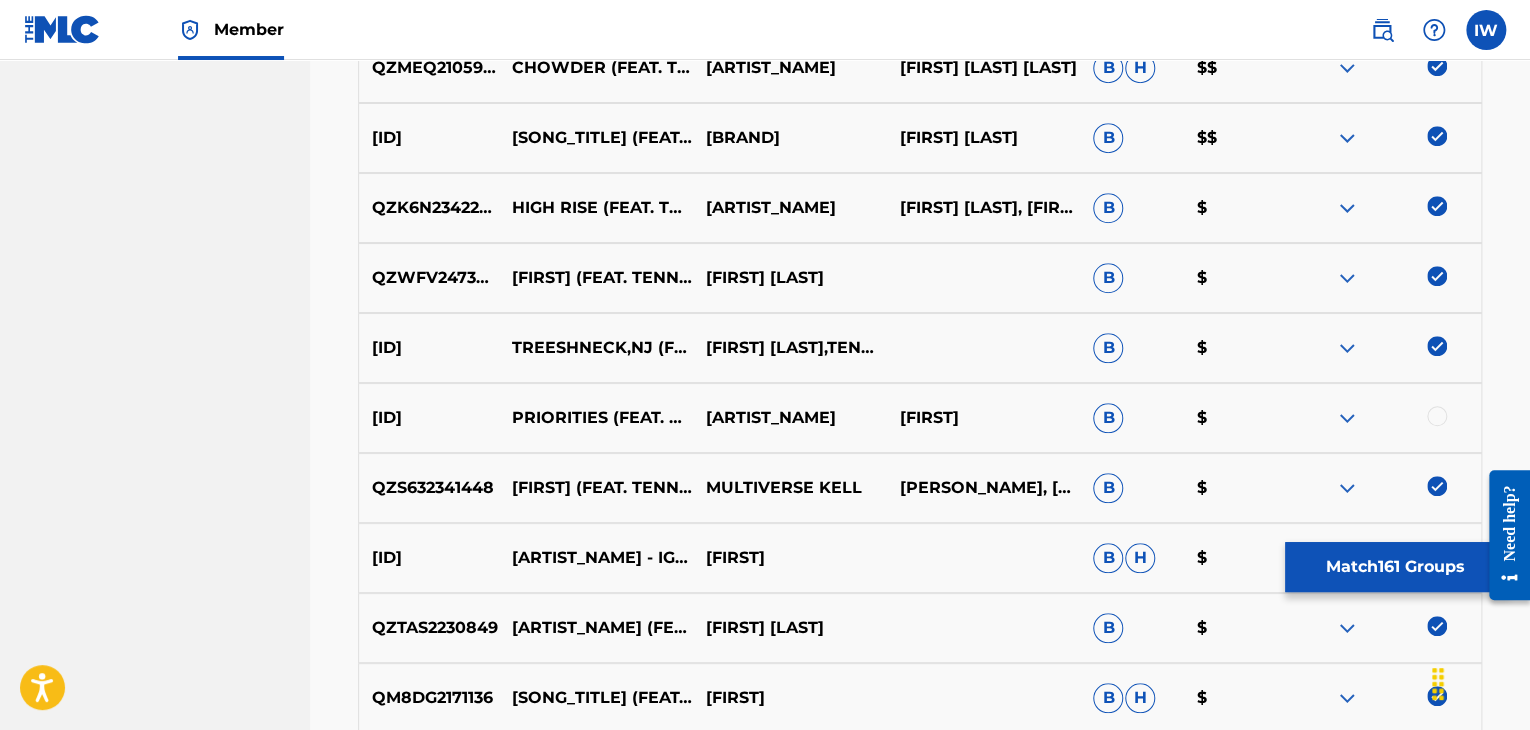 click at bounding box center (1437, 416) 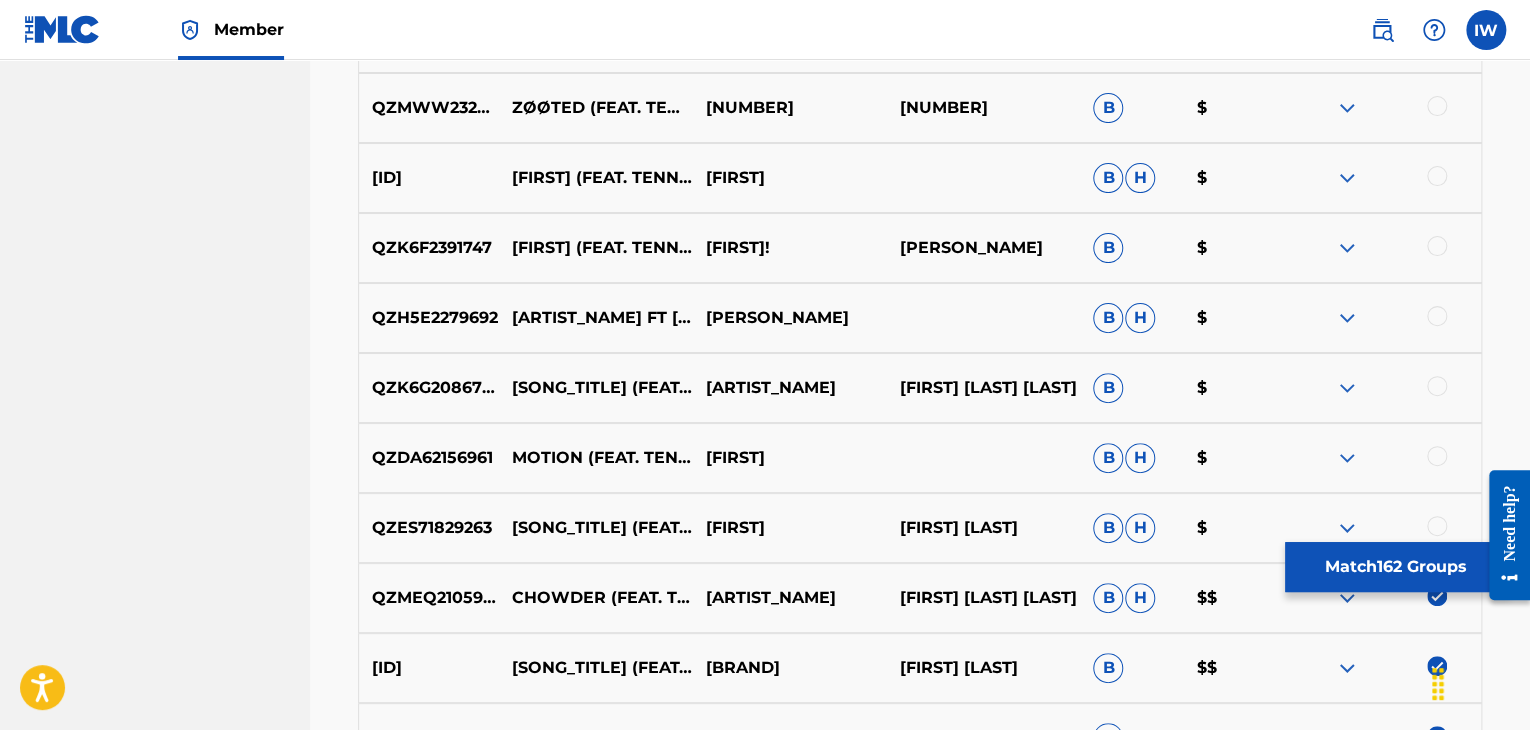 scroll, scrollTop: 7812, scrollLeft: 0, axis: vertical 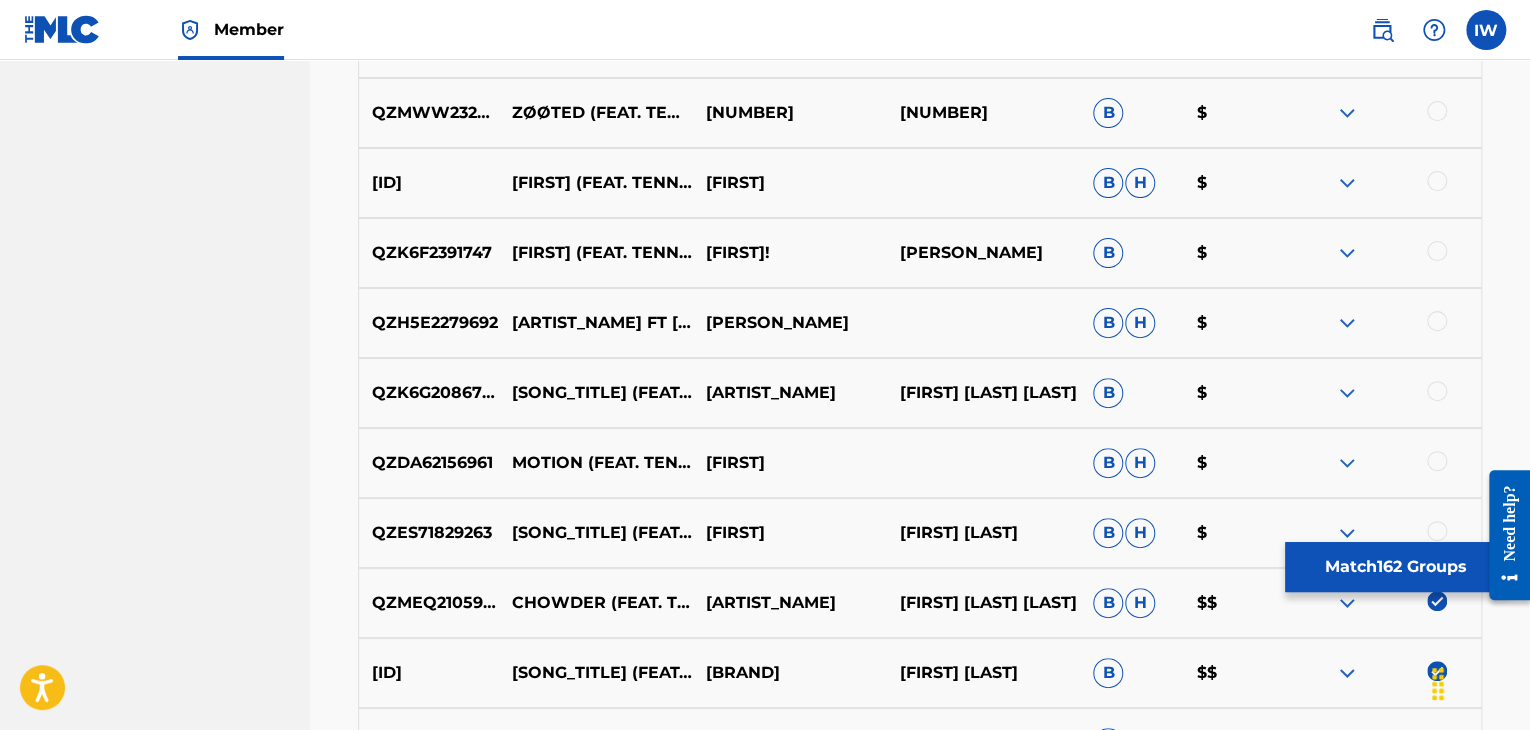 click at bounding box center (1437, 251) 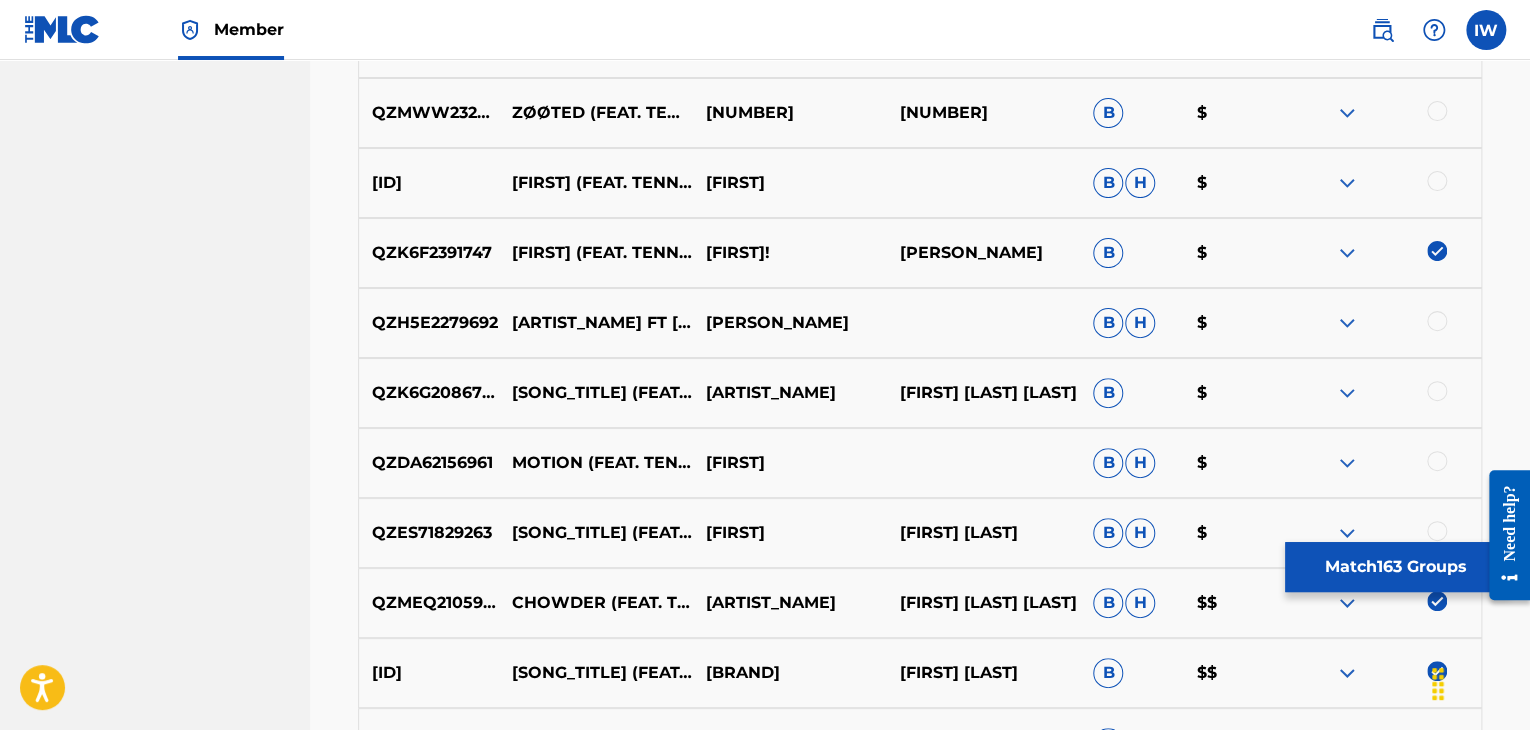 click at bounding box center [1437, 321] 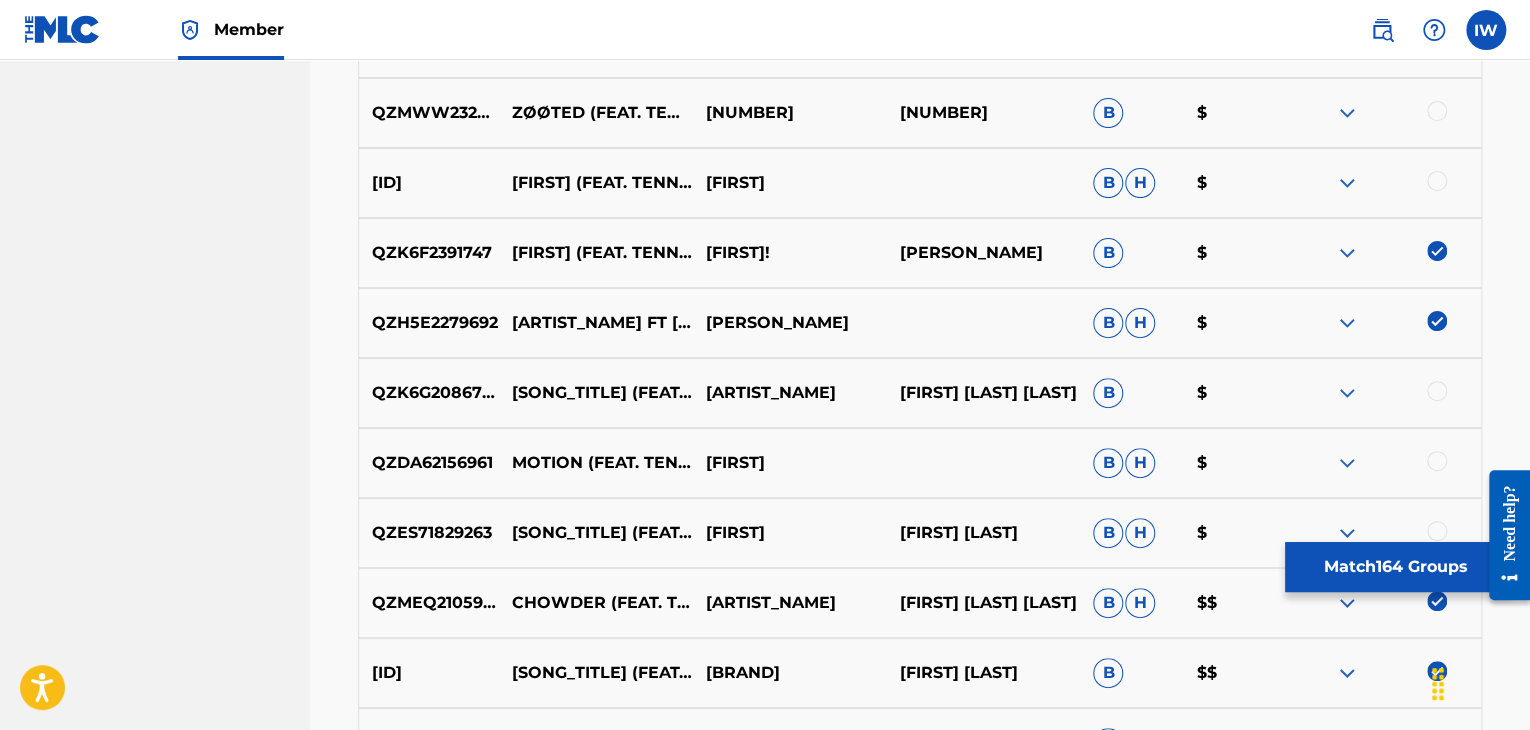 click at bounding box center [1437, 461] 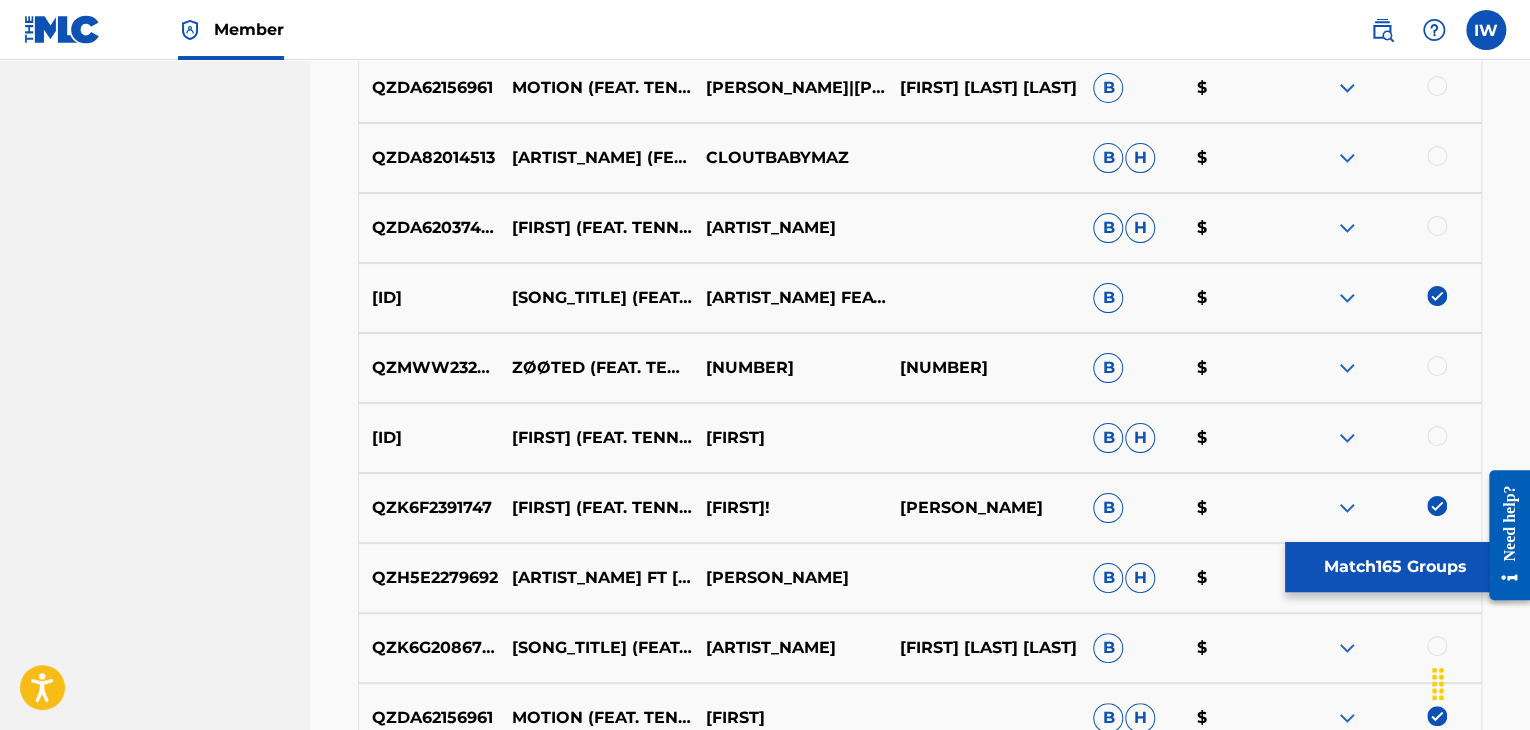 scroll, scrollTop: 7525, scrollLeft: 0, axis: vertical 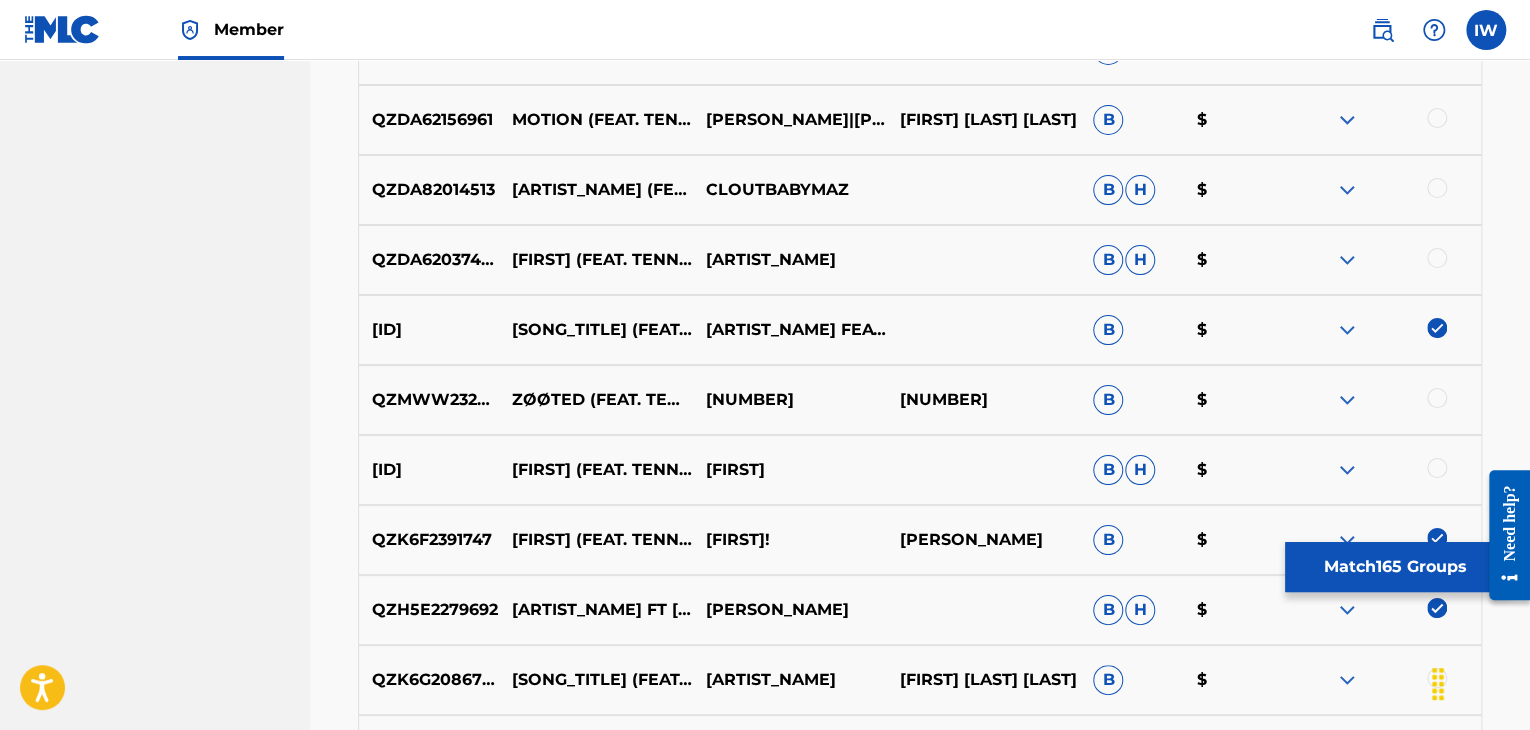 click at bounding box center [1437, 398] 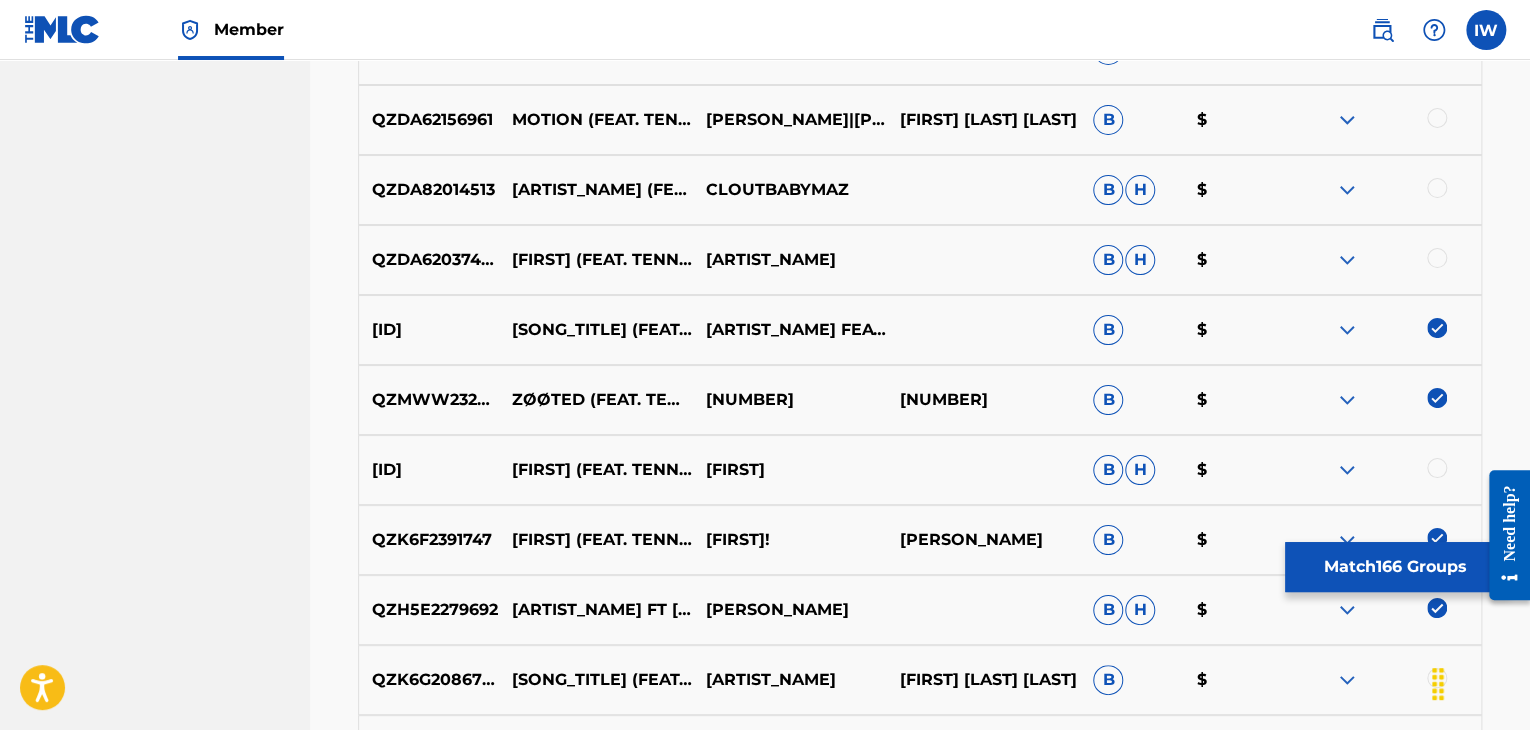 click at bounding box center [1437, 468] 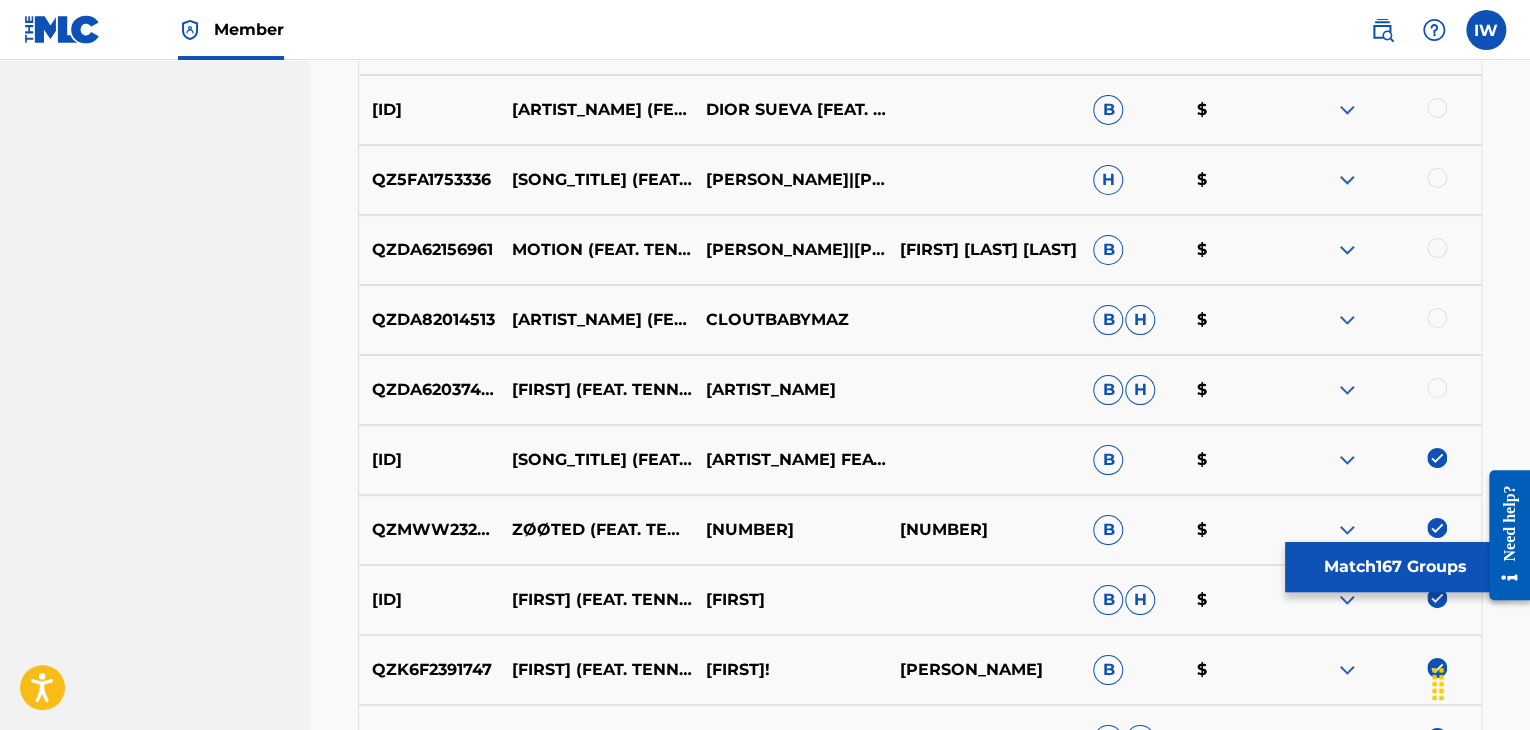 scroll, scrollTop: 7392, scrollLeft: 0, axis: vertical 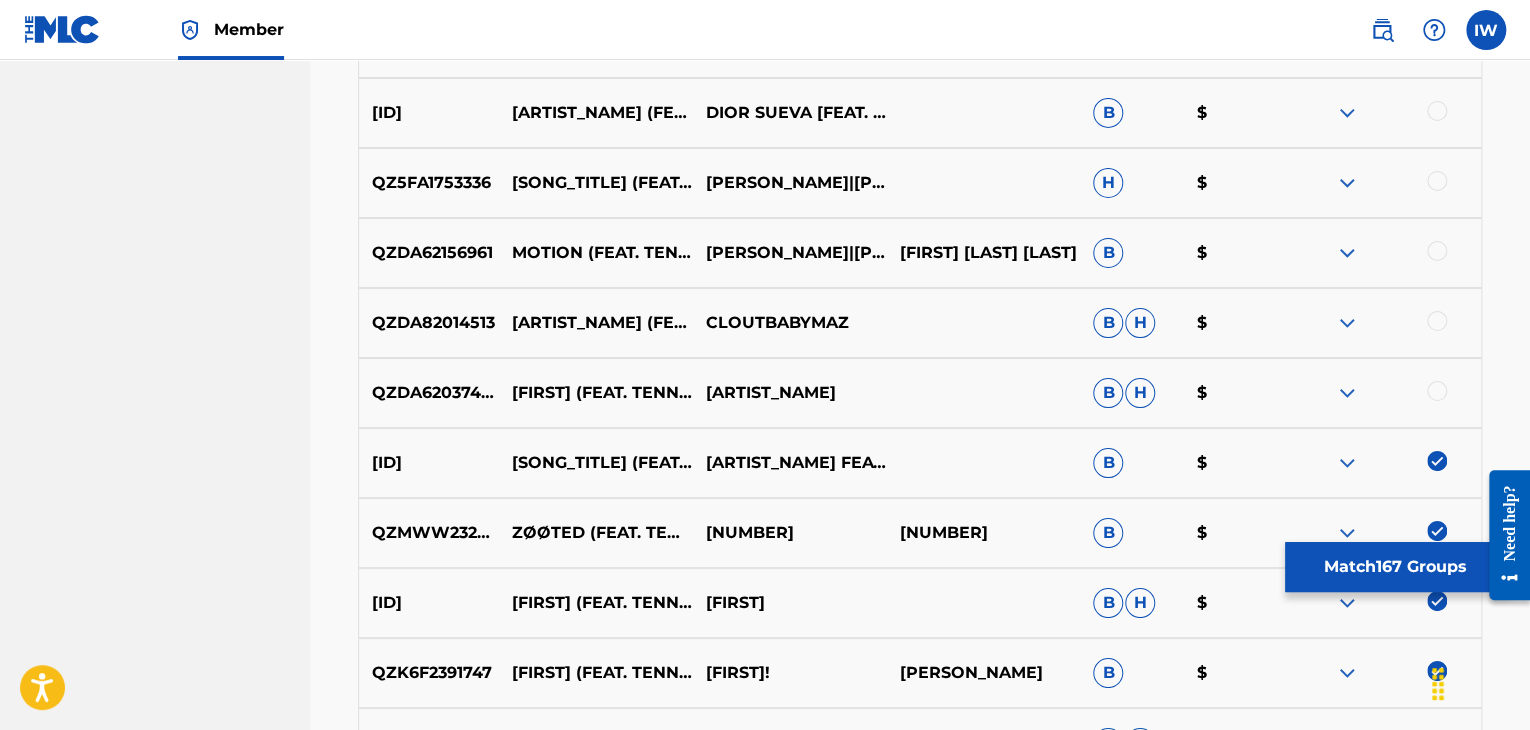 click at bounding box center (1437, 321) 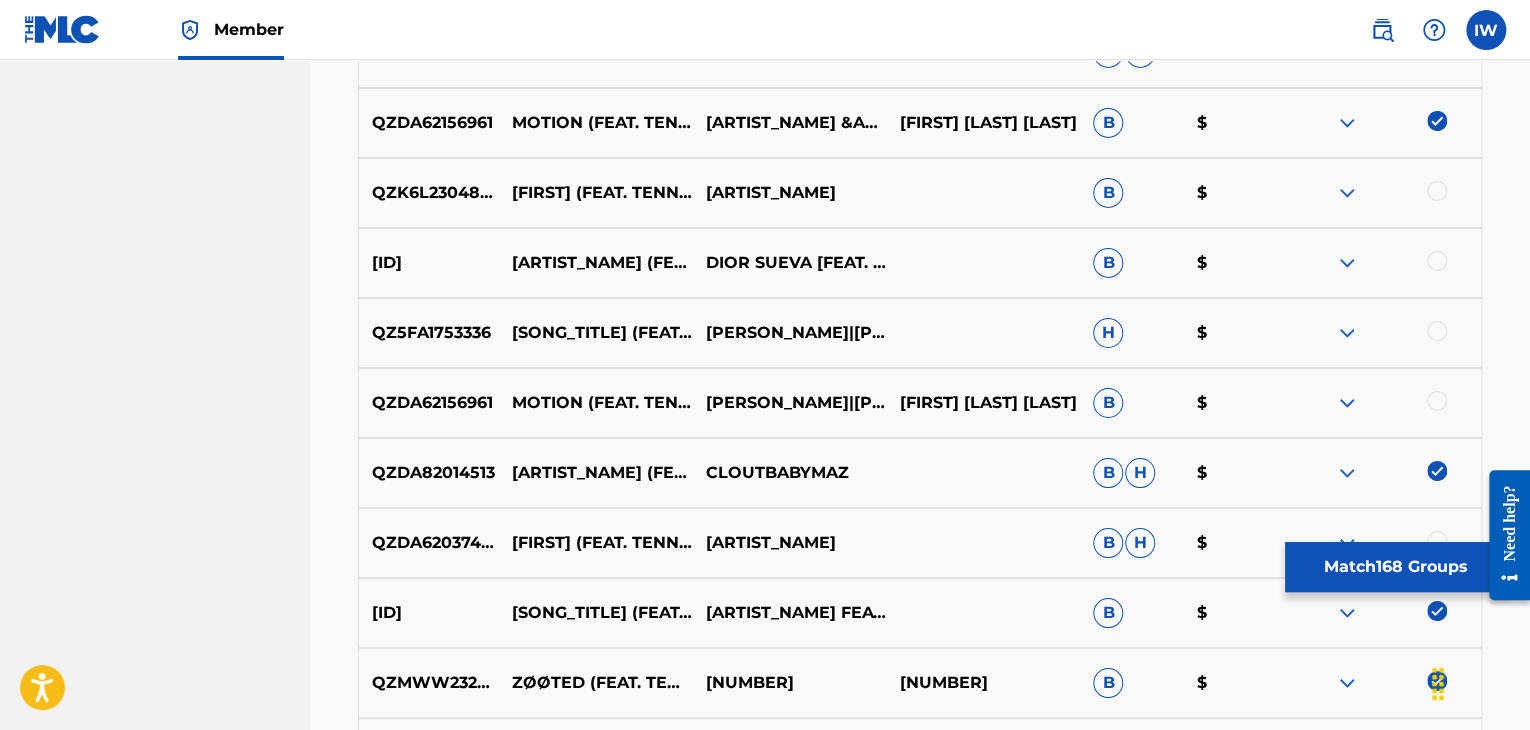scroll, scrollTop: 7240, scrollLeft: 0, axis: vertical 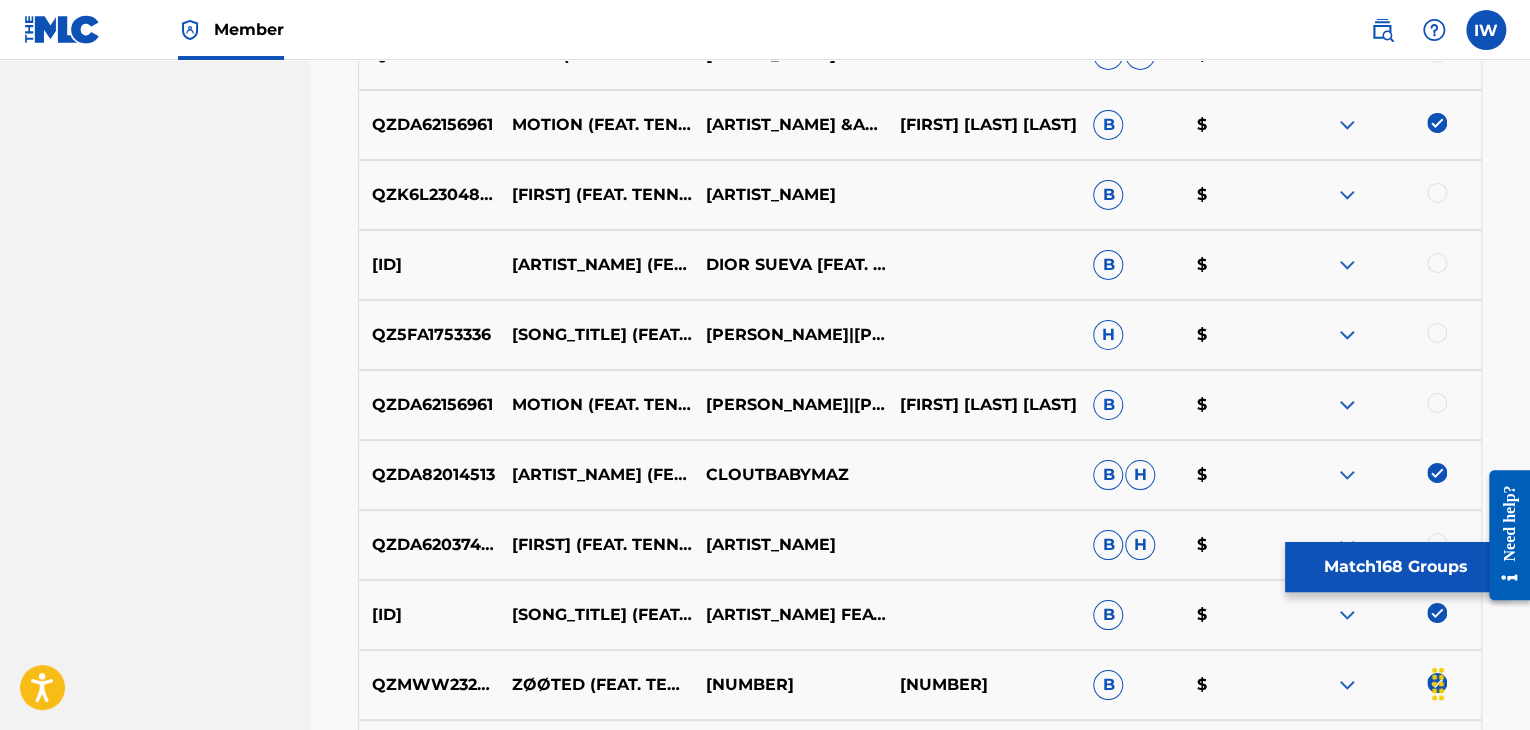 click at bounding box center [1384, 335] 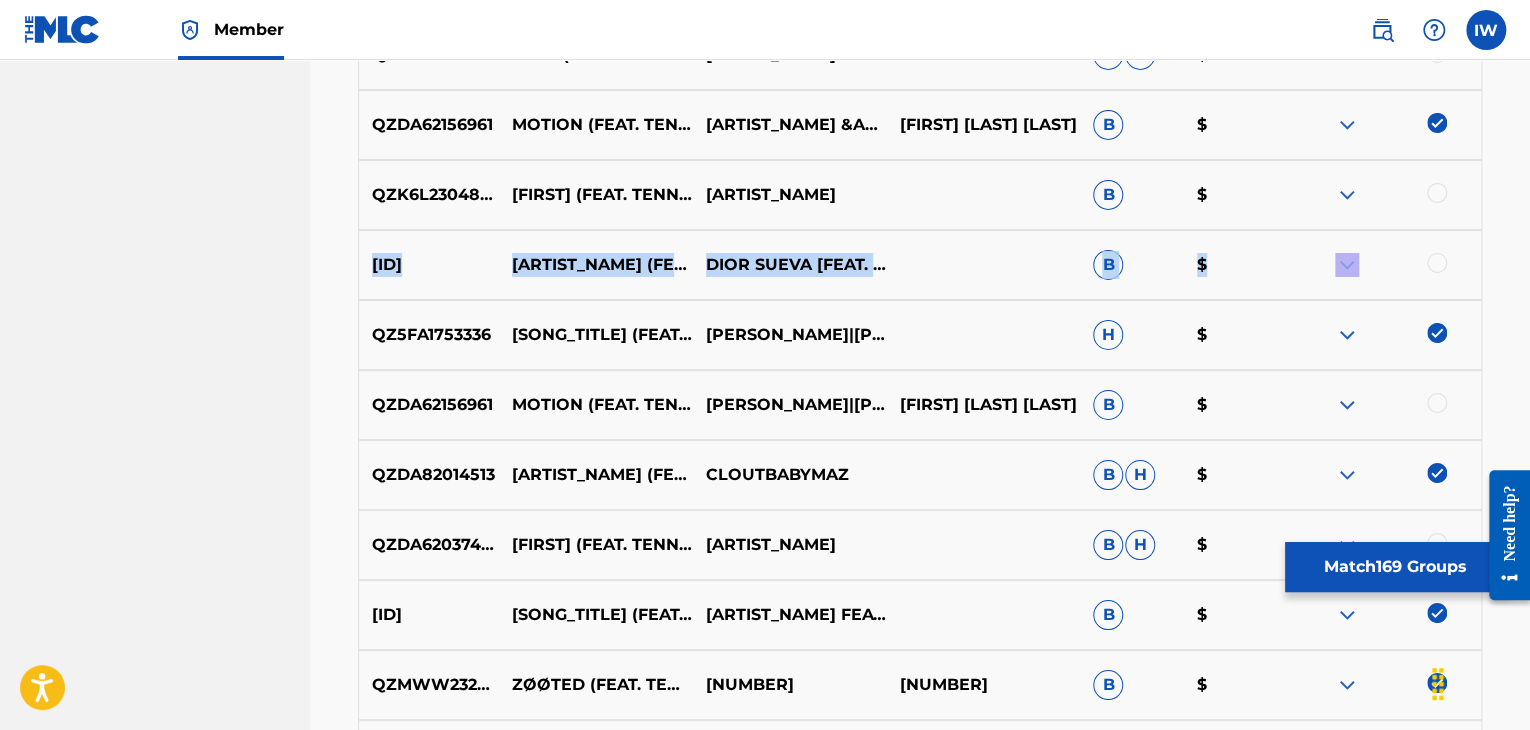 drag, startPoint x: 1433, startPoint y: 181, endPoint x: 1436, endPoint y: 255, distance: 74.06078 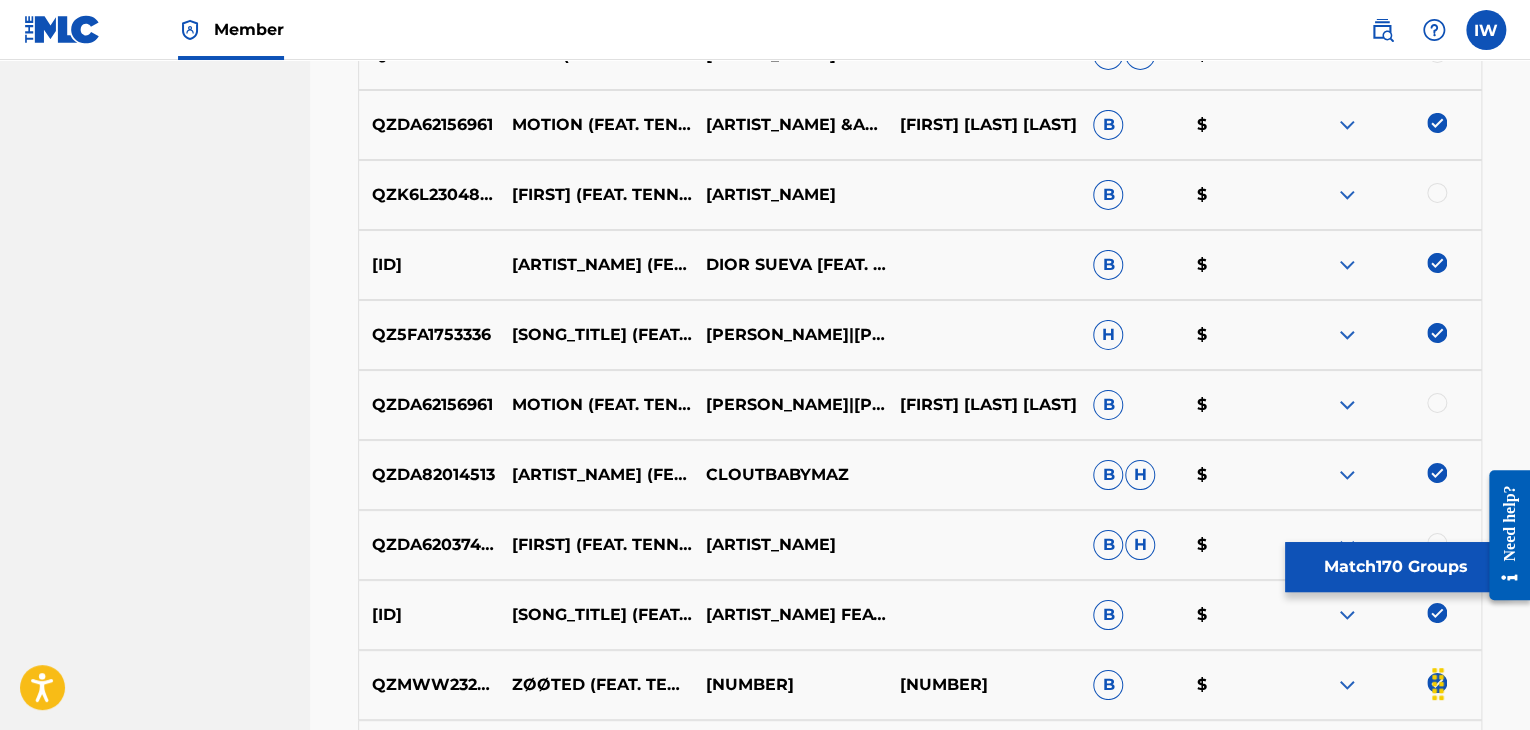 click at bounding box center [1437, 193] 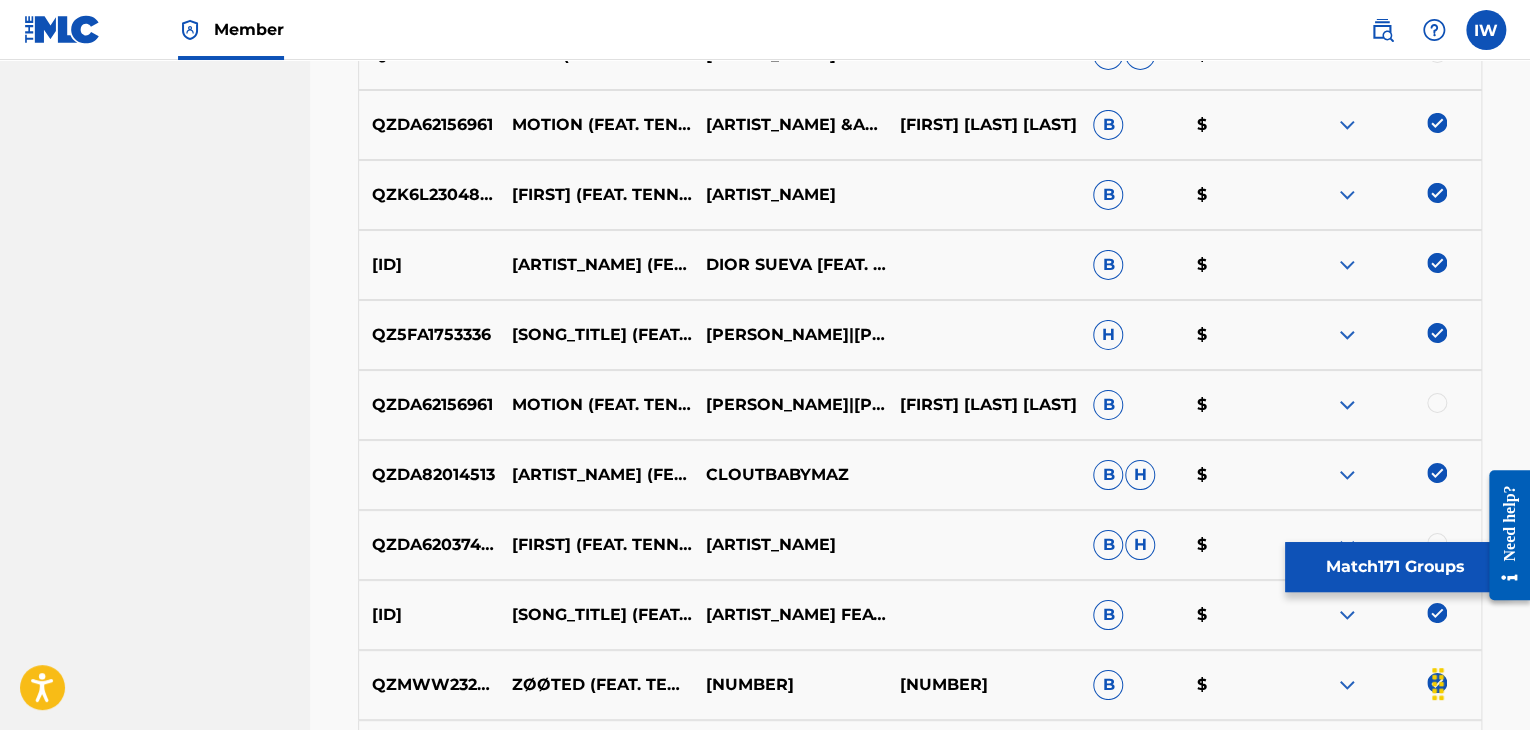 click at bounding box center (1437, 403) 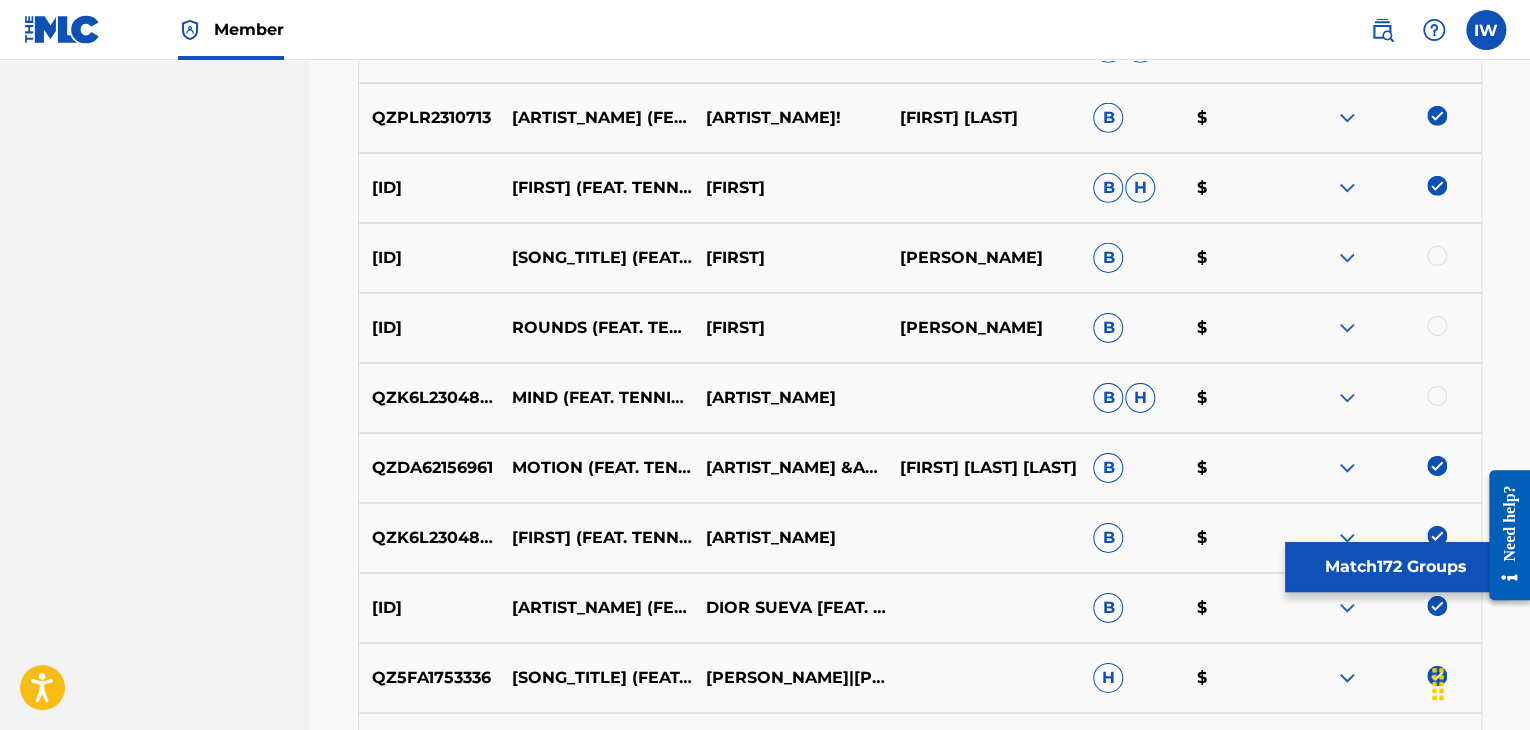 scroll, scrollTop: 6896, scrollLeft: 0, axis: vertical 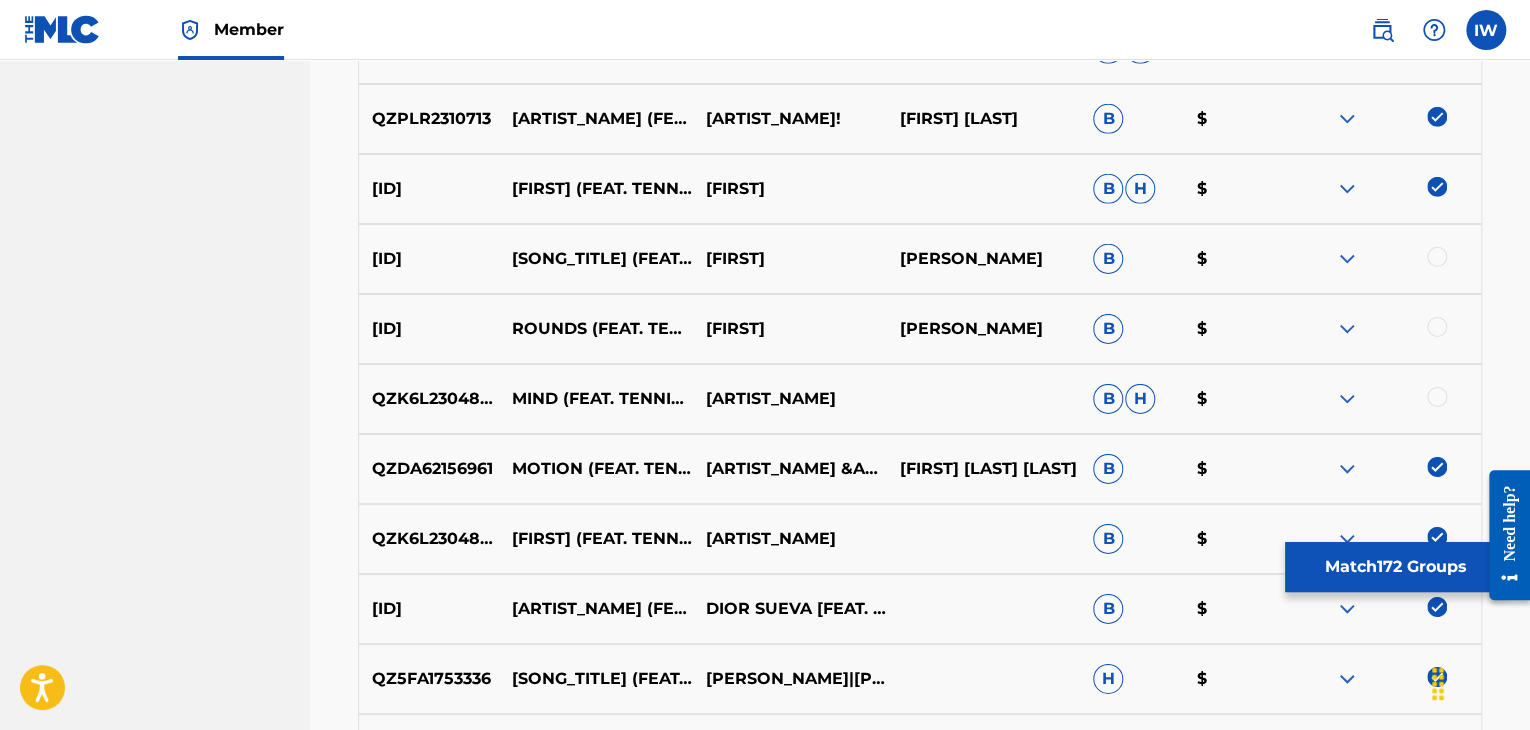 click at bounding box center [1437, 397] 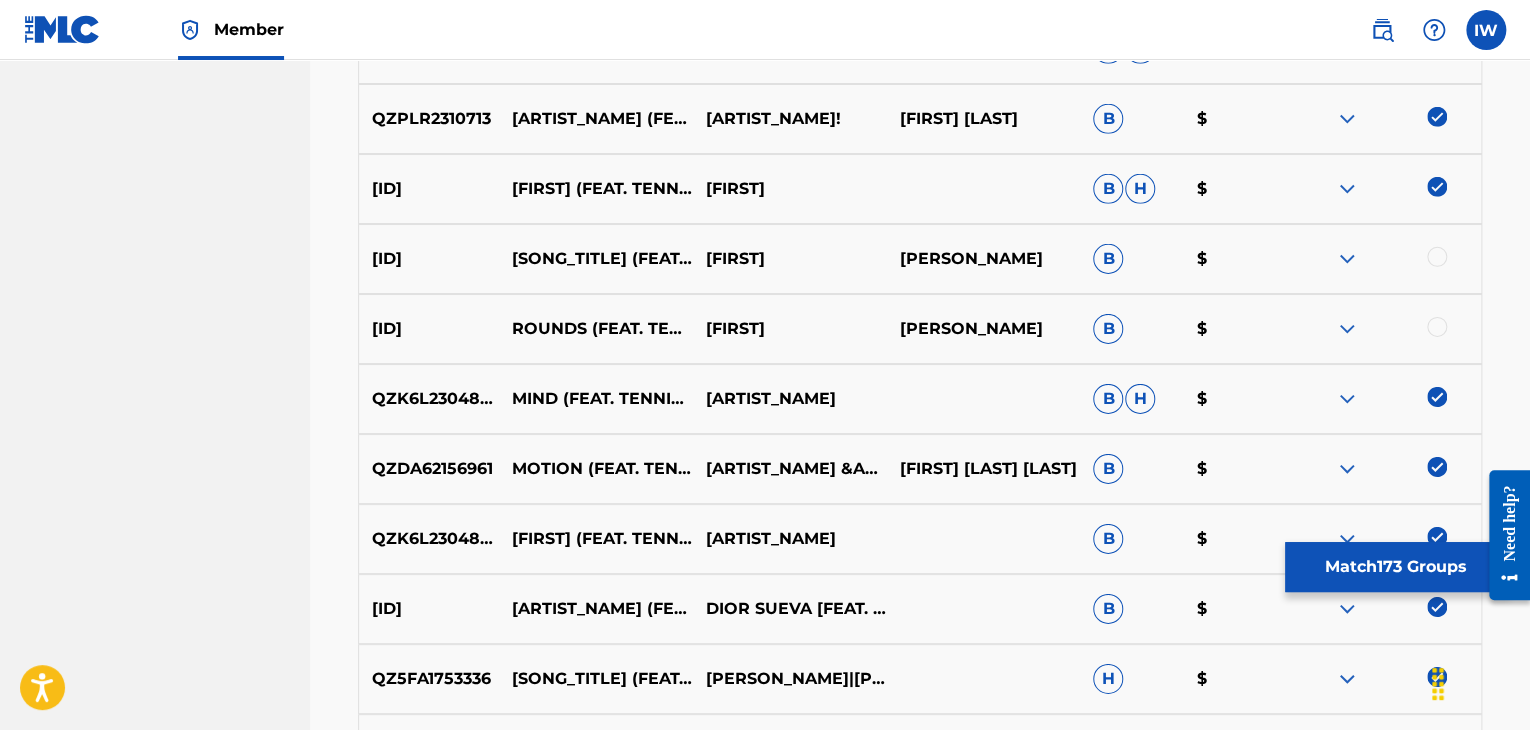 click at bounding box center [1437, 327] 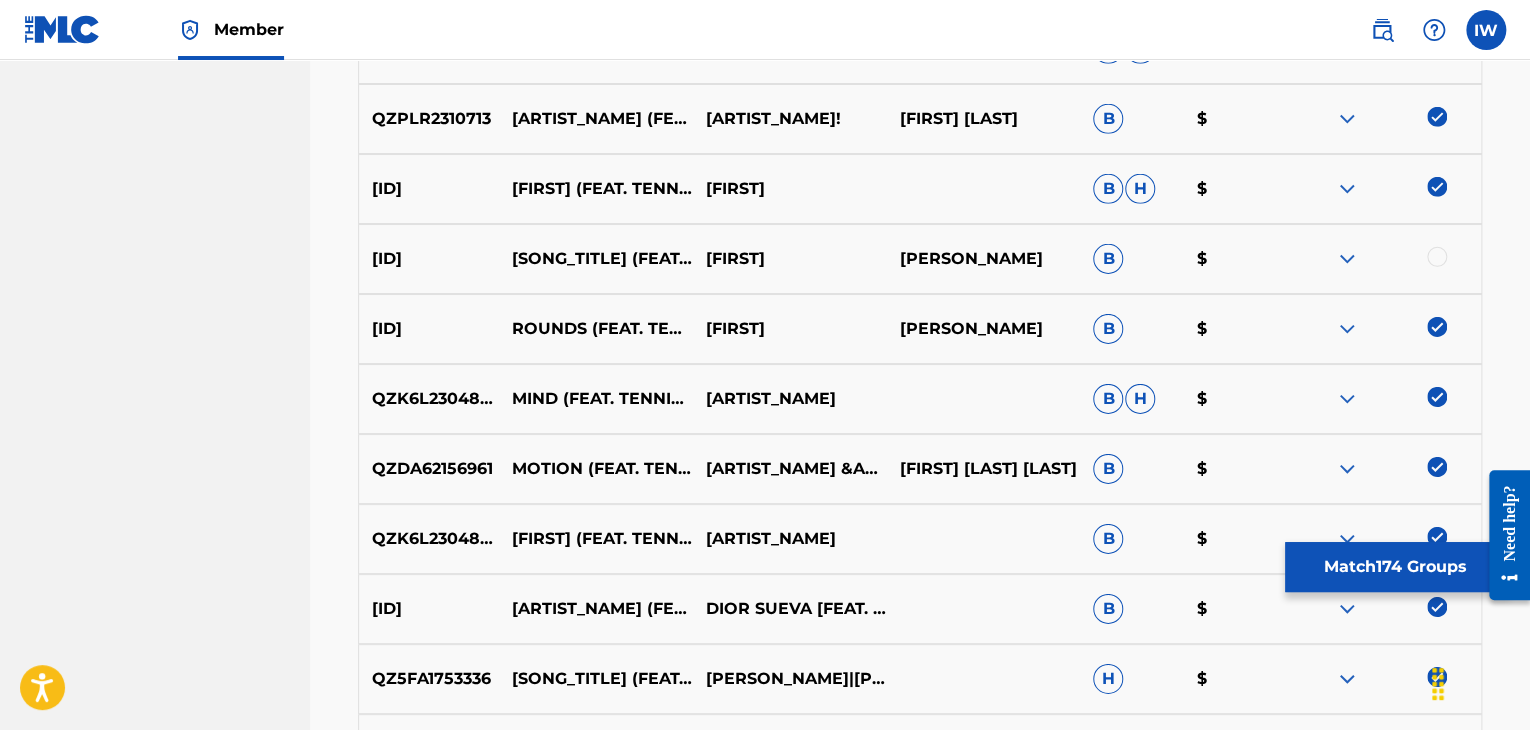 click at bounding box center [1437, 257] 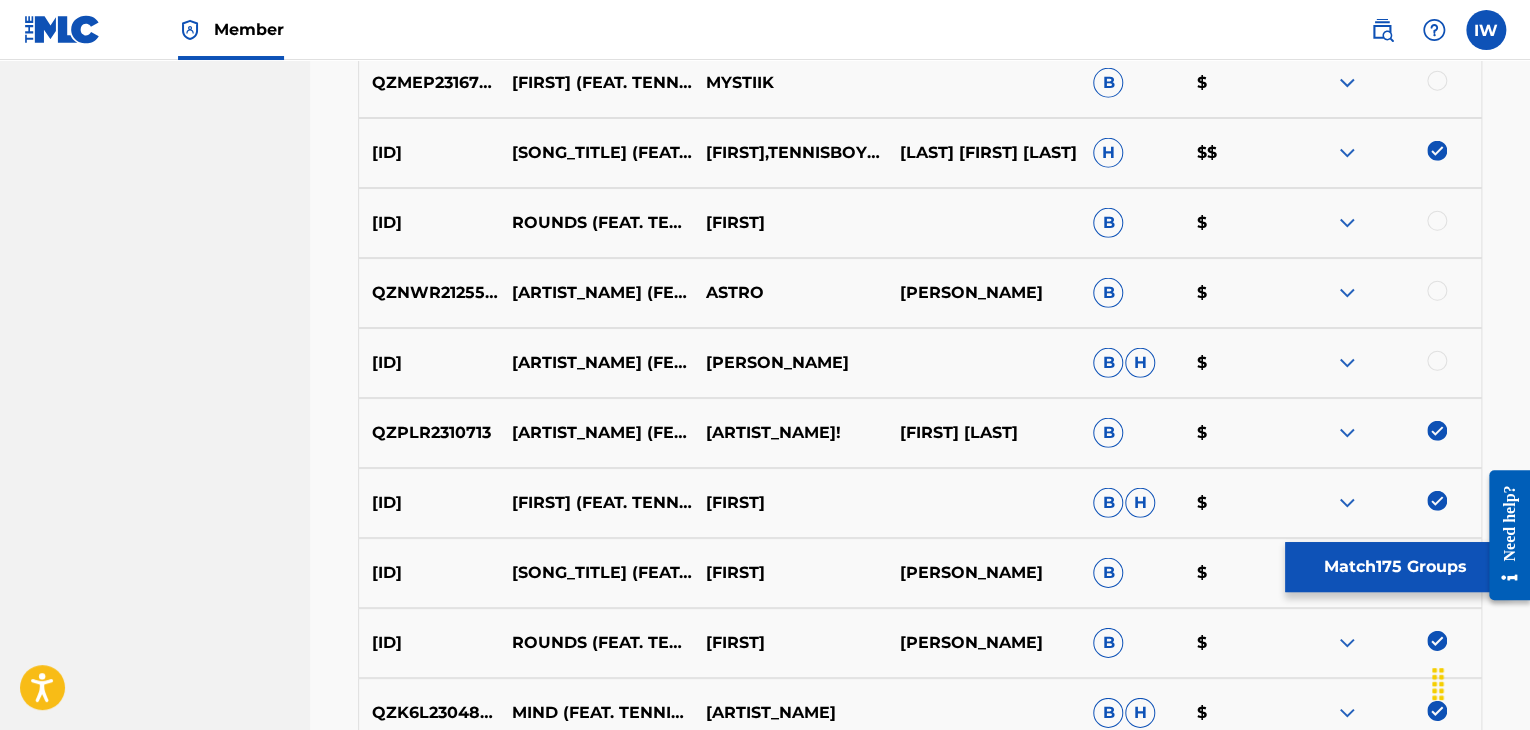 scroll, scrollTop: 6558, scrollLeft: 0, axis: vertical 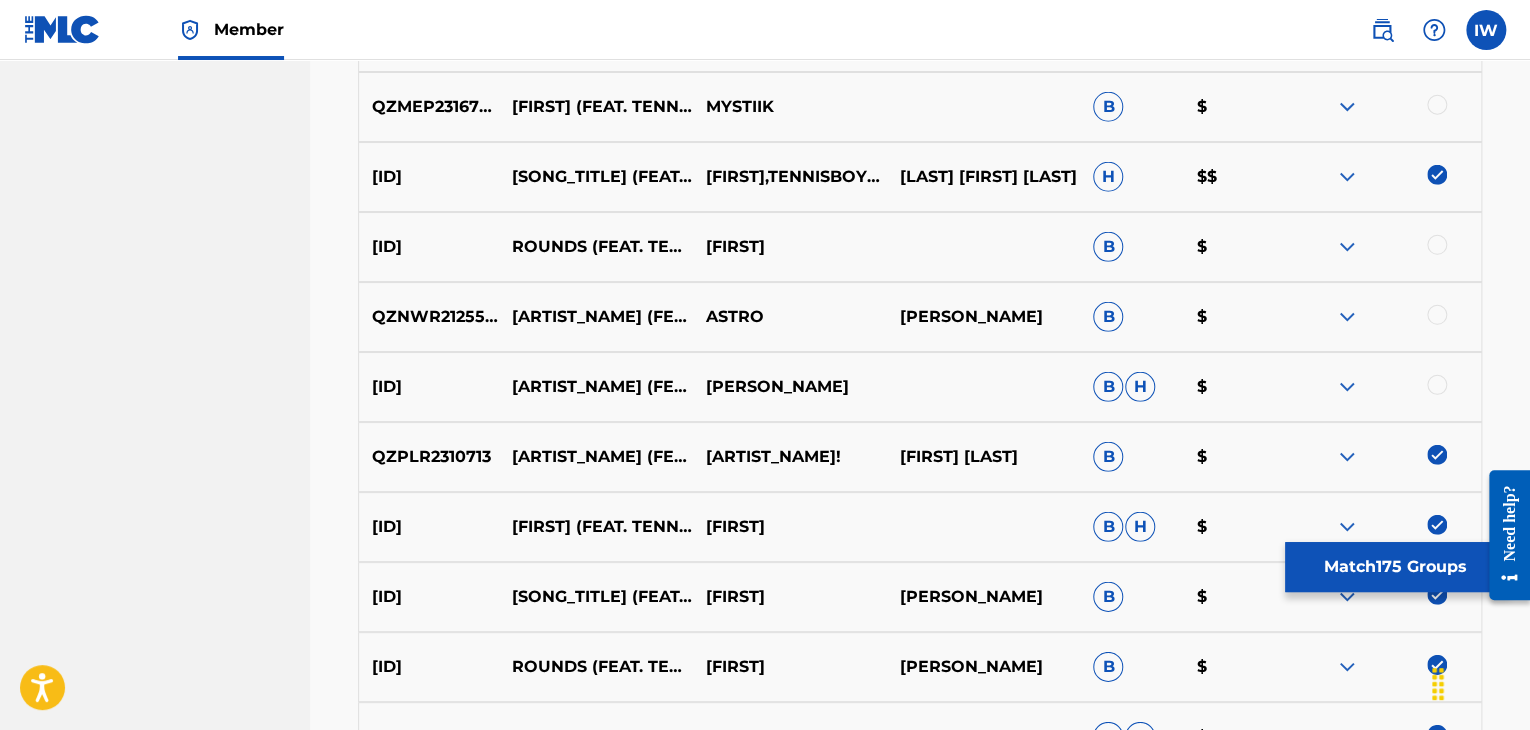 click at bounding box center [1384, 247] 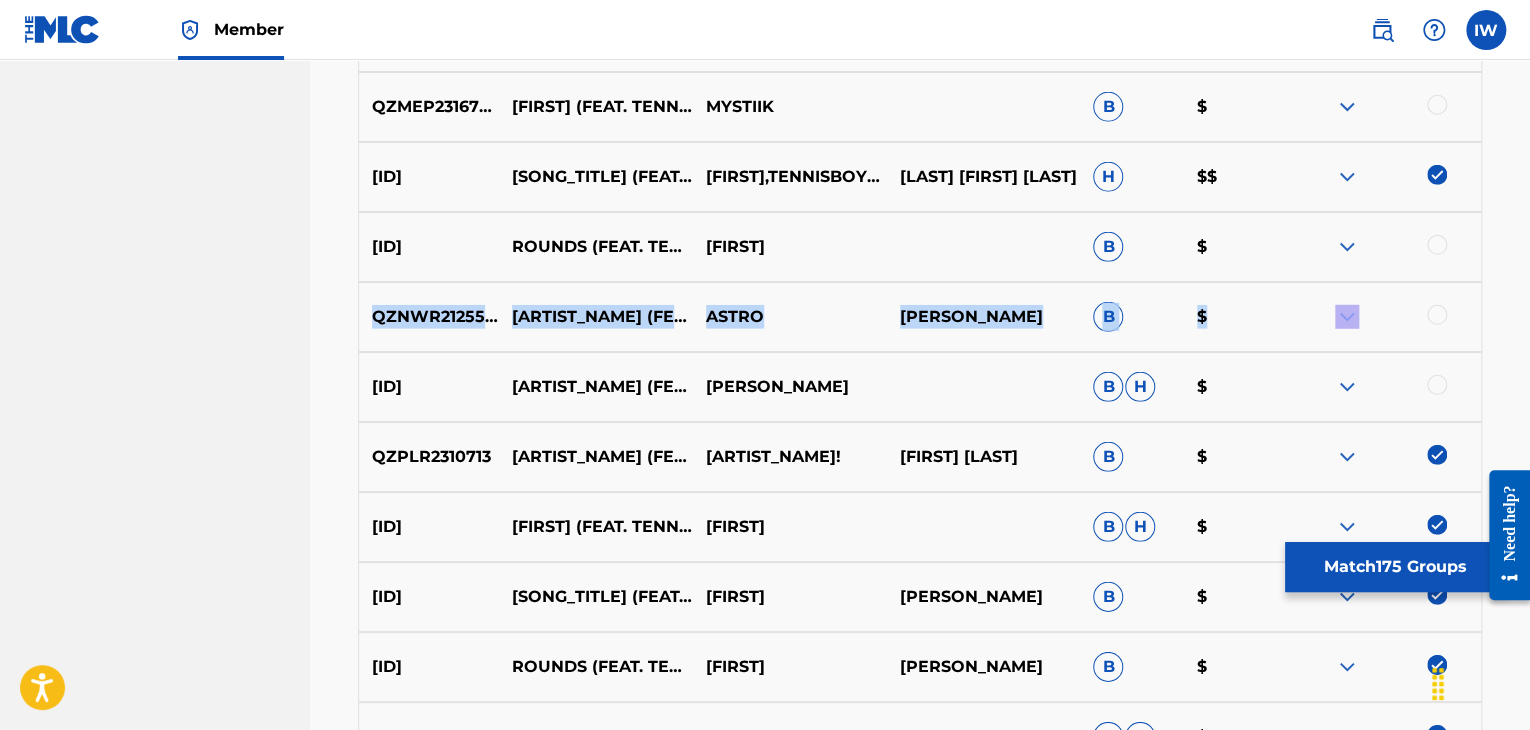 drag, startPoint x: 1436, startPoint y: 248, endPoint x: 1436, endPoint y: 317, distance: 69 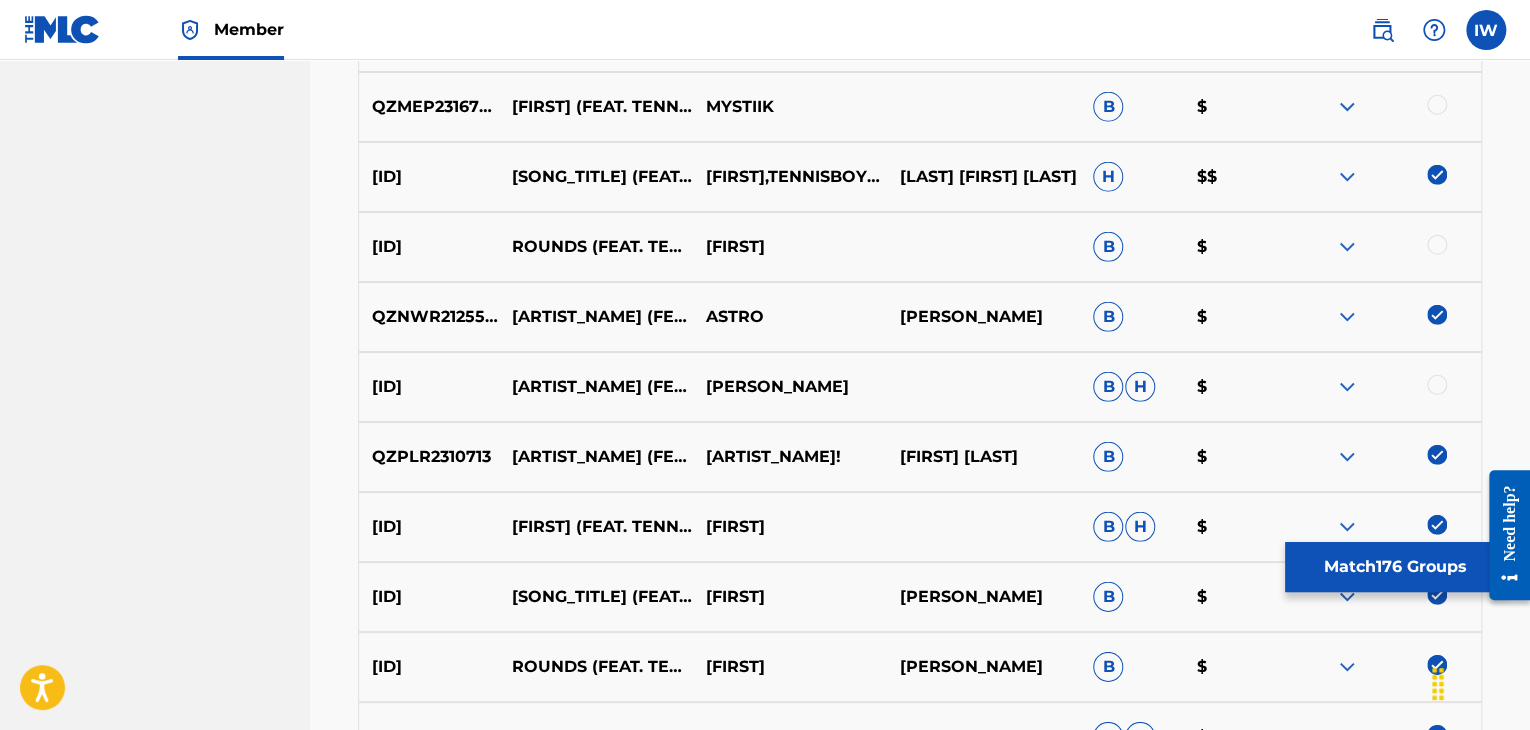 click at bounding box center [1437, 385] 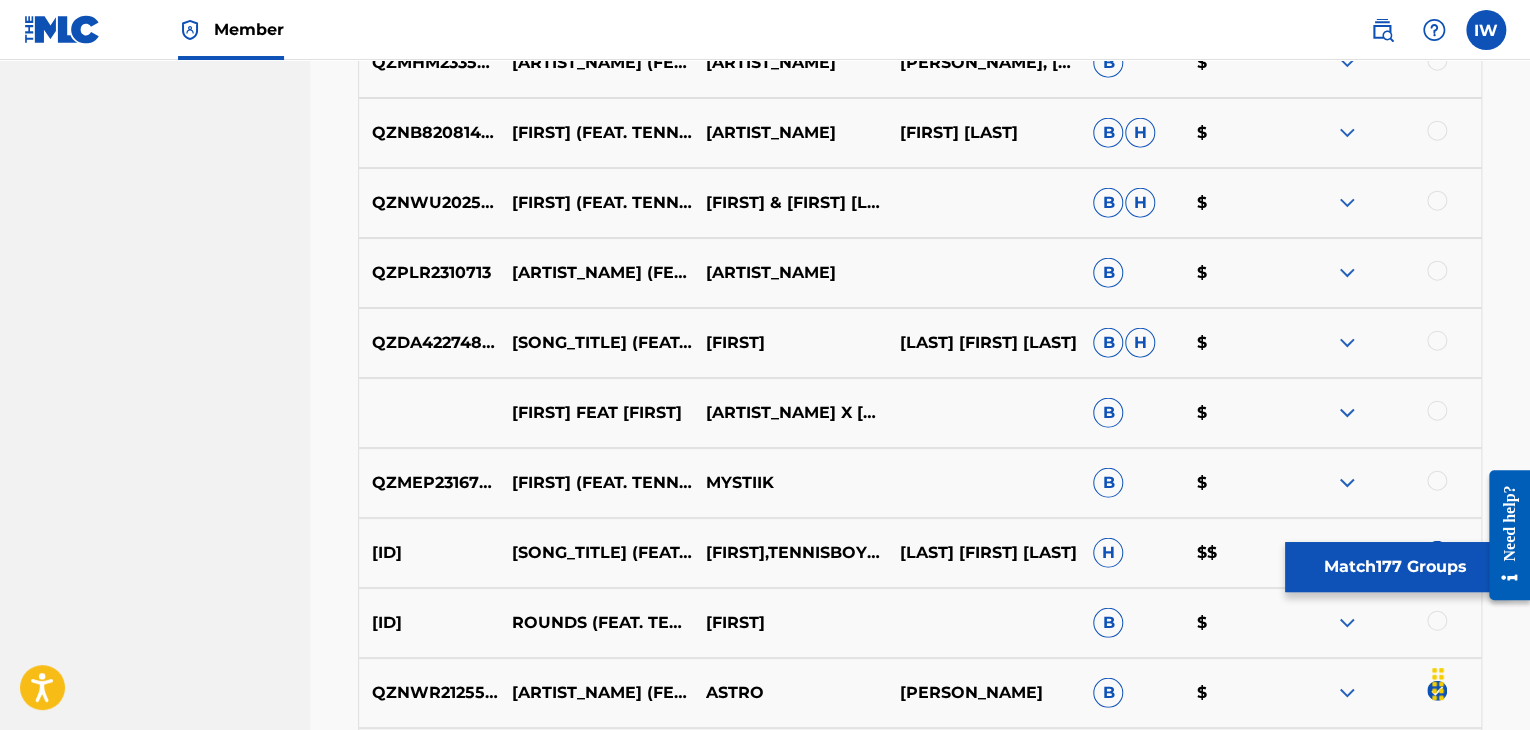 scroll, scrollTop: 6177, scrollLeft: 0, axis: vertical 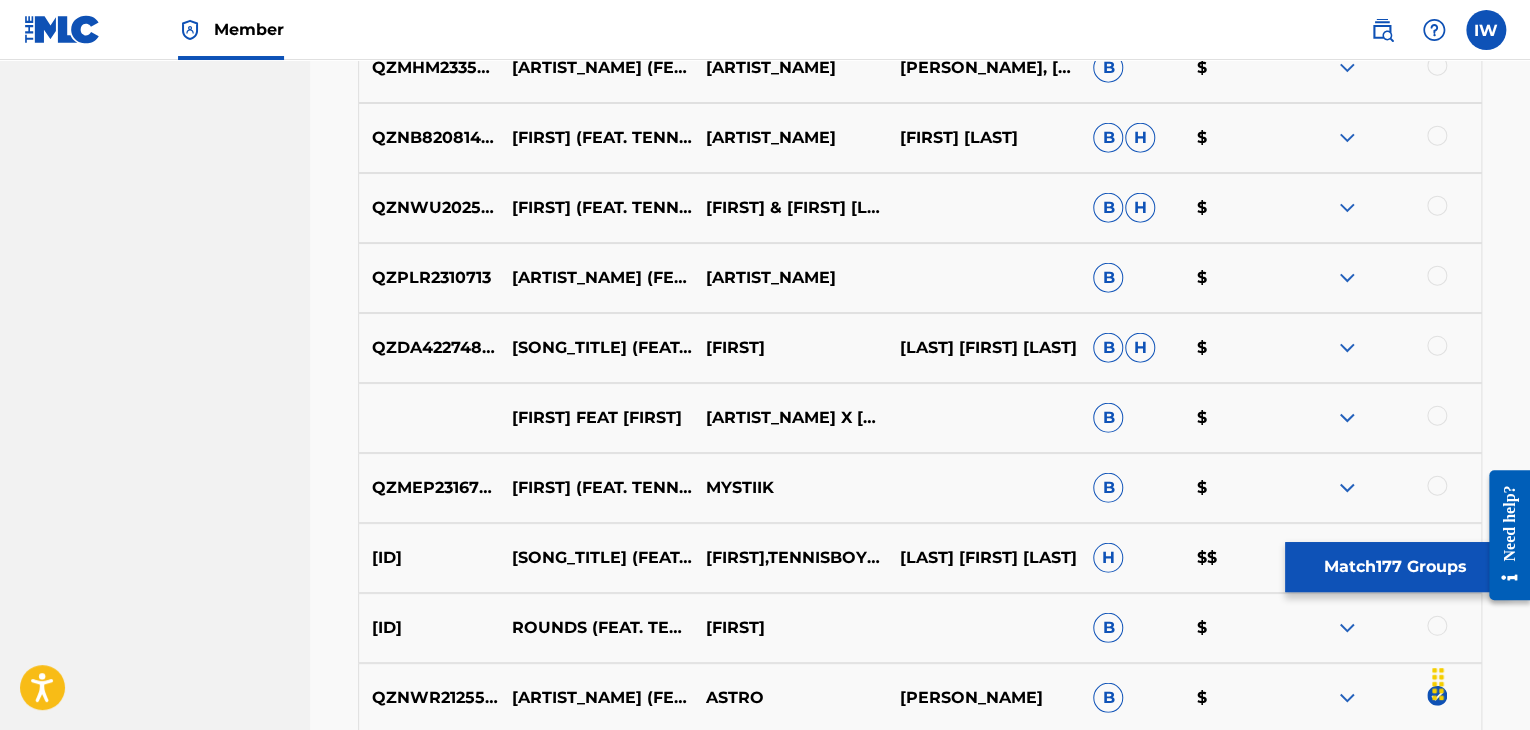 click at bounding box center (1437, 416) 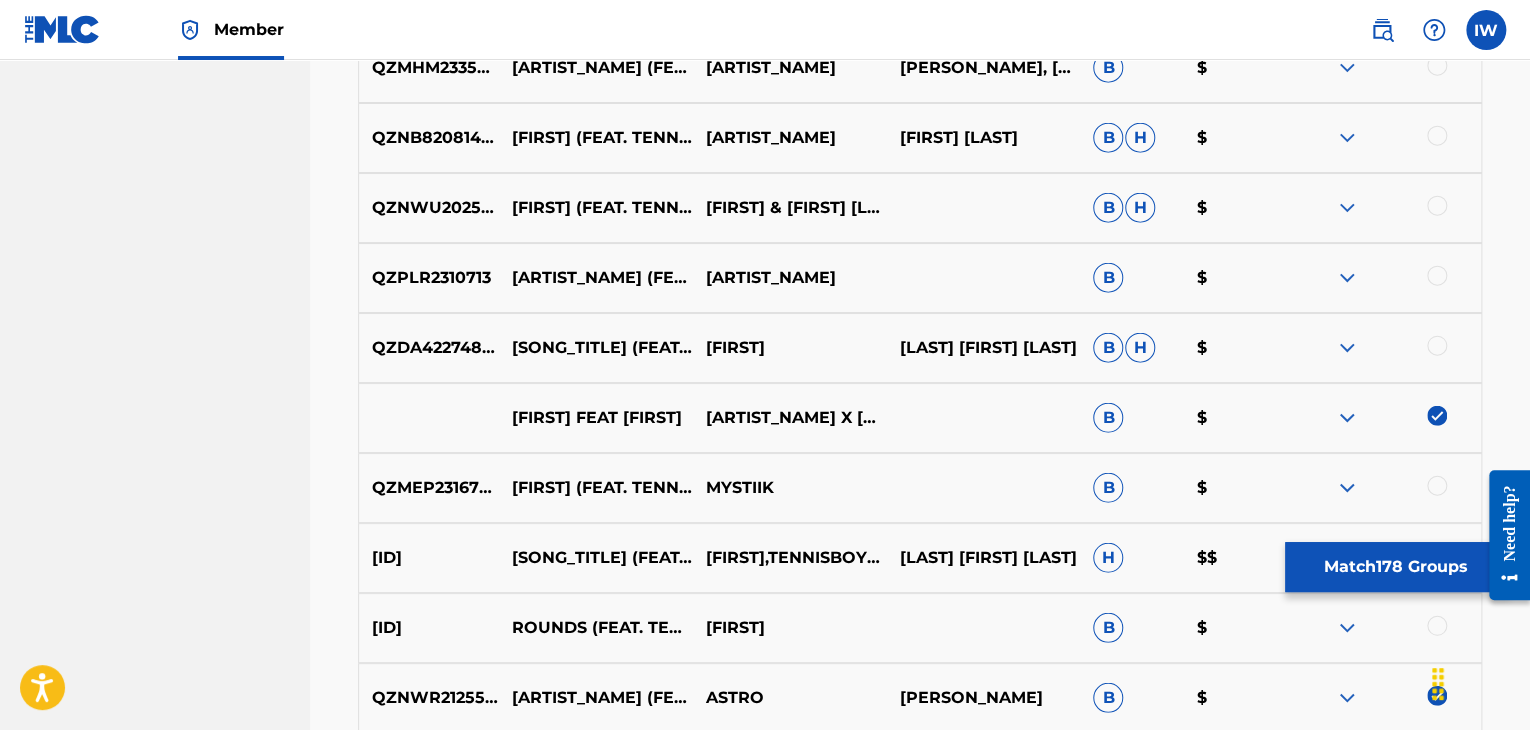 click at bounding box center (1437, 346) 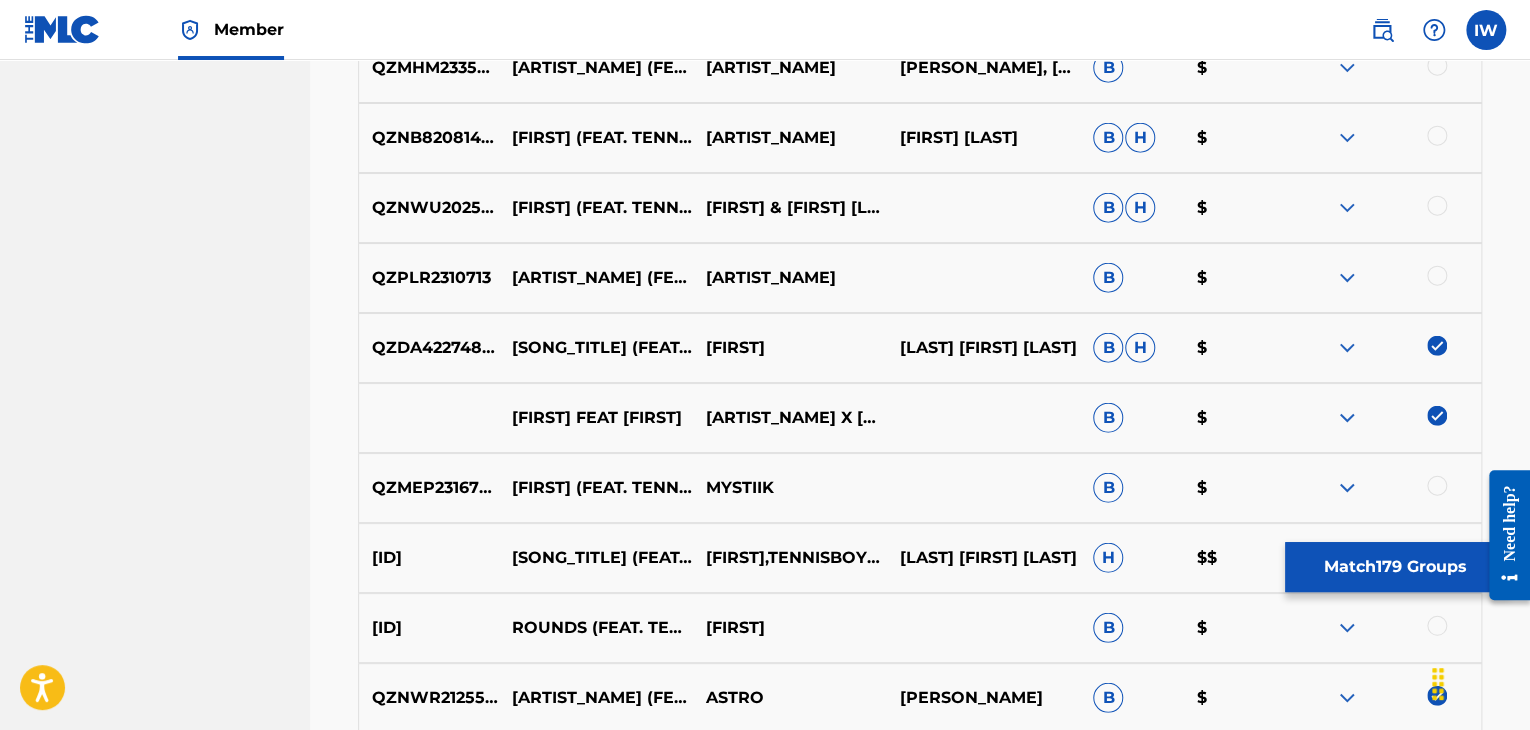 click at bounding box center [1437, 276] 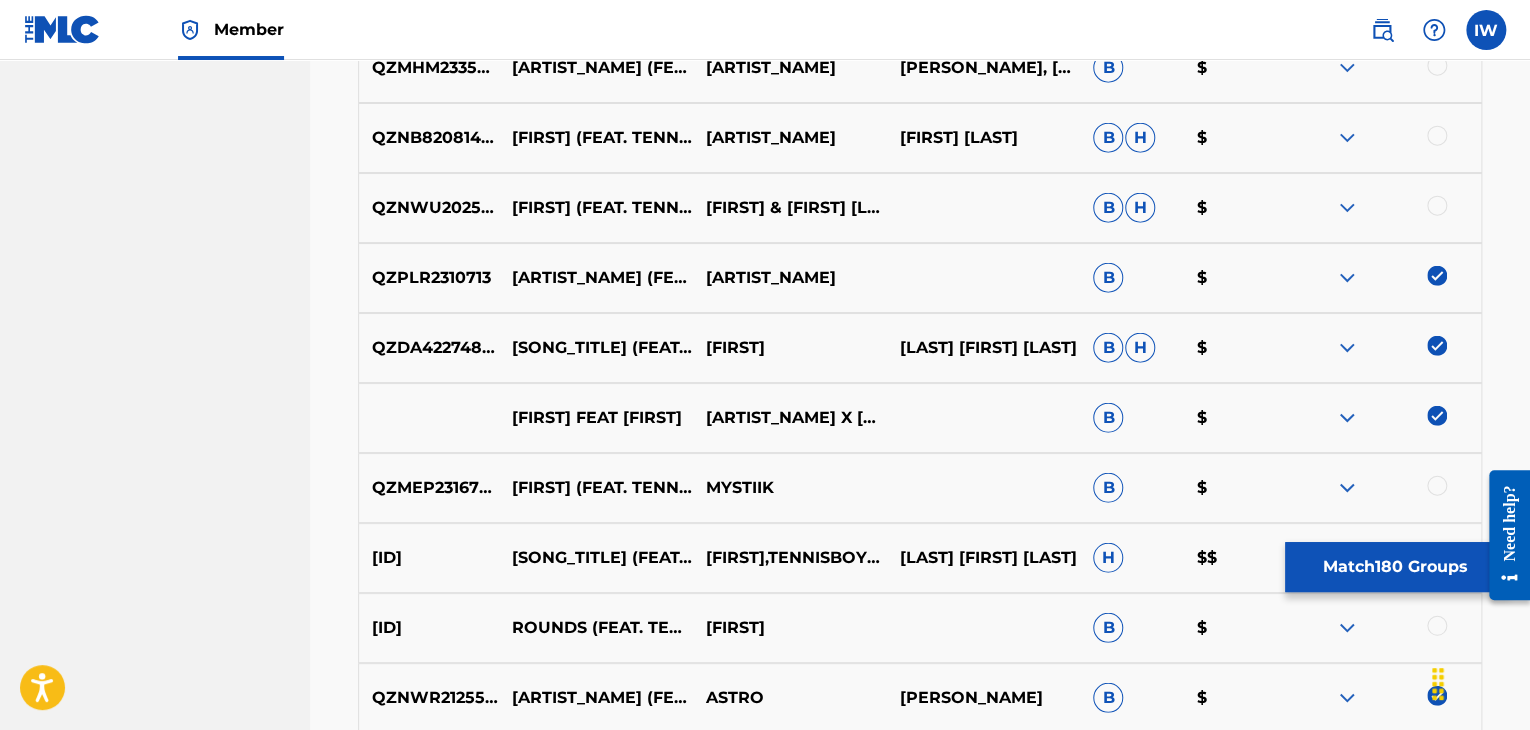 click at bounding box center [1437, 206] 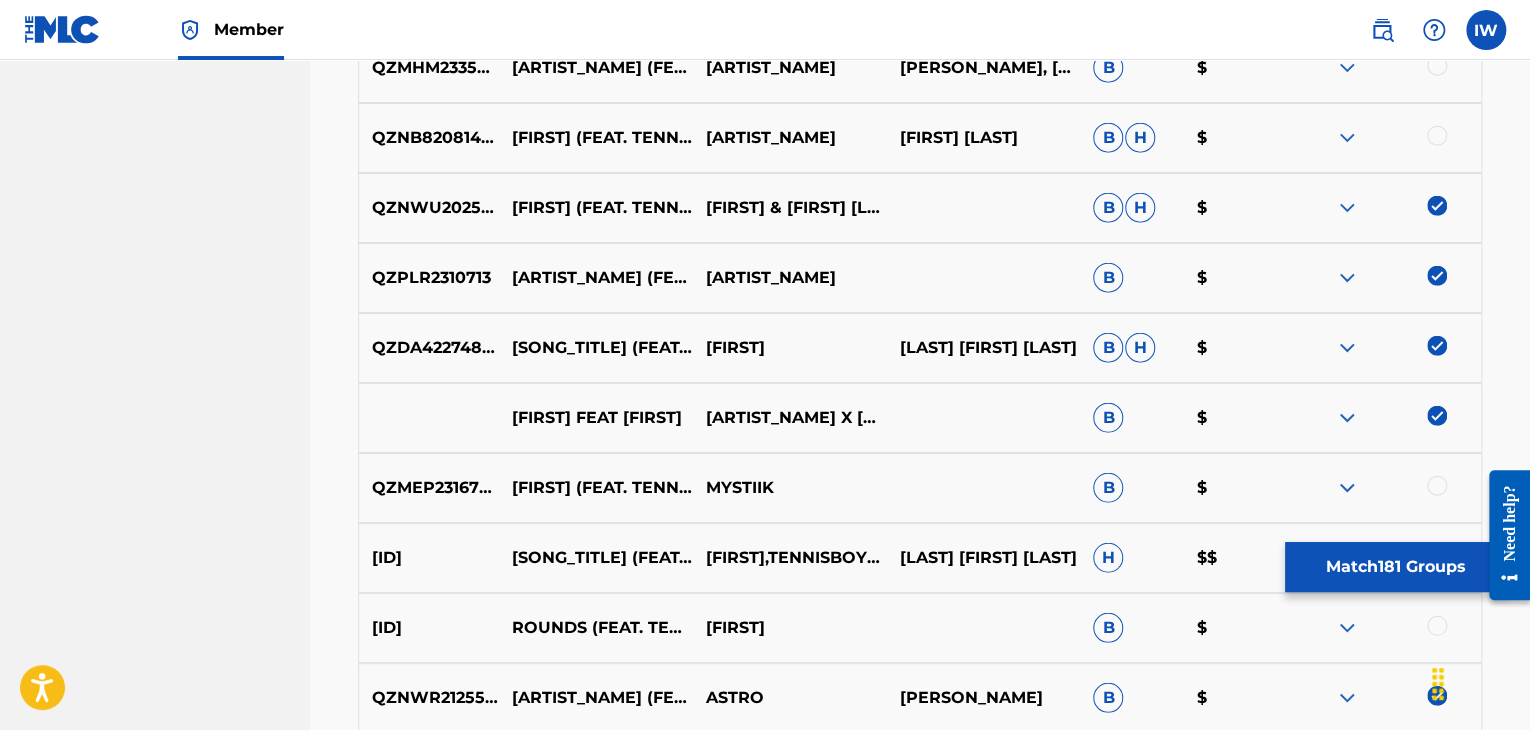 click at bounding box center [1437, 136] 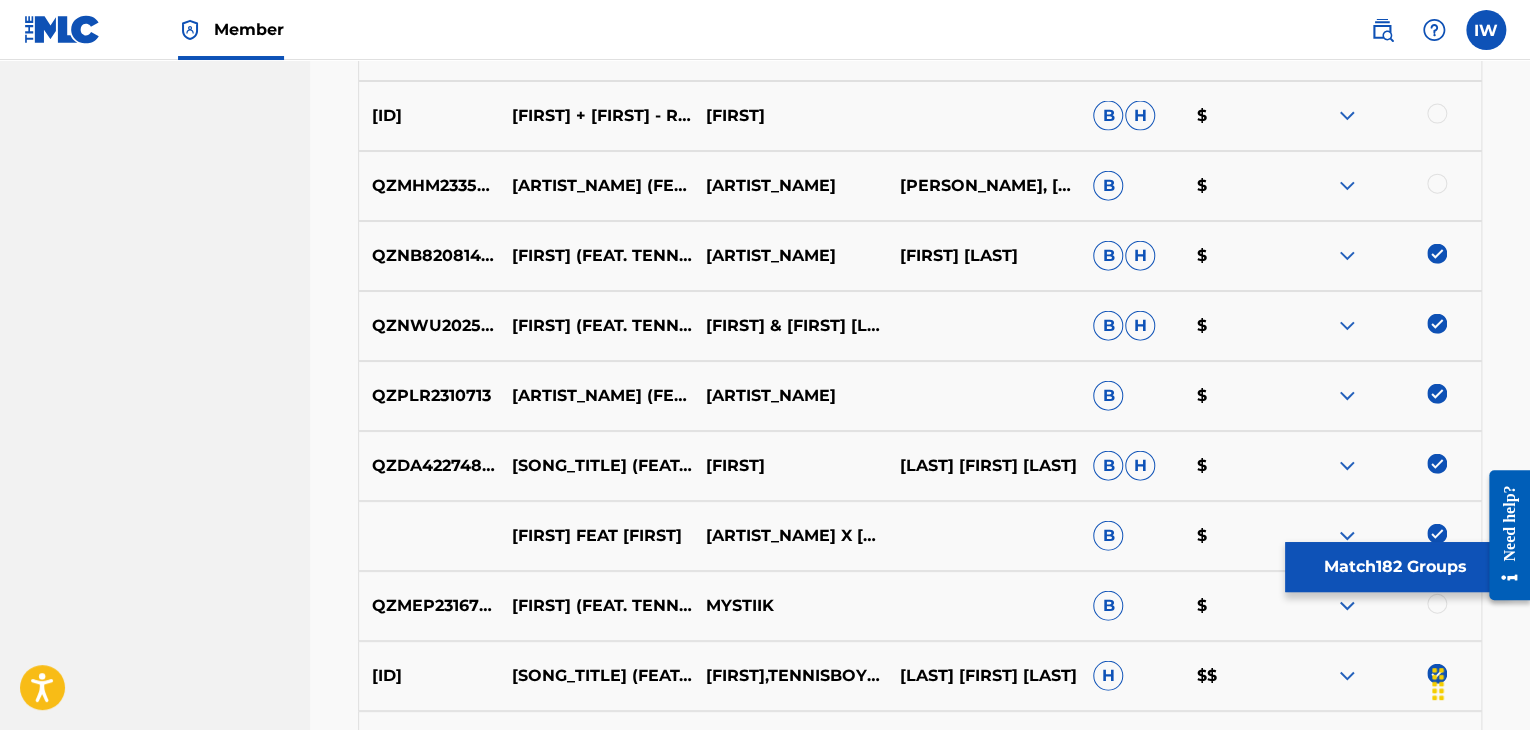 scroll, scrollTop: 6057, scrollLeft: 0, axis: vertical 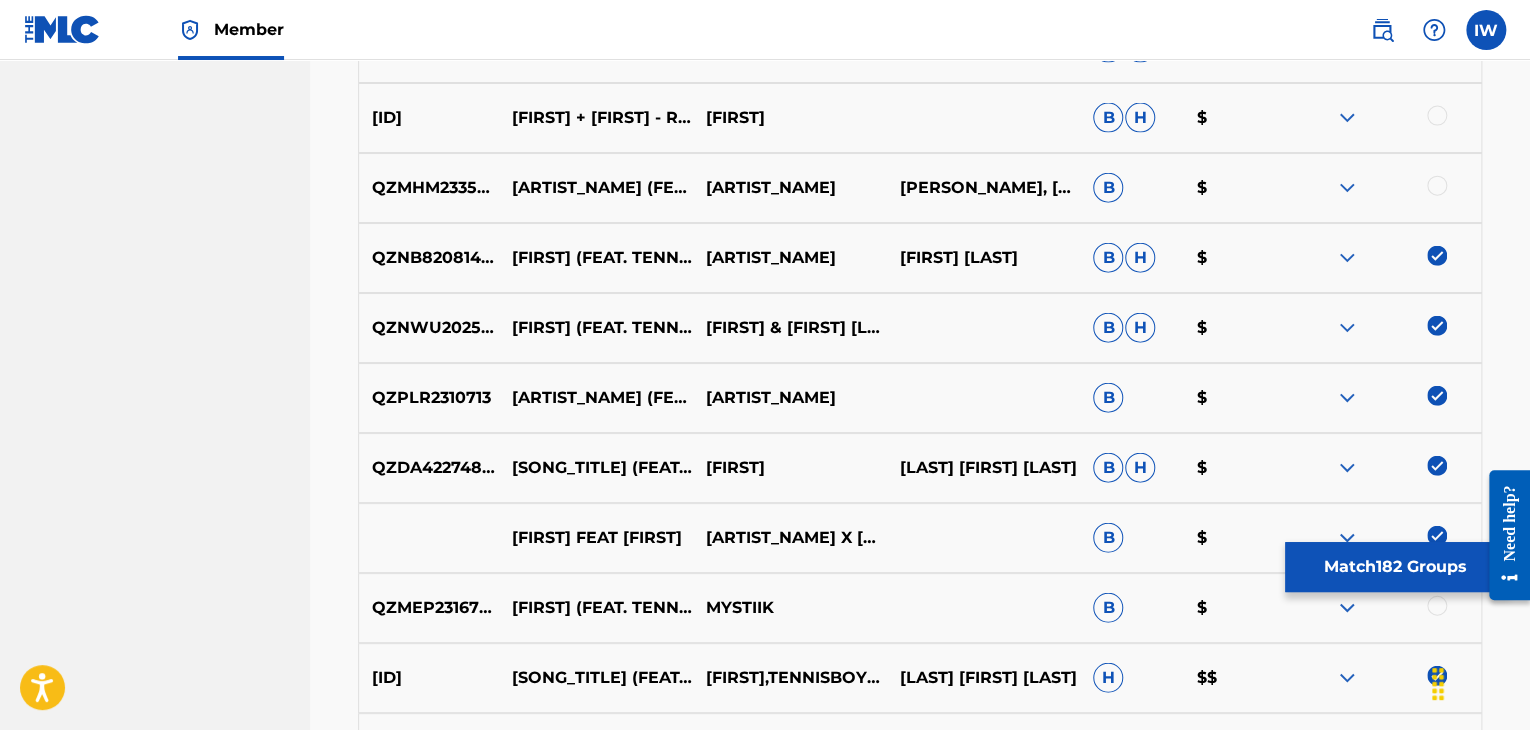click at bounding box center (1437, 186) 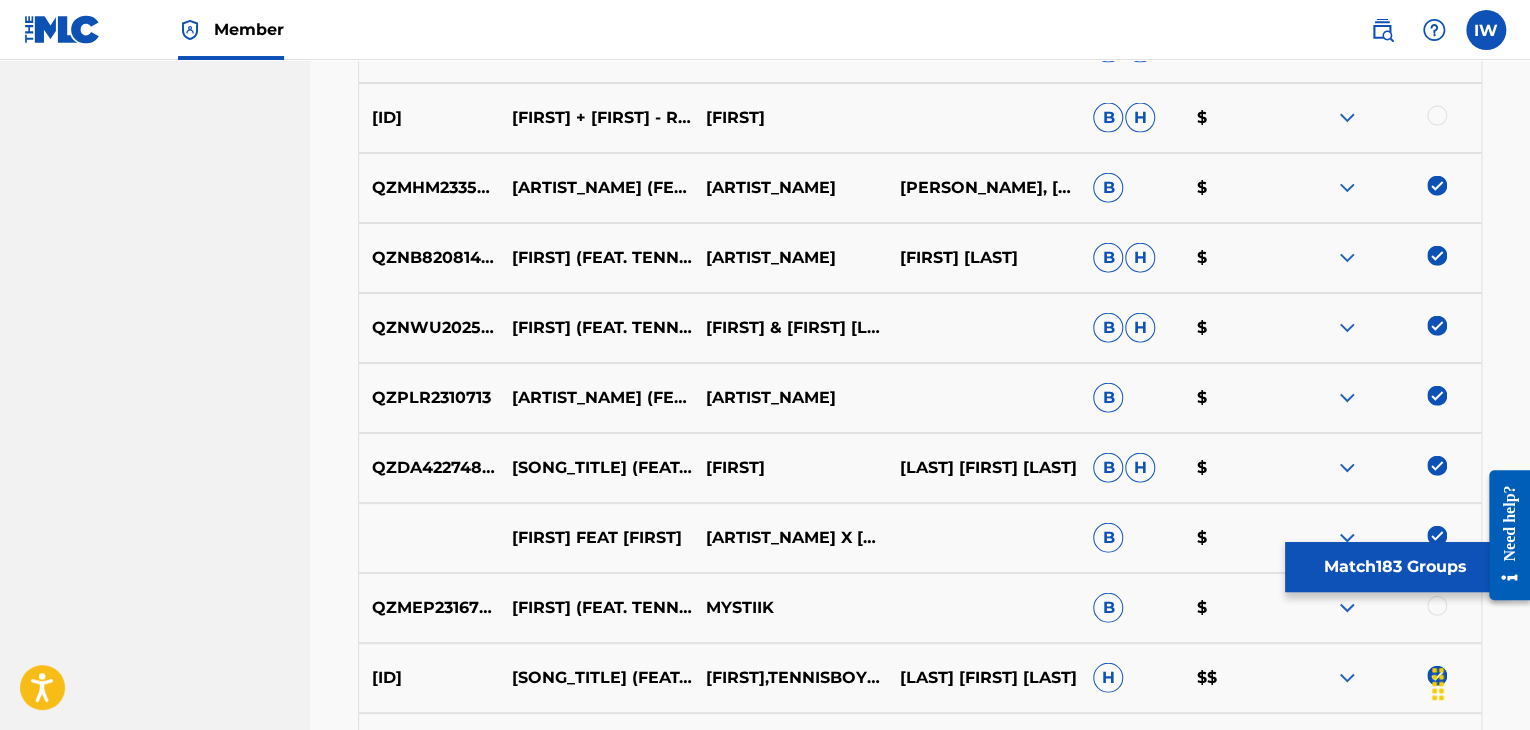 click at bounding box center (1437, 116) 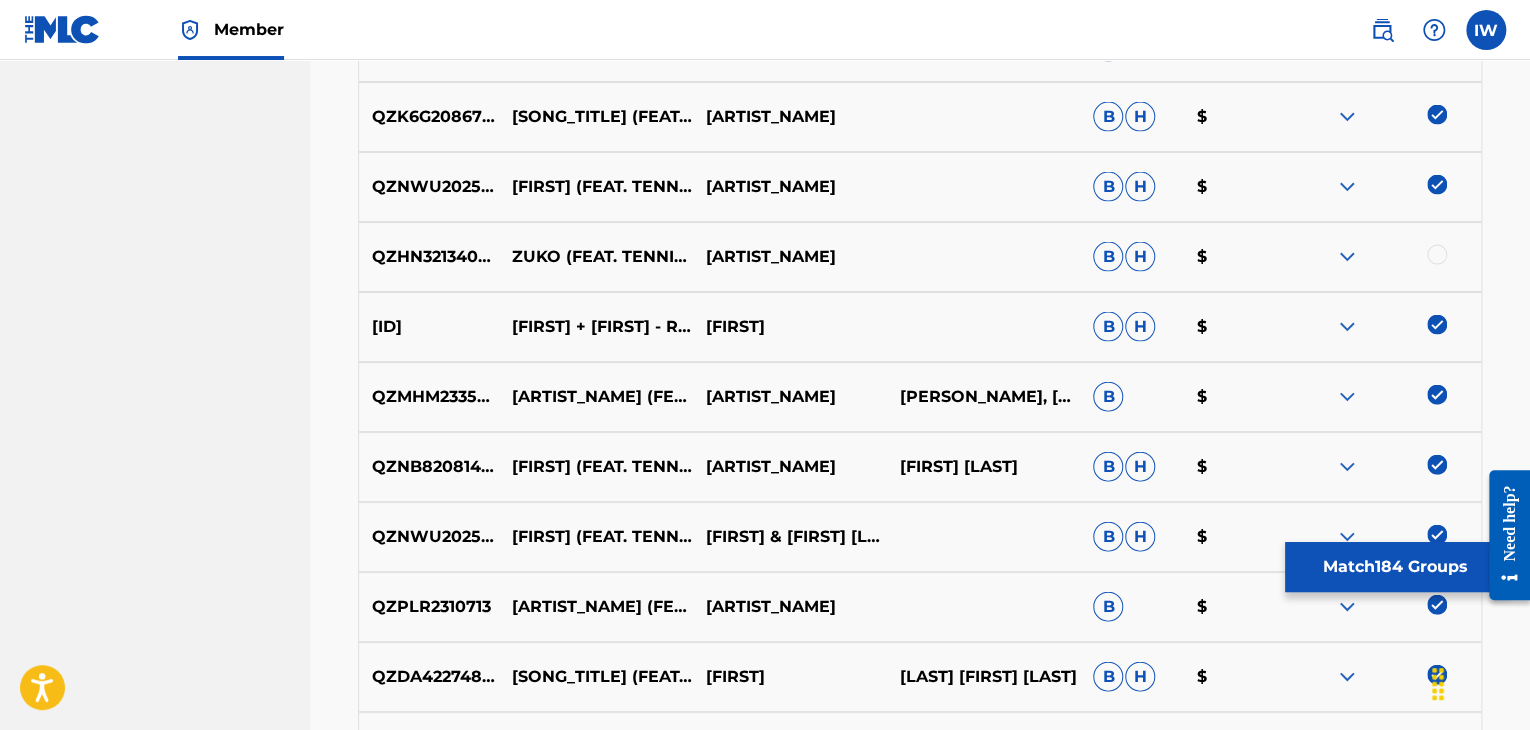 scroll, scrollTop: 5829, scrollLeft: 0, axis: vertical 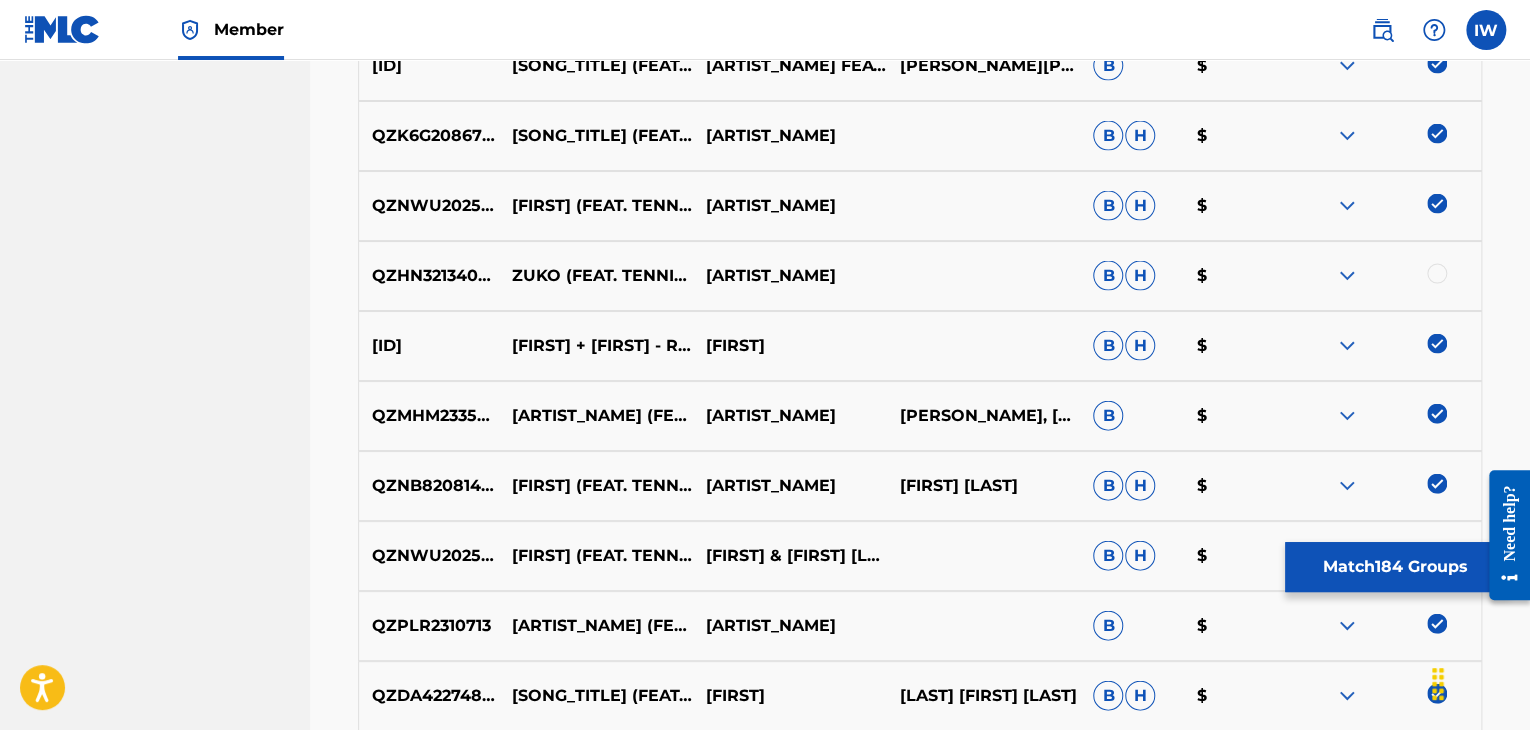 click at bounding box center [1437, 274] 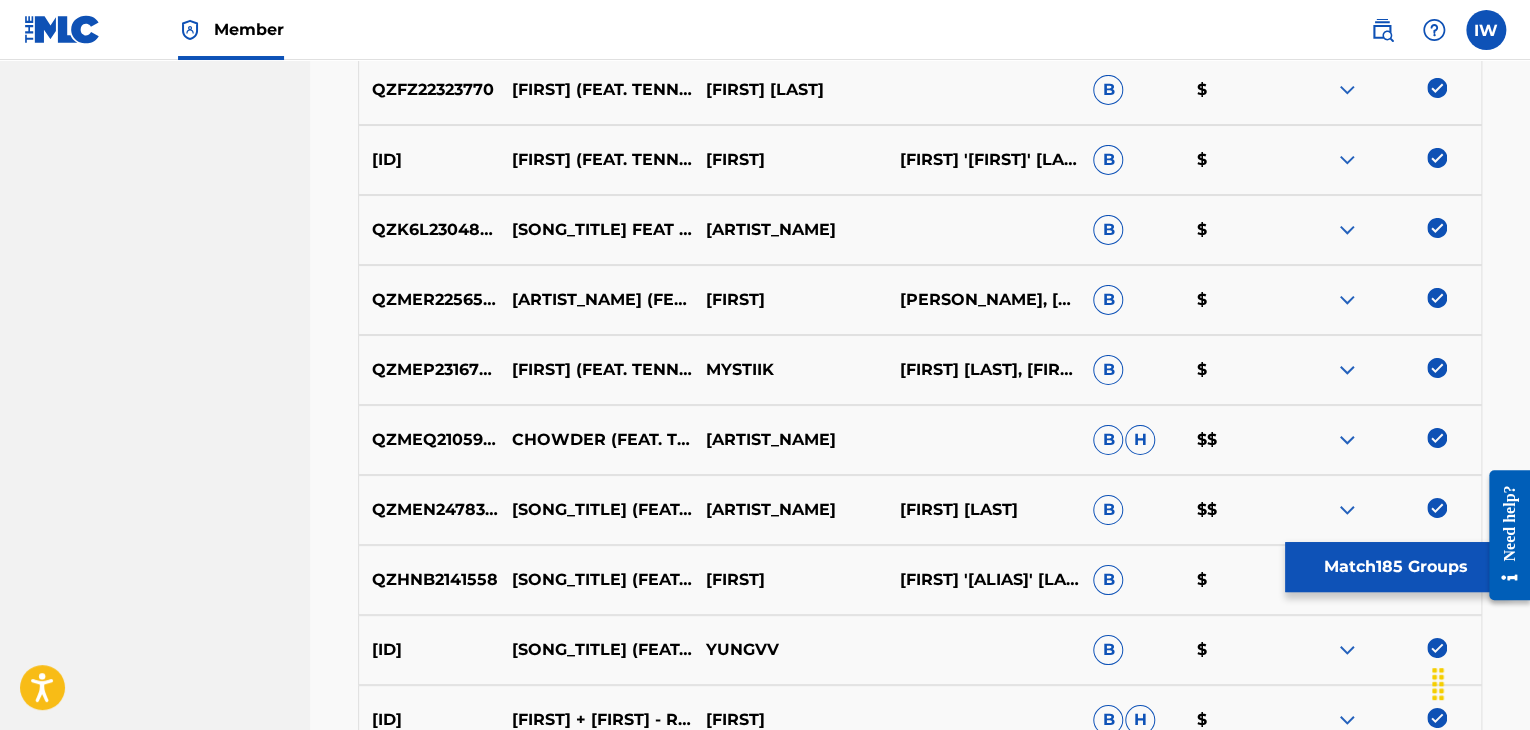 scroll, scrollTop: 3333, scrollLeft: 0, axis: vertical 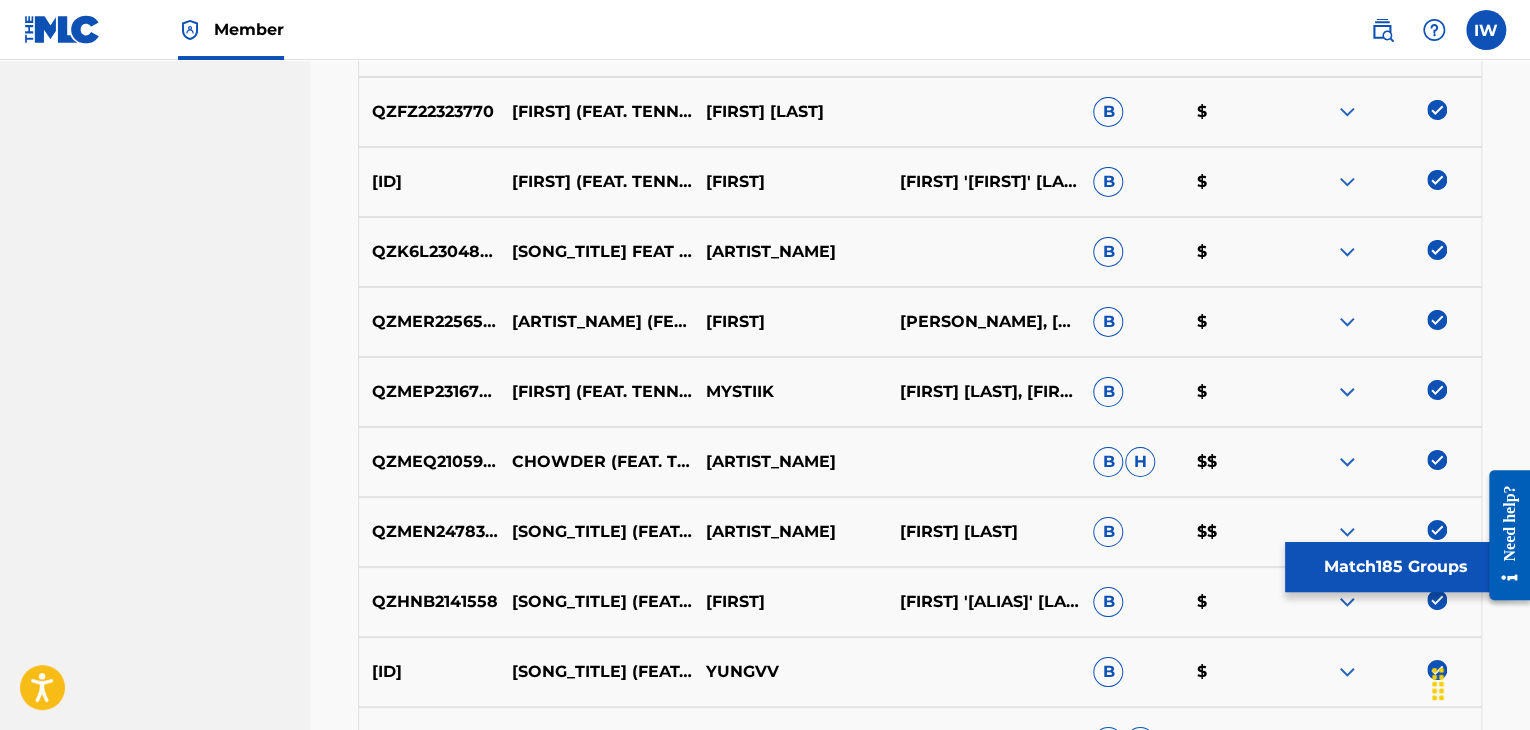 click on "Match  185 Groups" at bounding box center [1395, 567] 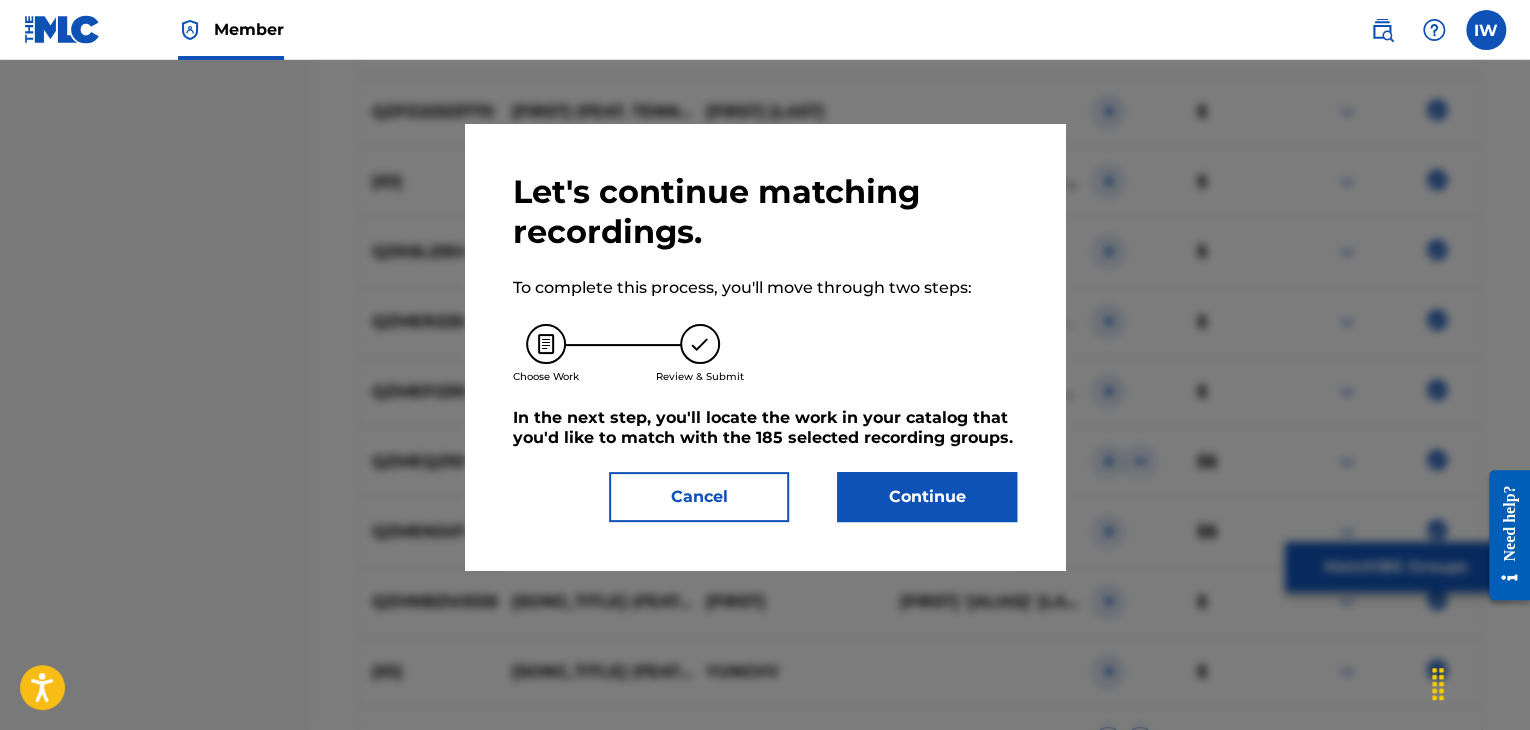 click on "Continue" at bounding box center [927, 497] 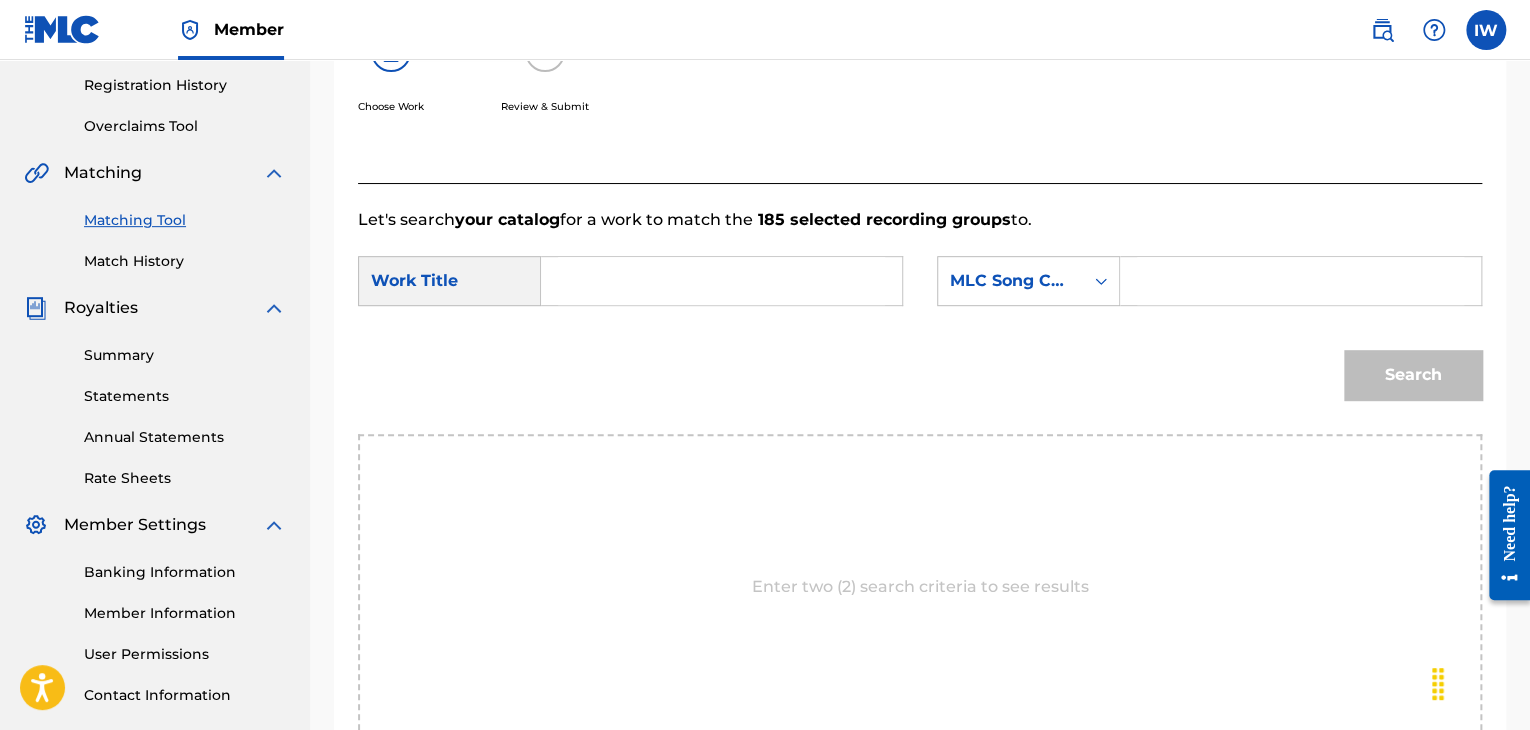 scroll, scrollTop: 374, scrollLeft: 0, axis: vertical 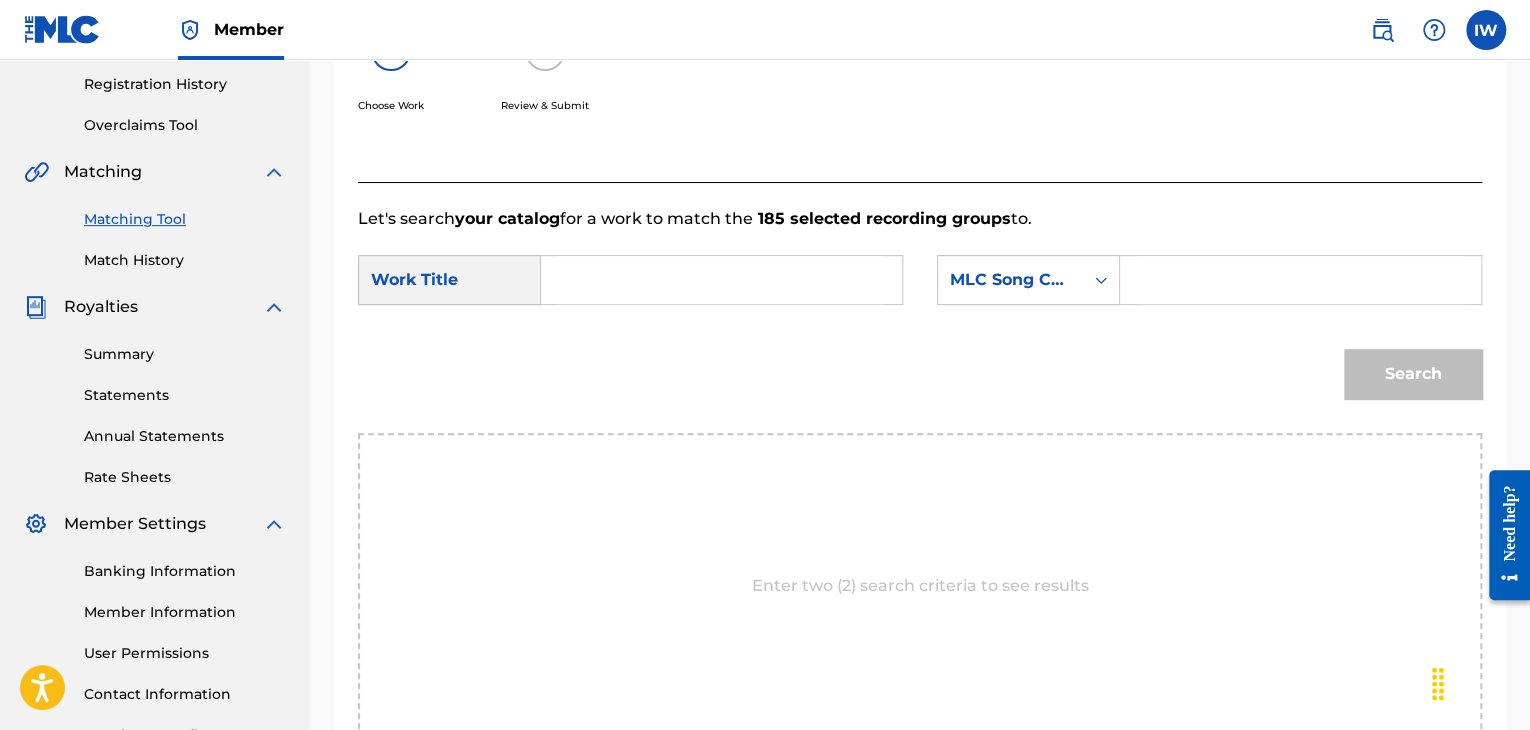 click at bounding box center [721, 280] 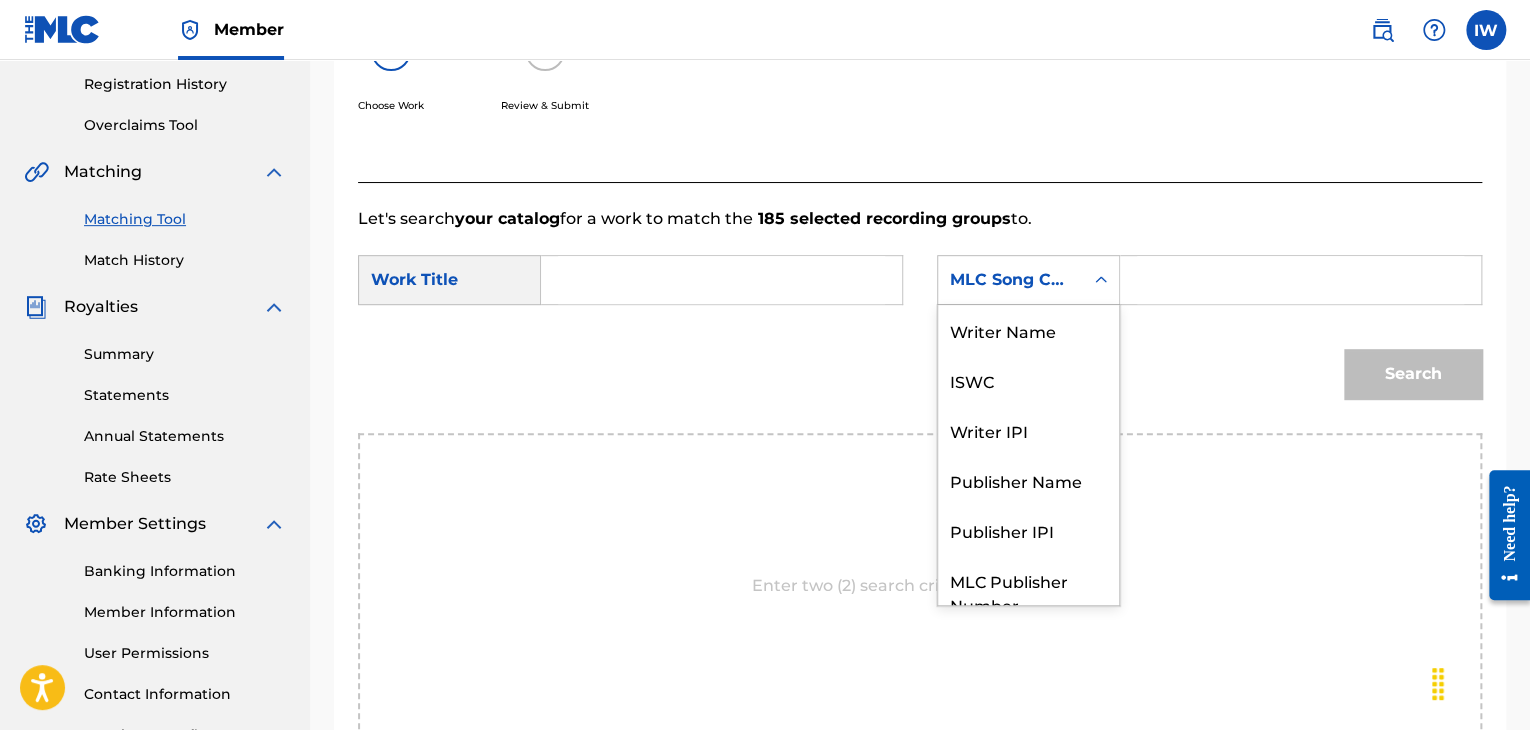 click at bounding box center (1101, 280) 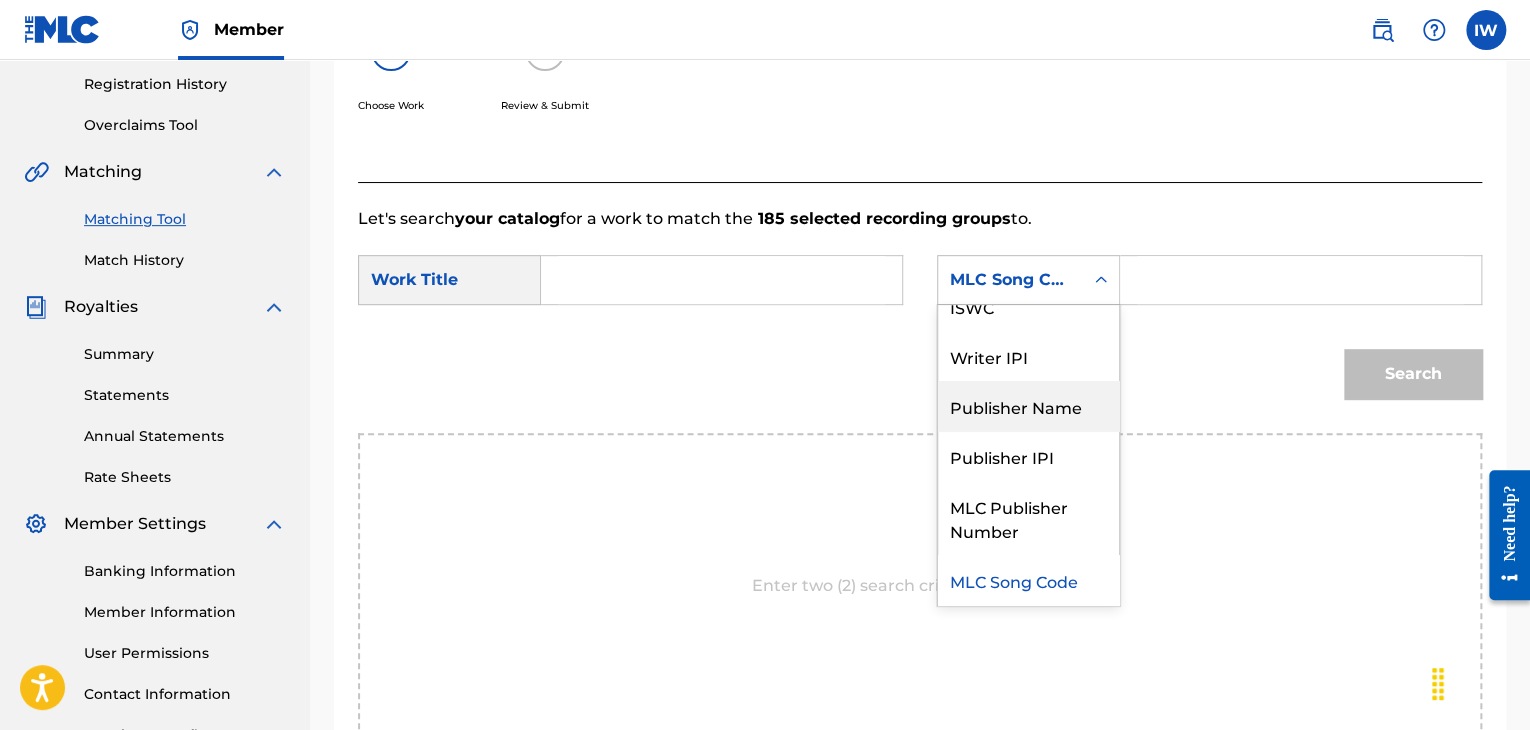 scroll, scrollTop: 0, scrollLeft: 0, axis: both 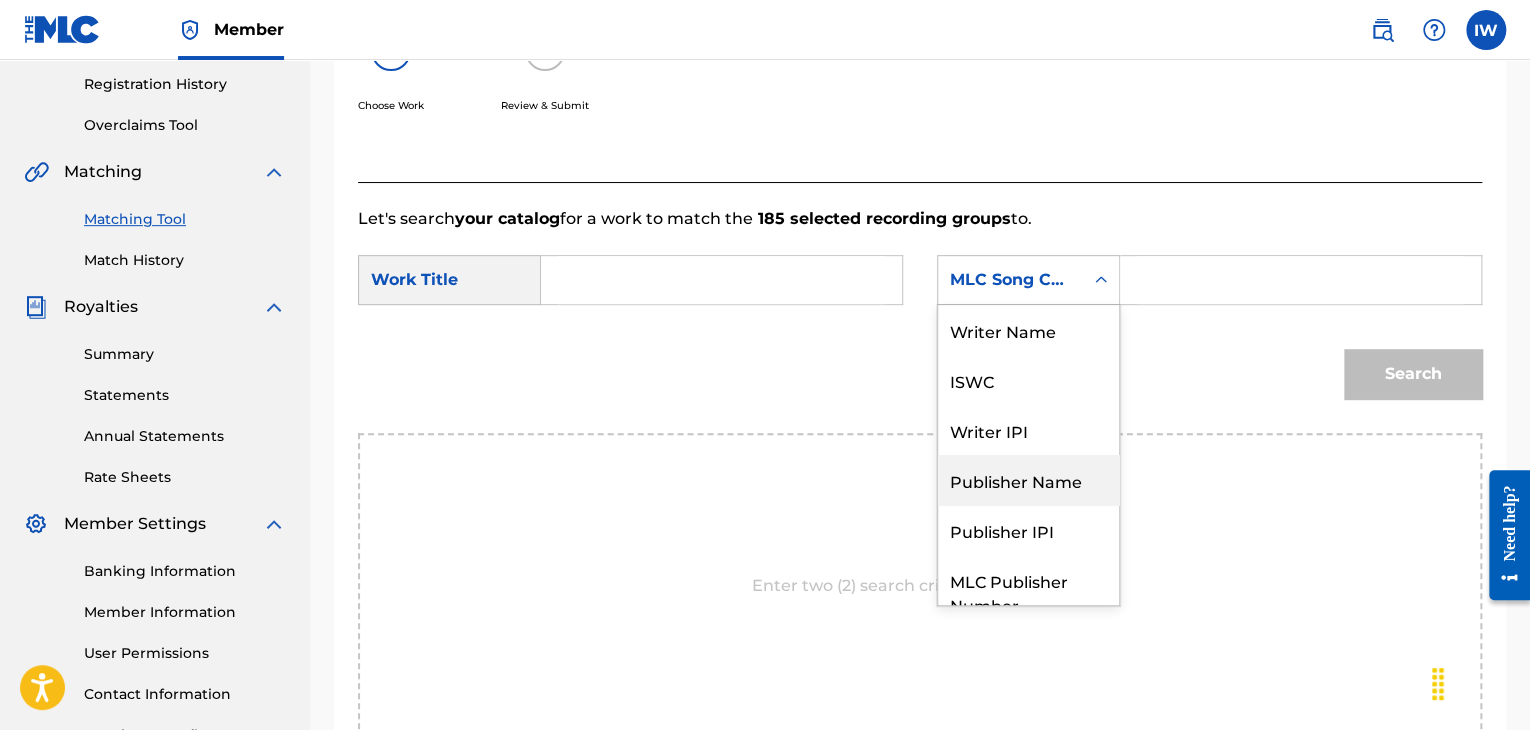 drag, startPoint x: 1039, startPoint y: 475, endPoint x: 1064, endPoint y: 490, distance: 29.15476 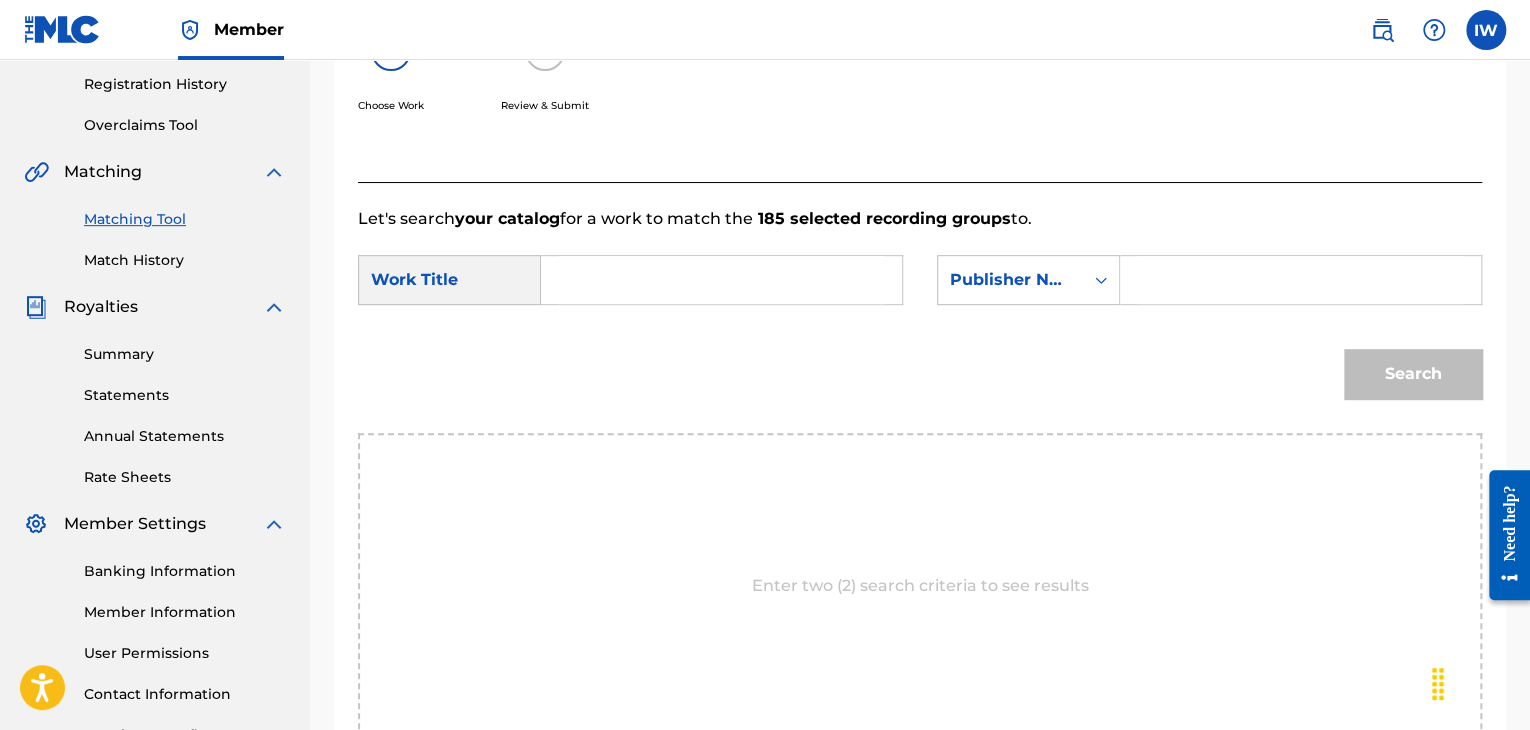 click on "Enter two (2) search criteria to see results" at bounding box center [920, 586] 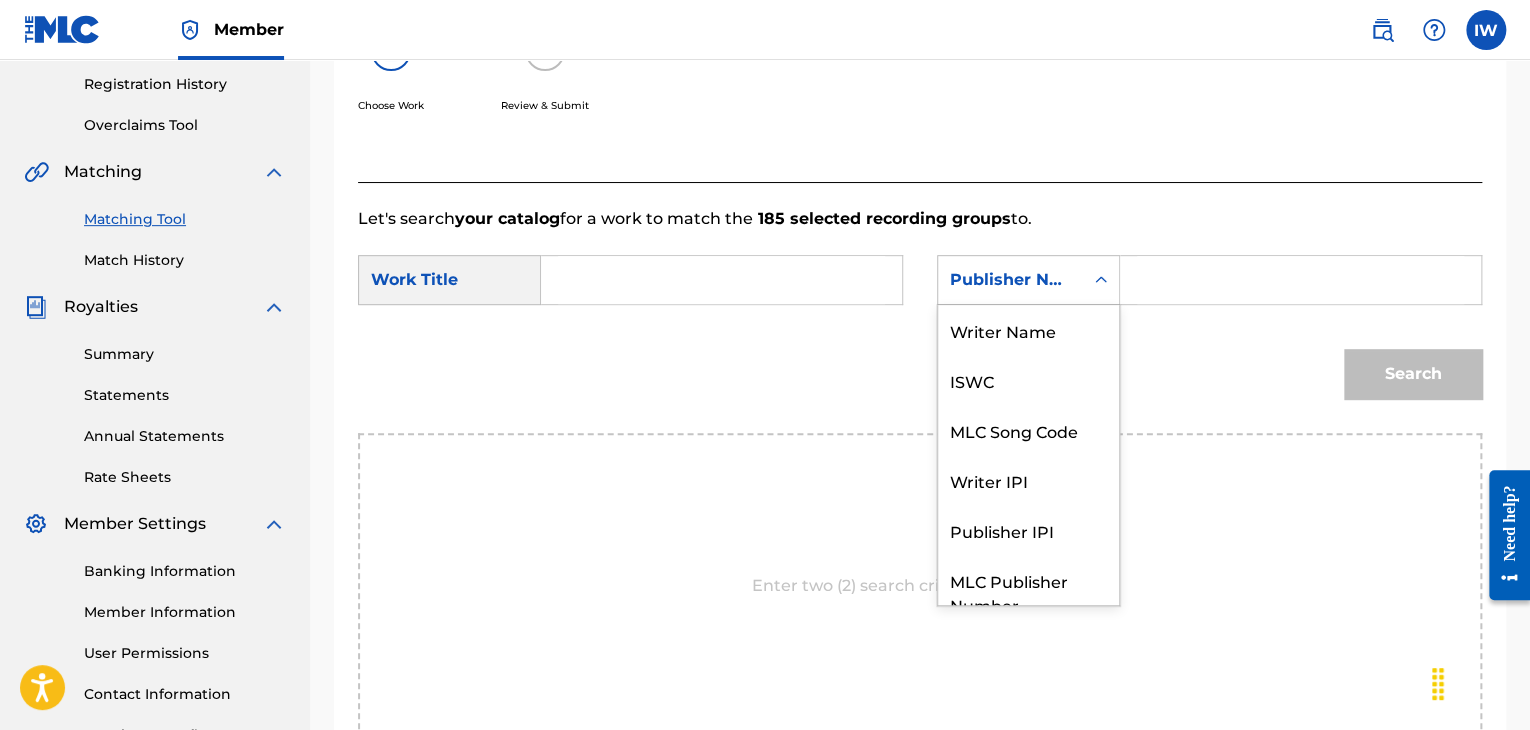 scroll, scrollTop: 74, scrollLeft: 0, axis: vertical 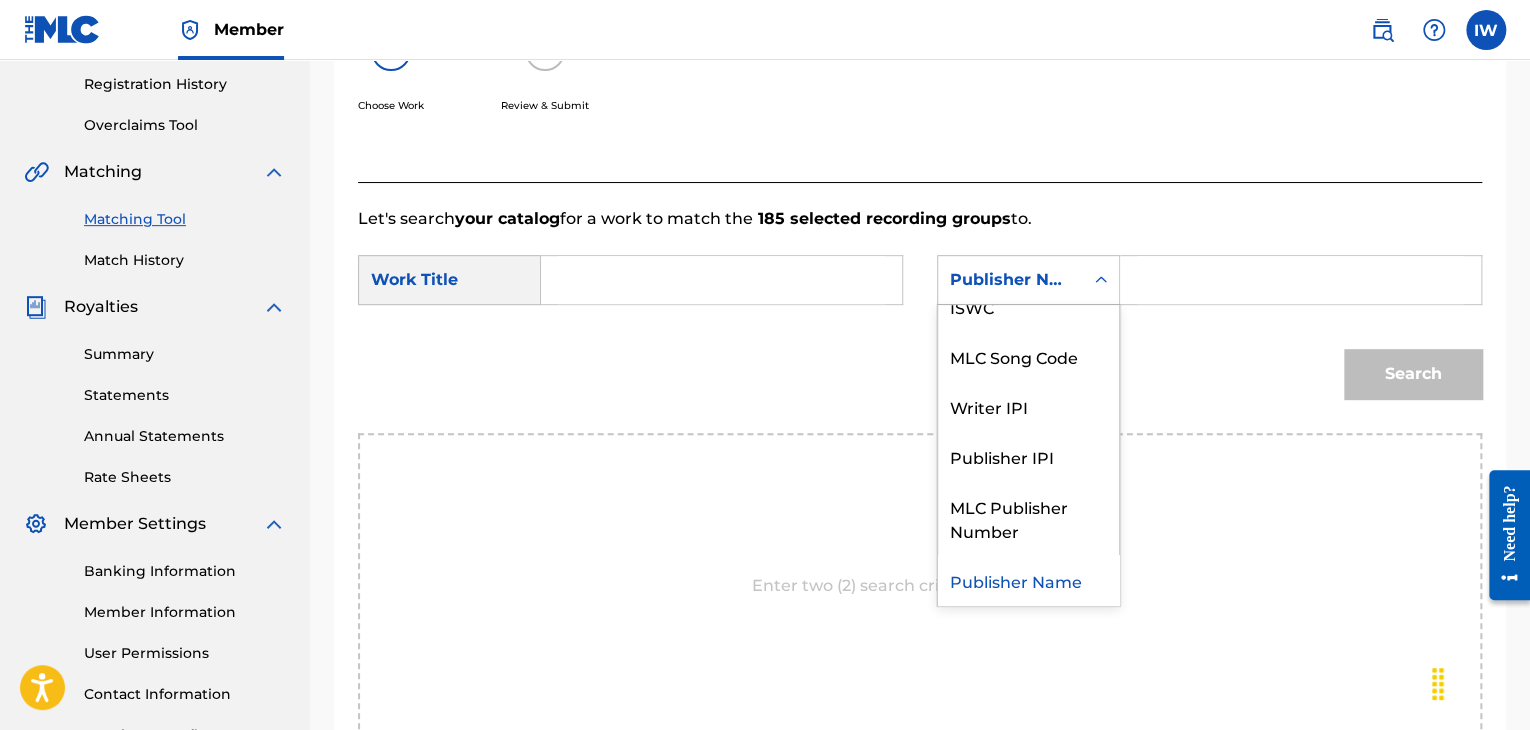 click at bounding box center [1101, 280] 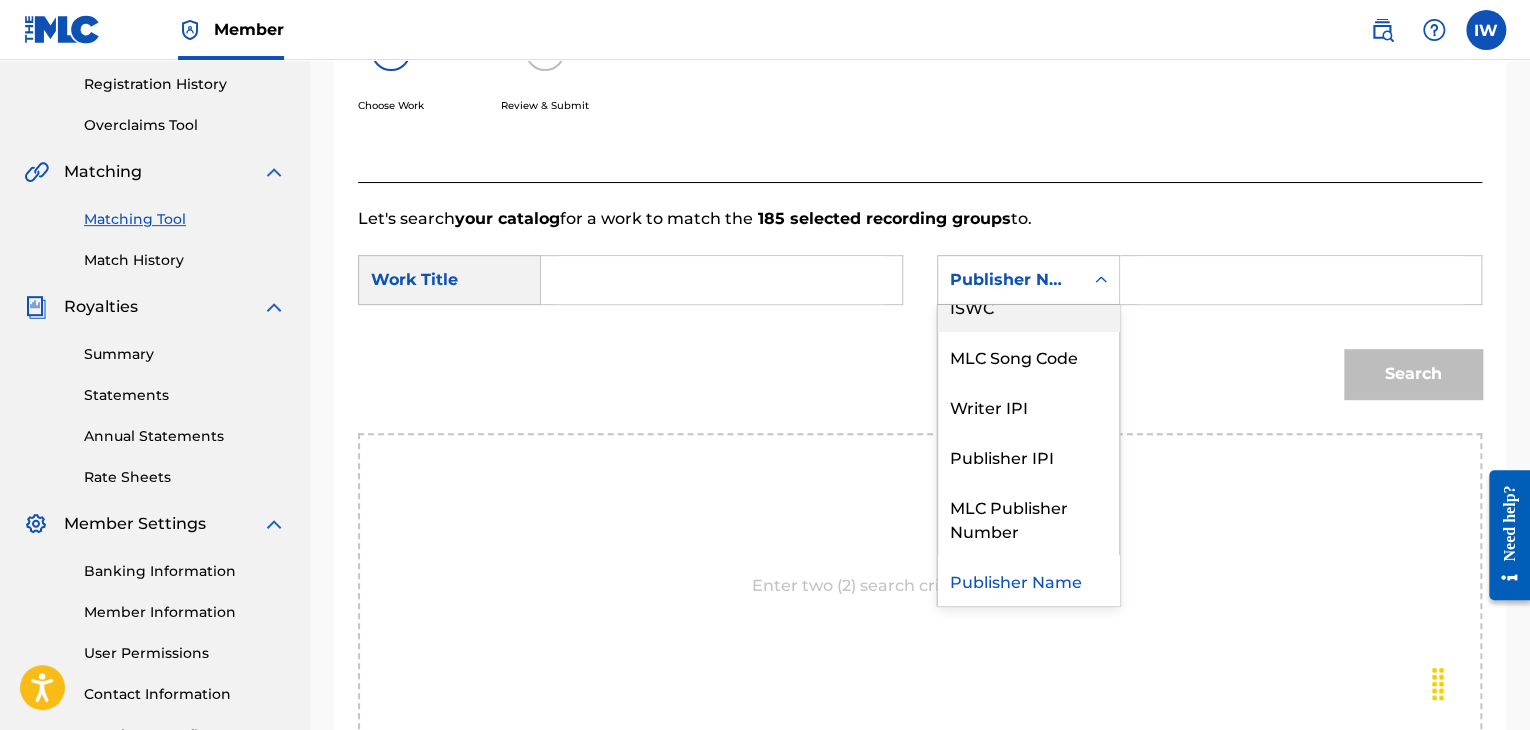 scroll, scrollTop: 0, scrollLeft: 0, axis: both 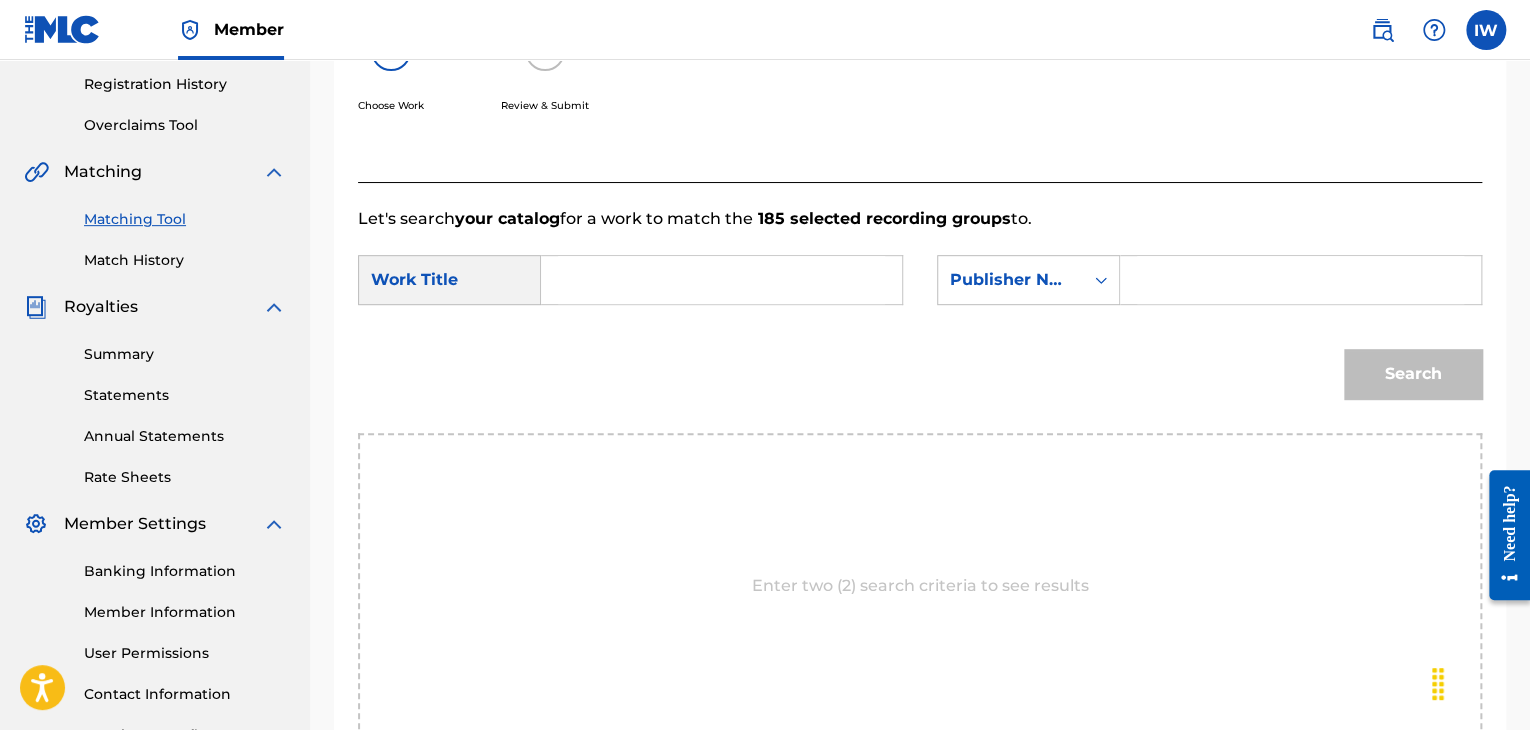 click at bounding box center [1300, 280] 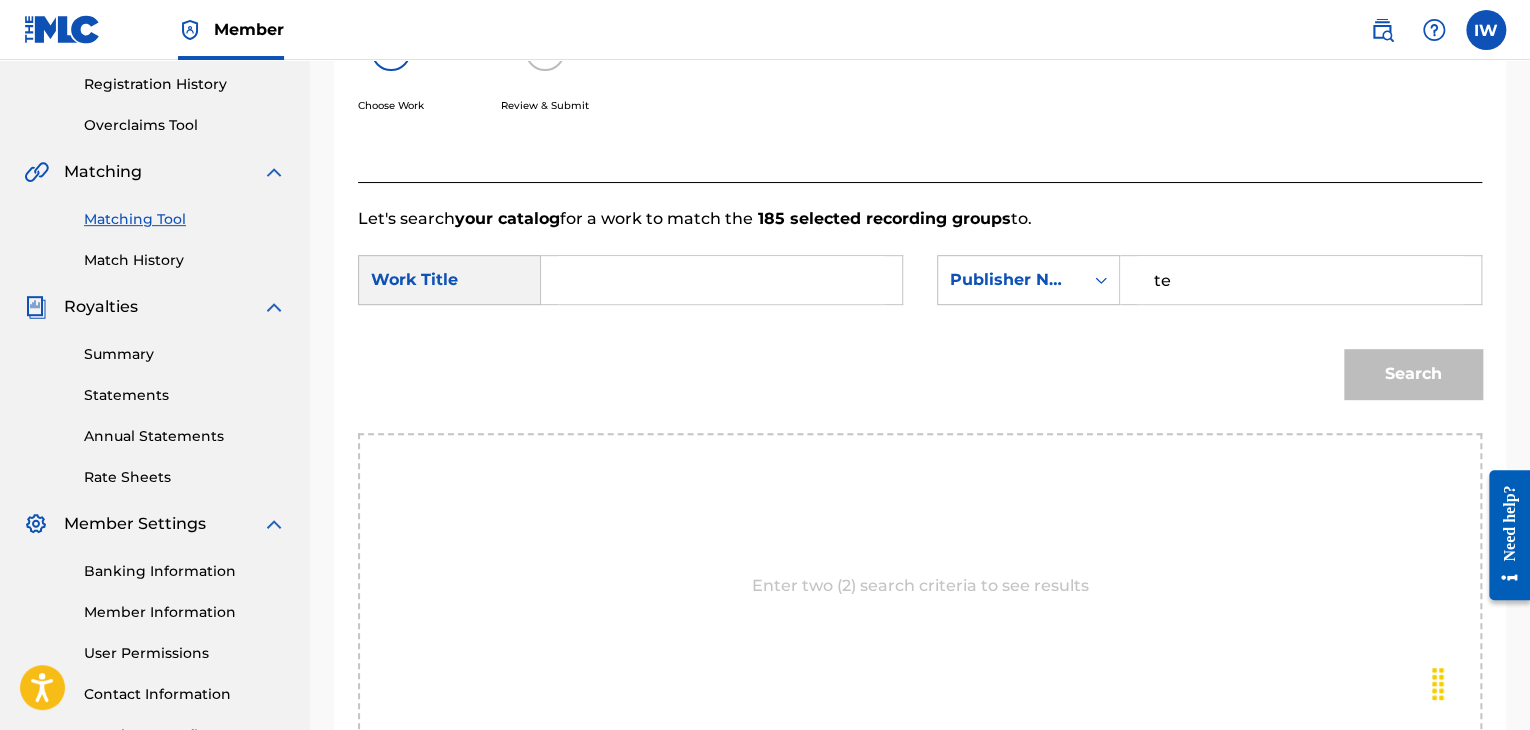type on "t" 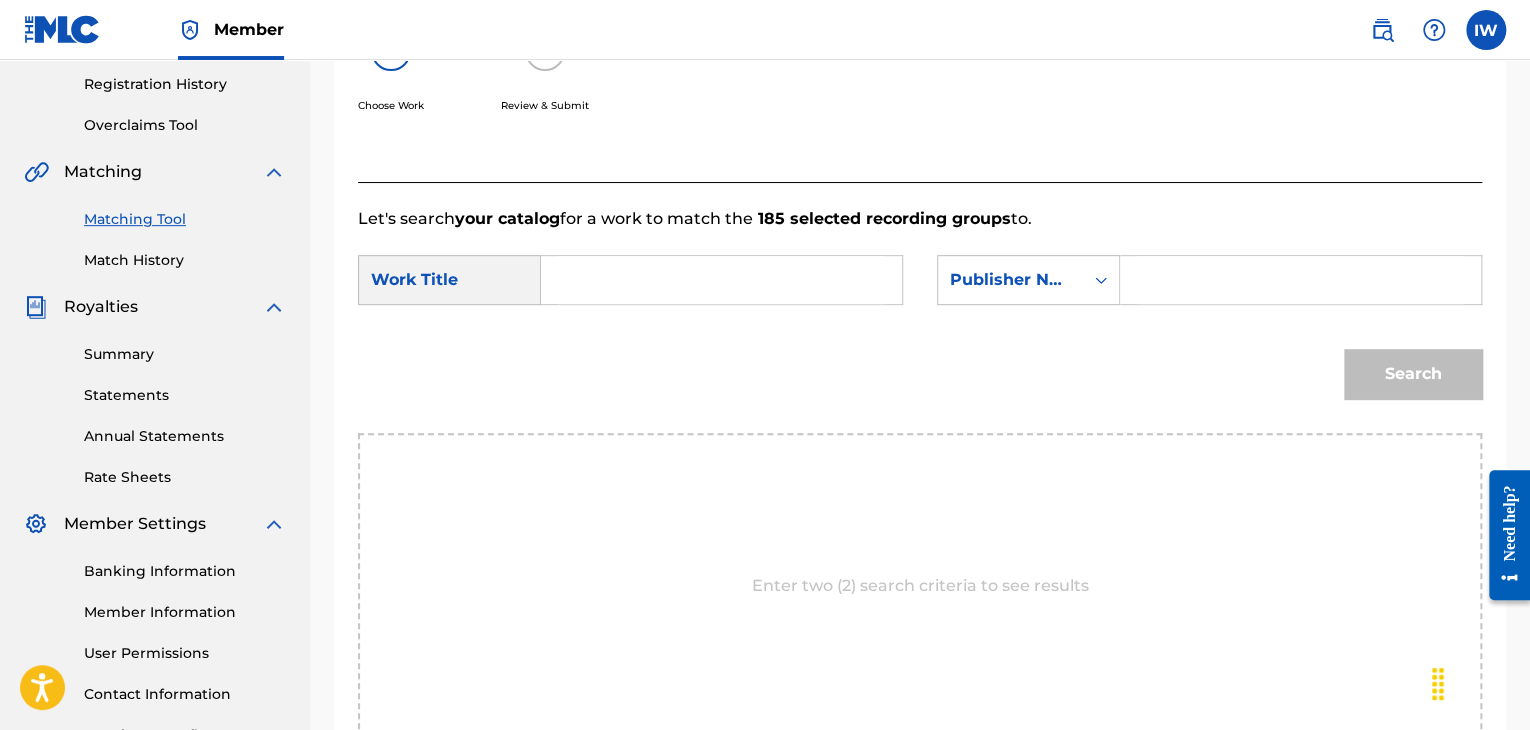 click at bounding box center [721, 280] 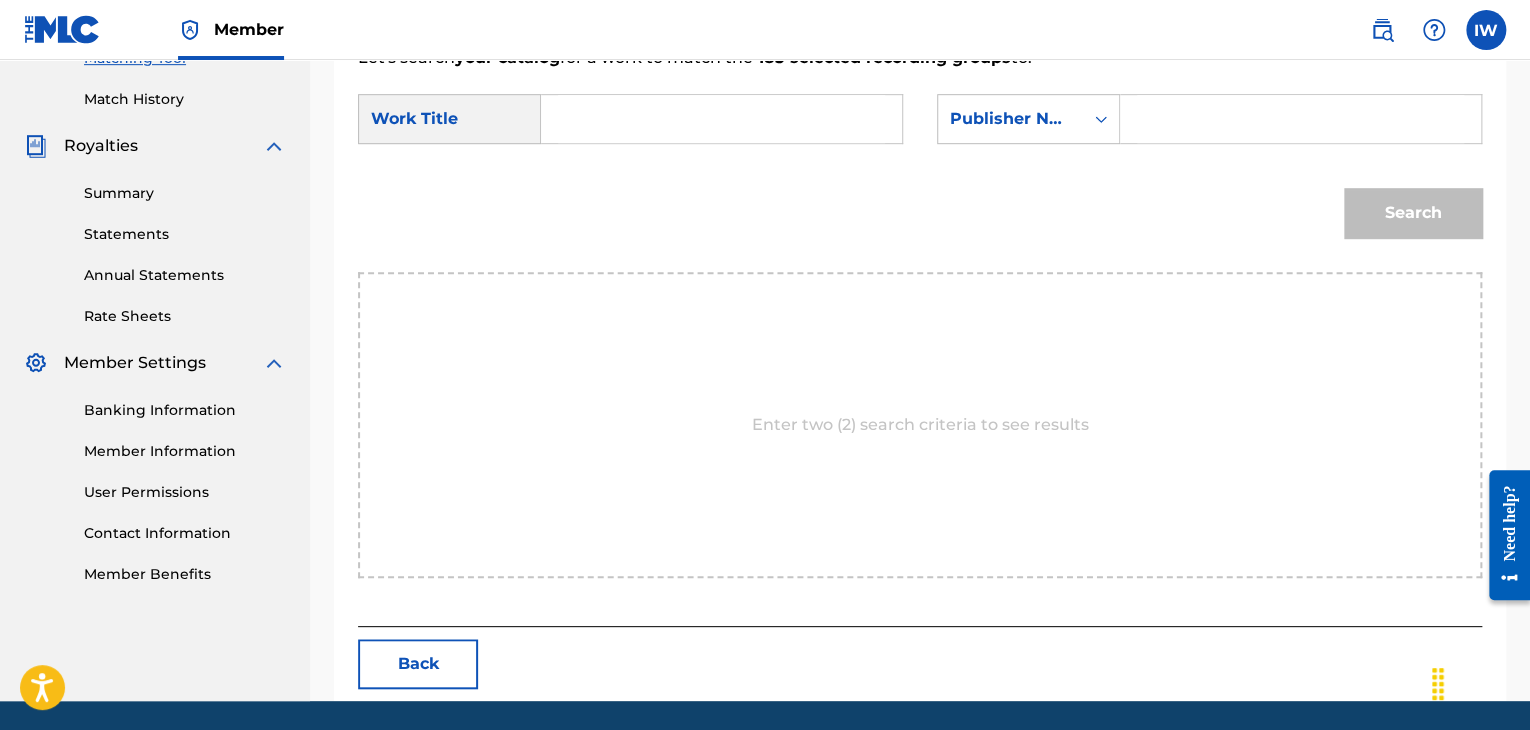 scroll, scrollTop: 534, scrollLeft: 0, axis: vertical 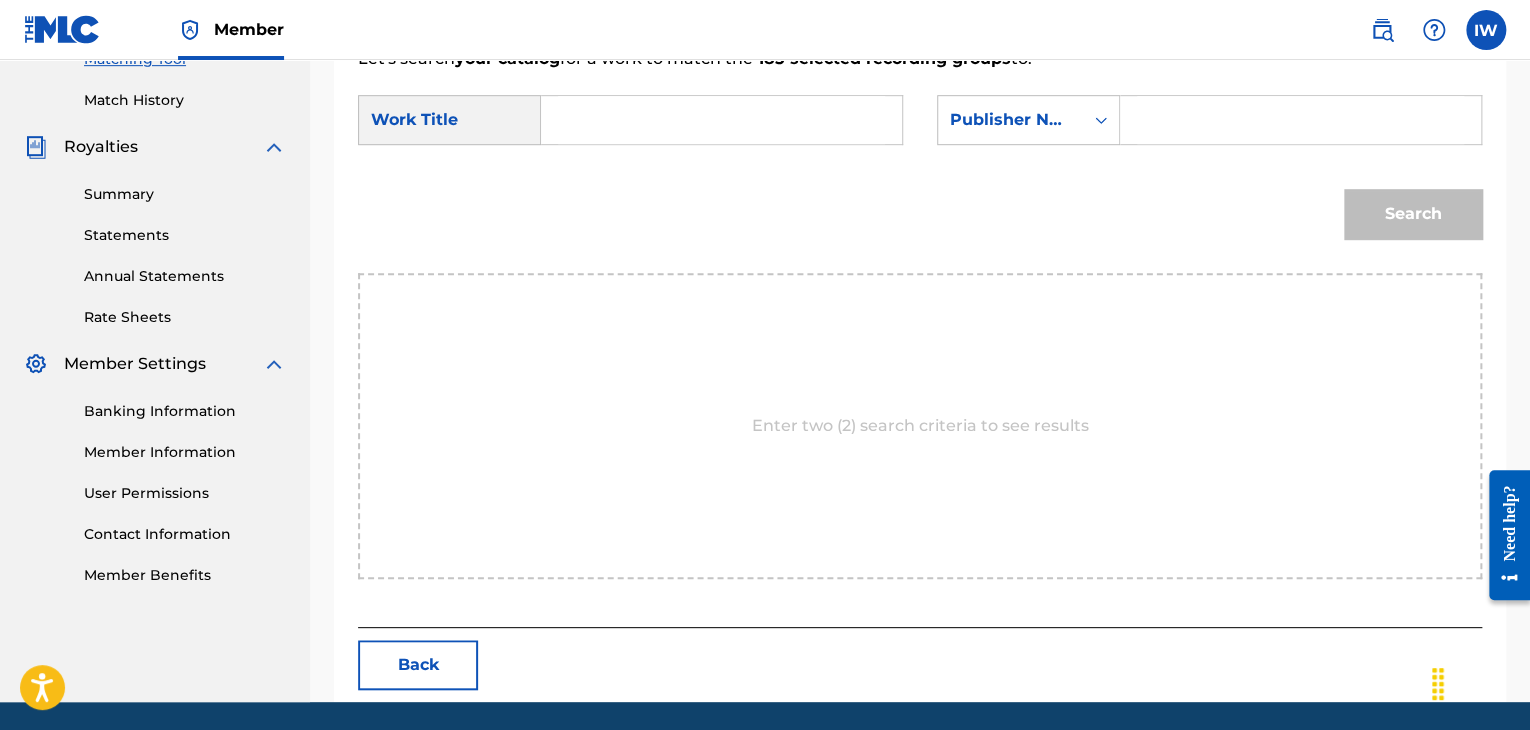 drag, startPoint x: 820, startPoint y: 365, endPoint x: 822, endPoint y: 423, distance: 58.034473 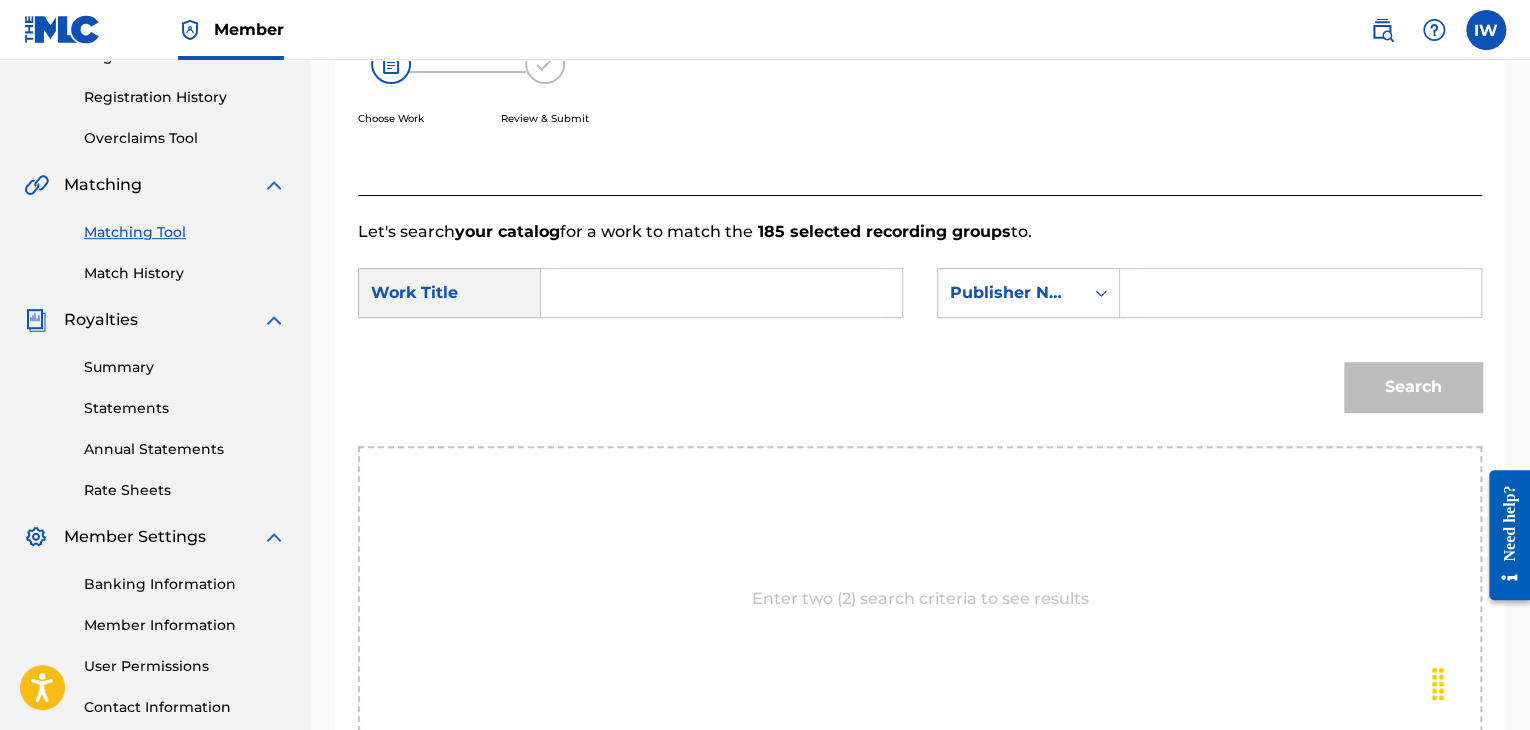 click at bounding box center [721, 293] 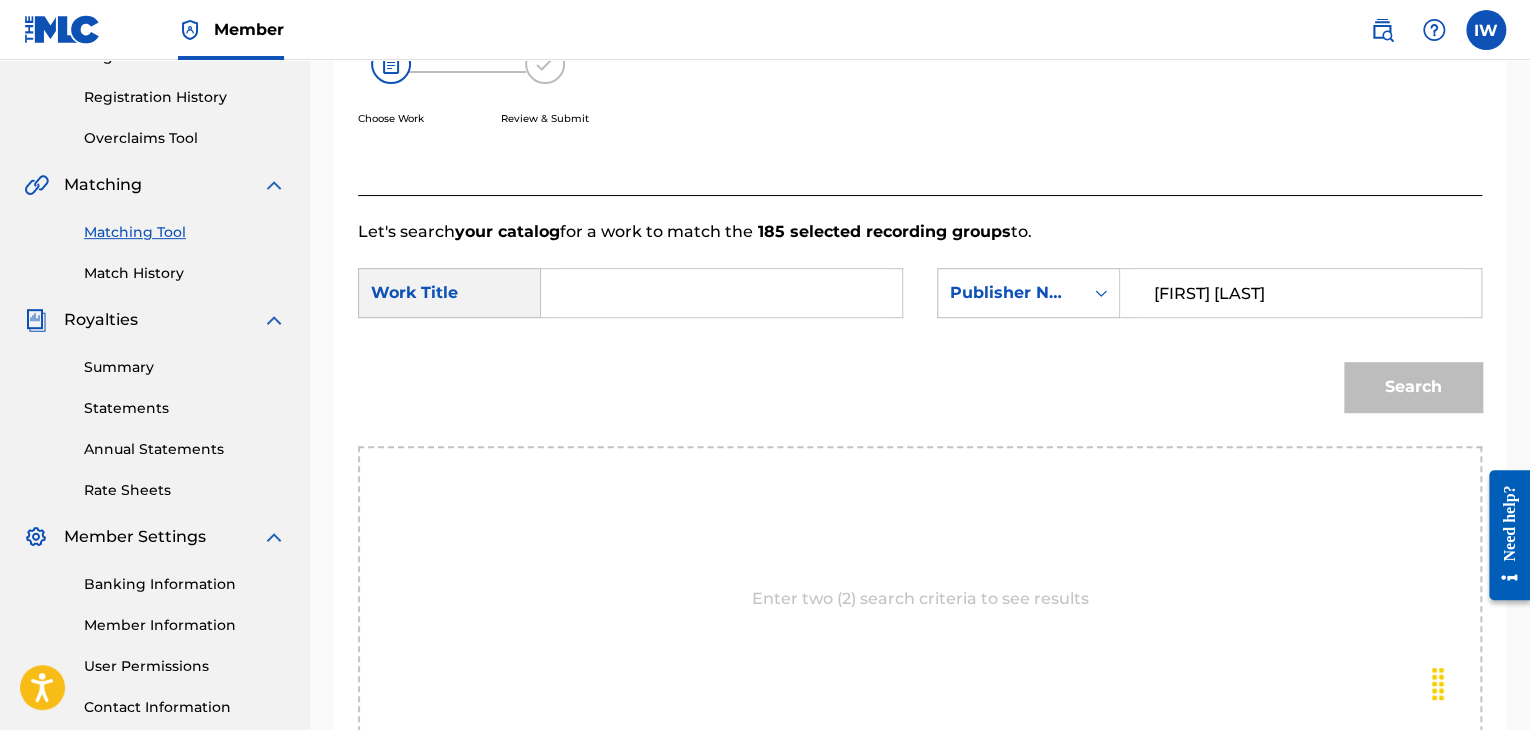 click at bounding box center [721, 293] 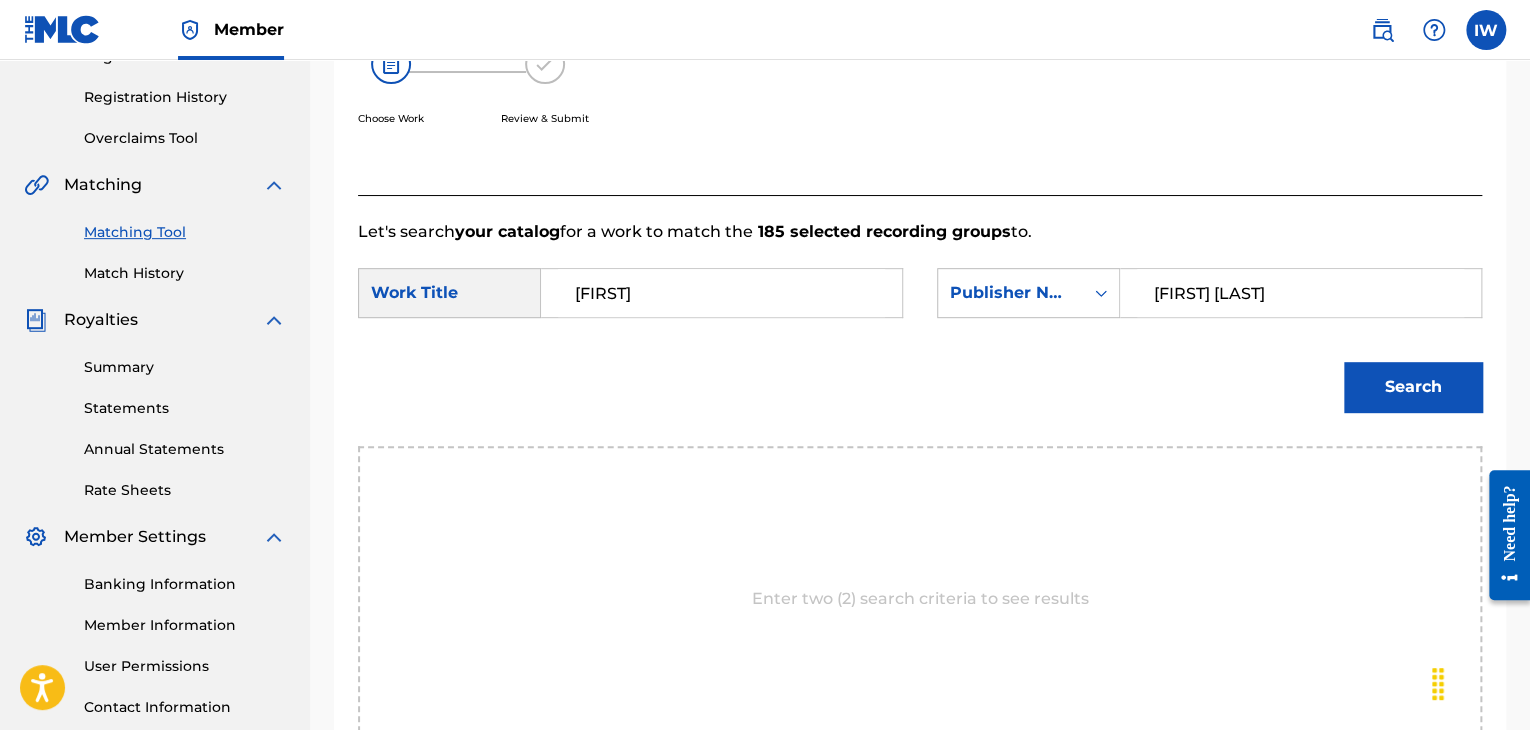 type on "[FIRST]" 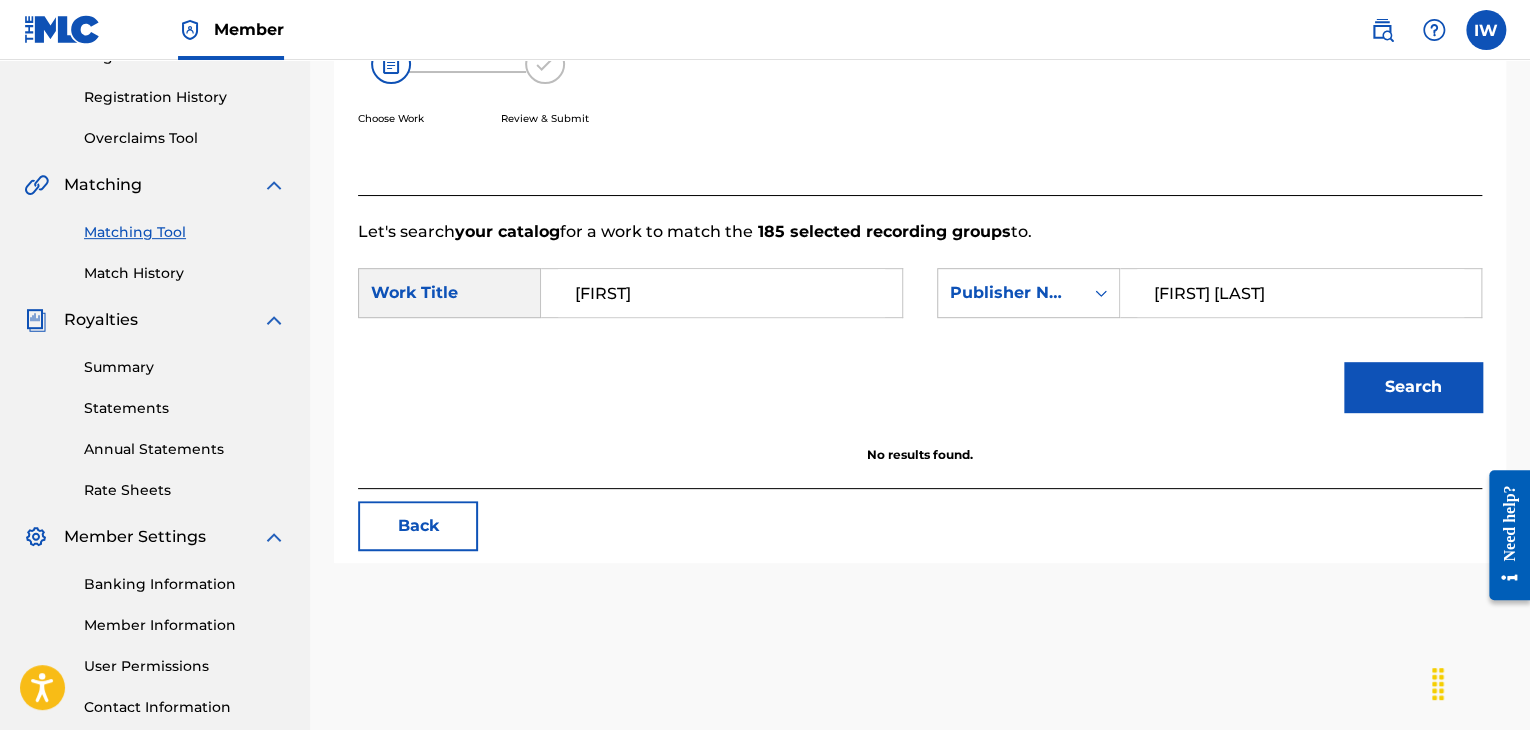 click on "[FIRST] [LAST]" at bounding box center (1300, 293) 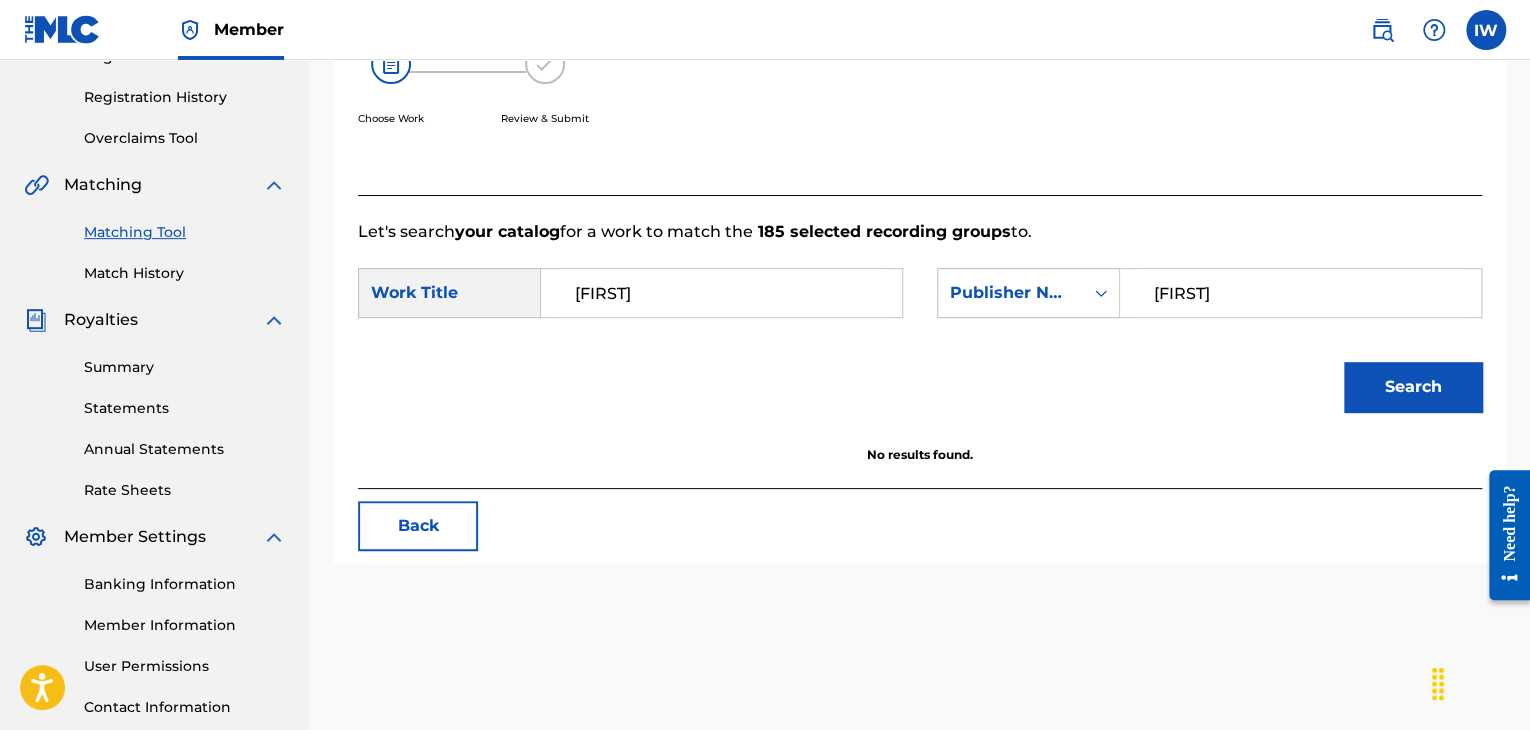 type on "[FIRST]" 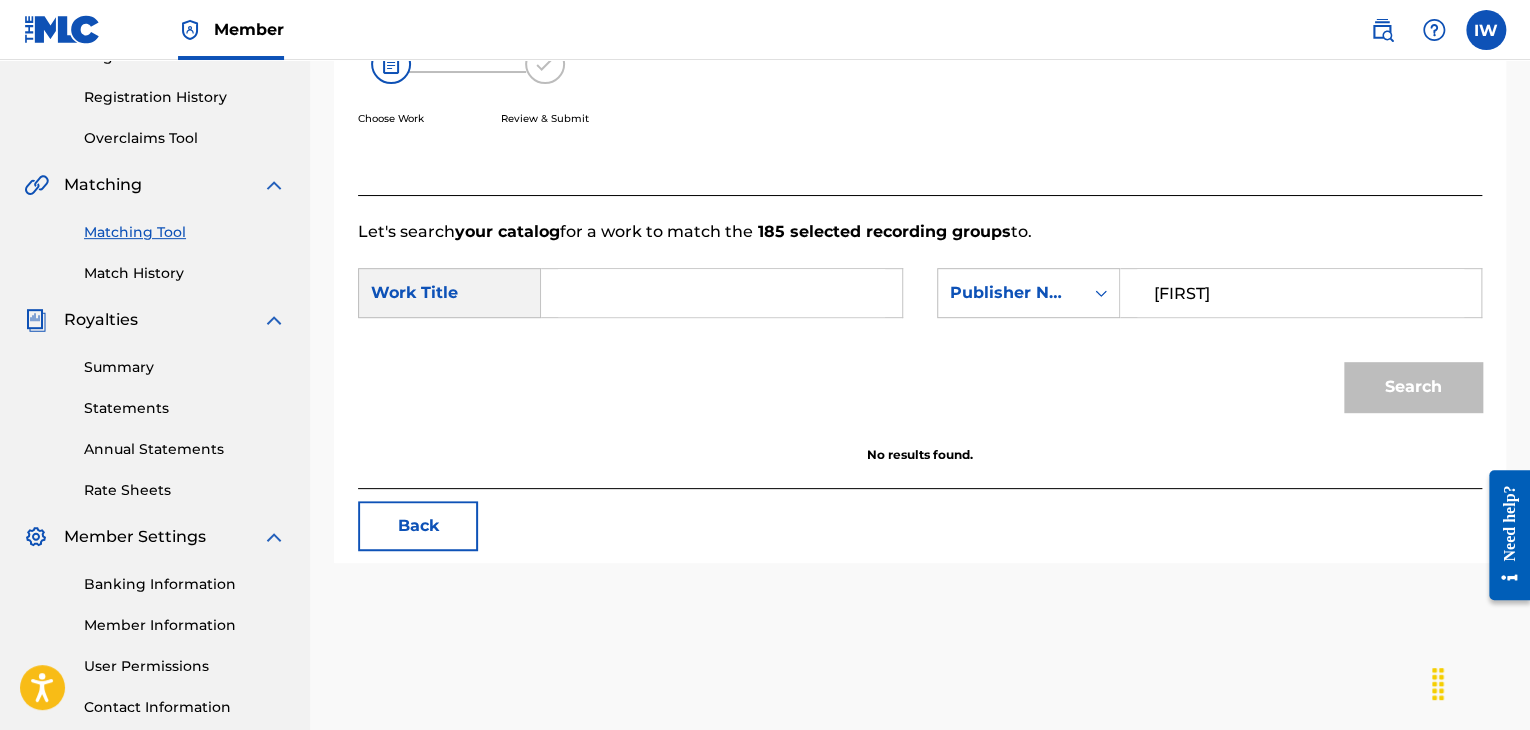 click at bounding box center (722, 293) 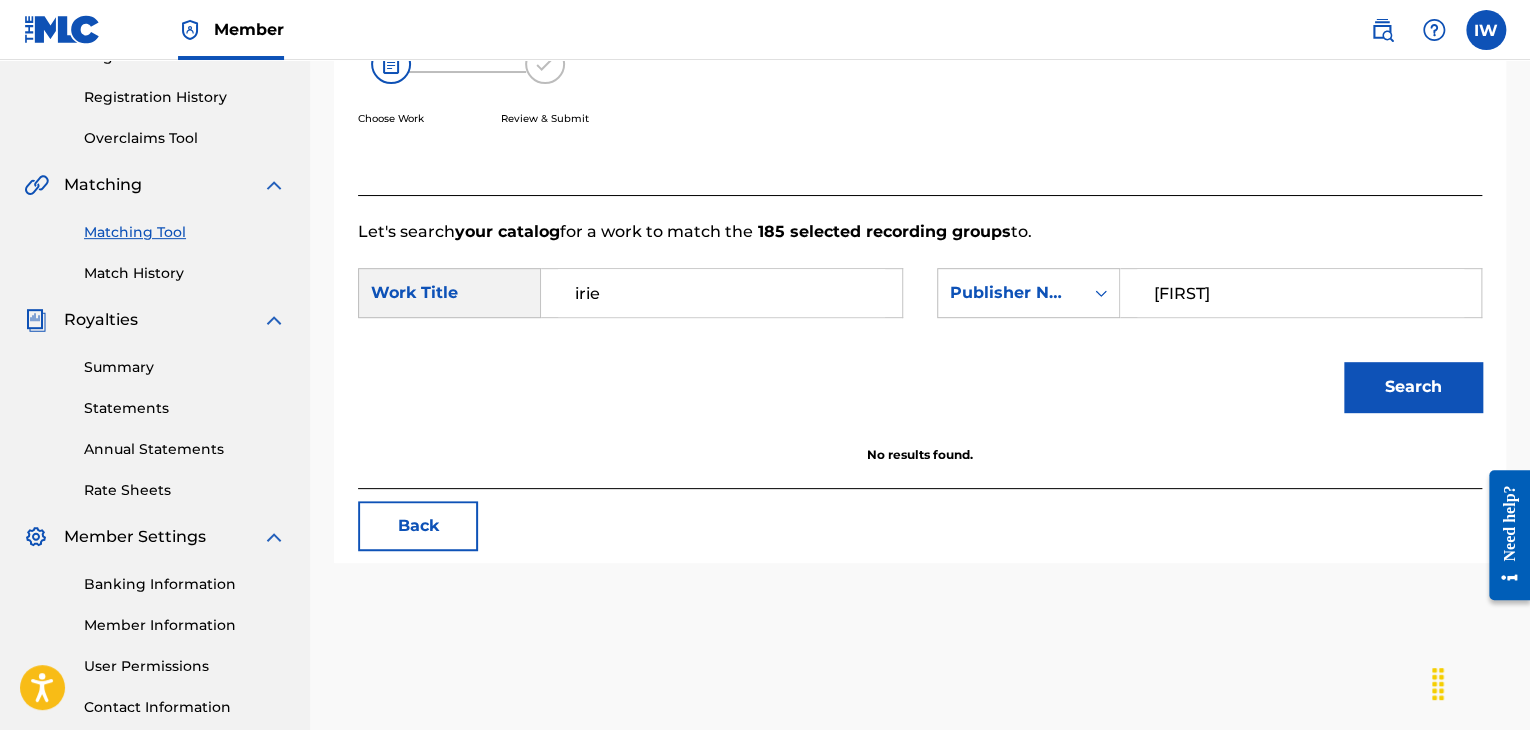 type on "irie" 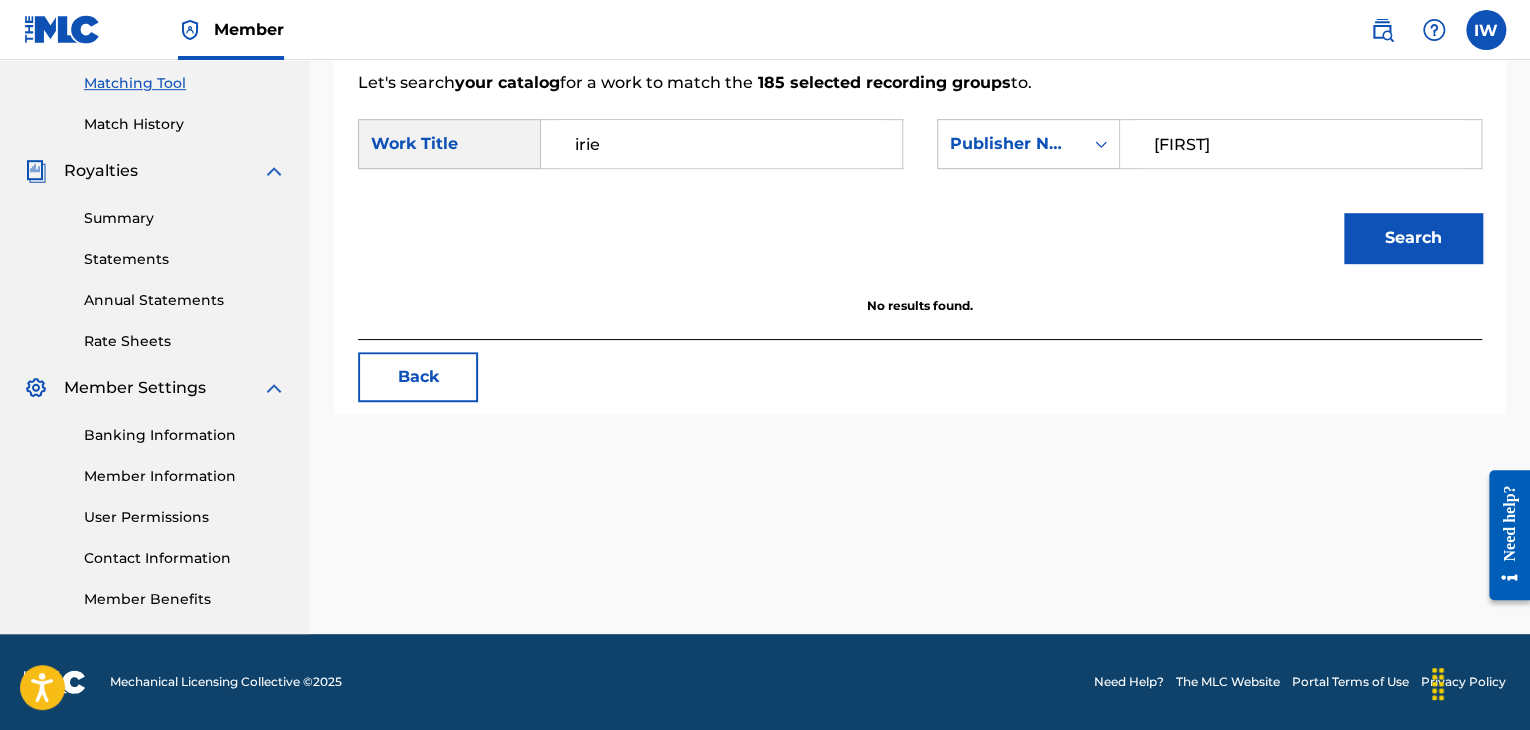 click on "Back" at bounding box center (418, 377) 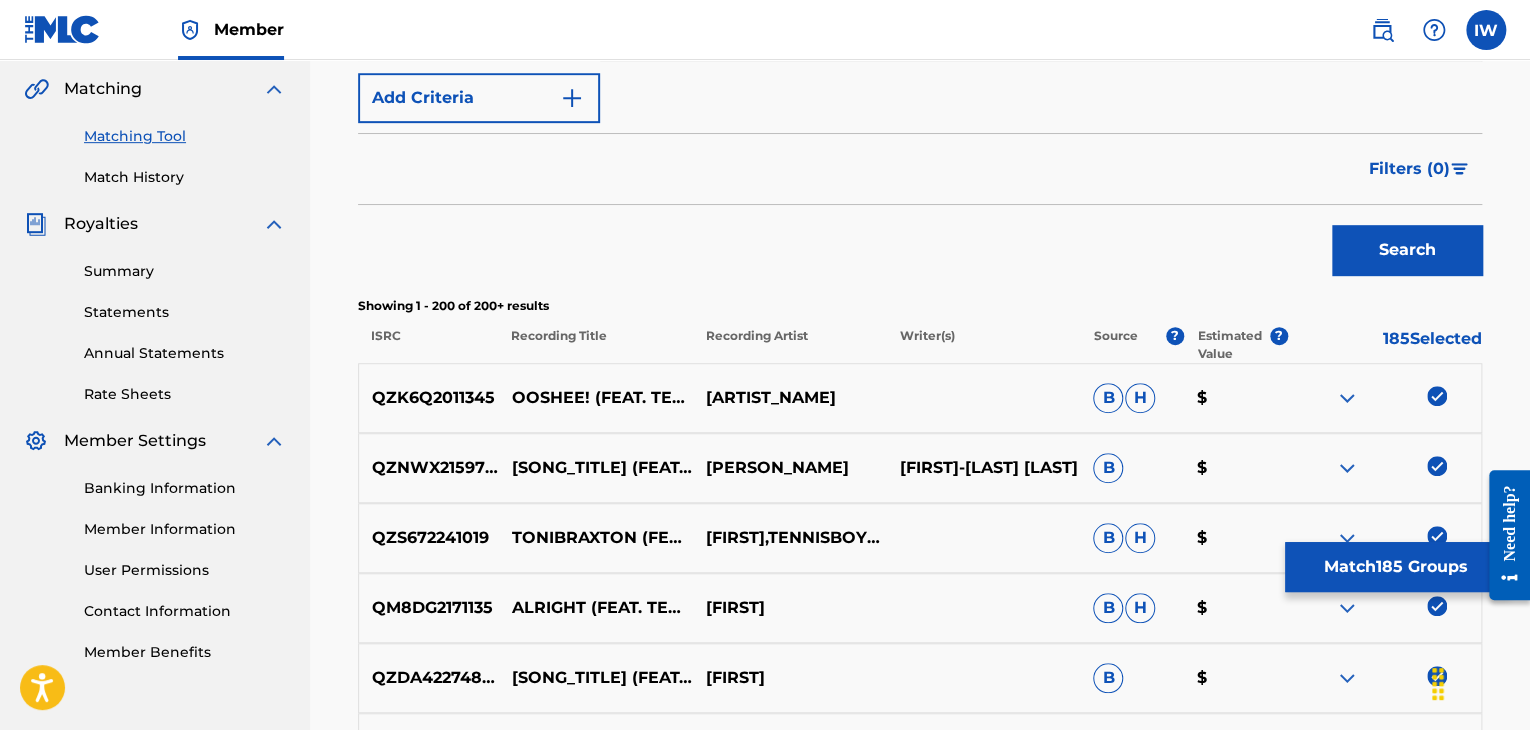 scroll, scrollTop: 424, scrollLeft: 0, axis: vertical 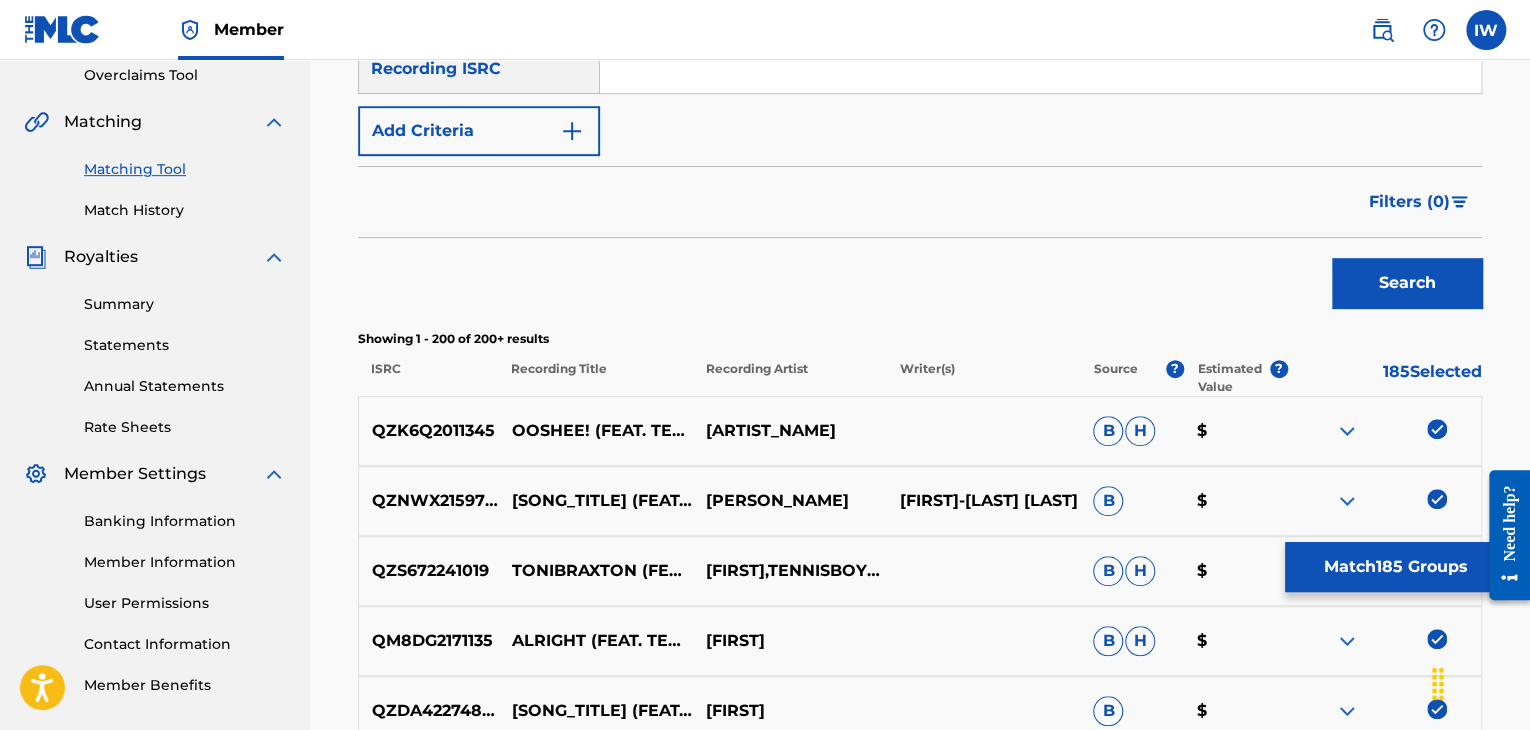 click on "Match  185 Groups" at bounding box center (1395, 567) 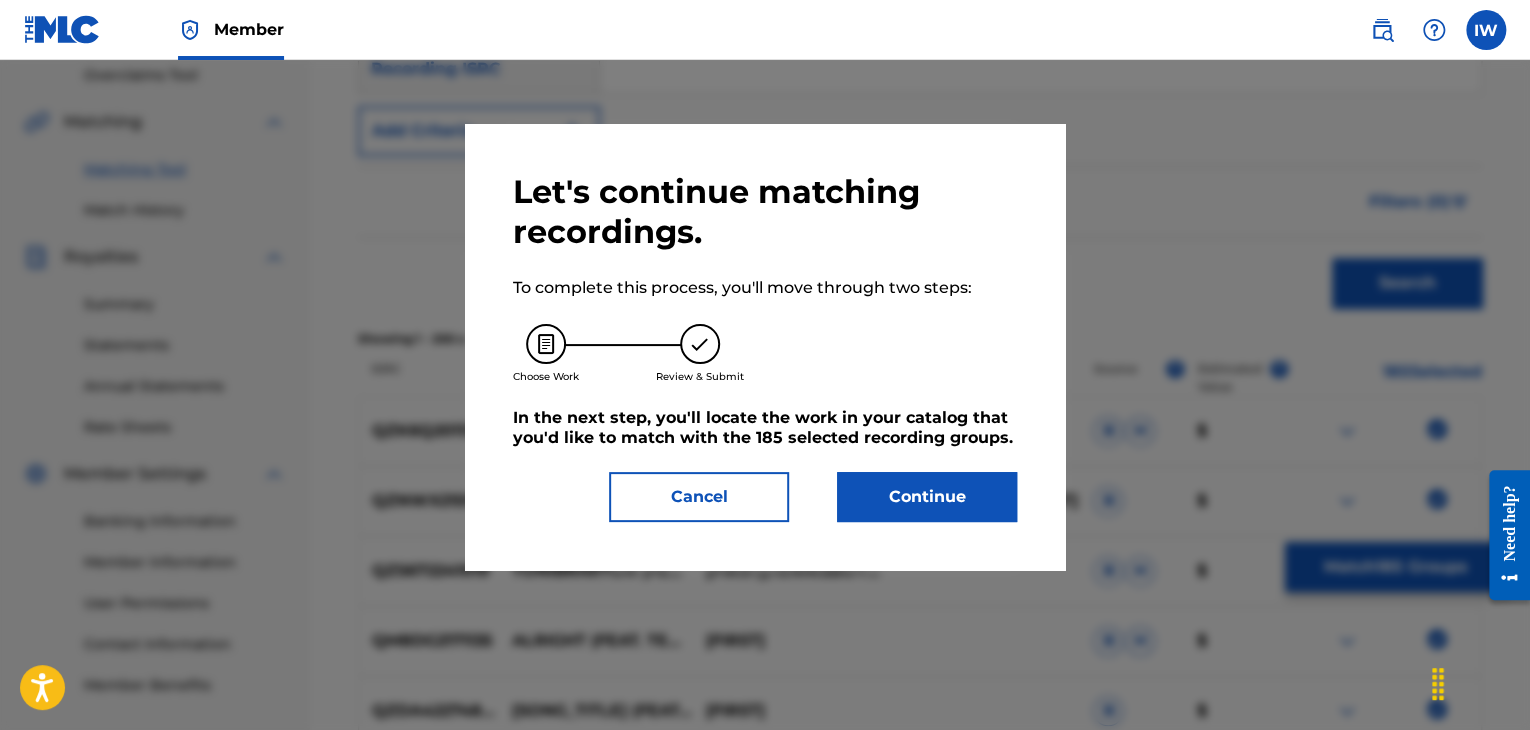 click on "Continue" at bounding box center (927, 497) 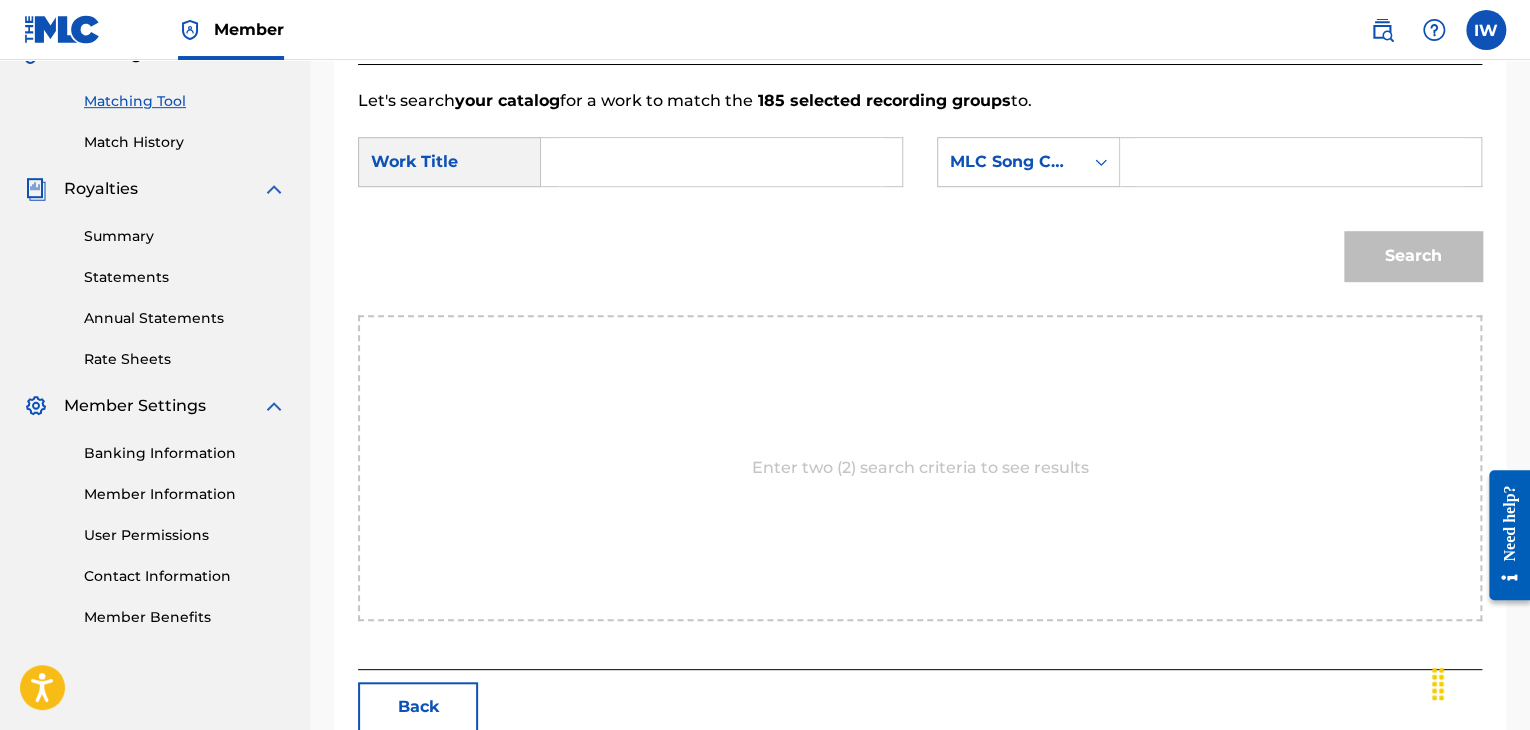 scroll, scrollTop: 494, scrollLeft: 0, axis: vertical 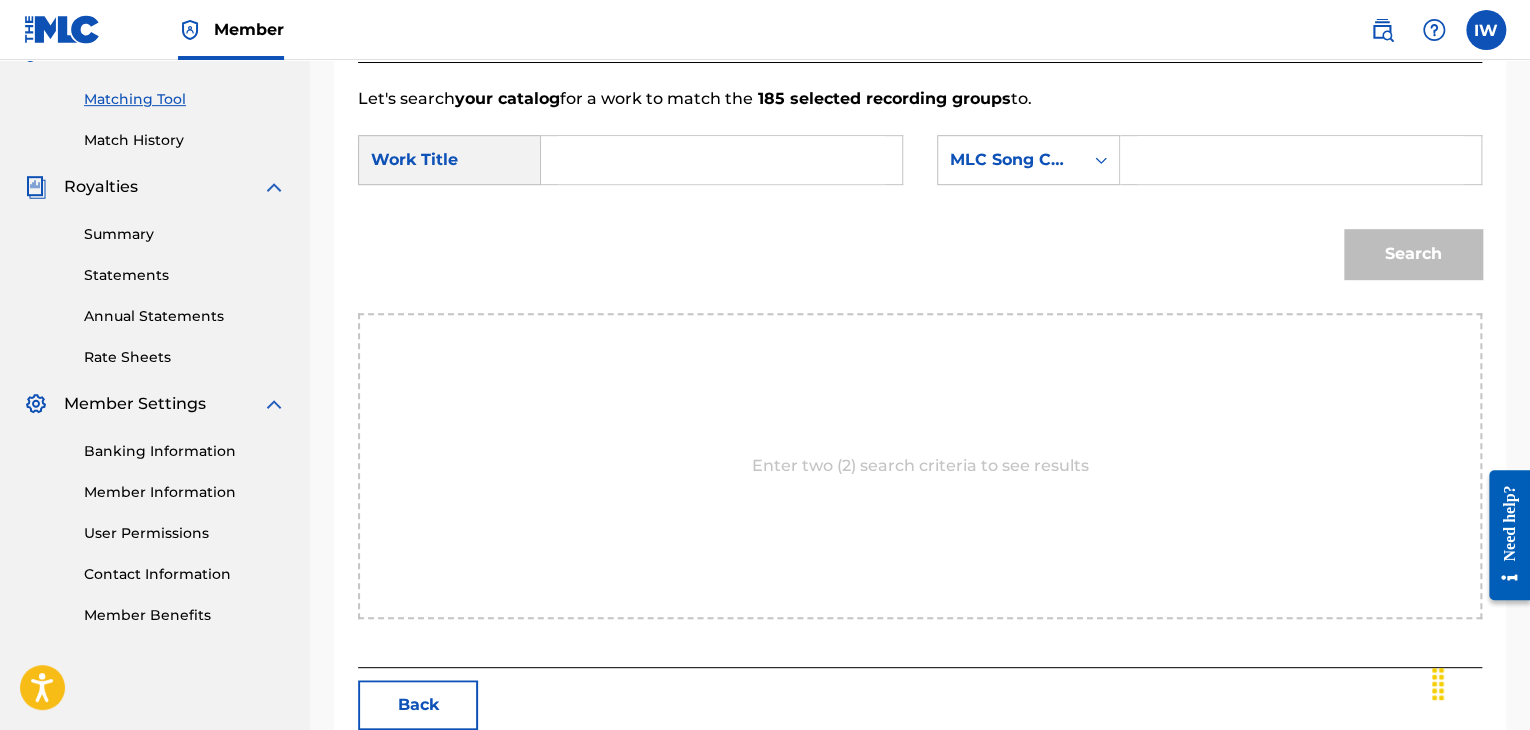 click on "Enter two (2) search criteria to see results" at bounding box center (920, 466) 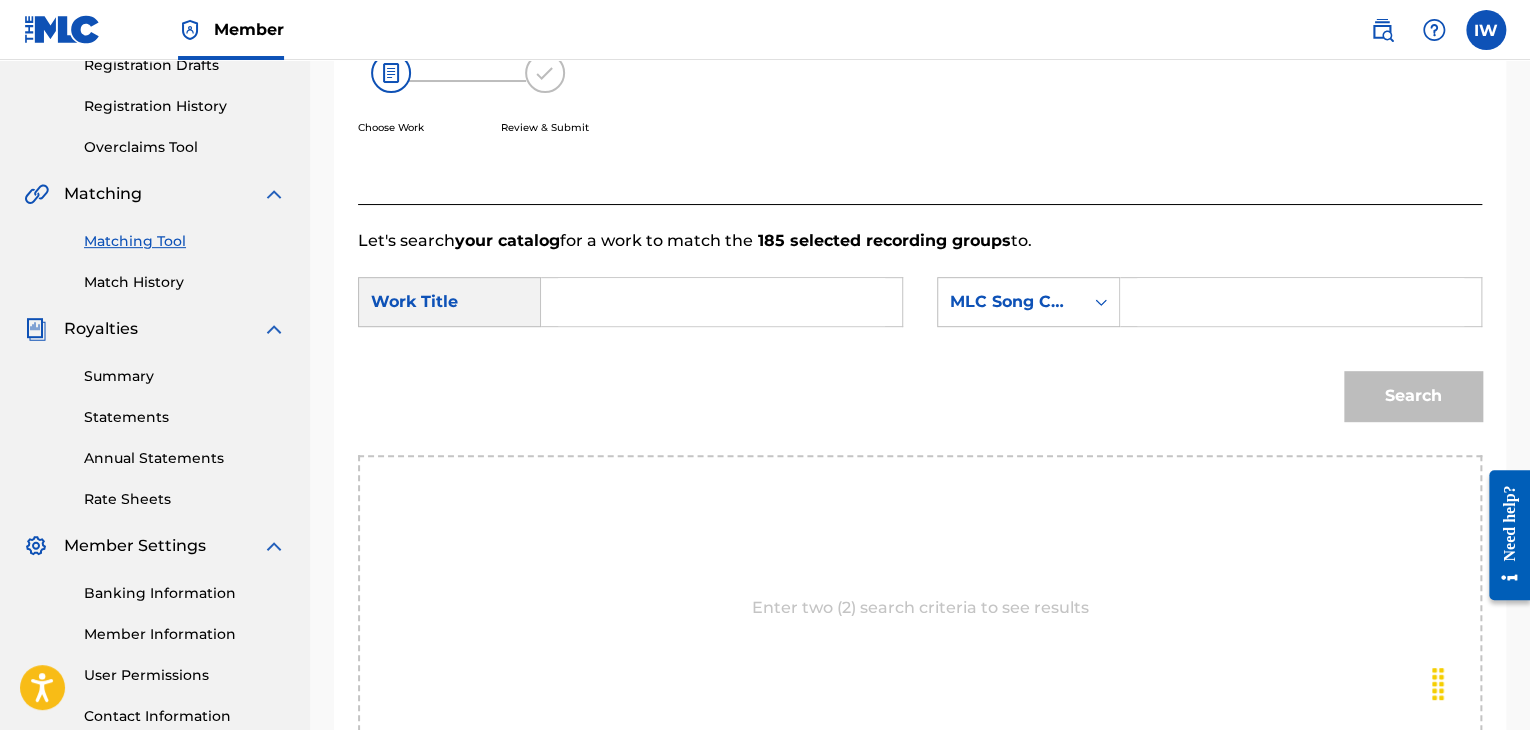 scroll, scrollTop: 378, scrollLeft: 0, axis: vertical 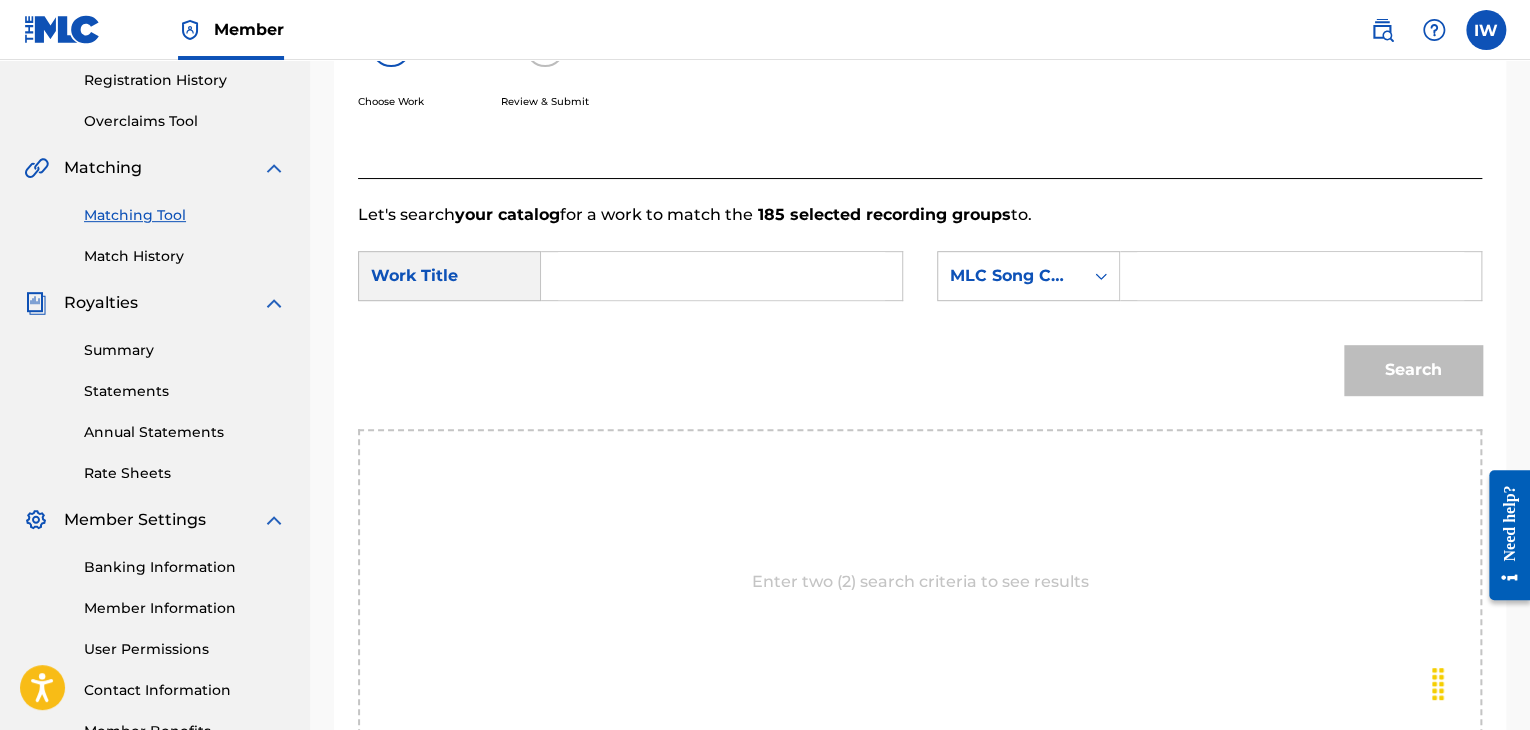 click on "Summary" at bounding box center (185, 350) 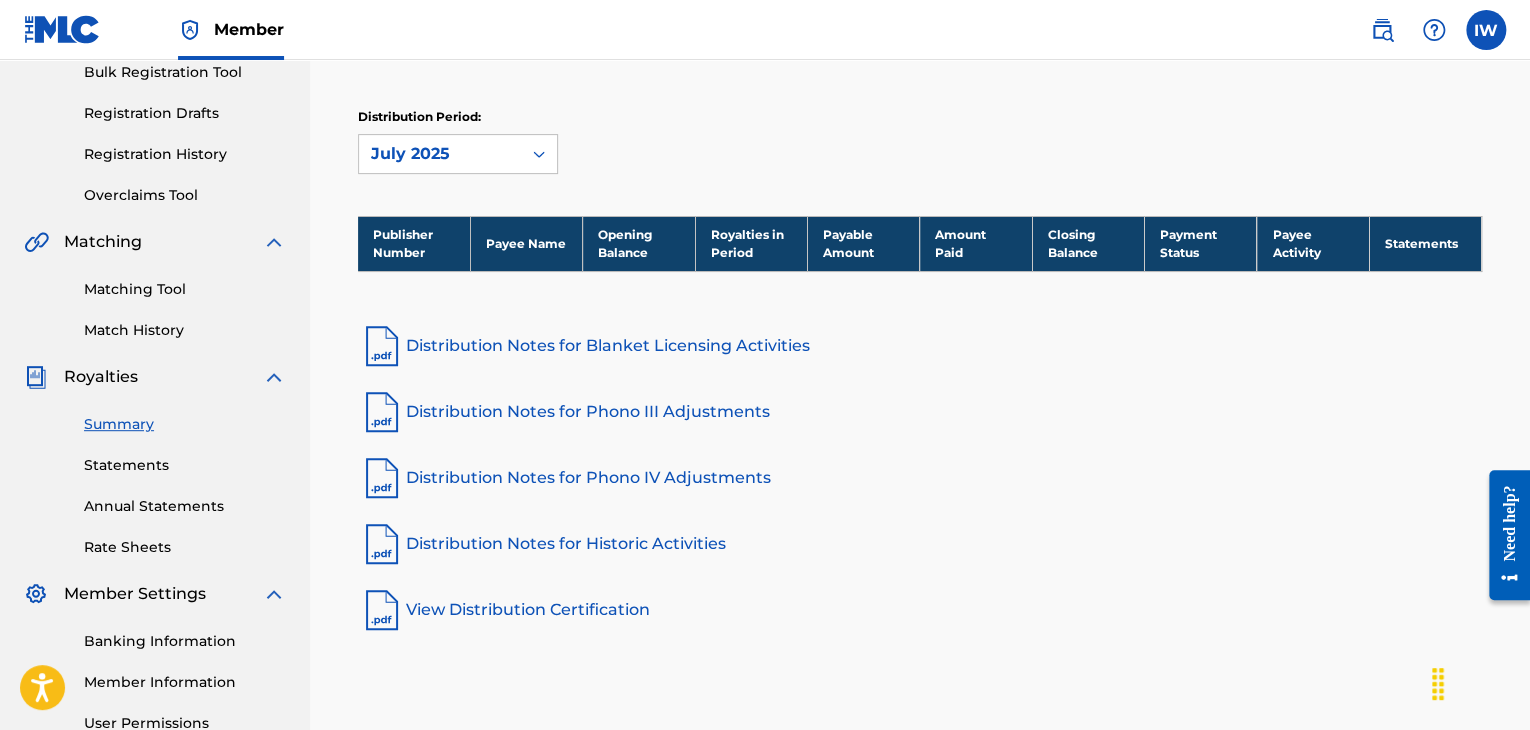 scroll, scrollTop: 306, scrollLeft: 0, axis: vertical 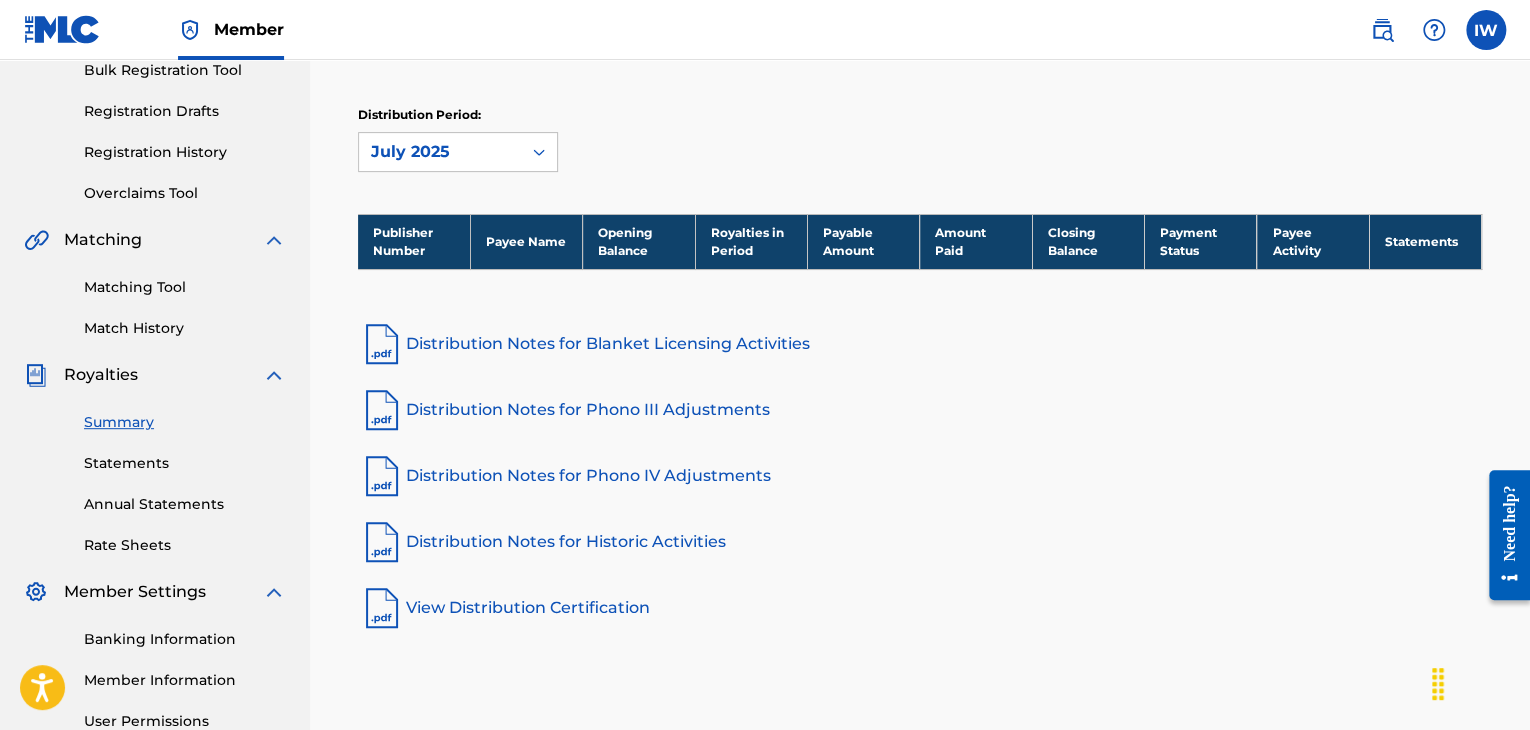 click on "Statements" at bounding box center (185, 463) 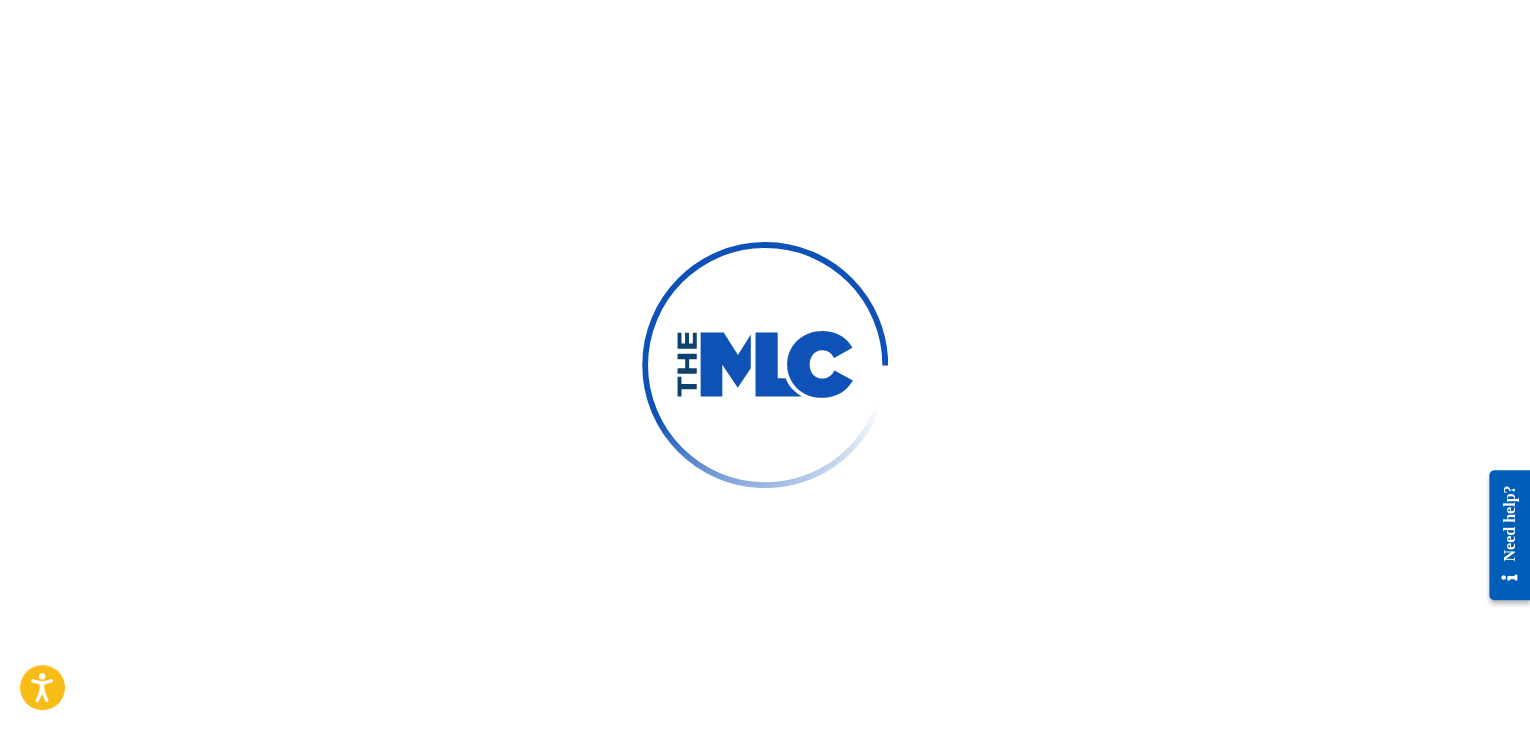 scroll, scrollTop: 0, scrollLeft: 0, axis: both 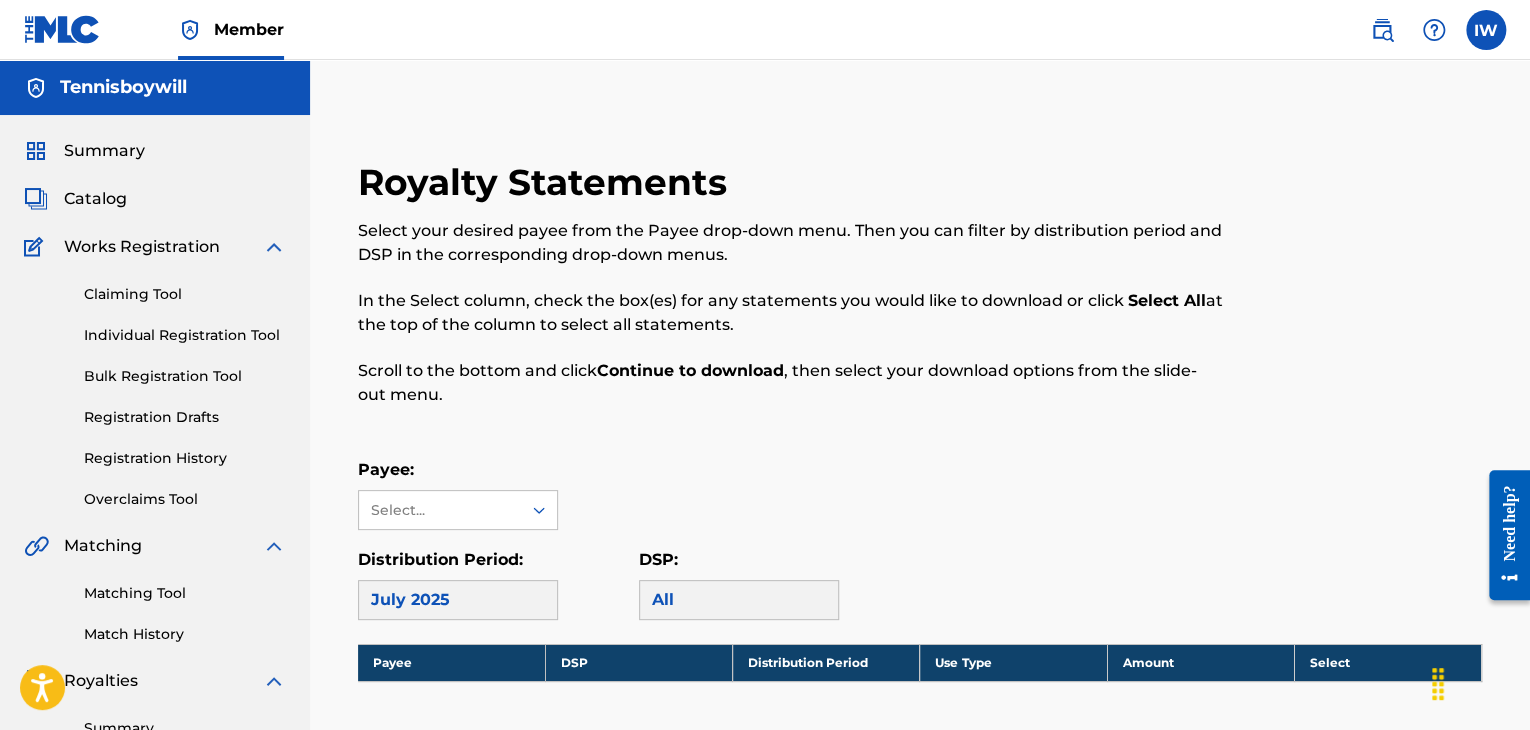 click on "Registration History" at bounding box center [185, 458] 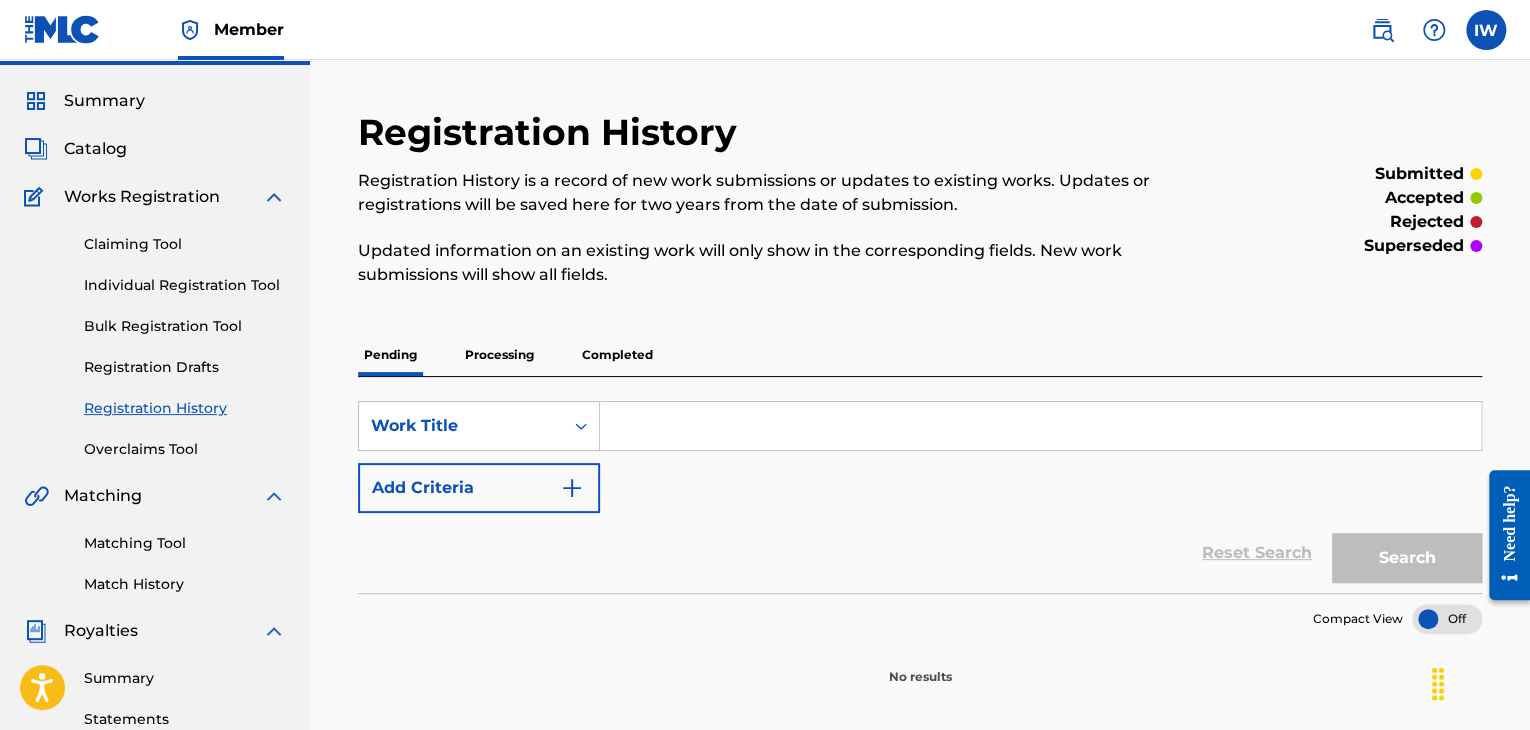 scroll, scrollTop: 47, scrollLeft: 0, axis: vertical 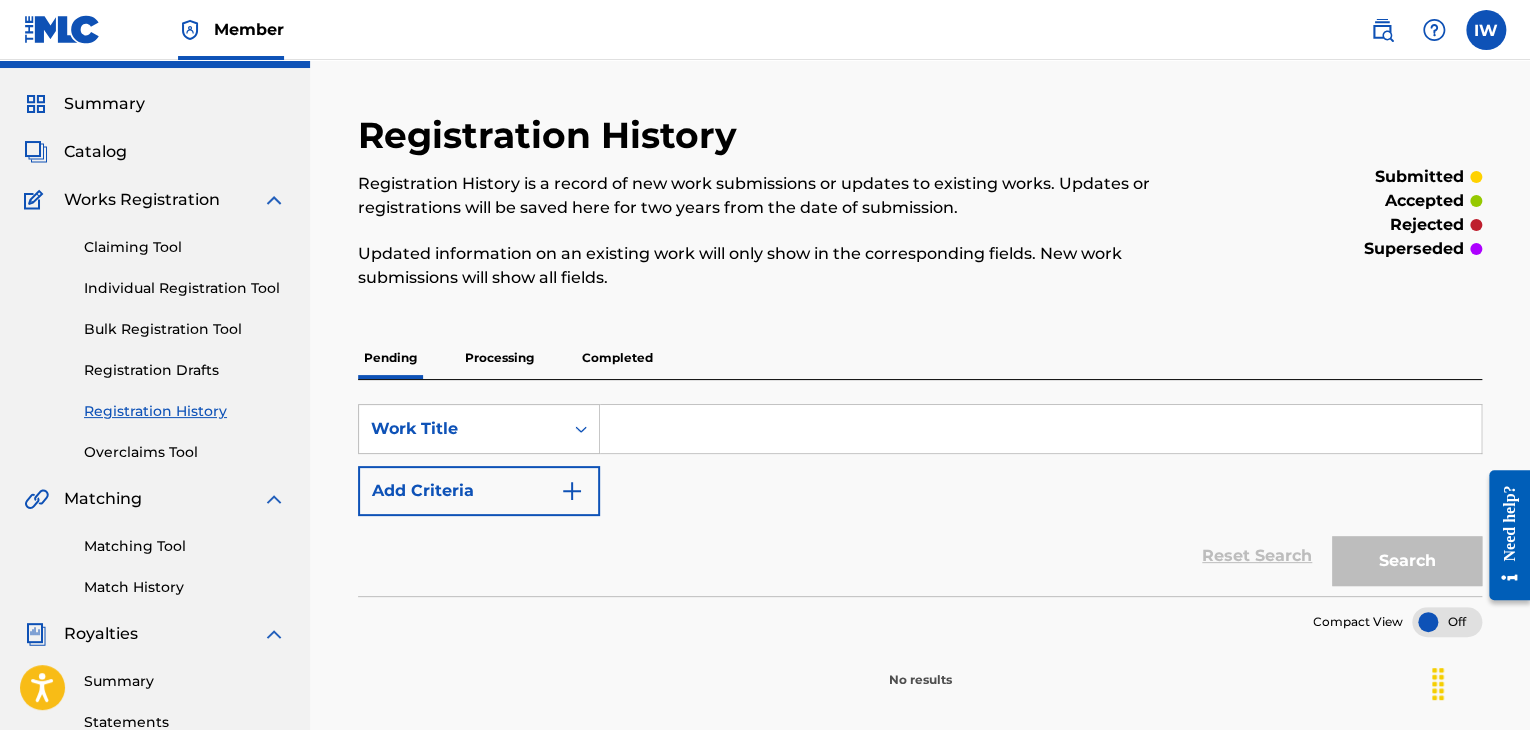 click on "Claiming Tool" at bounding box center [185, 247] 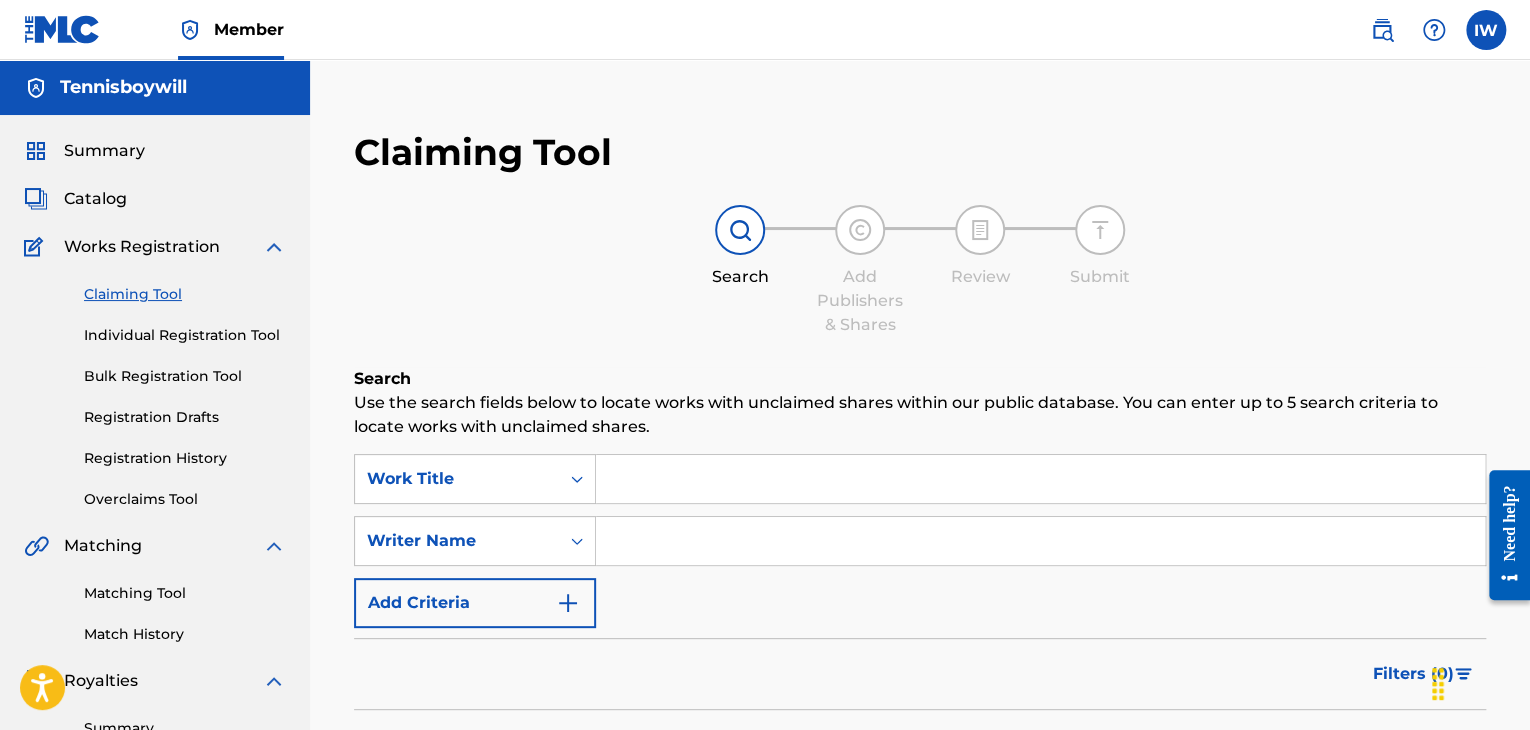 scroll, scrollTop: 254, scrollLeft: 0, axis: vertical 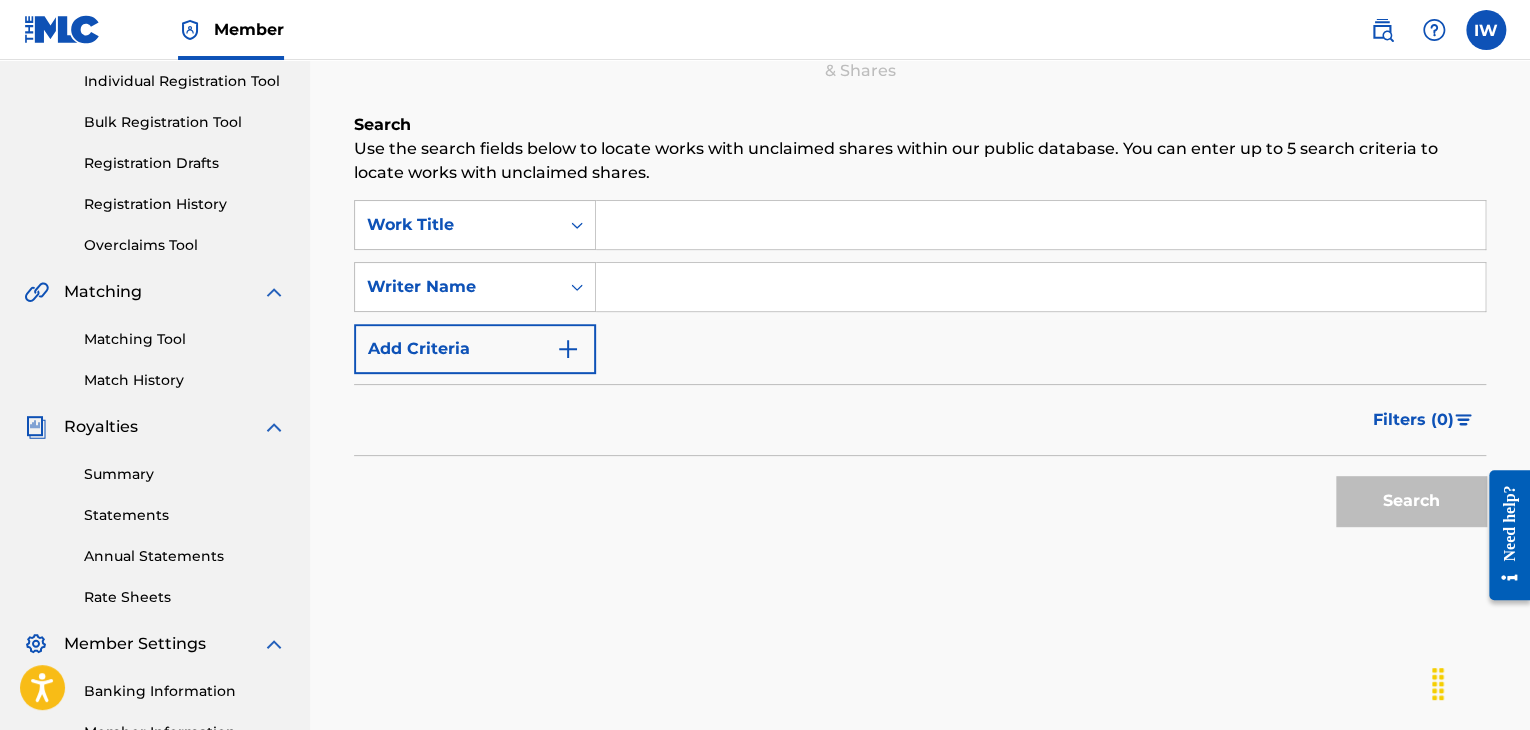 click on "Matching Tool" at bounding box center [185, 339] 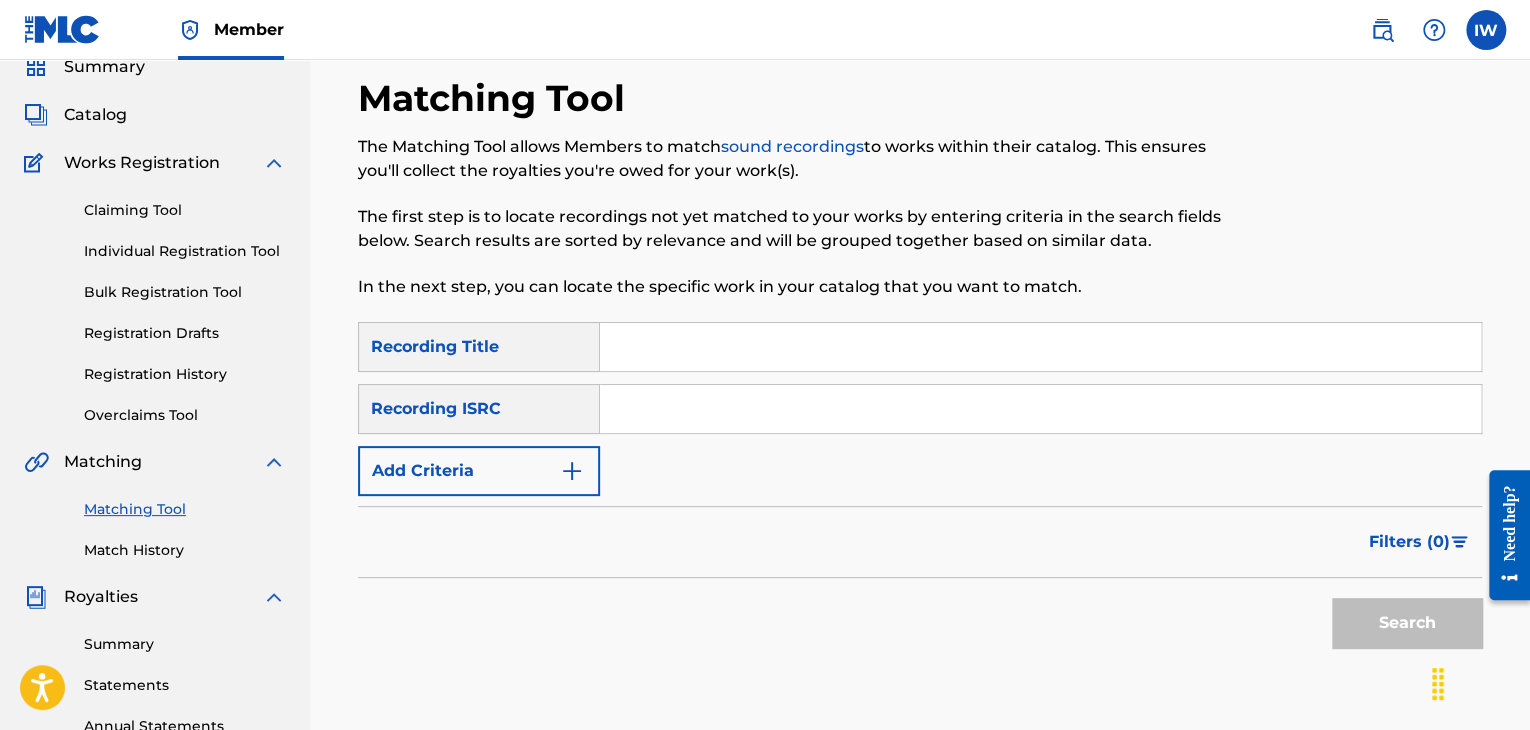 scroll, scrollTop: 83, scrollLeft: 0, axis: vertical 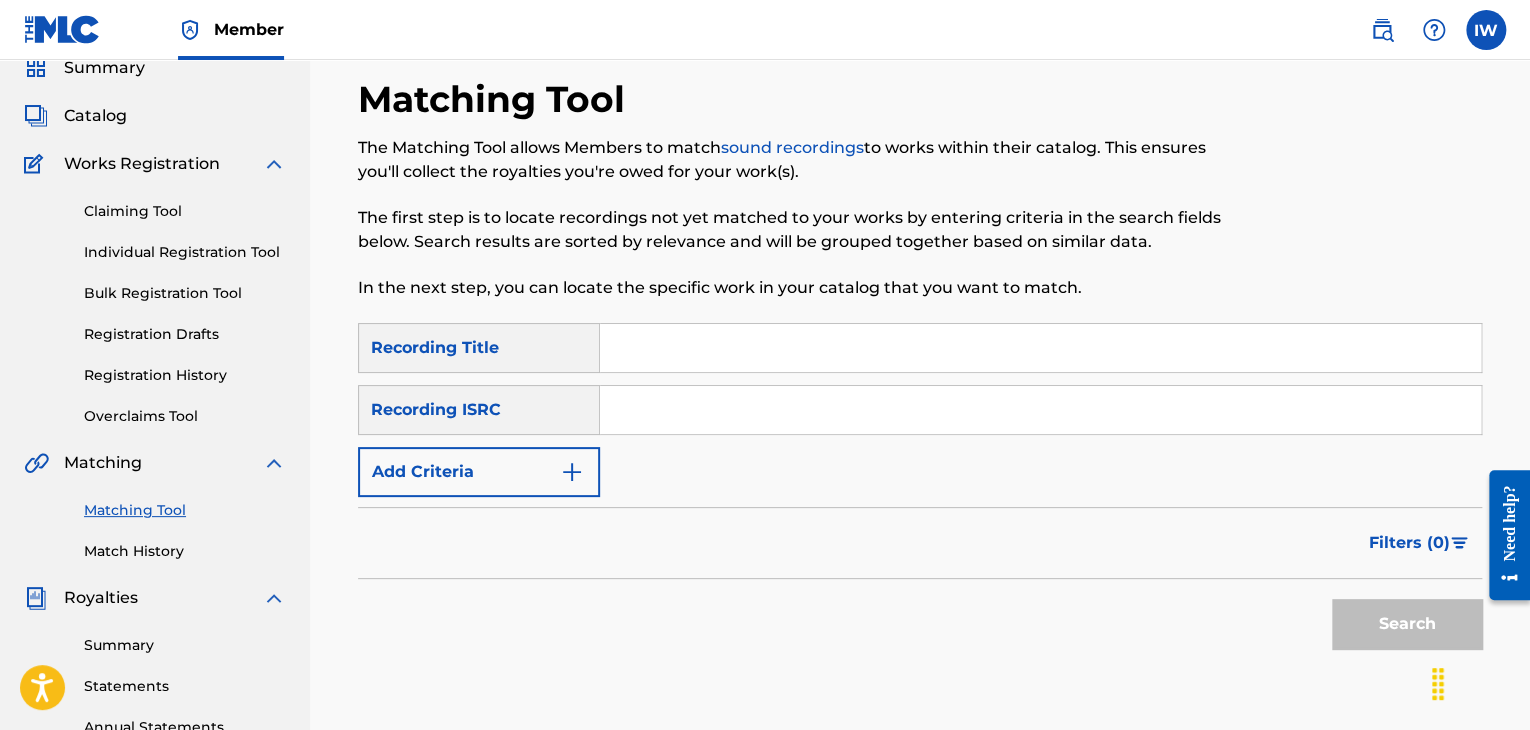 click on "Individual Registration Tool" at bounding box center [185, 252] 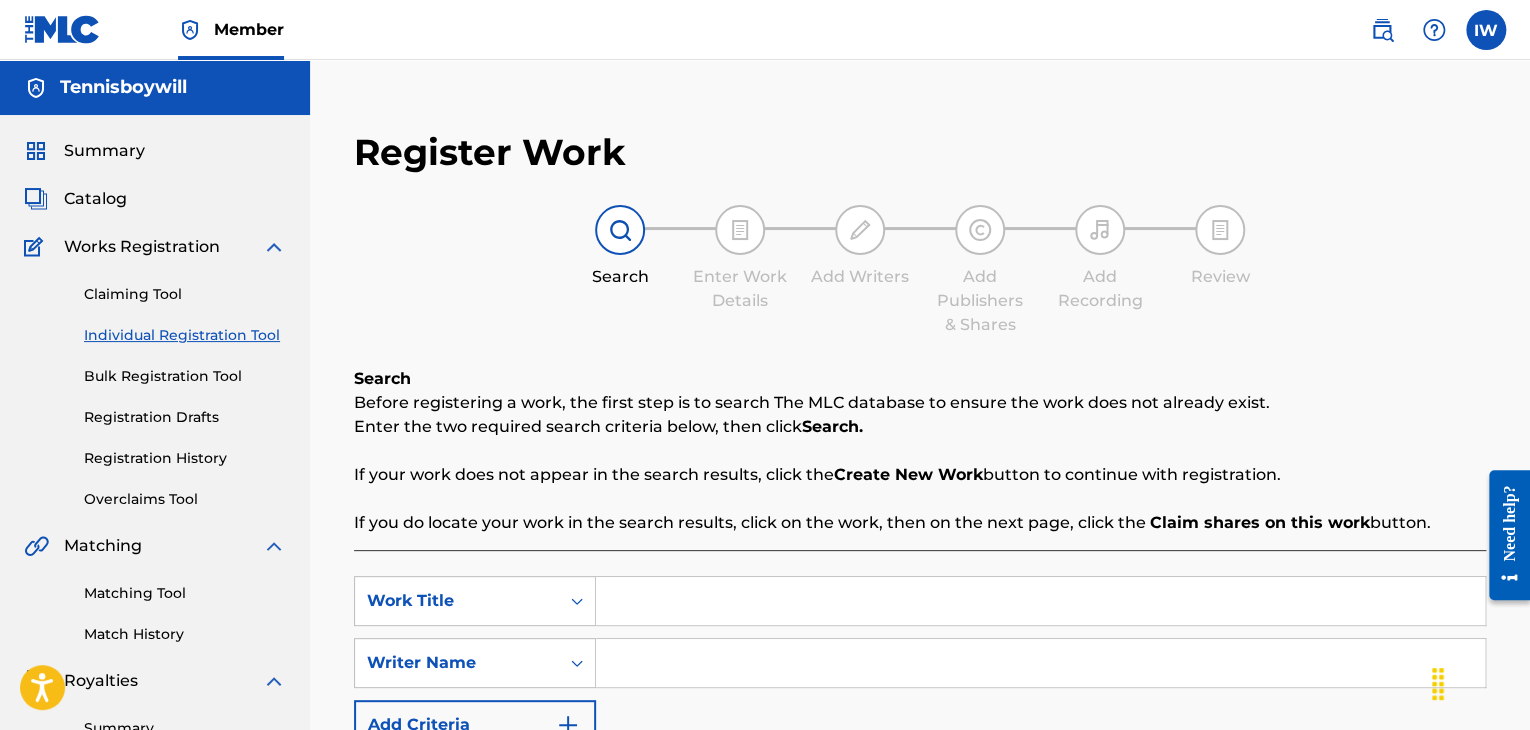 scroll, scrollTop: 216, scrollLeft: 0, axis: vertical 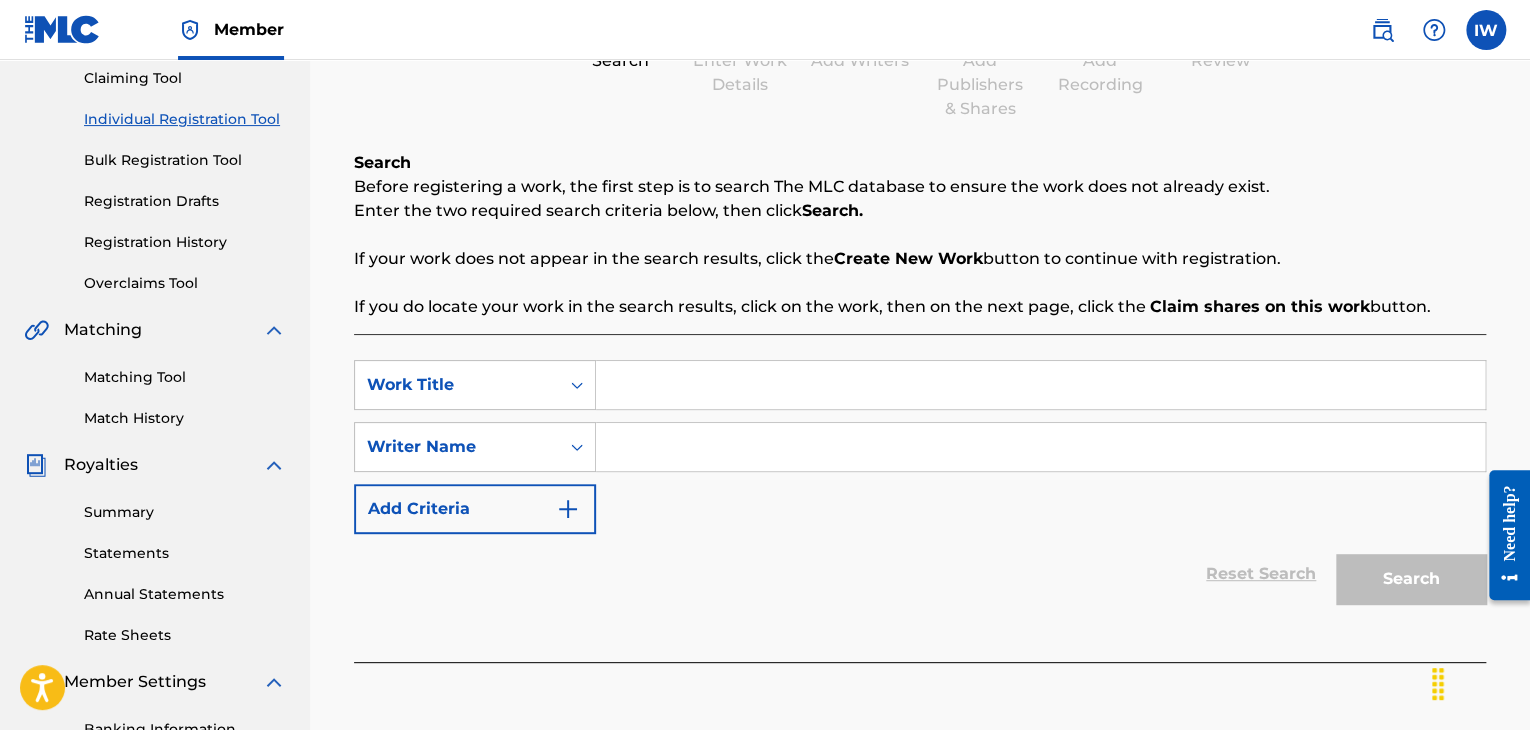 click at bounding box center (1040, 385) 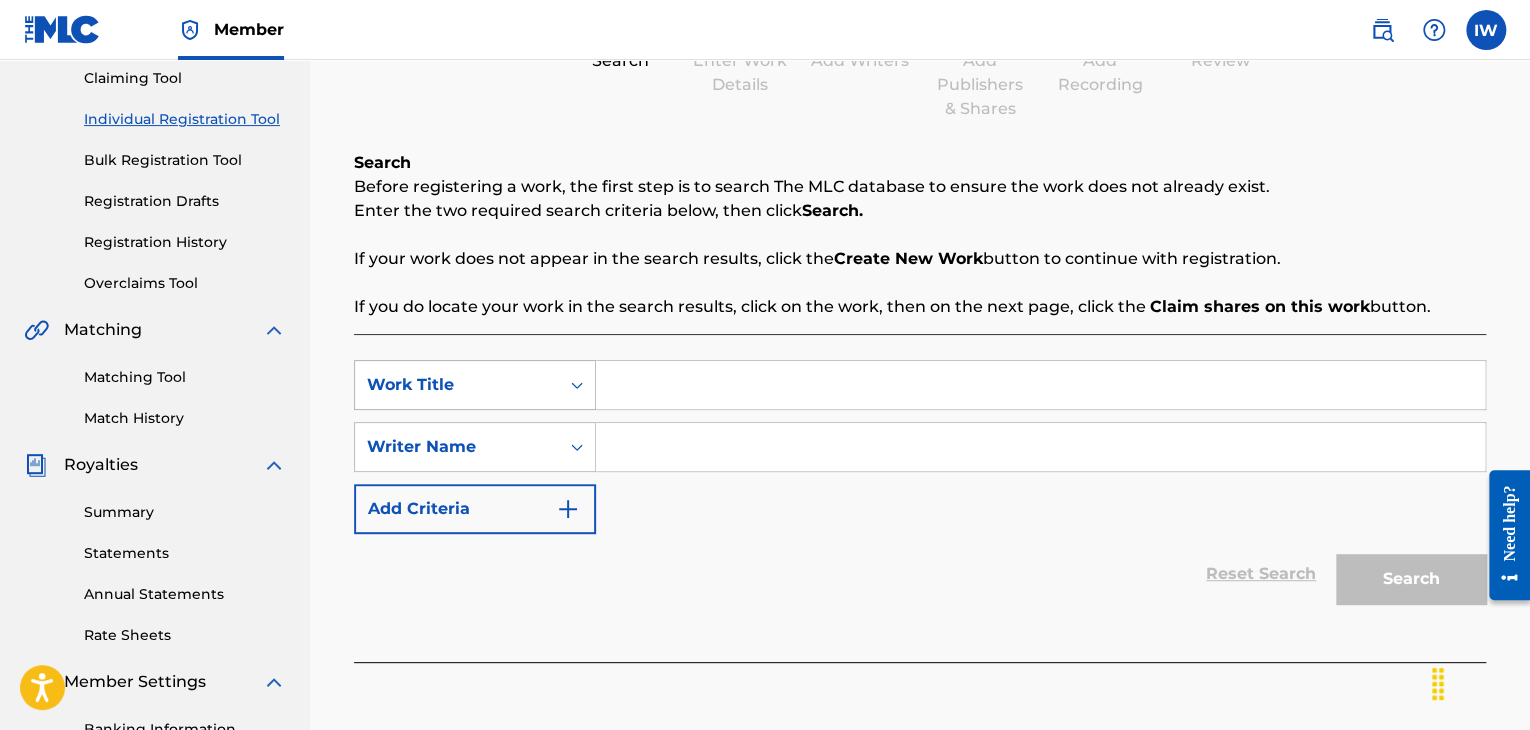 click 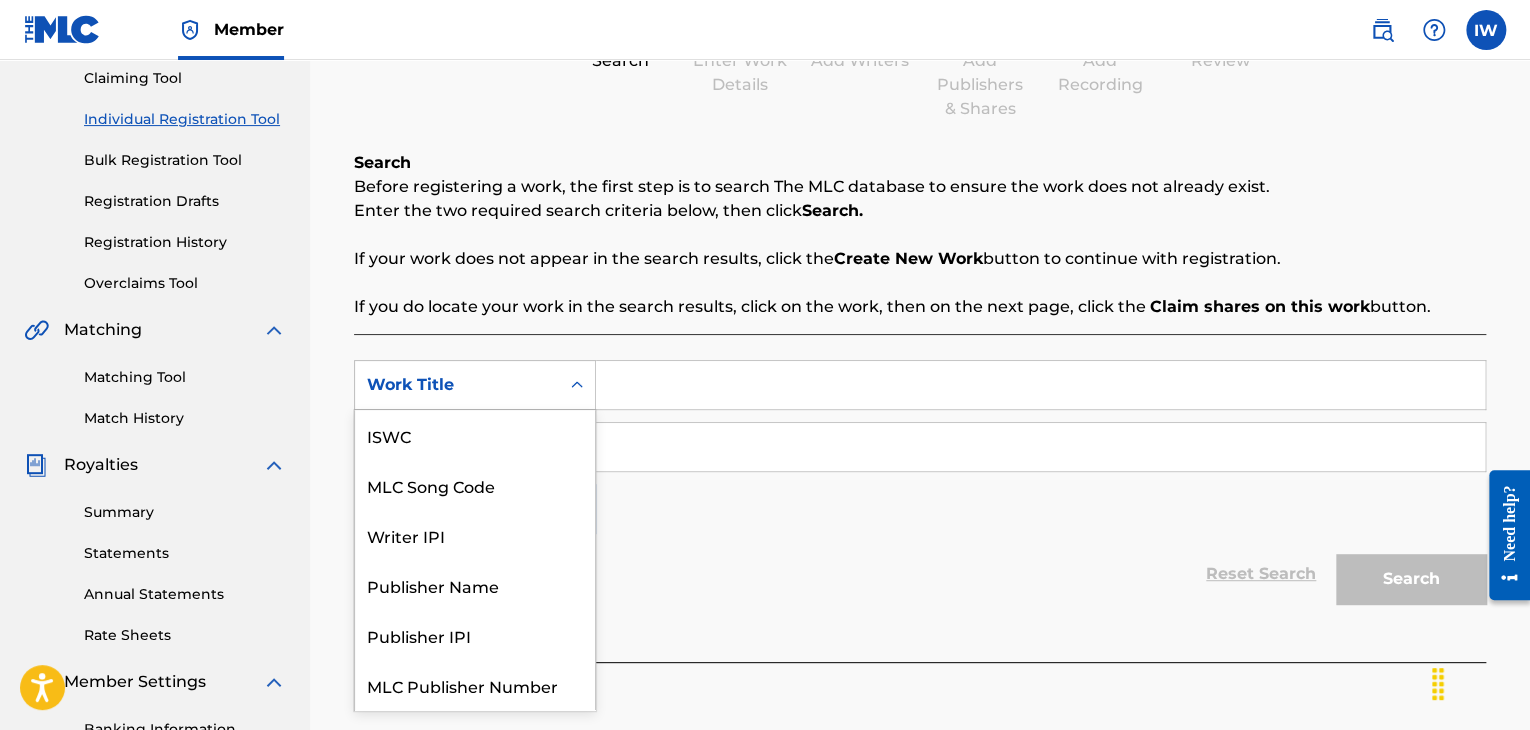 scroll, scrollTop: 50, scrollLeft: 0, axis: vertical 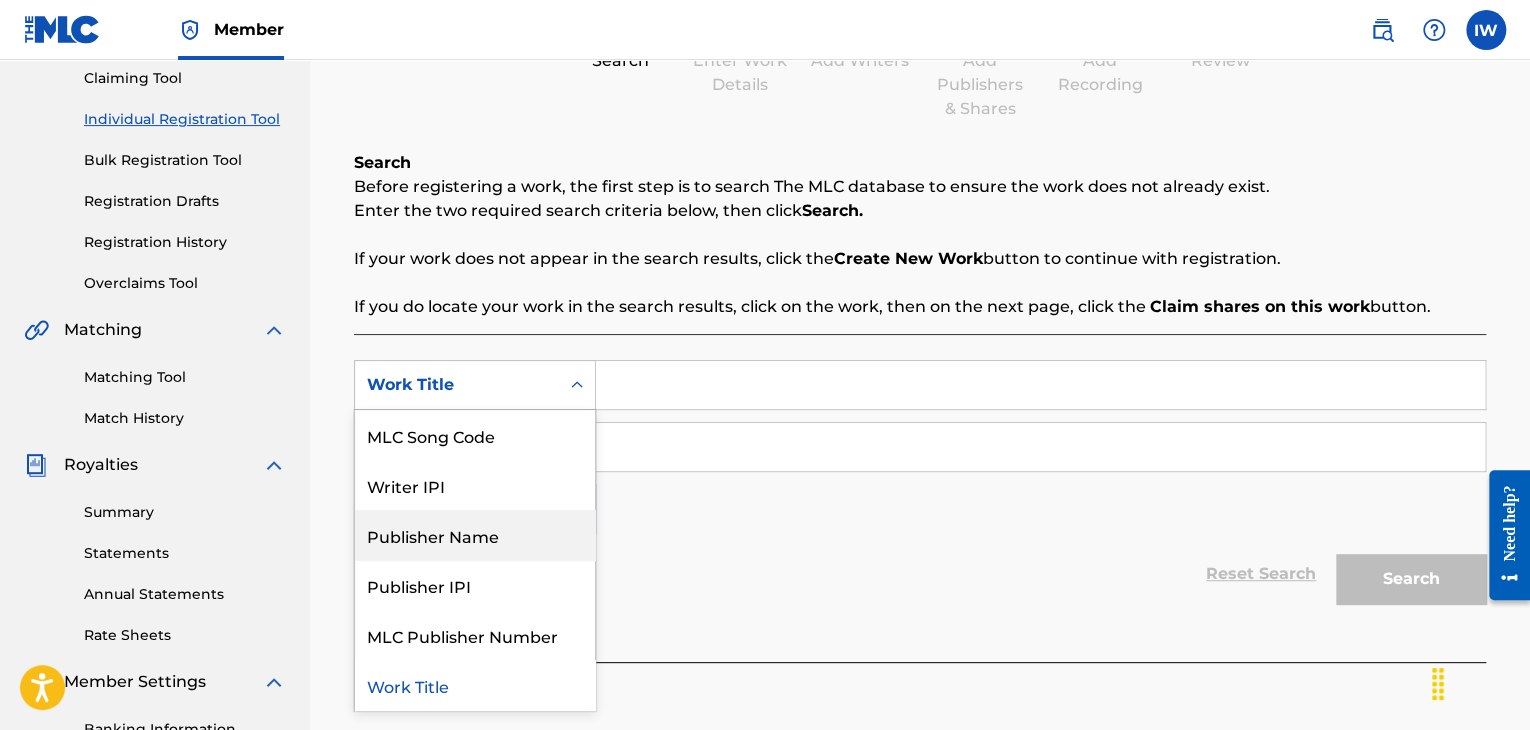 click on "Publisher Name" at bounding box center [475, 535] 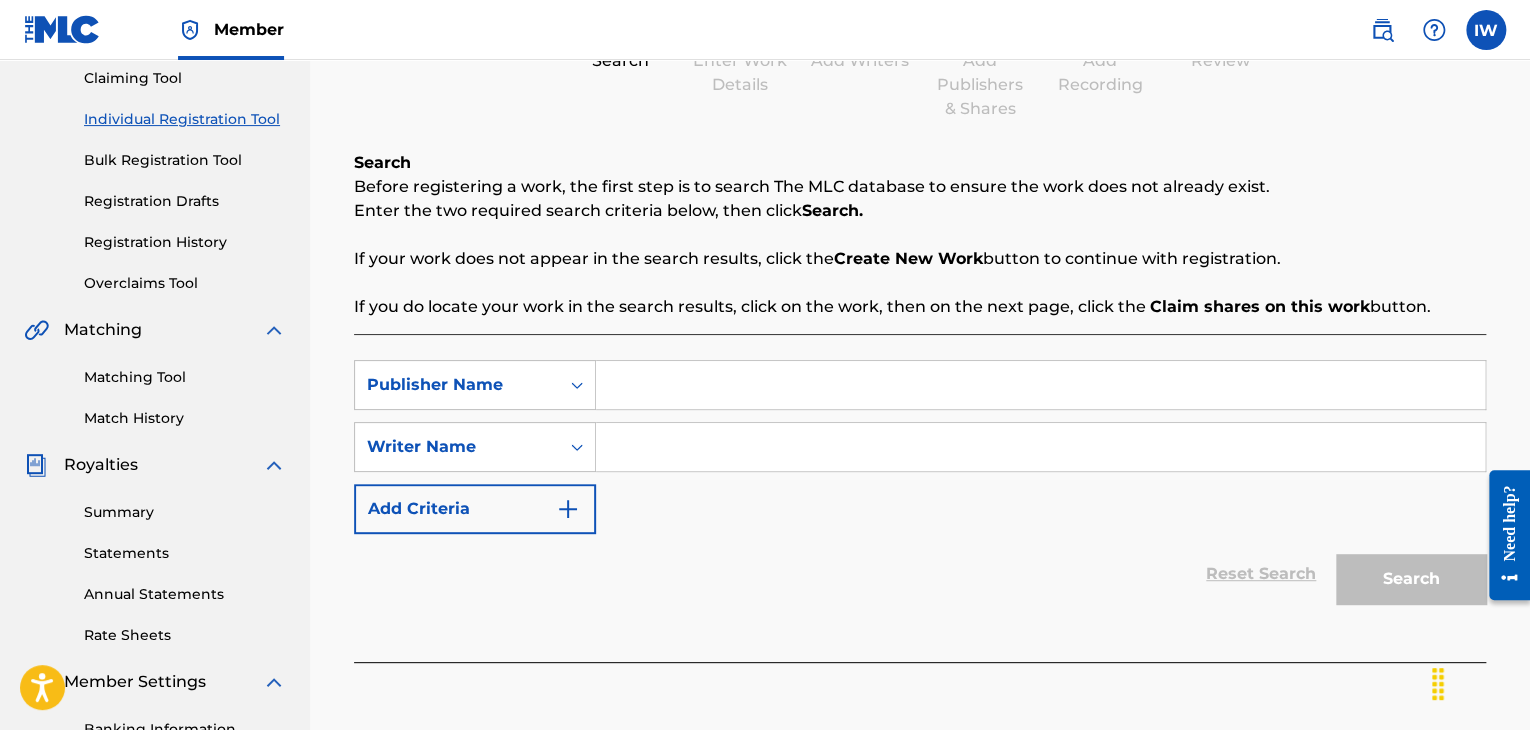 click at bounding box center (1040, 385) 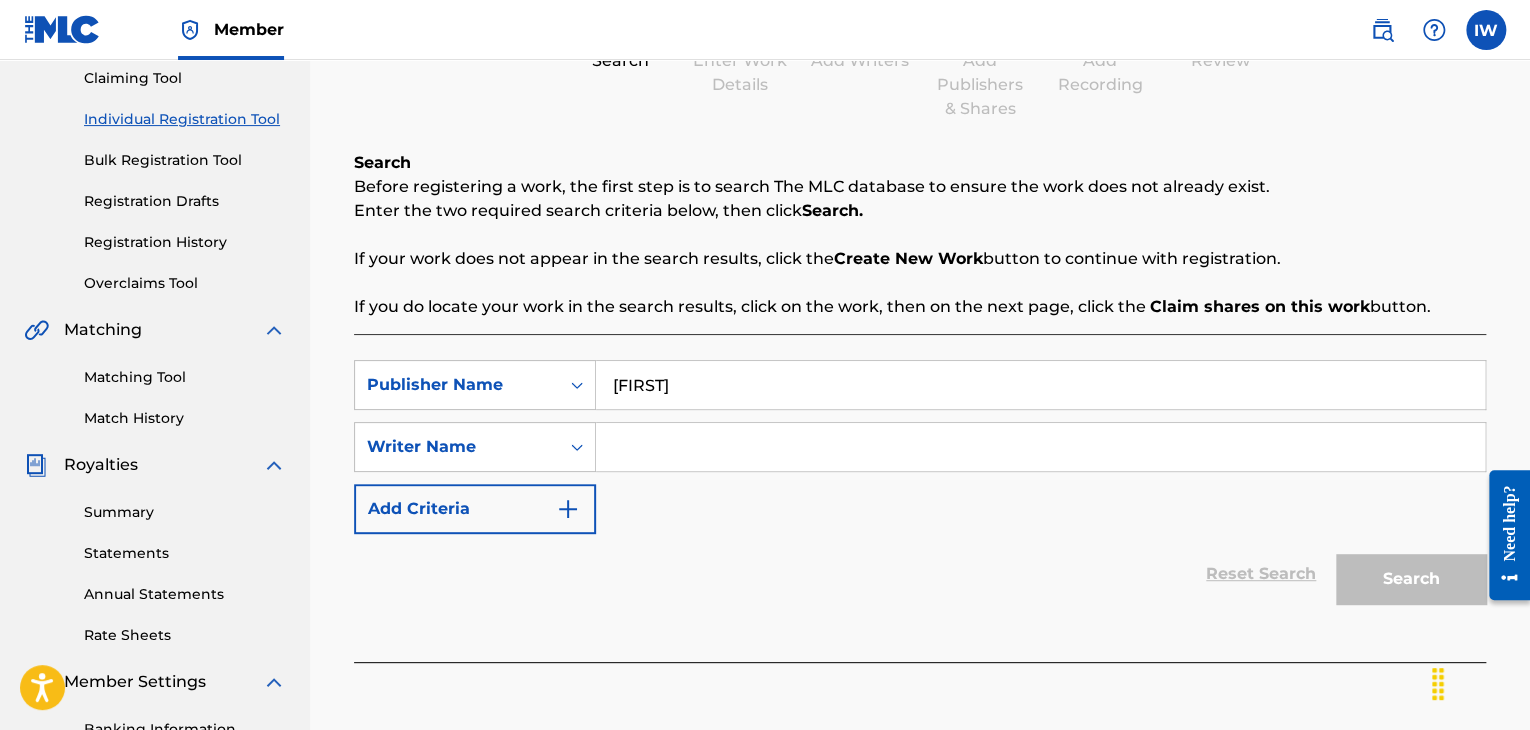 click at bounding box center [1040, 447] 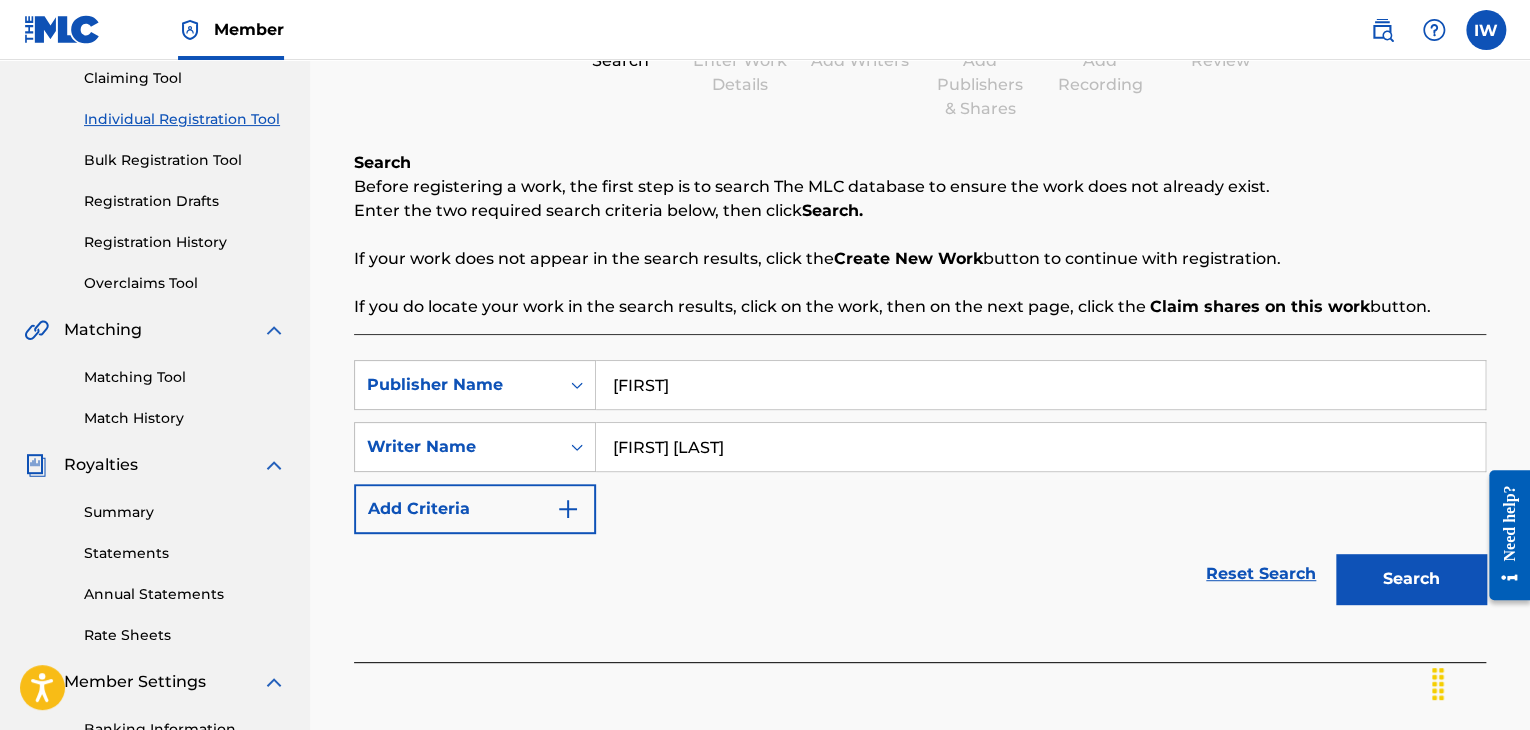 click on "Search" at bounding box center [1411, 579] 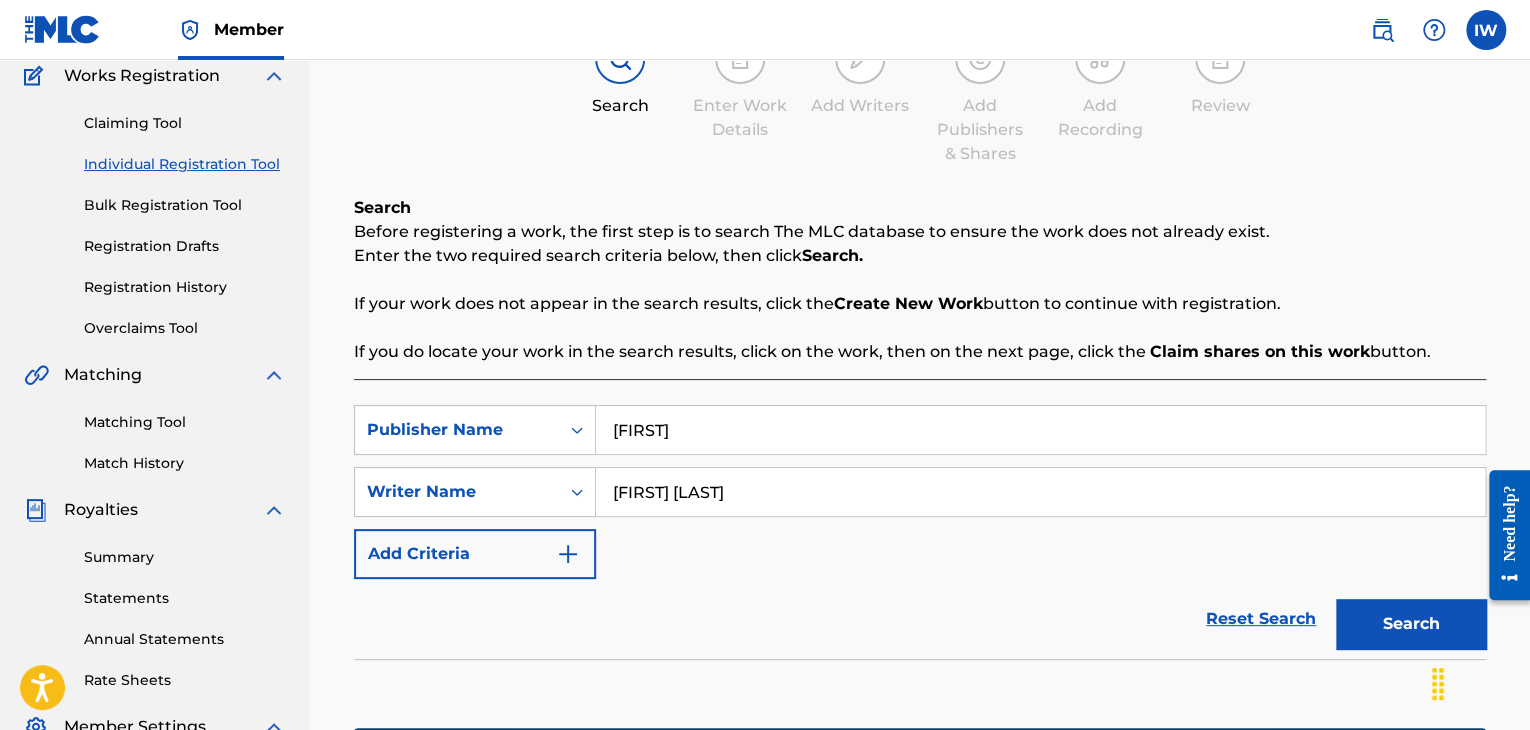 scroll, scrollTop: 167, scrollLeft: 0, axis: vertical 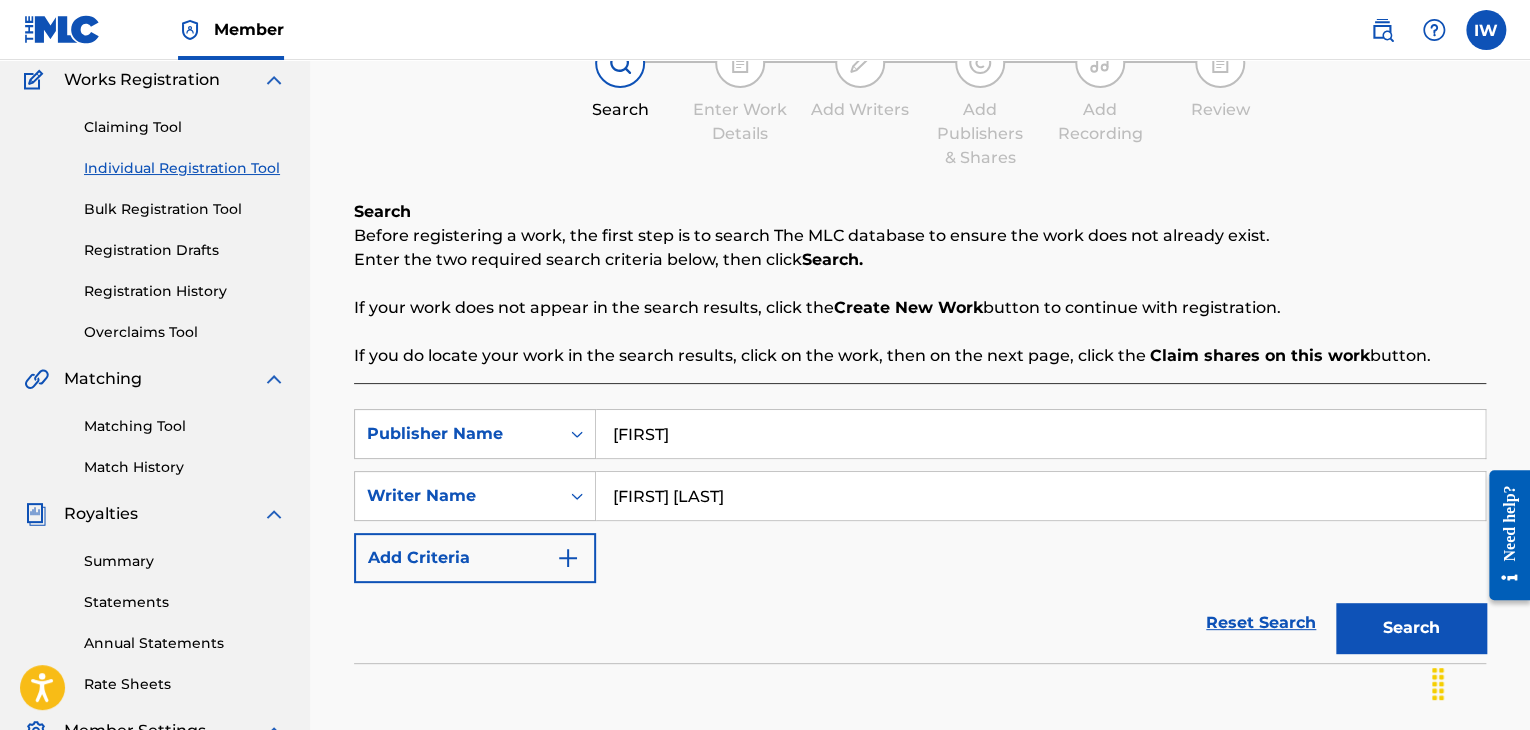 click on "[FIRST]" at bounding box center (1040, 434) 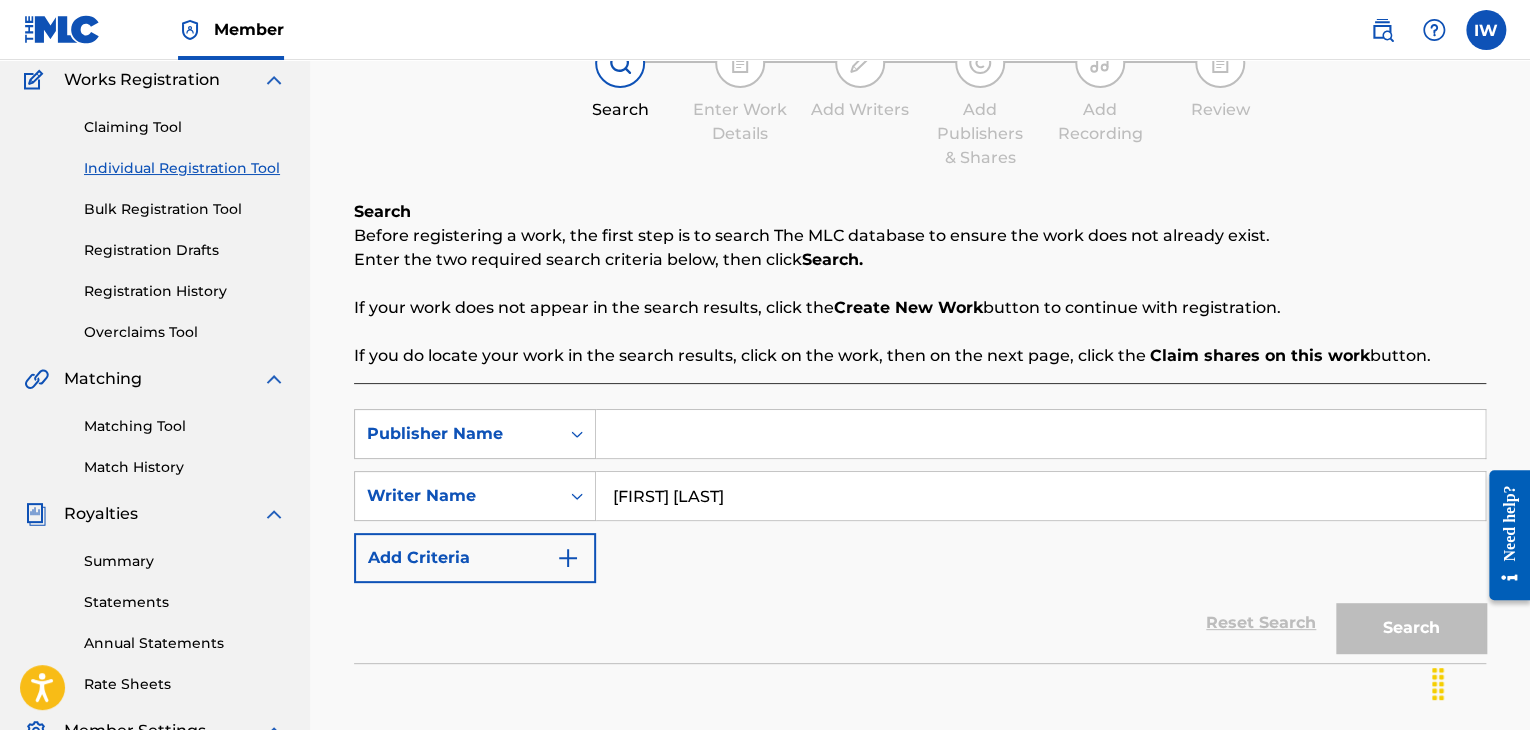 type 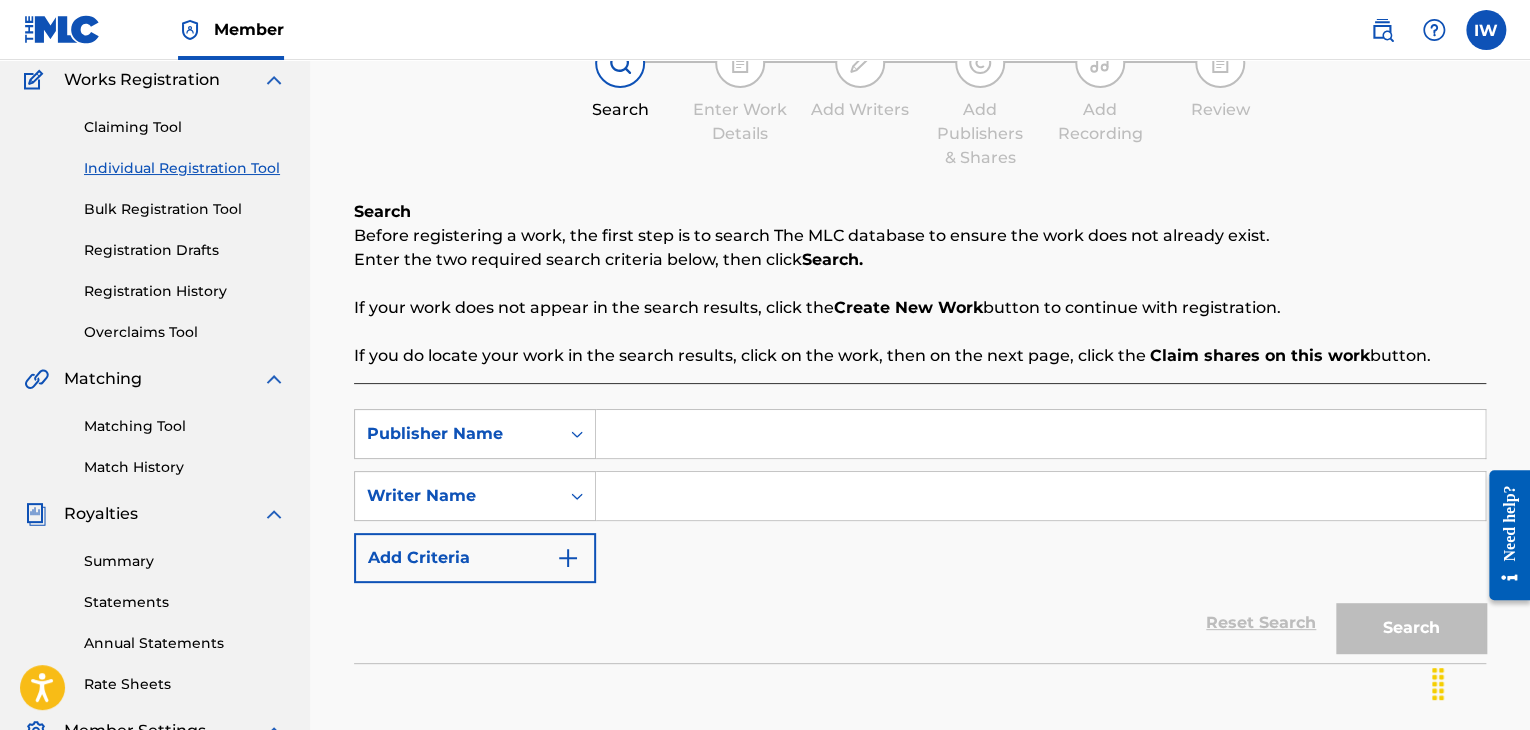 type 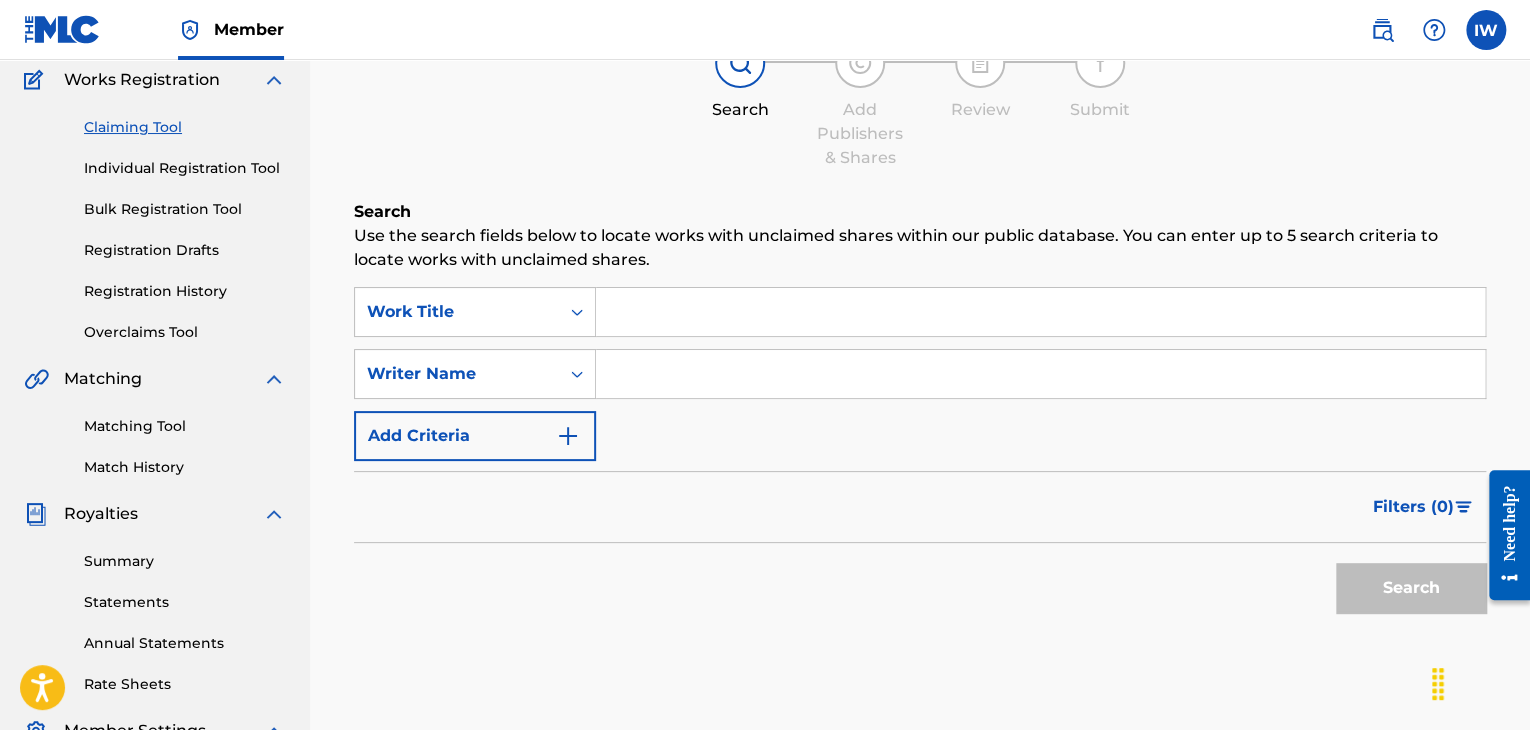 scroll, scrollTop: 0, scrollLeft: 0, axis: both 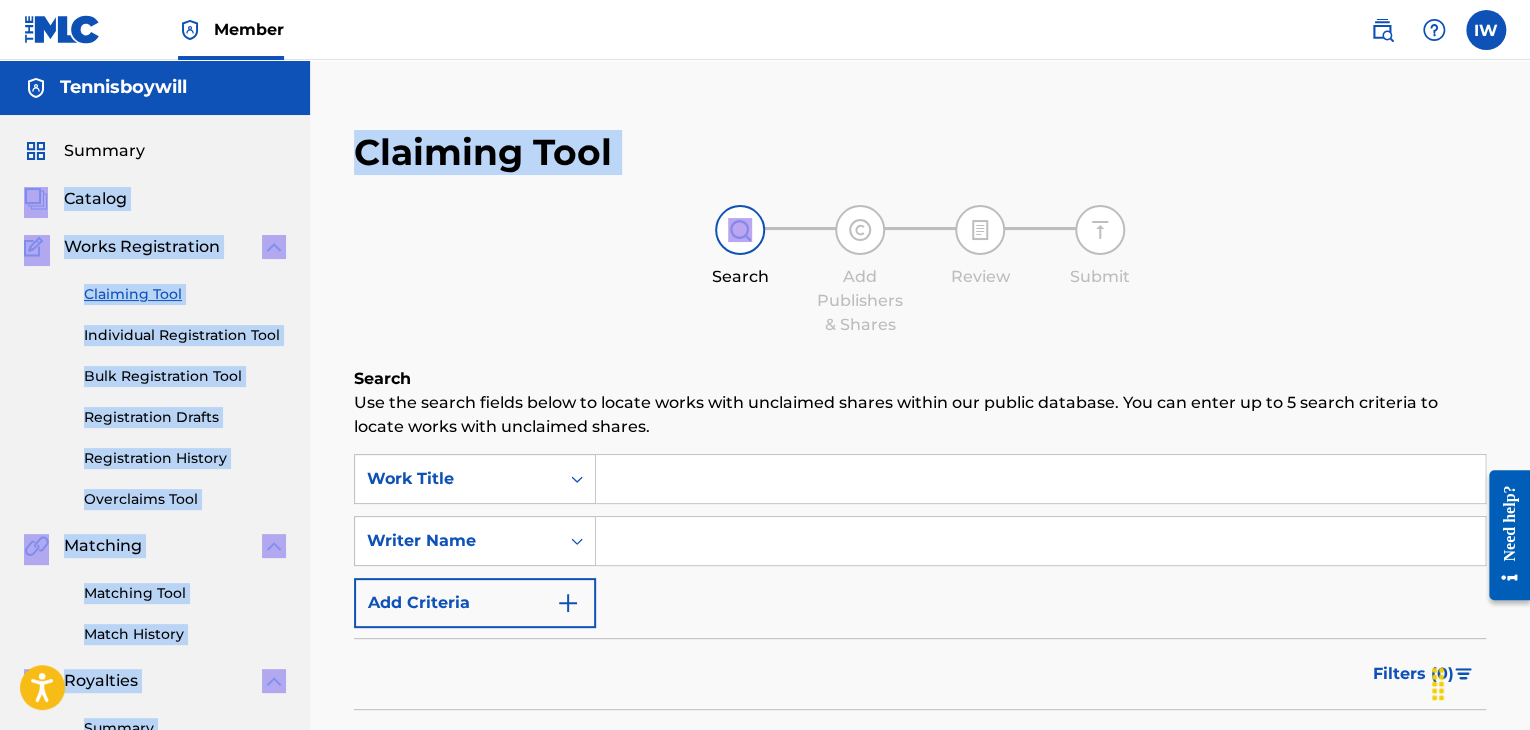 drag, startPoint x: 168, startPoint y: 174, endPoint x: 389, endPoint y: 253, distance: 234.69554 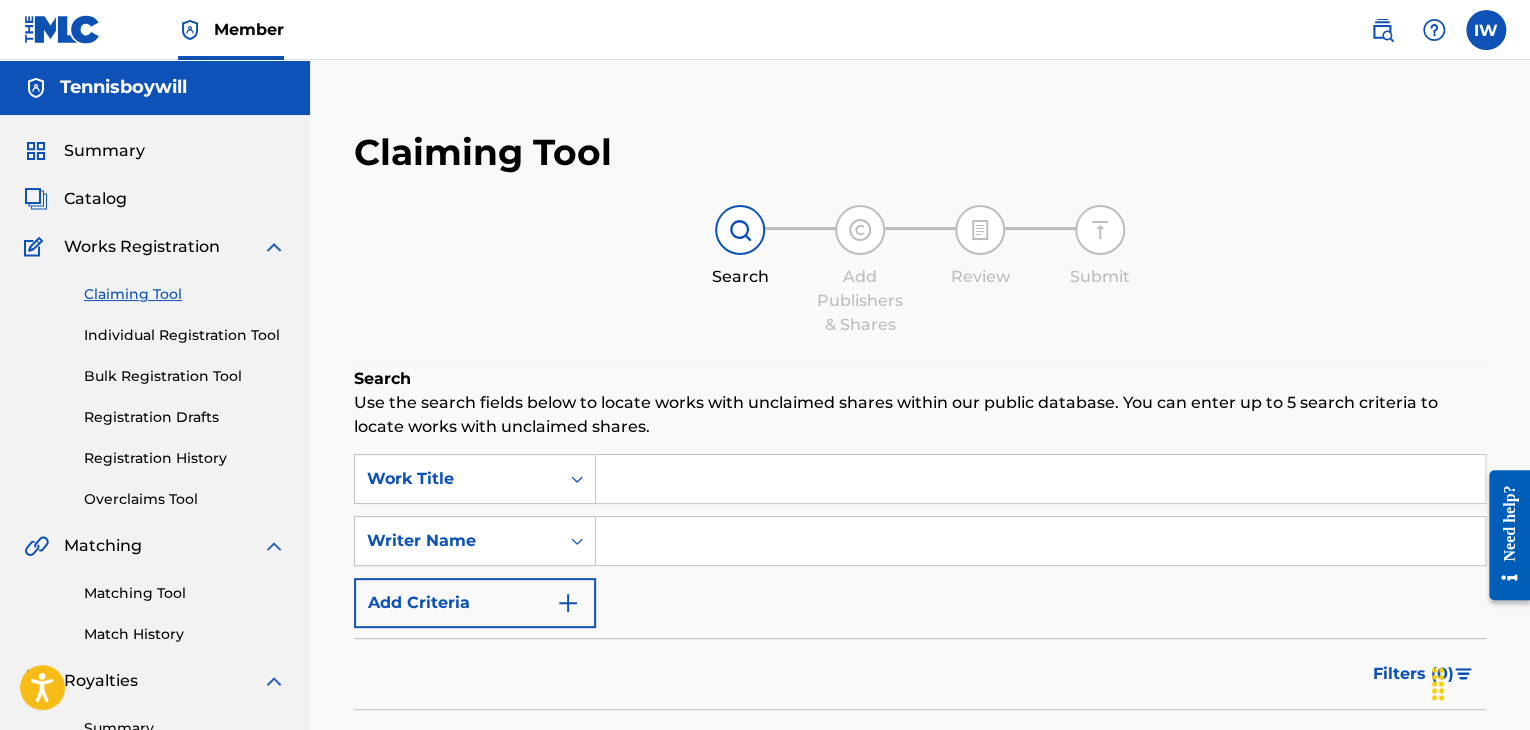 click on "Search Add Publishers & Shares Review Submit" at bounding box center [920, 271] 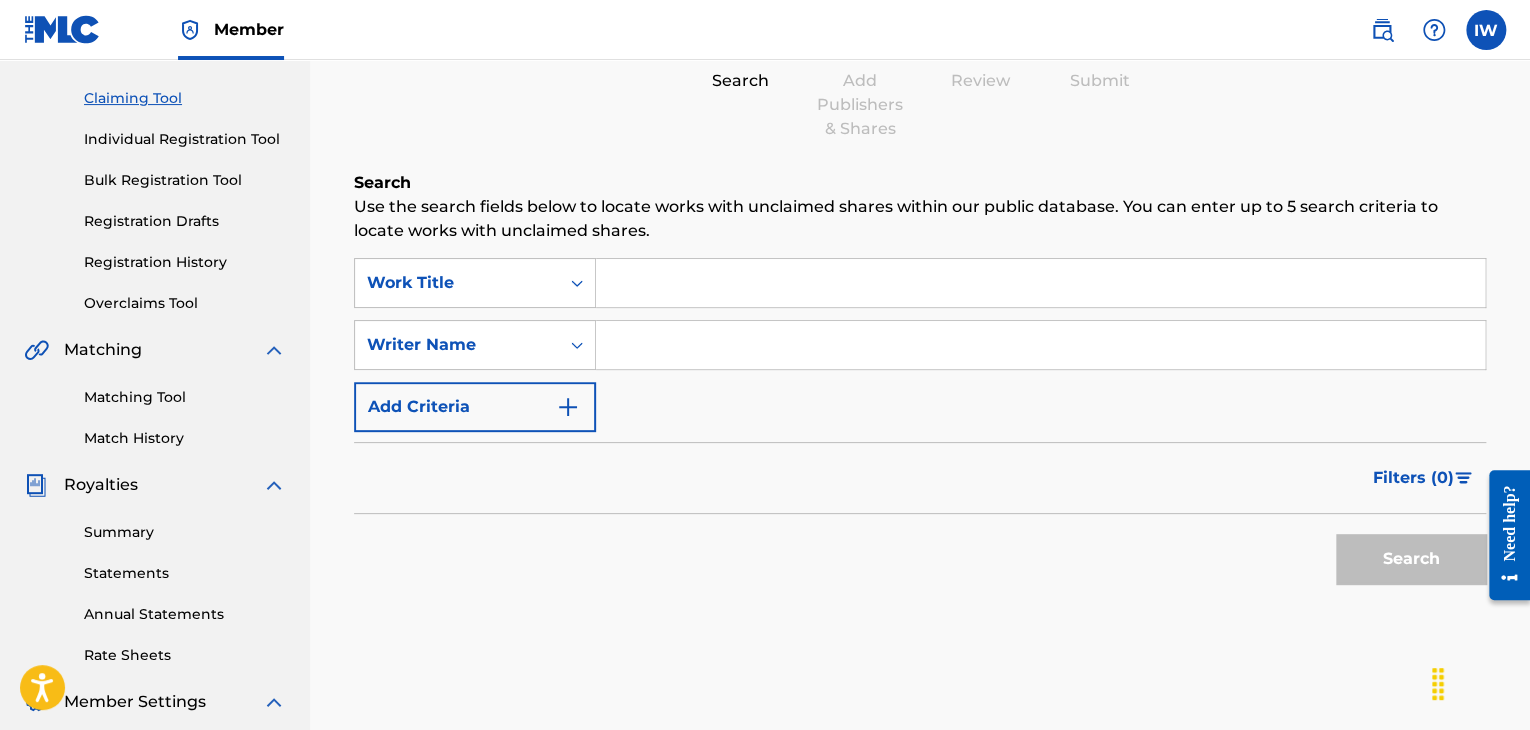 scroll, scrollTop: 200, scrollLeft: 0, axis: vertical 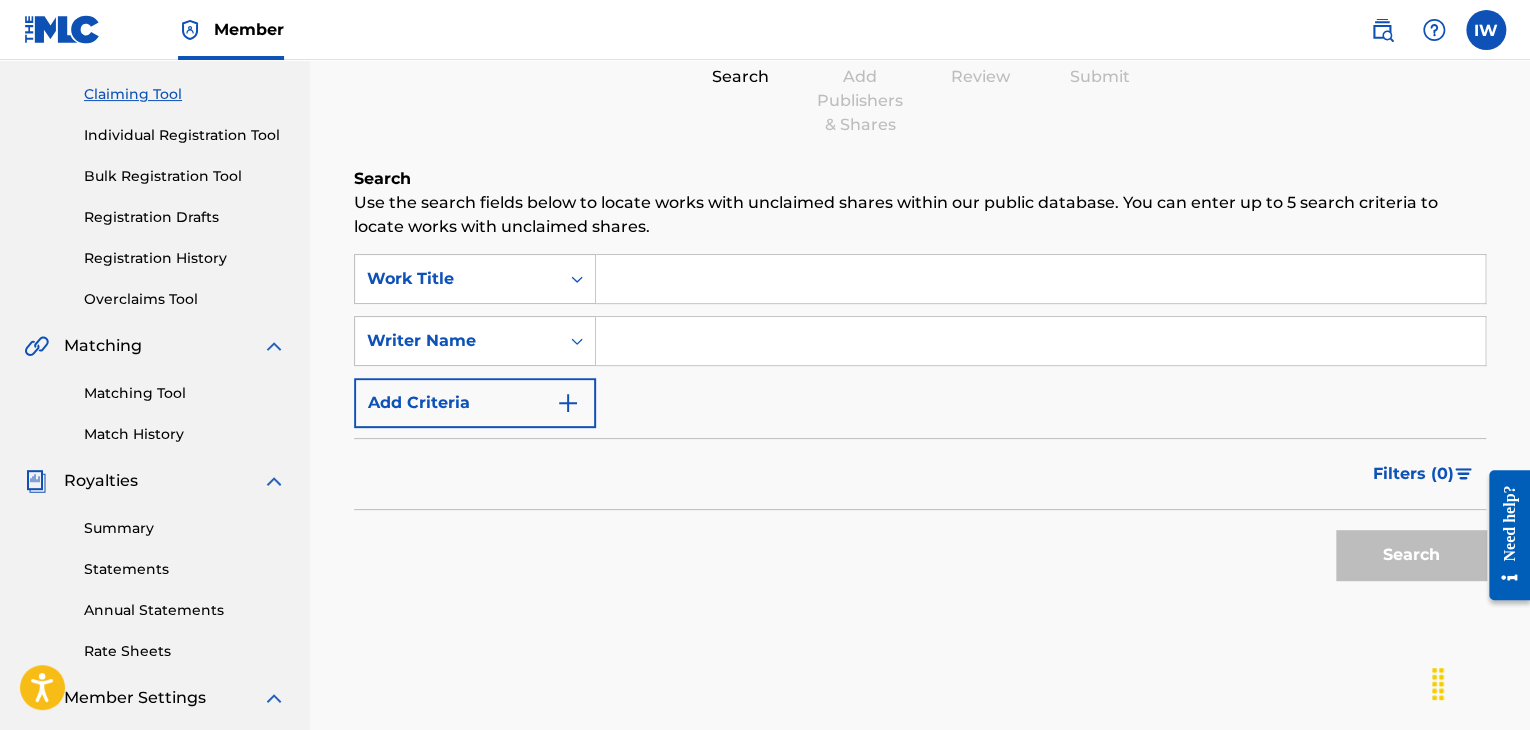 click on "Filters ( 0 )" at bounding box center [1413, 474] 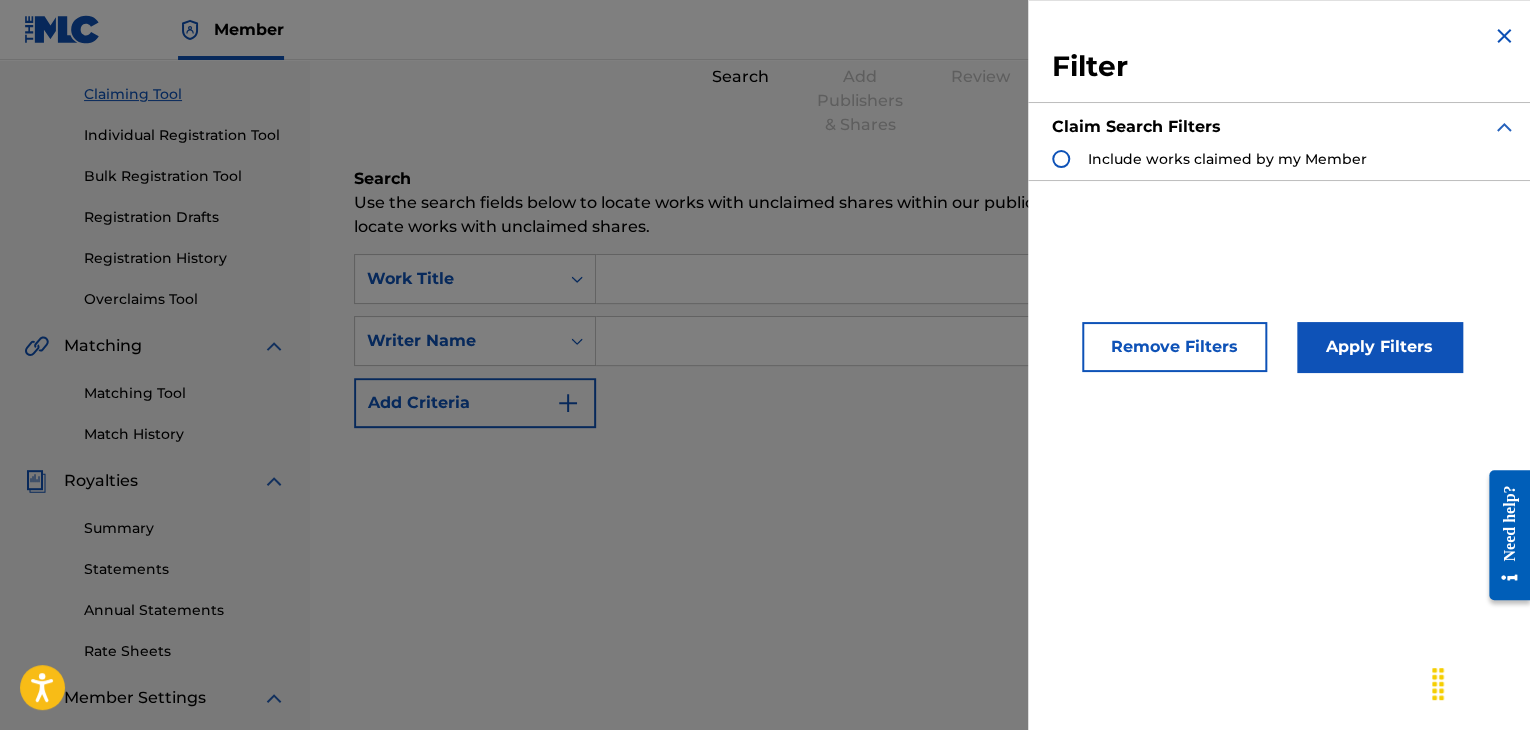 click on "SearchWithCriteria[ID] [FIRST] SearchWithCriteria[ID] [FIRST] Add Criteria" at bounding box center (920, 341) 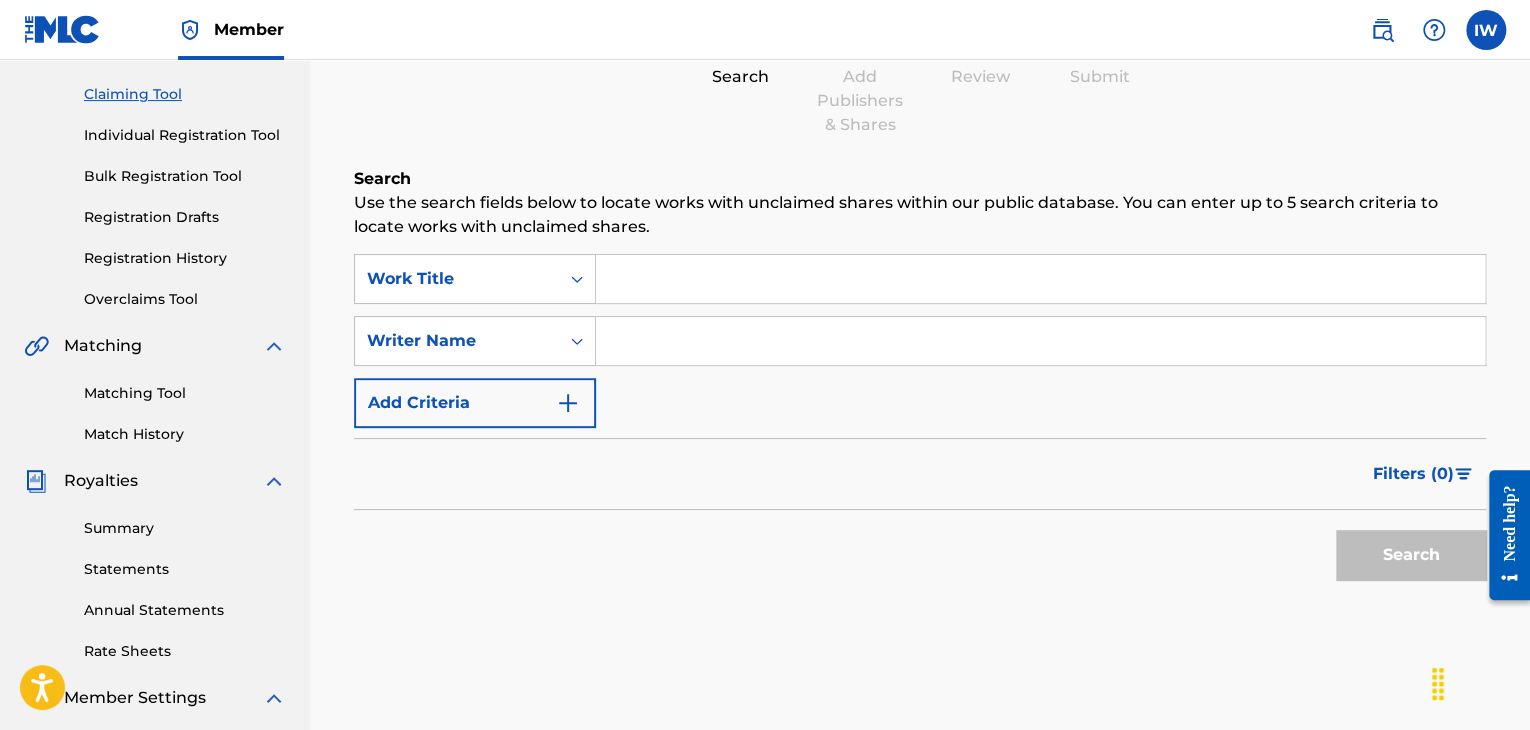 click at bounding box center [1040, 279] 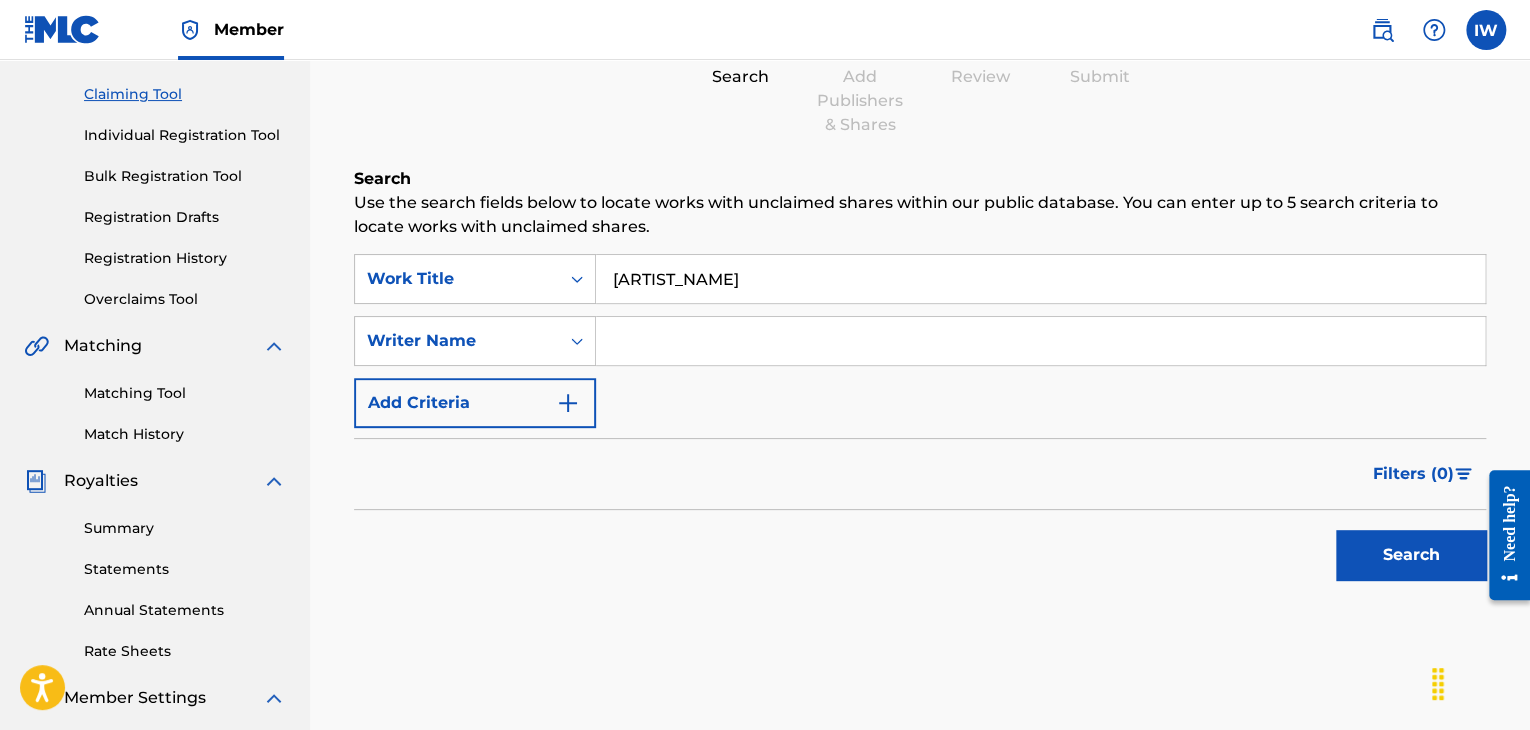 click on "Search" at bounding box center [1411, 555] 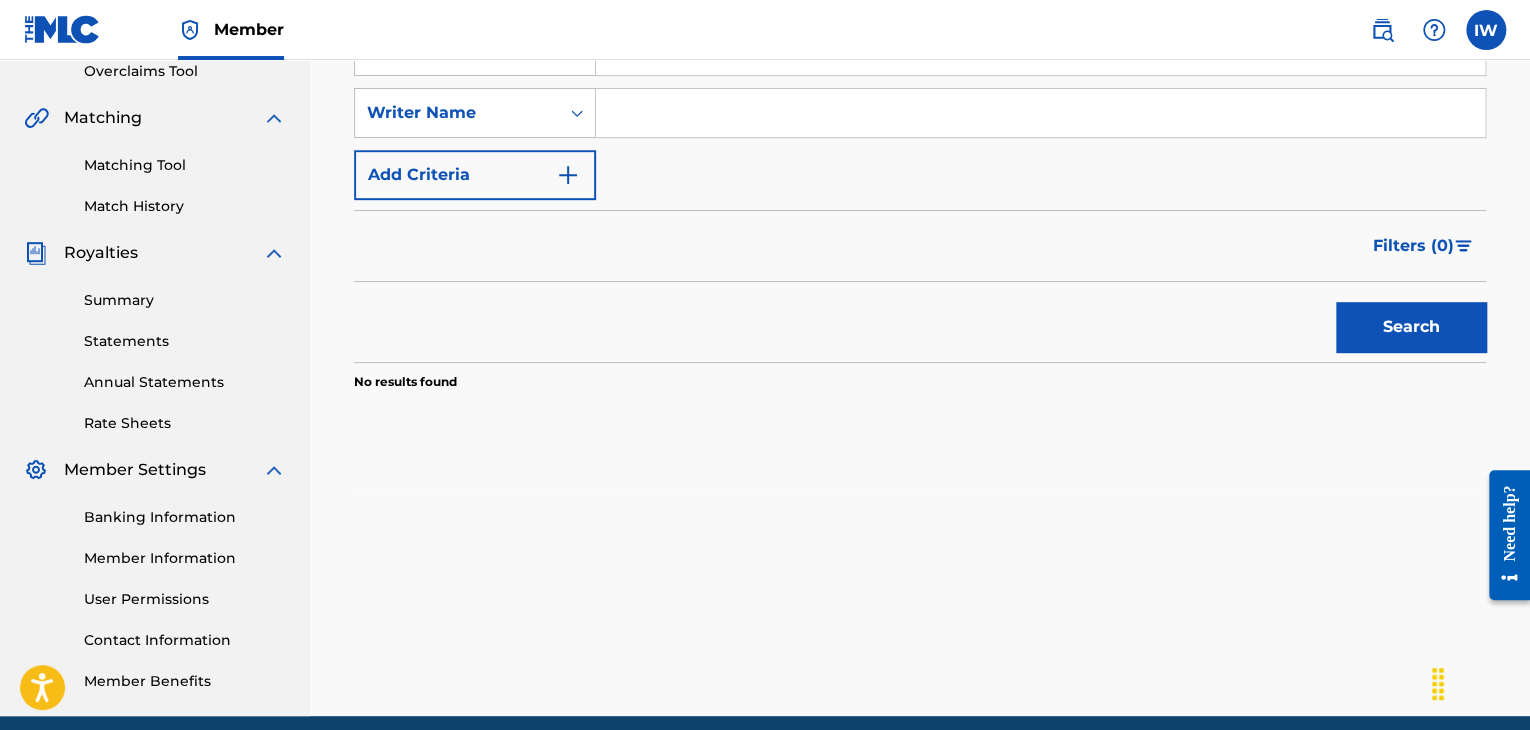 scroll, scrollTop: 196, scrollLeft: 0, axis: vertical 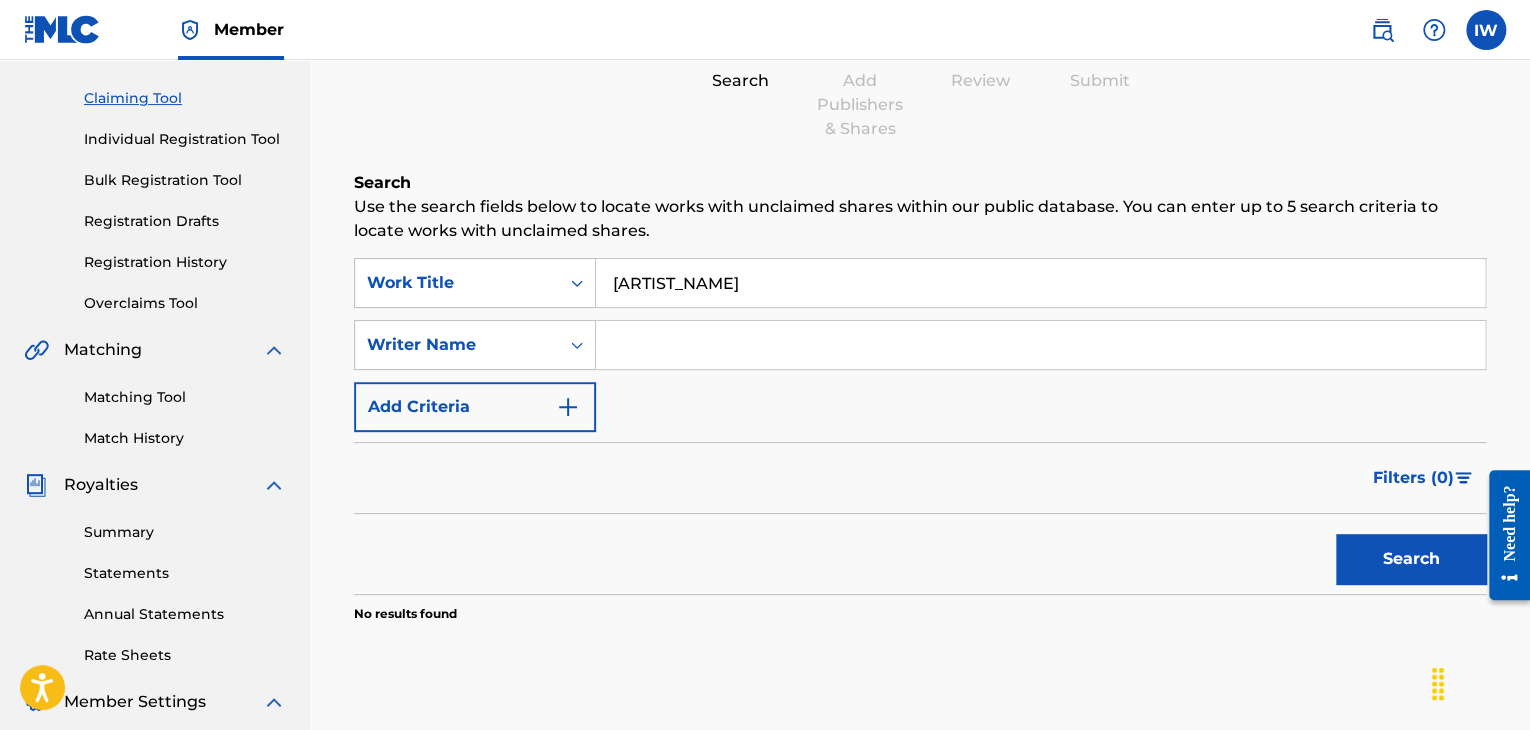 click on "[ARTIST_NAME]" at bounding box center [1040, 283] 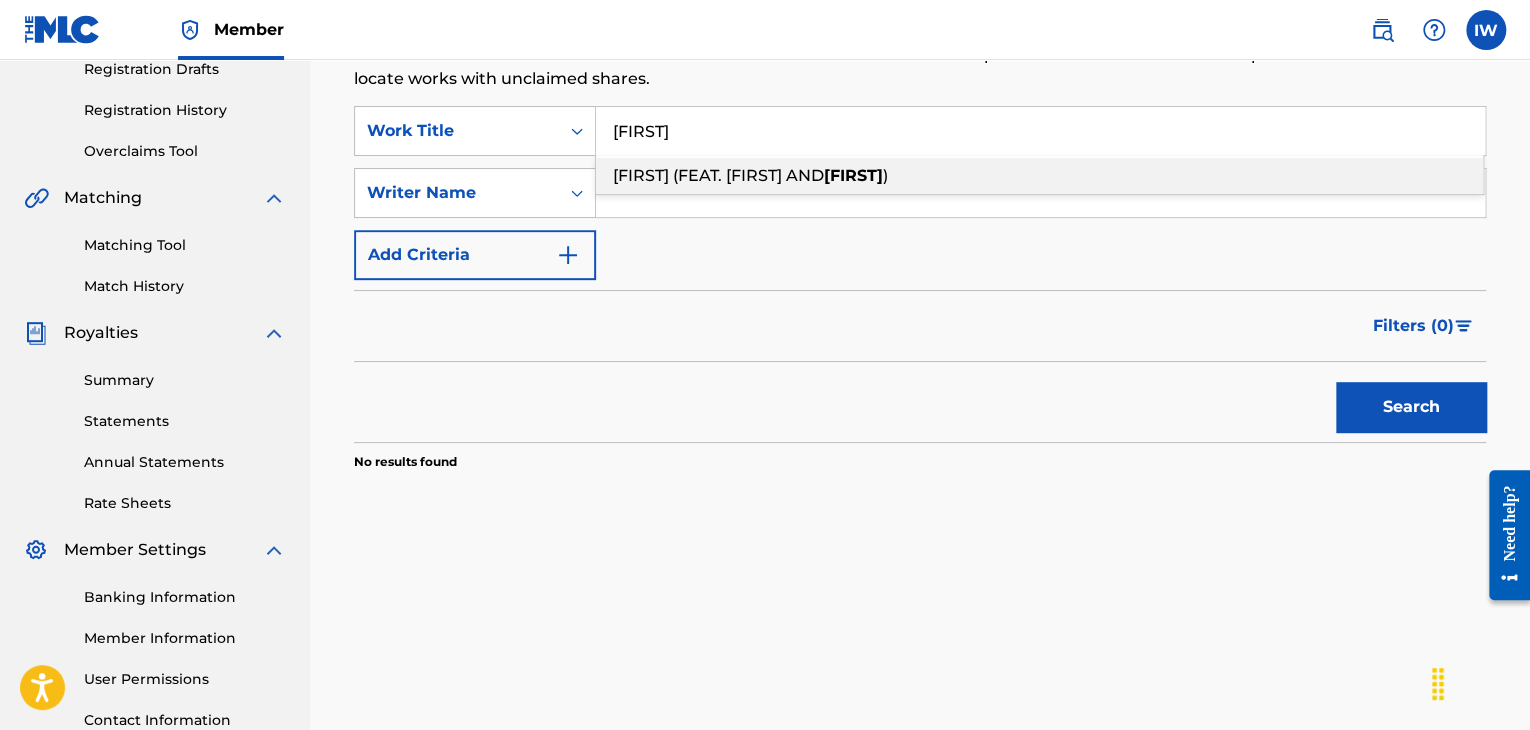 scroll, scrollTop: 347, scrollLeft: 0, axis: vertical 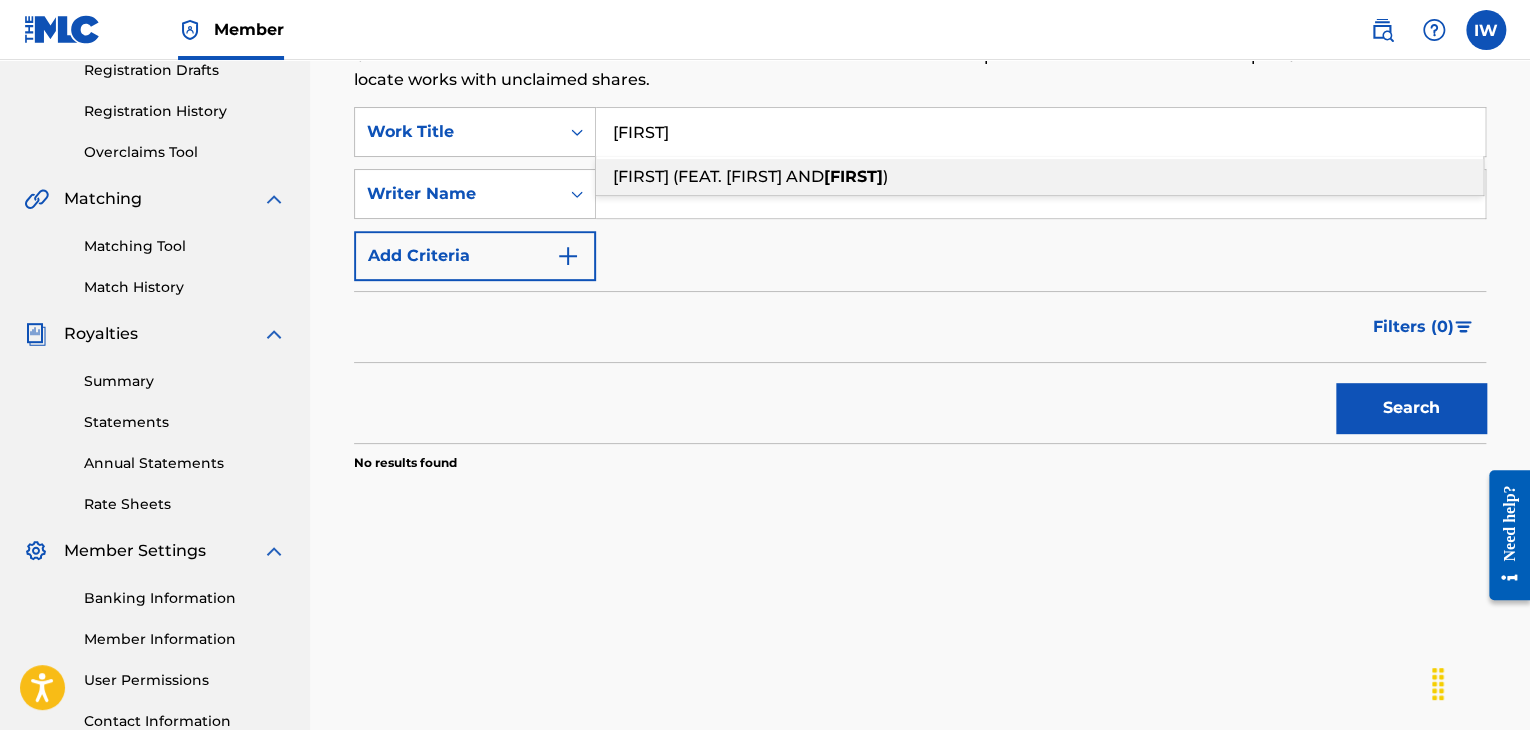 click on "[FIRST] (FEAT. [FIRST] AND" at bounding box center (718, 176) 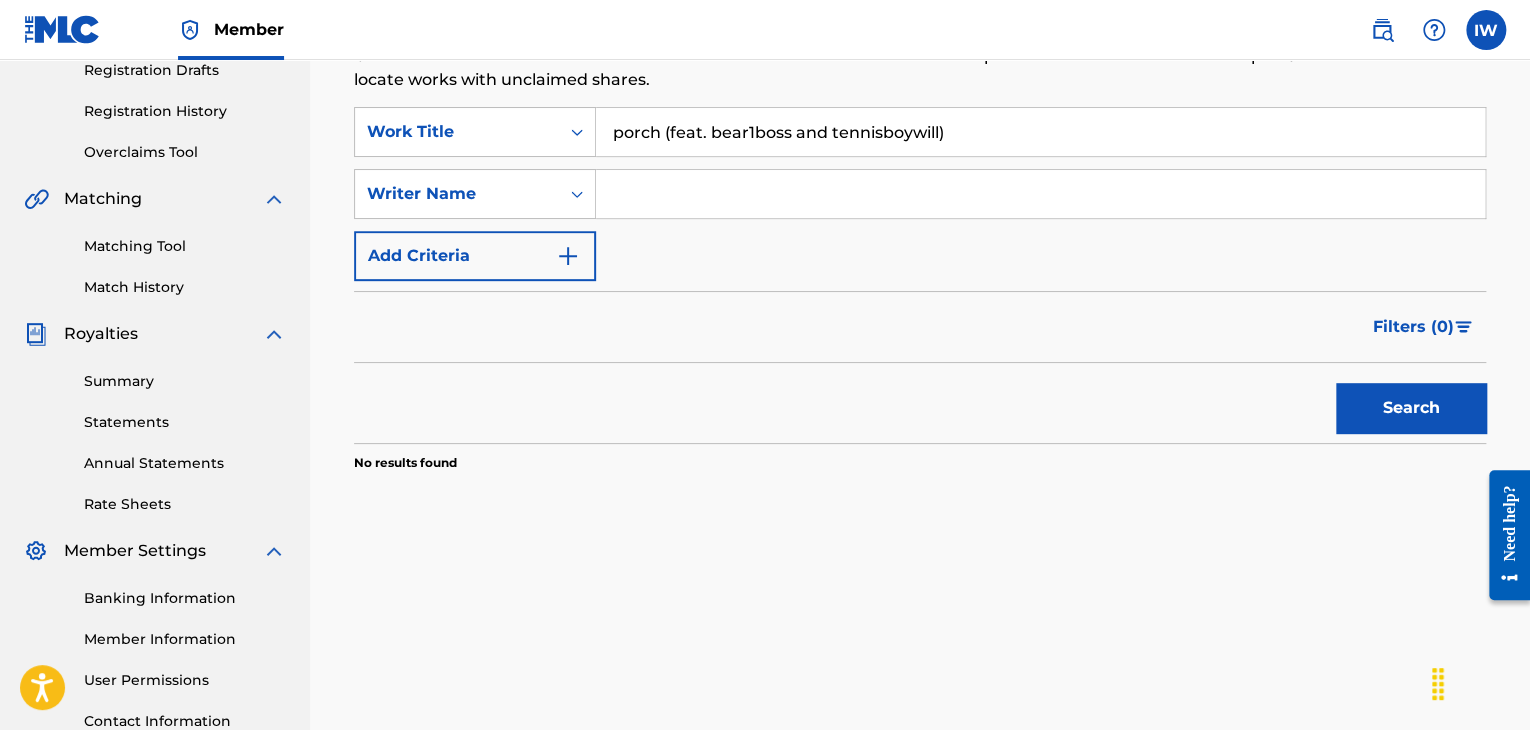 click on "Search" at bounding box center [1411, 408] 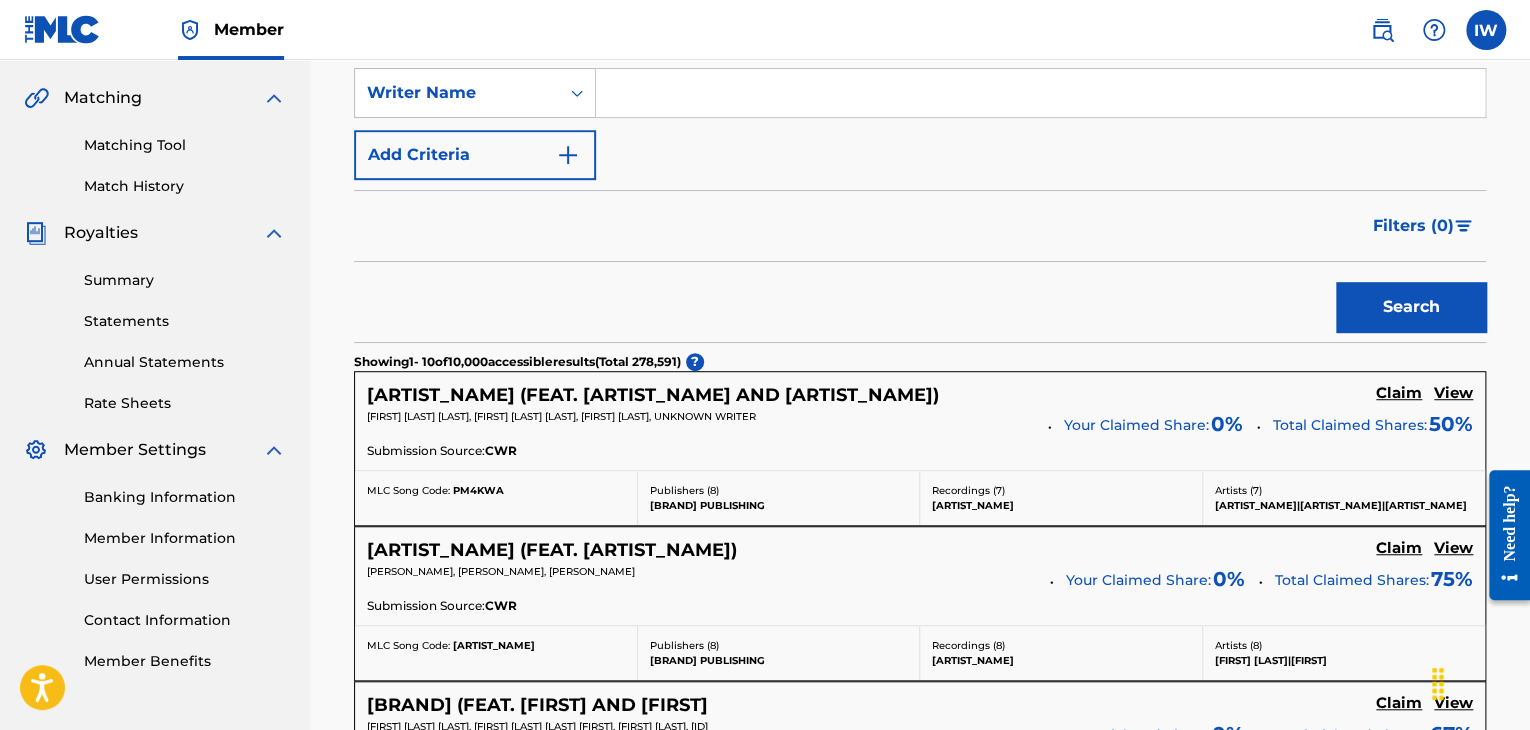 scroll, scrollTop: 448, scrollLeft: 0, axis: vertical 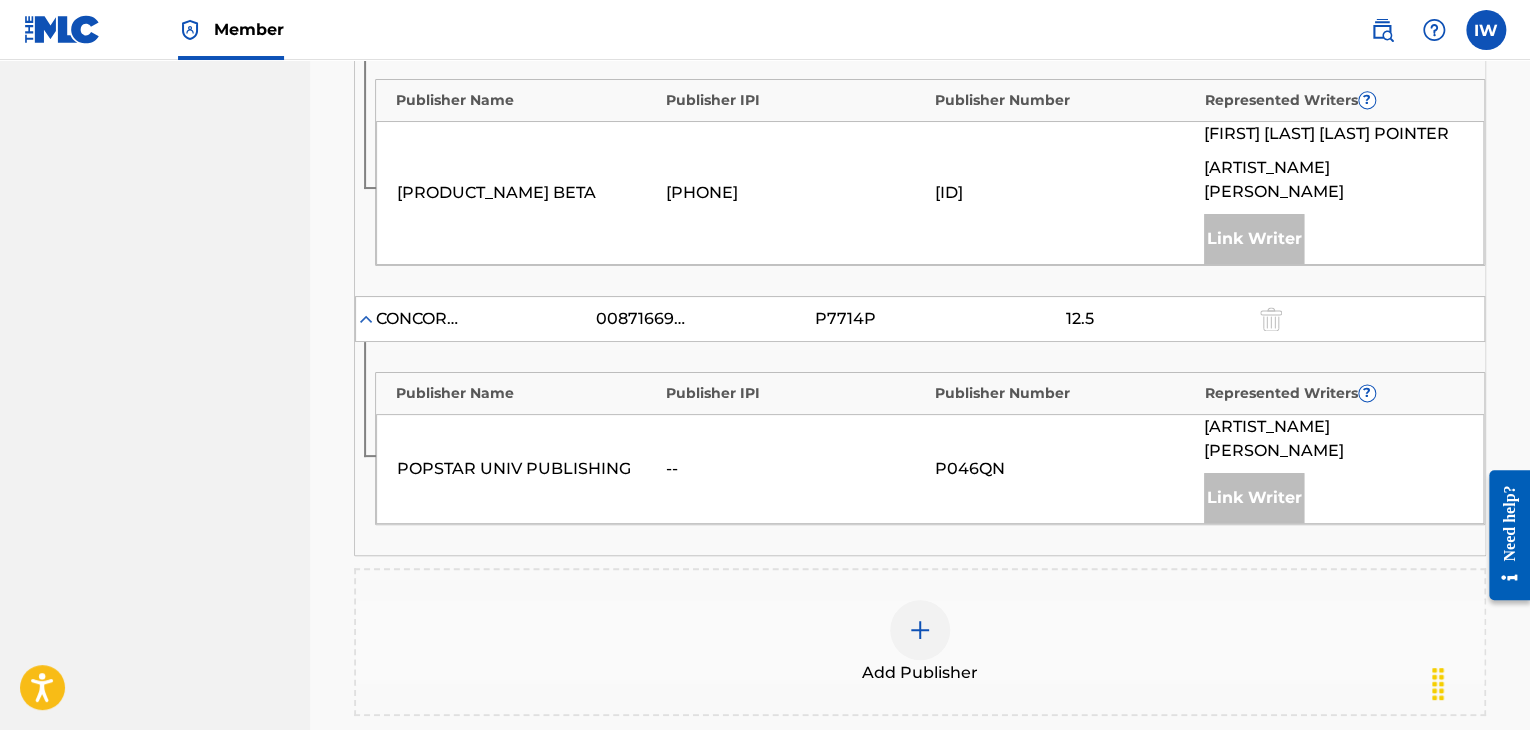 click at bounding box center [920, 630] 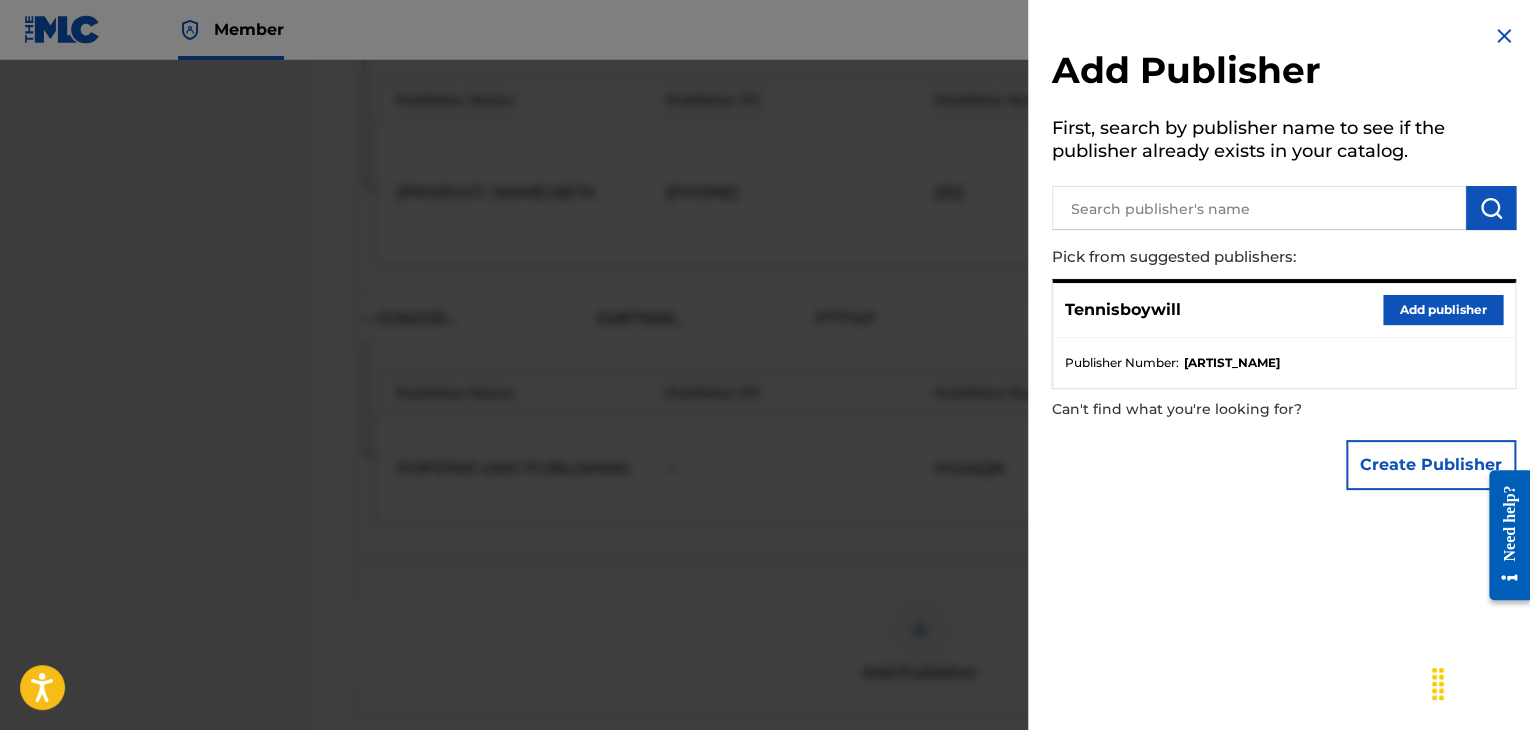 click on "Add publisher" at bounding box center (1443, 310) 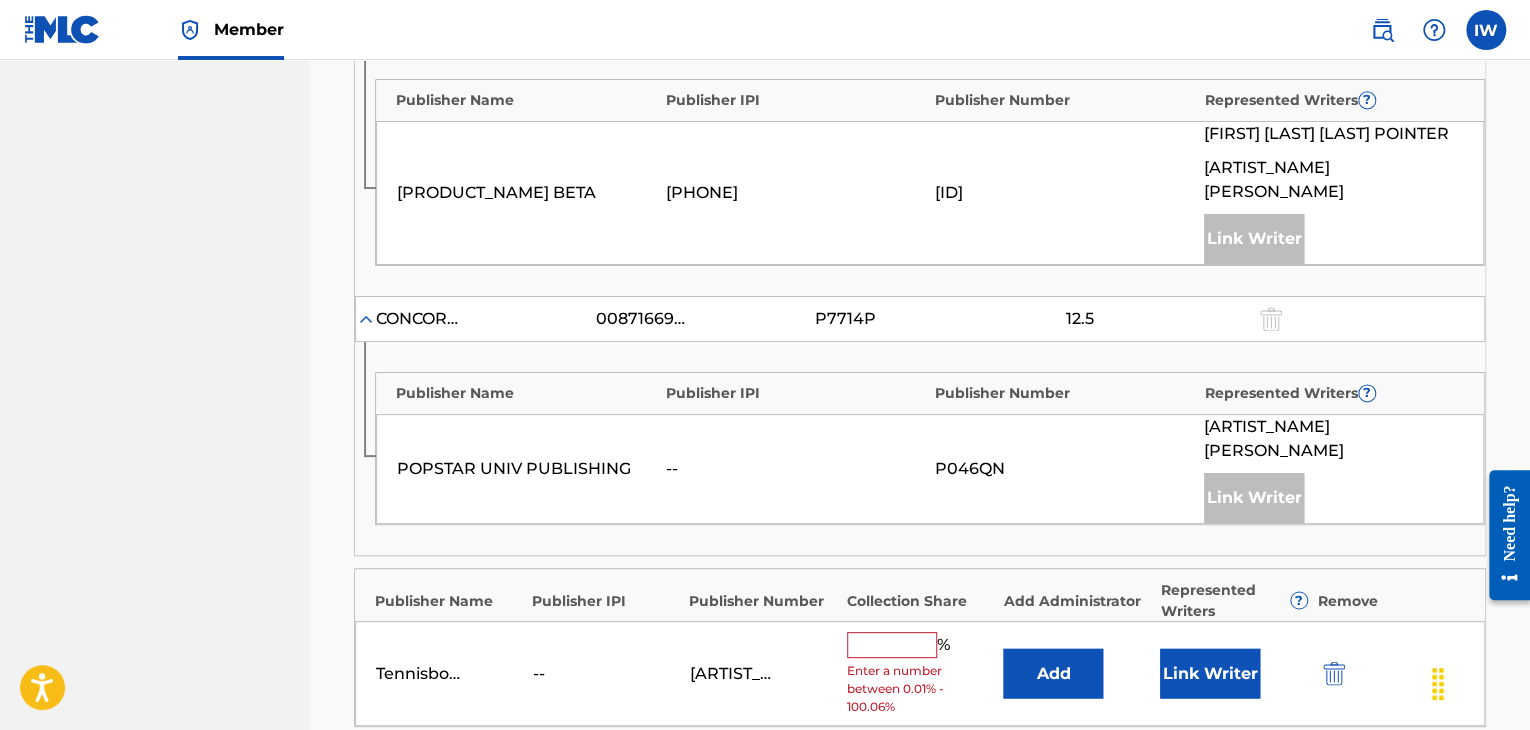 click at bounding box center (892, 645) 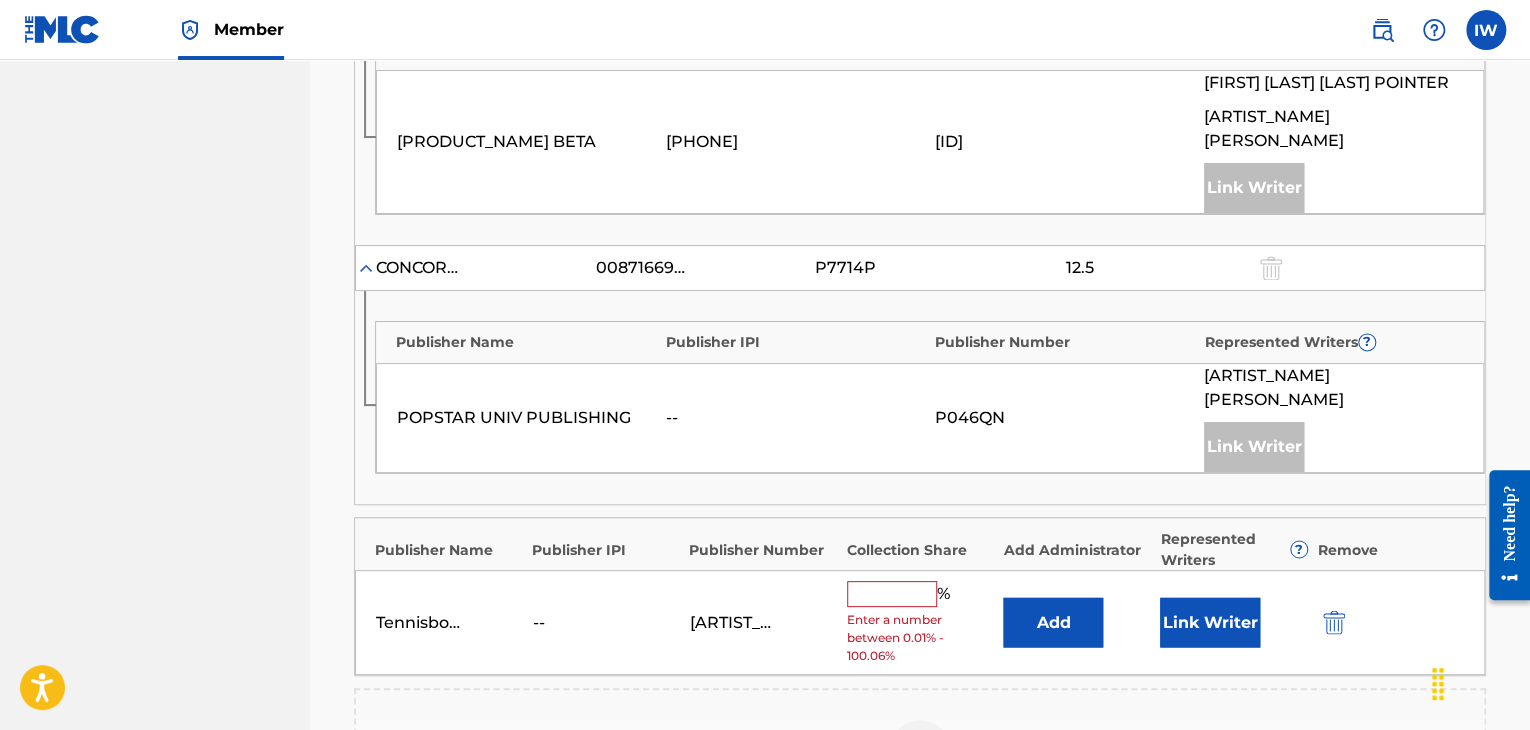 scroll, scrollTop: 1388, scrollLeft: 0, axis: vertical 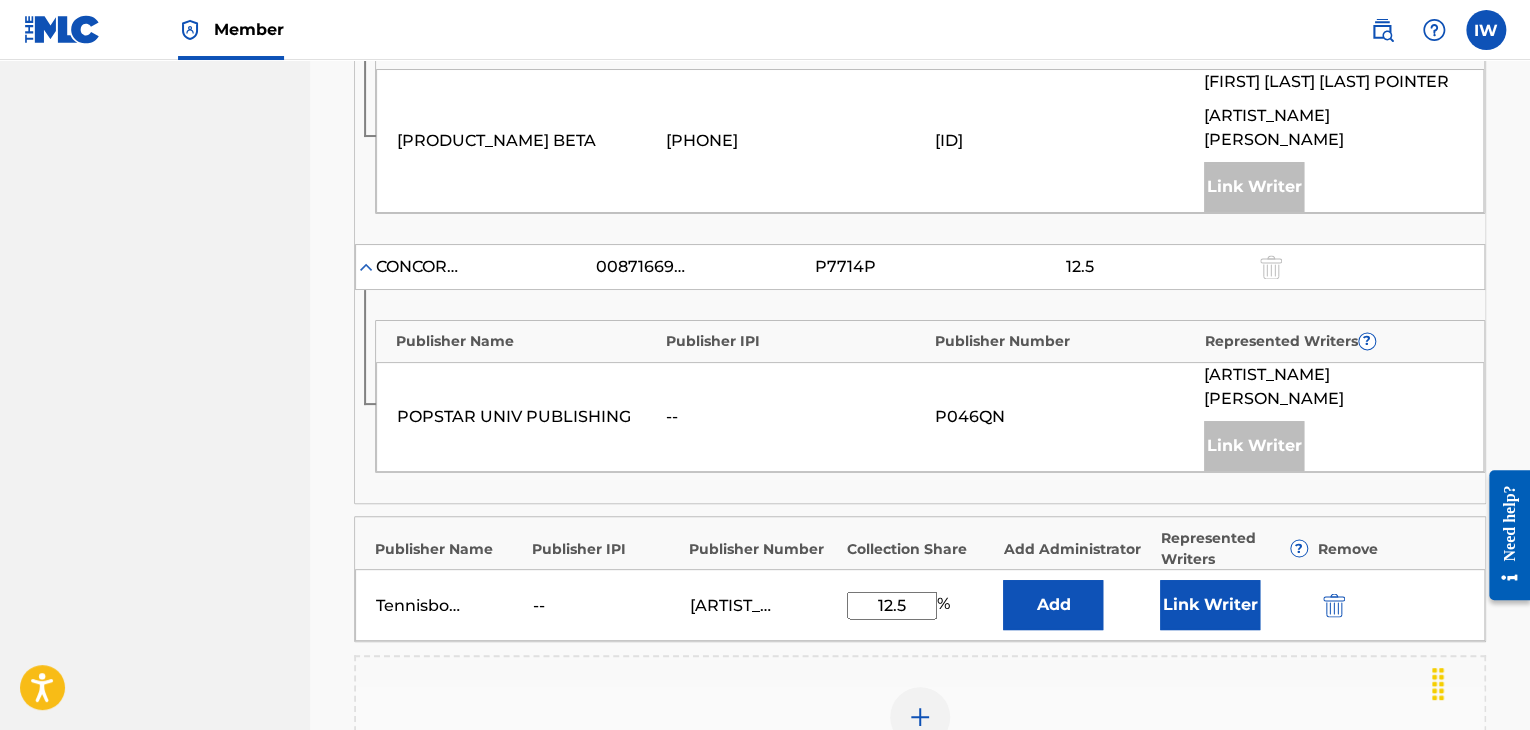 type on "12.5" 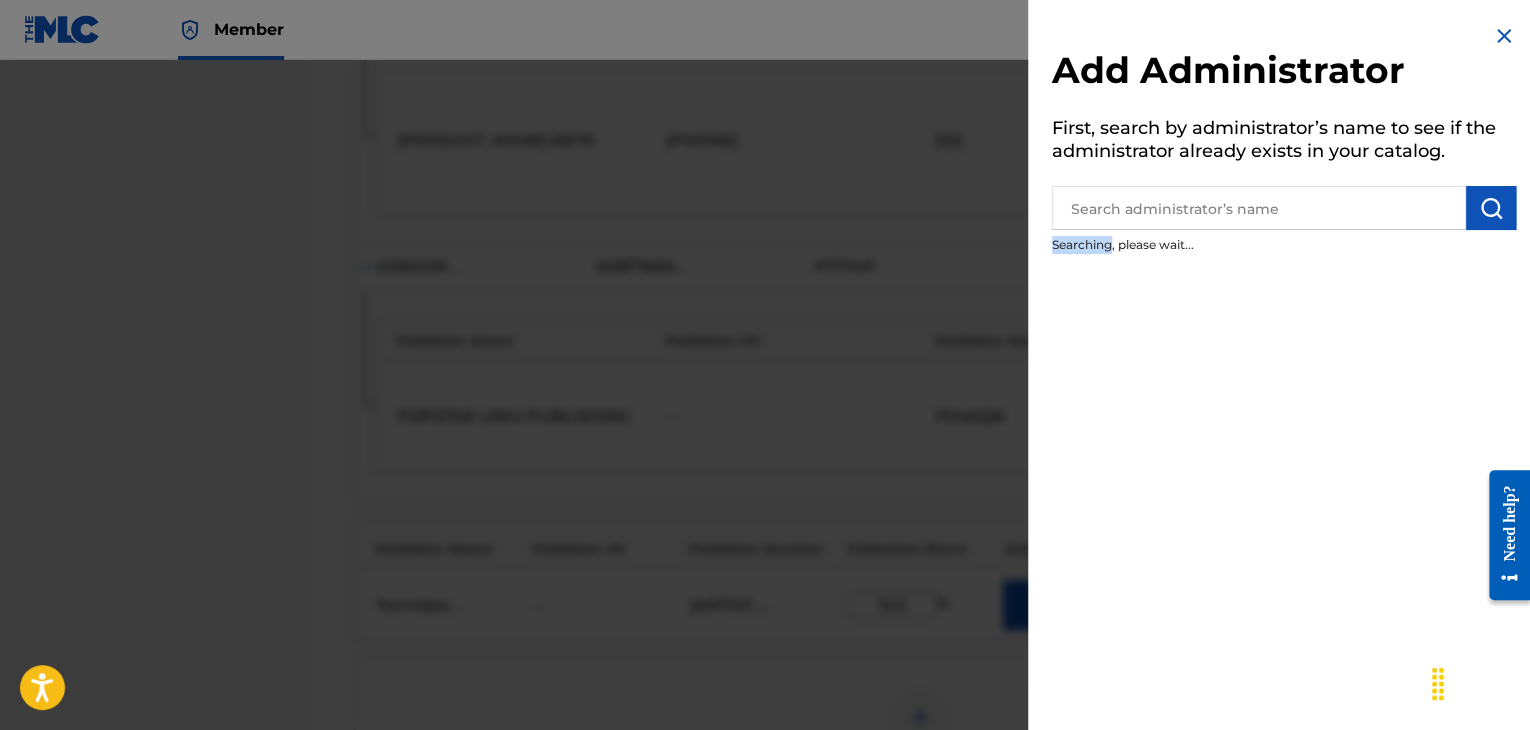 click on "Add Administrator First, search by administrator’s name to see if the administrator already exists in your catalog. Searching, please wait..." at bounding box center (1284, 365) 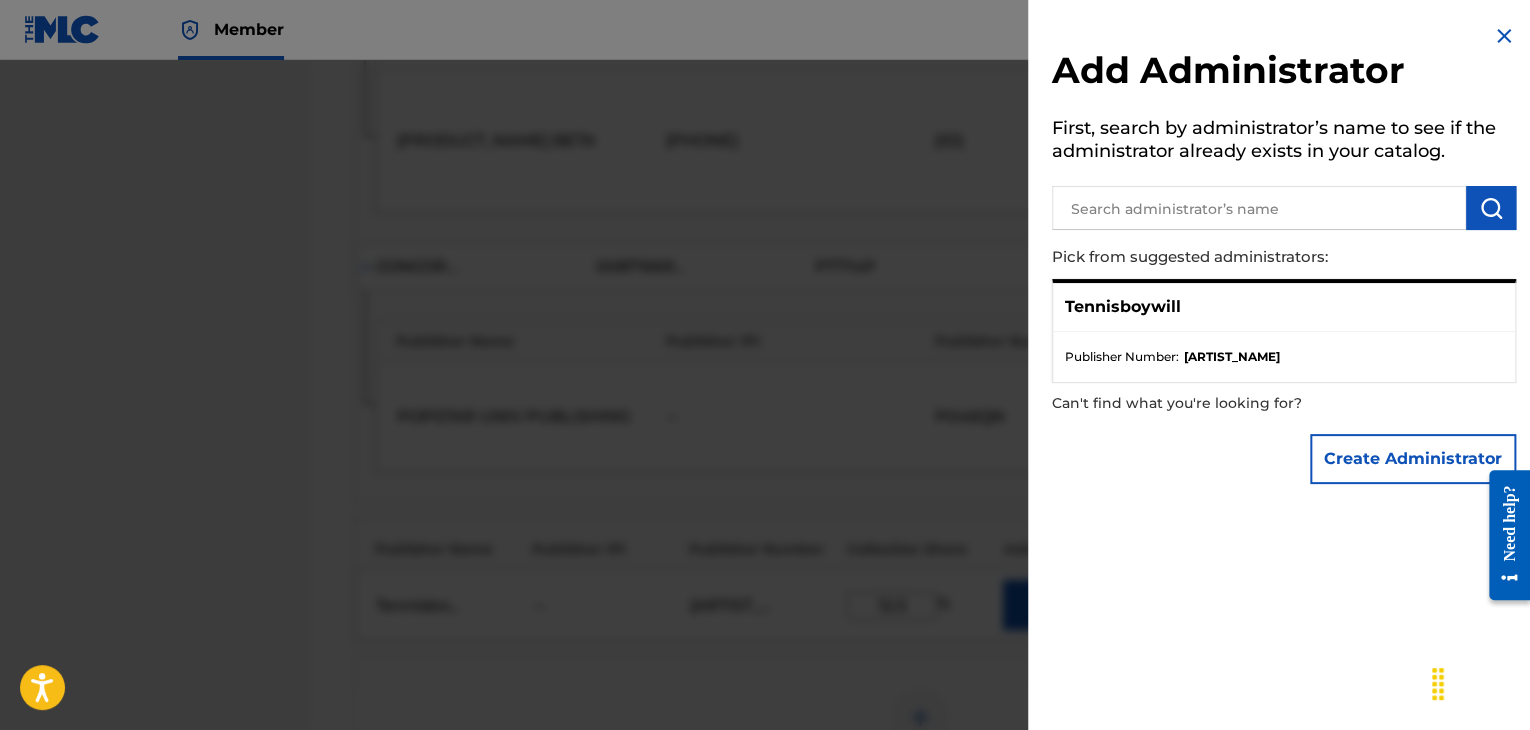 click on "Publisher Number : P648D2" at bounding box center (1284, 357) 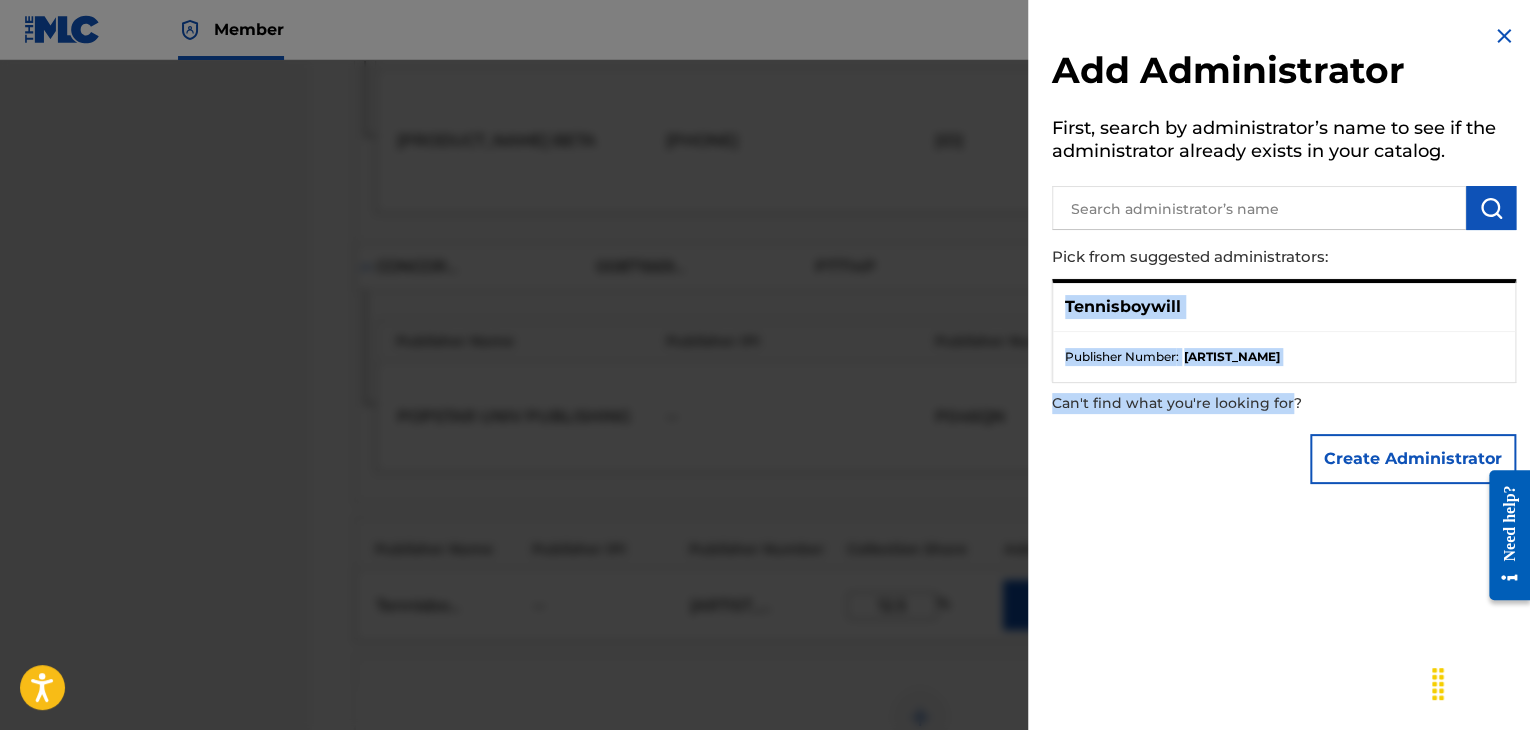 drag, startPoint x: 1055, startPoint y: 292, endPoint x: 1286, endPoint y: 416, distance: 262.17743 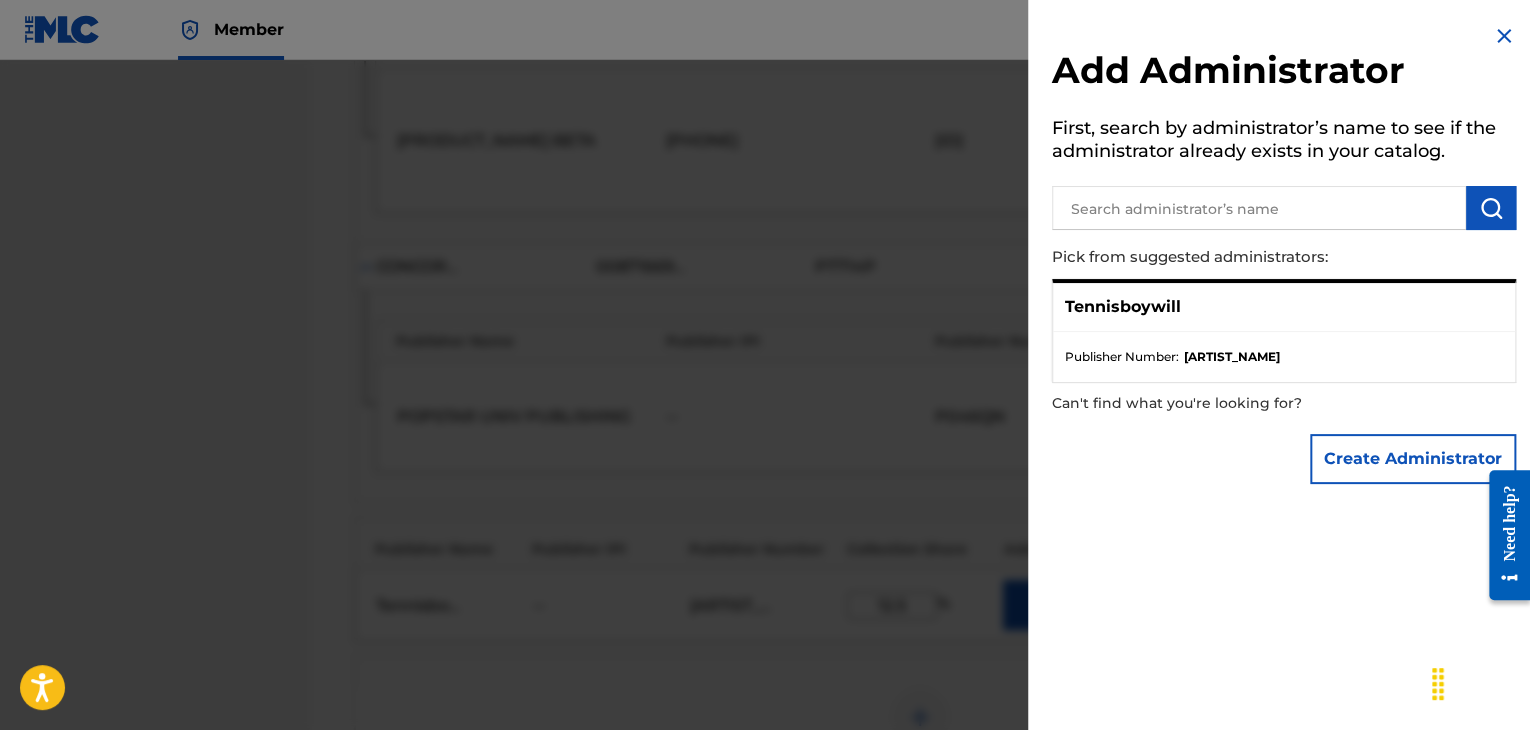 click on "Create Administrator" at bounding box center (1413, 459) 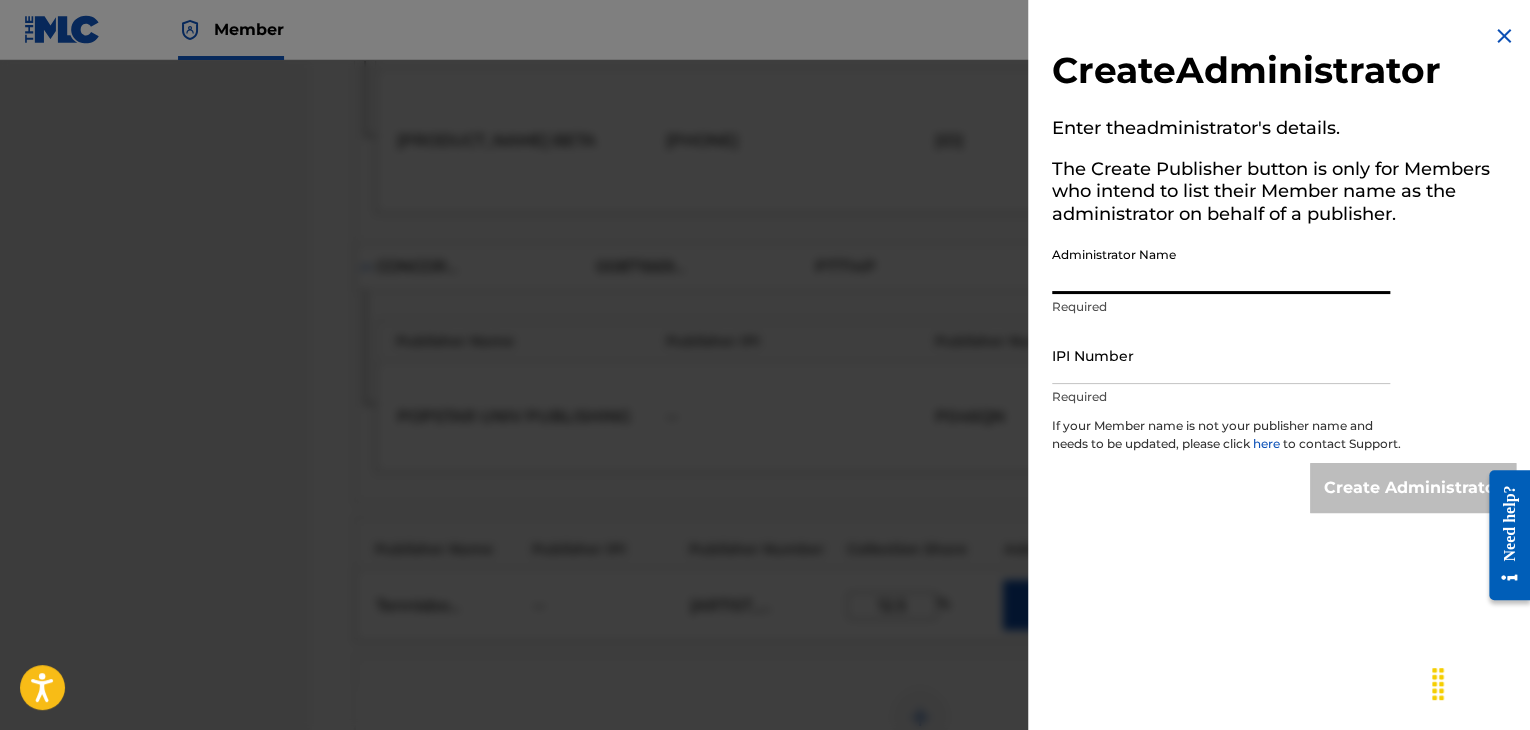 click on "Administrator Name" at bounding box center [1221, 265] 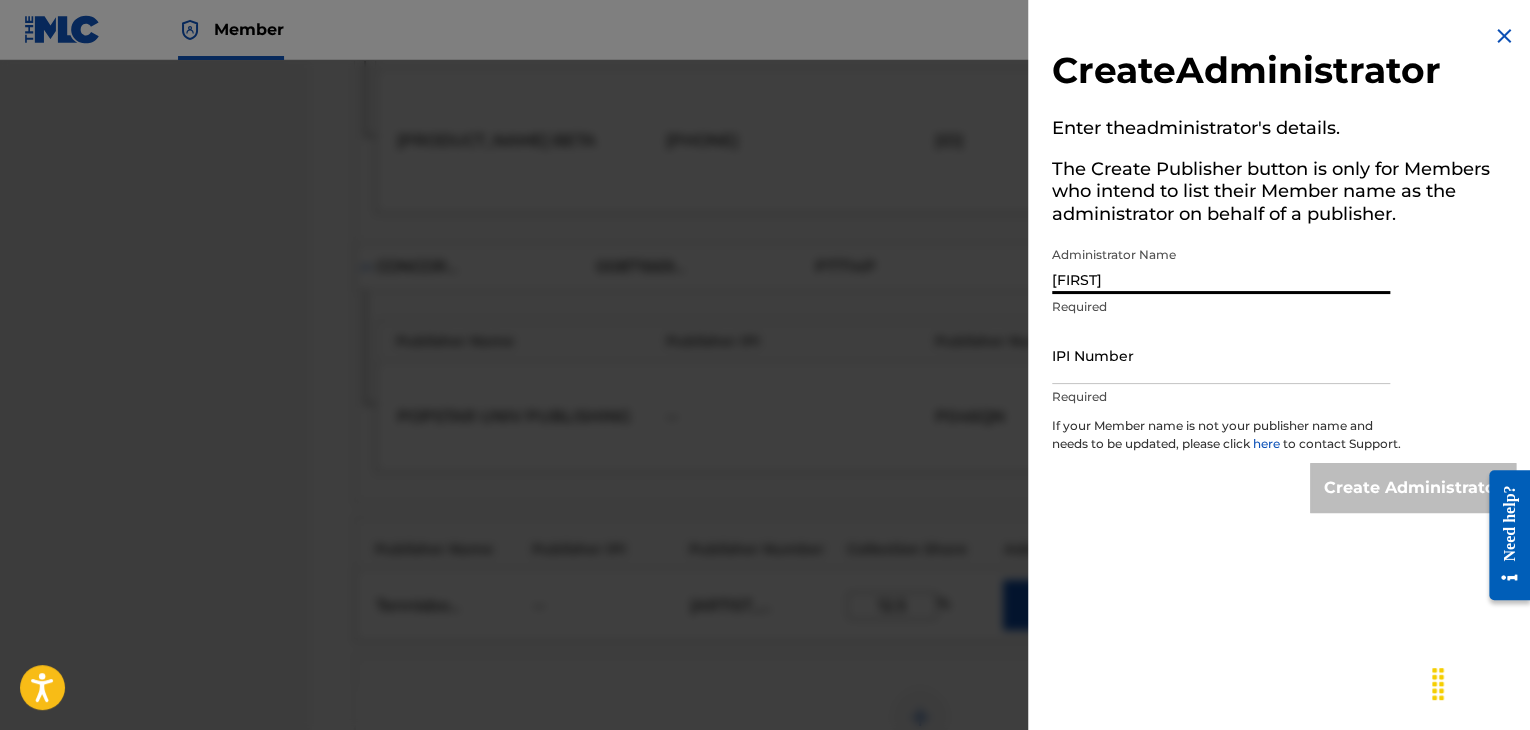 type on "[FIRST]" 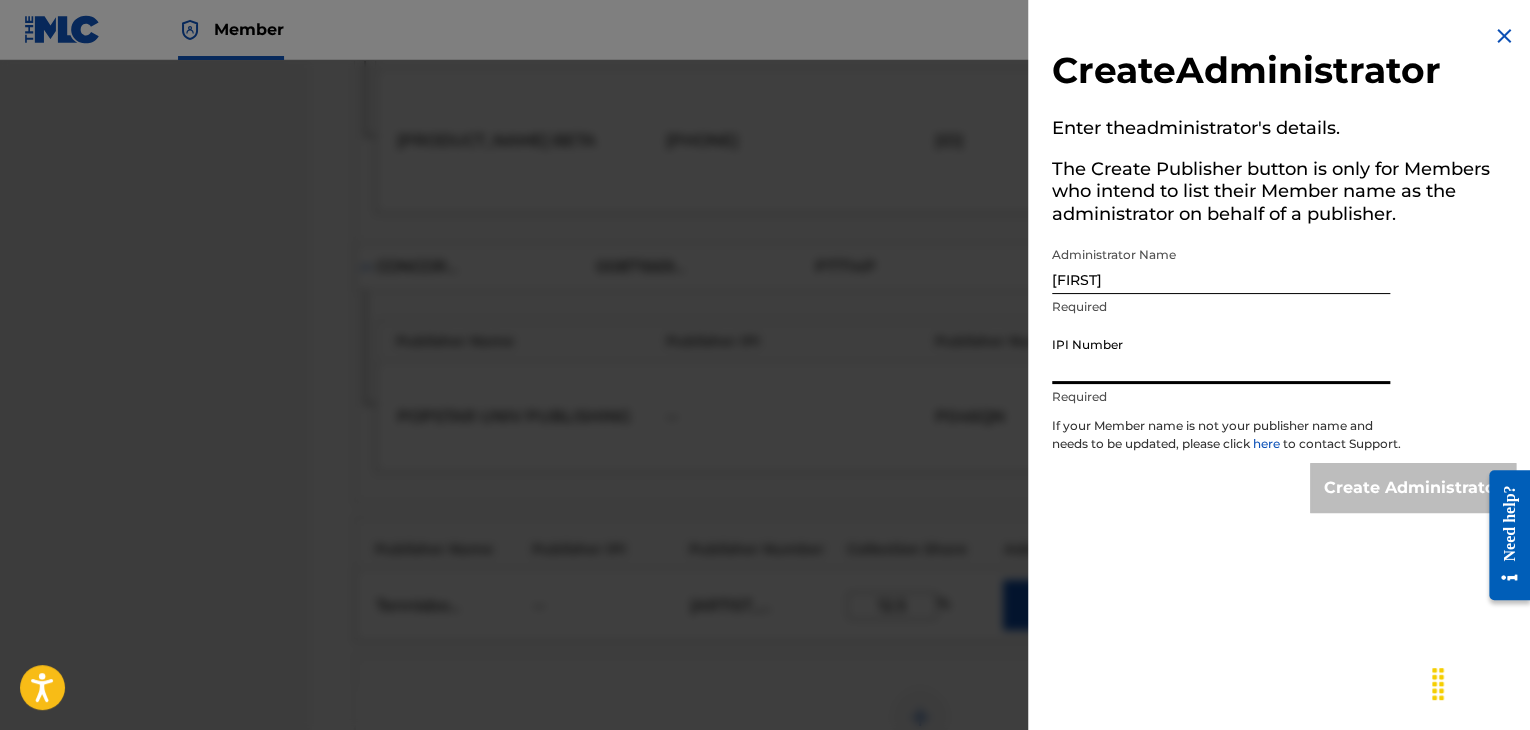 click on "IPI Number" at bounding box center [1221, 355] 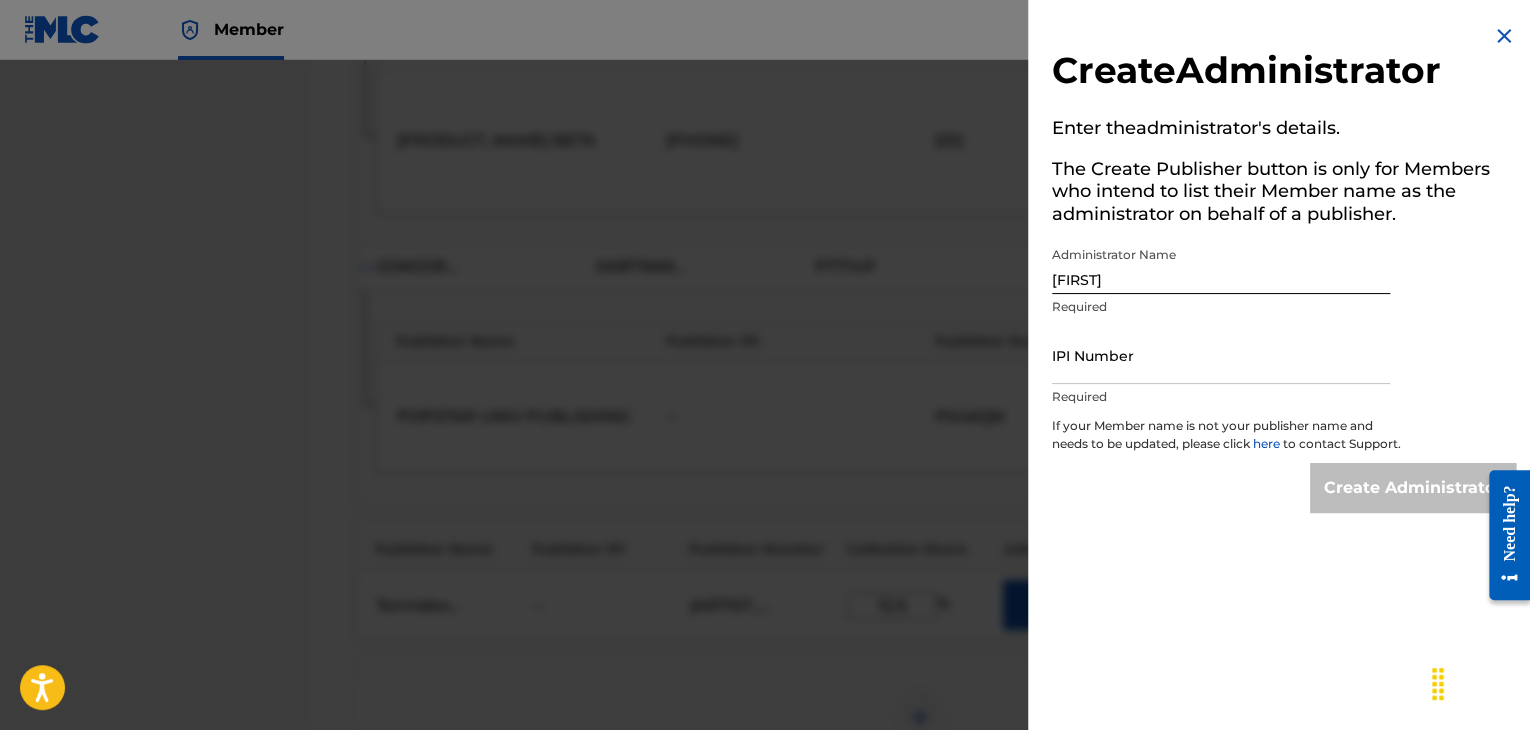 click at bounding box center (765, 425) 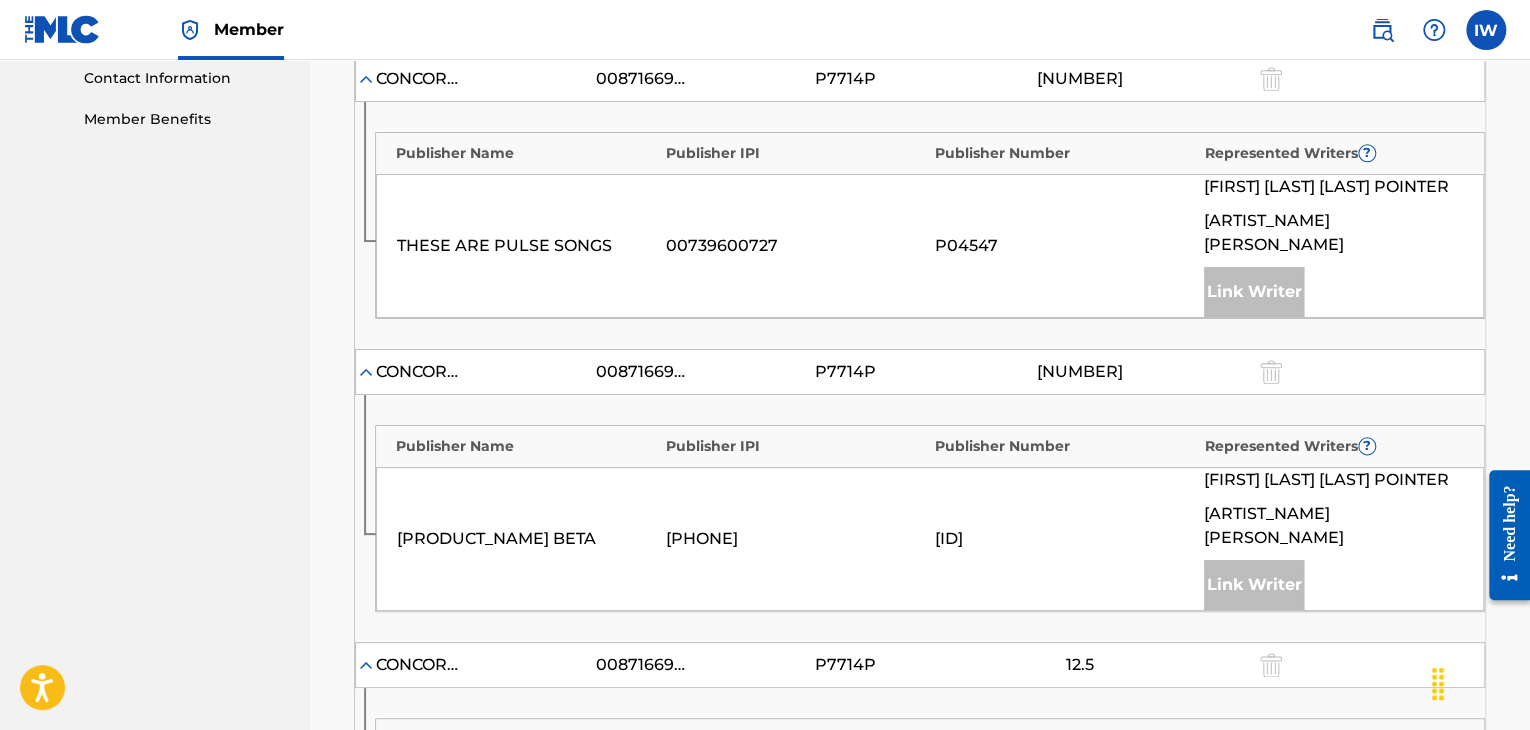 scroll, scrollTop: 1334, scrollLeft: 0, axis: vertical 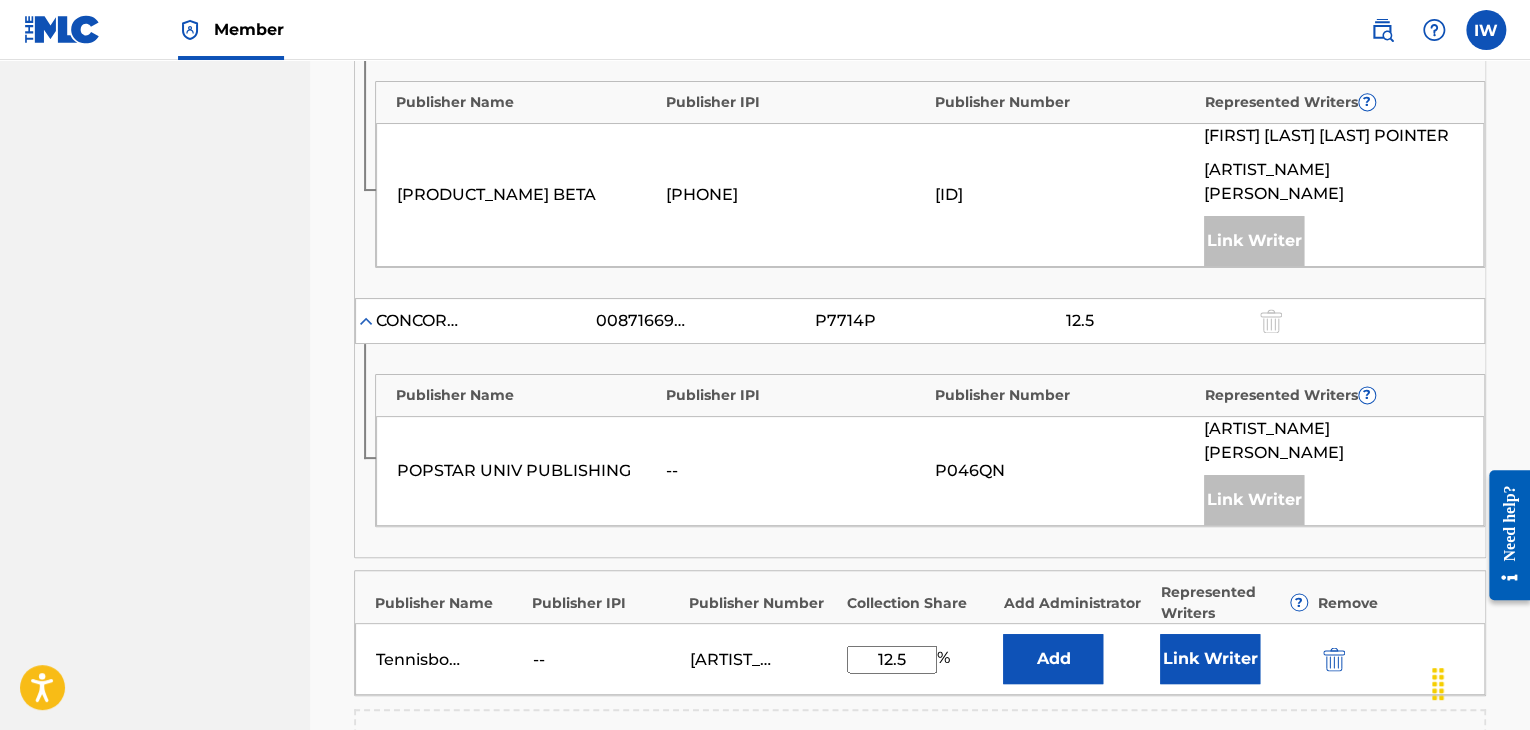 click on "Add" at bounding box center [1053, 659] 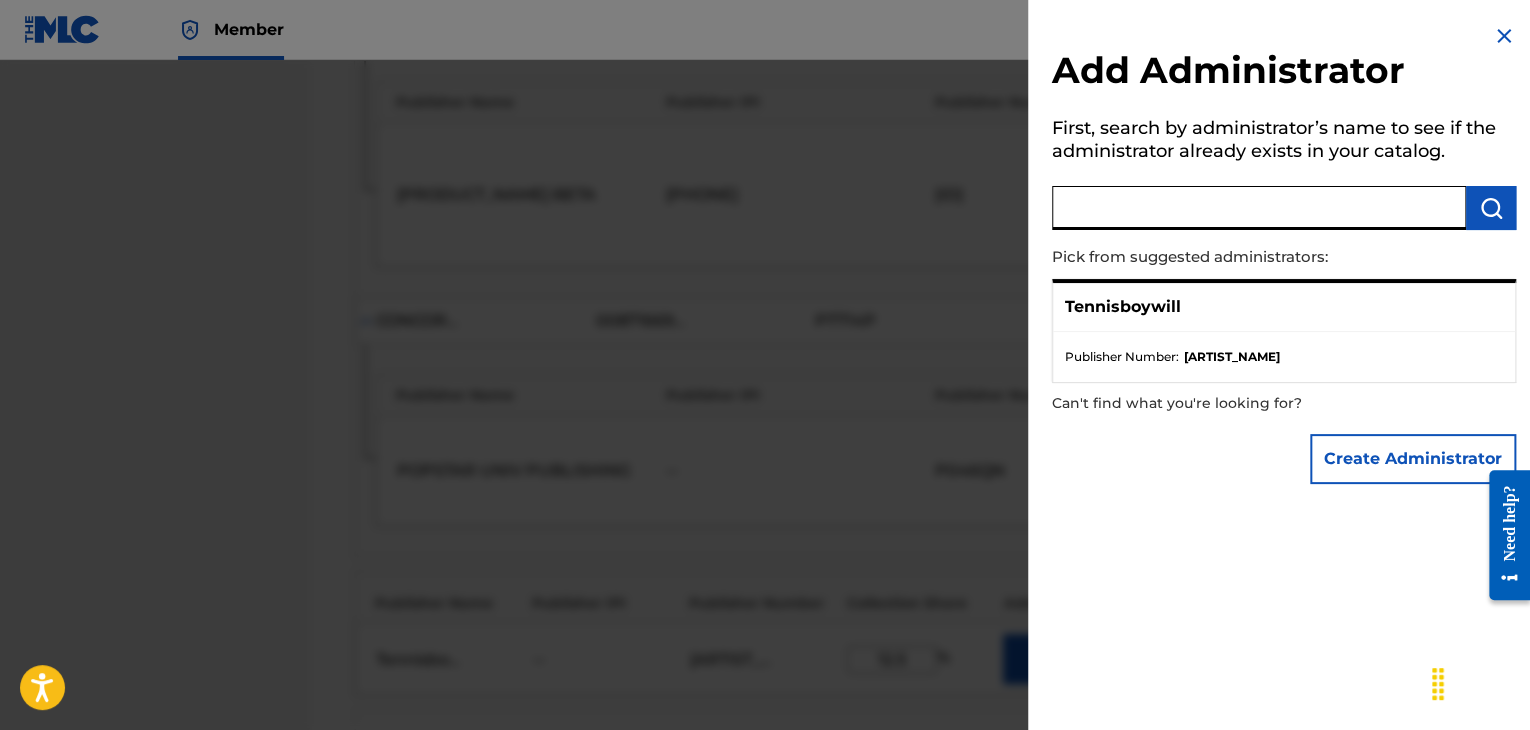 click at bounding box center (1259, 208) 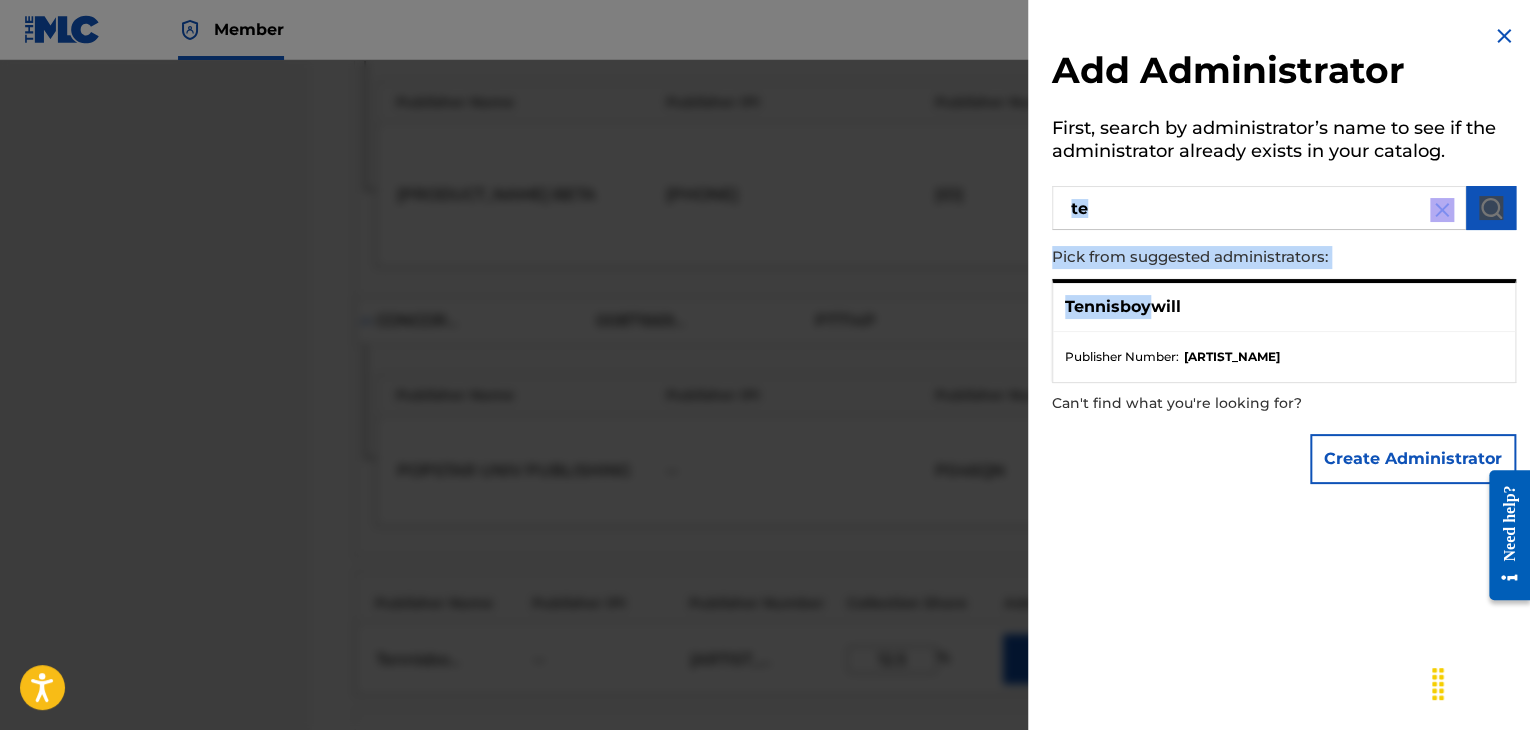 drag, startPoint x: 1150, startPoint y: 317, endPoint x: 1120, endPoint y: 216, distance: 105.36128 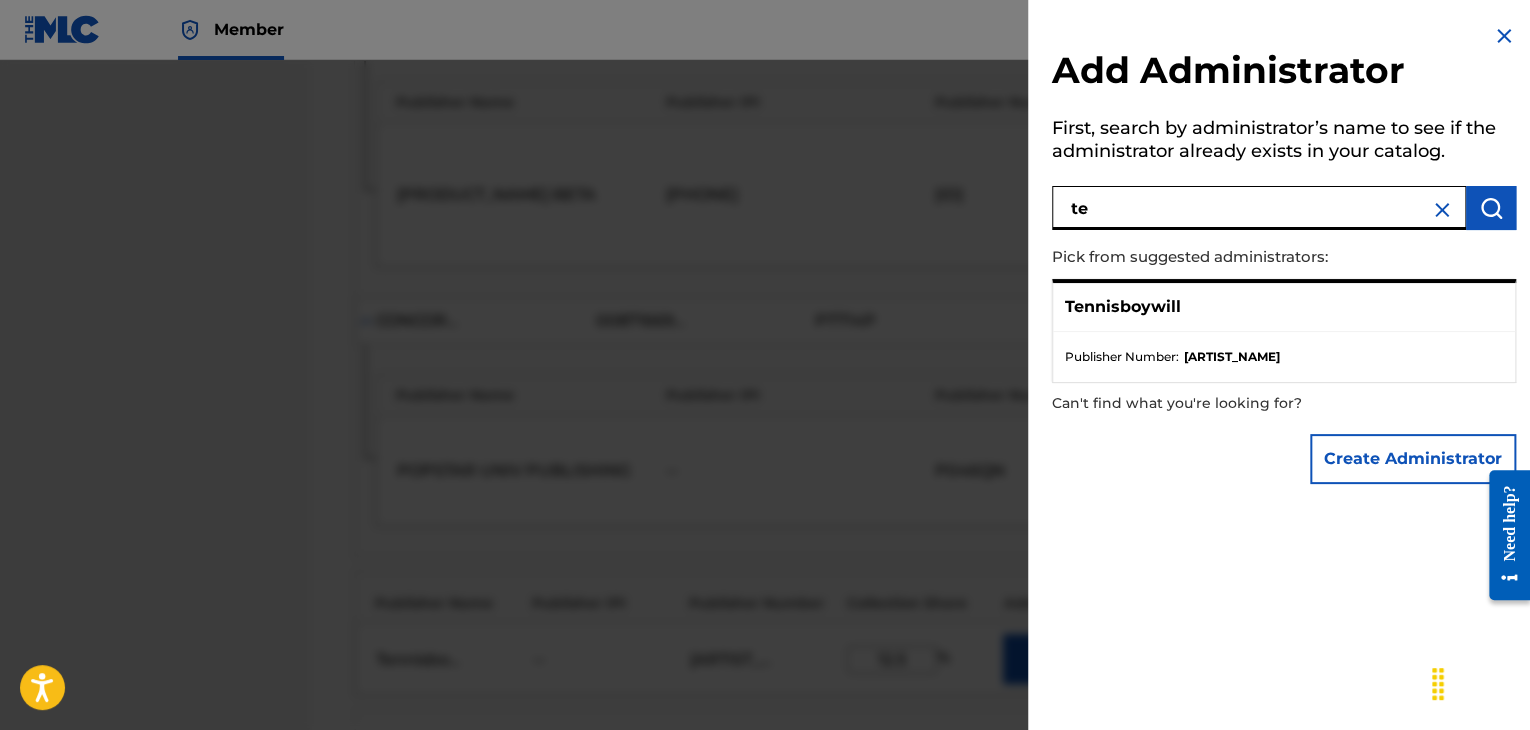 click on "te" at bounding box center [1259, 208] 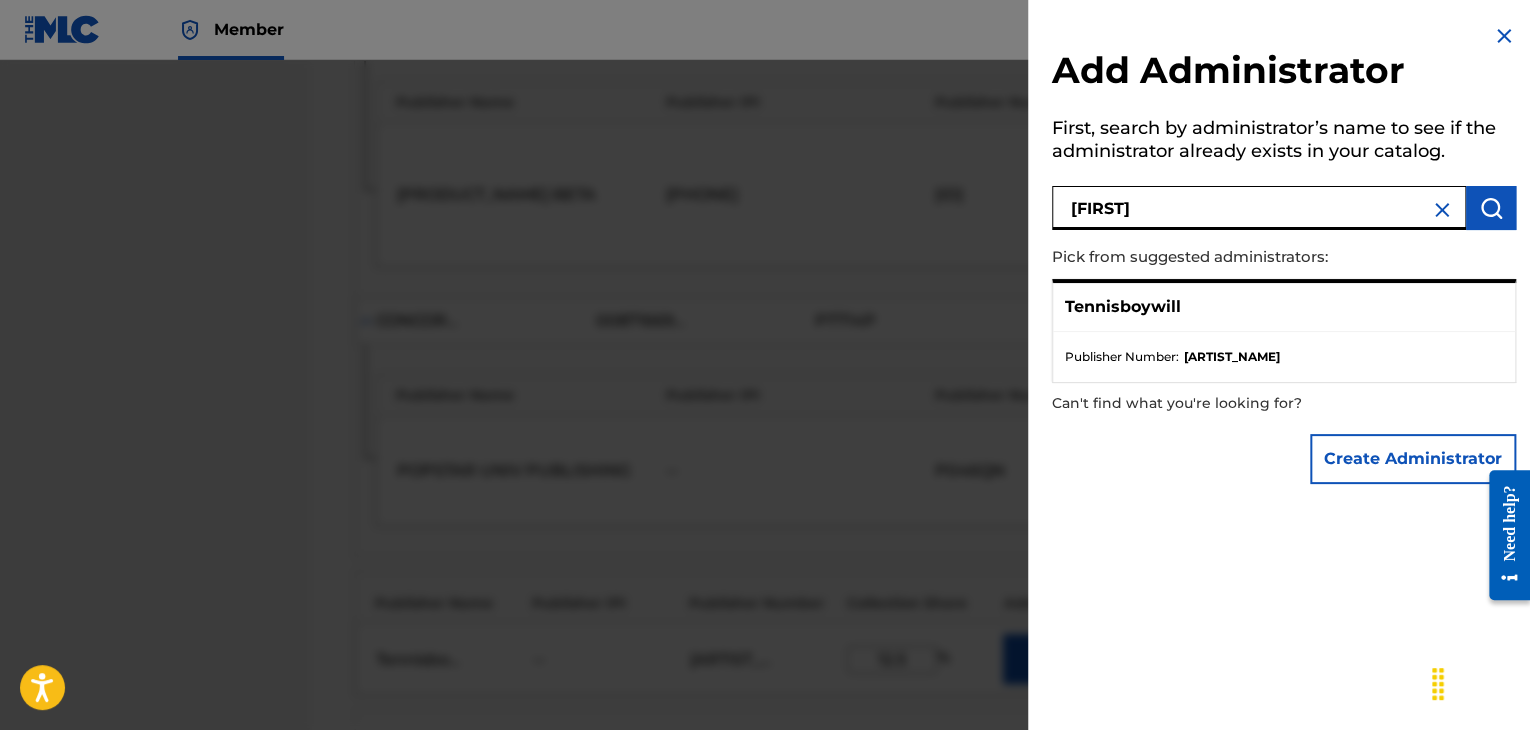 type on "[FIRST]" 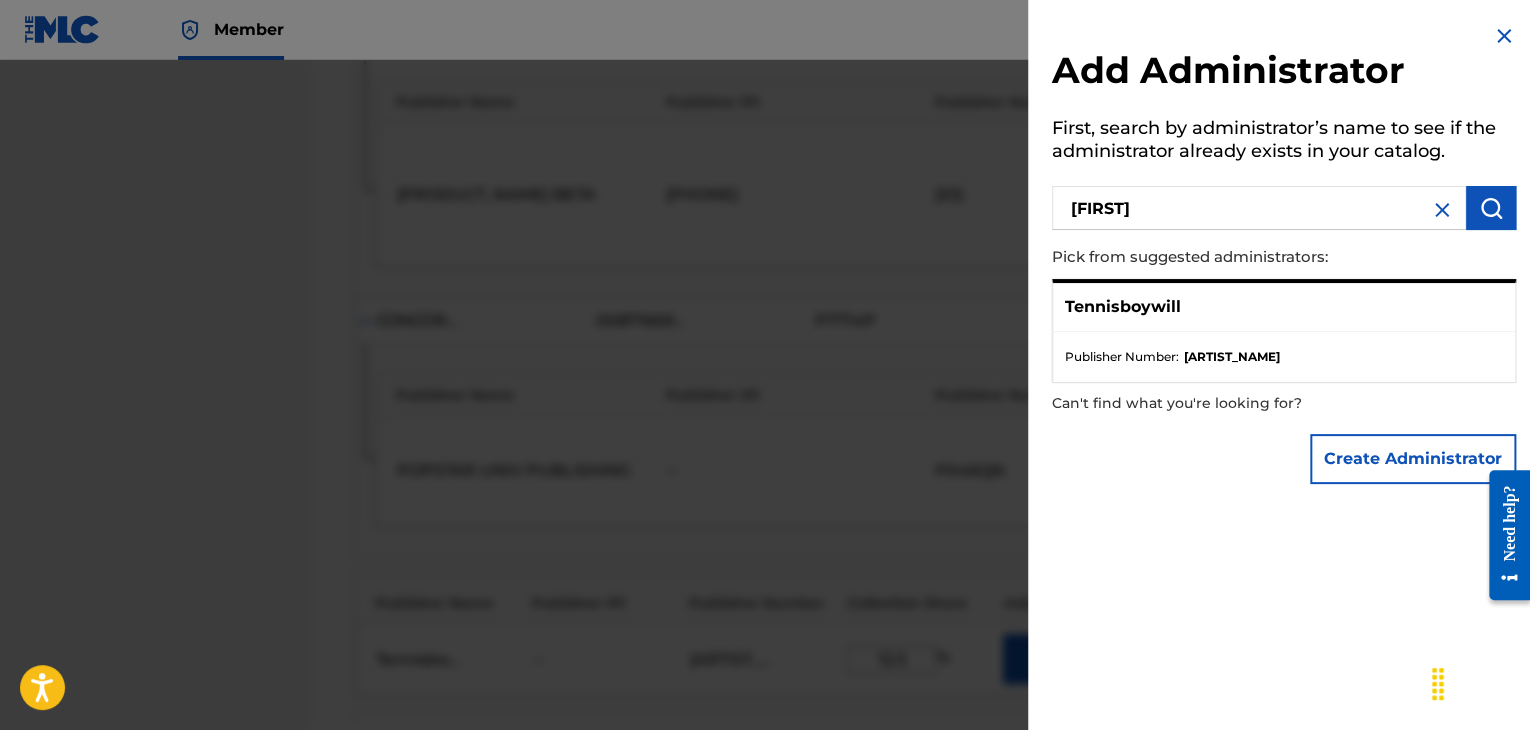 click on "Publisher Number :" at bounding box center [1122, 357] 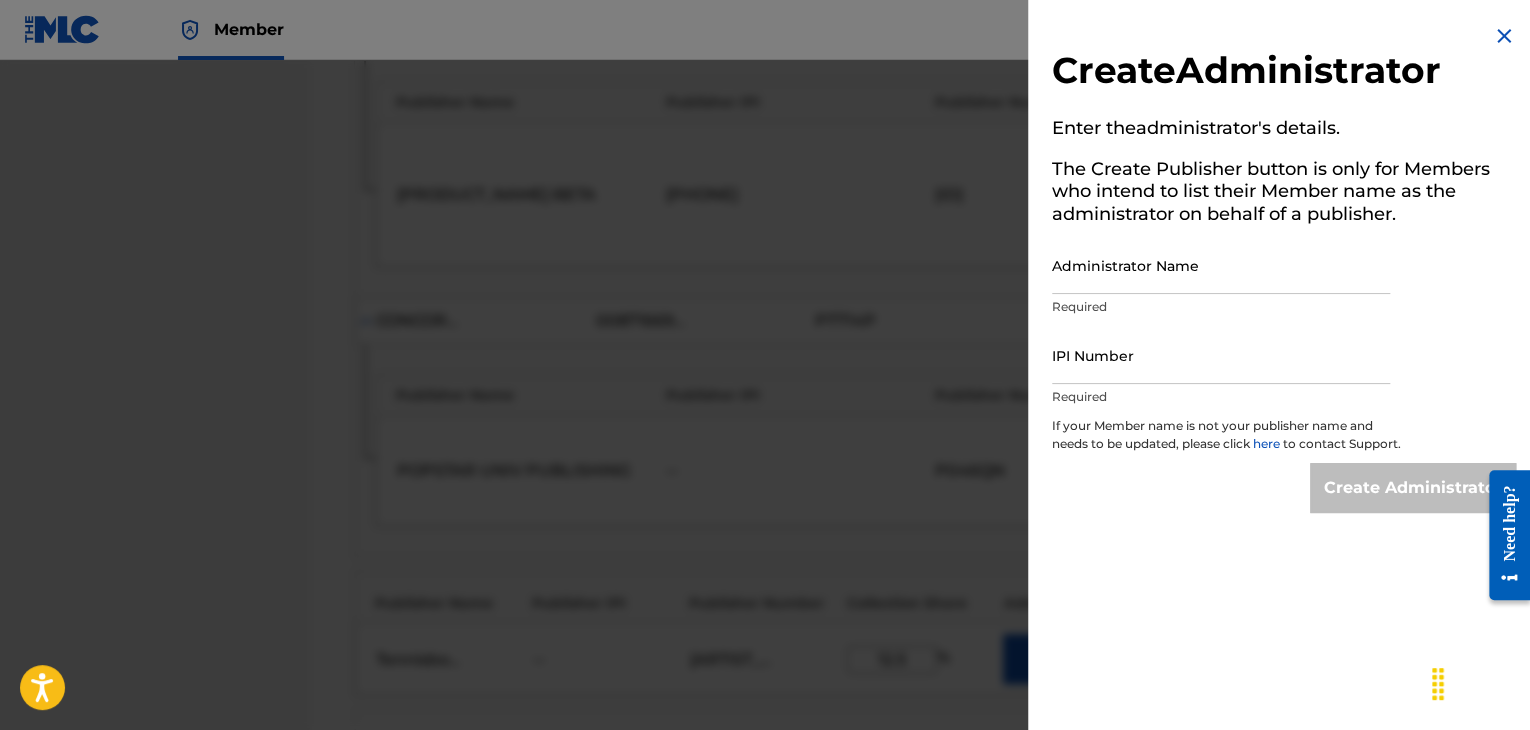 click at bounding box center (765, 425) 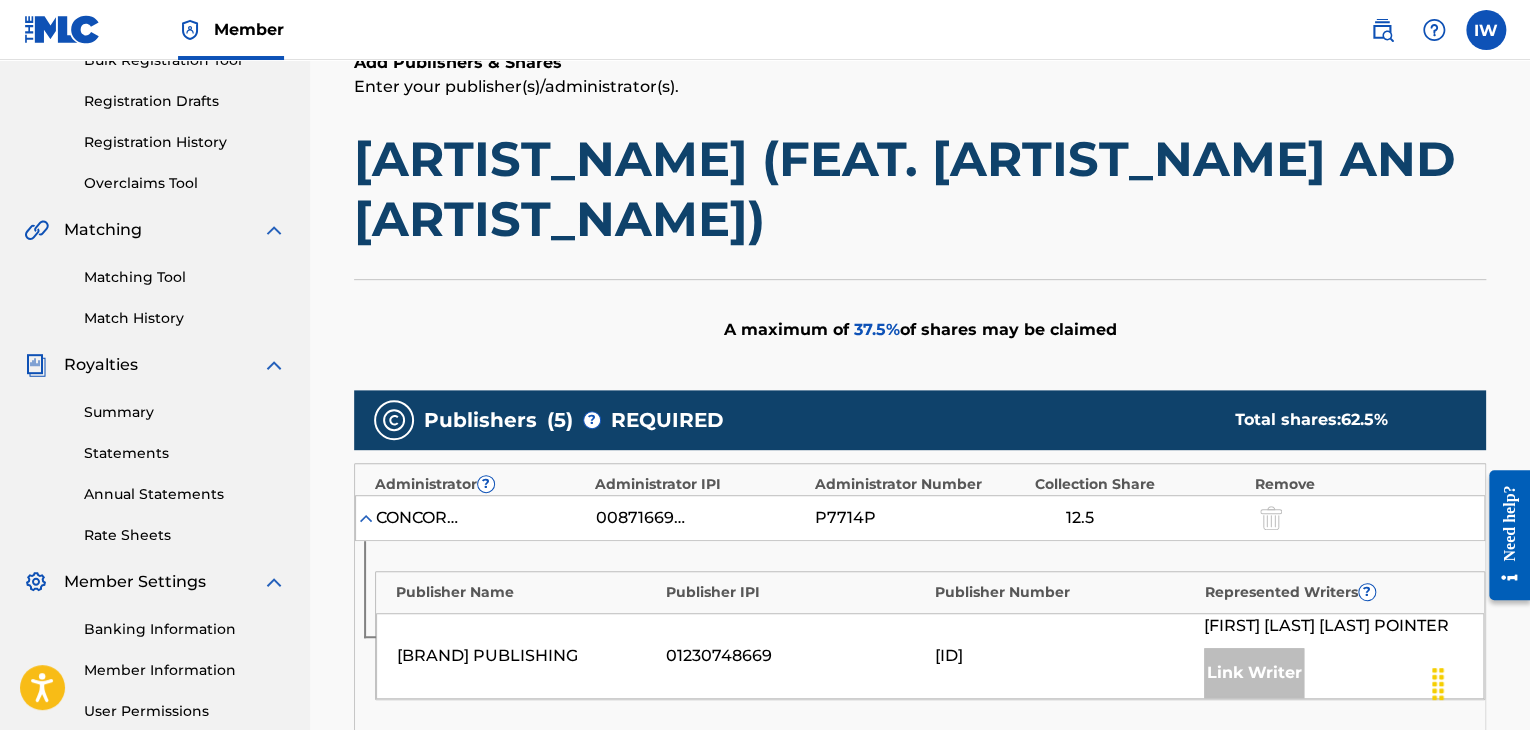 scroll, scrollTop: 316, scrollLeft: 0, axis: vertical 